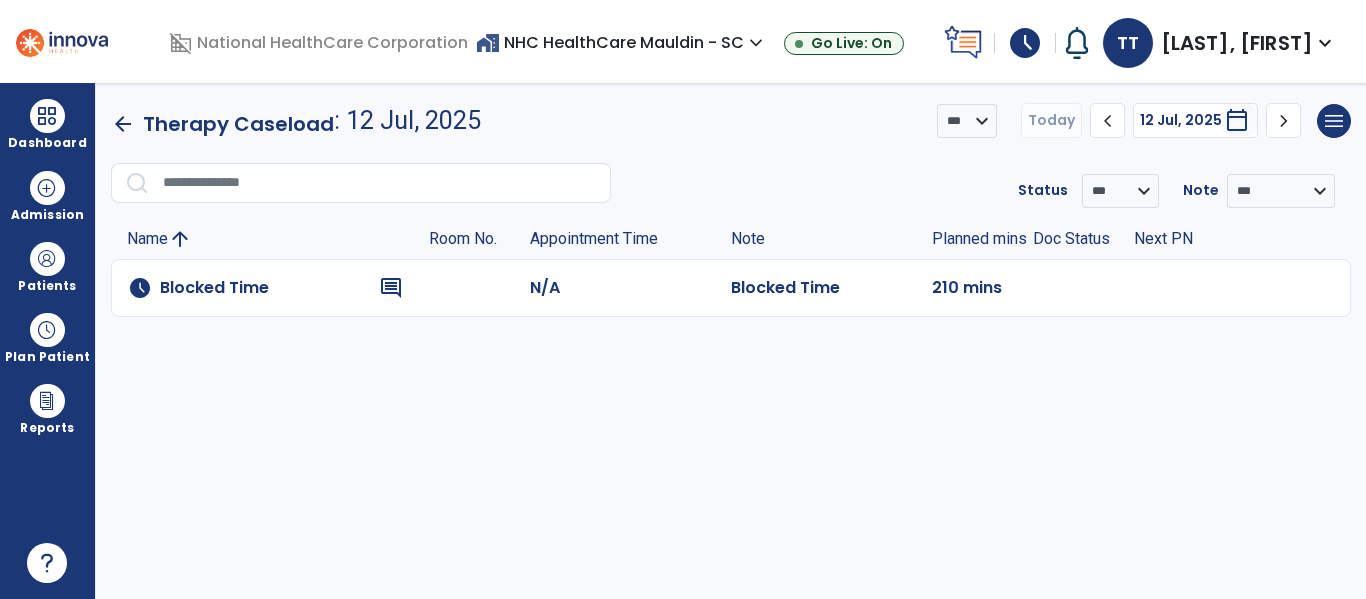 scroll, scrollTop: 0, scrollLeft: 0, axis: both 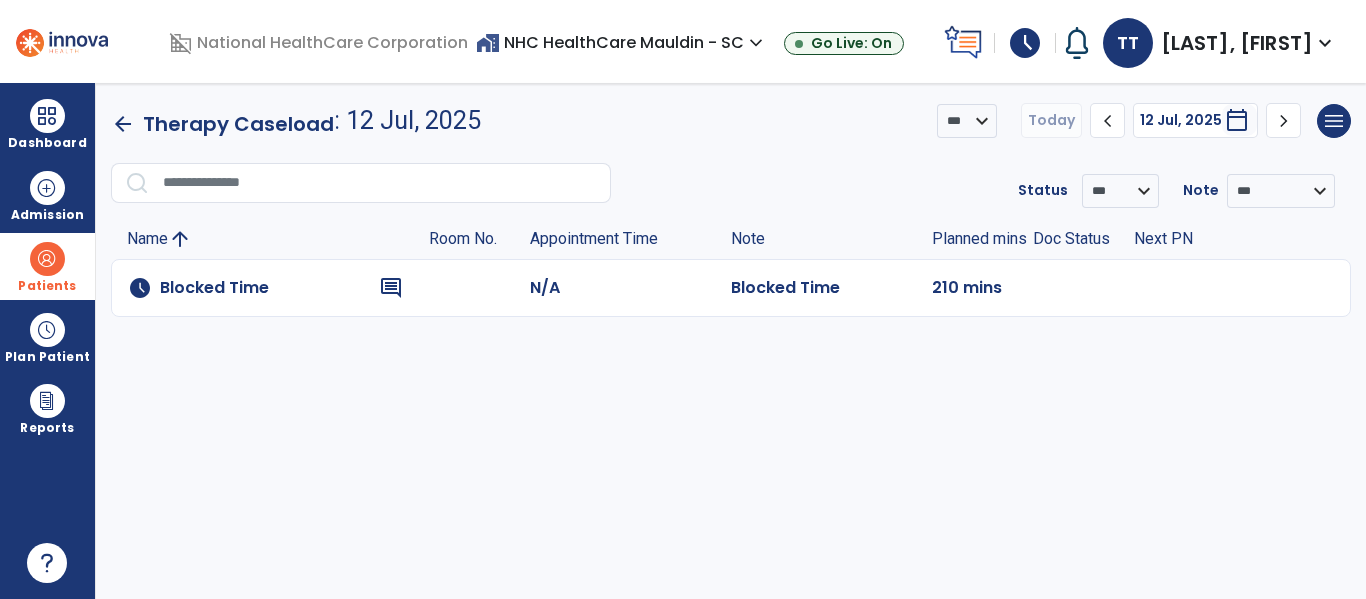 click at bounding box center (47, 259) 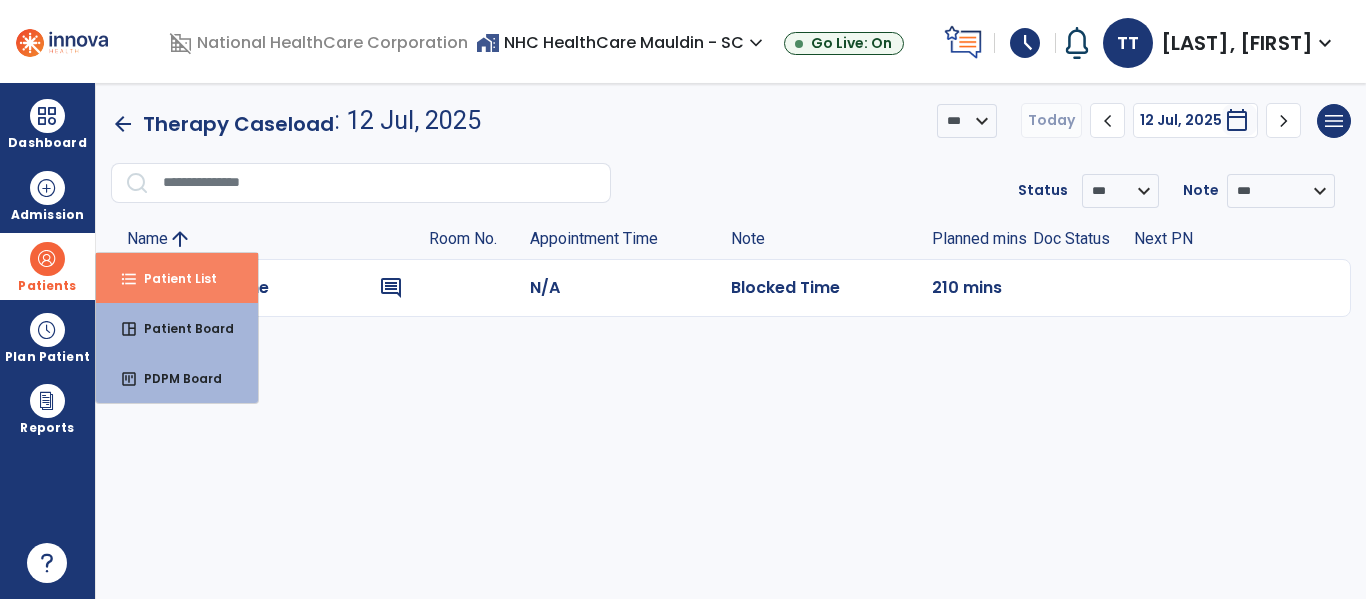 click on "Patient List" at bounding box center (172, 278) 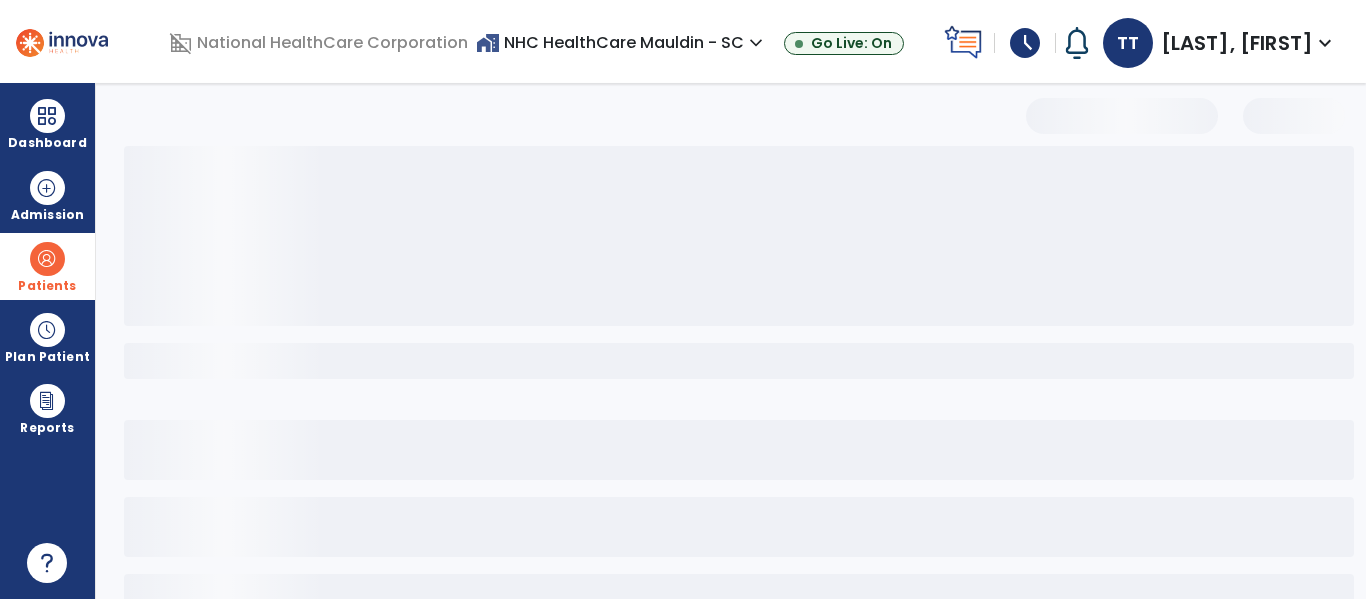 select on "***" 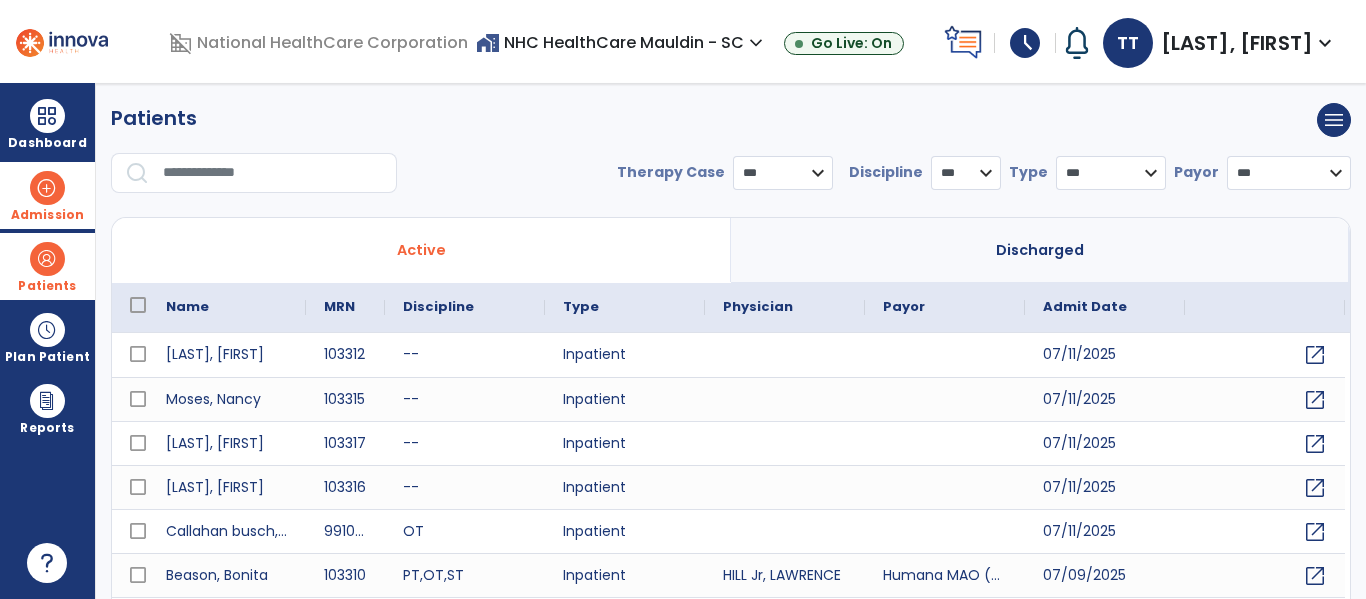 click on "Admission" at bounding box center (47, 195) 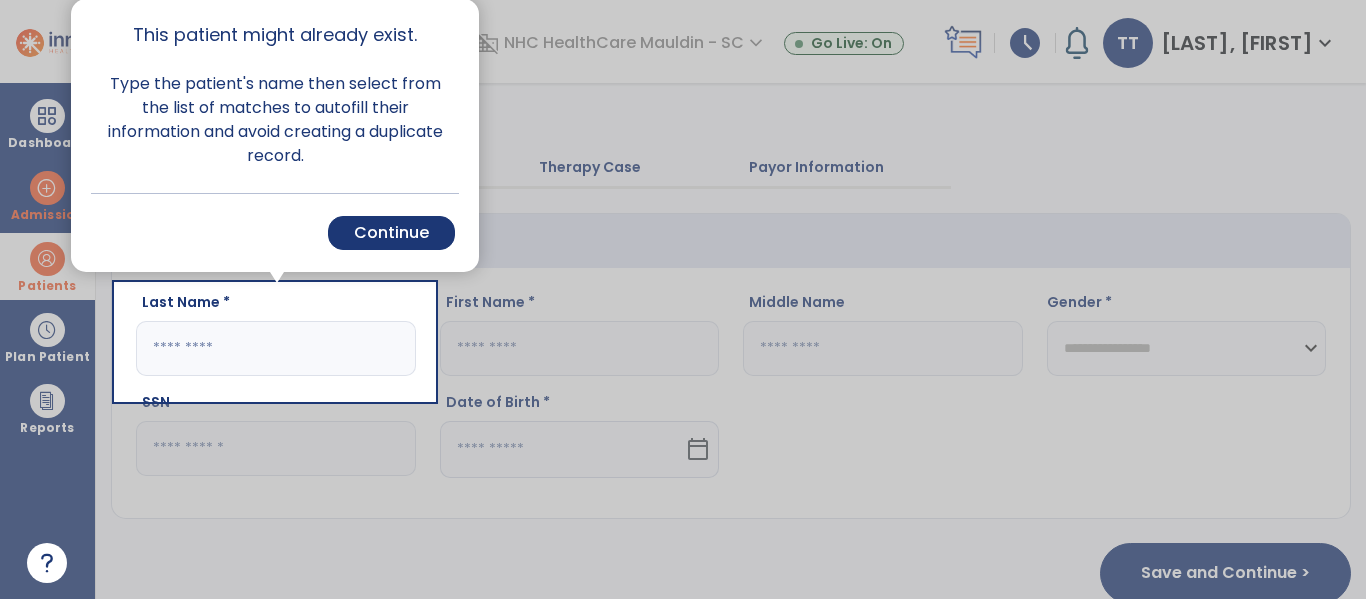 drag, startPoint x: 245, startPoint y: 355, endPoint x: 209, endPoint y: 358, distance: 36.124783 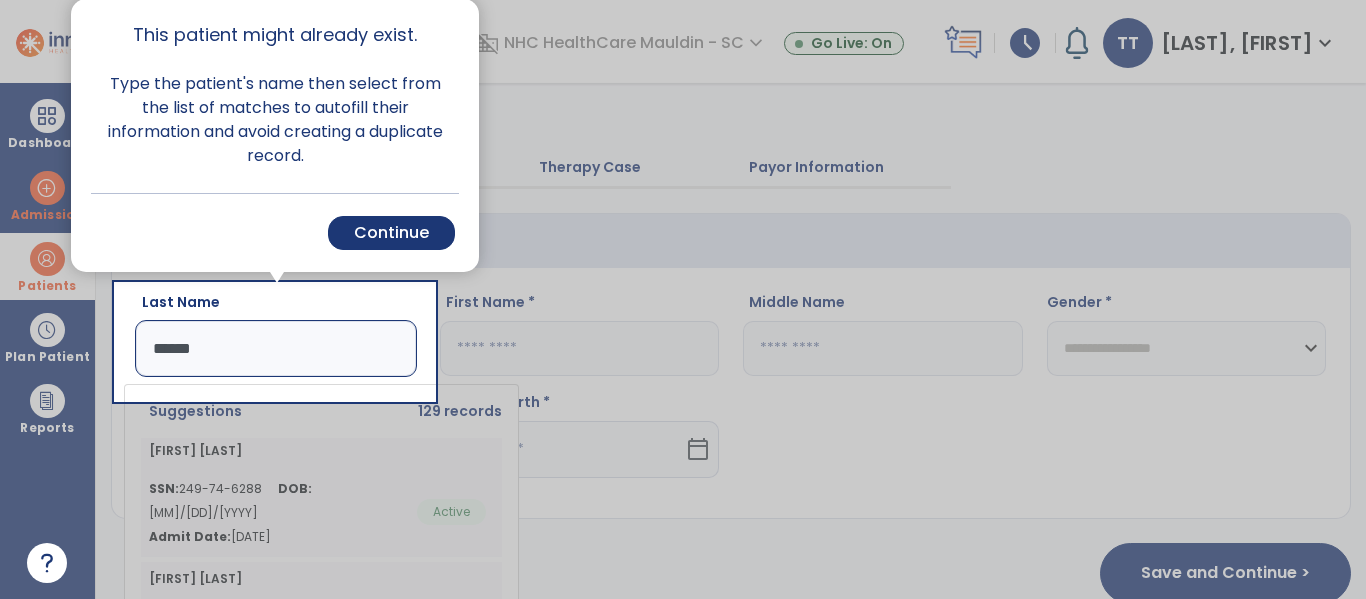 type on "******" 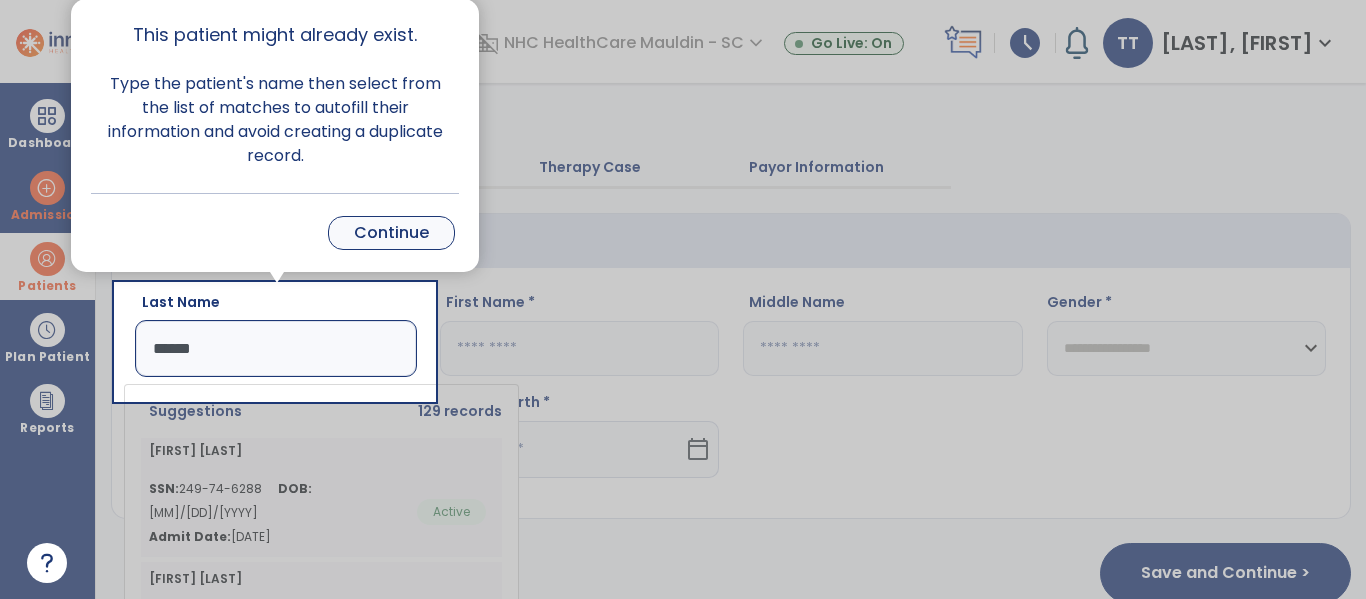 click on "Continue" at bounding box center [391, 233] 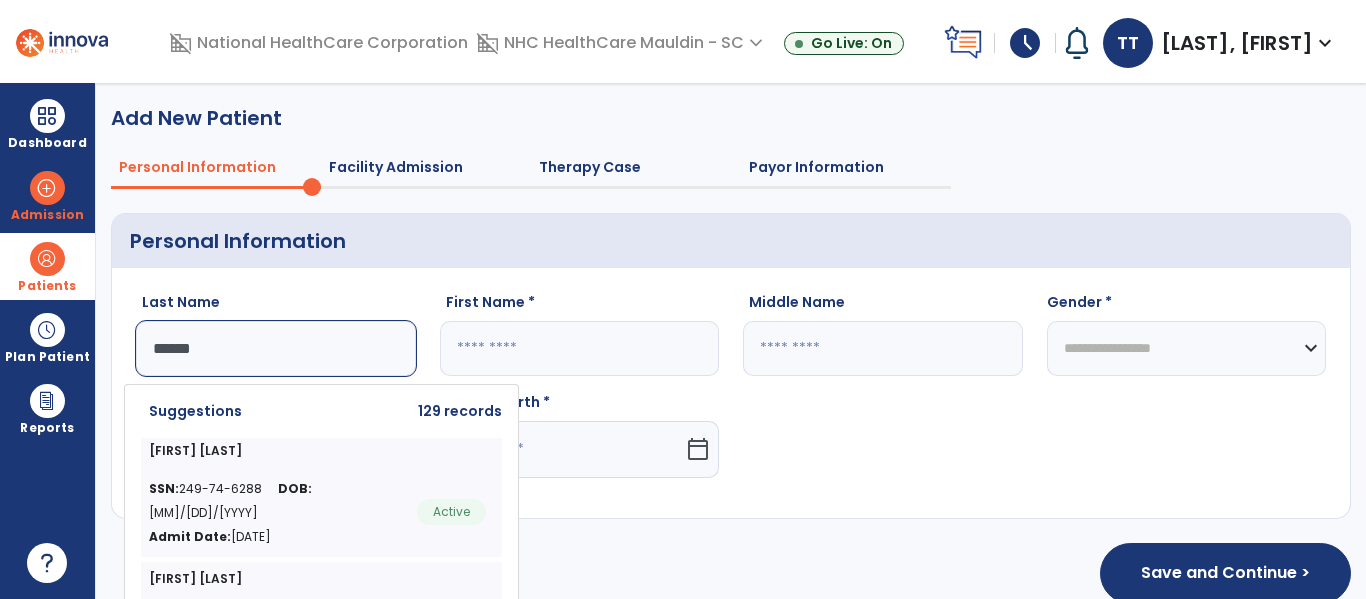 click 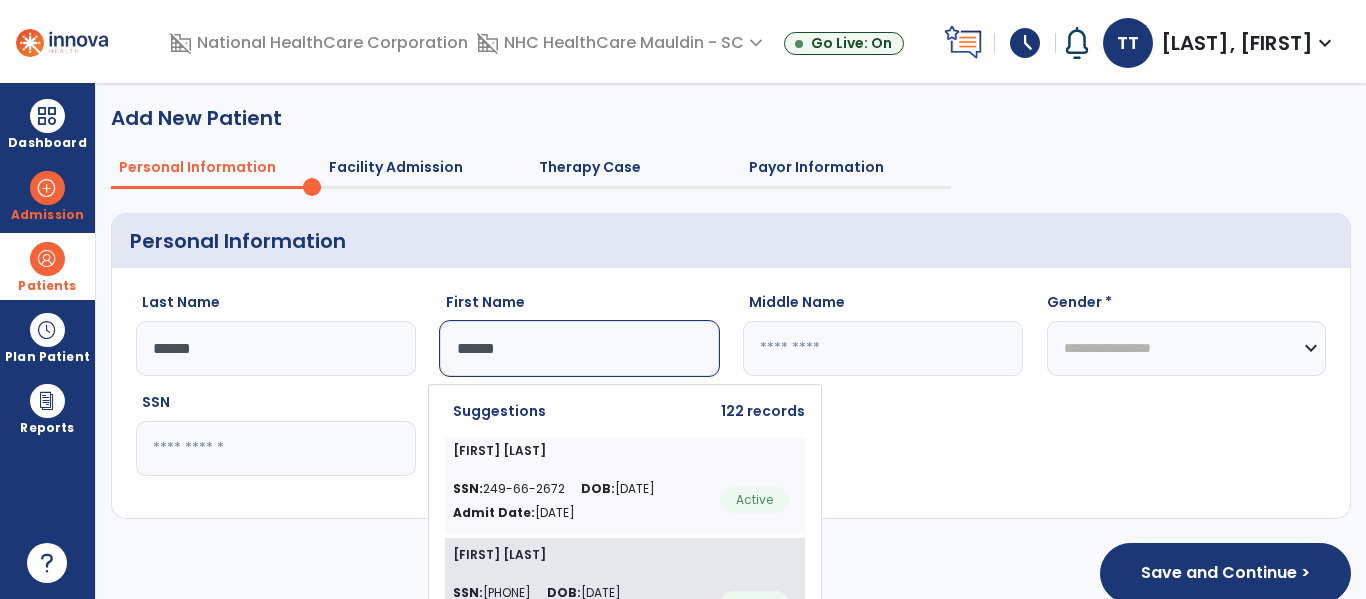 type on "******" 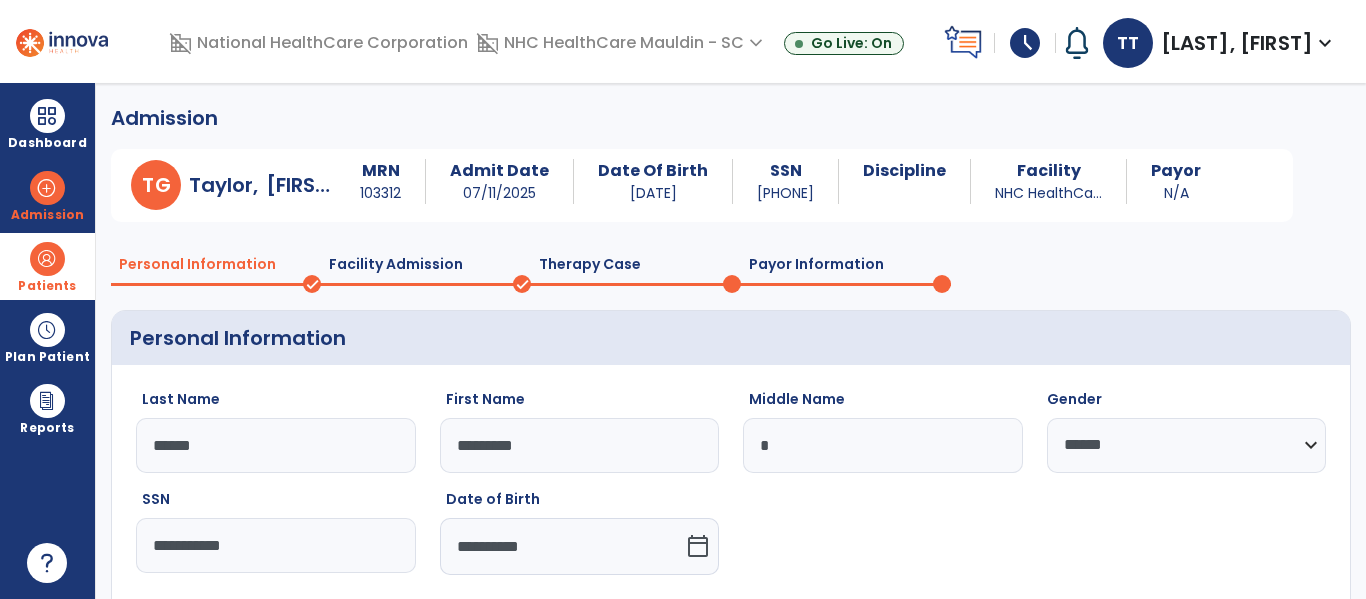 scroll, scrollTop: 126, scrollLeft: 0, axis: vertical 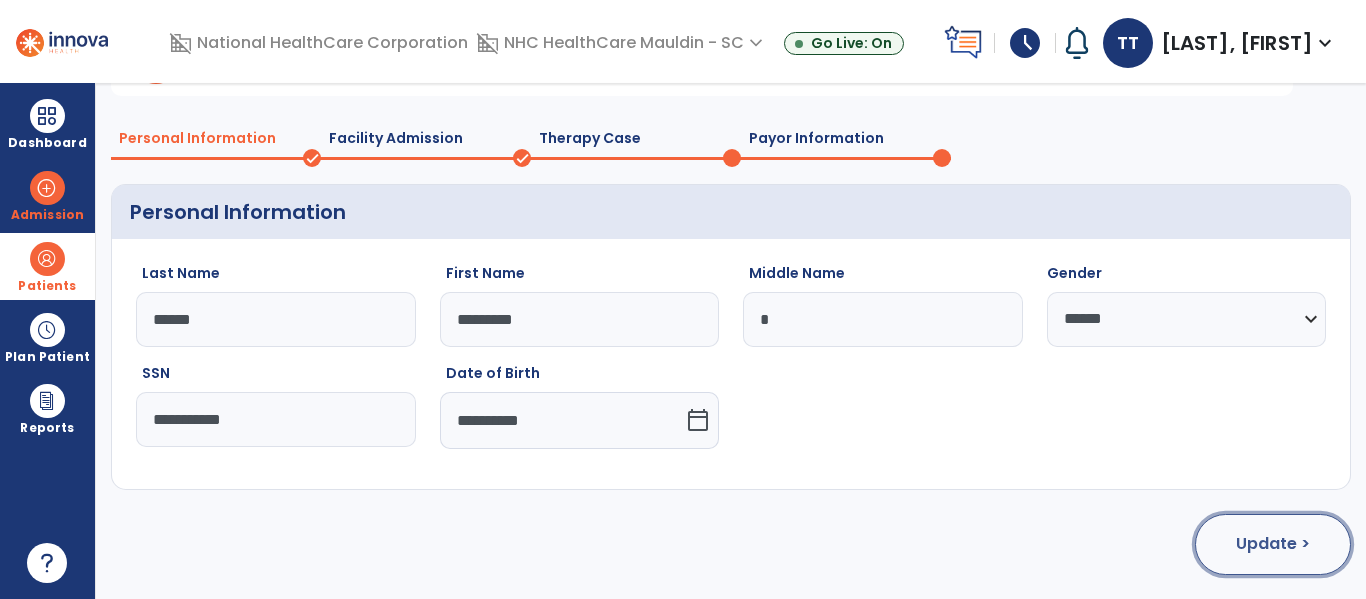 click on "Update >" 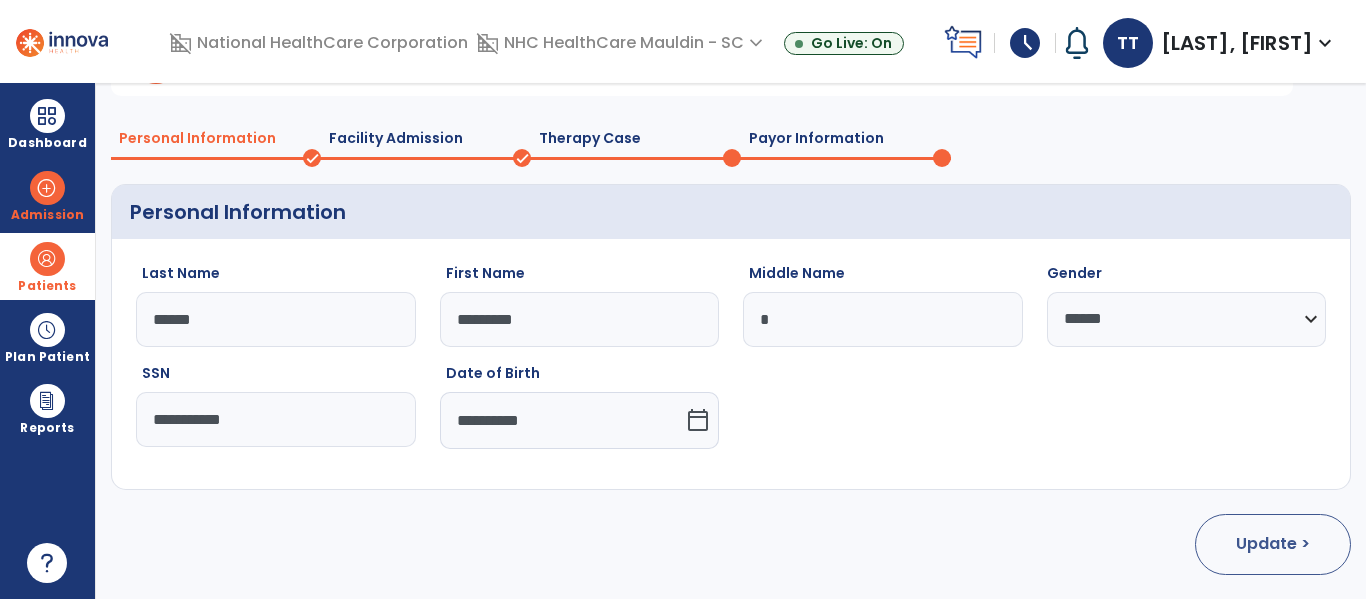 select on "**********" 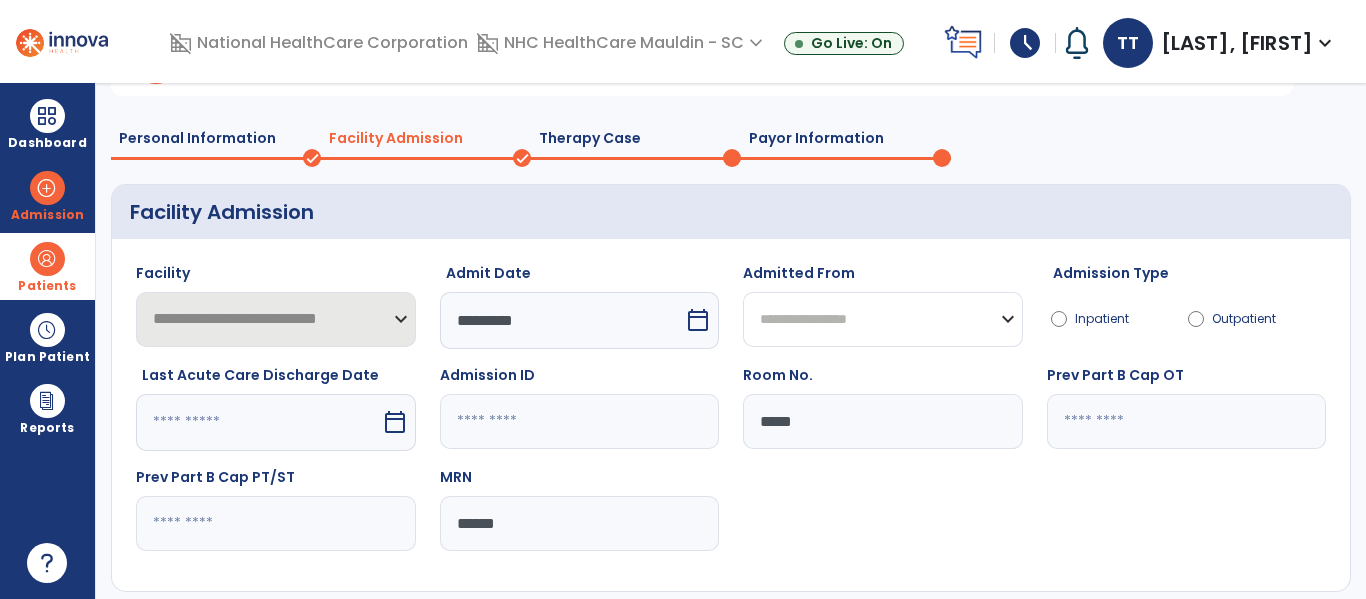 click on "**********" 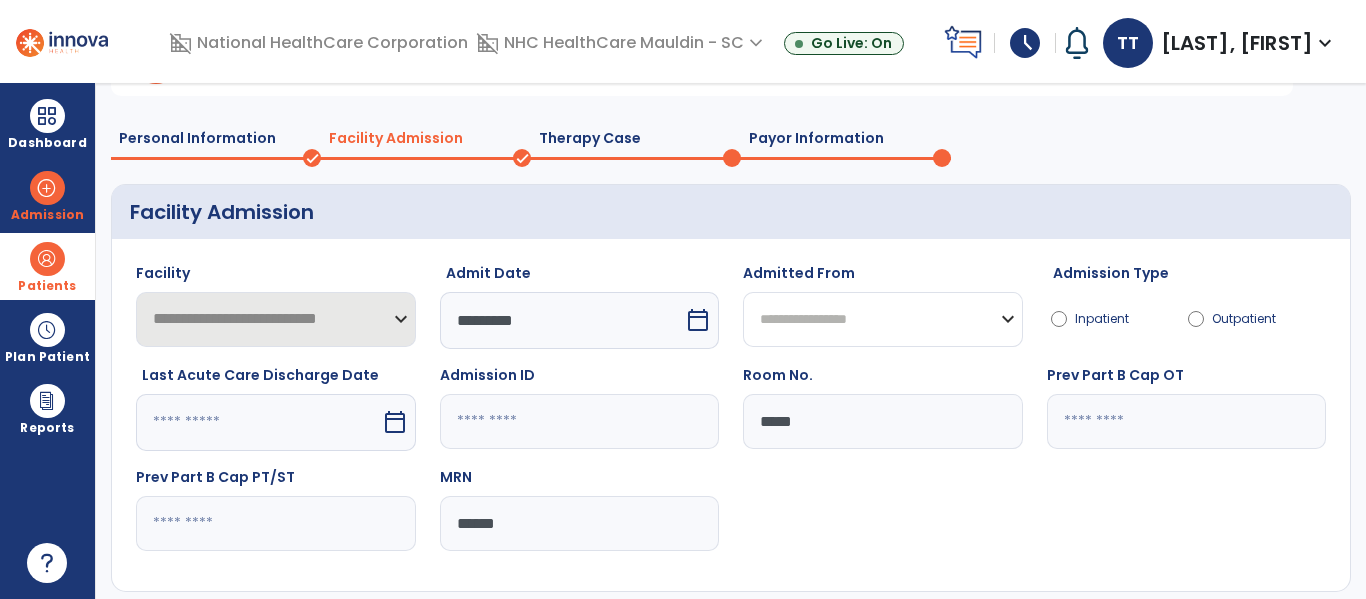 select on "********" 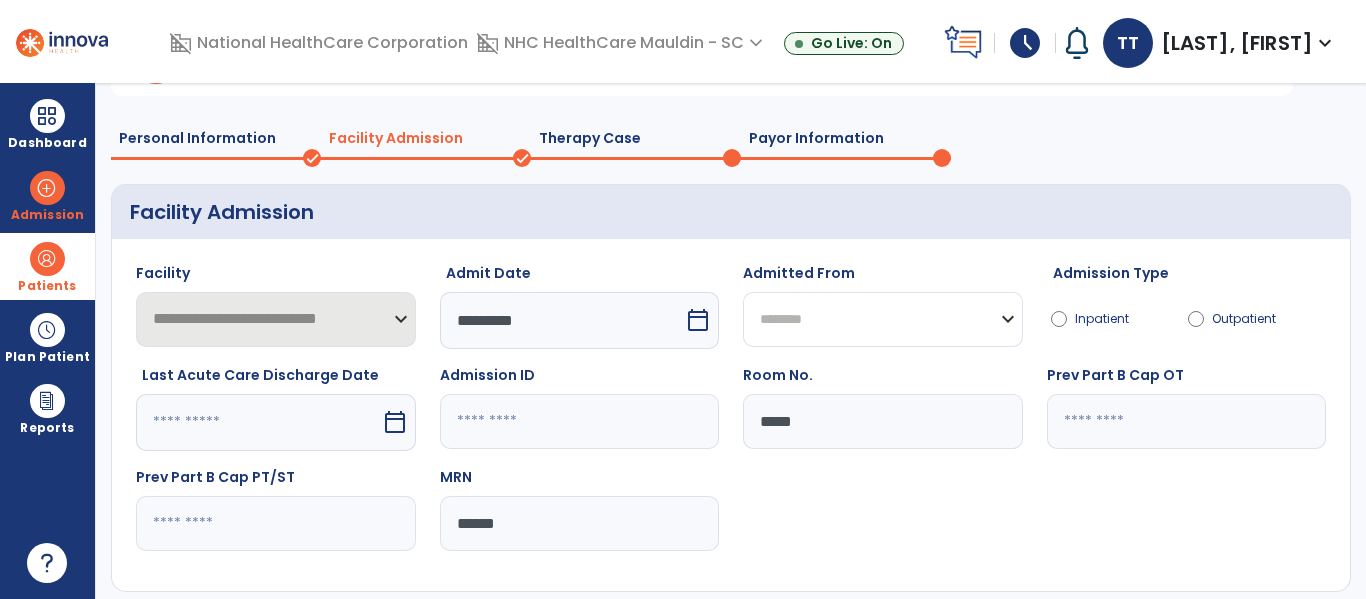 click on "**********" 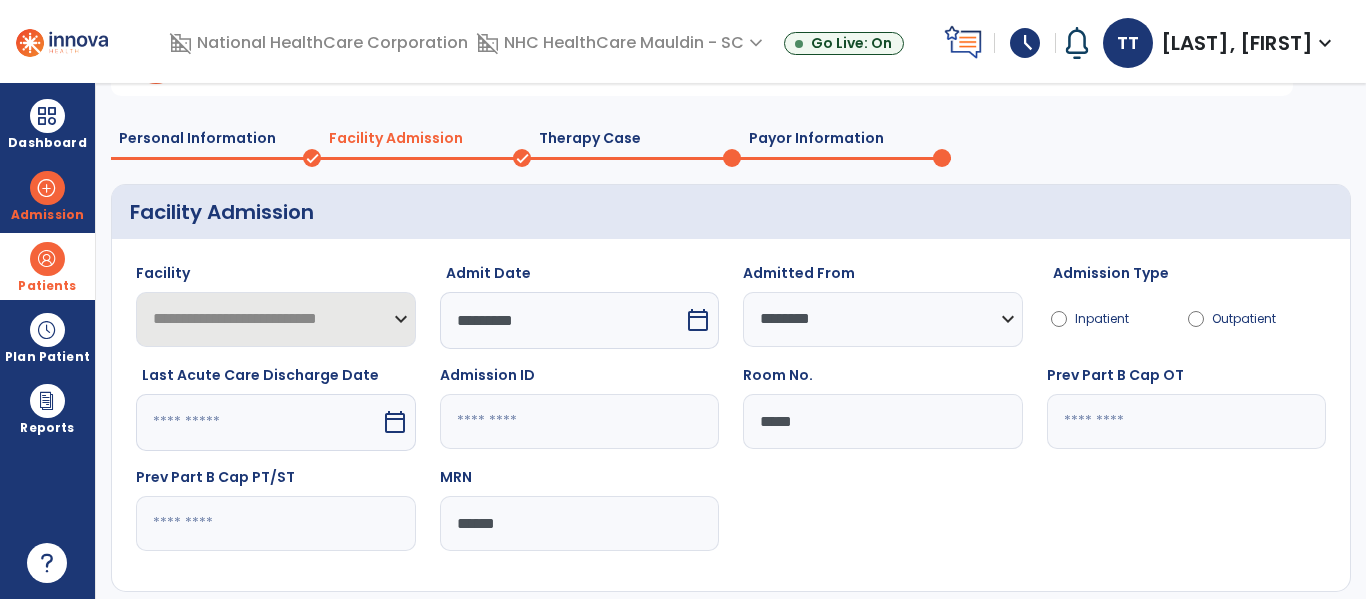 click at bounding box center (562, 320) 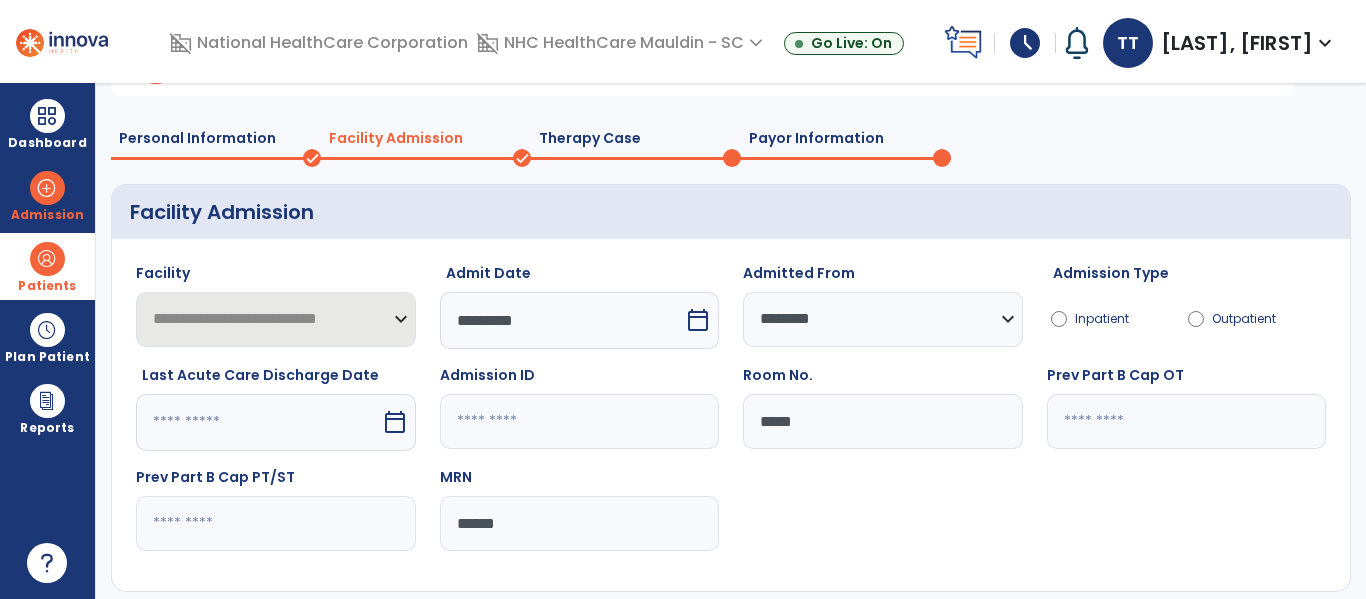 select on "*" 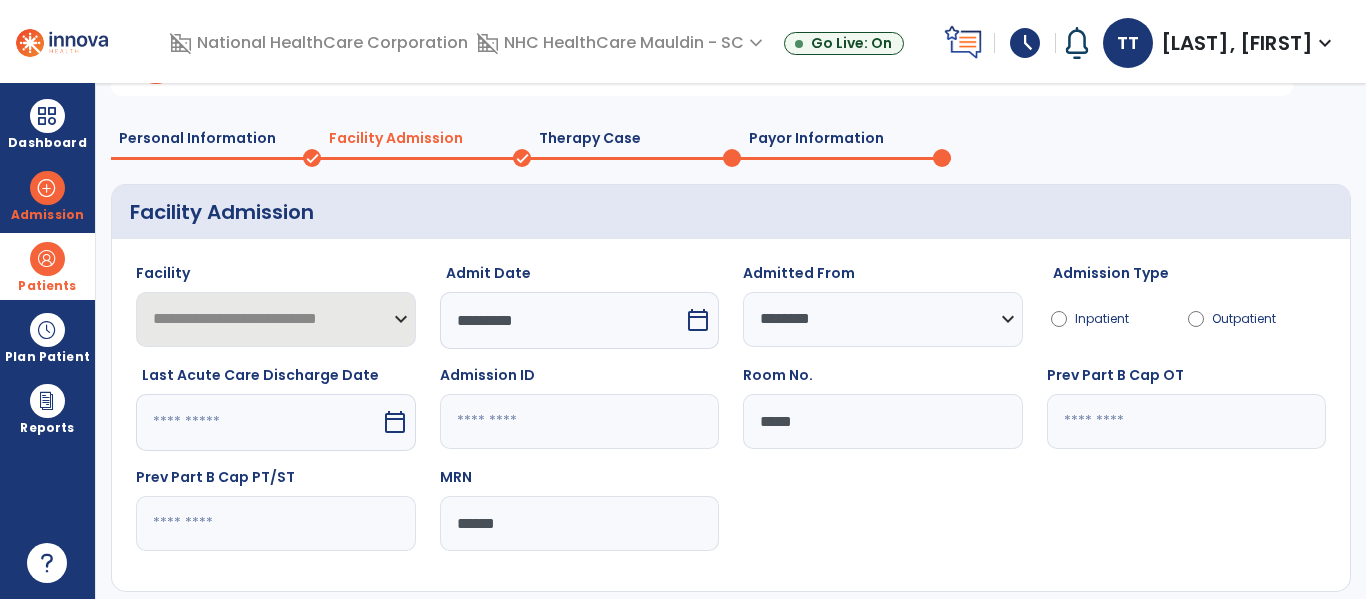 select on "****" 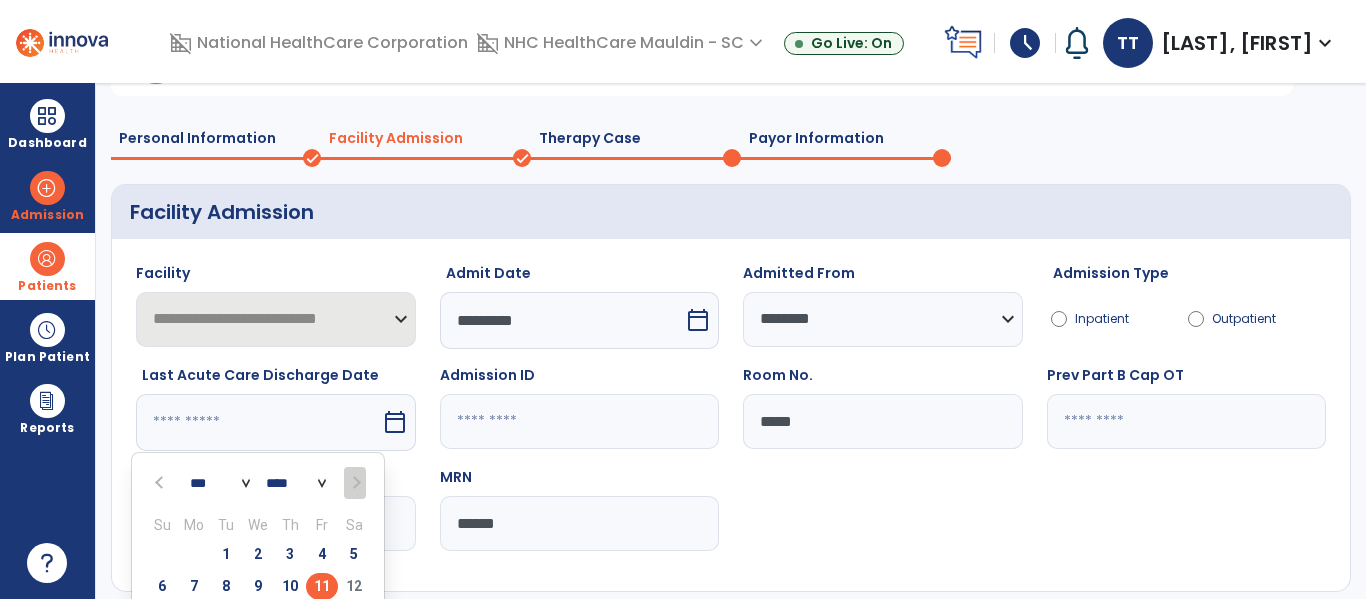 scroll, scrollTop: 132, scrollLeft: 0, axis: vertical 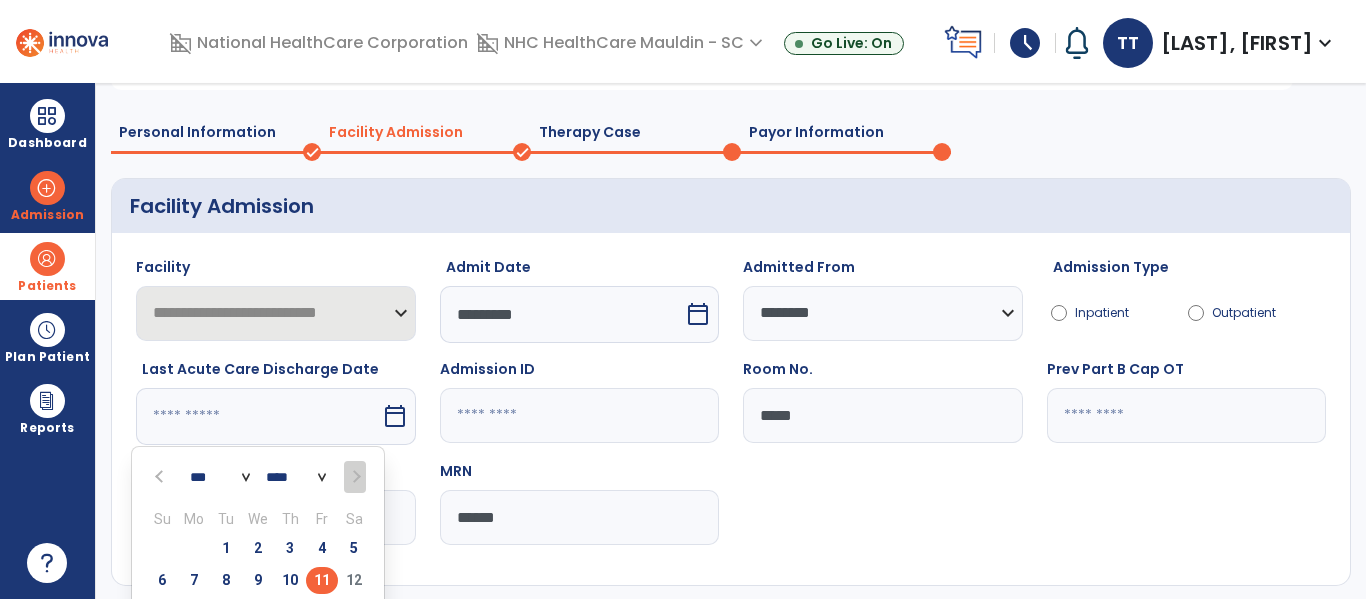 click on "11" at bounding box center [322, 580] 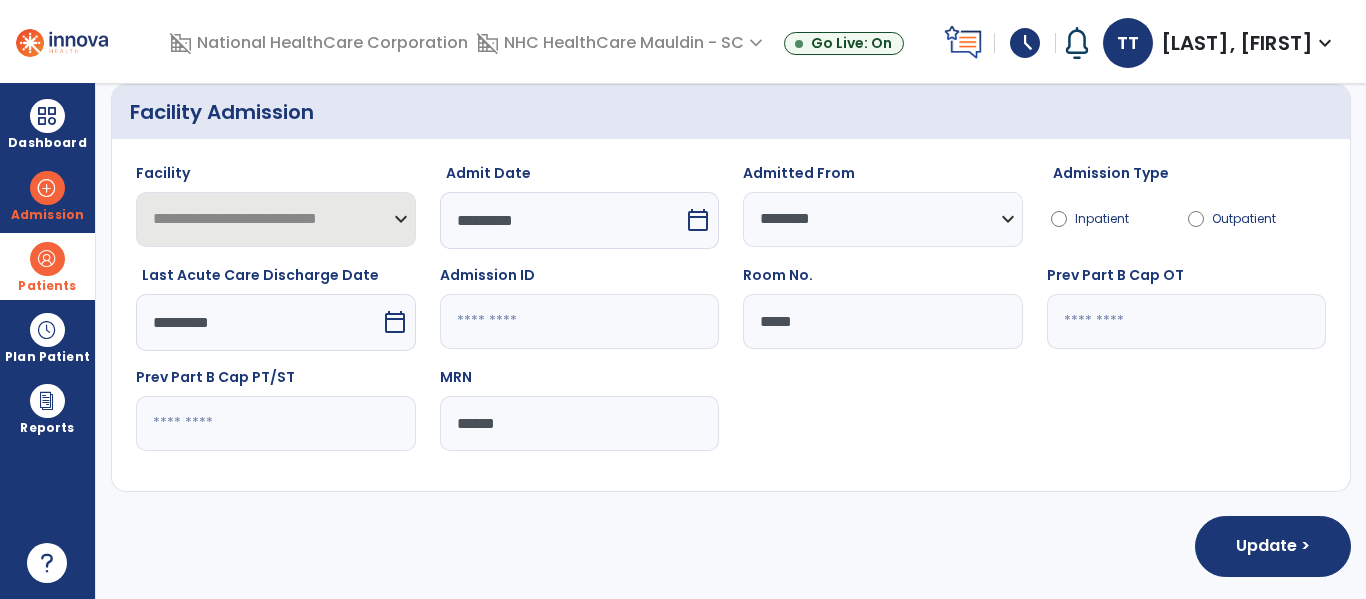 scroll, scrollTop: 227, scrollLeft: 0, axis: vertical 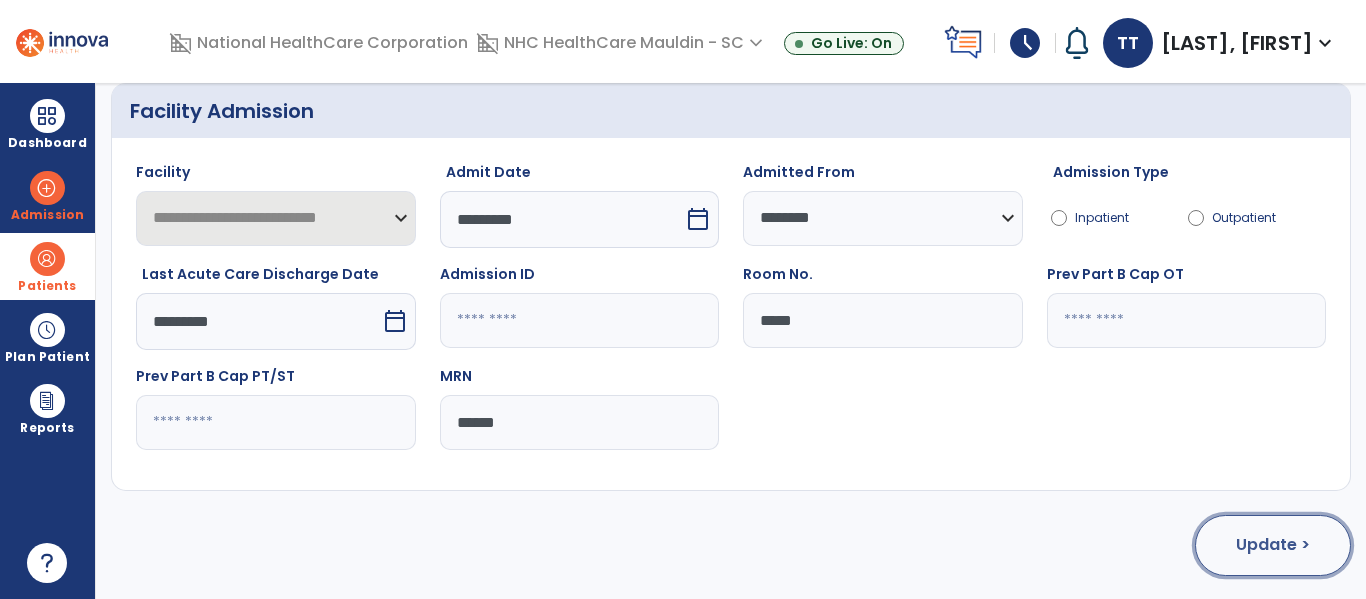 click on "Update >" 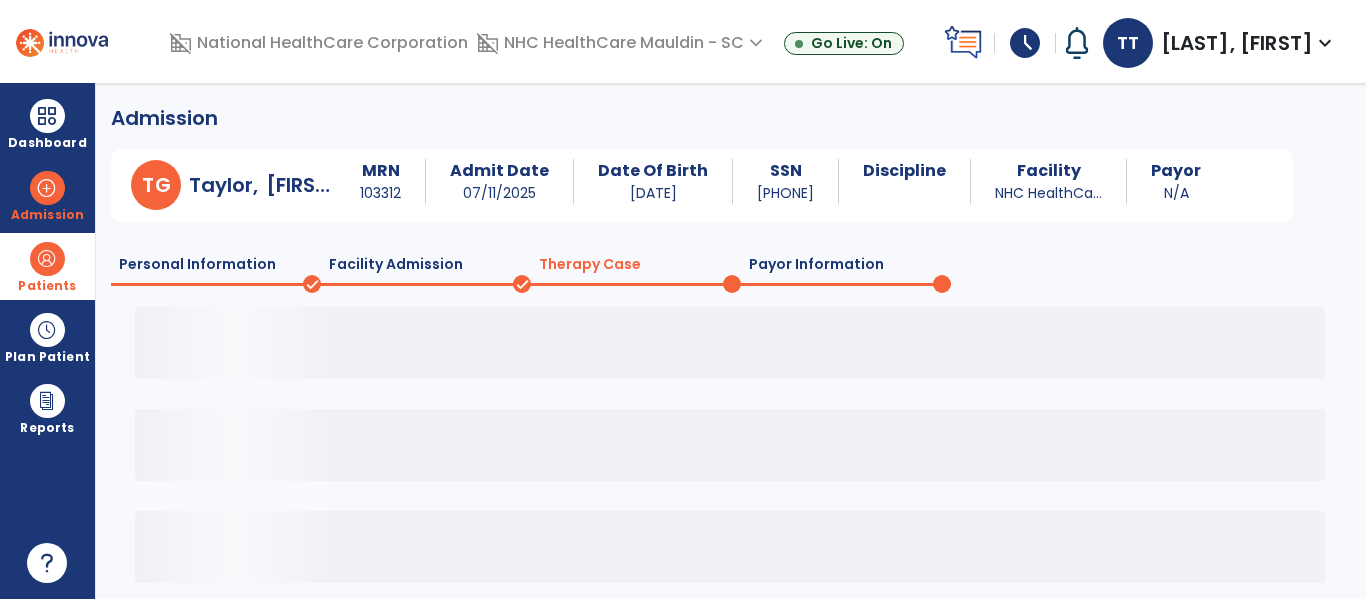 scroll, scrollTop: 0, scrollLeft: 0, axis: both 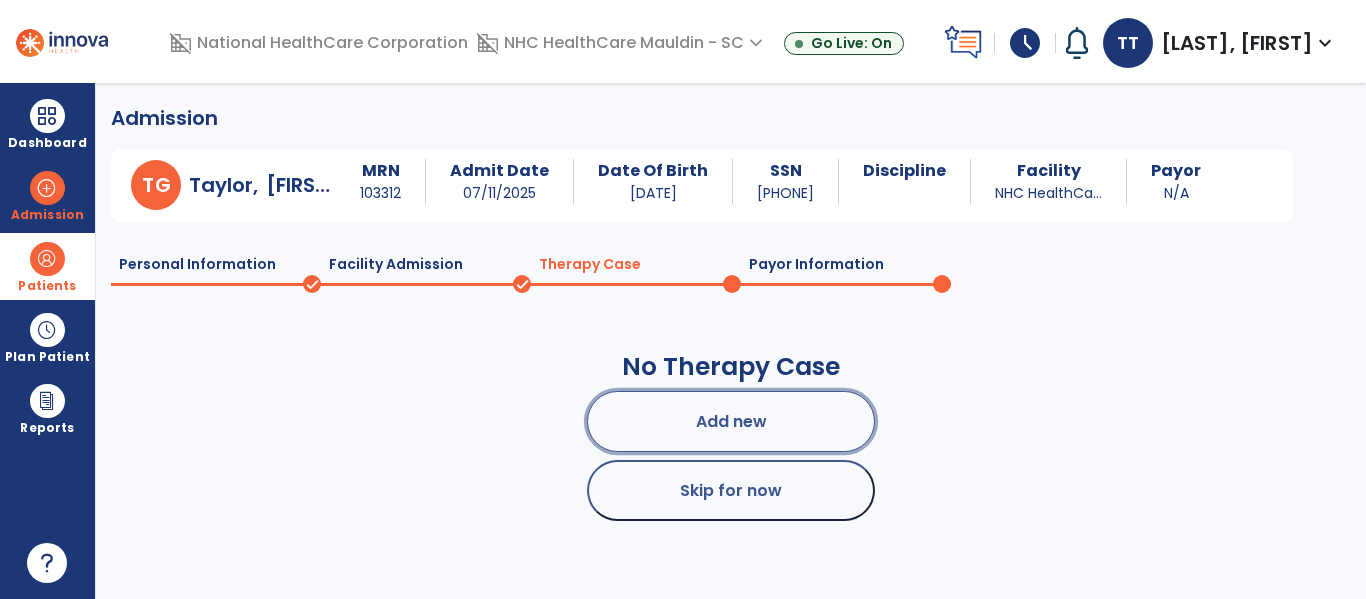 click on "Add new" at bounding box center (731, 421) 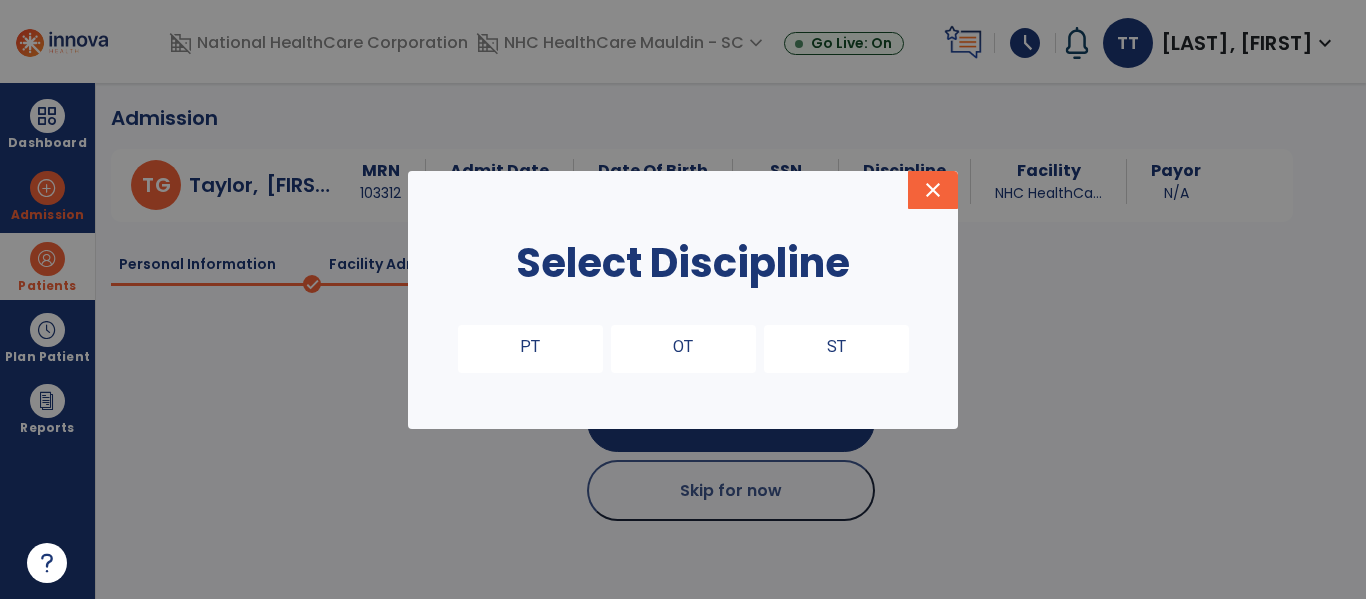 click on "PT" at bounding box center (530, 349) 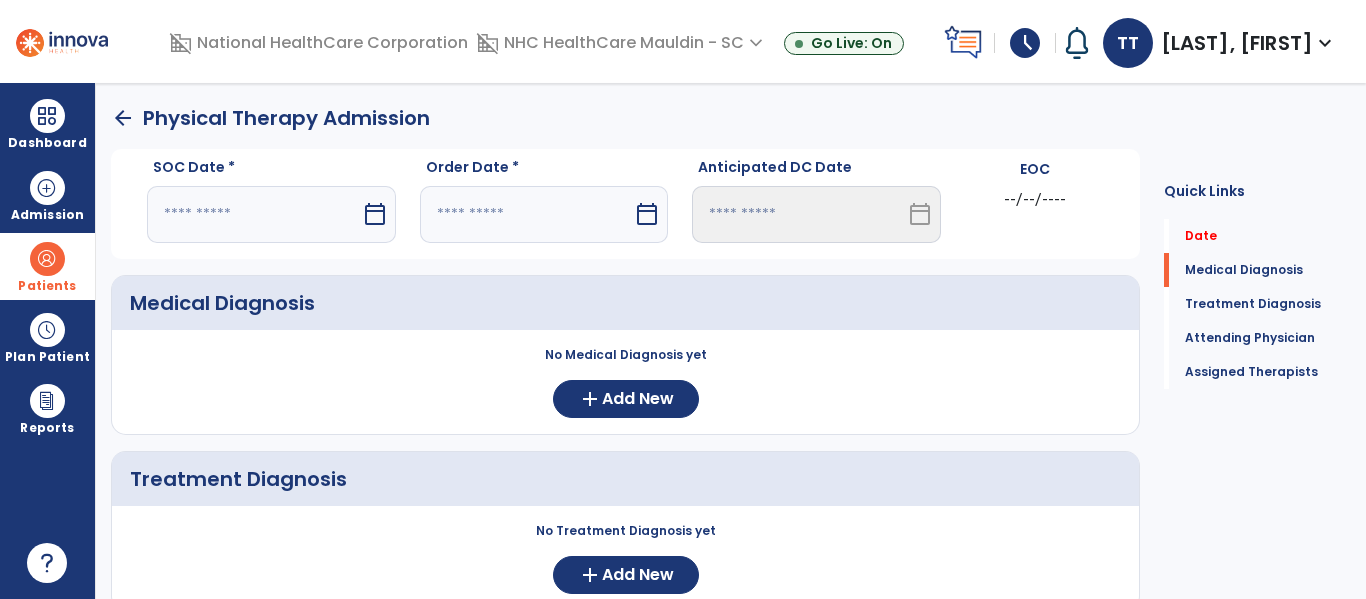 click at bounding box center [254, 214] 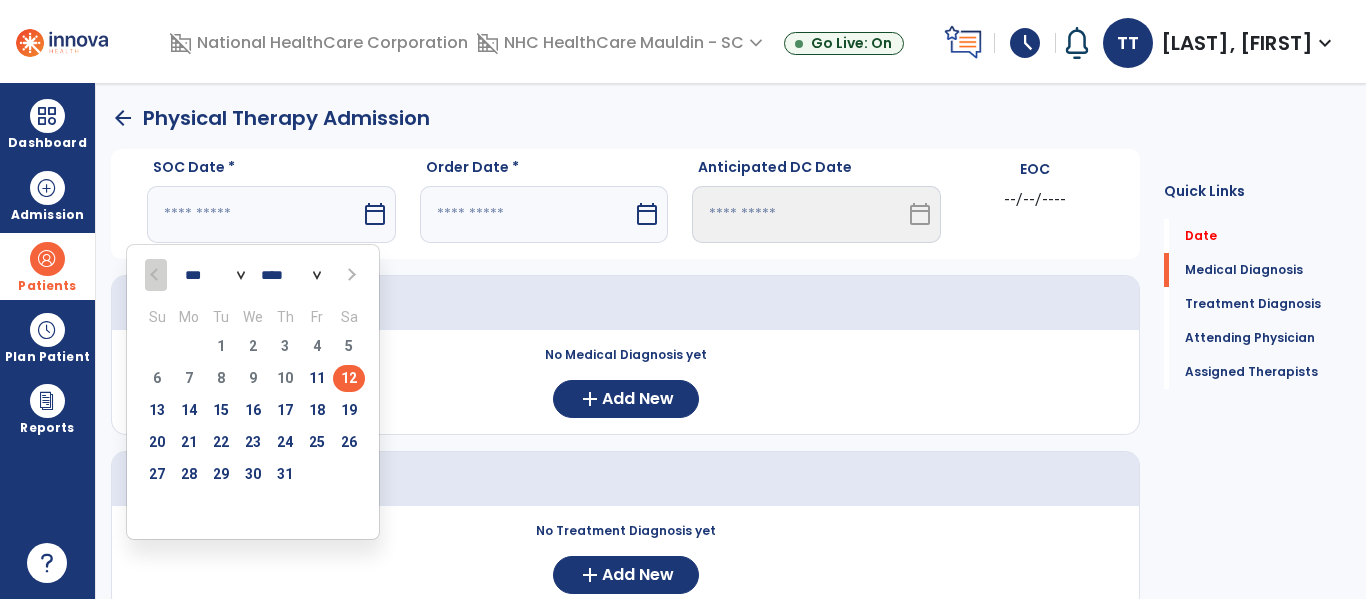 click on "12" at bounding box center [349, 378] 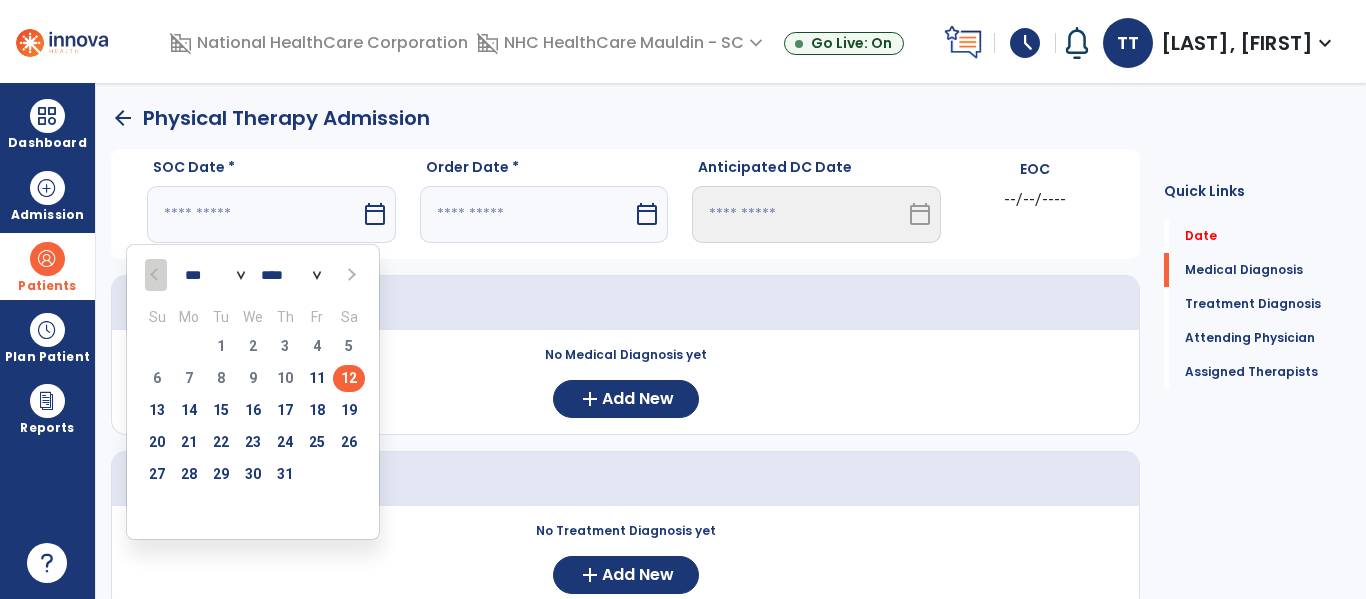 type on "*********" 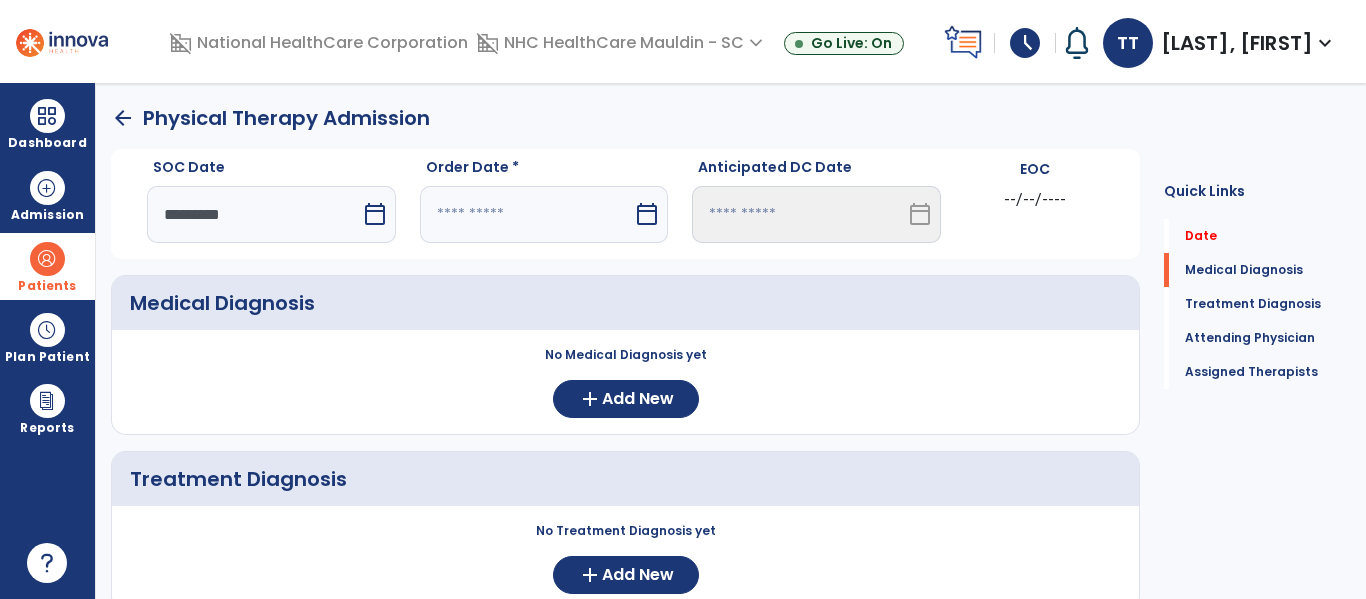 click at bounding box center [527, 214] 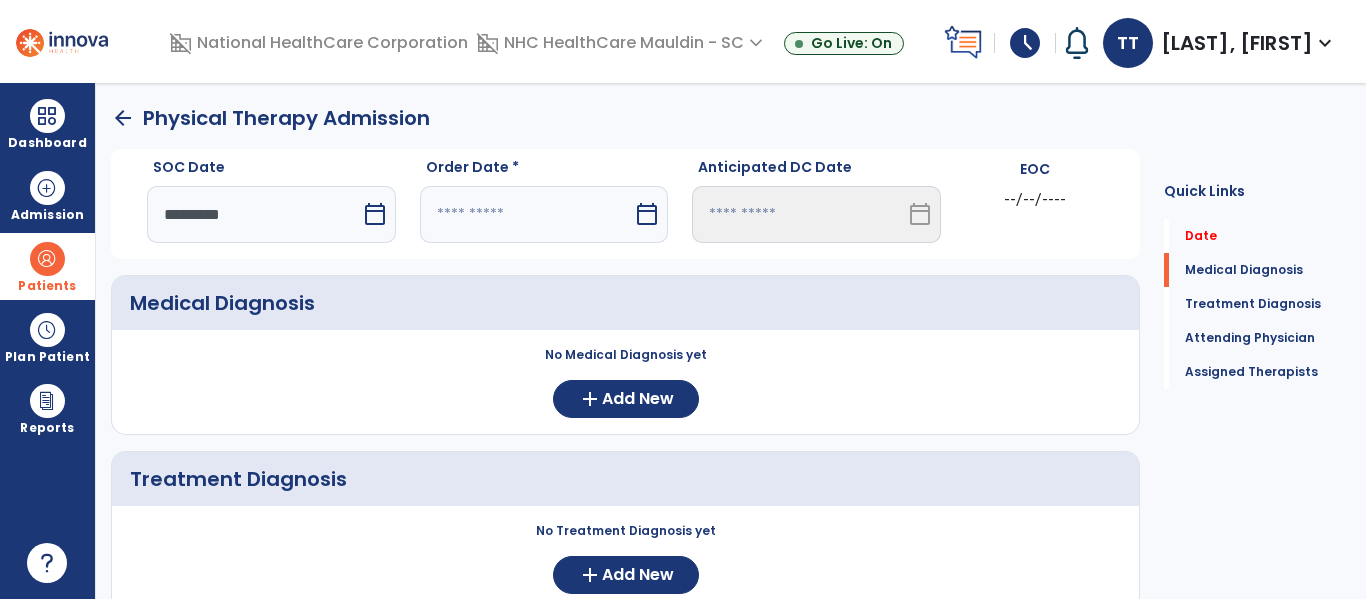 select on "*" 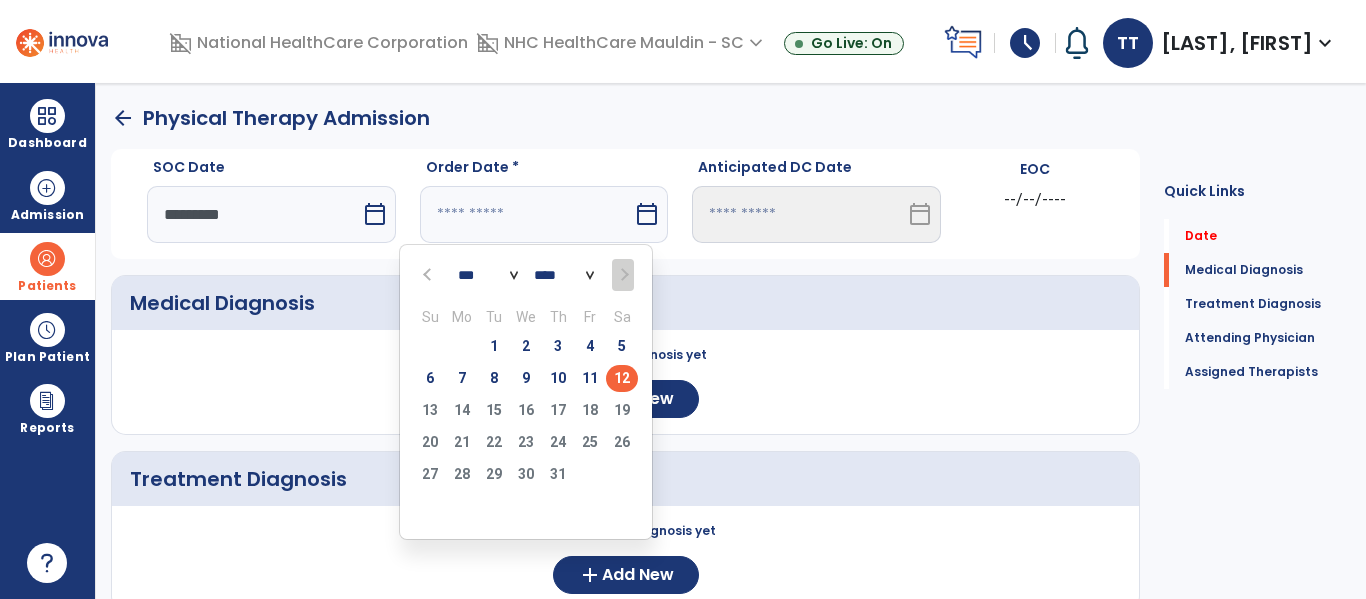 click on "12" at bounding box center (622, 378) 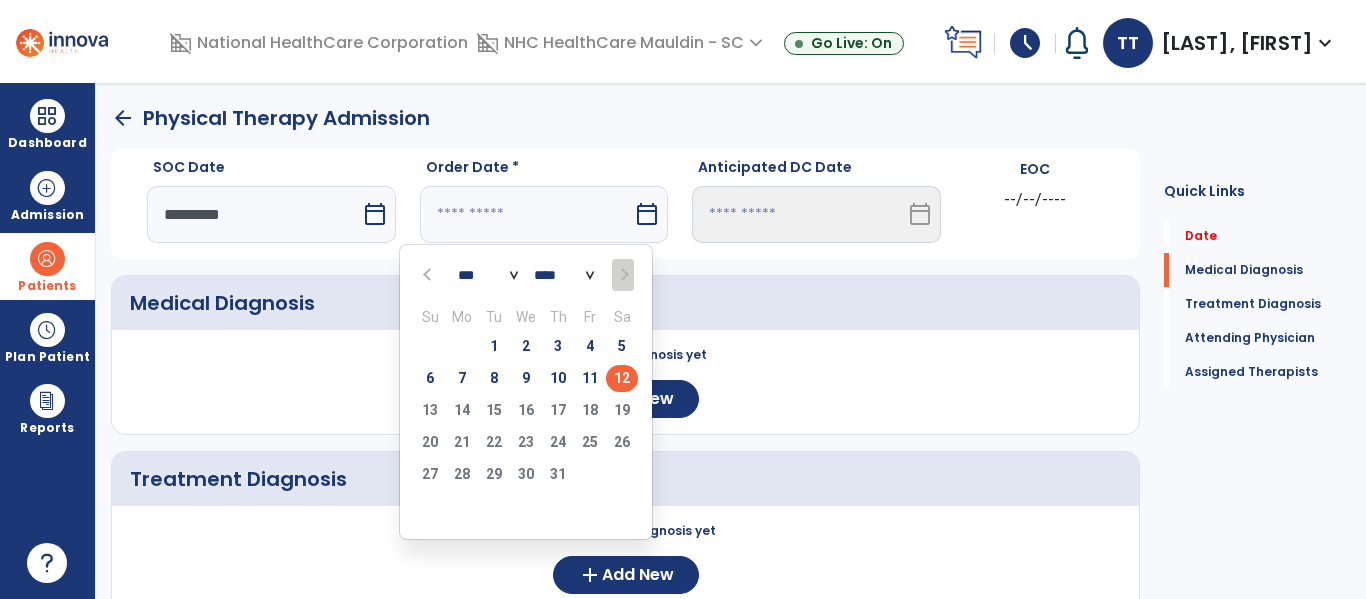 type on "*********" 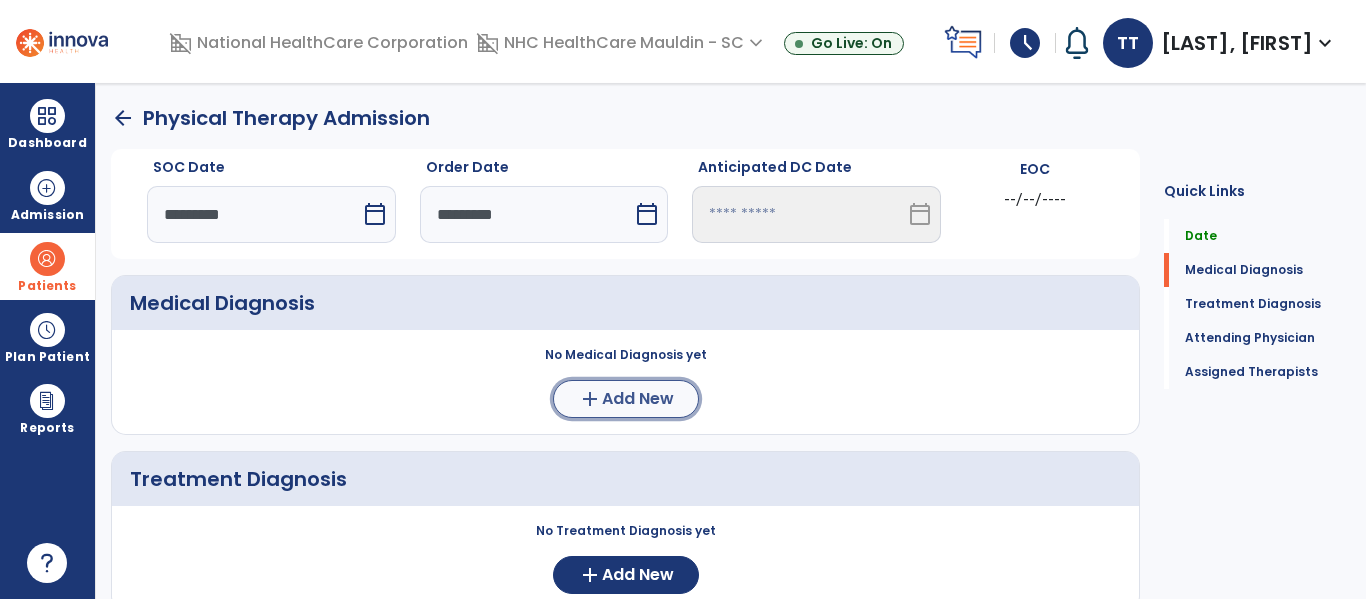 click on "Add New" 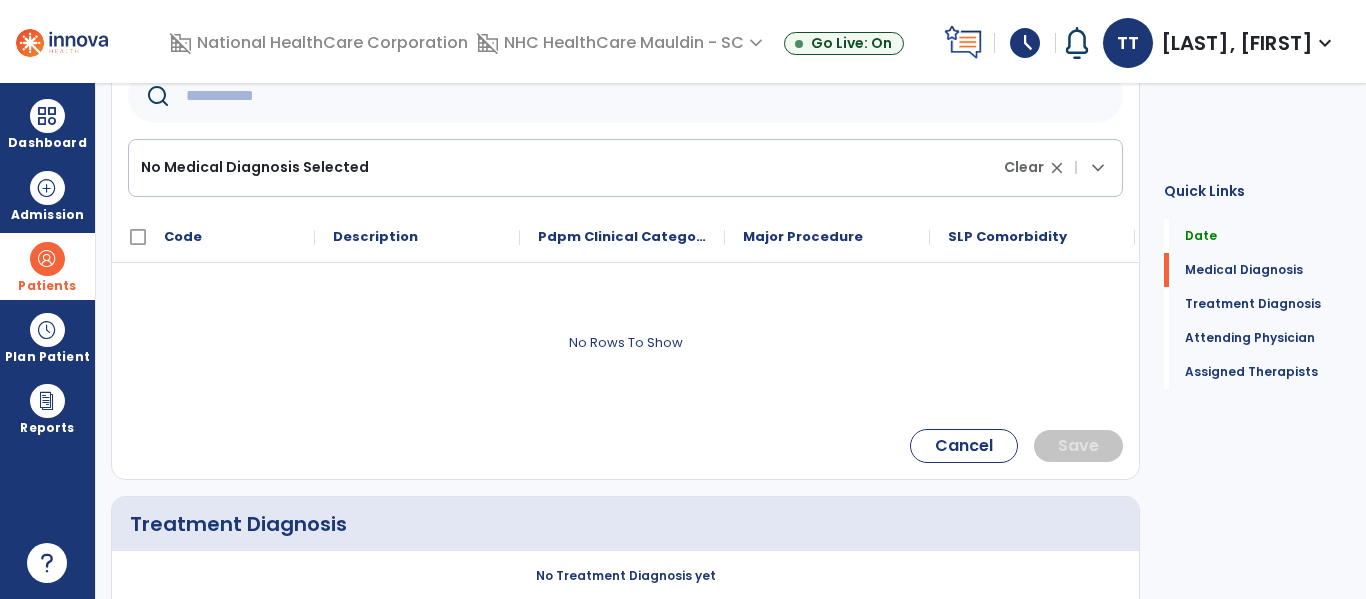 scroll, scrollTop: 542, scrollLeft: 0, axis: vertical 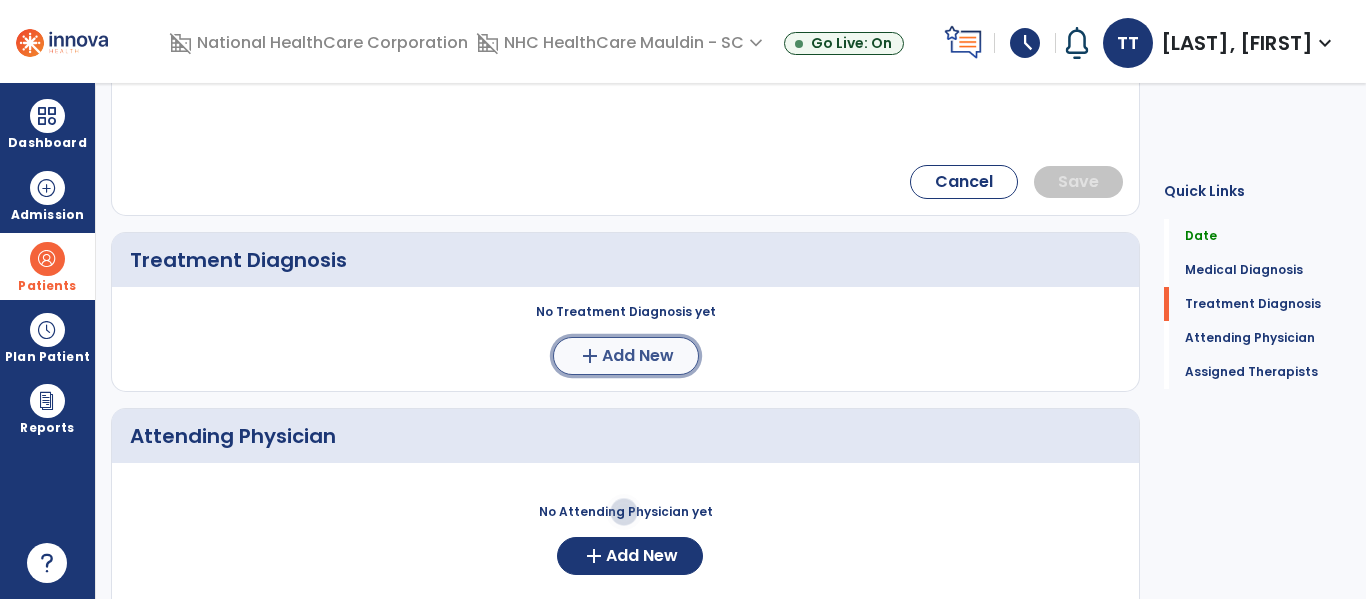 click on "add" 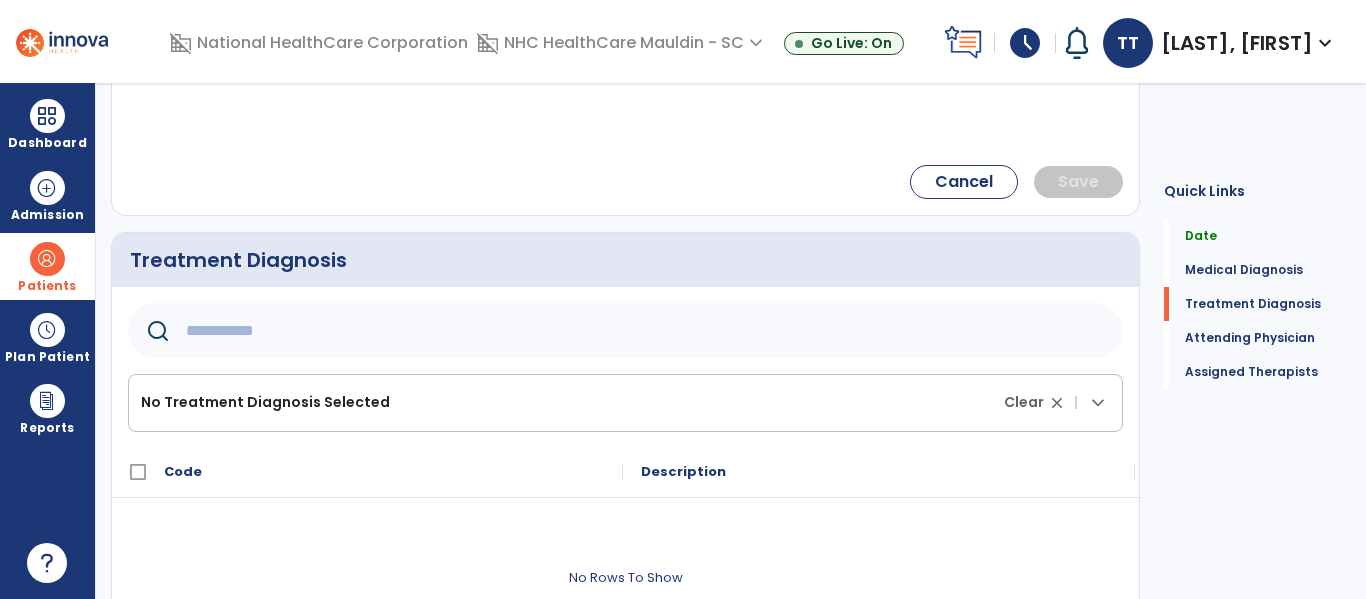 click 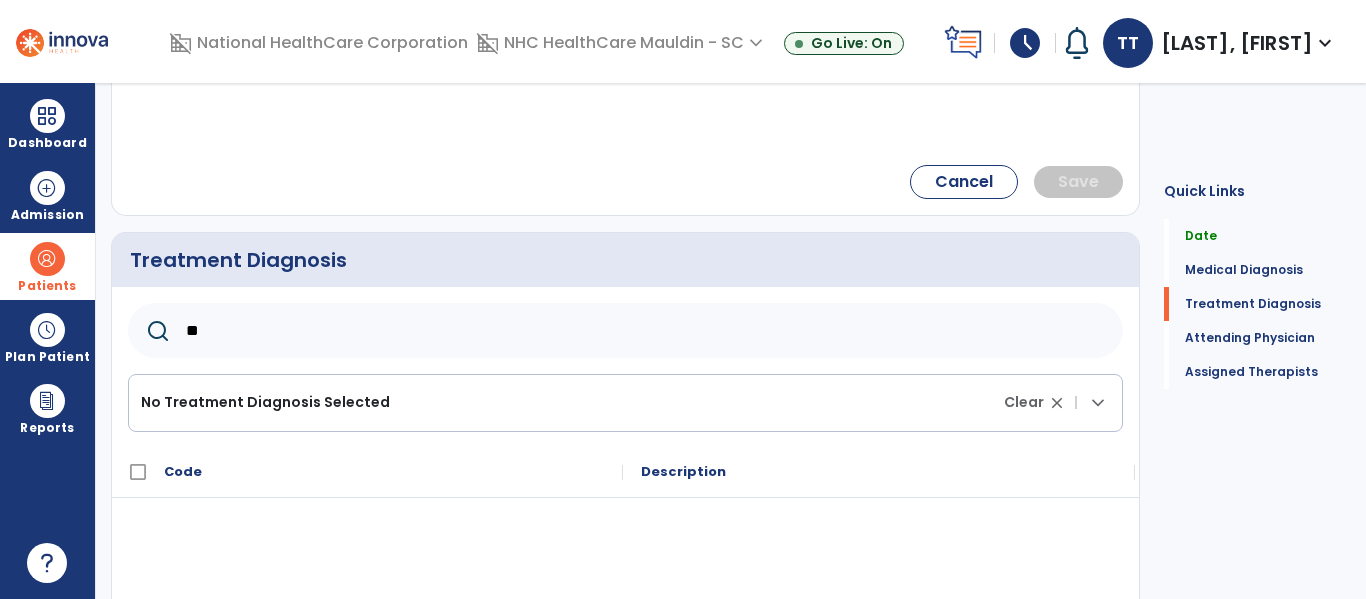 type on "*" 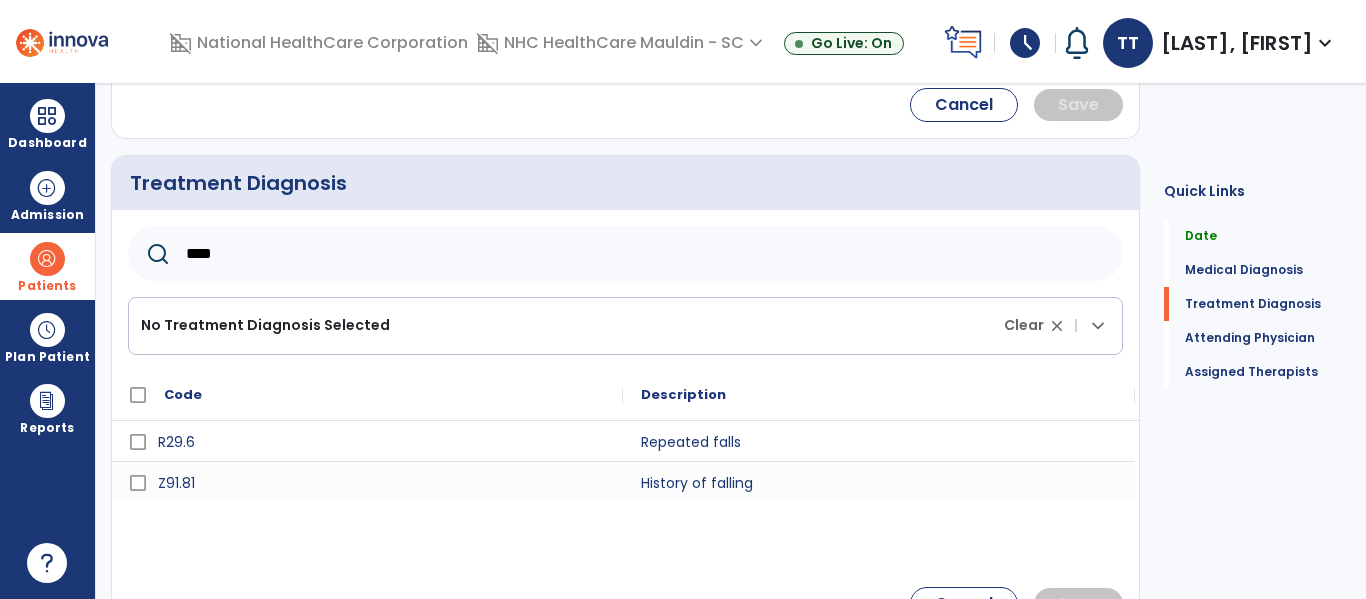 scroll, scrollTop: 620, scrollLeft: 0, axis: vertical 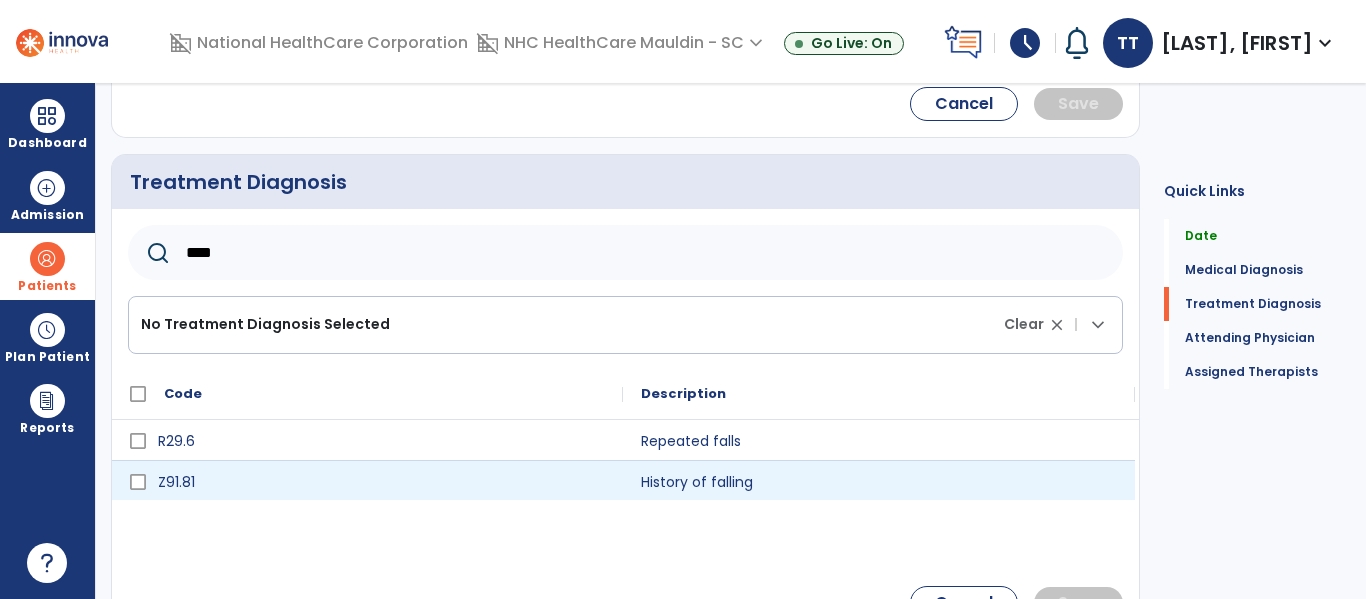 type on "****" 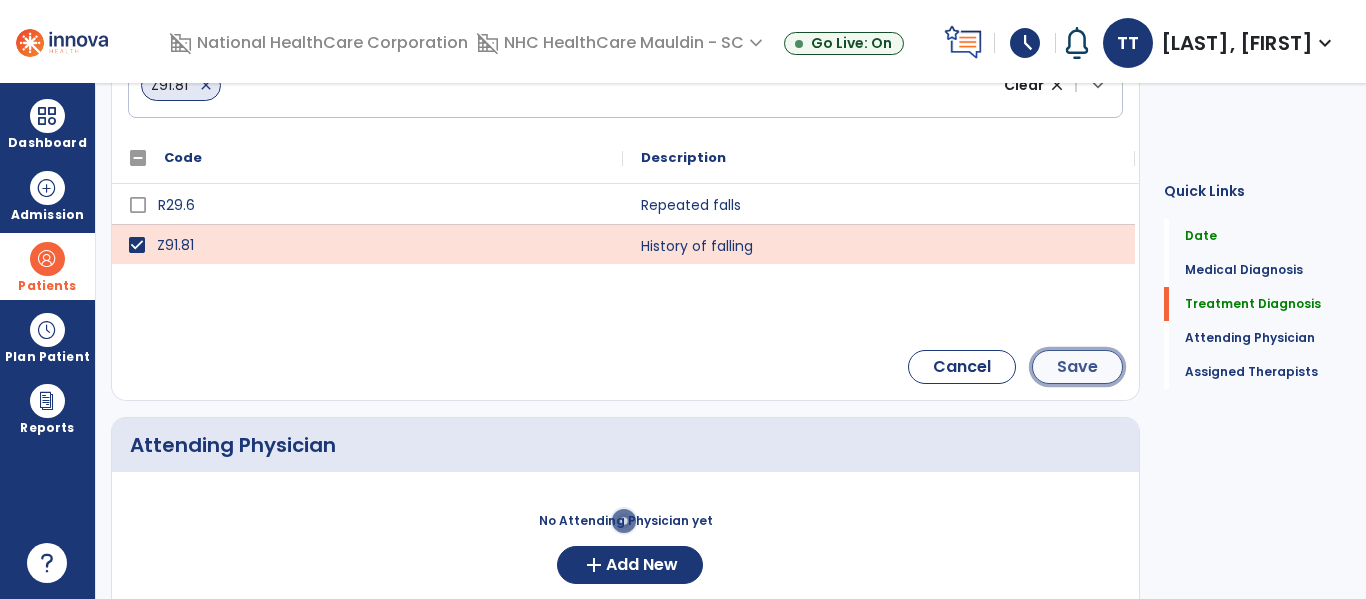 click on "Save" 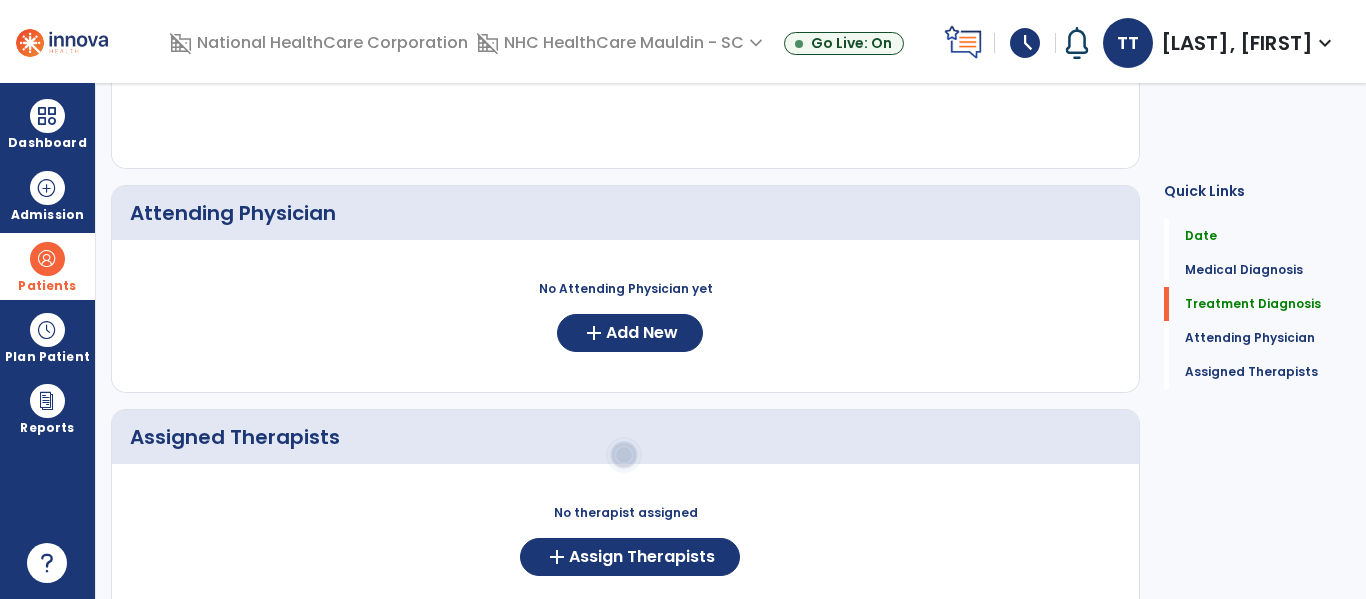 scroll, scrollTop: 697, scrollLeft: 0, axis: vertical 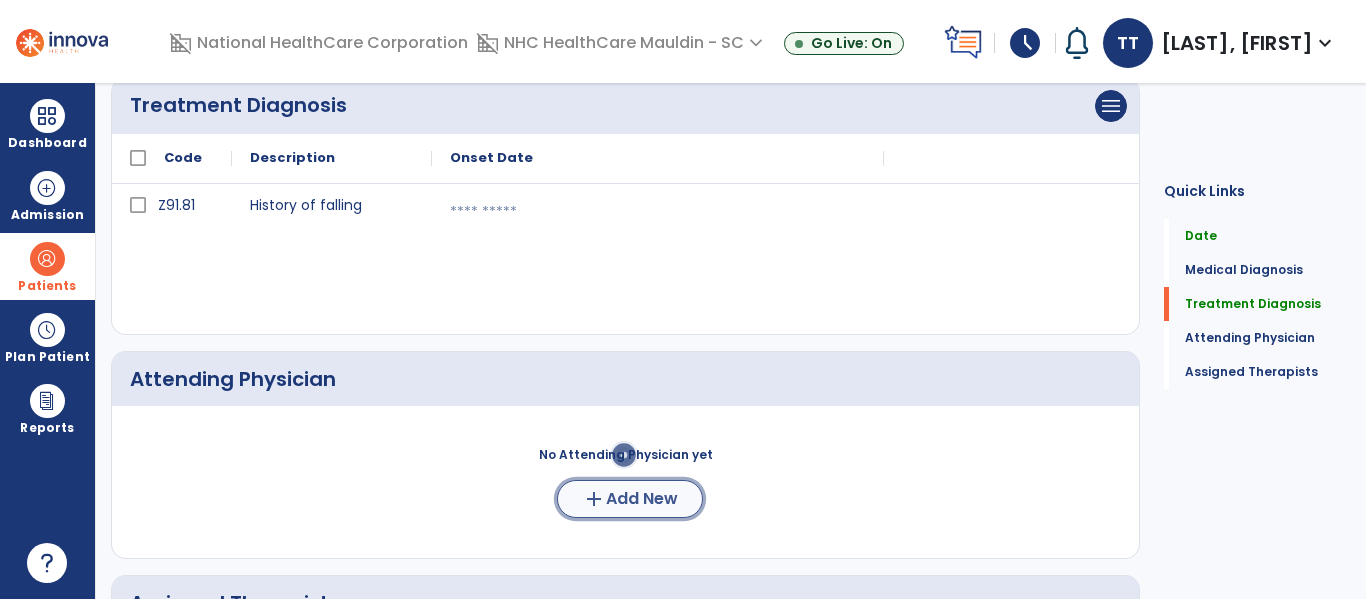 click on "Add New" 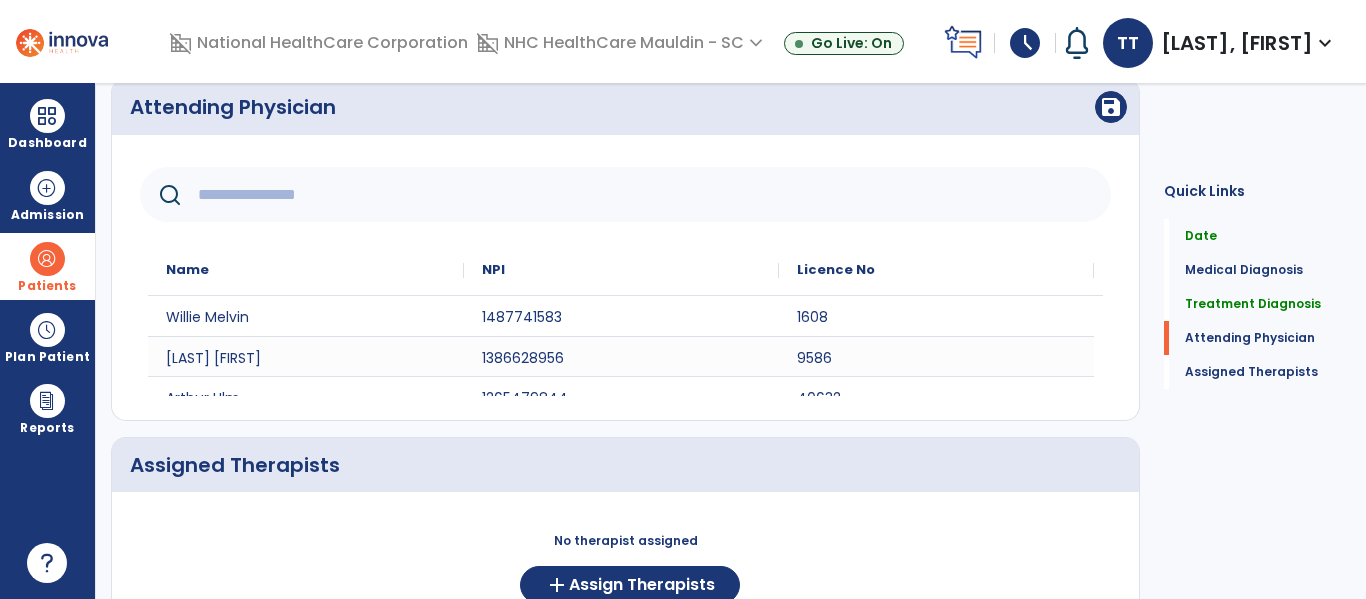 scroll, scrollTop: 1040, scrollLeft: 0, axis: vertical 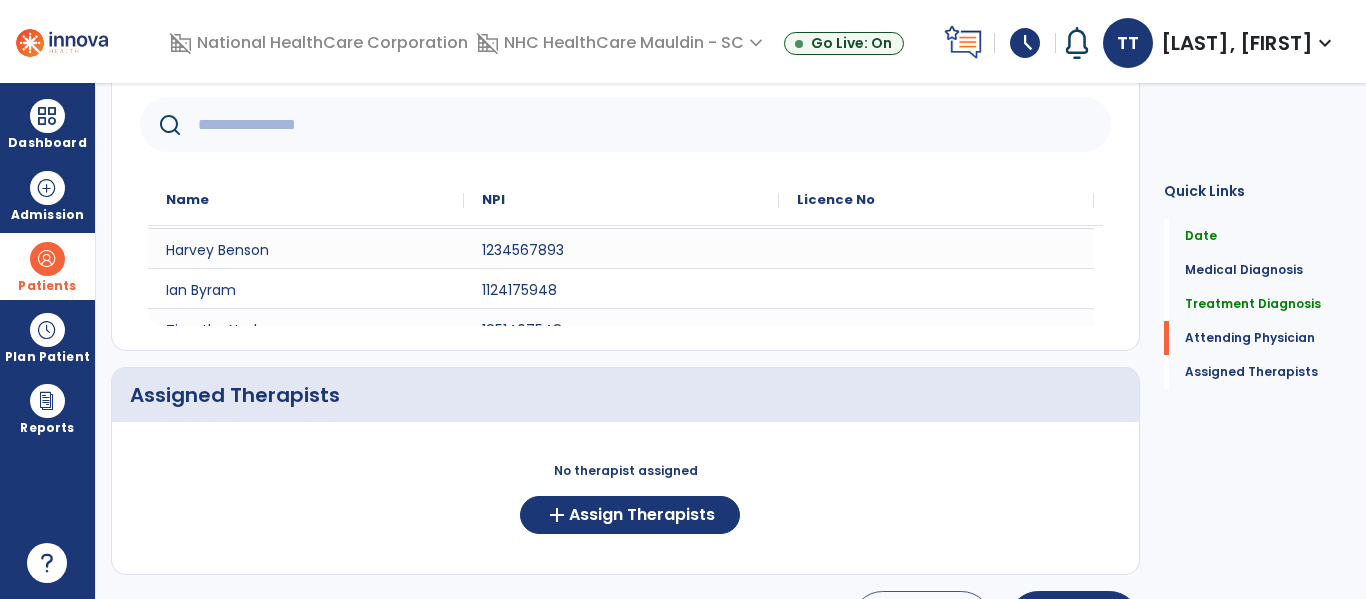 click 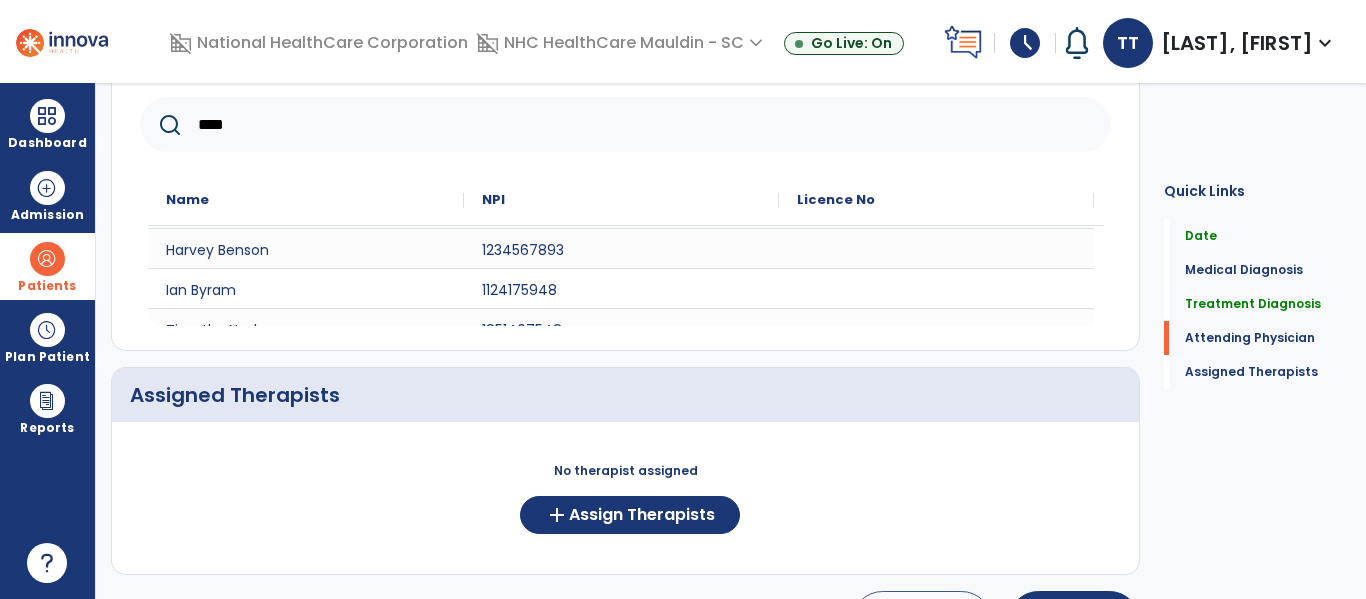 scroll, scrollTop: 0, scrollLeft: 0, axis: both 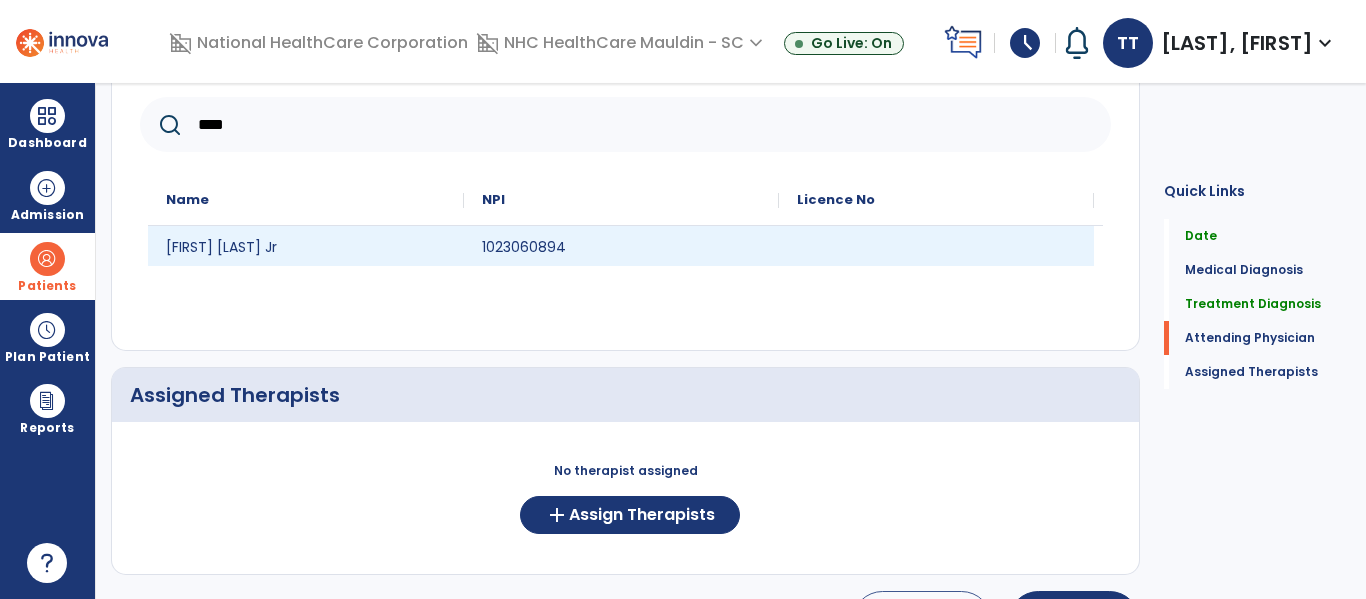 type on "****" 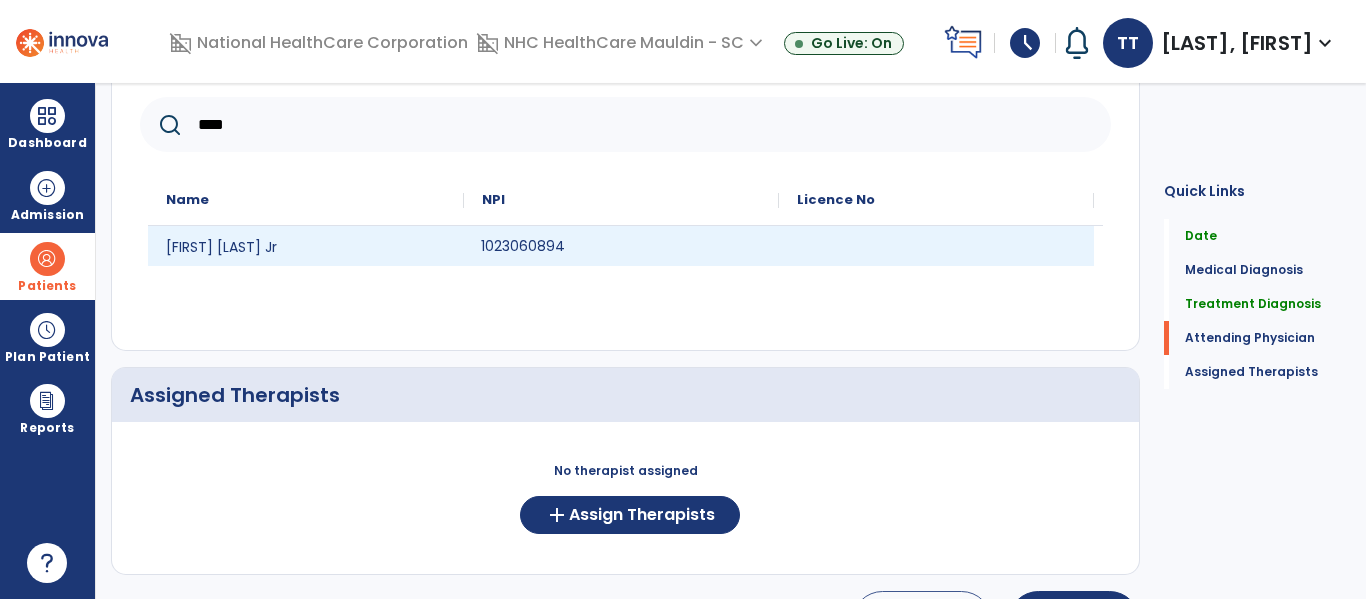 click on "1023060894" 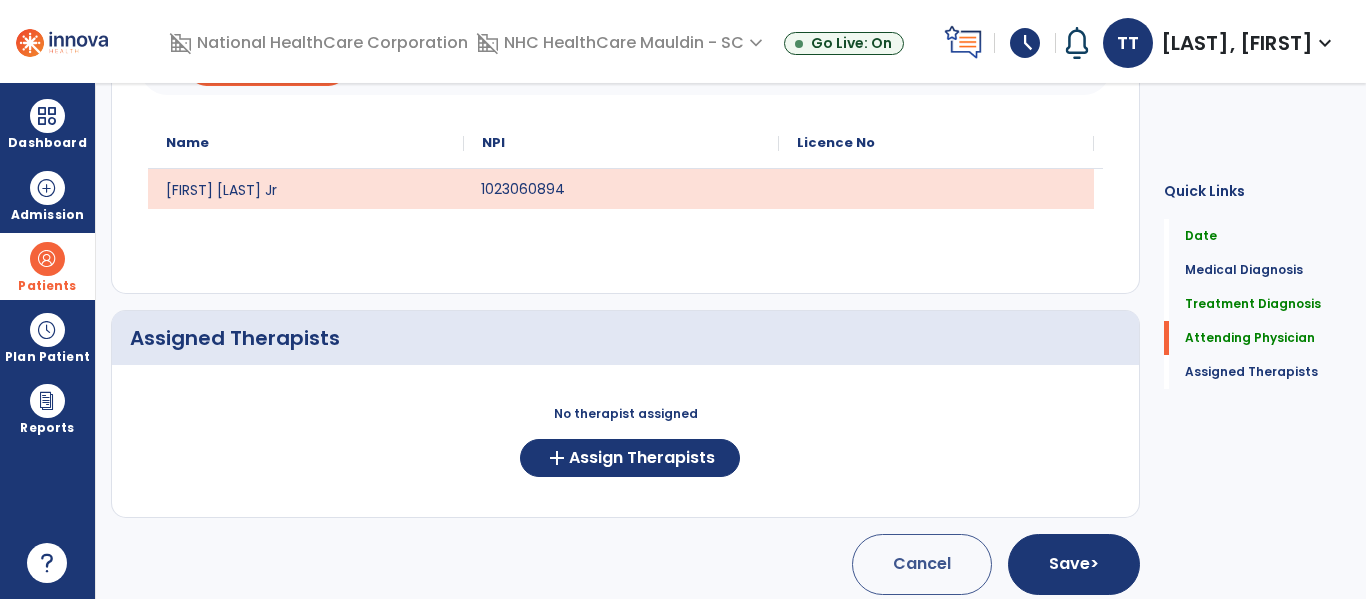 scroll, scrollTop: 1109, scrollLeft: 0, axis: vertical 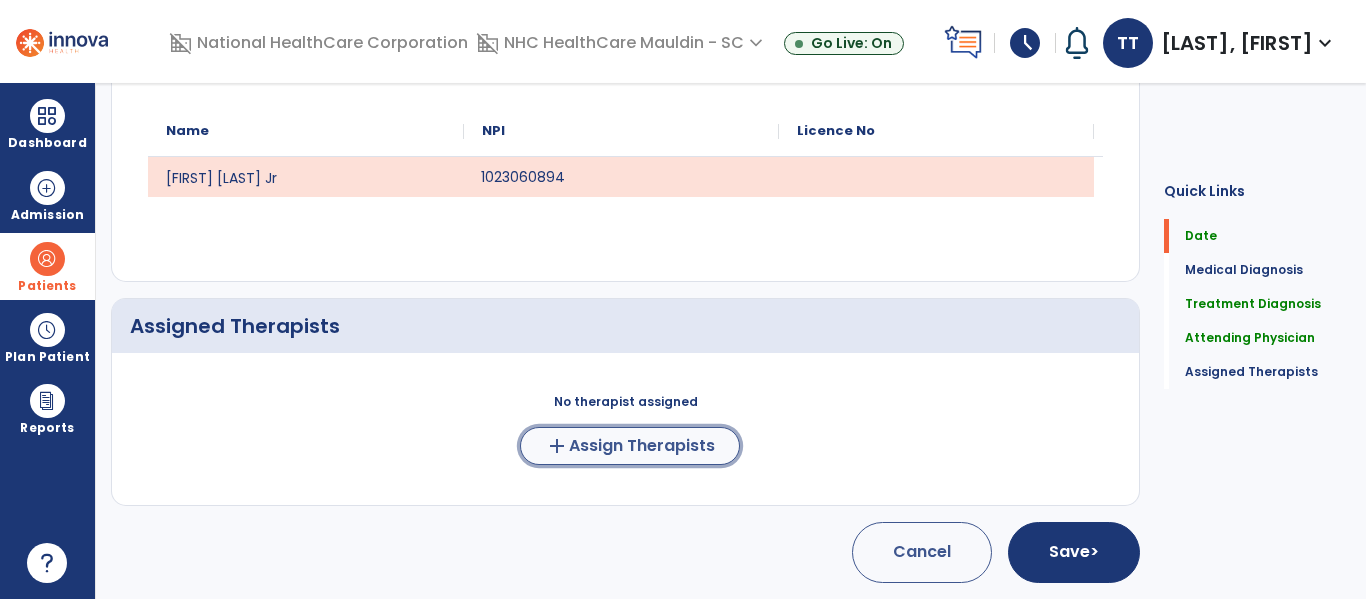 click on "Assign Therapists" 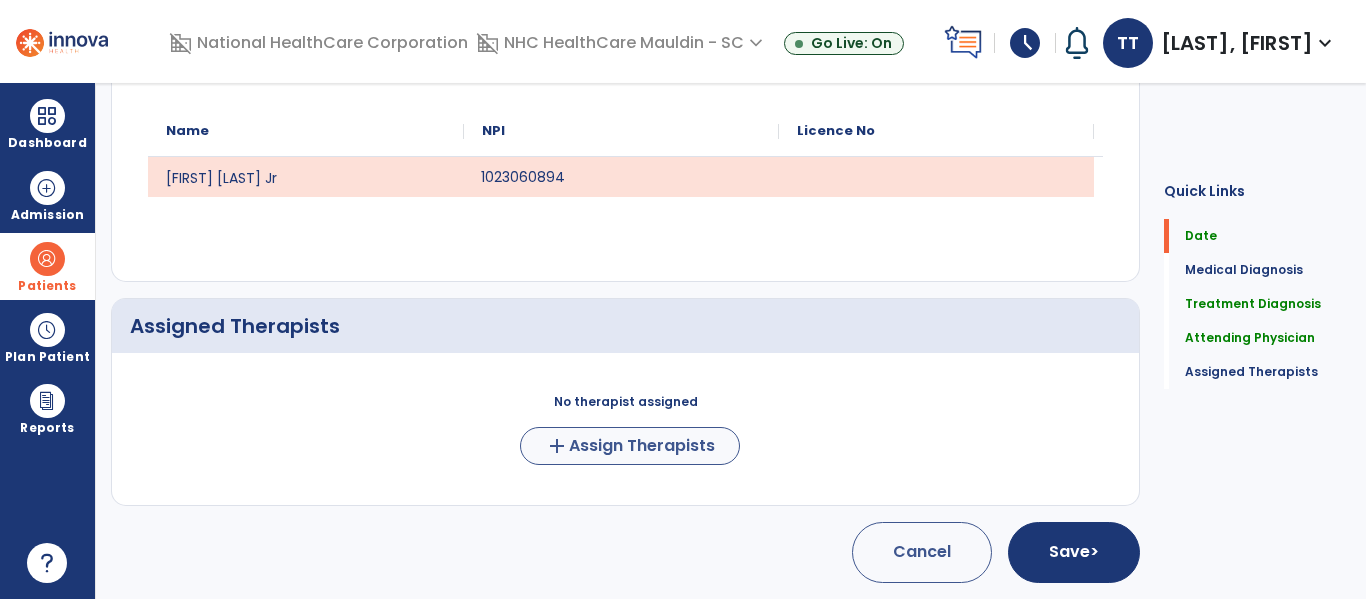 scroll, scrollTop: 1105, scrollLeft: 0, axis: vertical 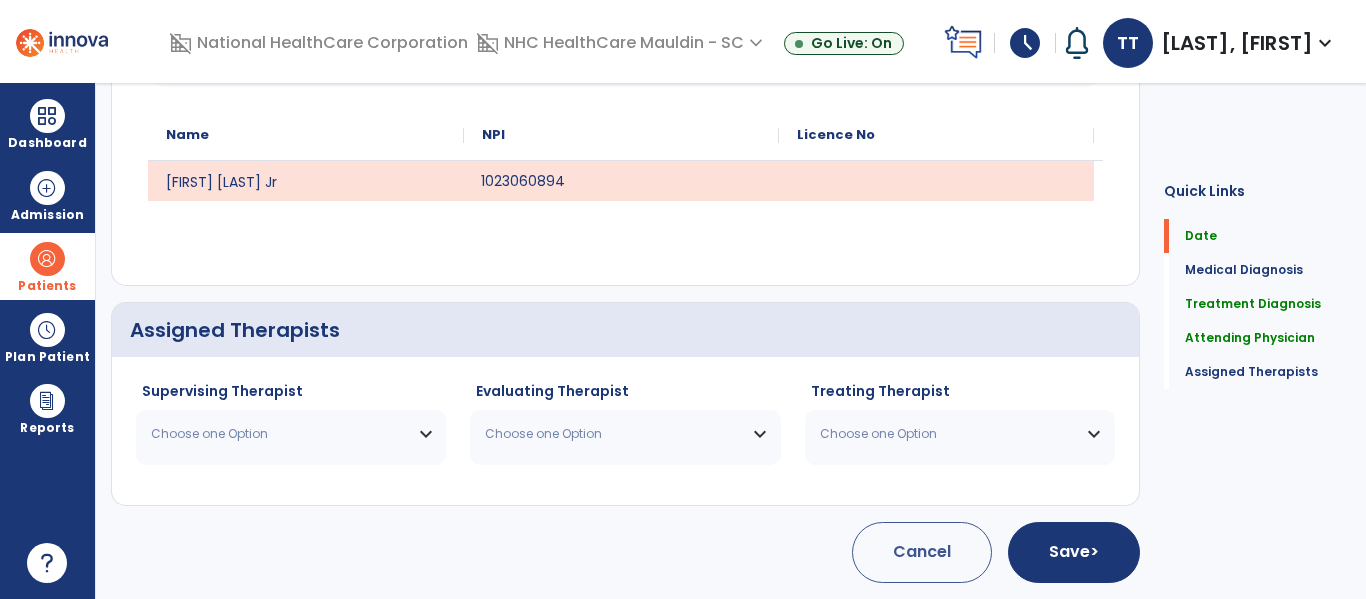 click on "Choose one Option" at bounding box center (291, 434) 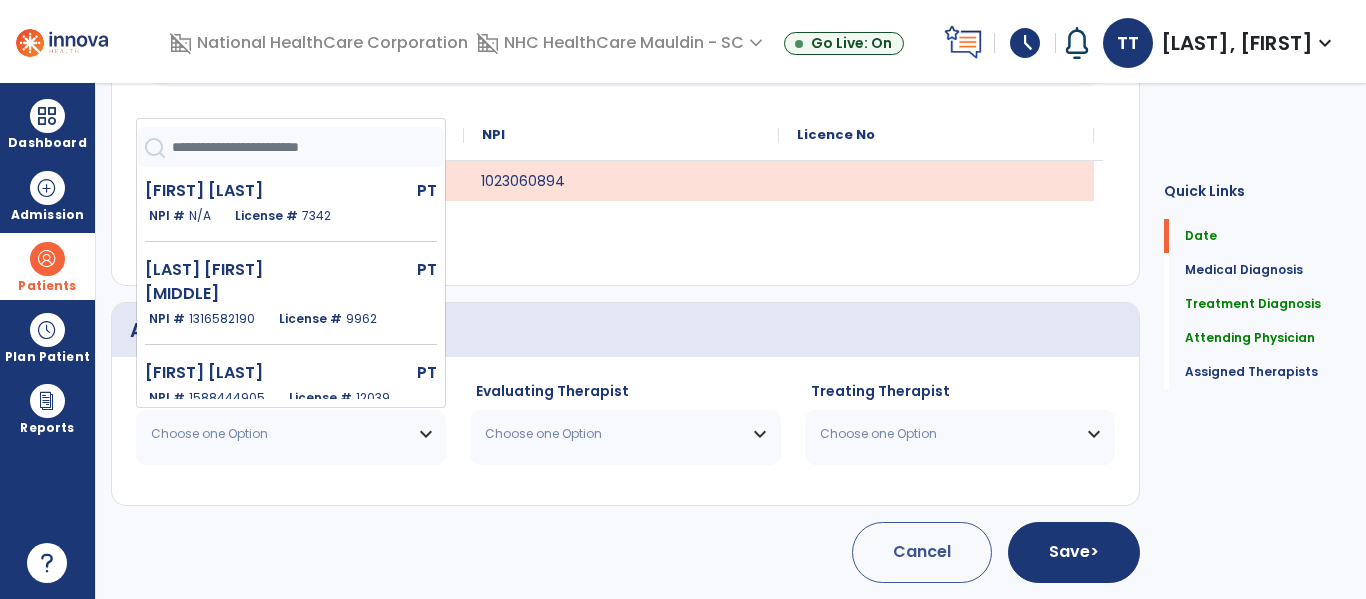 click 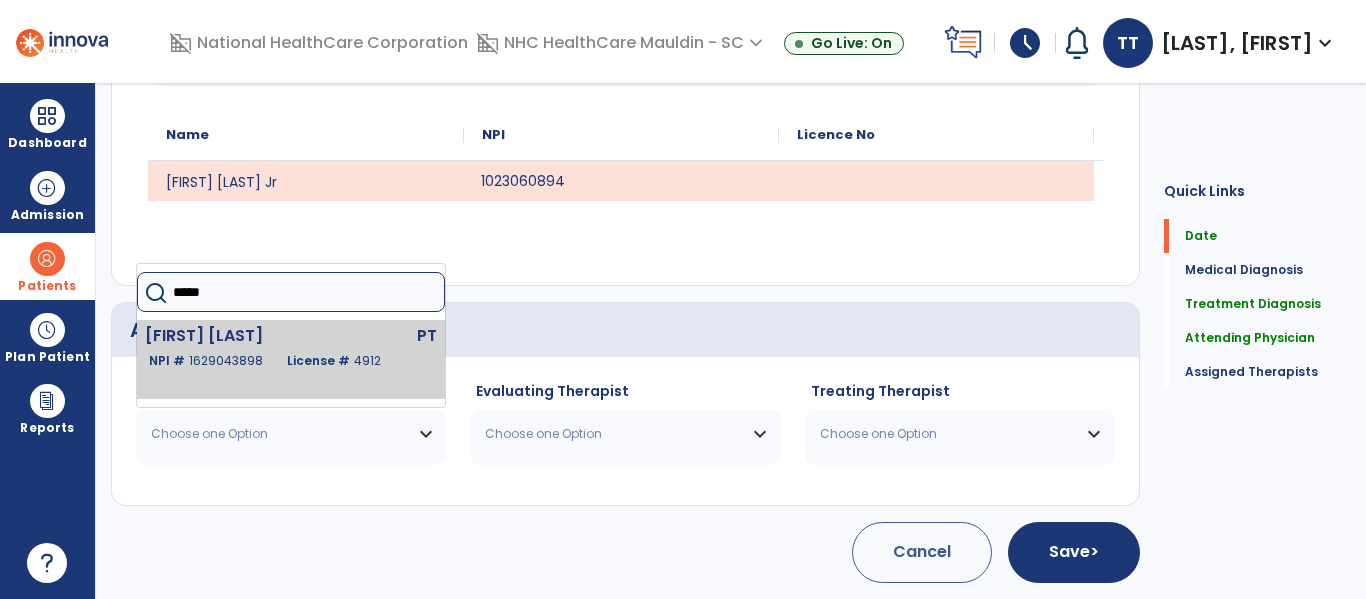 type on "*****" 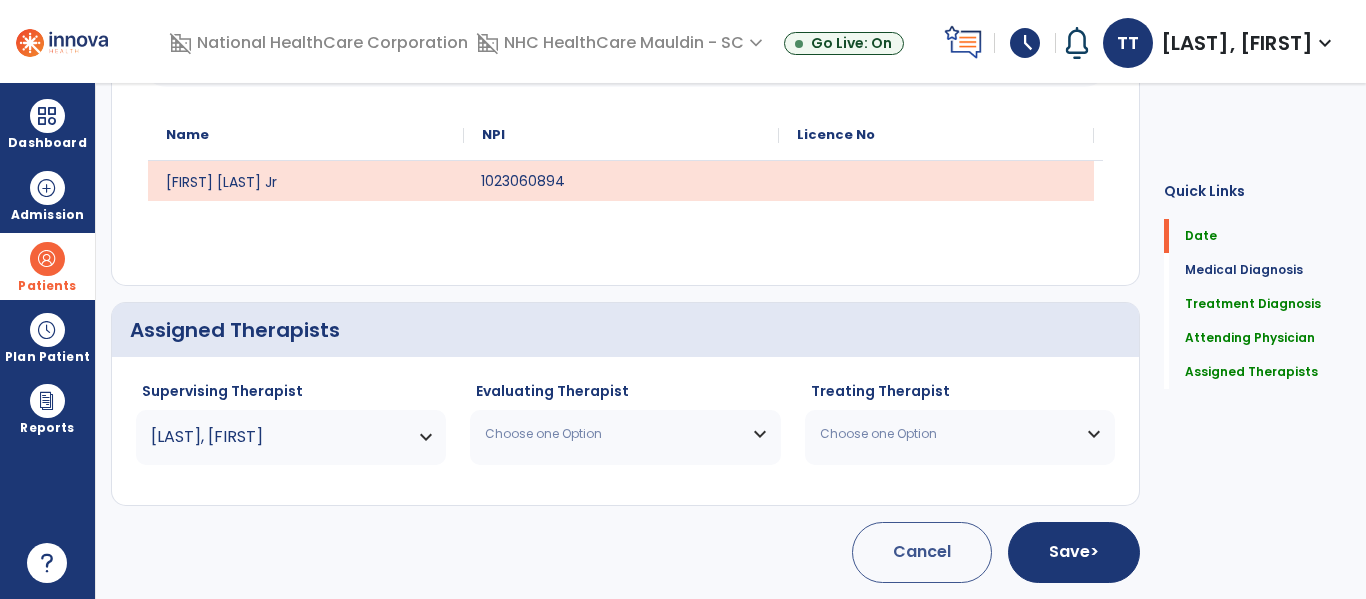 click on "Choose one Option" at bounding box center [612, 434] 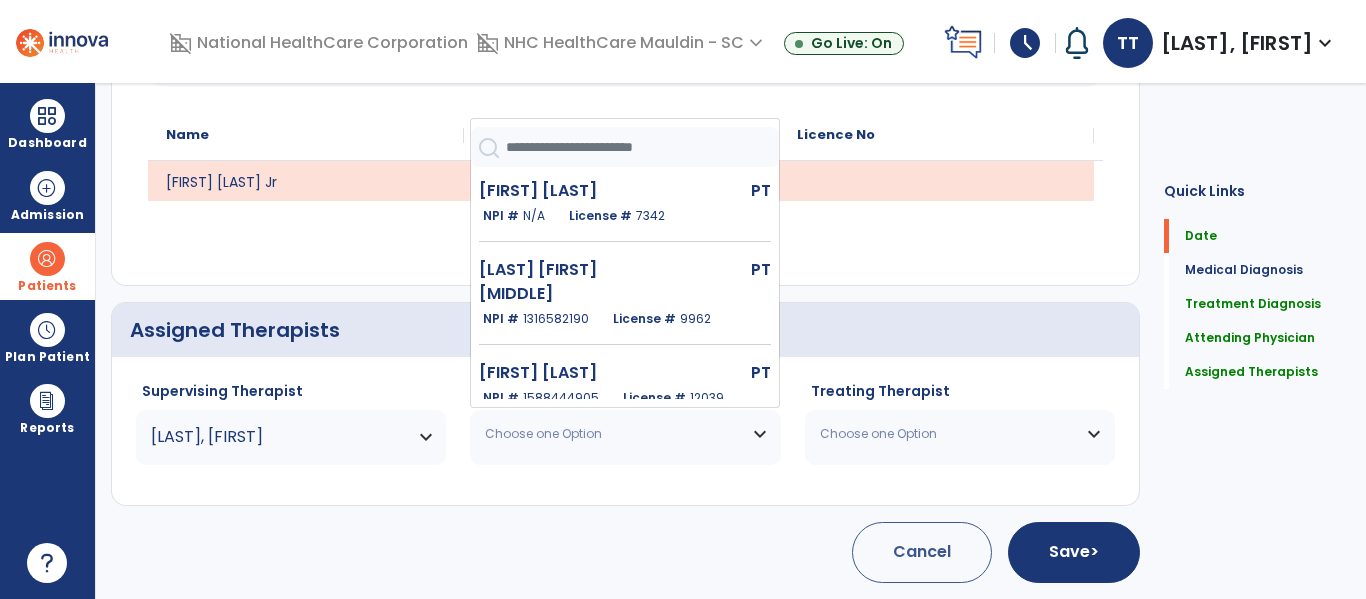 click 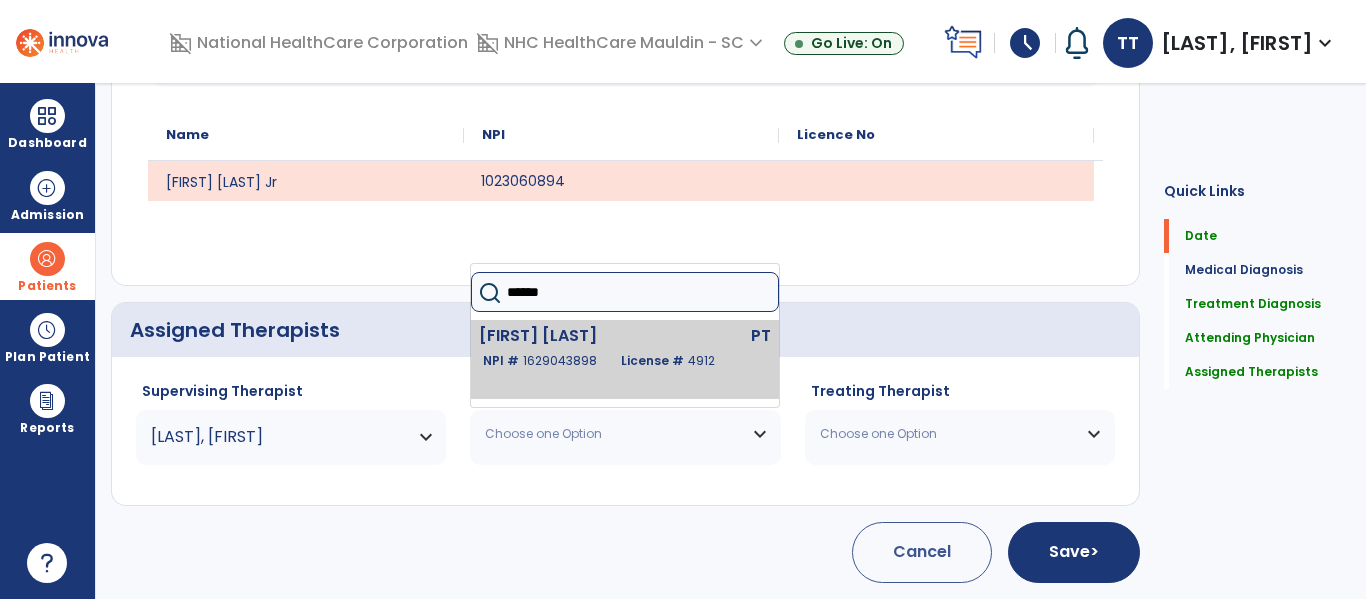 type on "******" 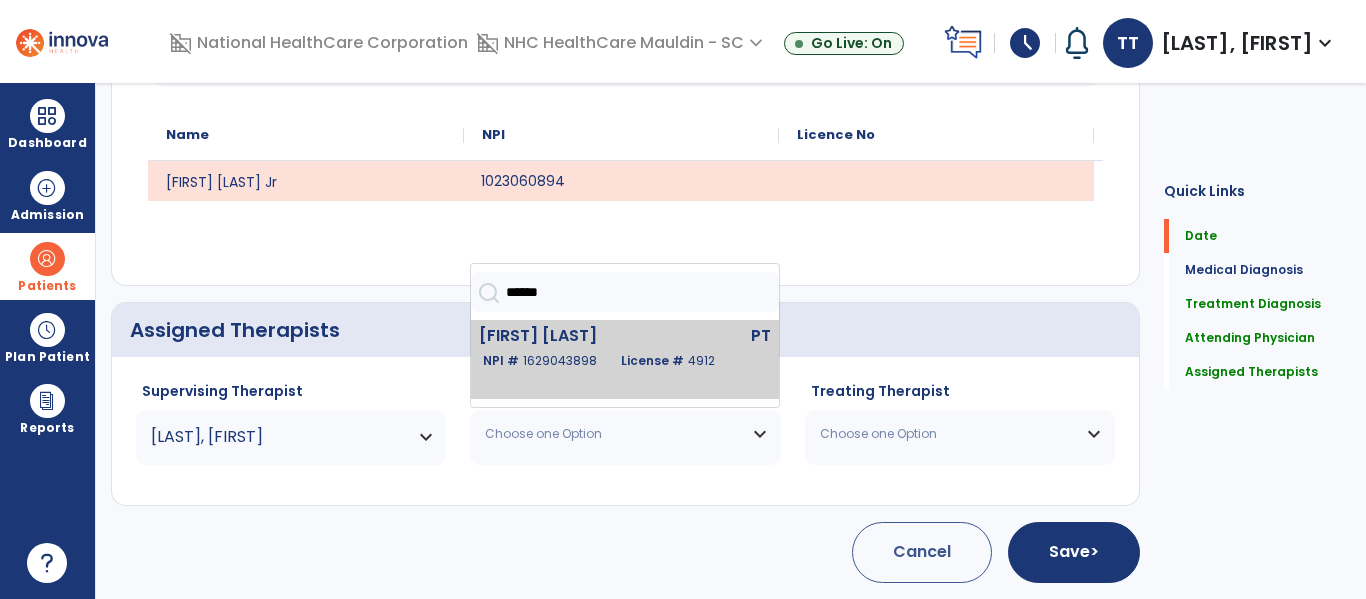 click on "[FIRST] [LAST]" 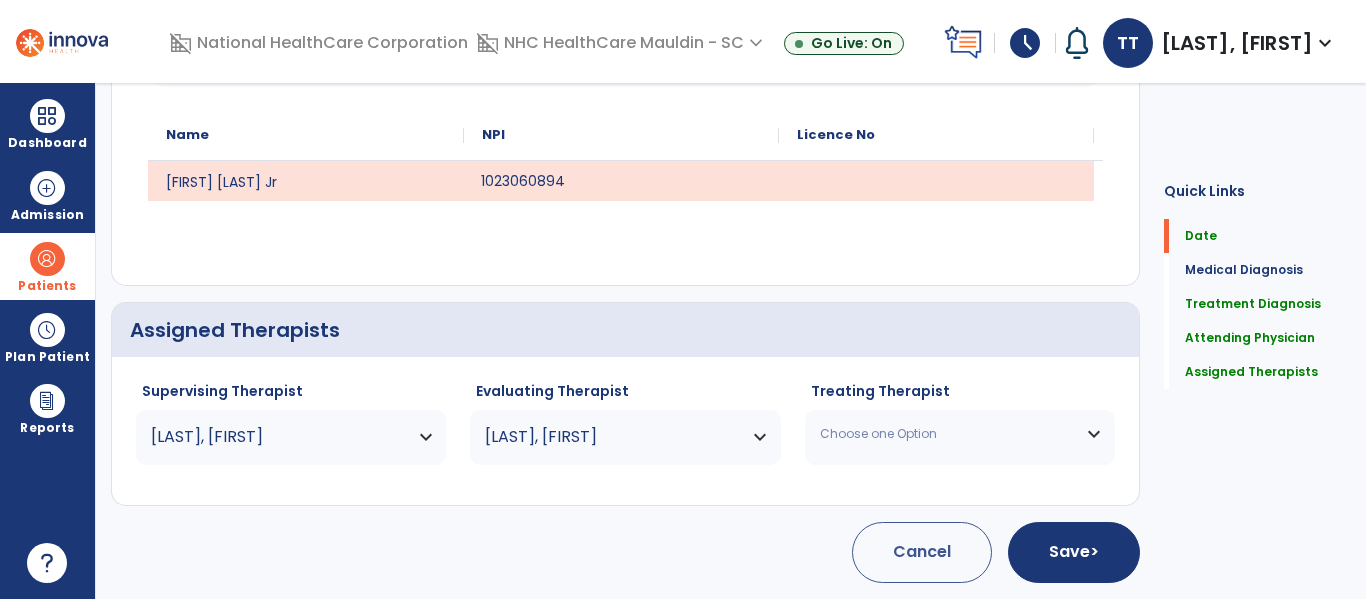 click on "Choose one Option" at bounding box center [947, 434] 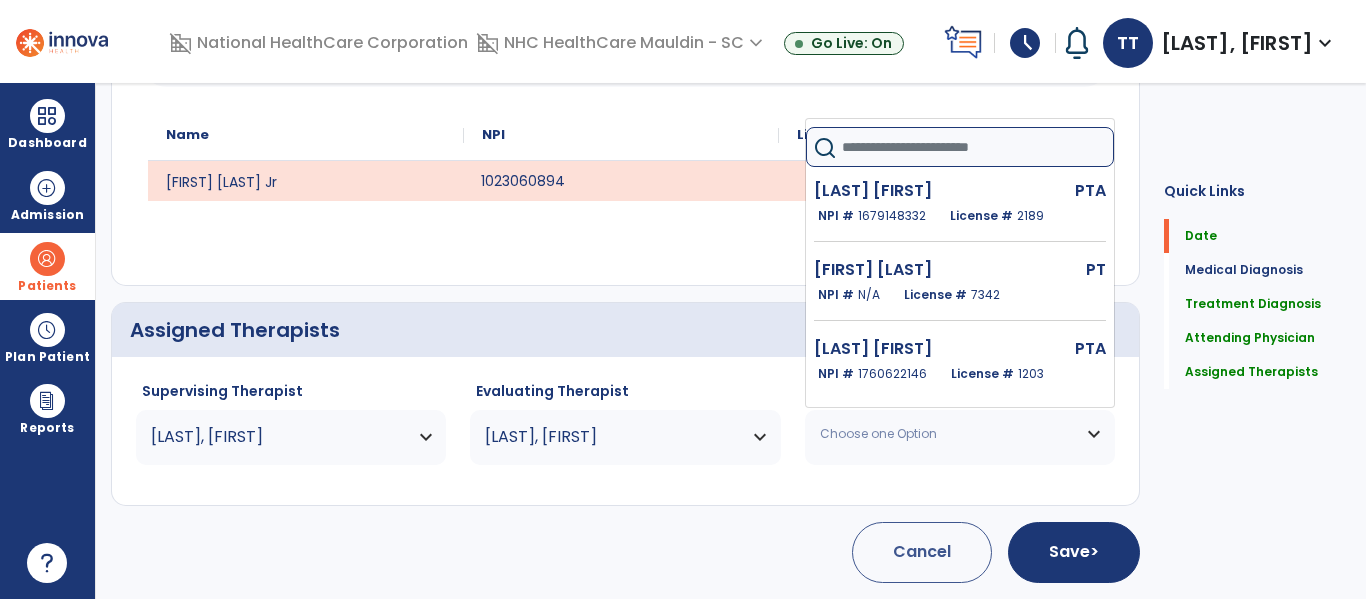 click 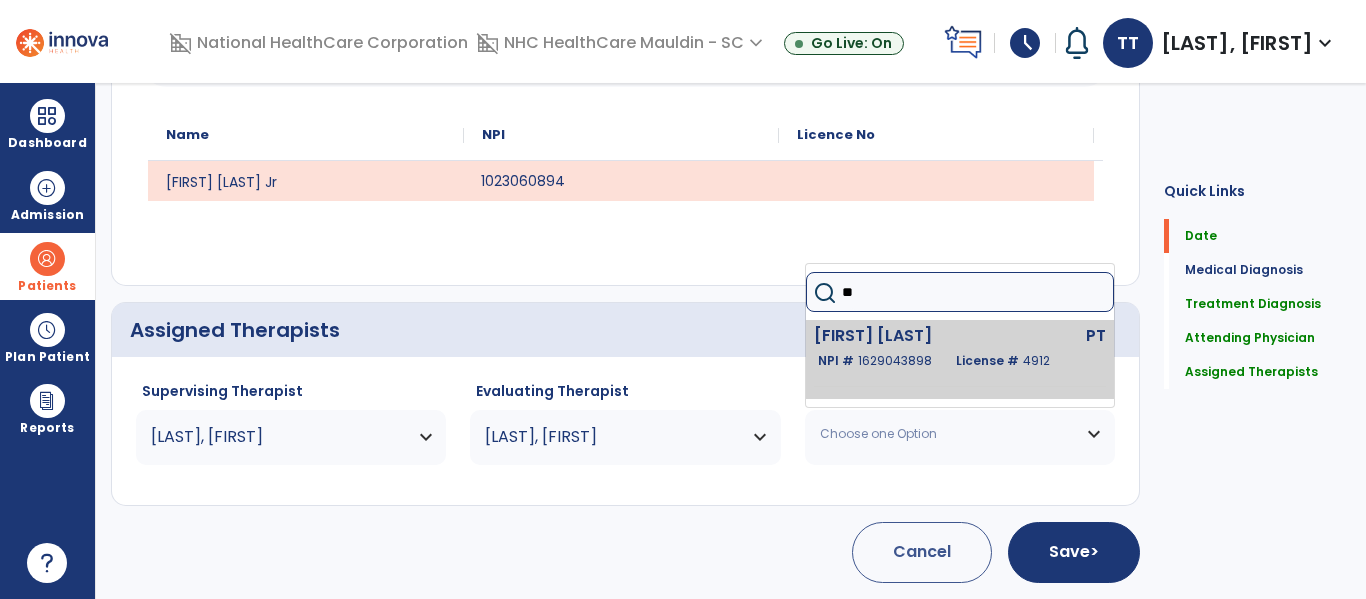 type on "**" 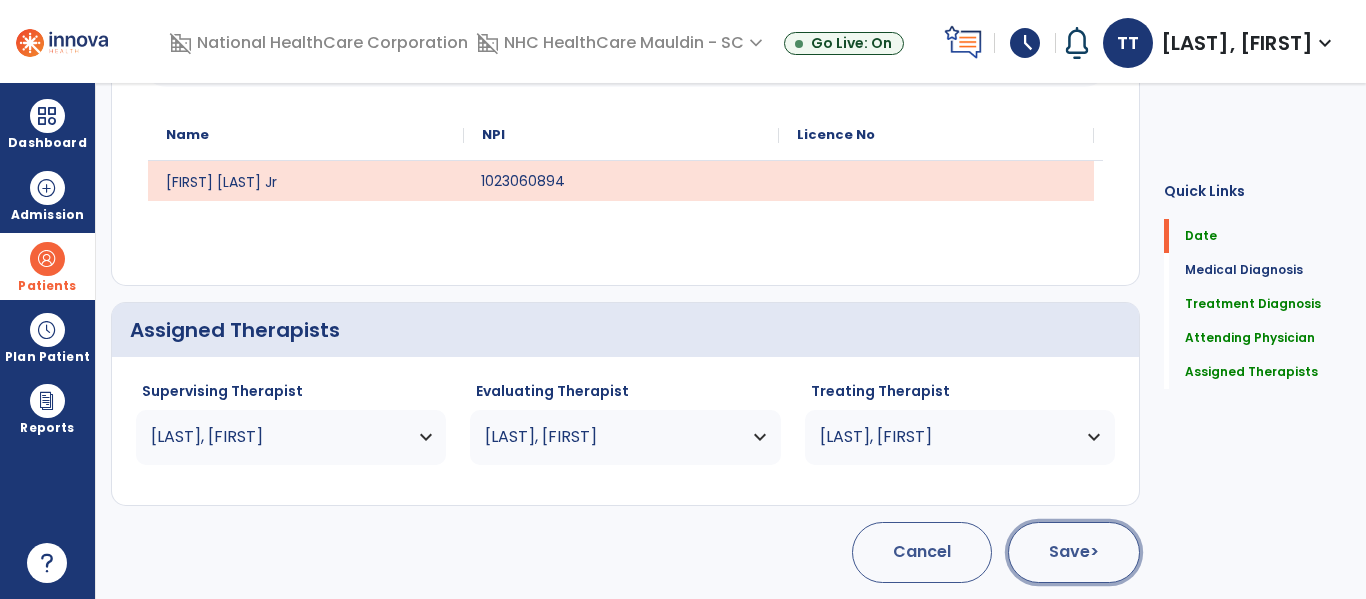 click on "Save  >" 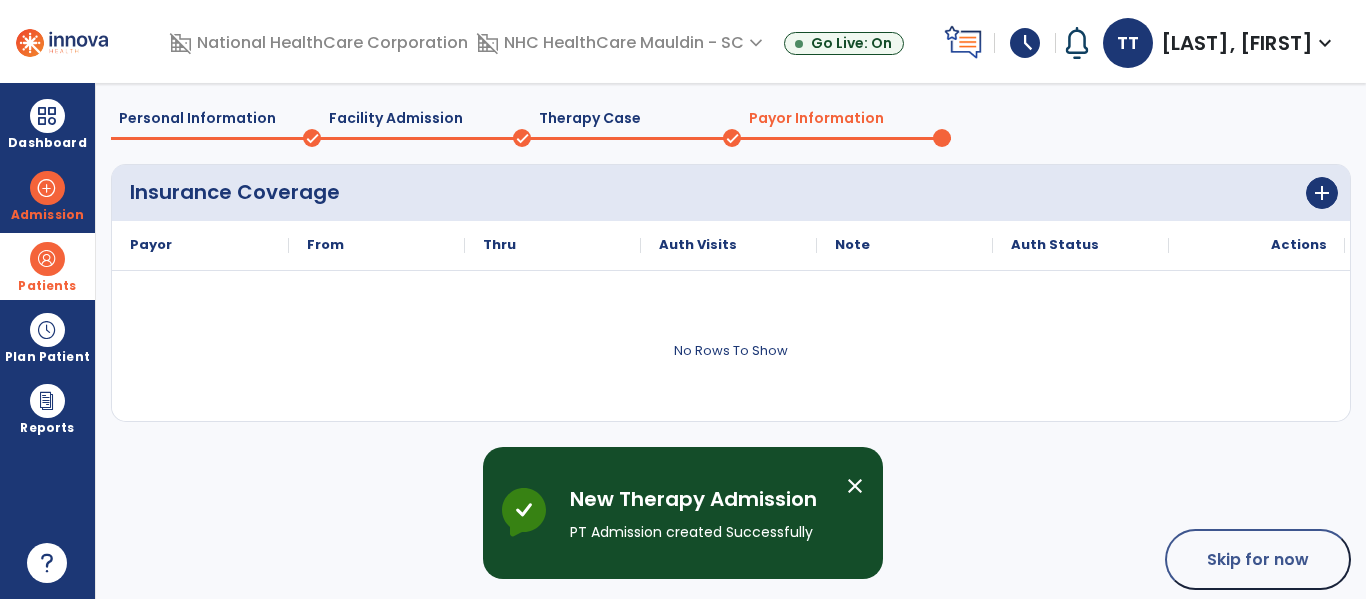 scroll, scrollTop: 161, scrollLeft: 0, axis: vertical 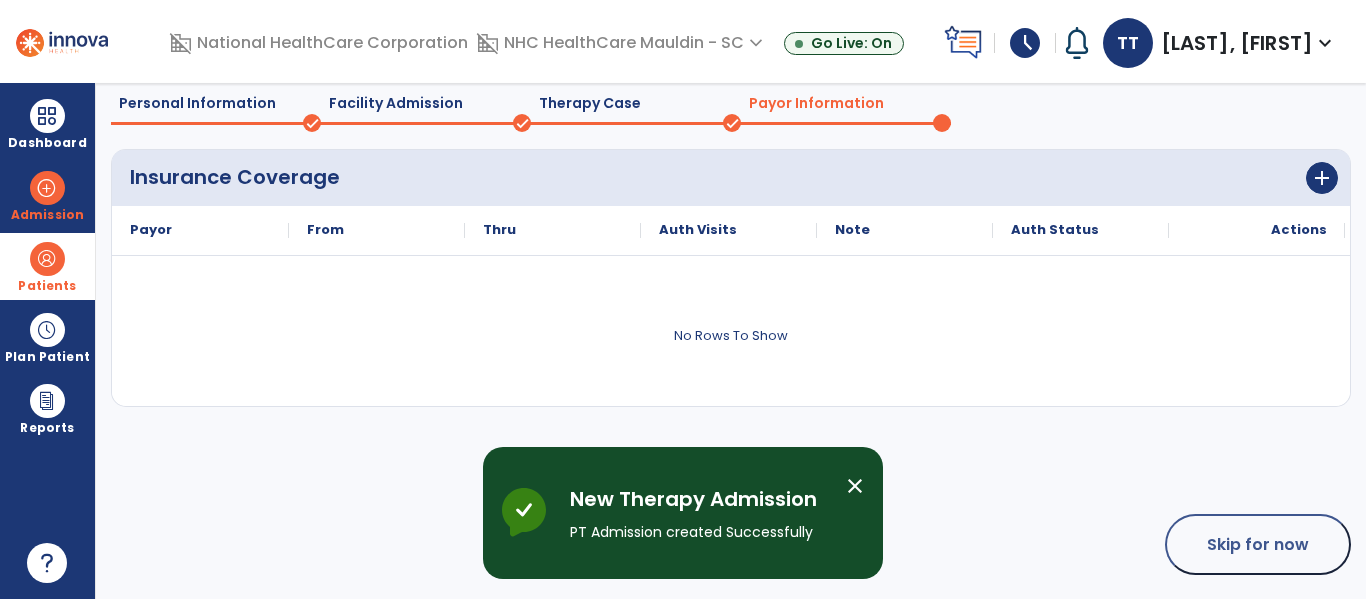 click on "close" at bounding box center (863, 513) 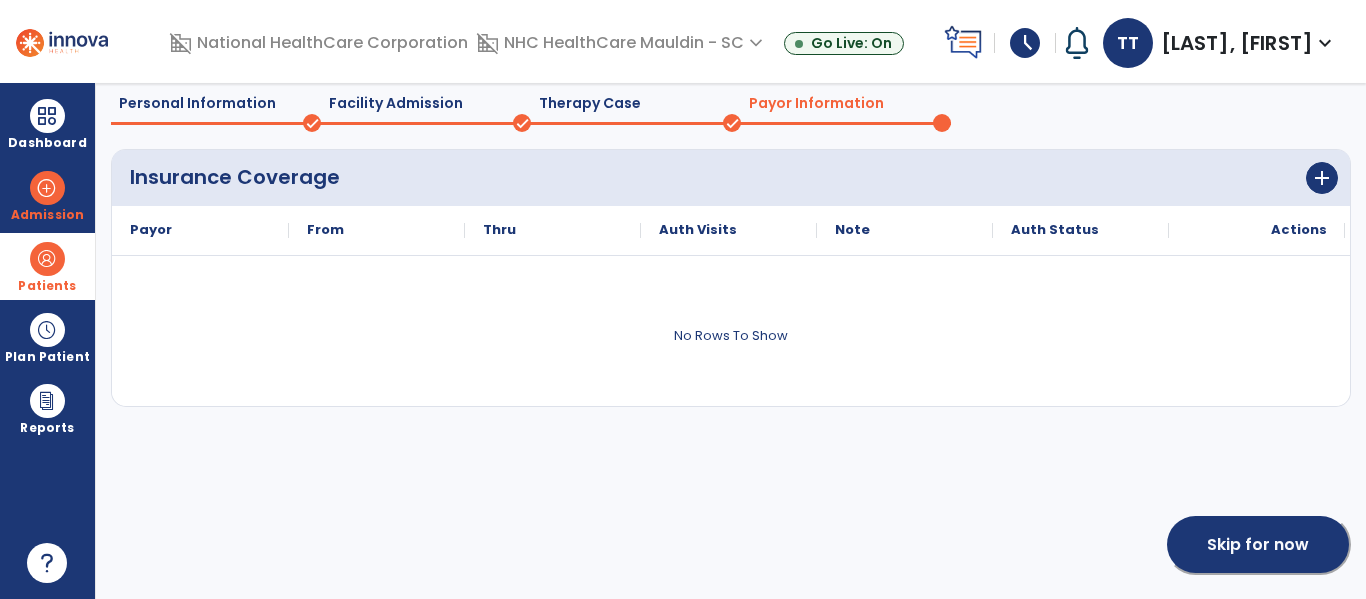 click on "Skip for now" 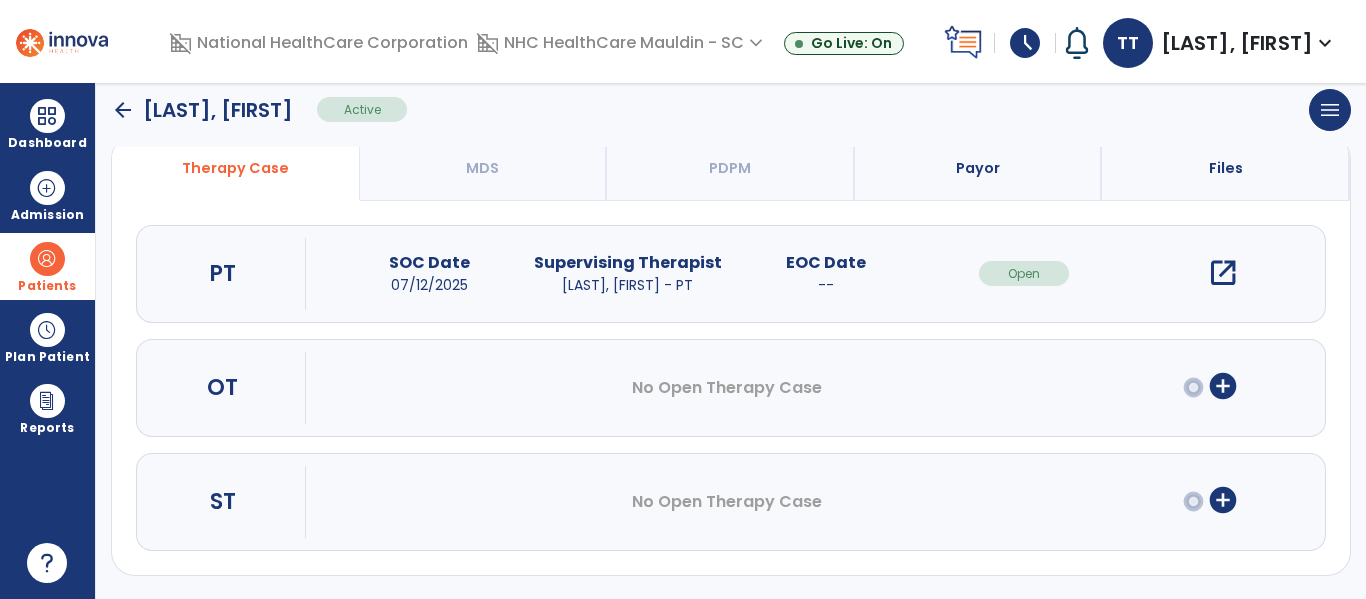 click on "open_in_new" at bounding box center (1223, 273) 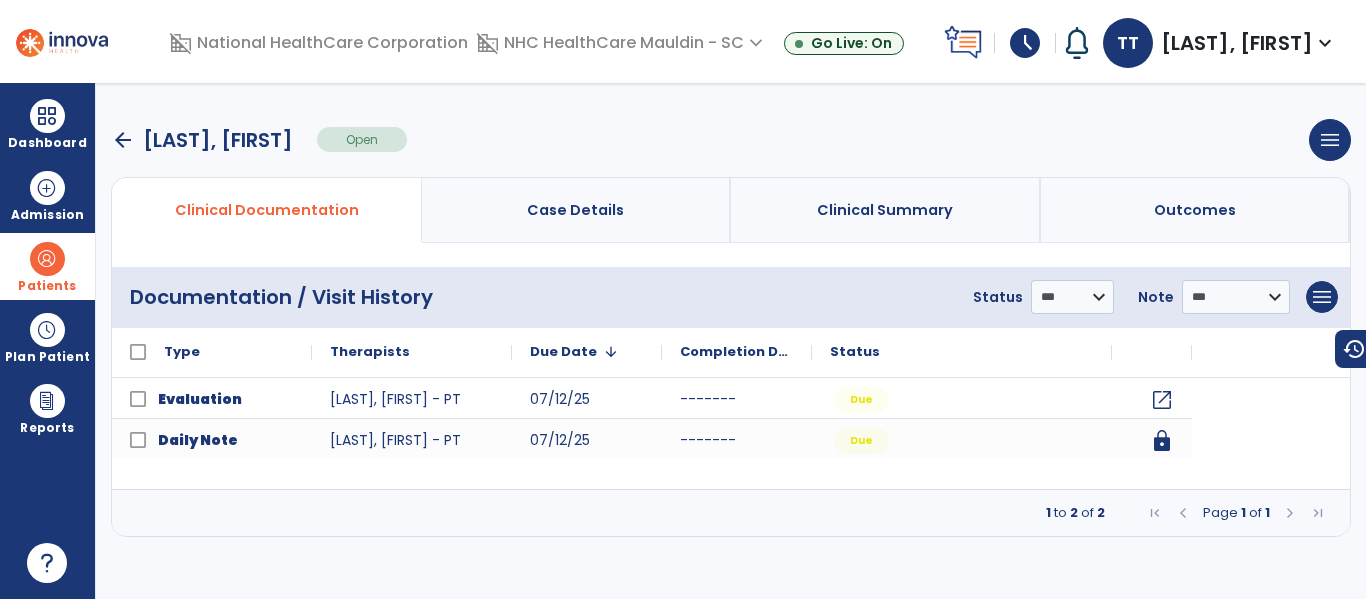 scroll, scrollTop: 0, scrollLeft: 0, axis: both 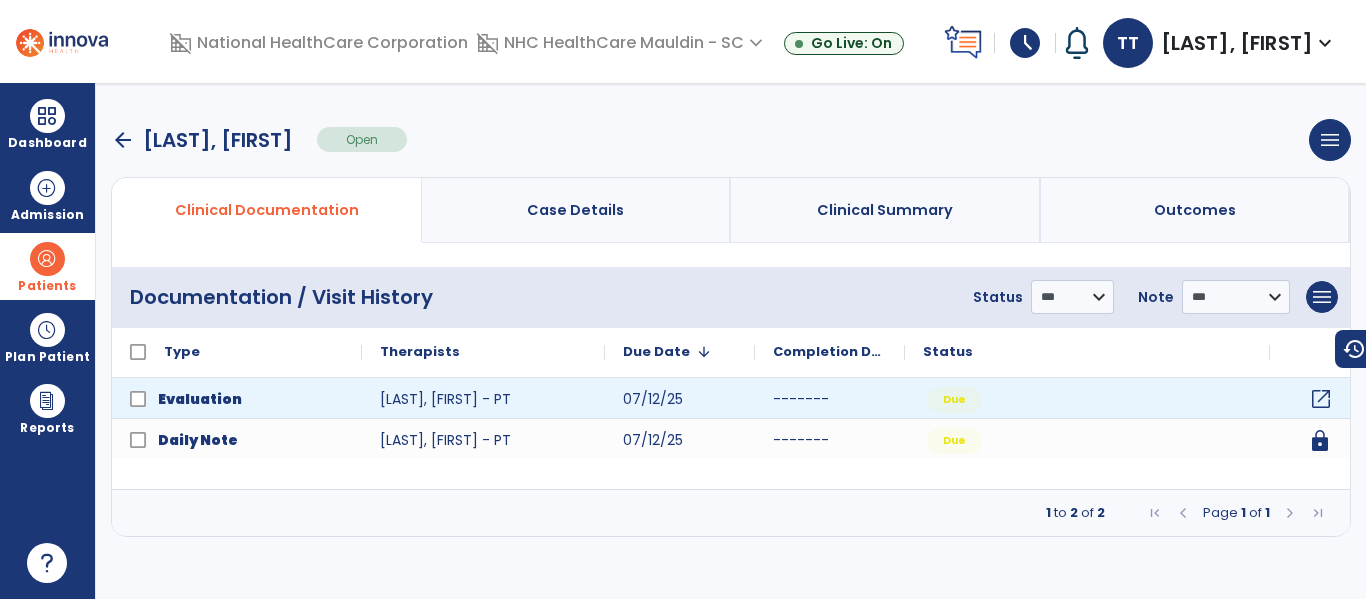 click on "open_in_new" 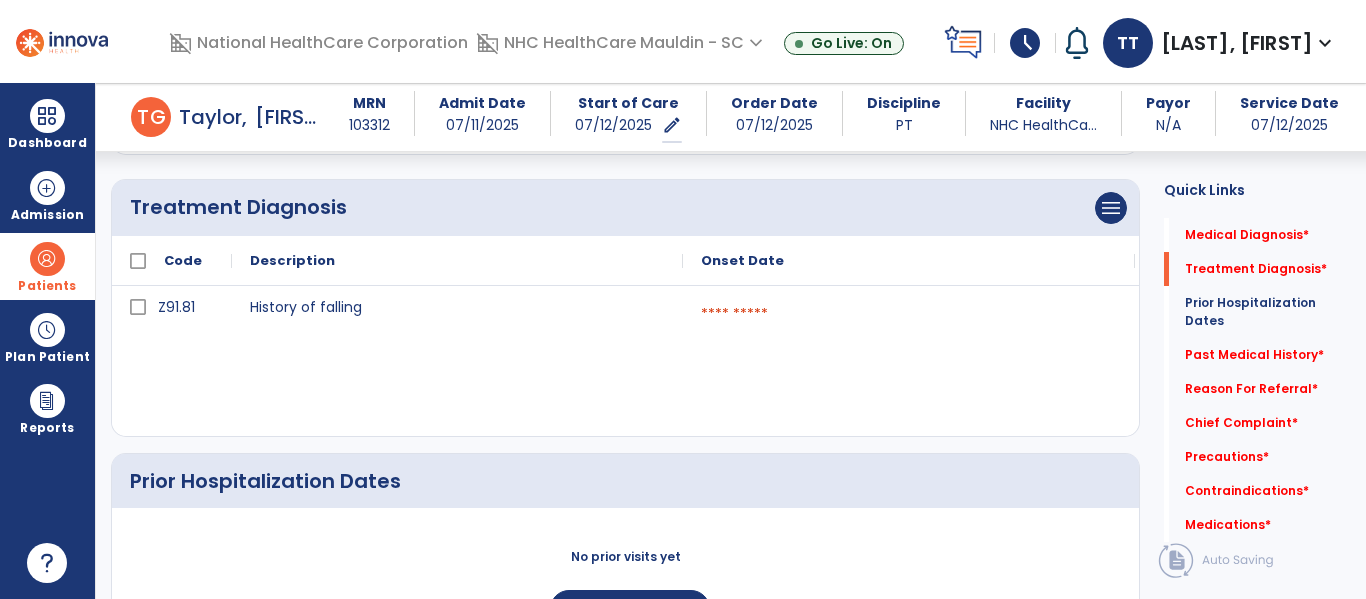 scroll, scrollTop: 334, scrollLeft: 0, axis: vertical 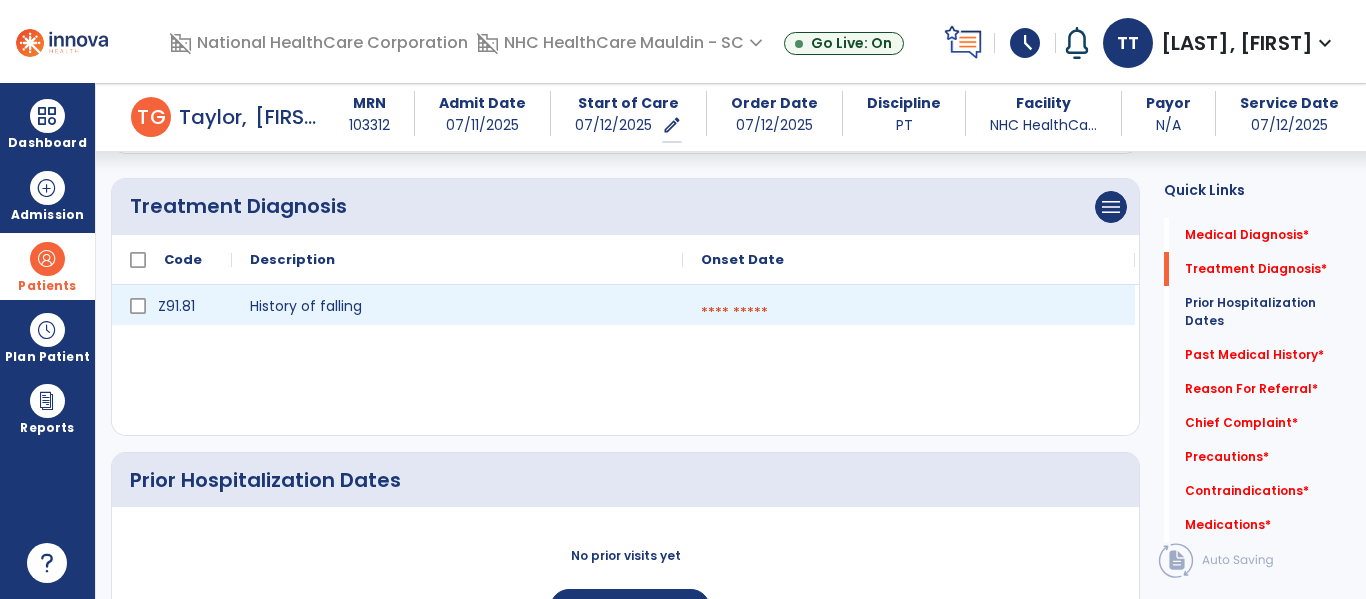 click at bounding box center [909, 313] 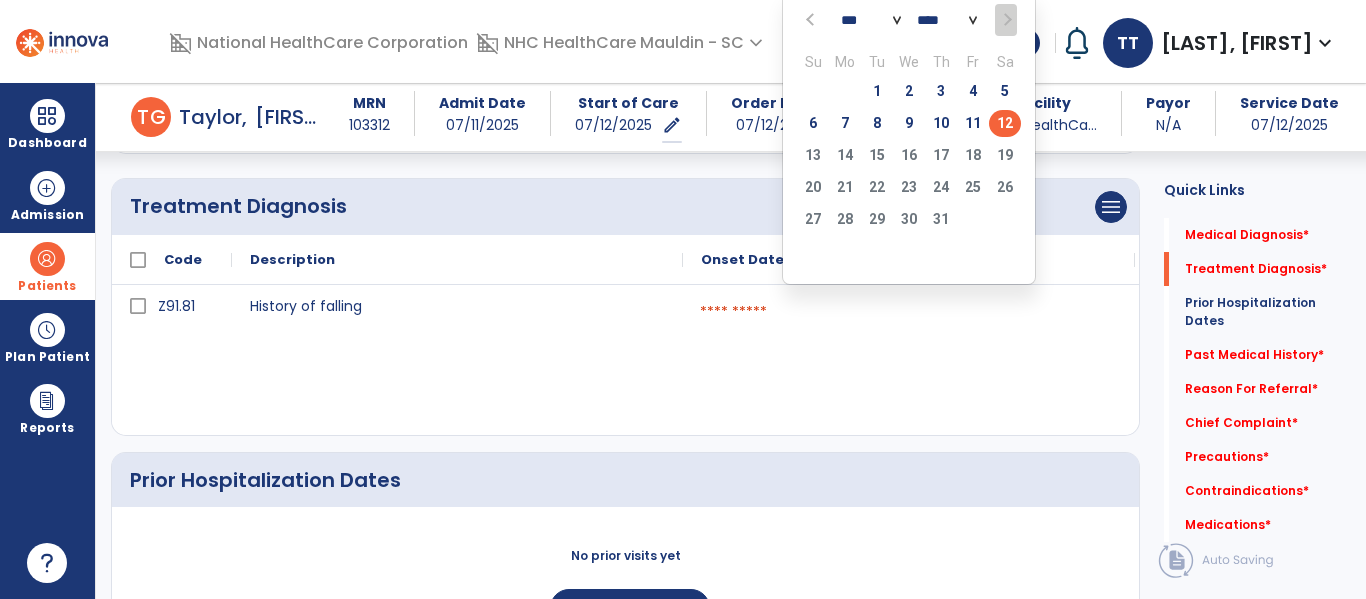 click on "12" 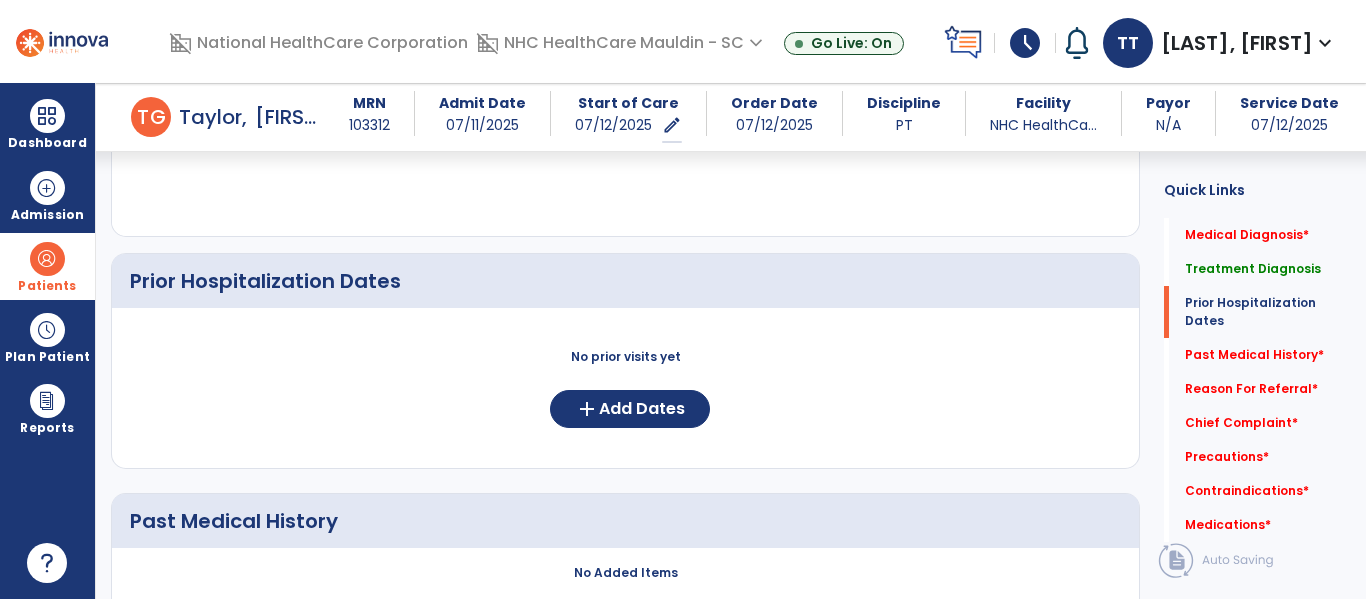 scroll, scrollTop: 596, scrollLeft: 0, axis: vertical 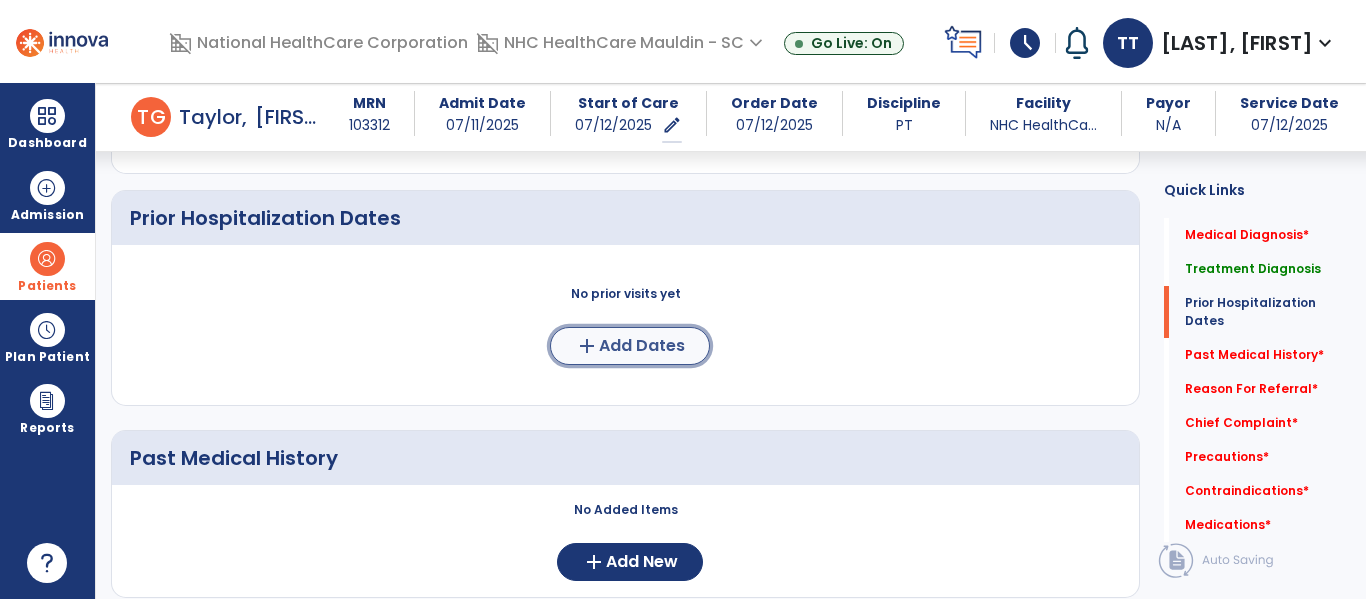 click on "Add Dates" 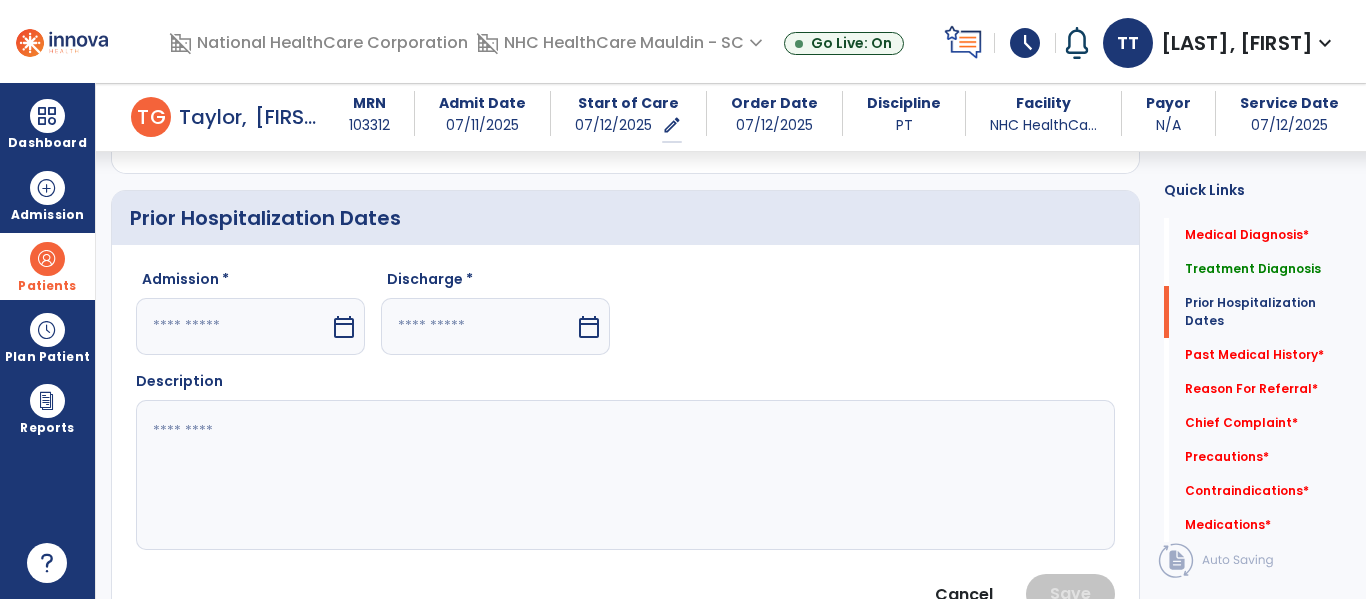 click at bounding box center (233, 326) 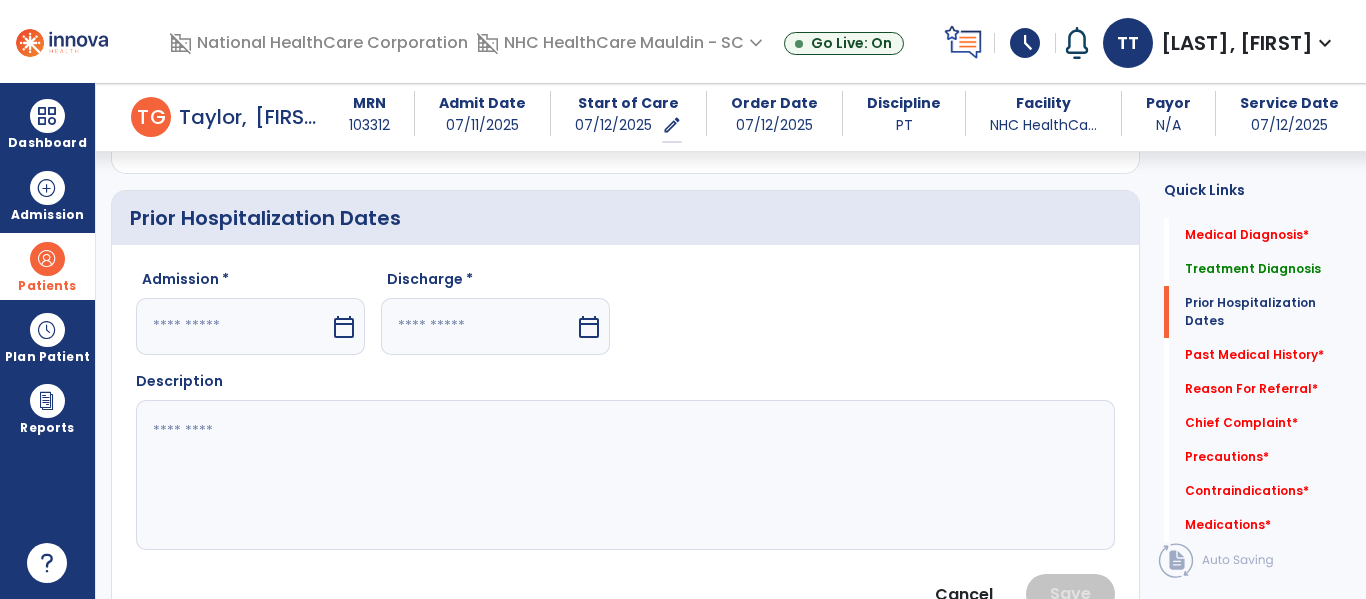 select on "*" 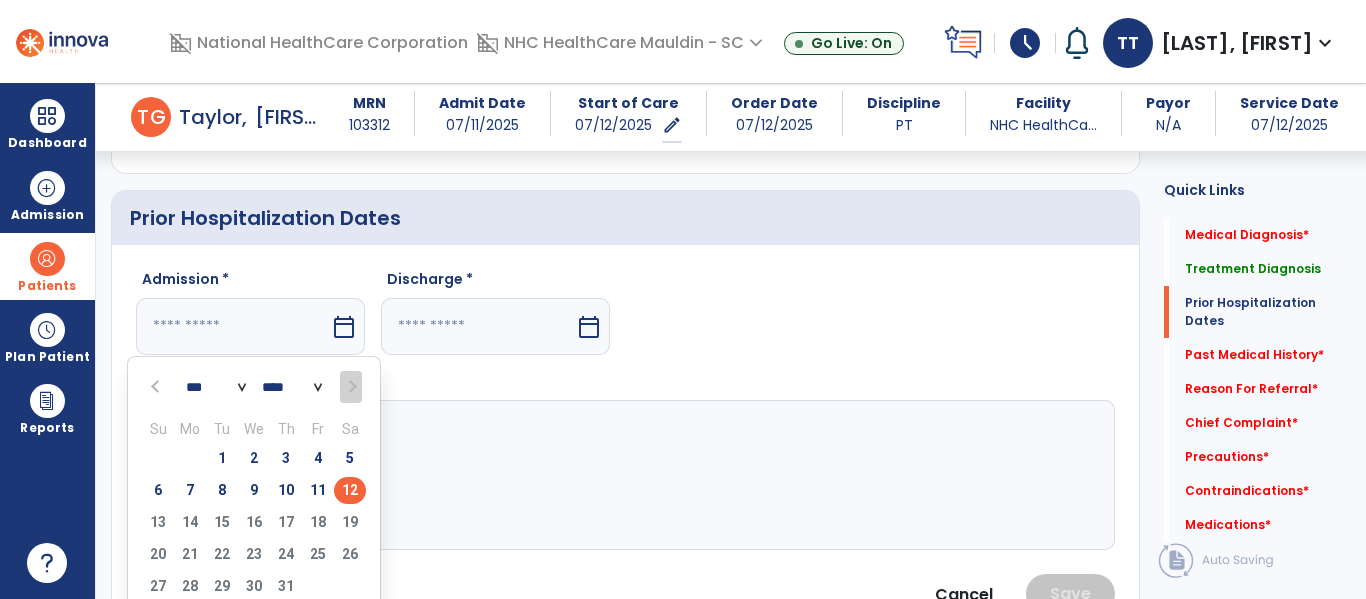 click on "6" at bounding box center (158, 493) 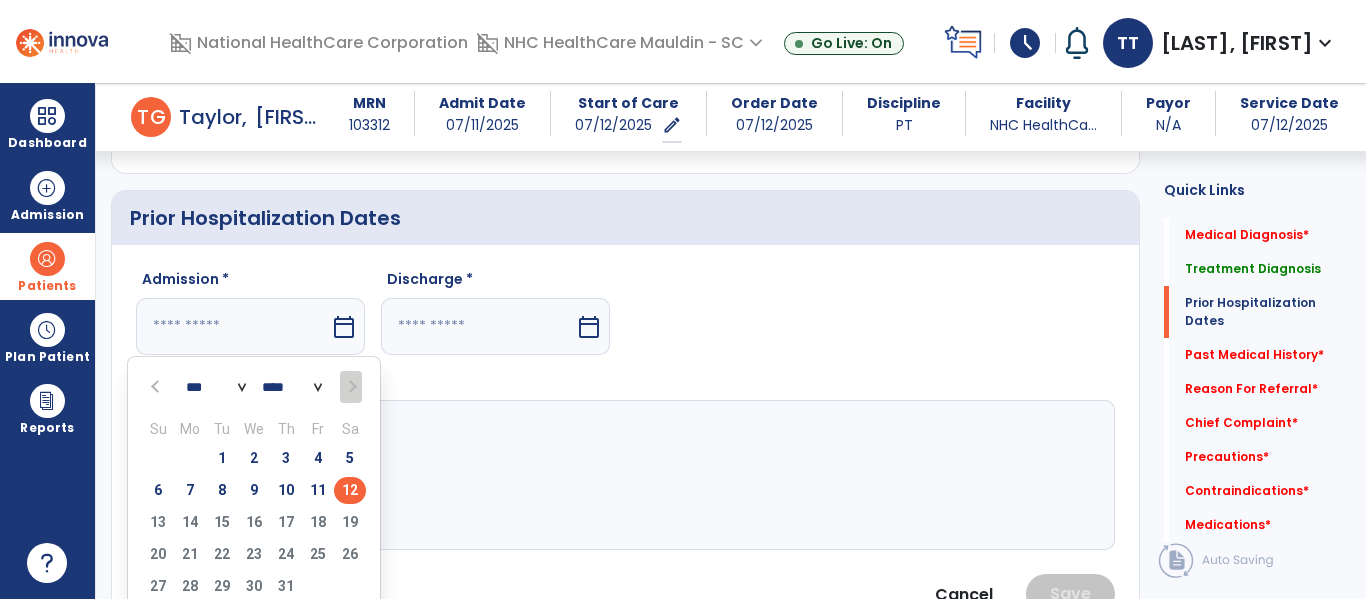 type on "********" 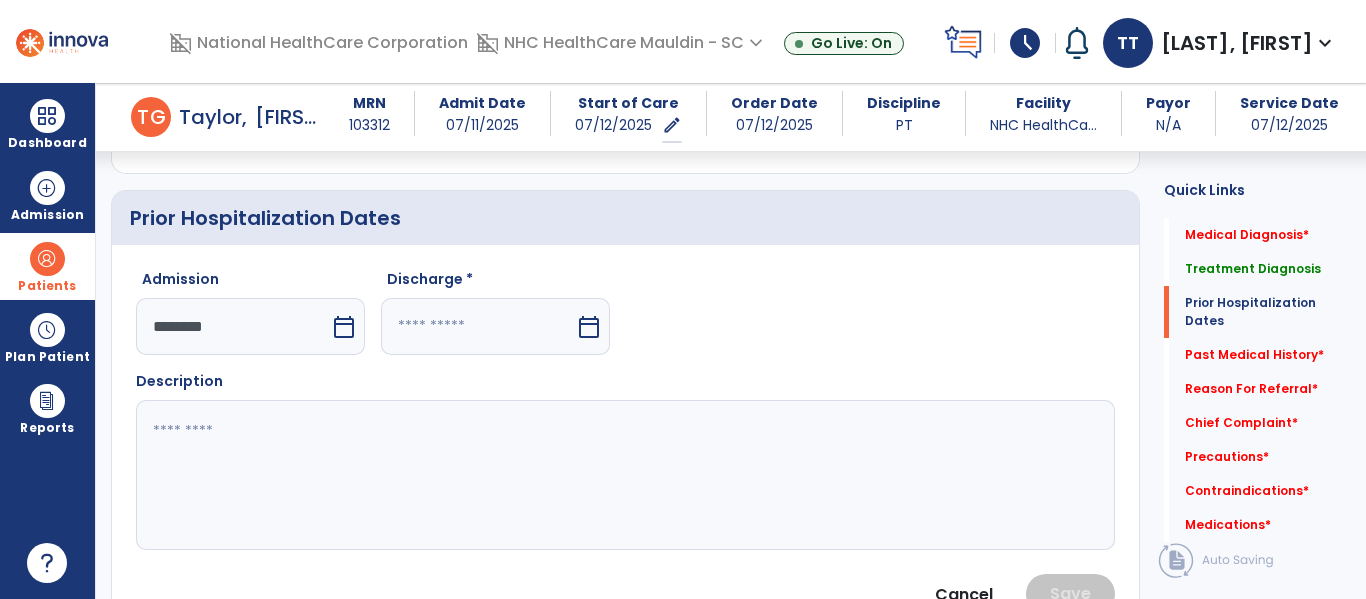 click at bounding box center (478, 326) 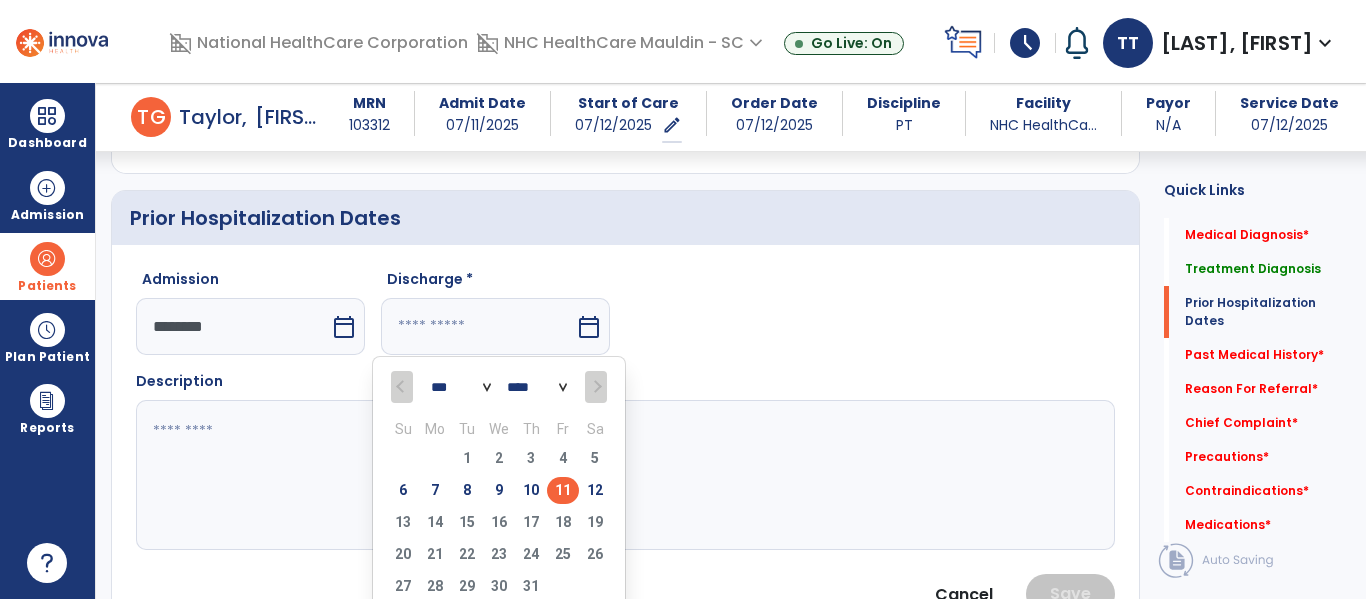 drag, startPoint x: 502, startPoint y: 345, endPoint x: 592, endPoint y: 496, distance: 175.7868 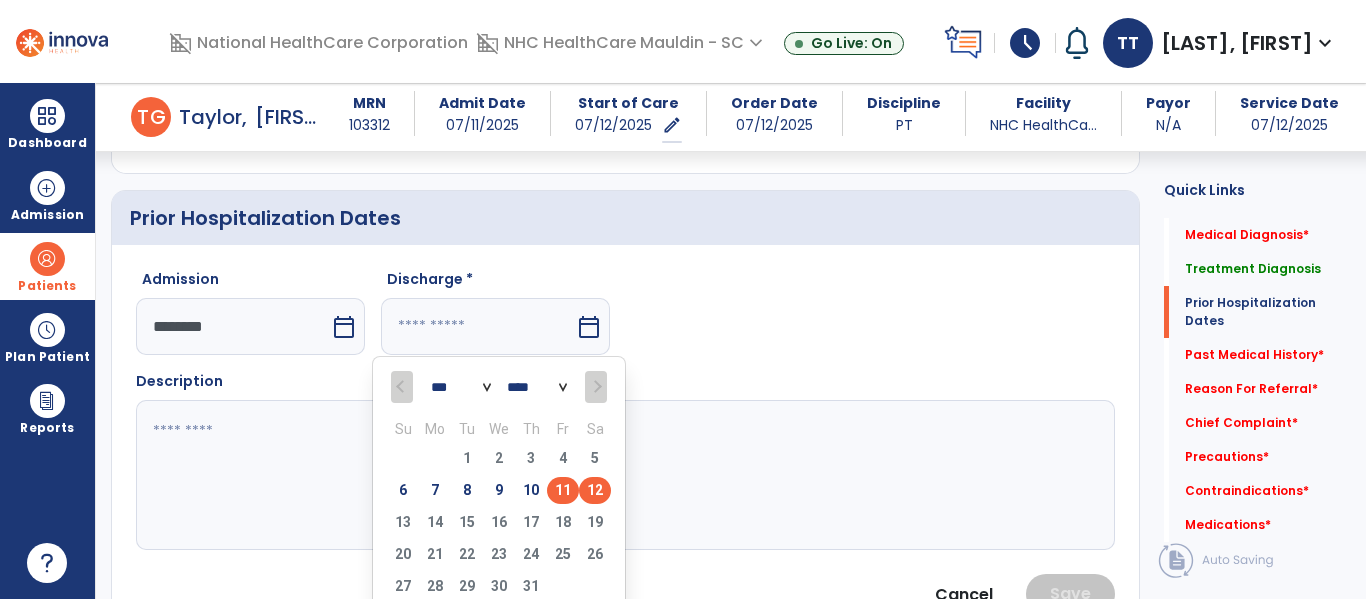 click on "11" at bounding box center (563, 490) 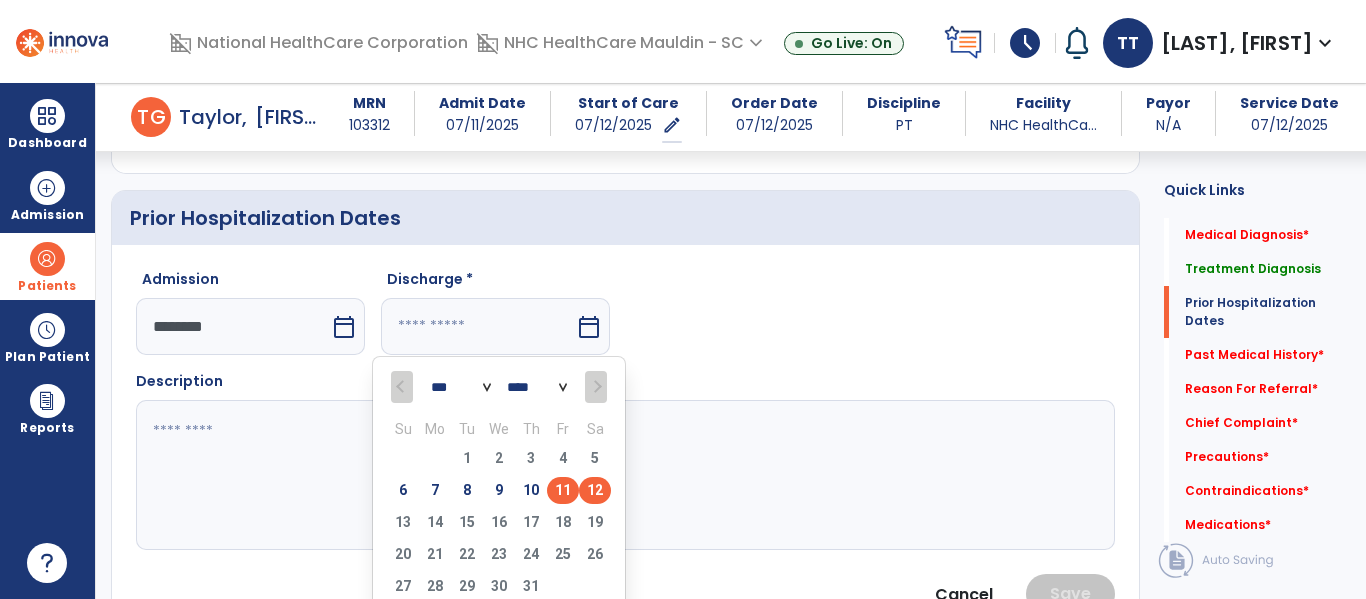 type on "*********" 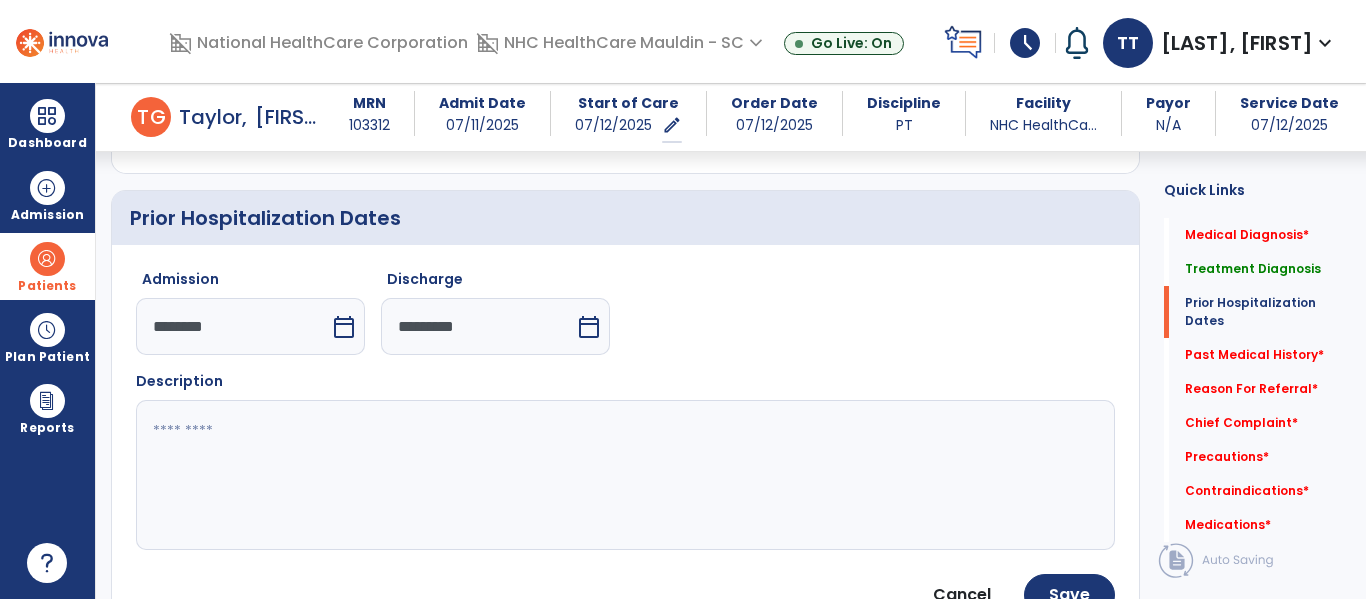 click 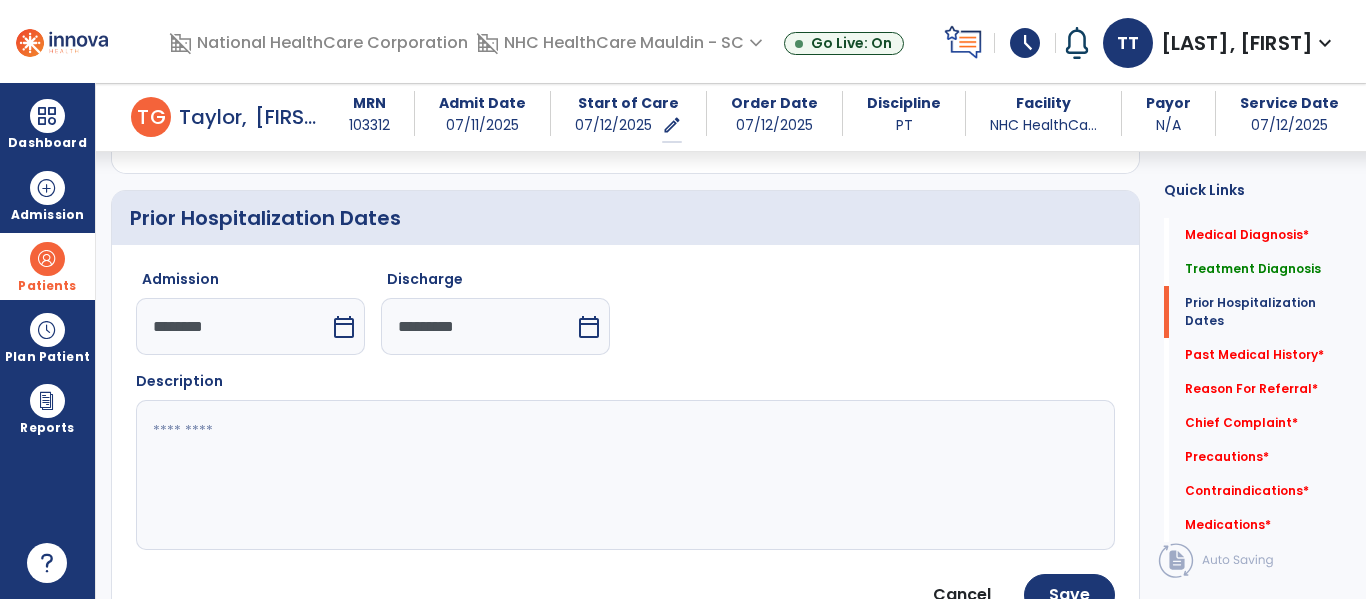 paste on "**********" 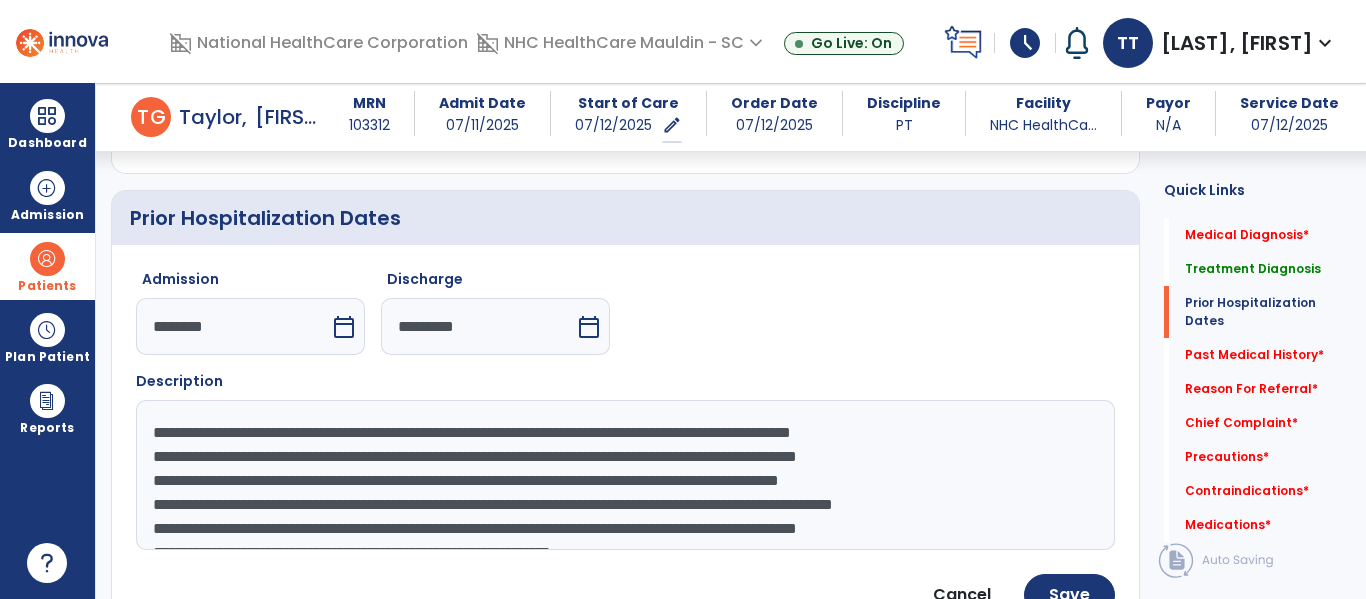scroll, scrollTop: 16, scrollLeft: 0, axis: vertical 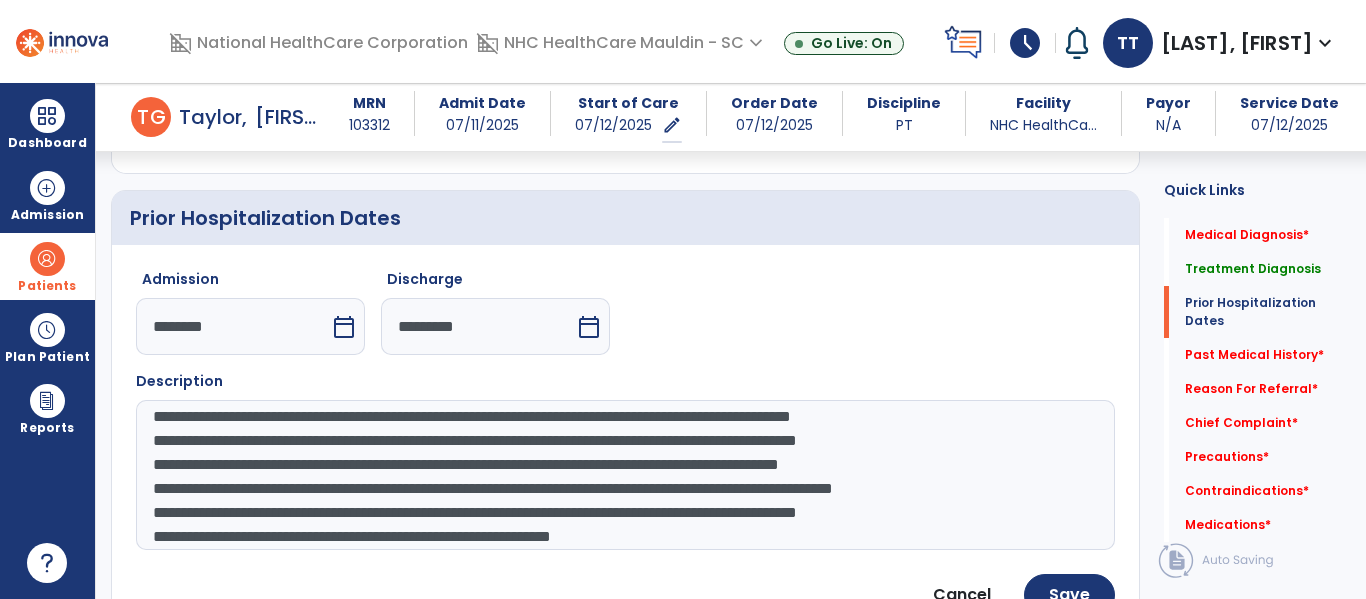 drag, startPoint x: 440, startPoint y: 461, endPoint x: 842, endPoint y: 484, distance: 402.6574 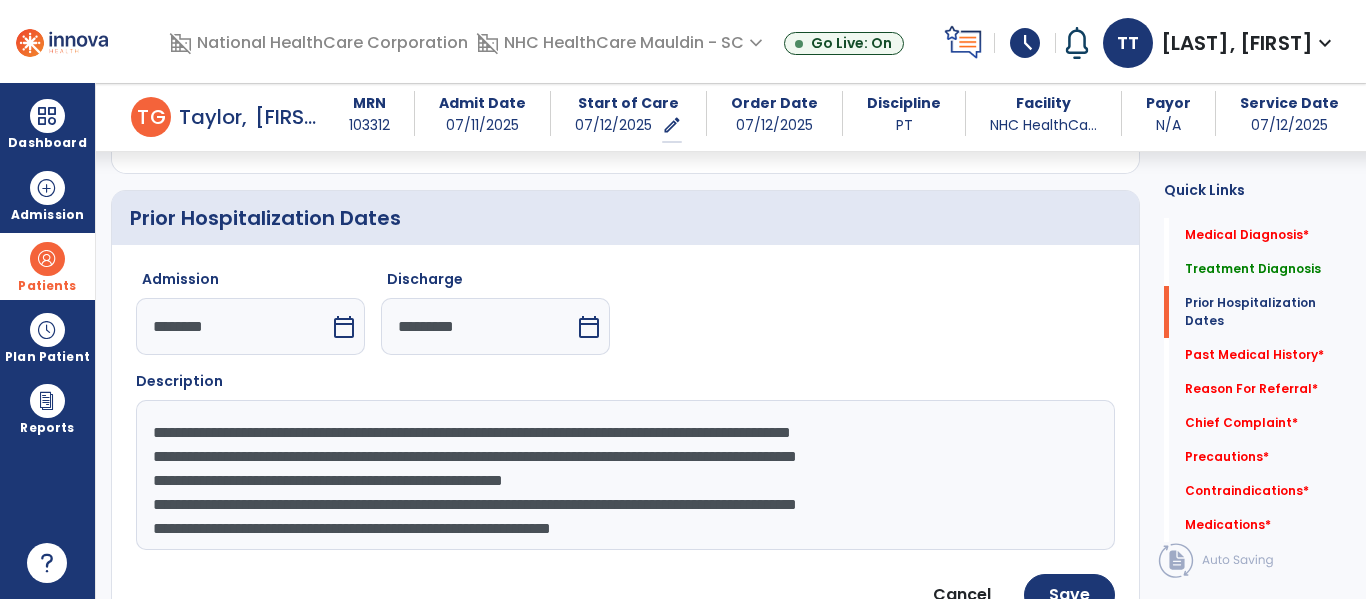 scroll, scrollTop: 0, scrollLeft: 0, axis: both 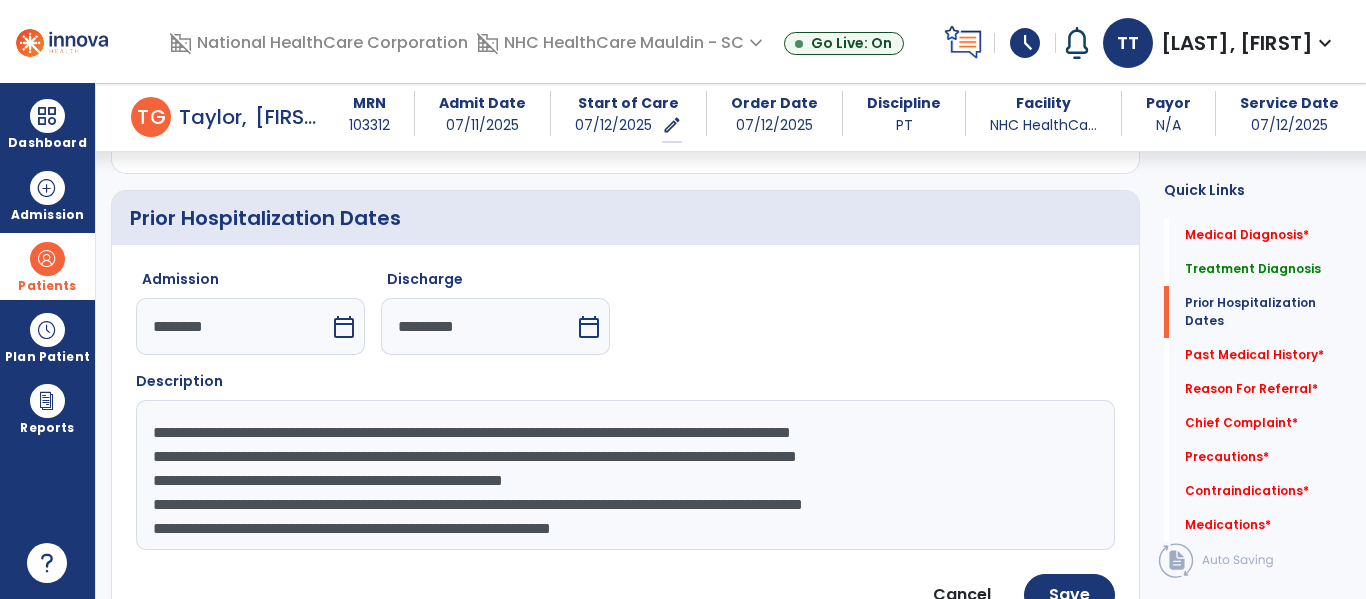 click on "**********" 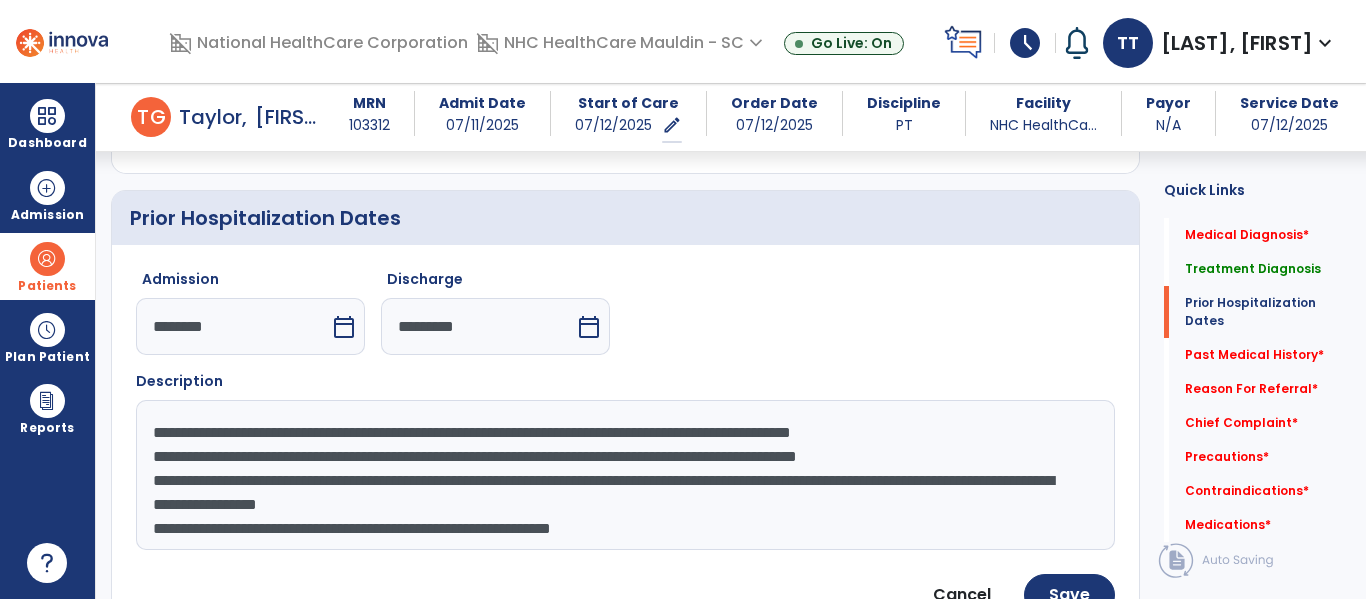 drag, startPoint x: 479, startPoint y: 507, endPoint x: 641, endPoint y: 538, distance: 164.93938 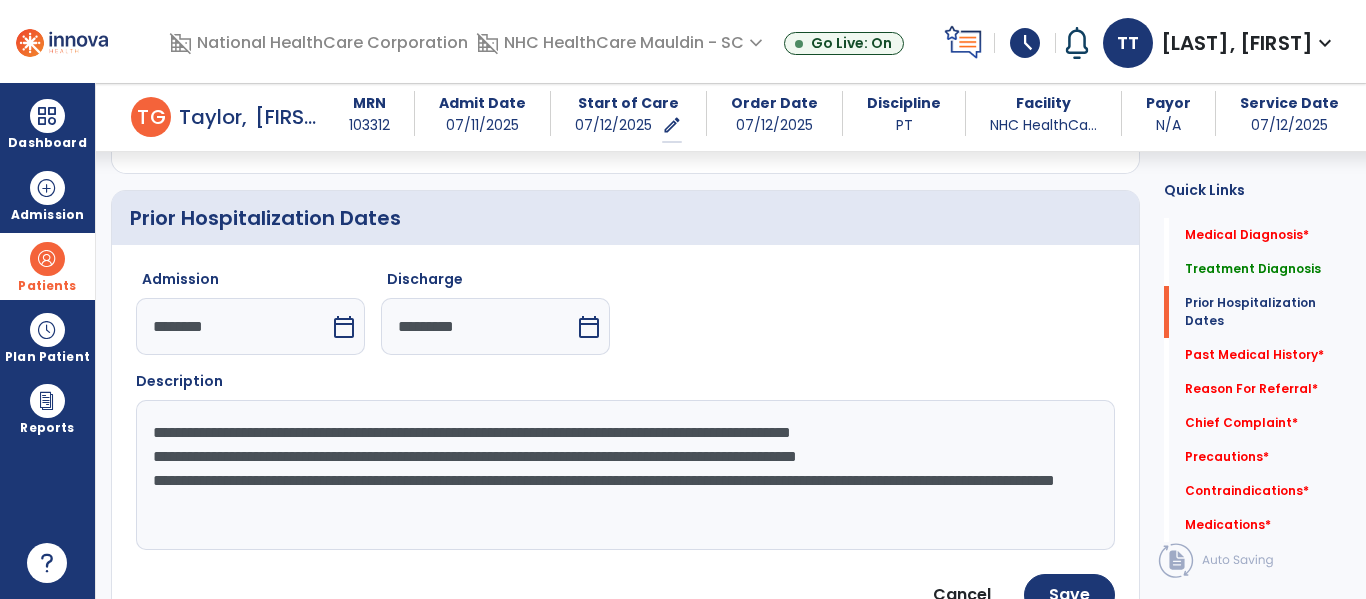 click on "**********" 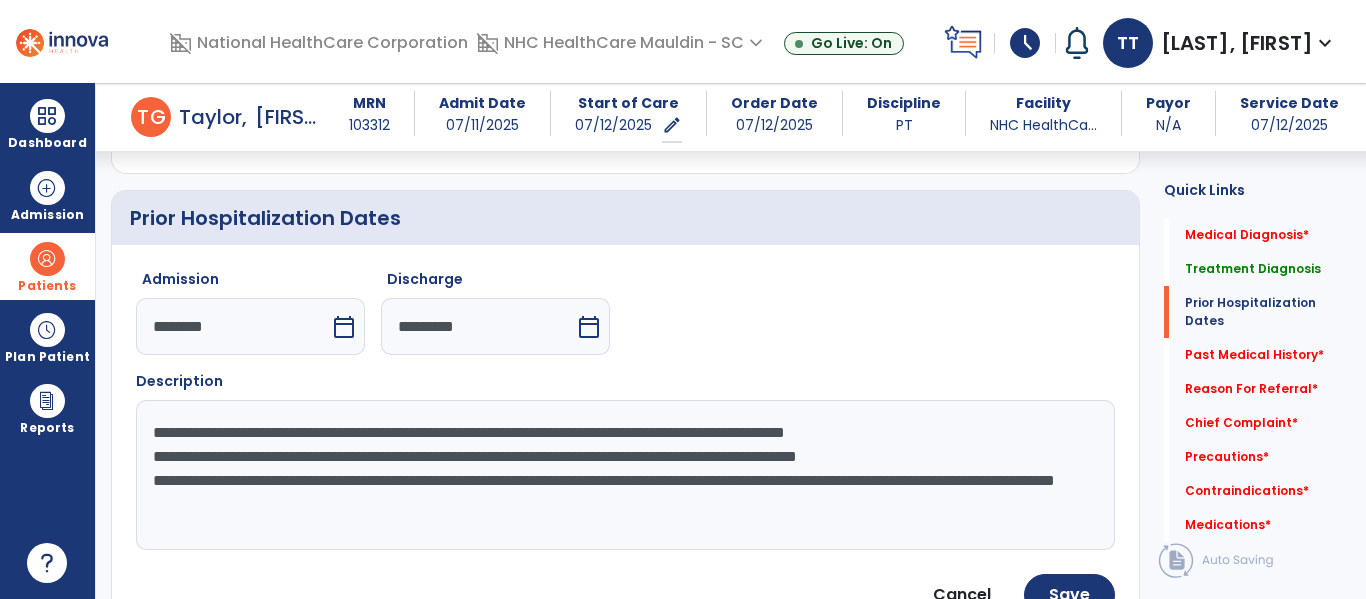 click on "**********" 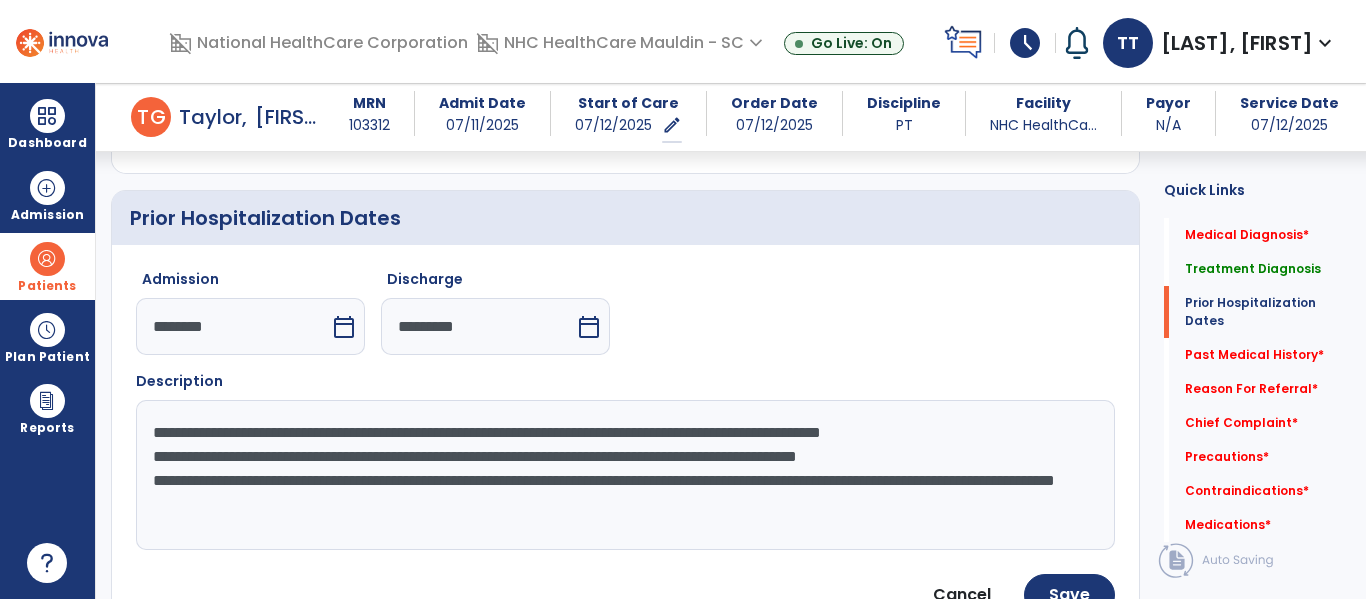 click on "**********" 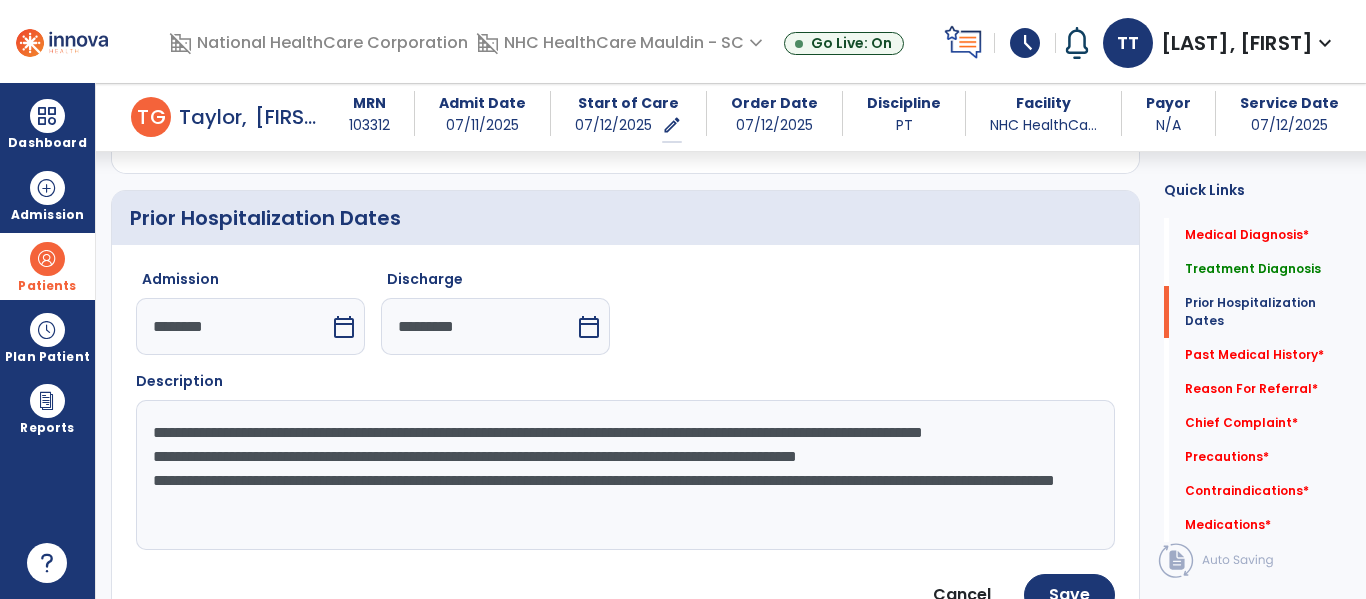 click on "**********" 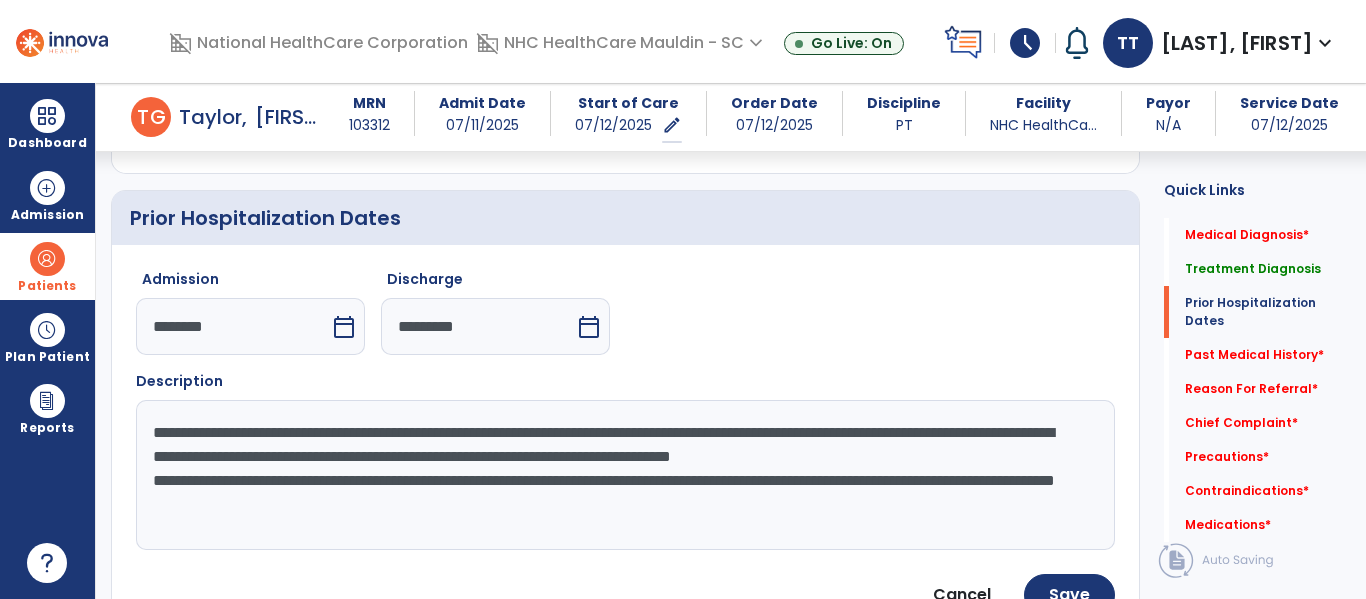 click on "**********" 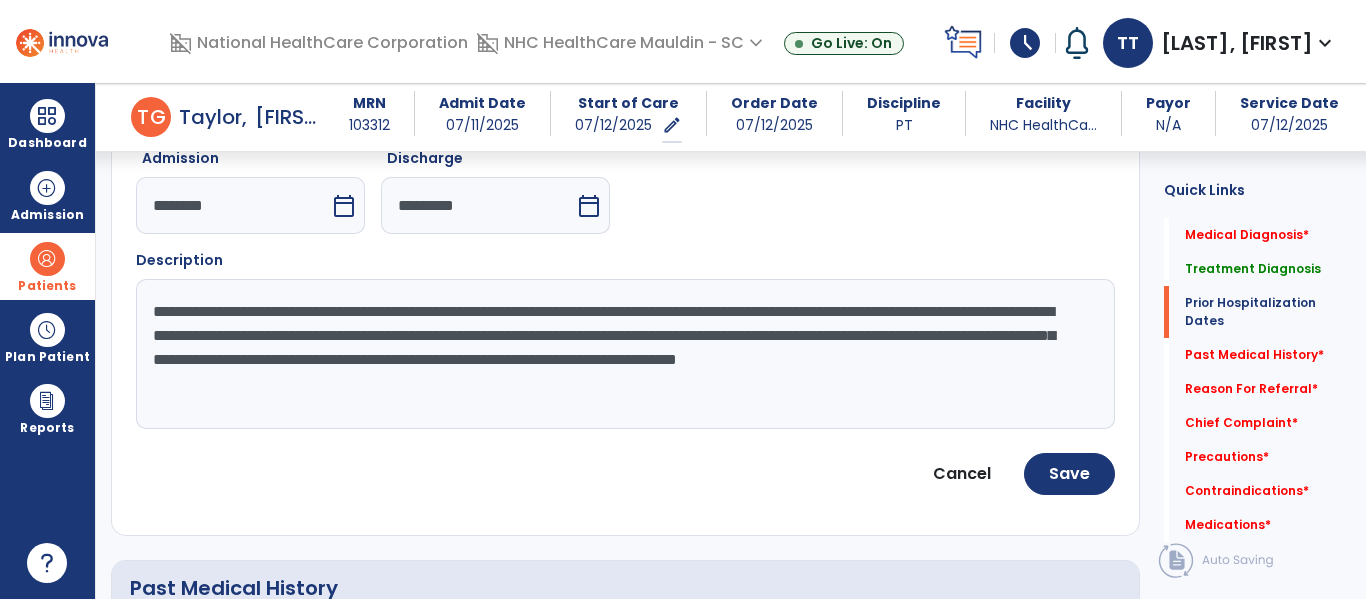 scroll, scrollTop: 718, scrollLeft: 0, axis: vertical 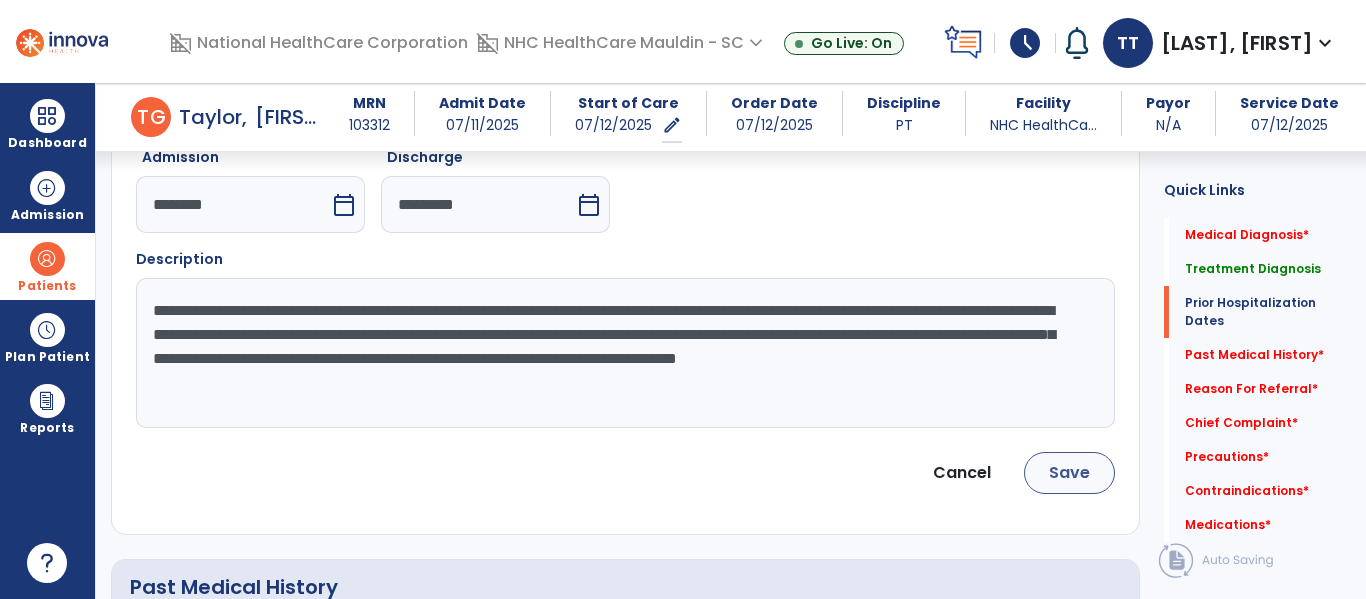 type on "**********" 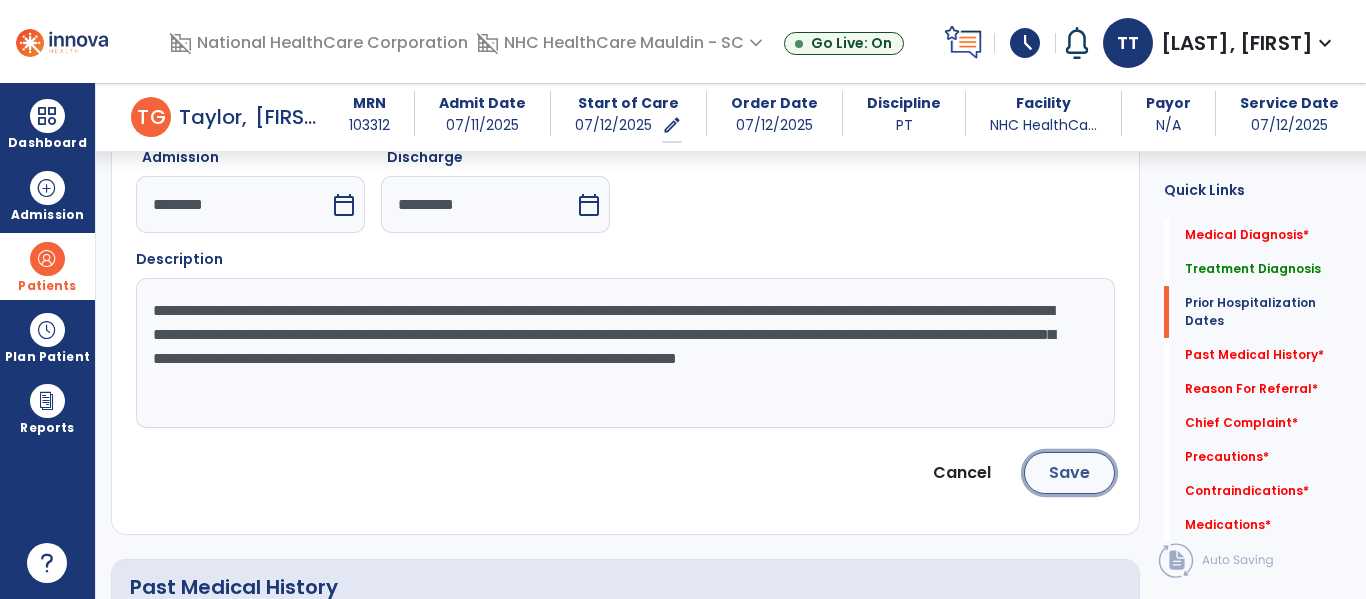 click on "Save" 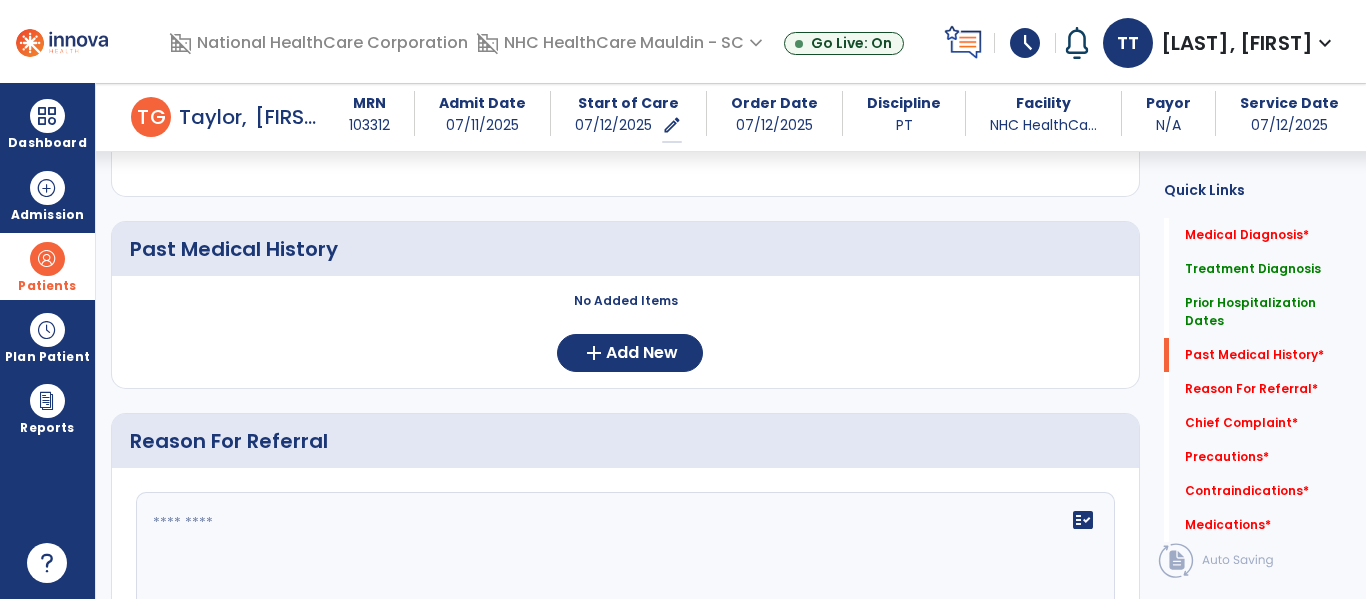 scroll, scrollTop: 896, scrollLeft: 0, axis: vertical 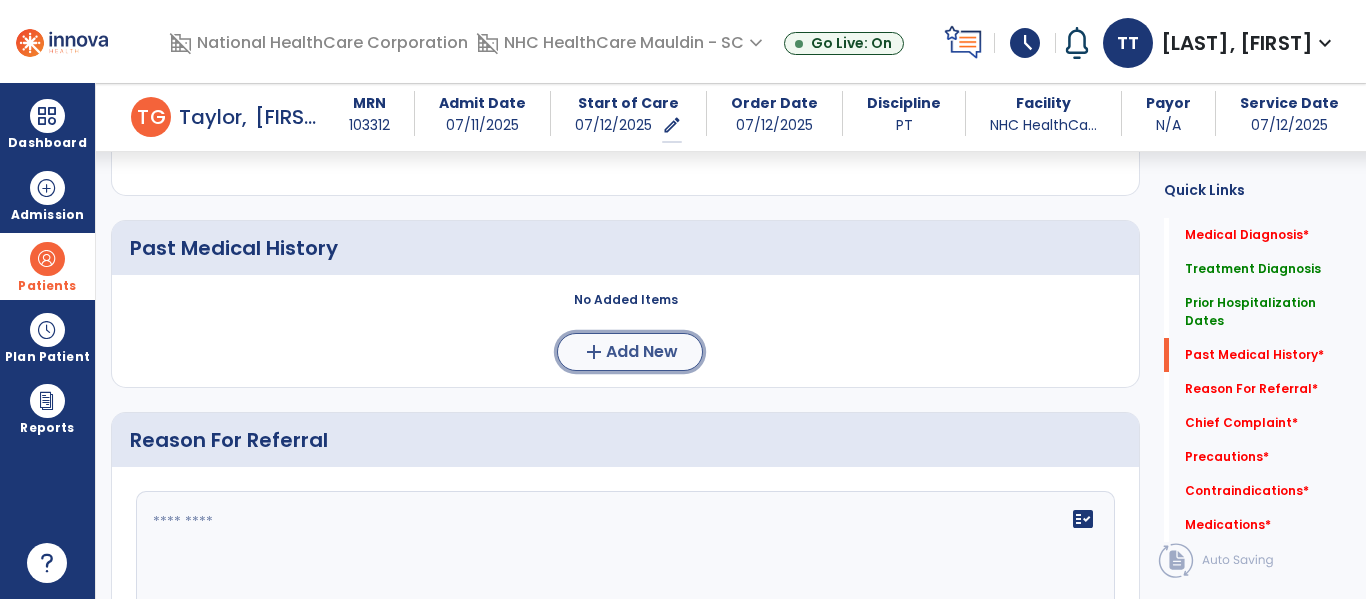 click on "Add New" 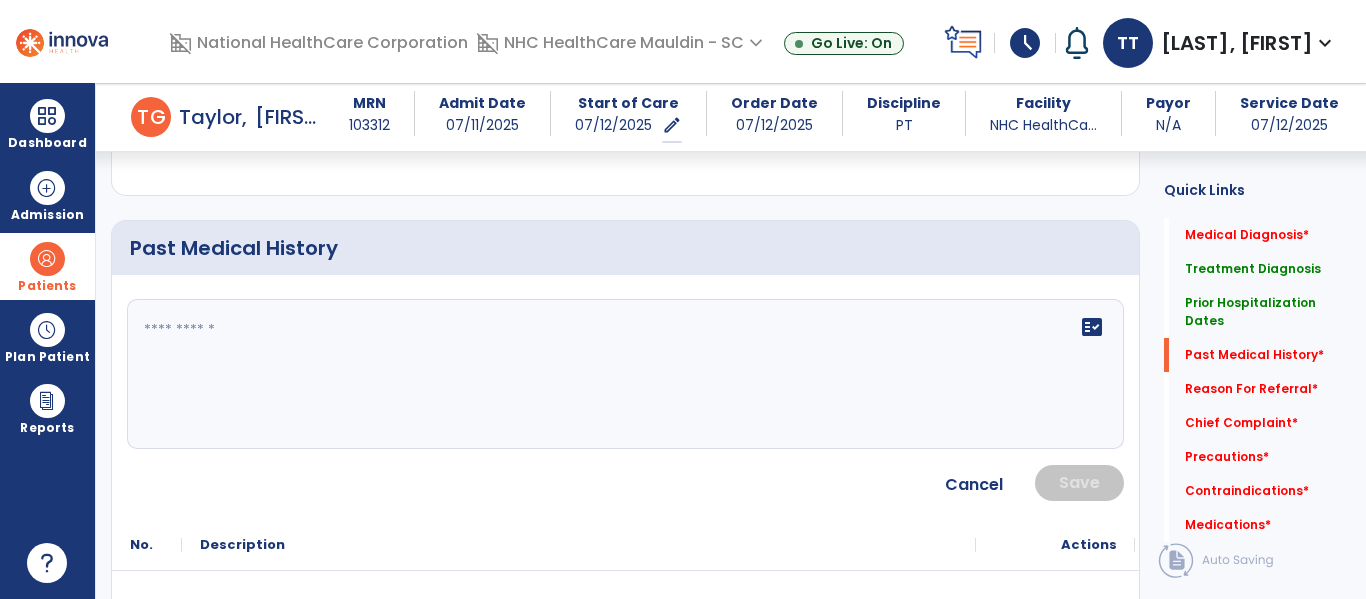 click 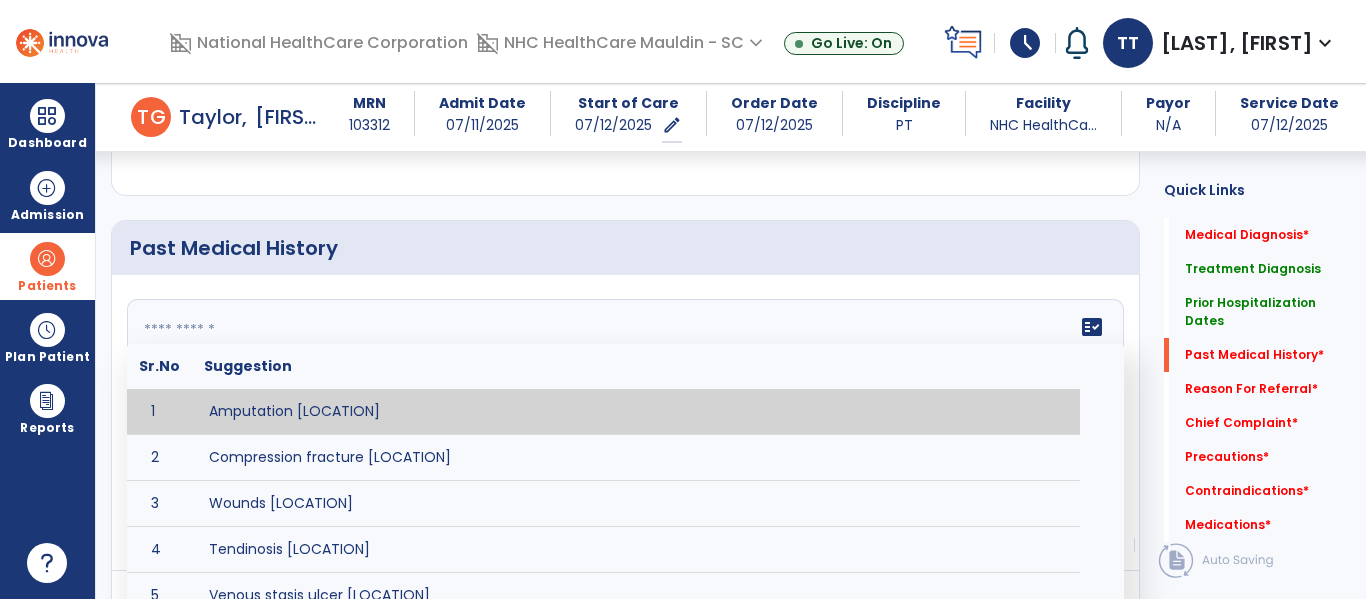 click 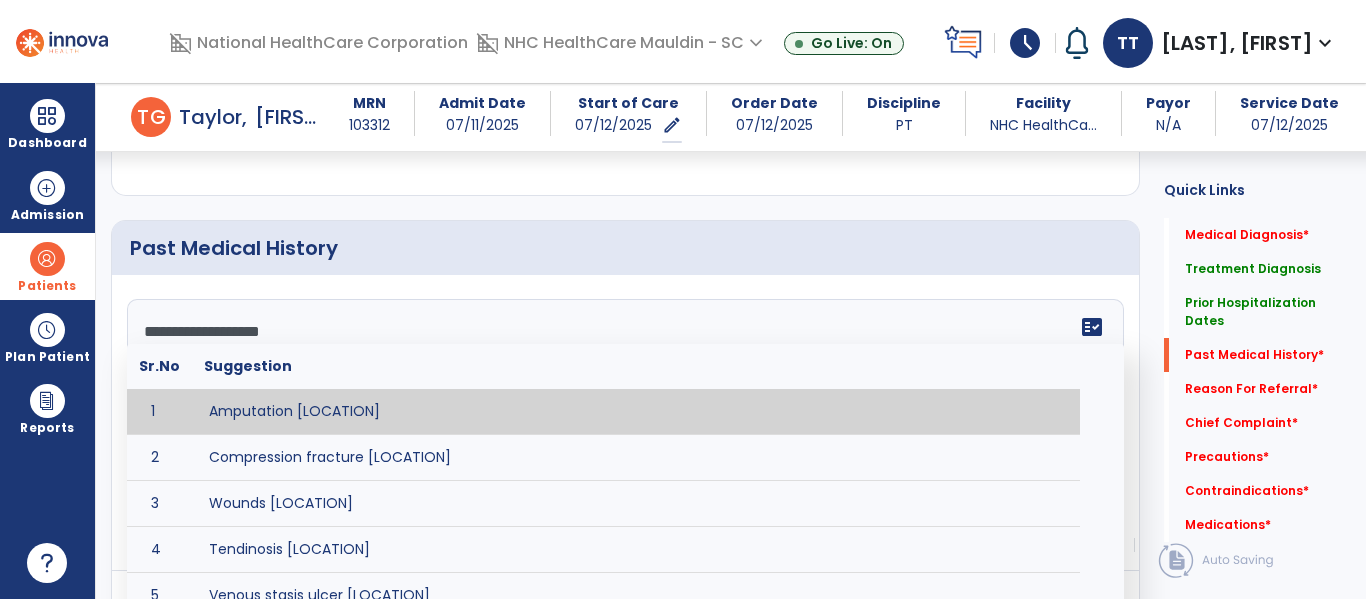 scroll, scrollTop: 40, scrollLeft: 0, axis: vertical 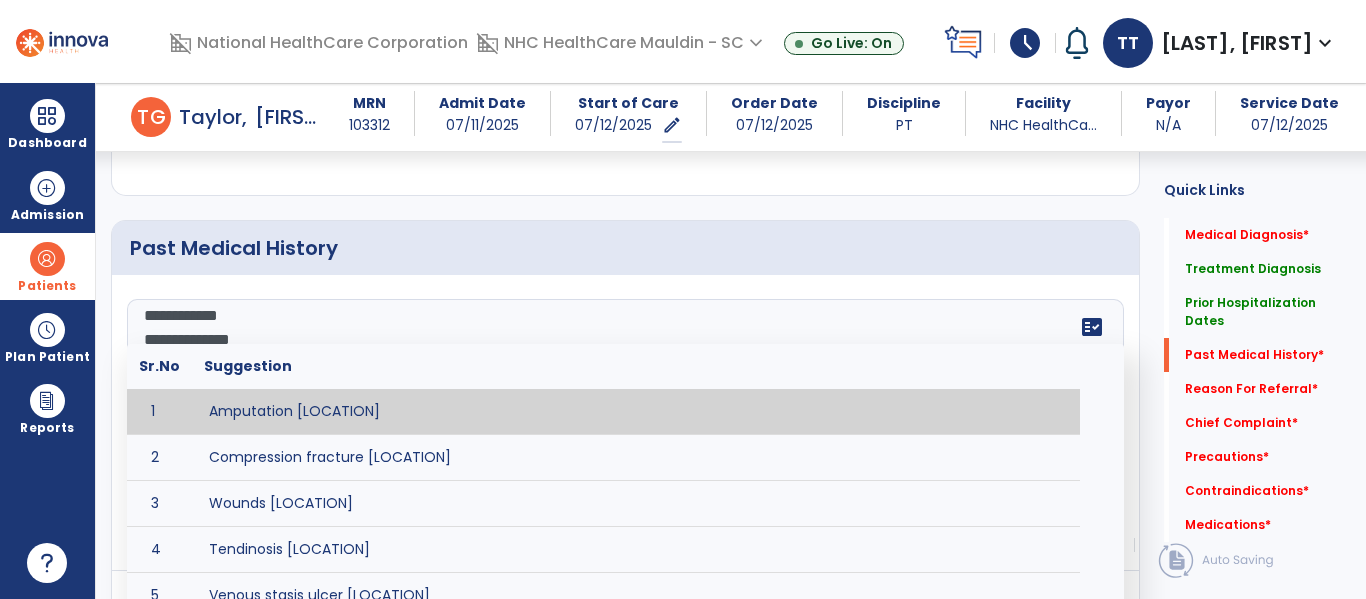 click on "**********" 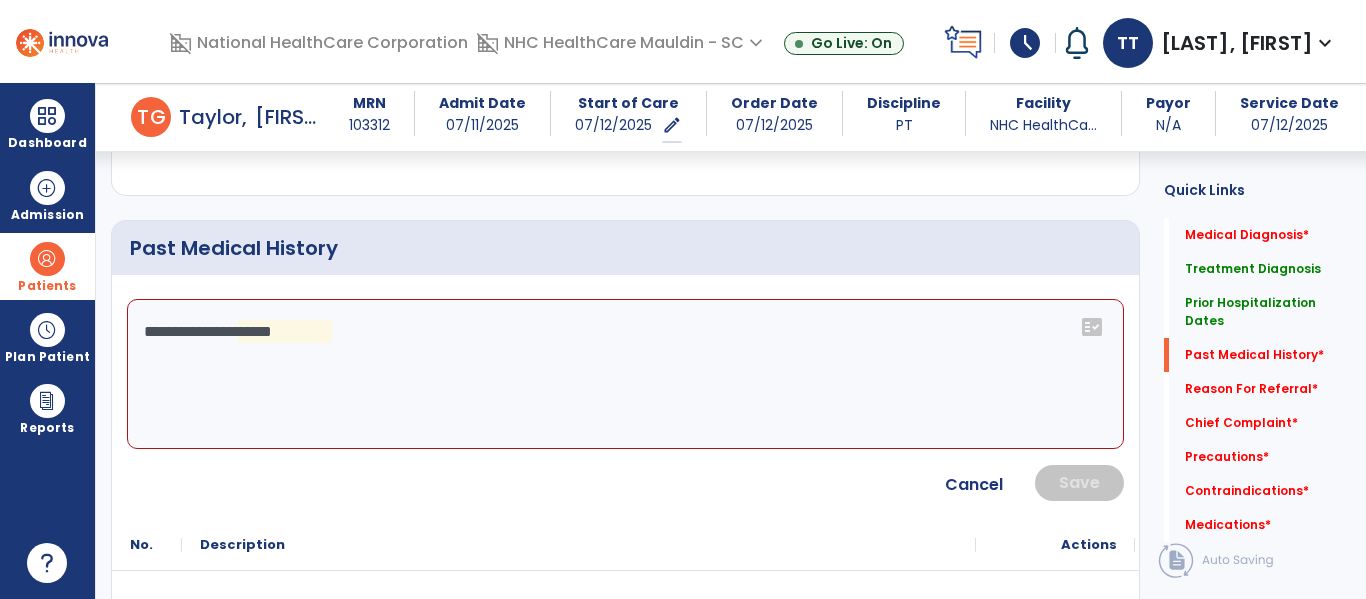 scroll, scrollTop: 0, scrollLeft: 0, axis: both 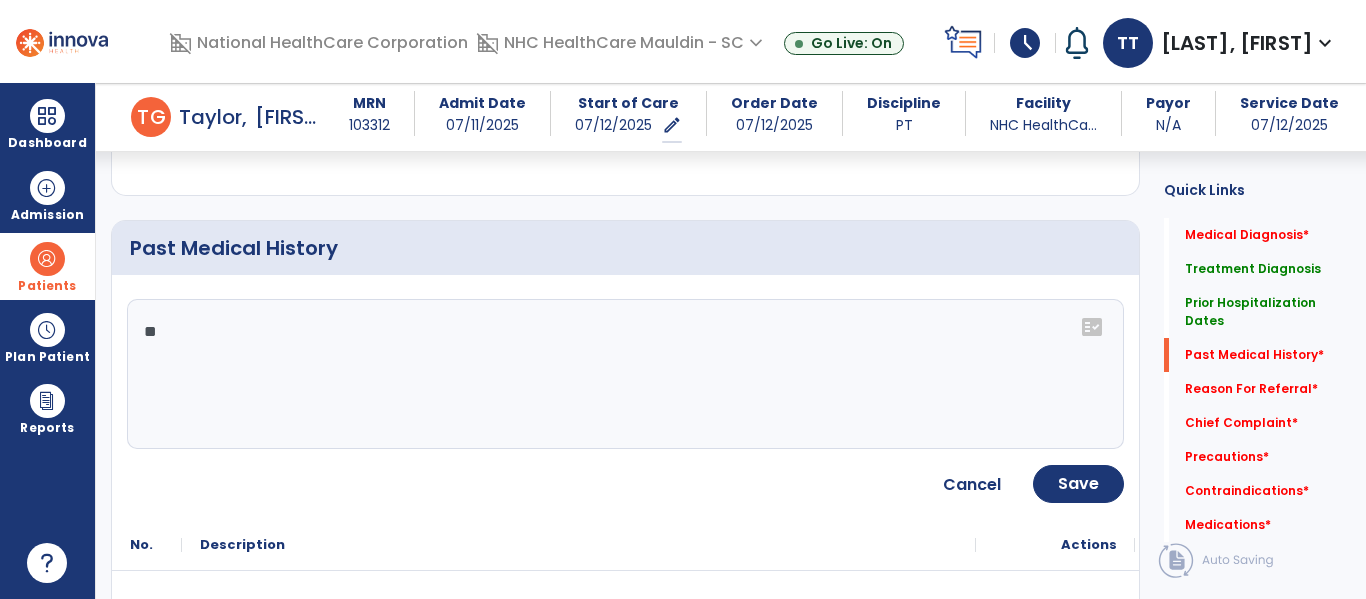 type on "*" 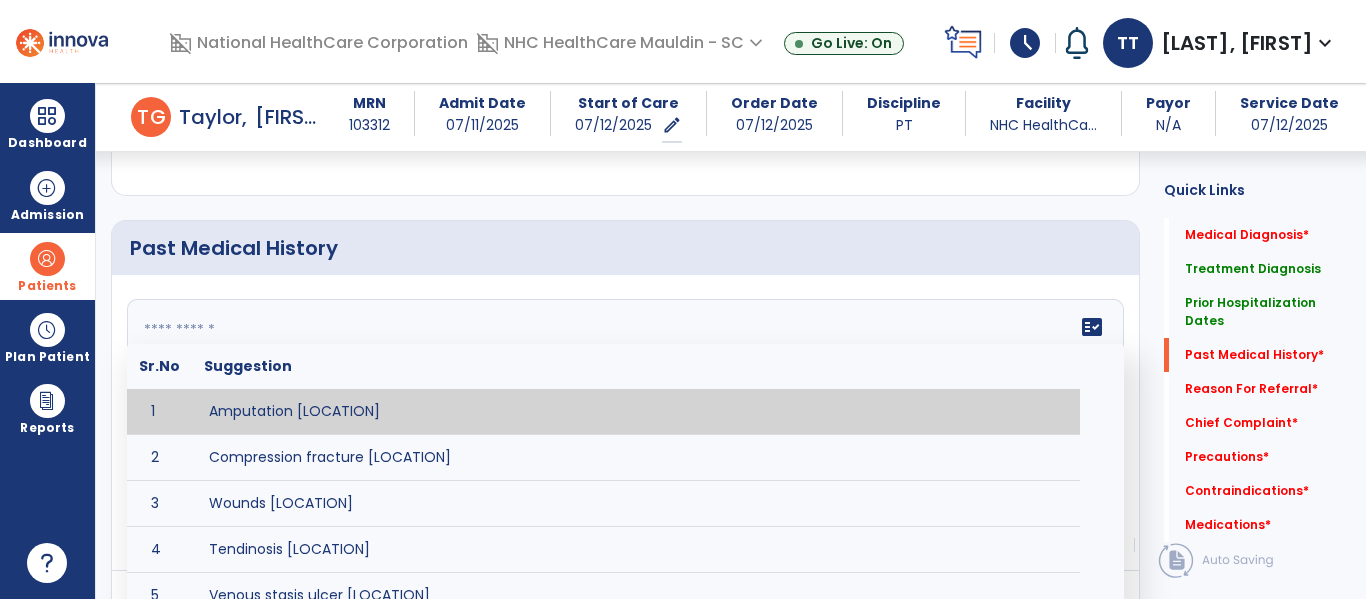 paste on "**********" 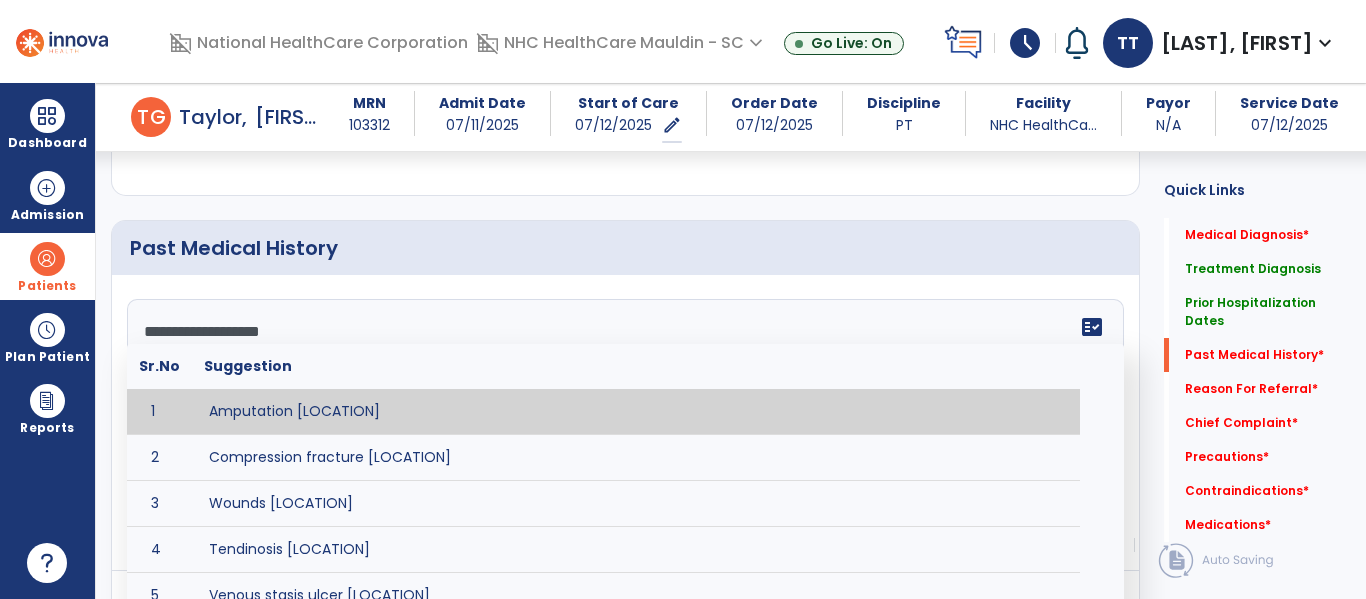 scroll, scrollTop: 40, scrollLeft: 0, axis: vertical 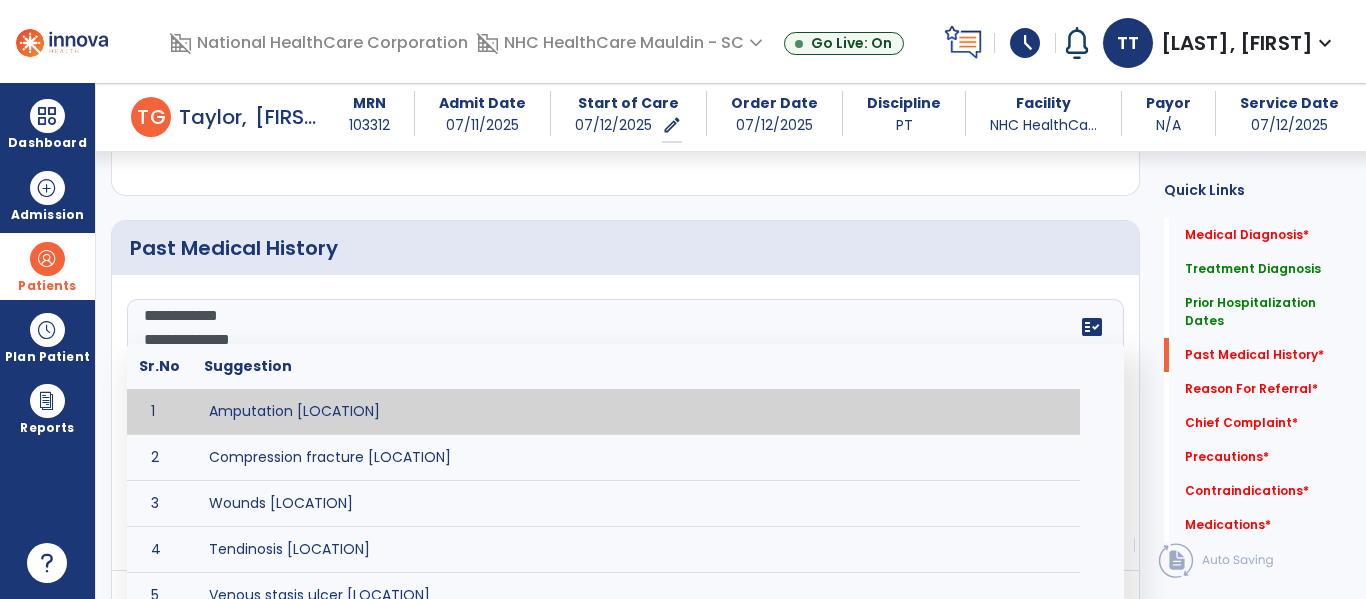 click on "**********" 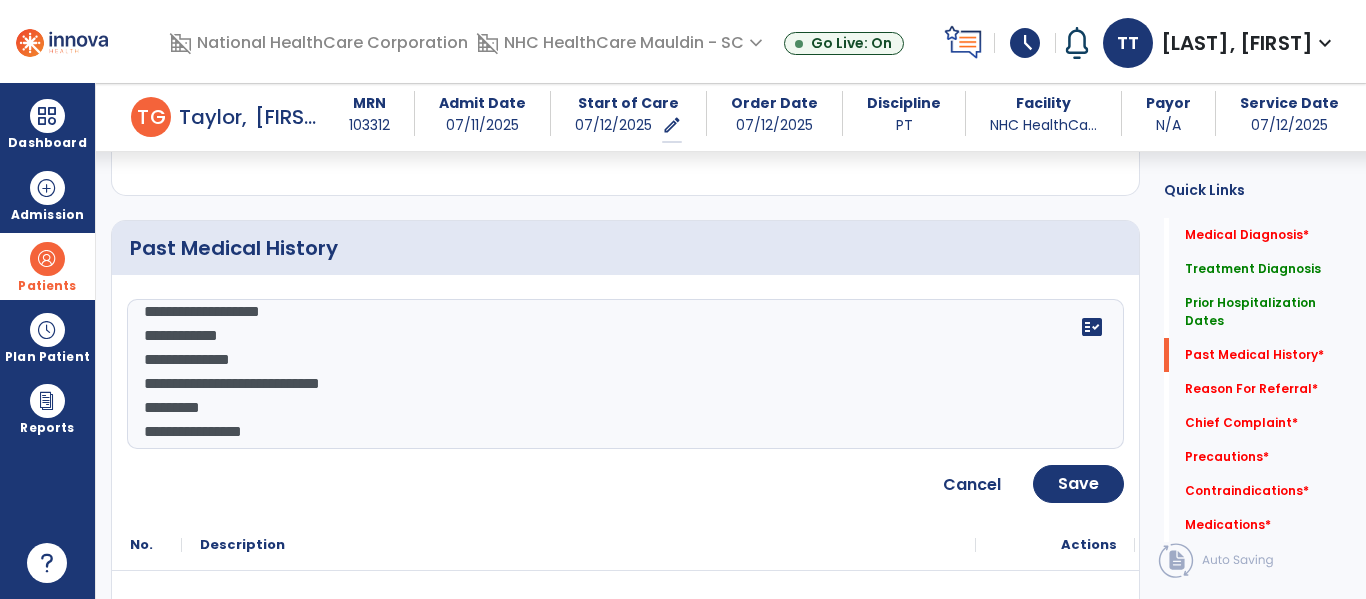 click on "**********" 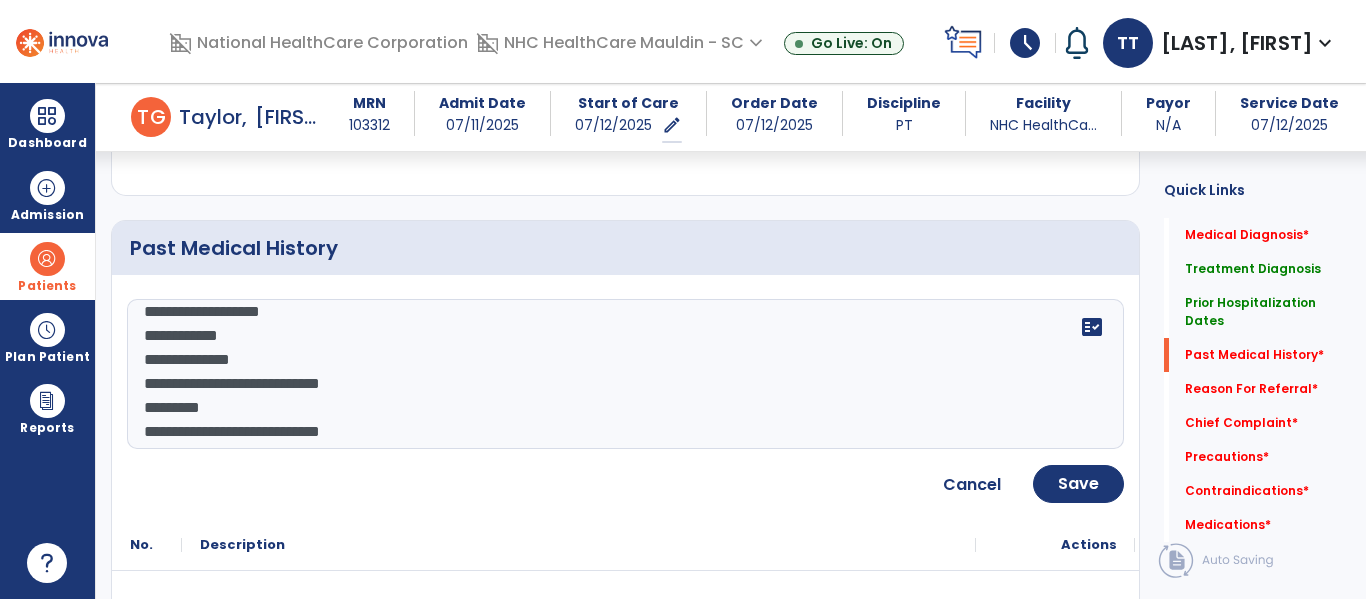 click on "**********" 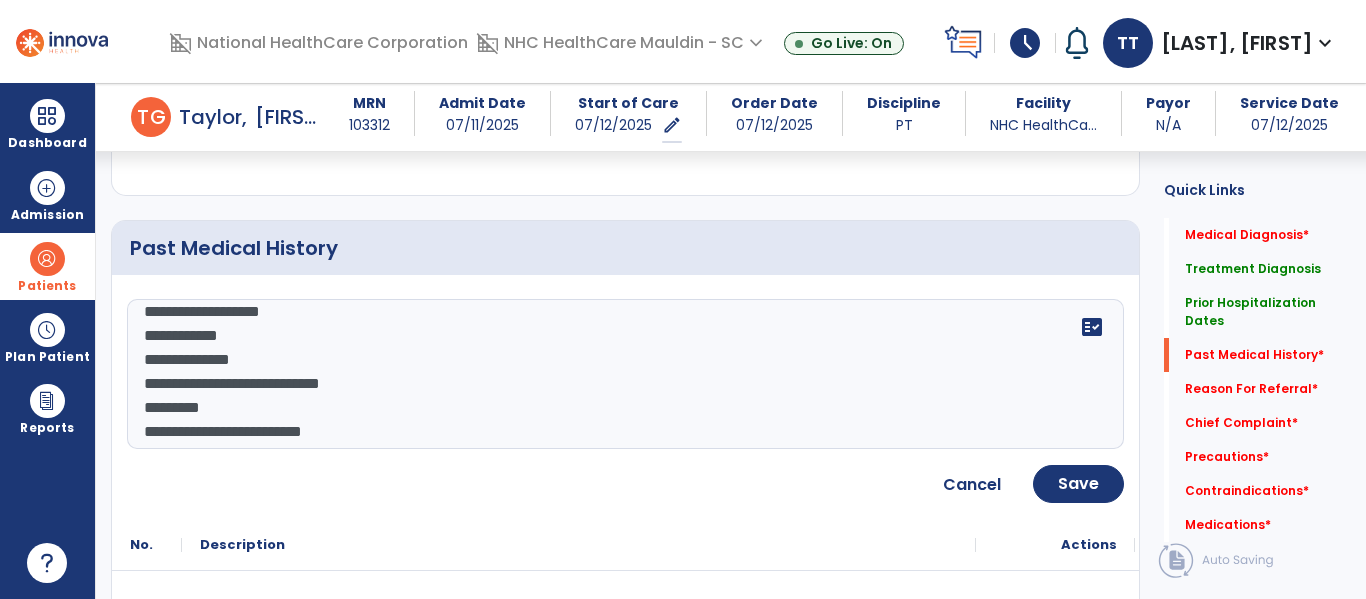 click on "**********" 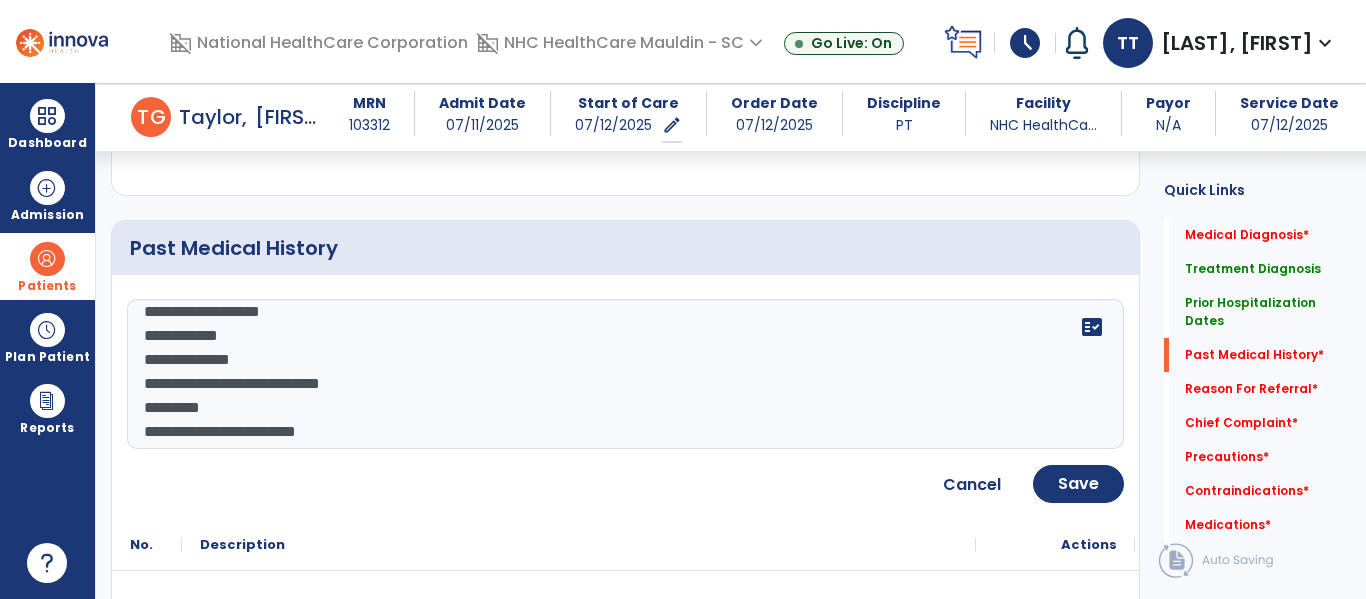 click on "**********" 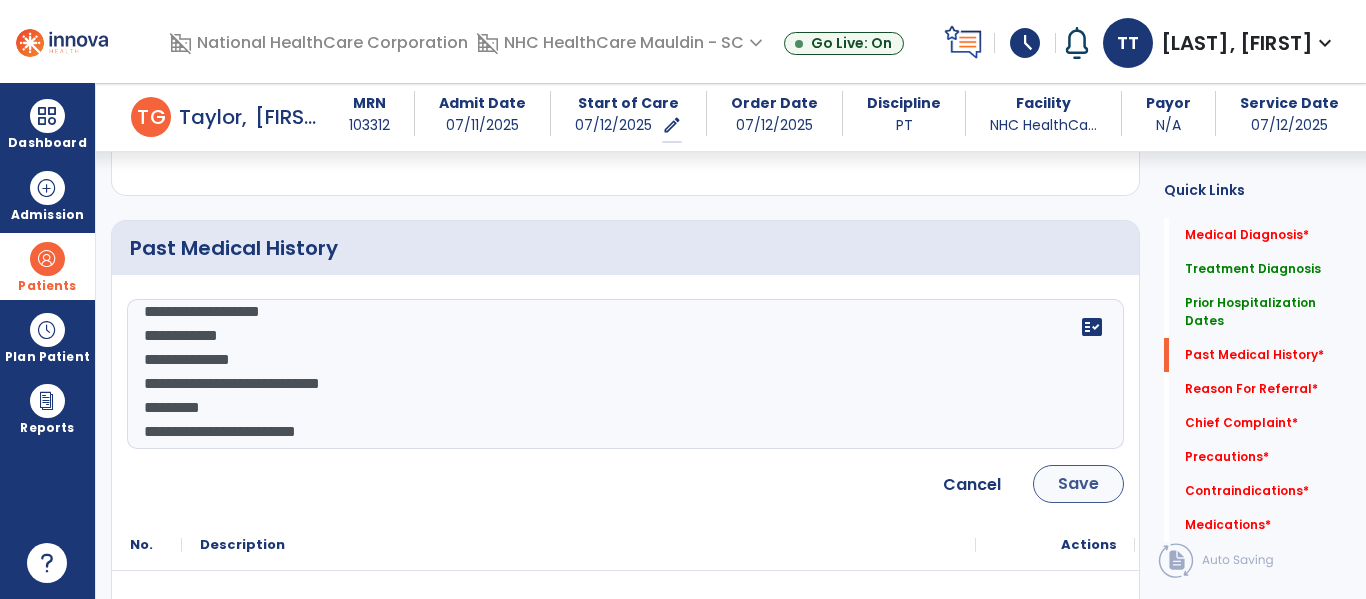 type on "**********" 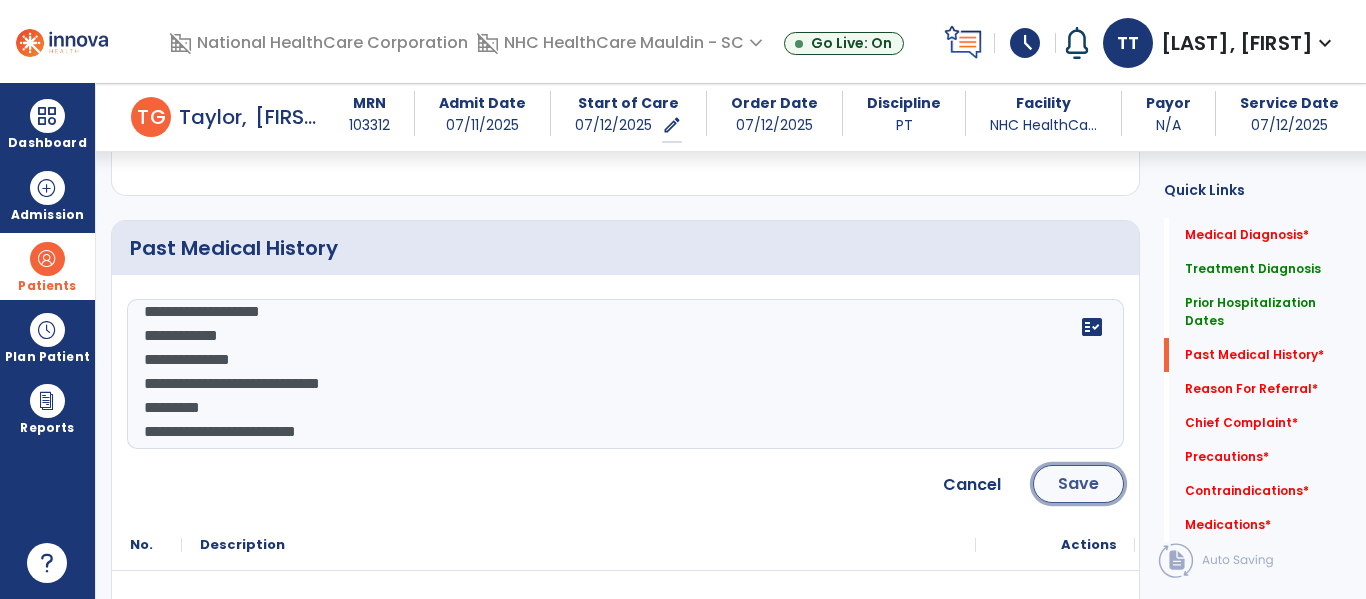 click on "Save" 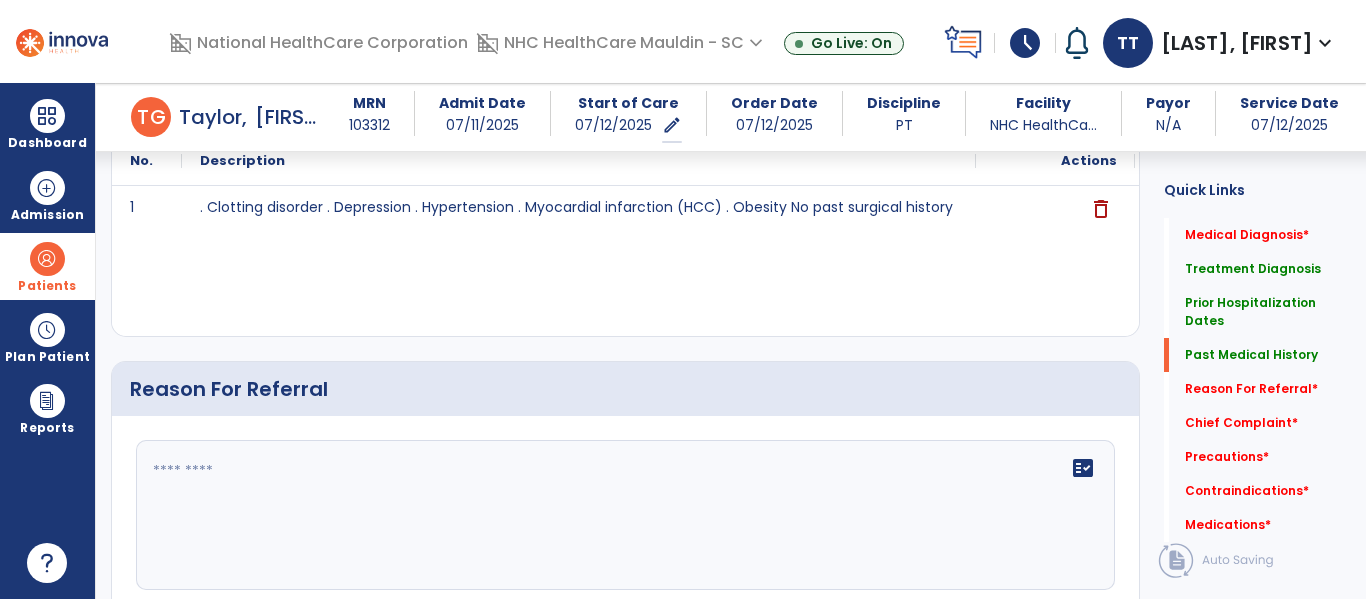 scroll, scrollTop: 1056, scrollLeft: 0, axis: vertical 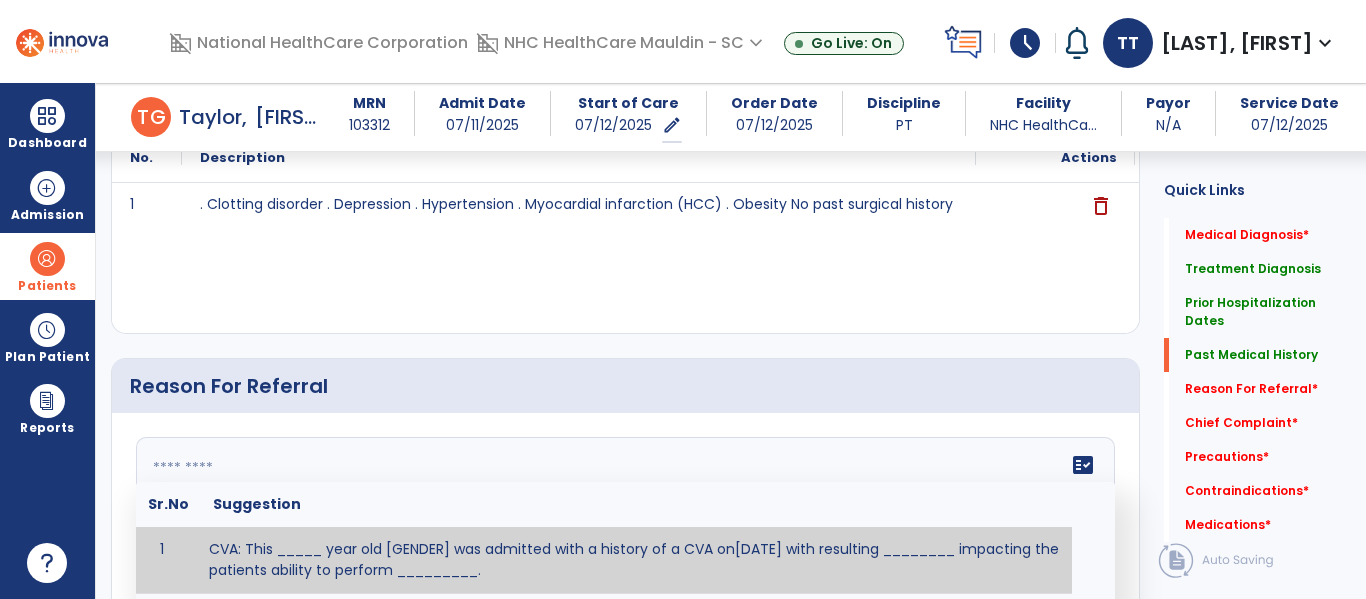 click 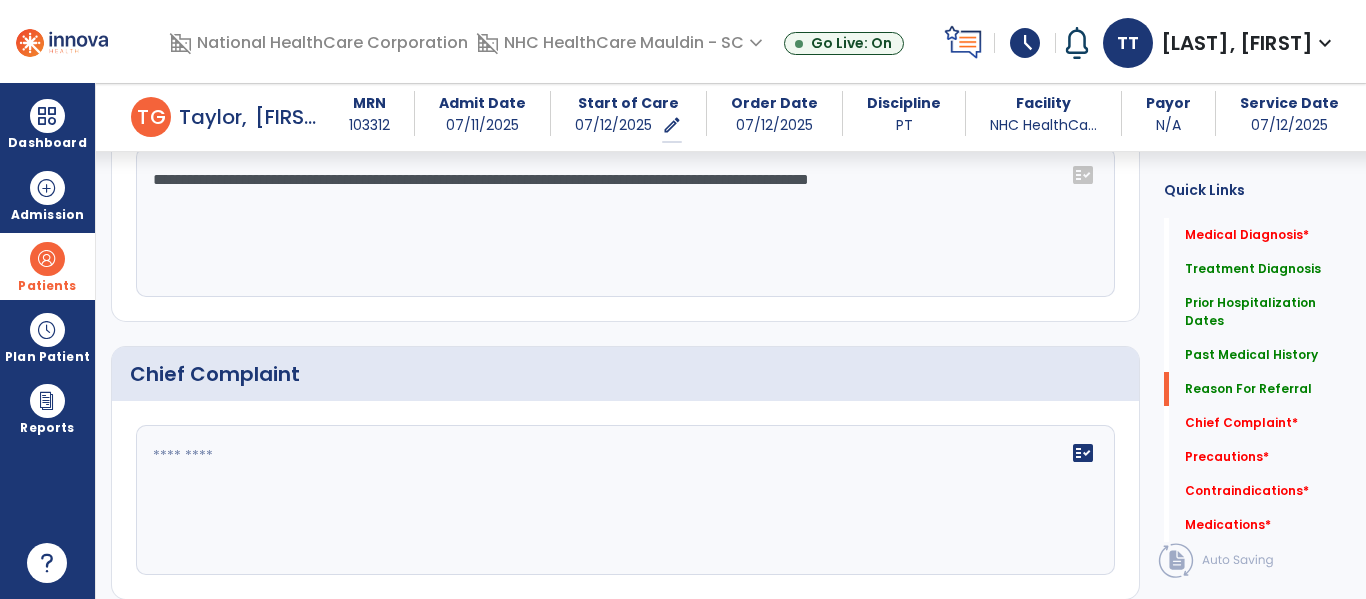 scroll, scrollTop: 1347, scrollLeft: 0, axis: vertical 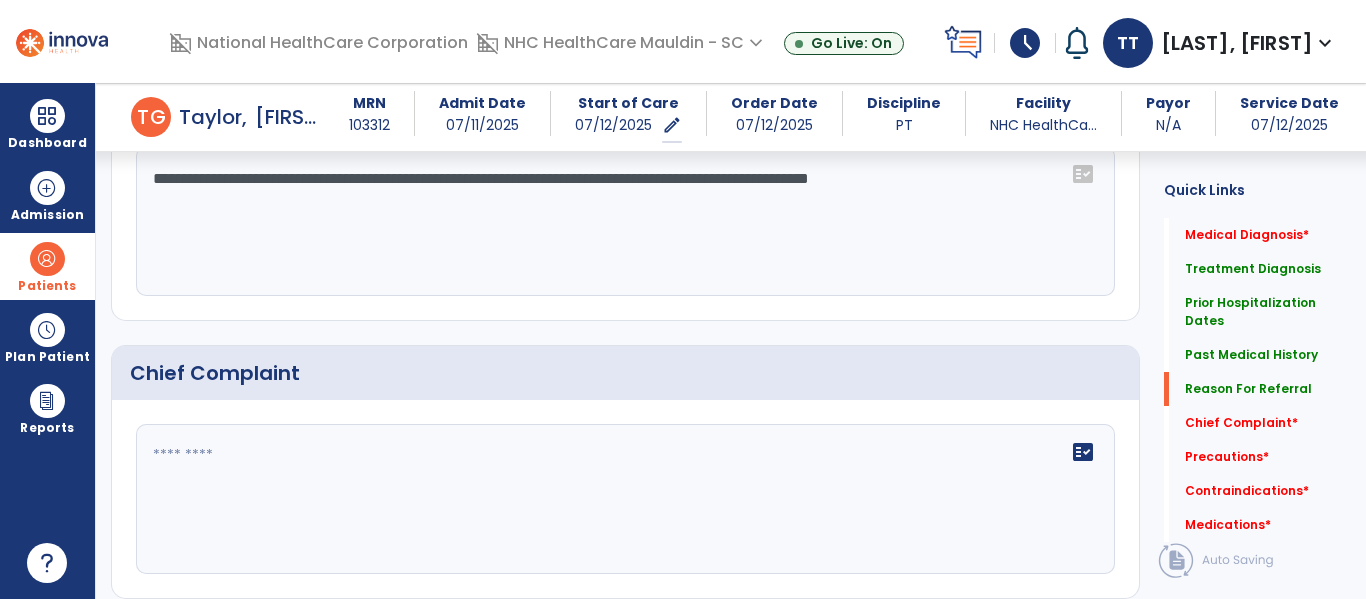 type on "**********" 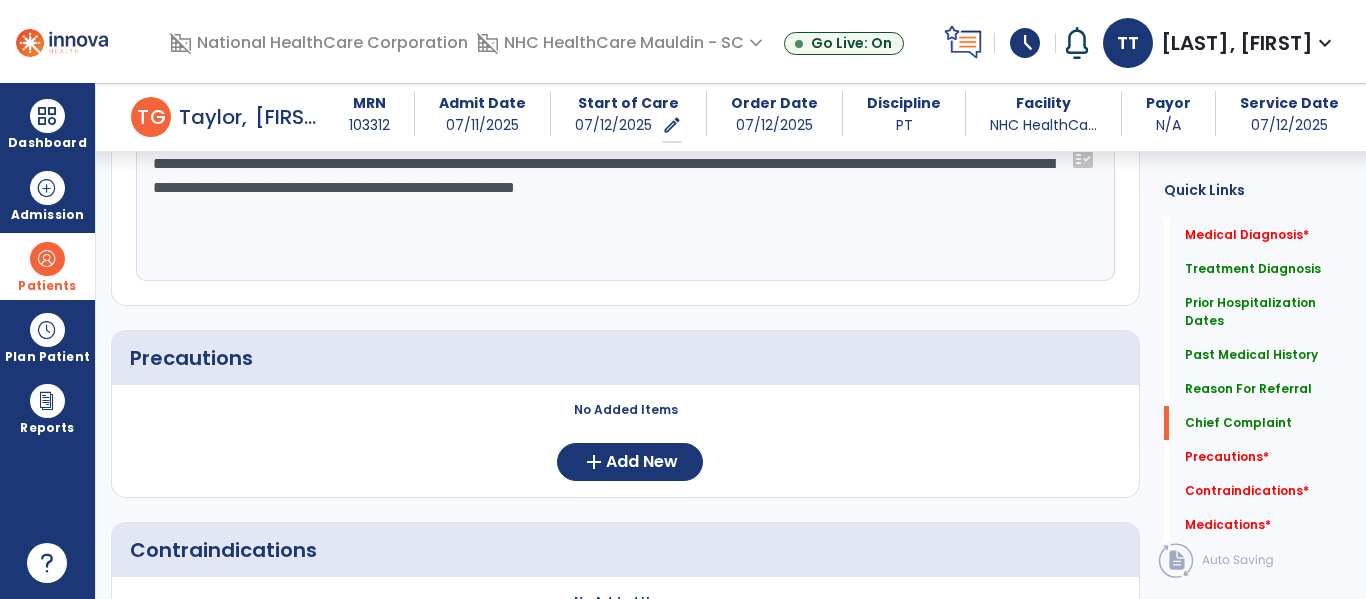 scroll, scrollTop: 1641, scrollLeft: 0, axis: vertical 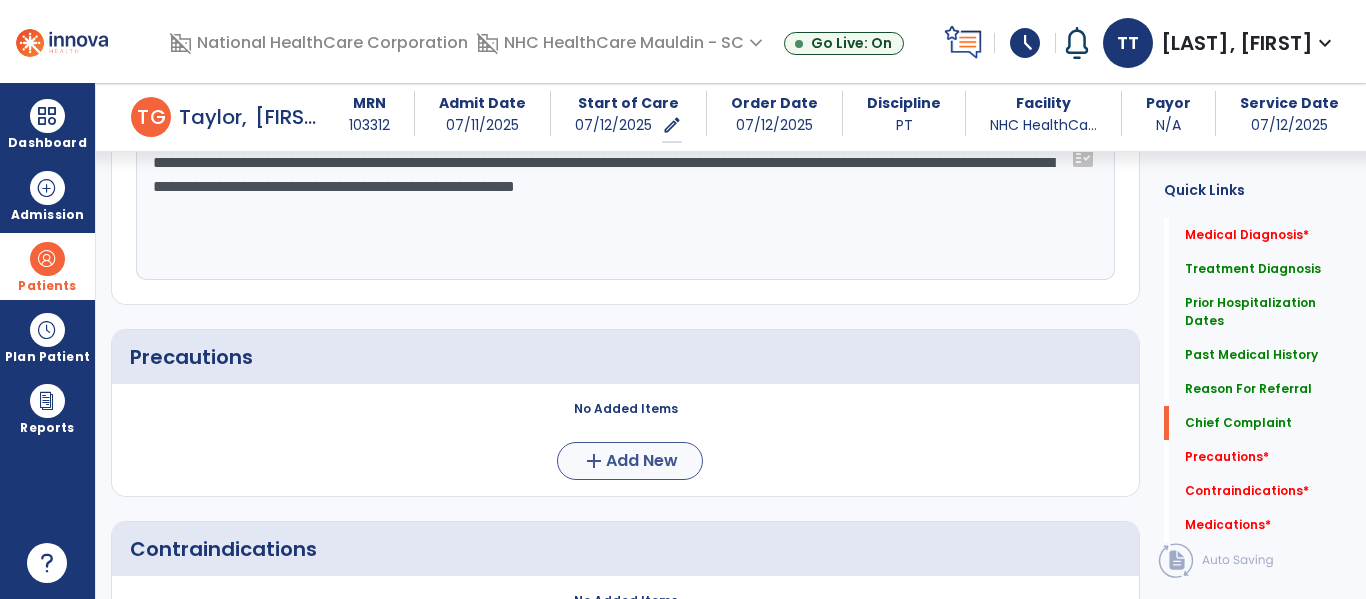 type on "**********" 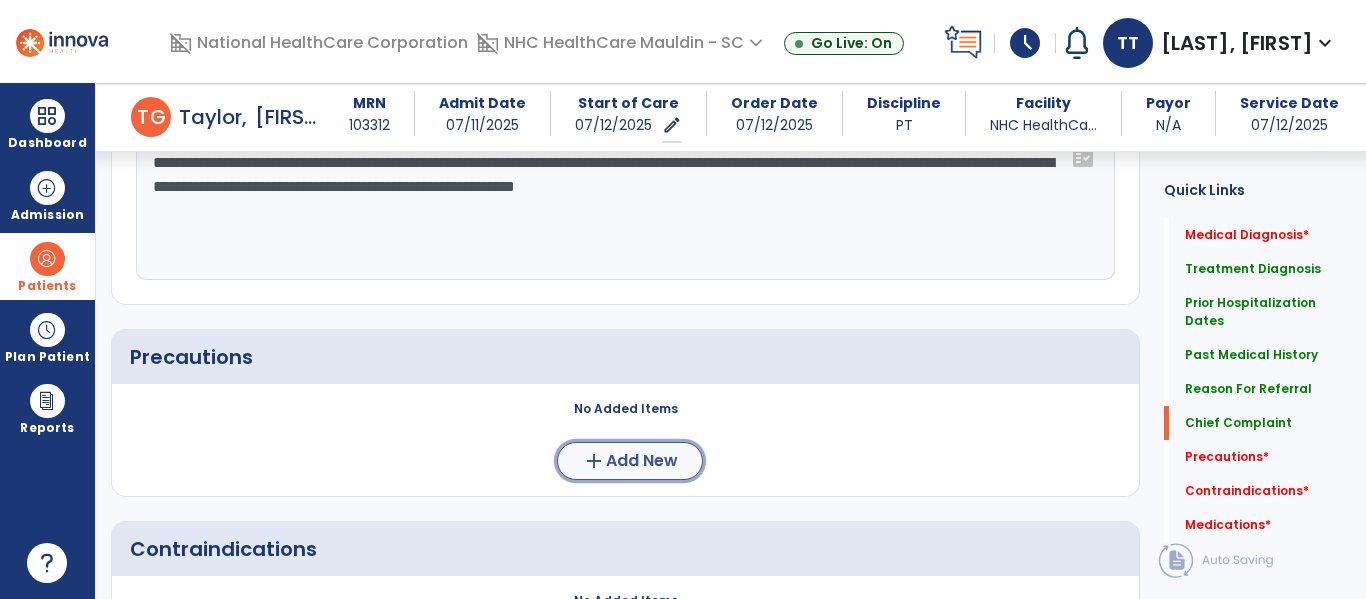 click on "Add New" 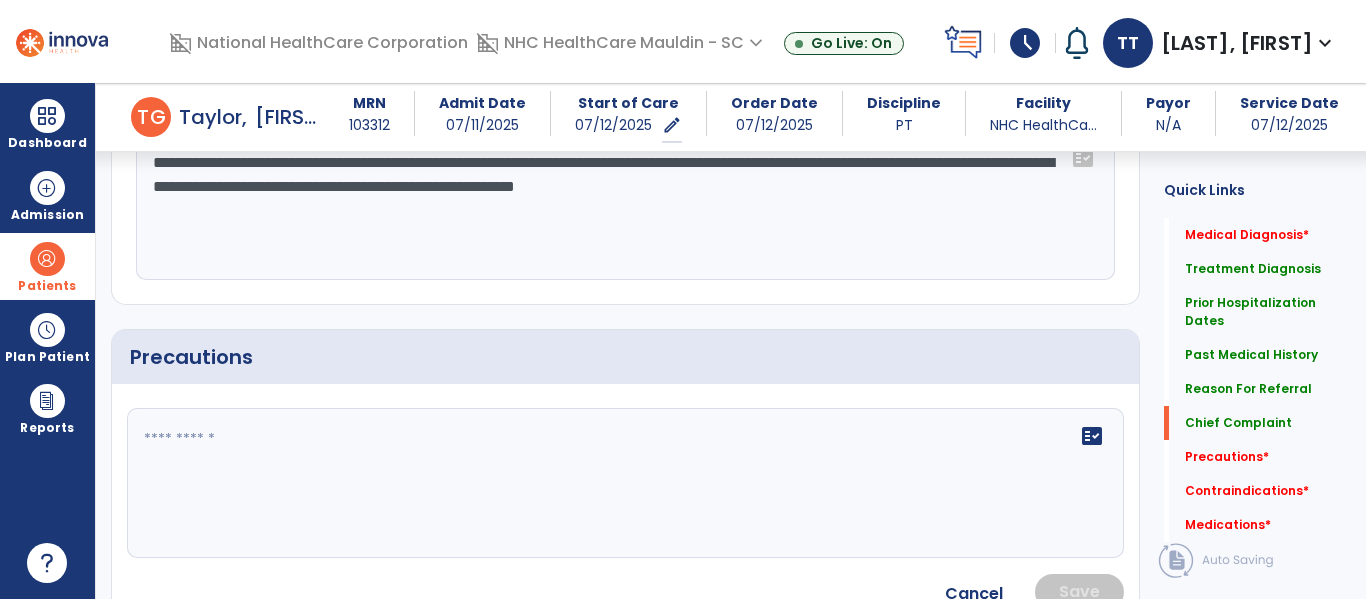 click on "fact_check" 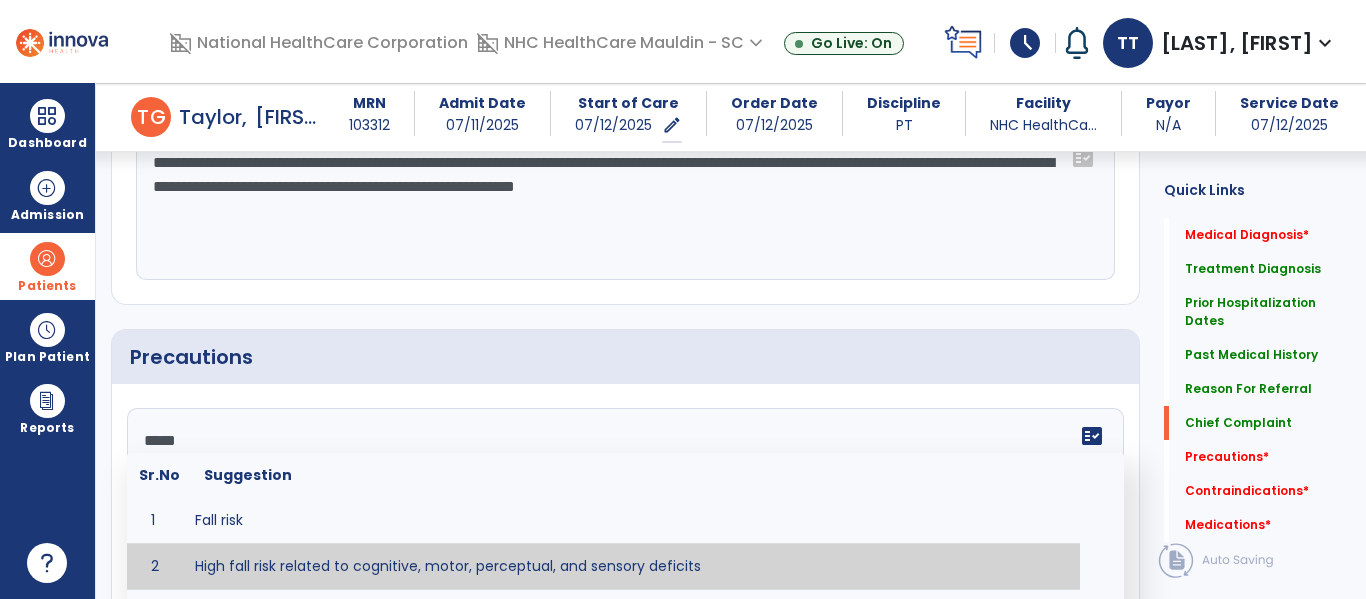 type on "**********" 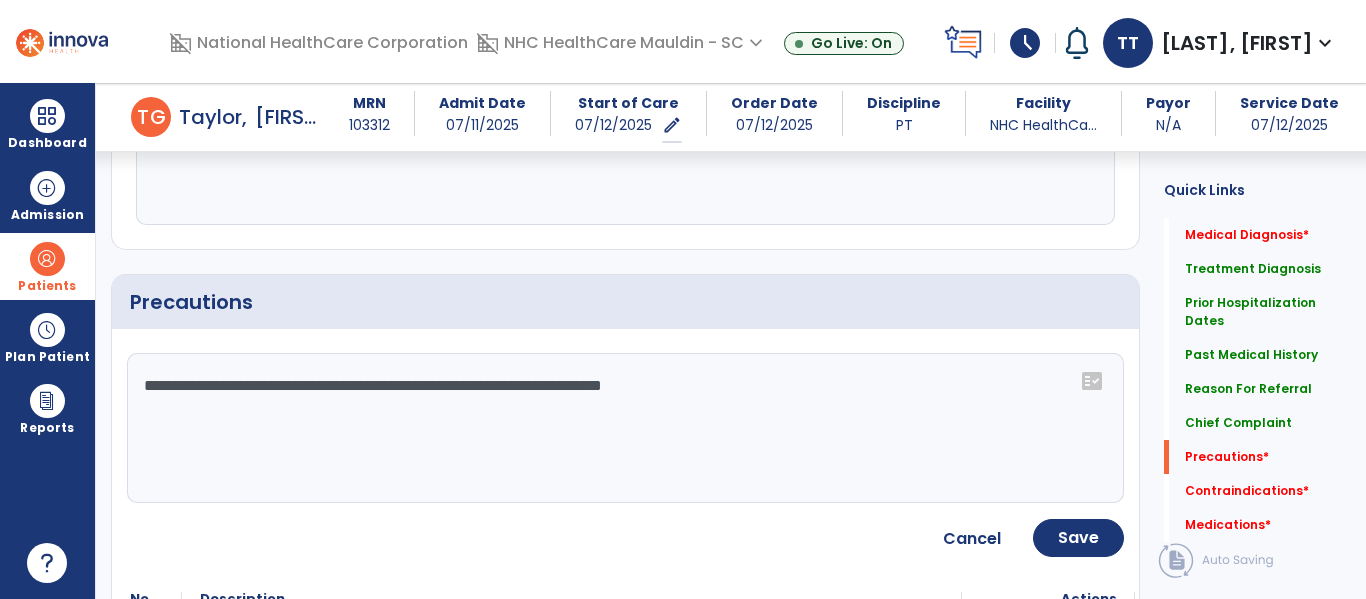 scroll, scrollTop: 1701, scrollLeft: 0, axis: vertical 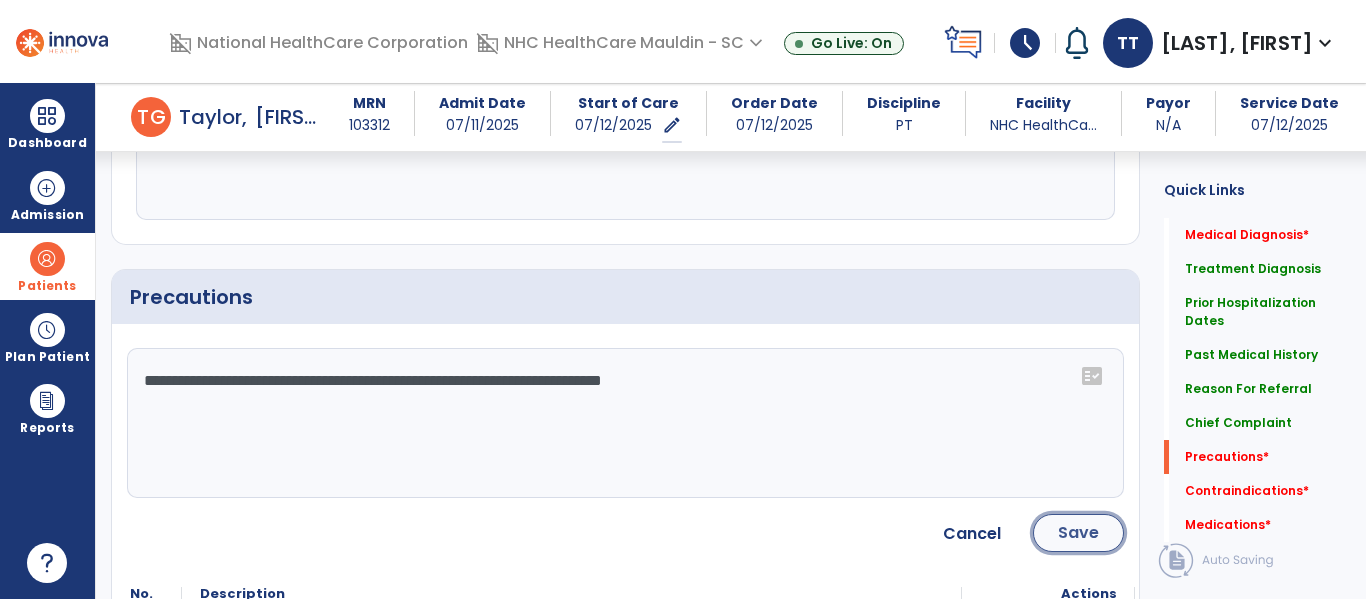 click on "Save" 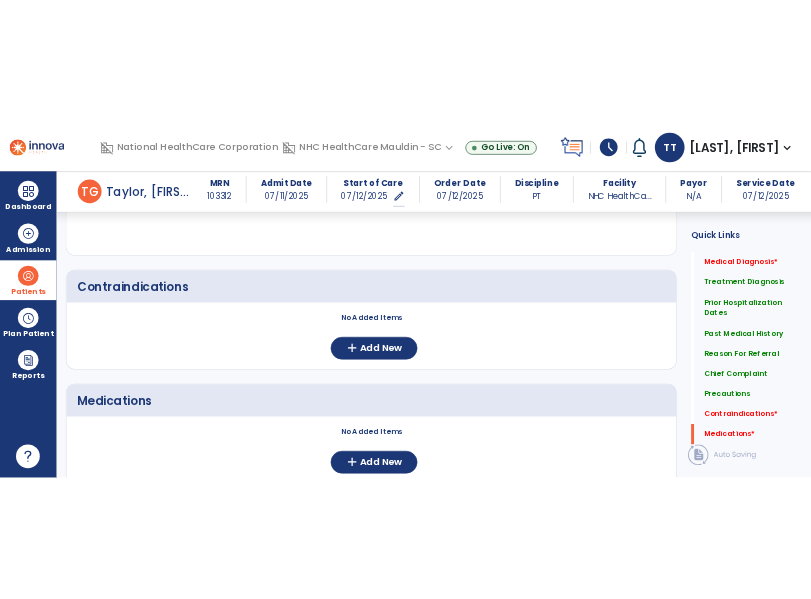 scroll, scrollTop: 2020, scrollLeft: 0, axis: vertical 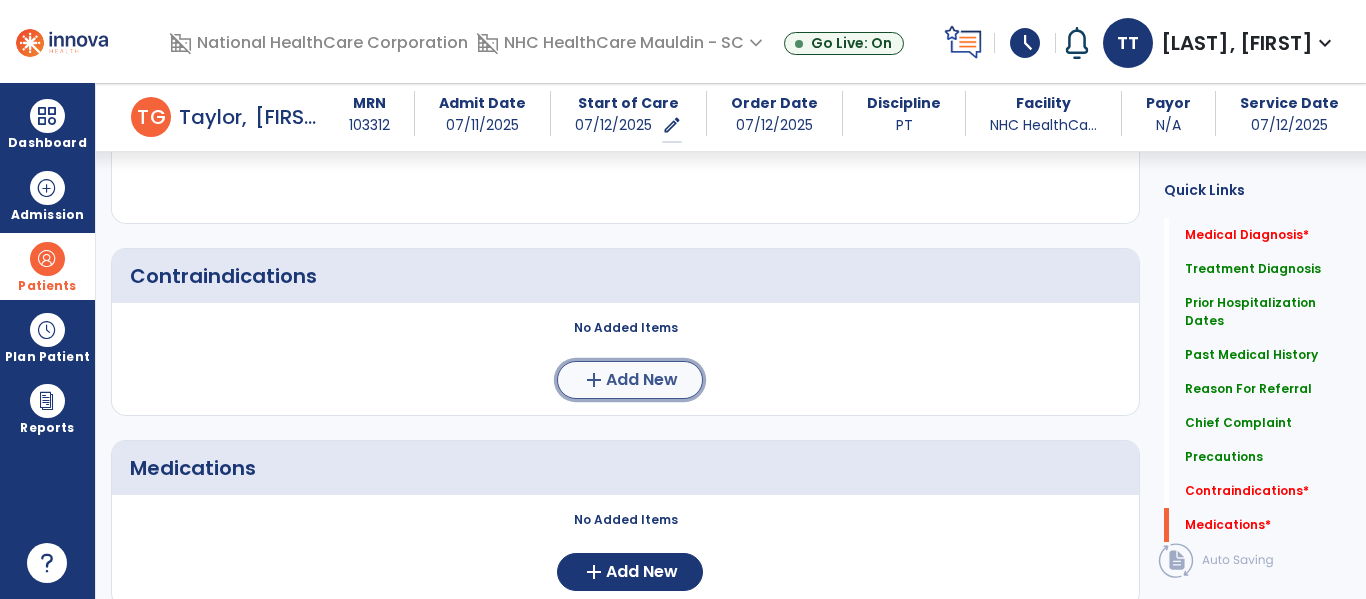 click on "Add New" 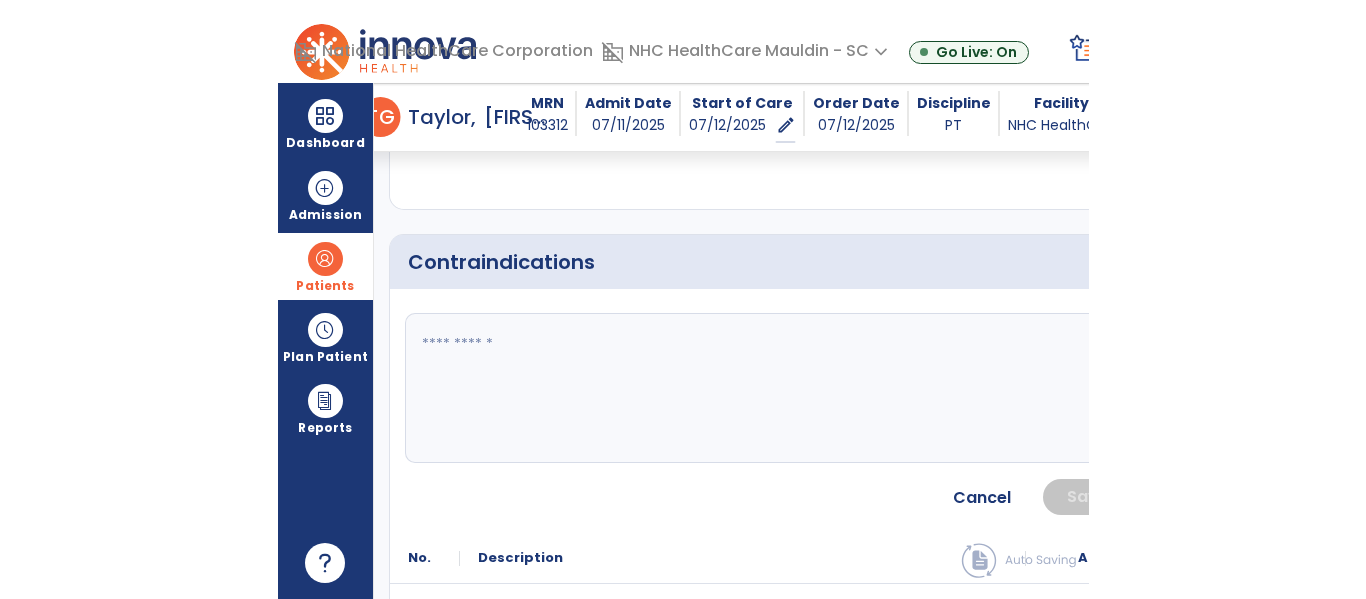 scroll, scrollTop: 2035, scrollLeft: 0, axis: vertical 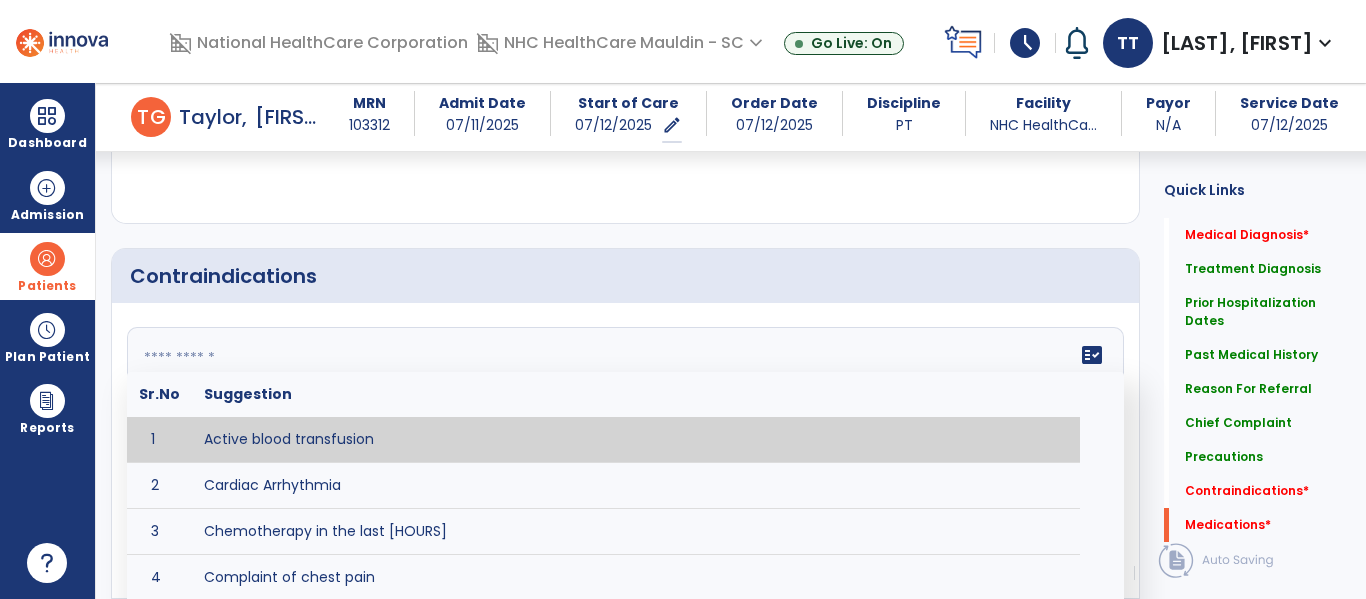 click on "fact_check  Sr.No Suggestion 1 Active blood transfusion 2 Cardiac Arrhythmia 3 Chemotherapy in the last [HOURS] 4 Complaint of chest pain 5 DVT 6 Hypertension [VALUES] 7 Inflammation or infection in the heart. 8 Oxygen saturation lower than [VALUE] 9 Pacemaker 10 Pulmonary infarction 11 Recent changes in EKG 12 Severe aortic stenosis 13 Severe dehydration 14 Severe diaphoresis 15 Severe orthostatic hypotension 16 Severe shortness of breath/dyspnea 17 Significantly elevated potassium levels 18 Significantly low potassium levels 19 Suspected or known dissecting aneurysm 20 Systemic infection 21 Uncontrolled diabetes with blood sugar levels greater than [VALUE] or less than [Value]  22 Unstable angina 23 Untreated blood clots" 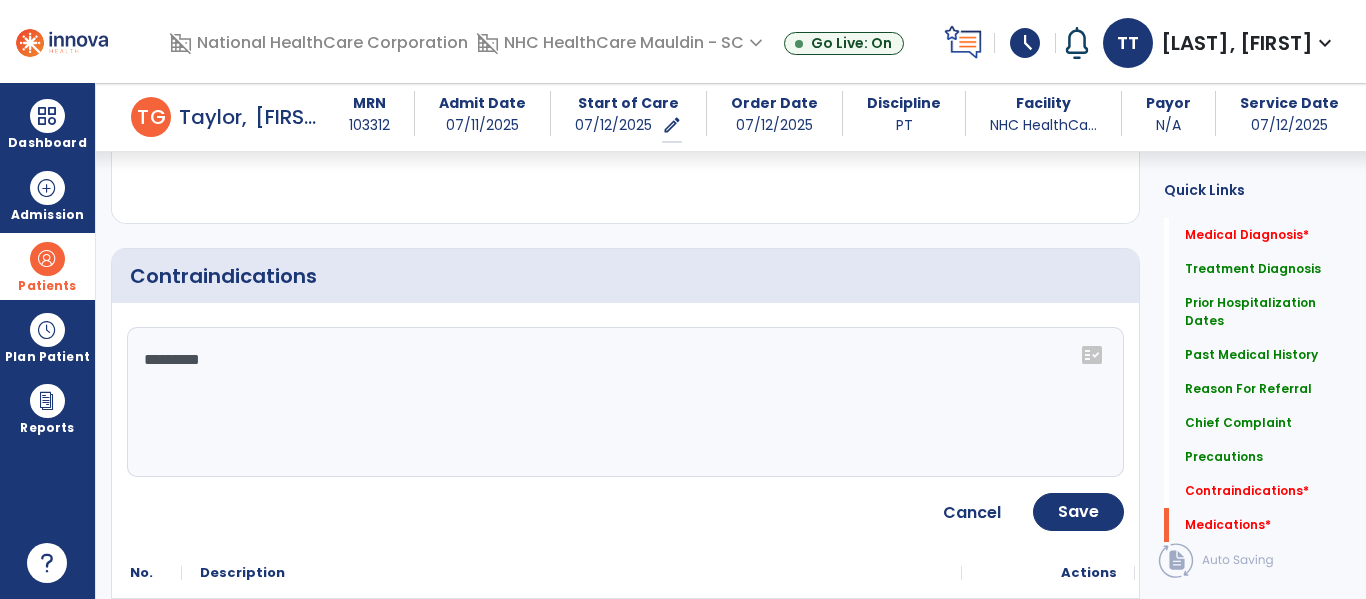 click on "*********" 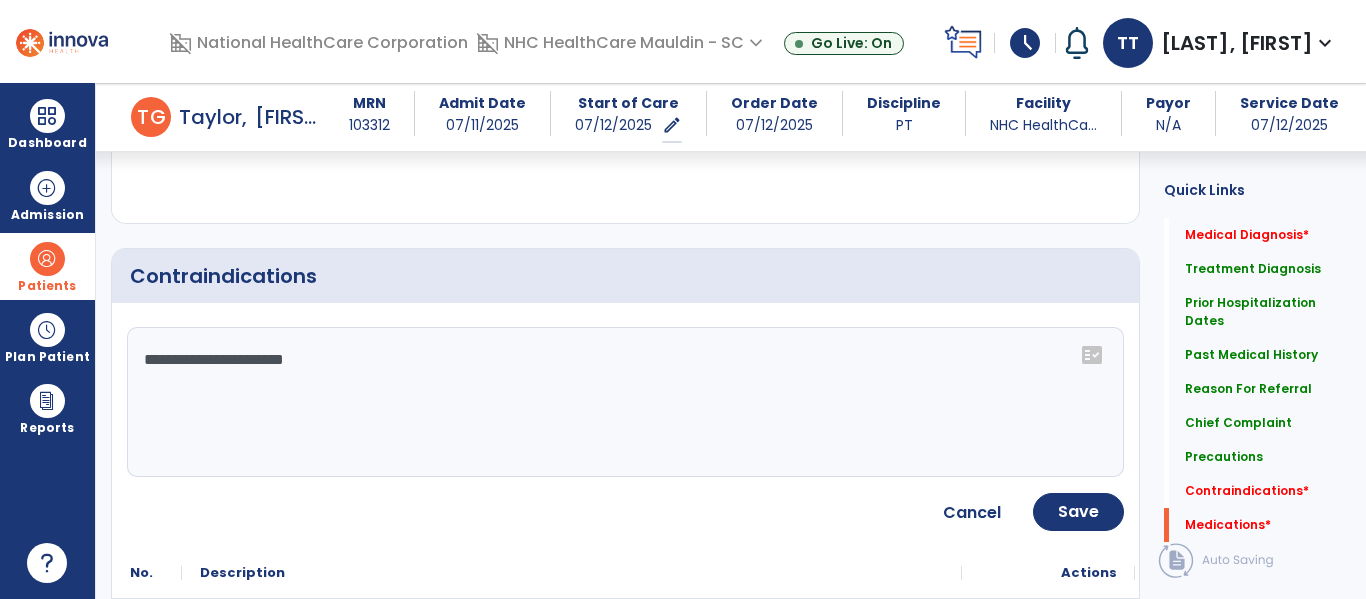 type on "**********" 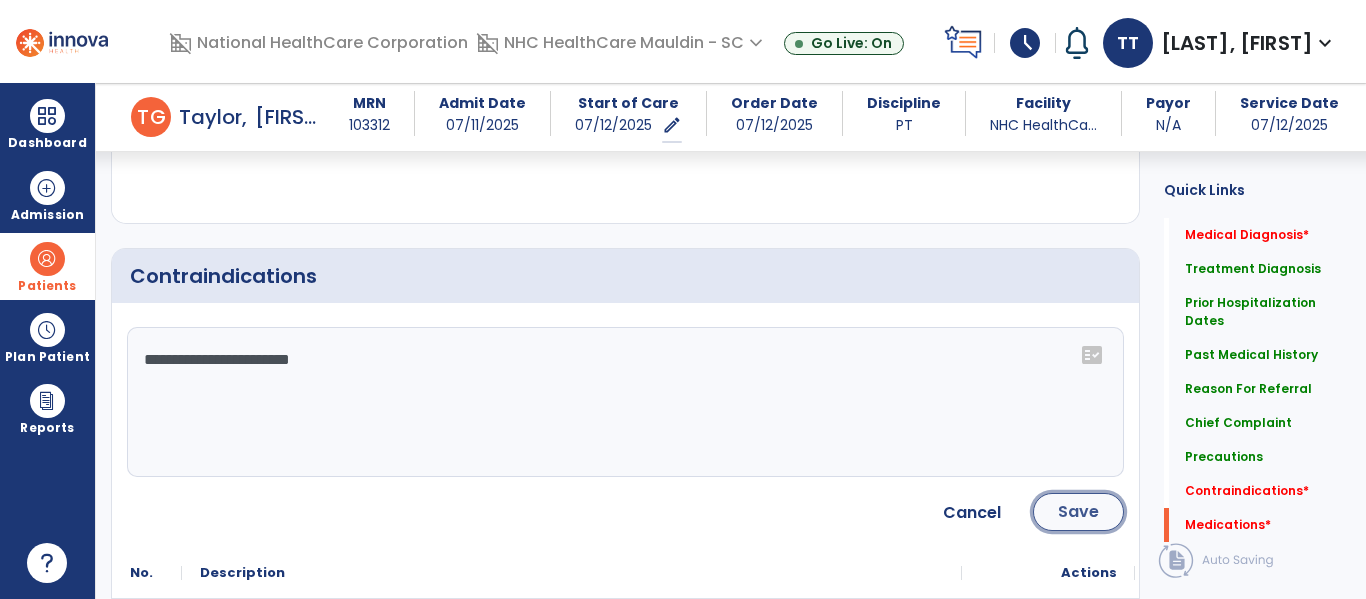 click on "Save" 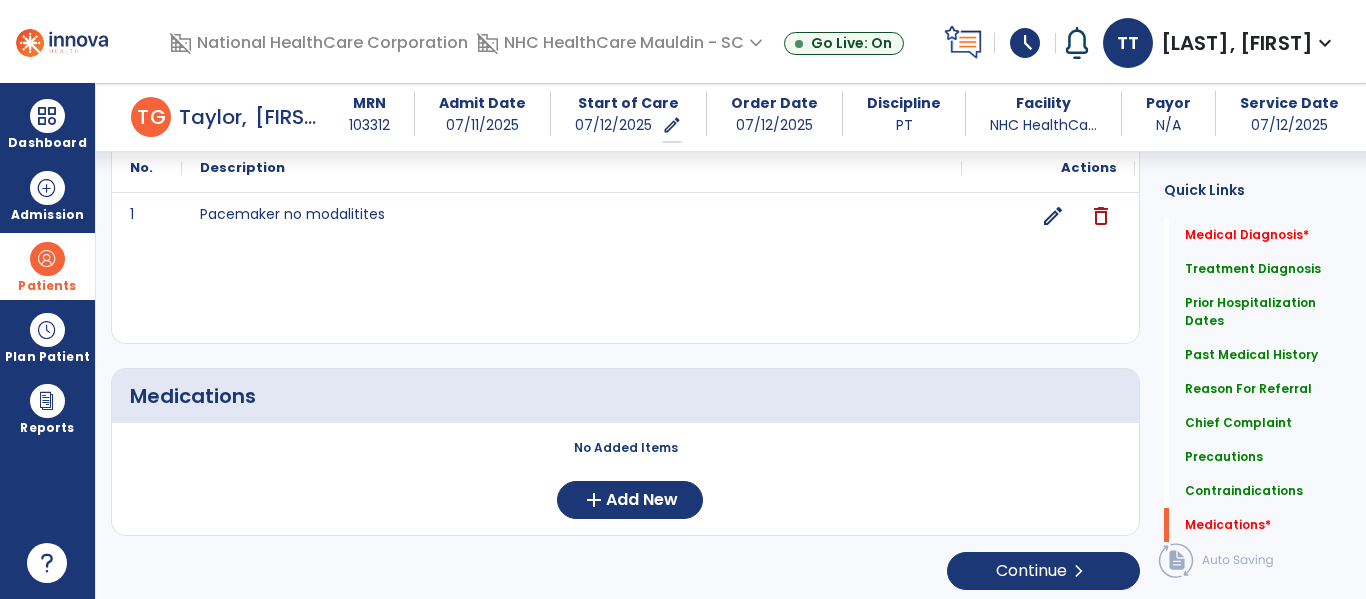 scroll, scrollTop: 2205, scrollLeft: 0, axis: vertical 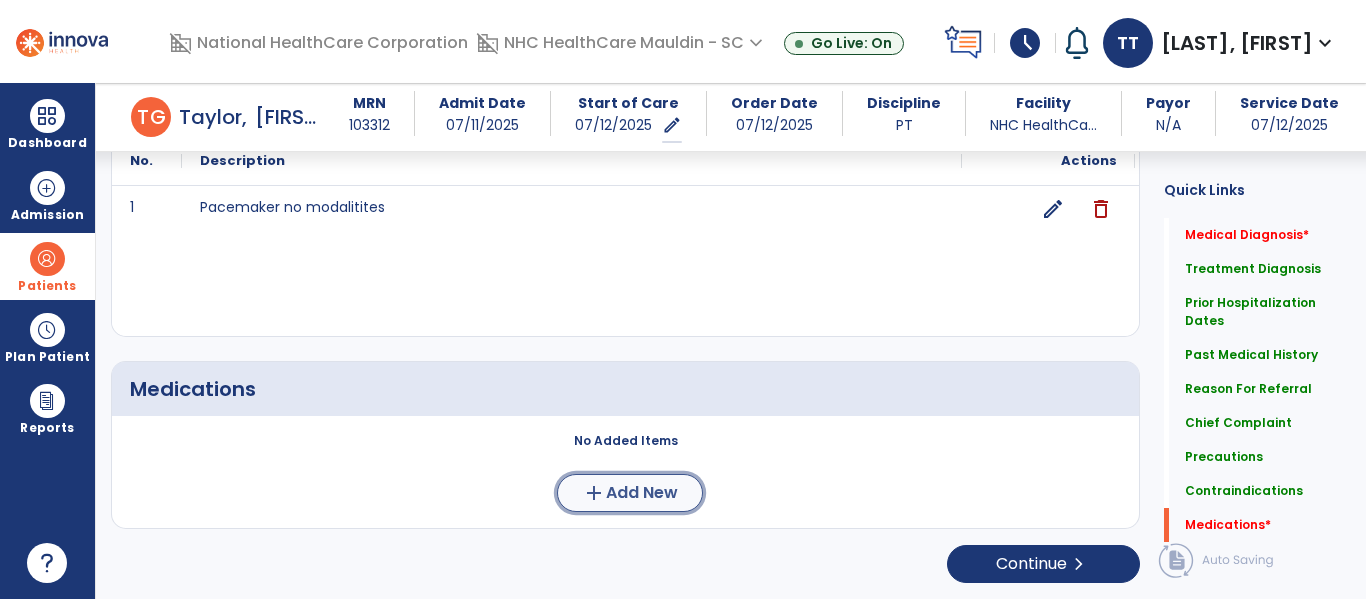 click on "Add New" 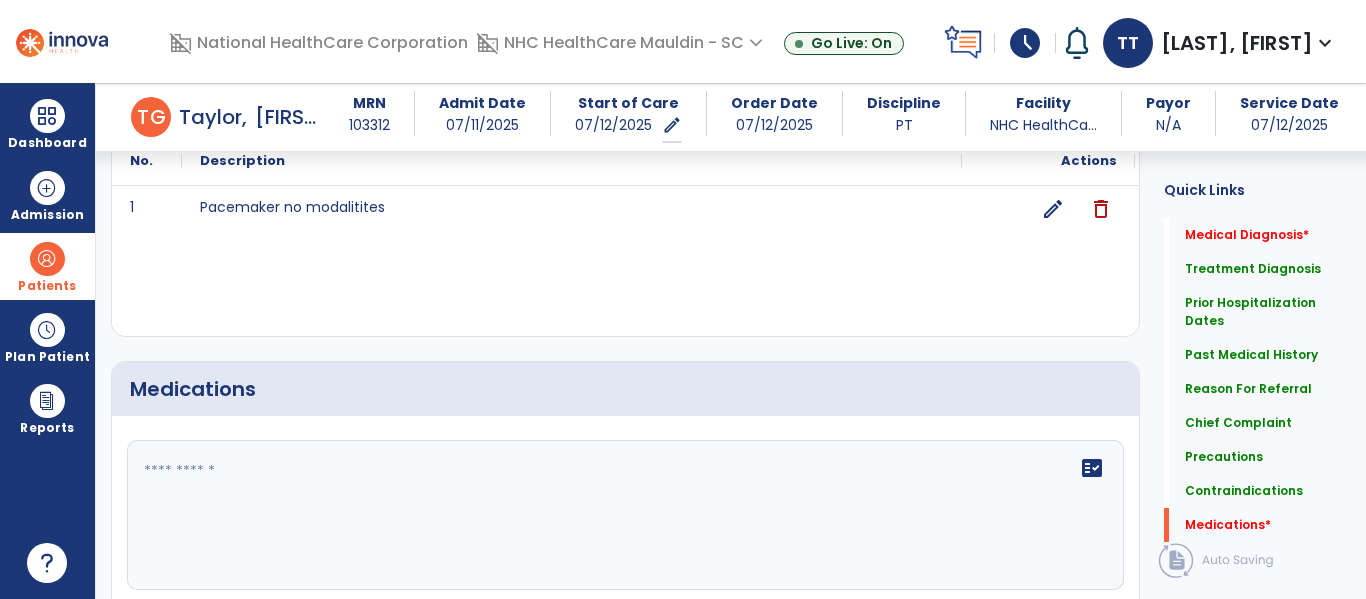 click on "fact_check" 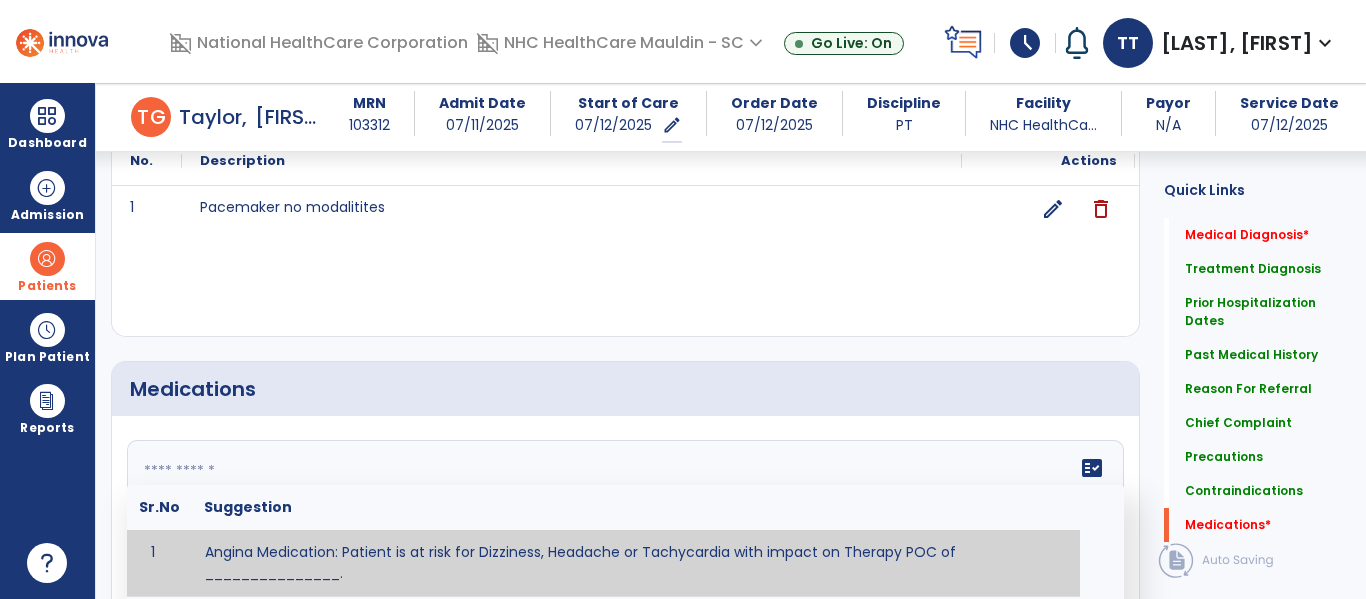 type on "*" 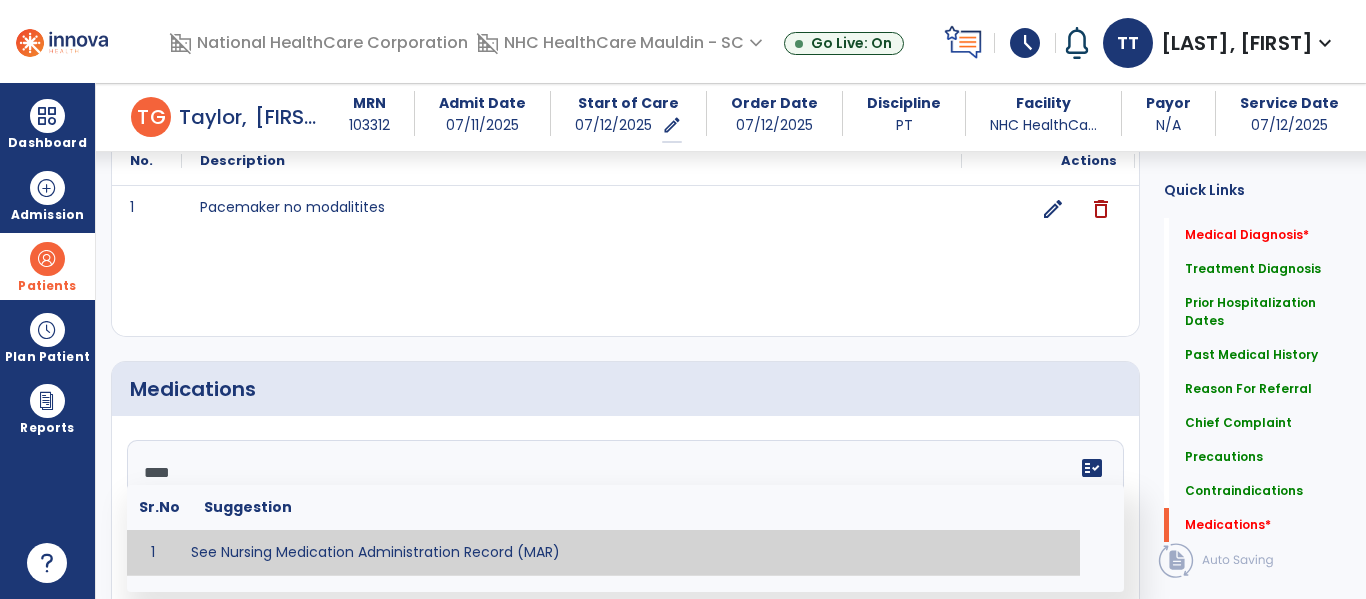 type on "**********" 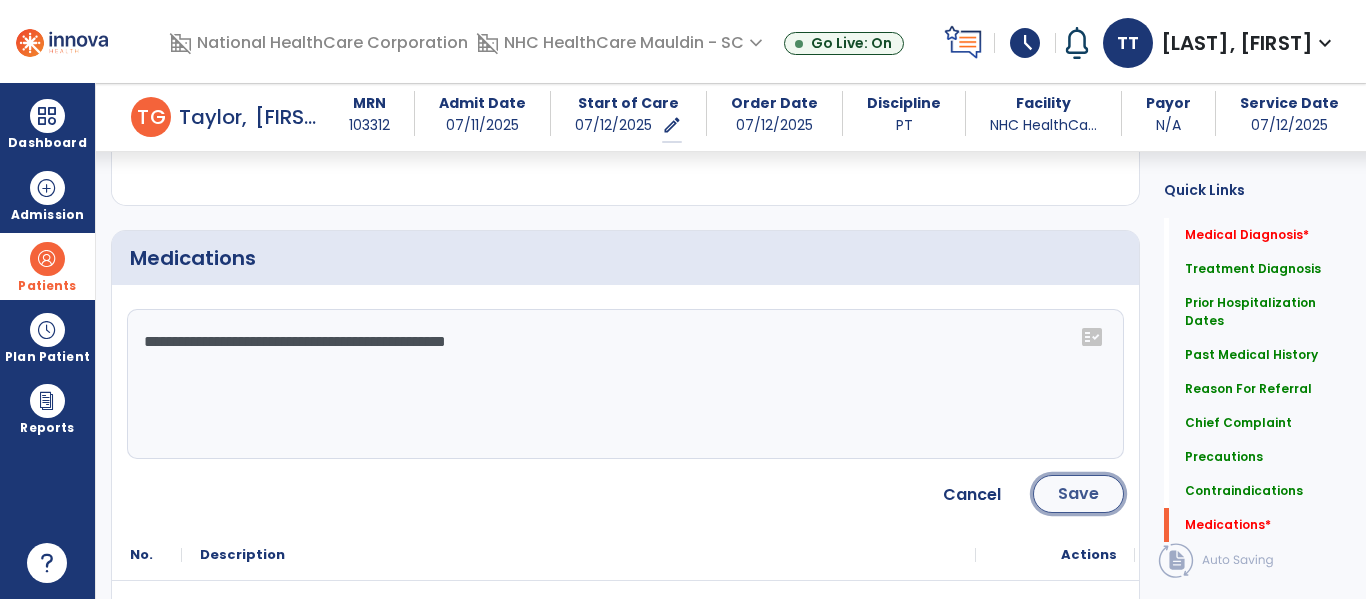 click on "Save" 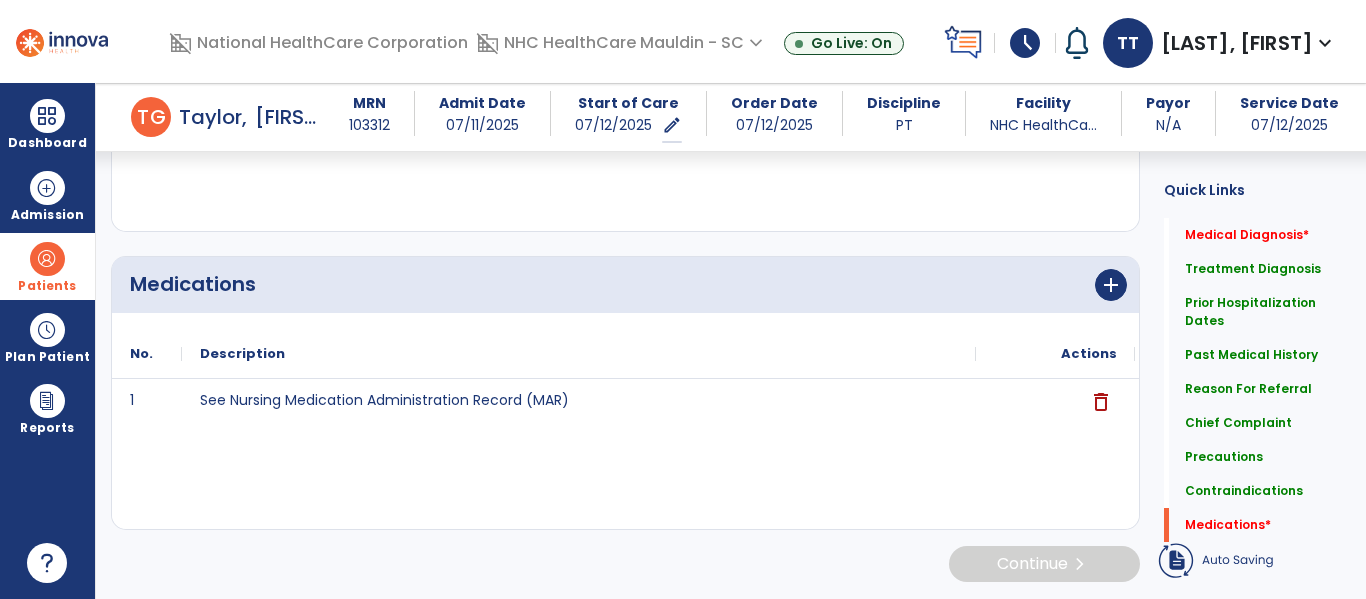 scroll, scrollTop: 2312, scrollLeft: 0, axis: vertical 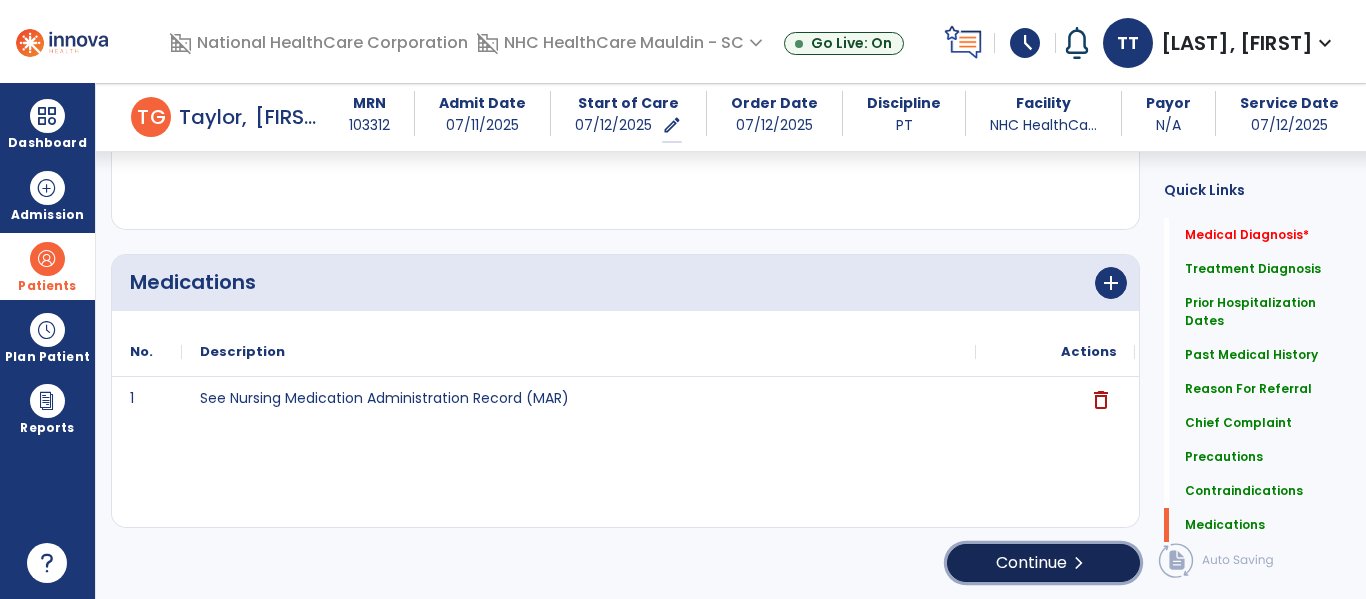 click on "Continue  chevron_right" 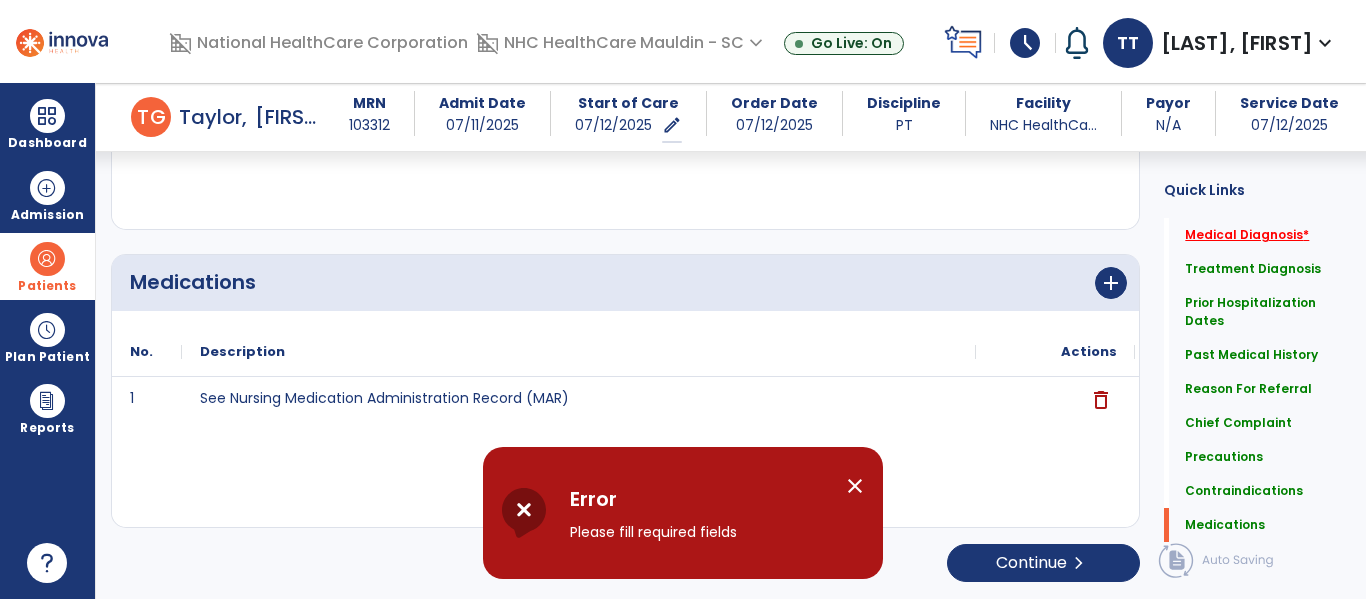 click on "Medical Diagnosis   *" 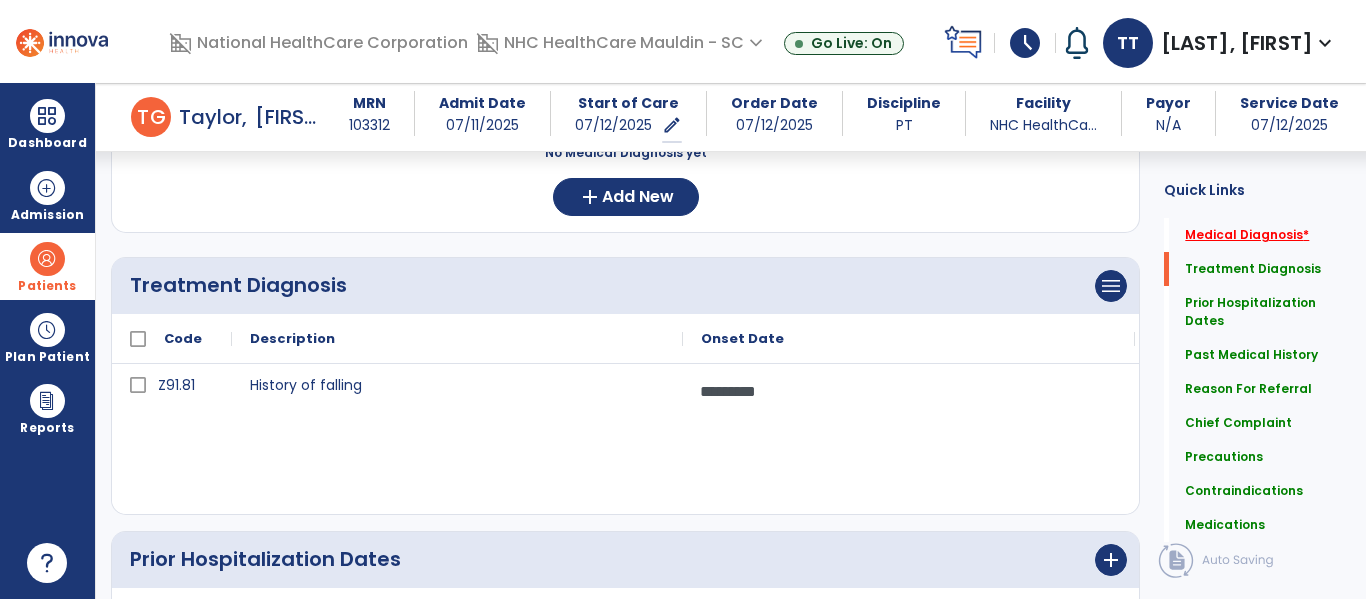 scroll, scrollTop: 246, scrollLeft: 0, axis: vertical 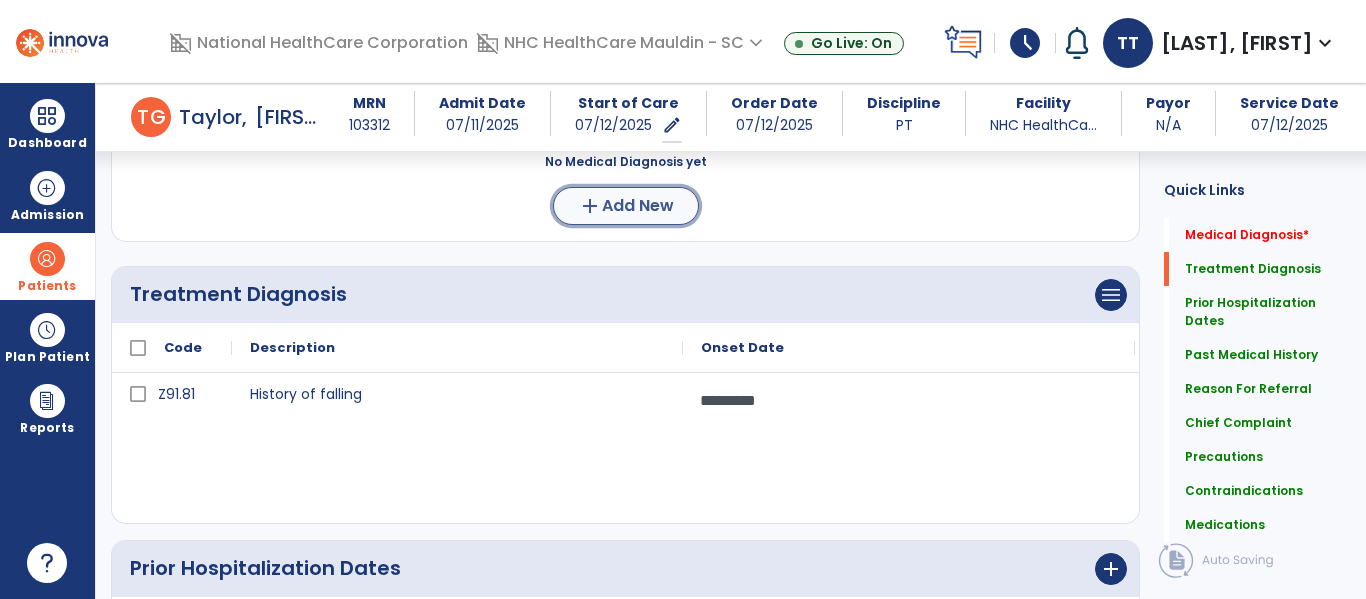 click on "Add New" 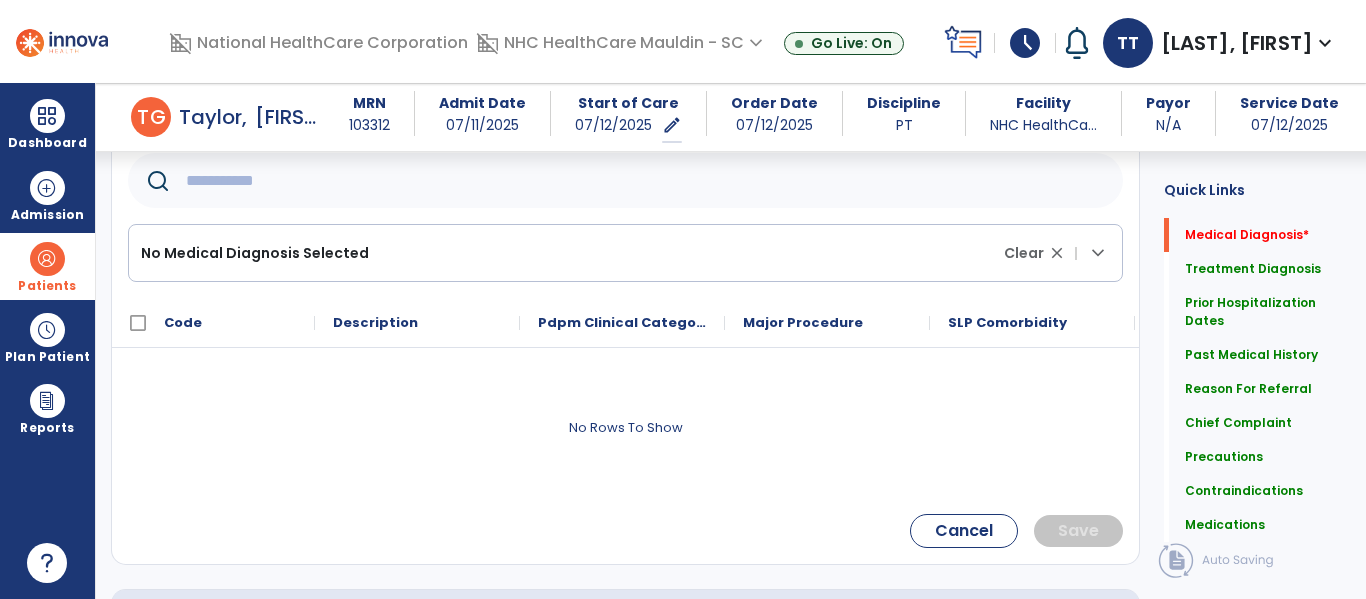 click on "No Medical Diagnosis Selected Clear close |  keyboard_arrow_down" 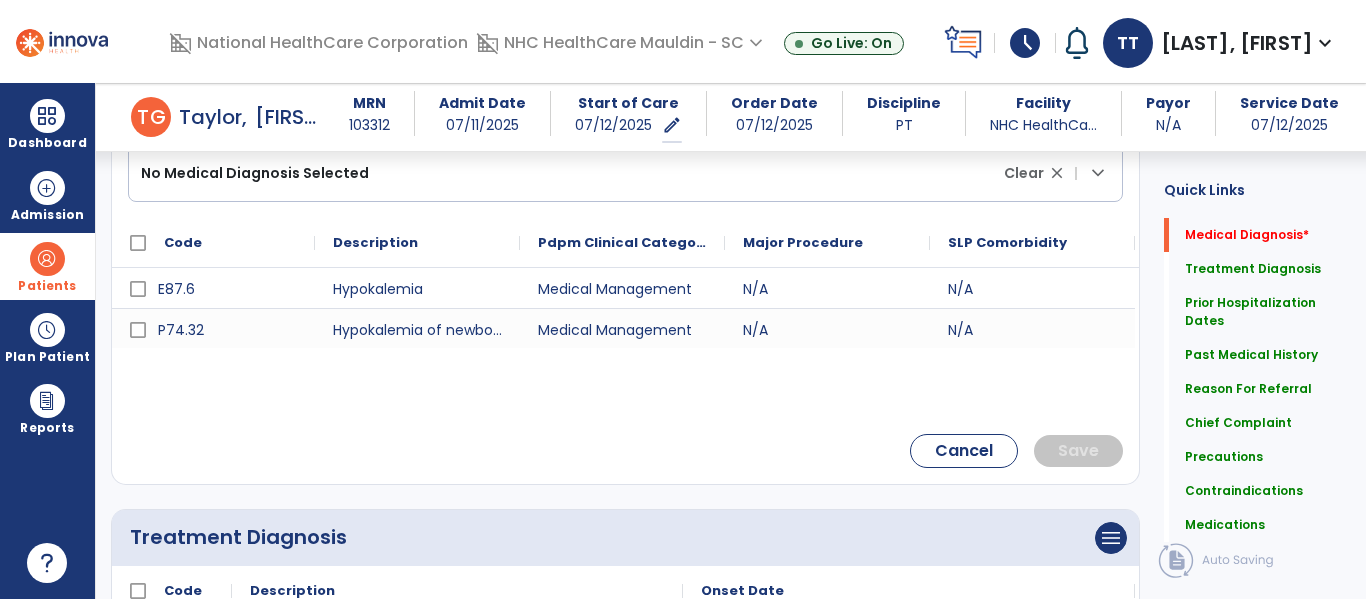 scroll, scrollTop: 332, scrollLeft: 0, axis: vertical 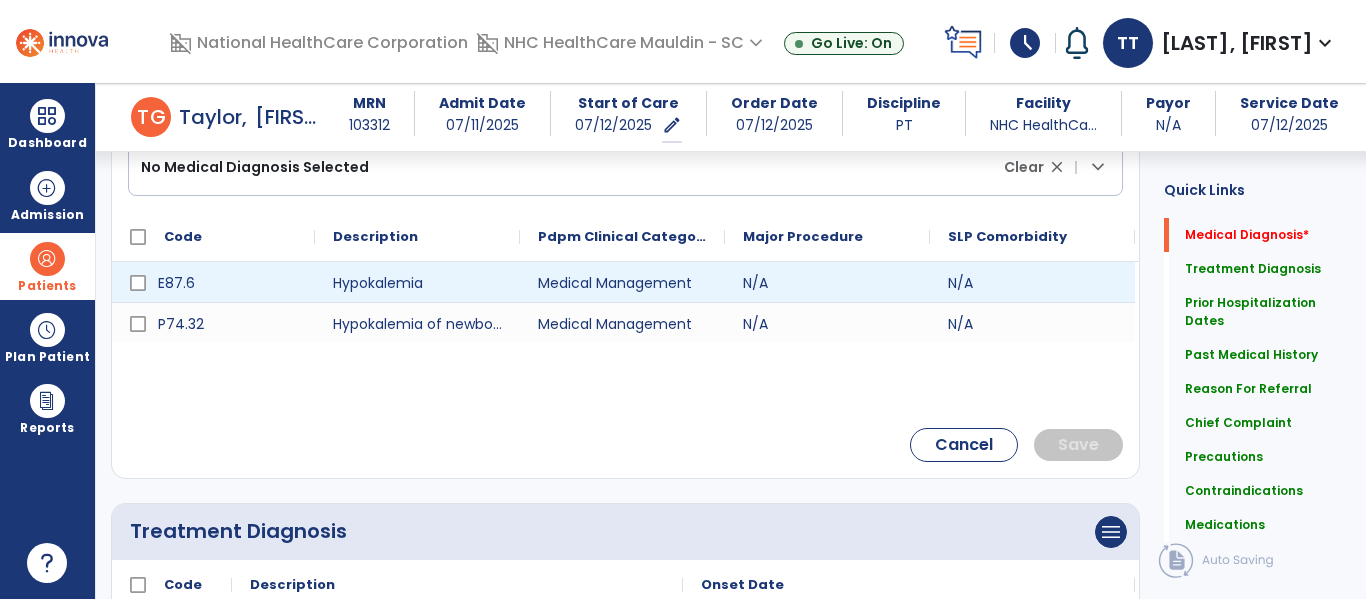 type on "*****" 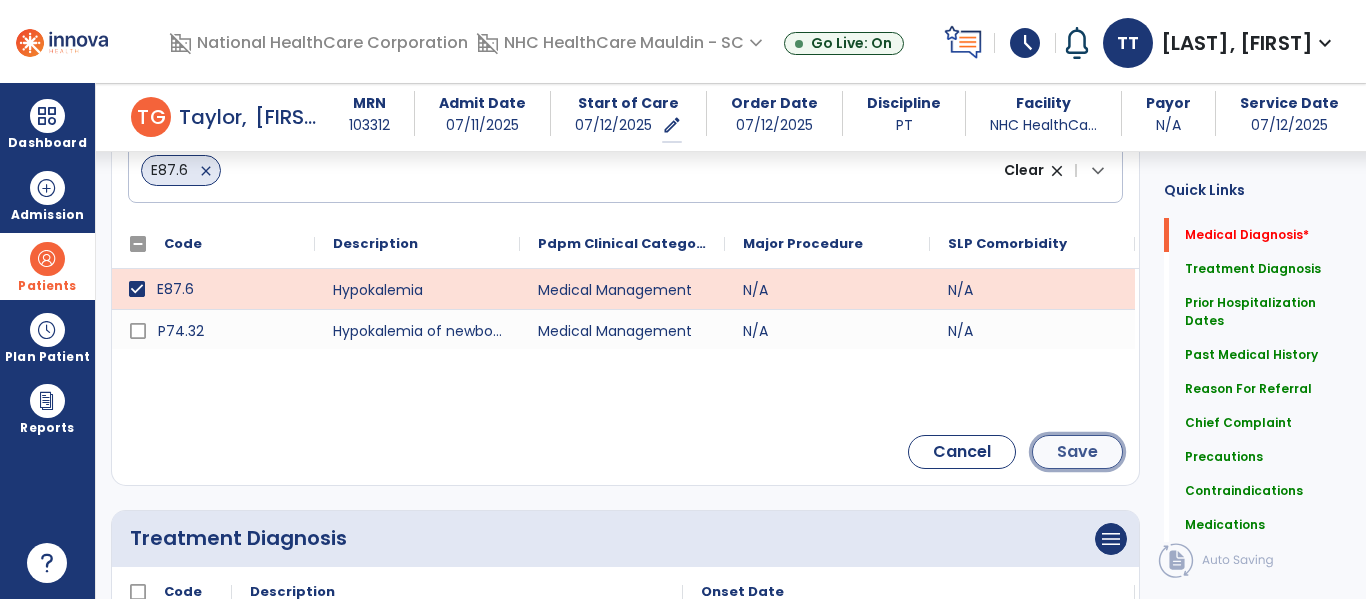 click on "Save" 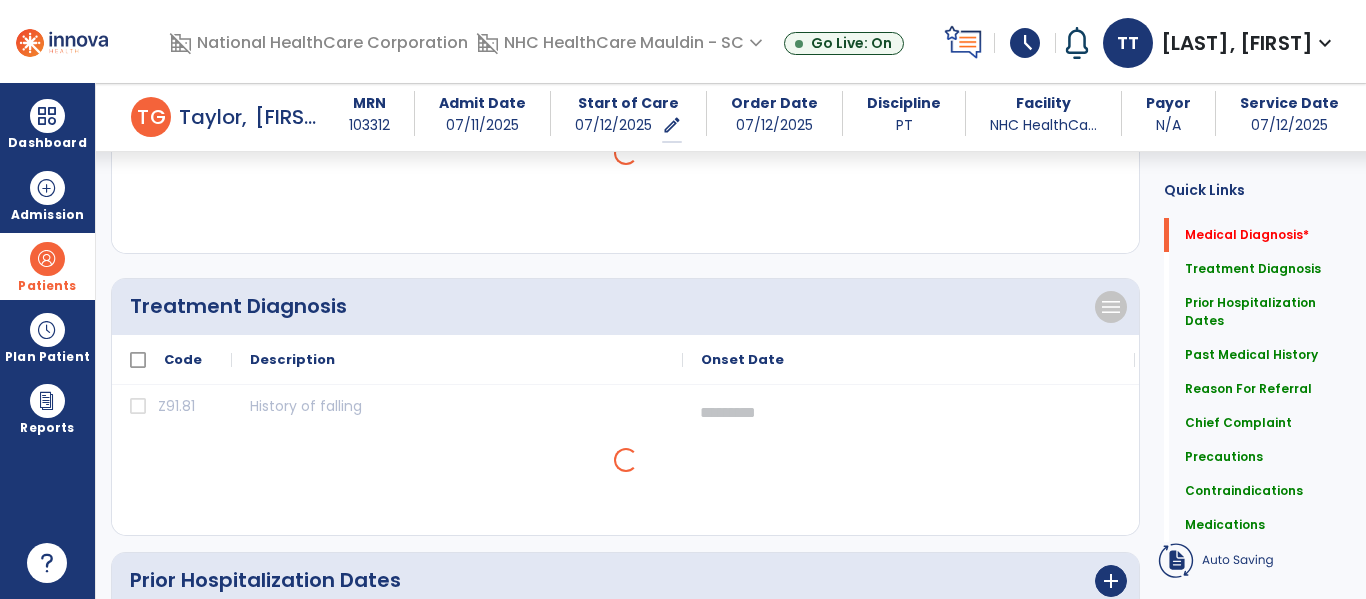scroll, scrollTop: 166, scrollLeft: 0, axis: vertical 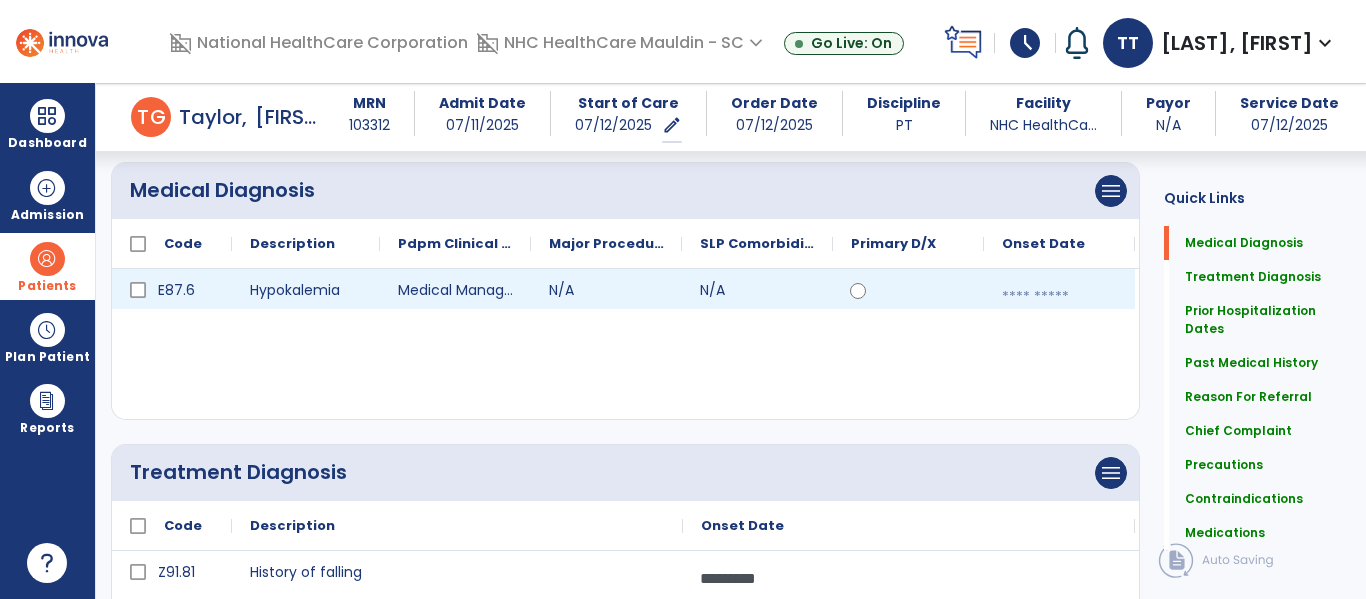 click at bounding box center [1059, 297] 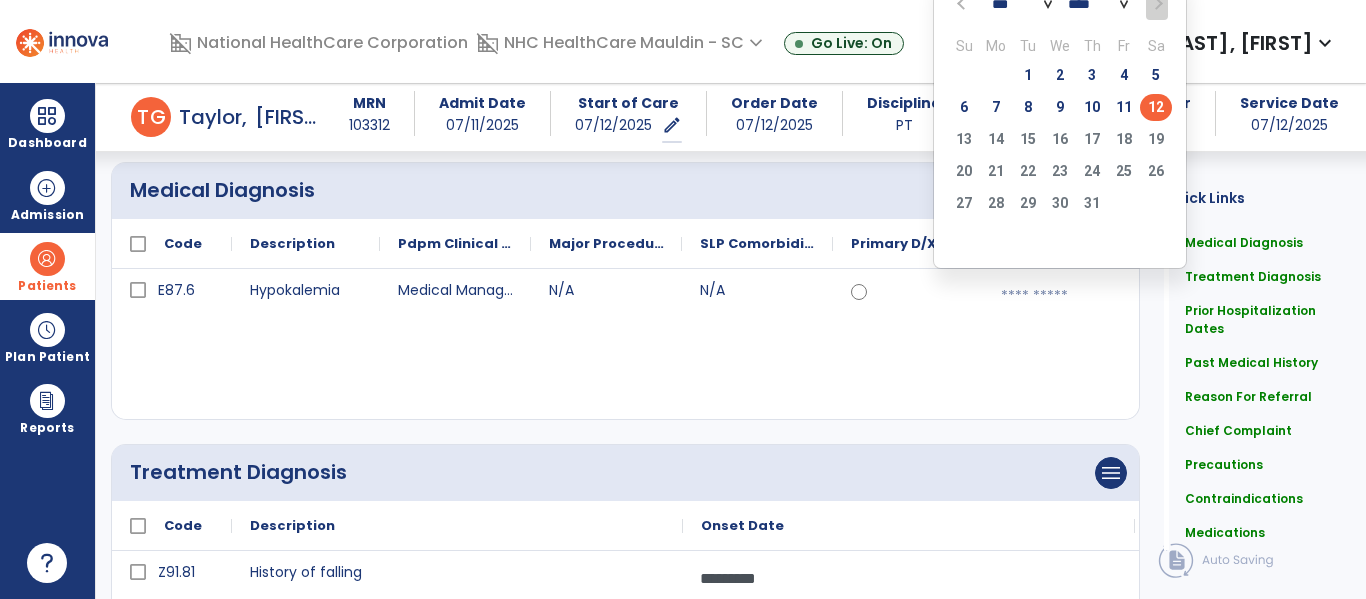 click on "12" 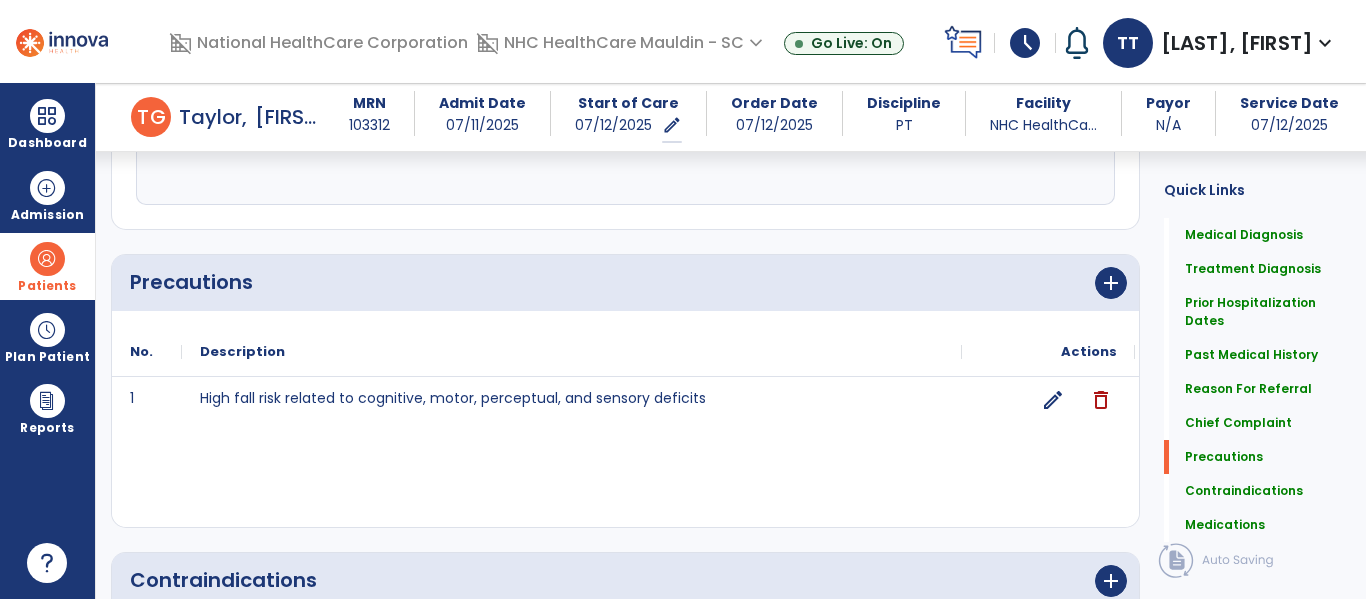 scroll, scrollTop: 2409, scrollLeft: 0, axis: vertical 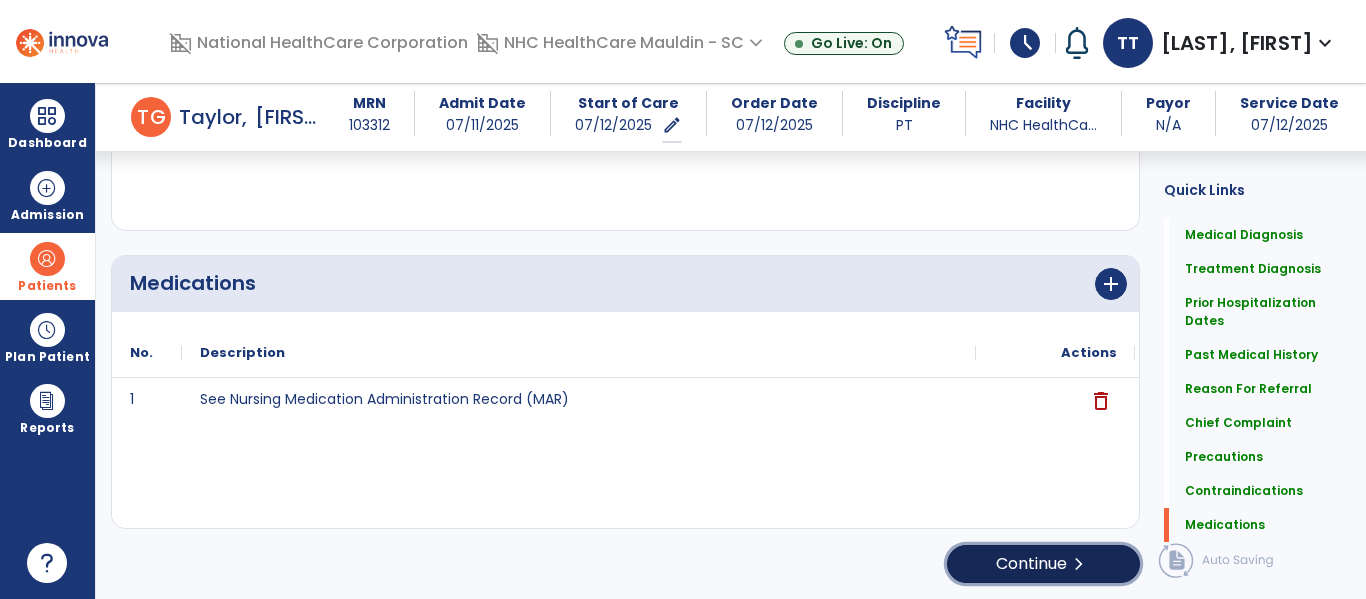 click on "chevron_right" 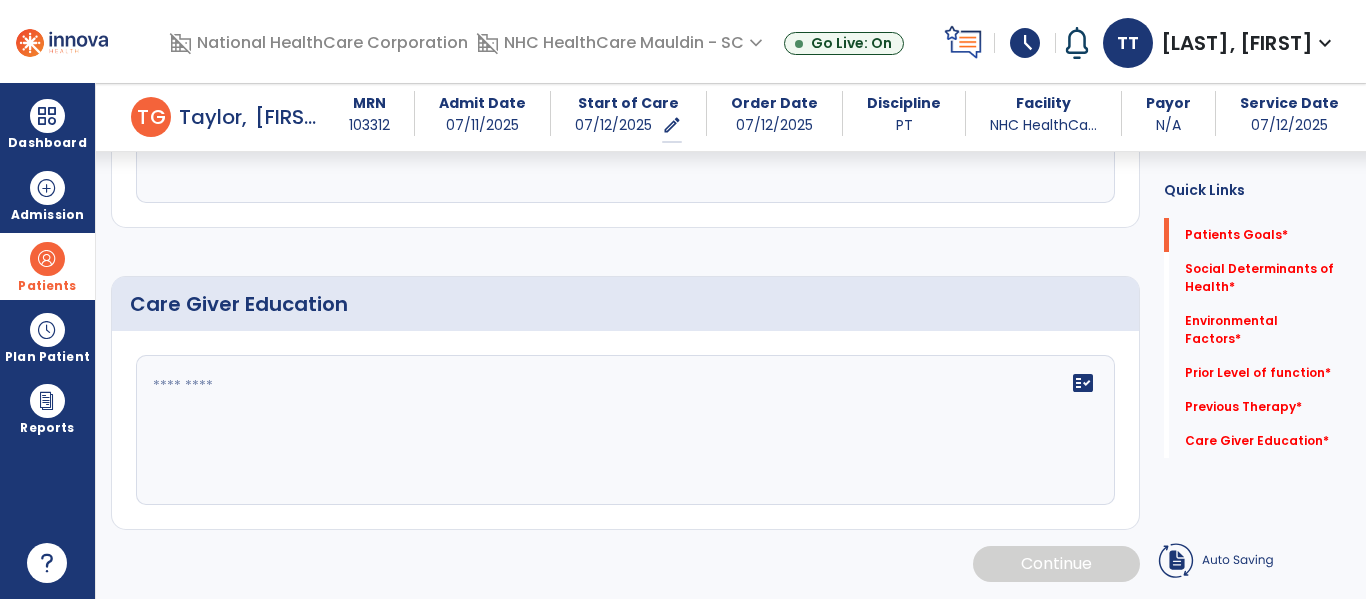 scroll, scrollTop: 105, scrollLeft: 0, axis: vertical 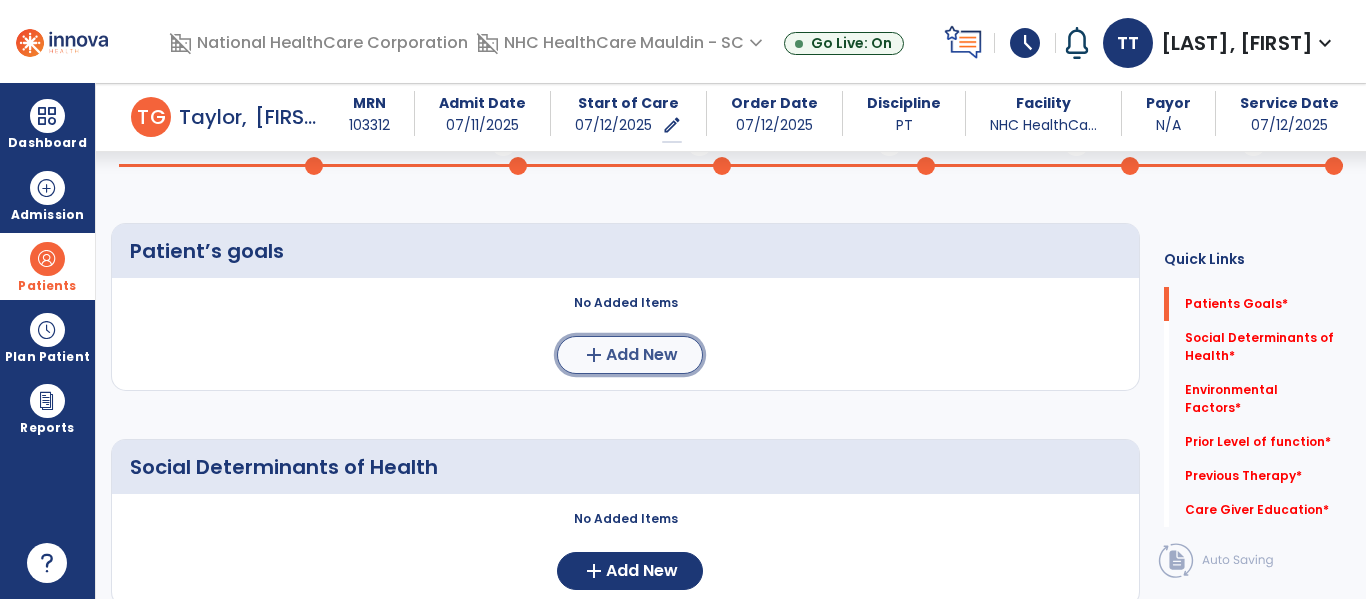 click on "add  Add New" 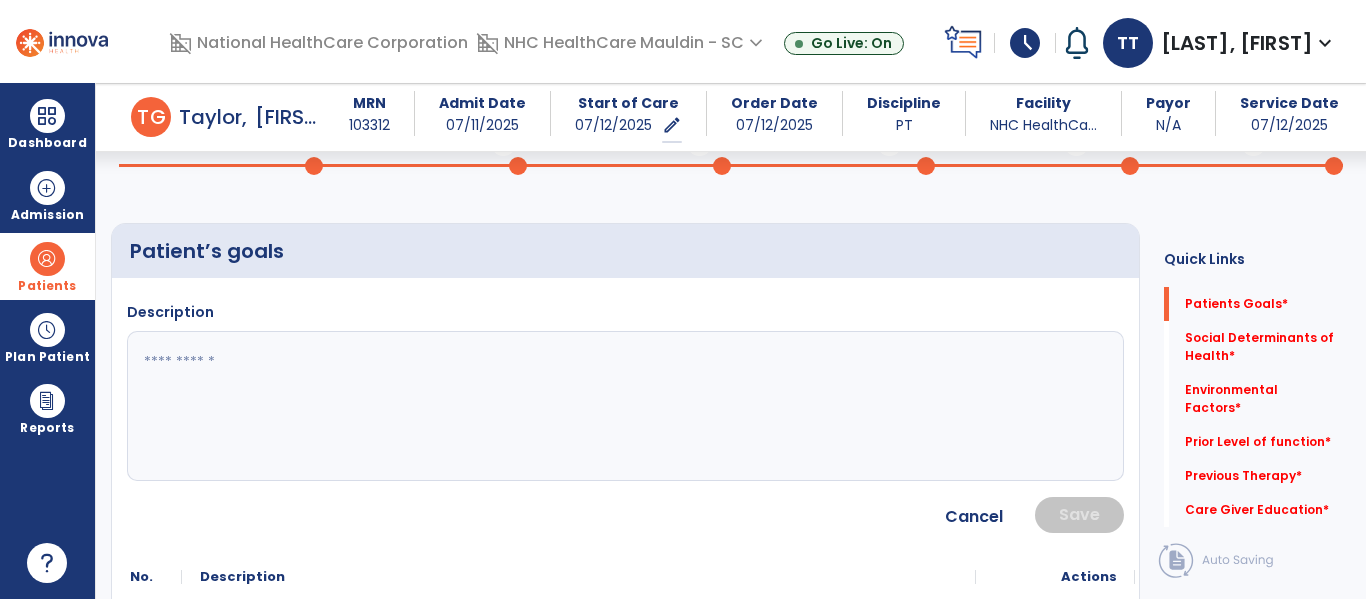 click 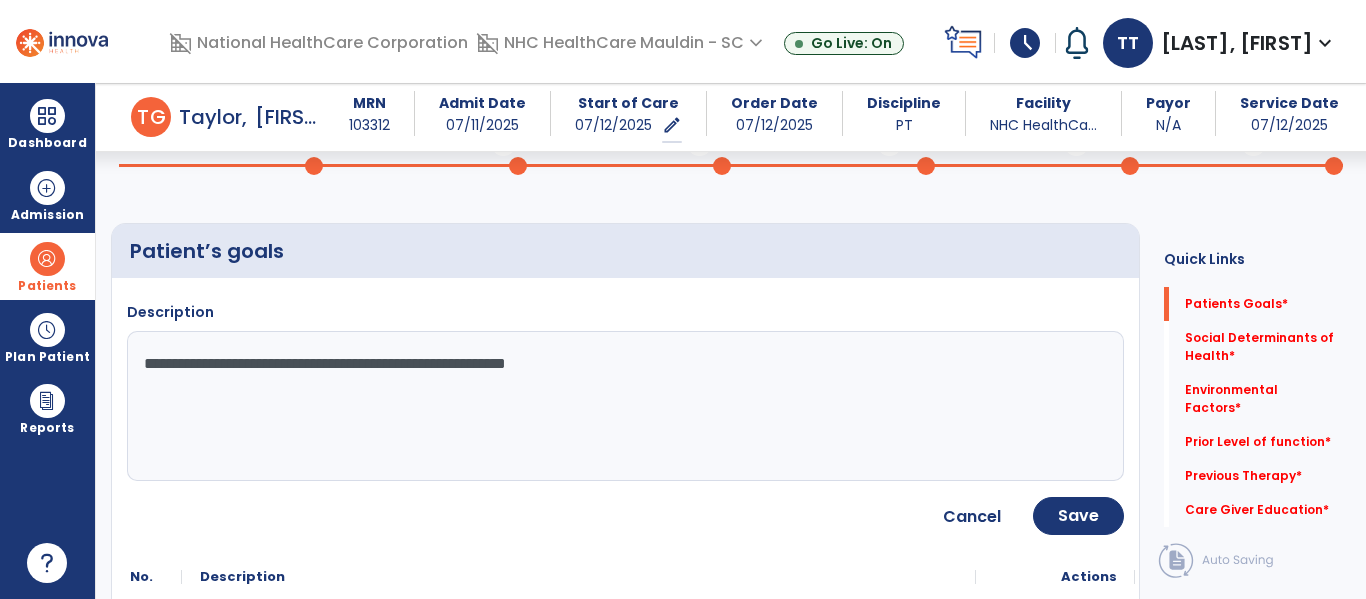 type on "**********" 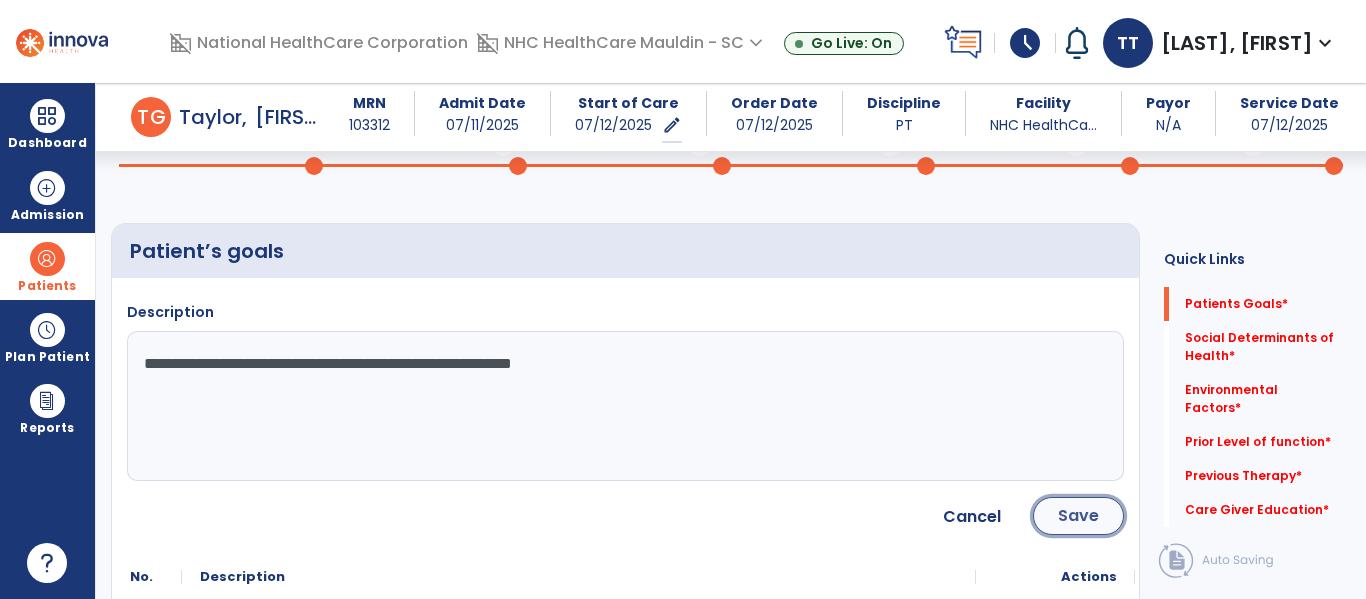 click on "Save" 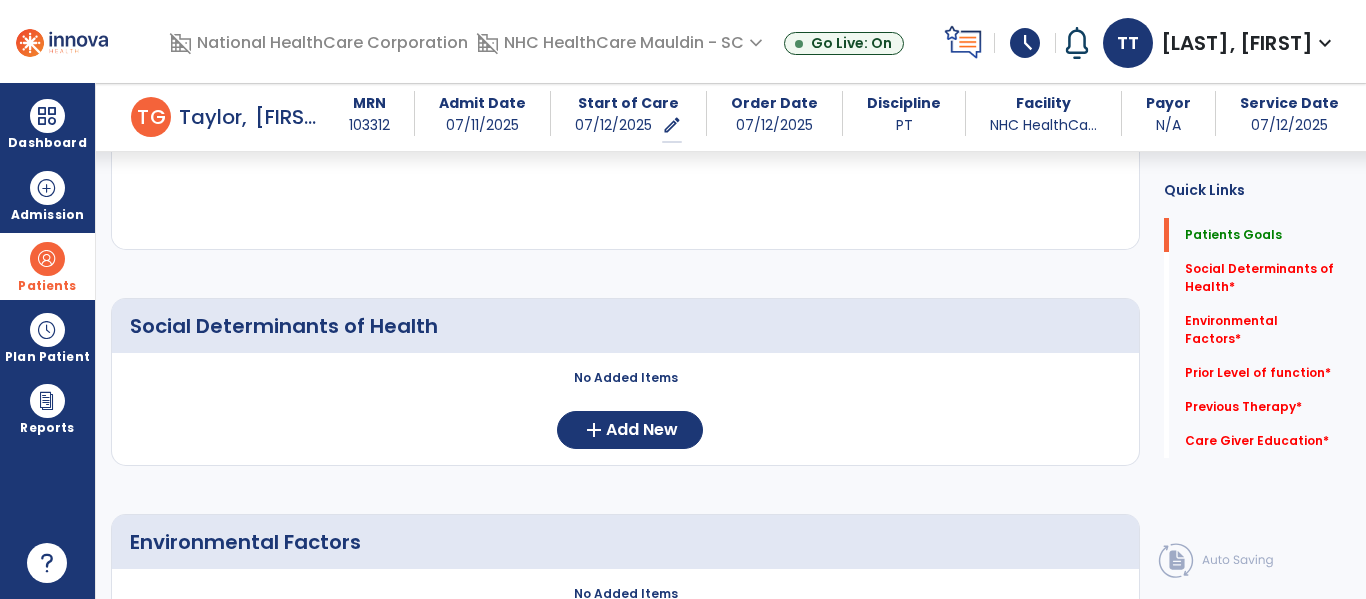 scroll, scrollTop: 353, scrollLeft: 0, axis: vertical 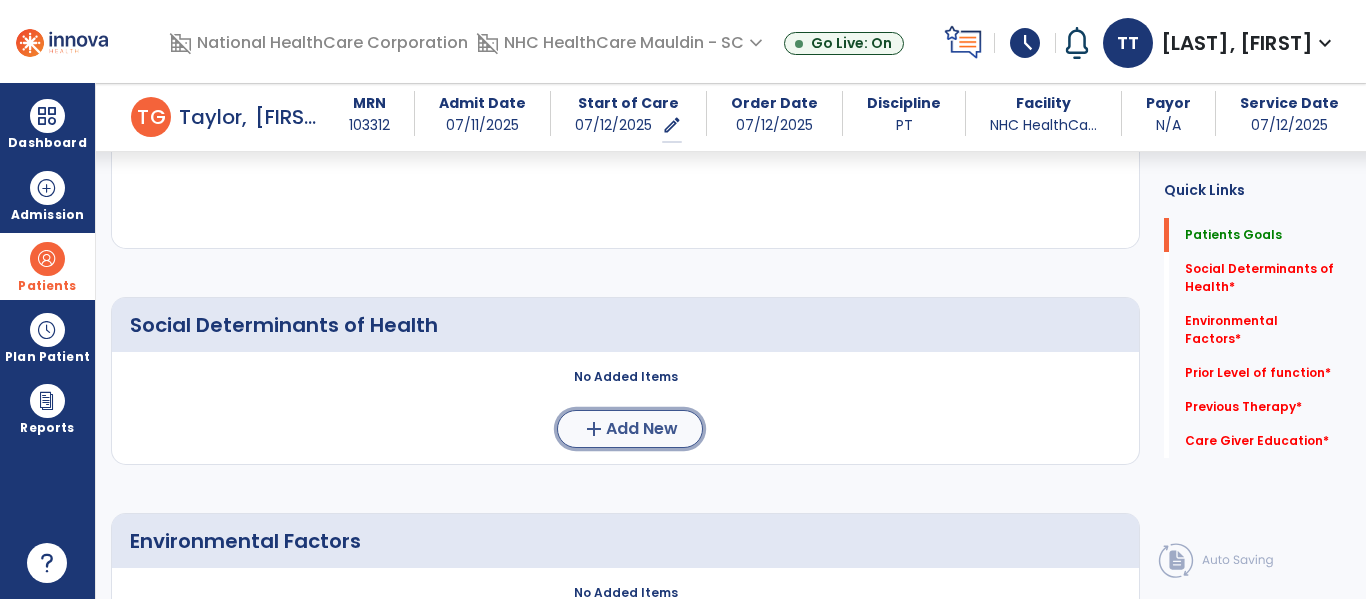 click on "Add New" 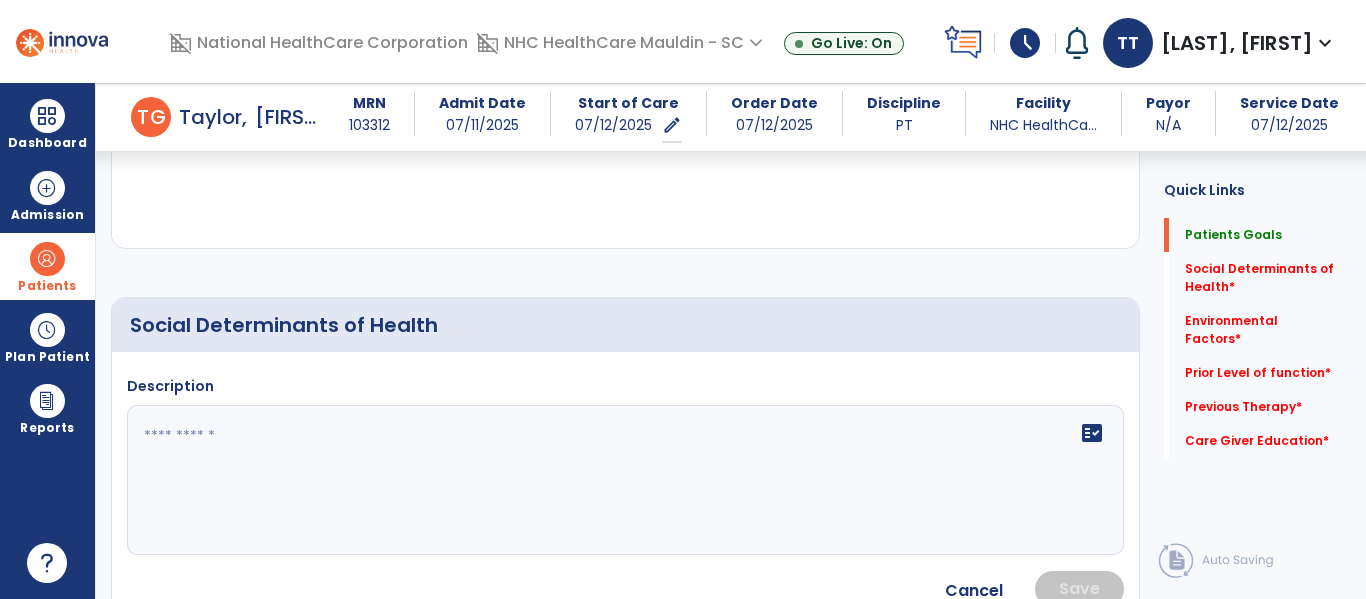 click 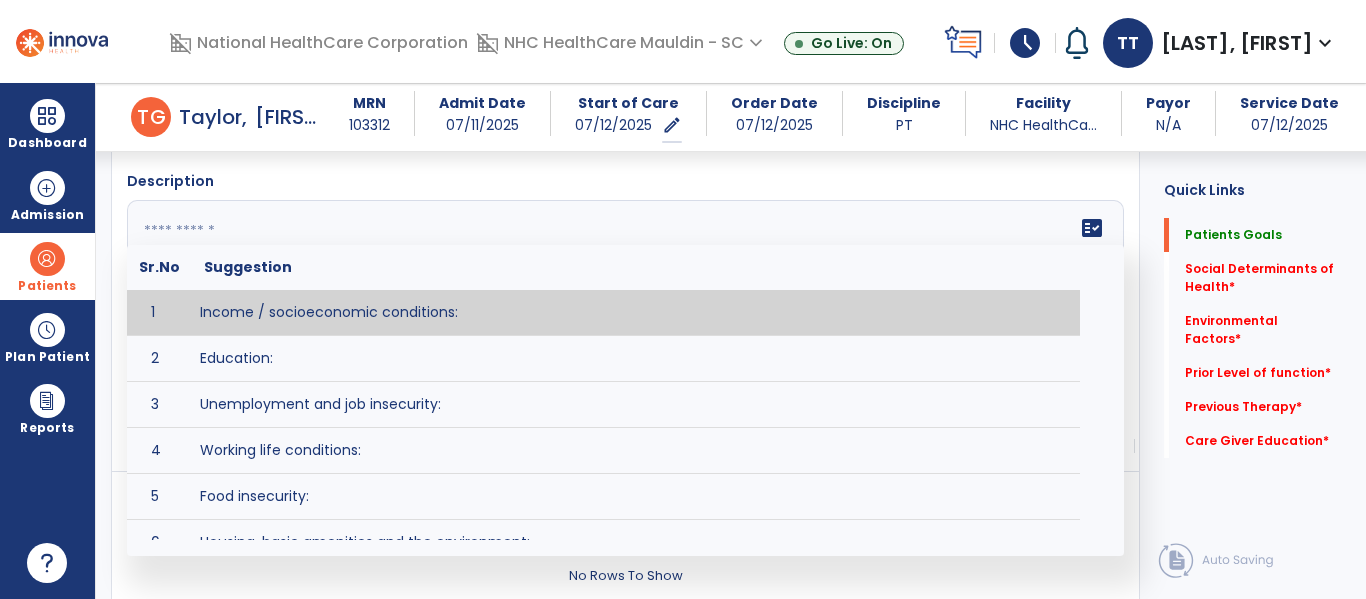 scroll, scrollTop: 559, scrollLeft: 0, axis: vertical 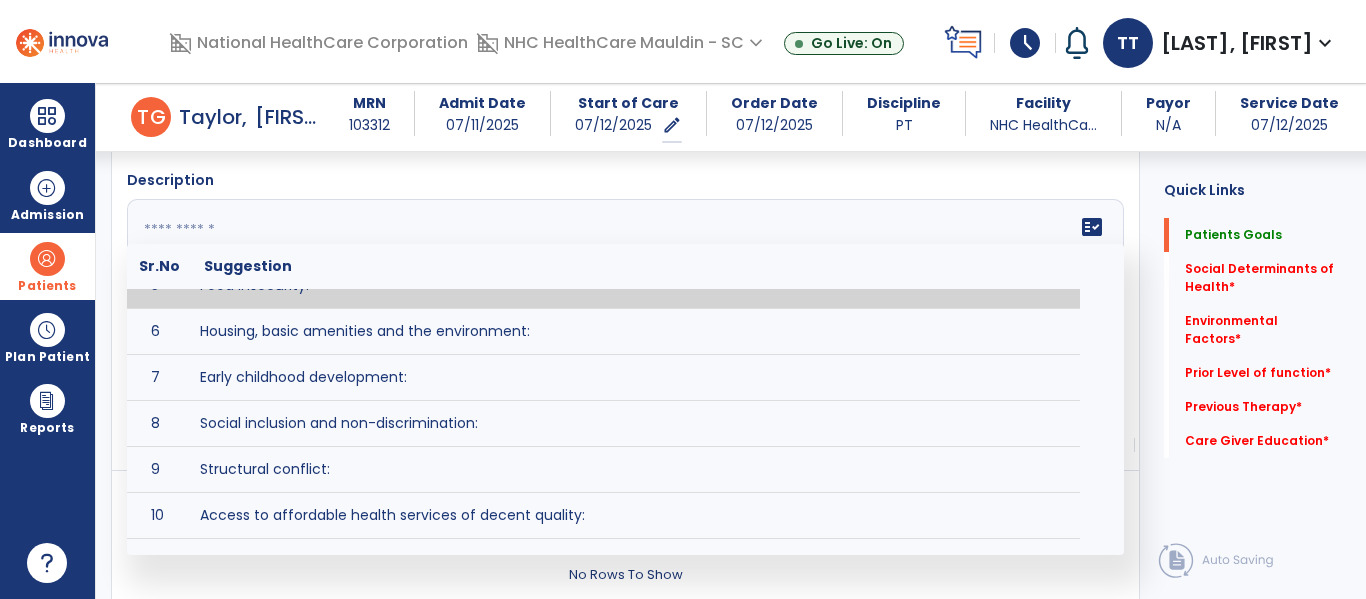 click 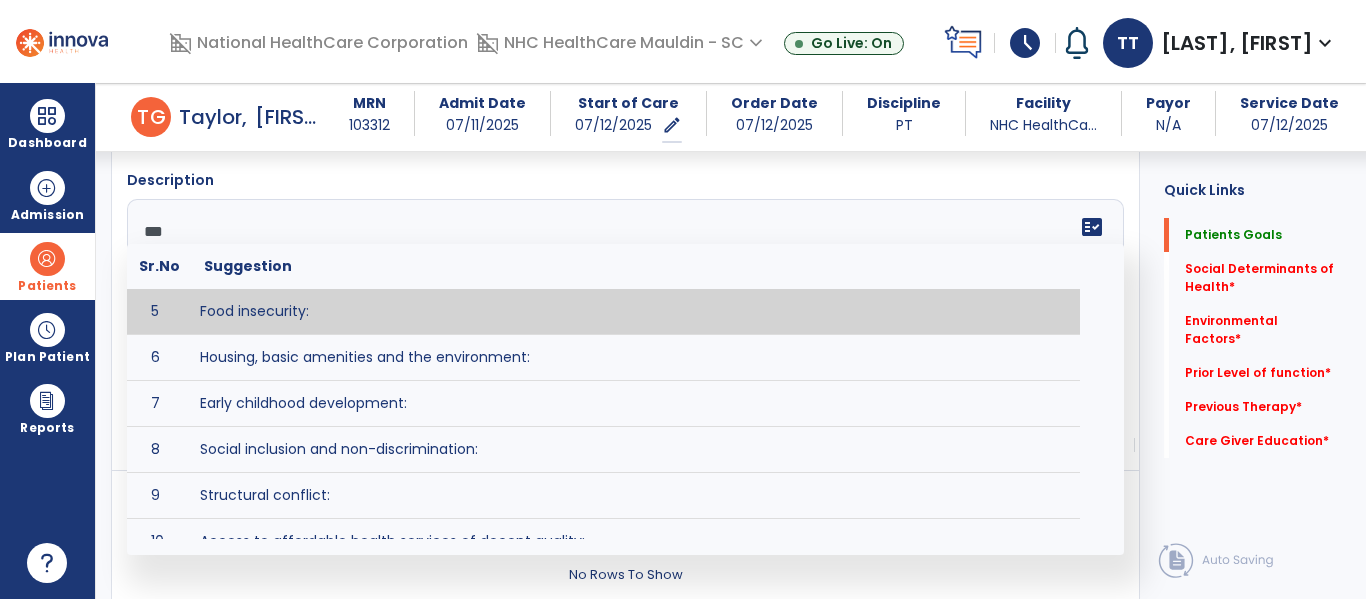 scroll, scrollTop: 0, scrollLeft: 0, axis: both 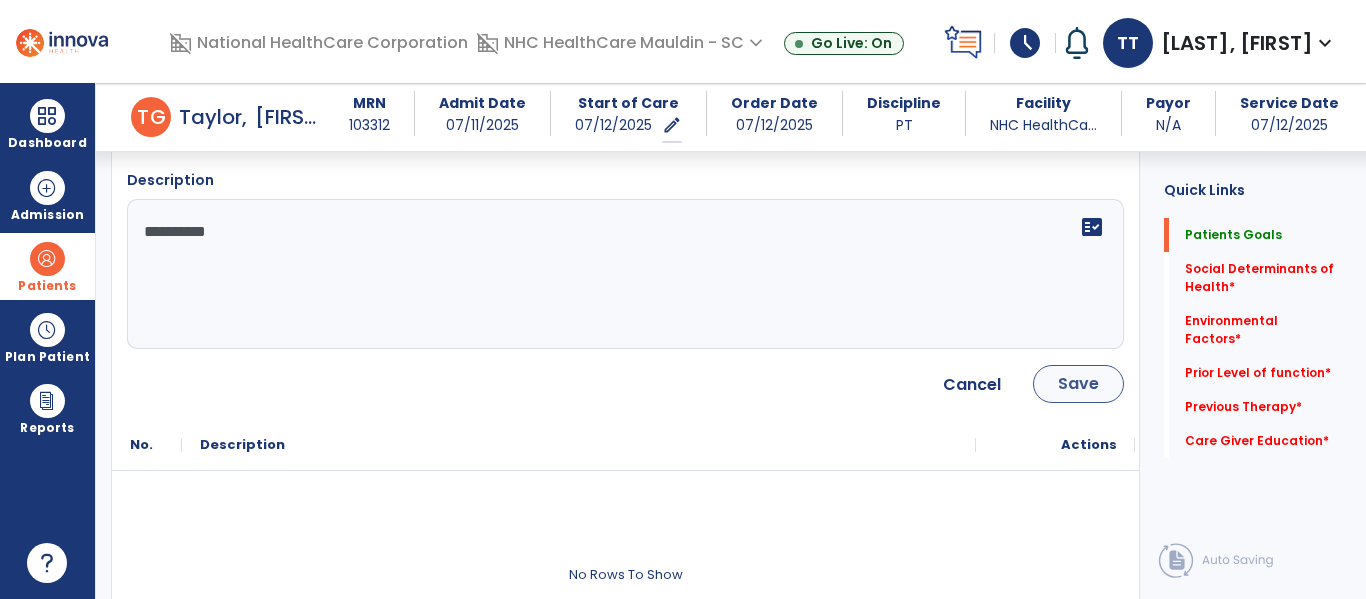 type on "**********" 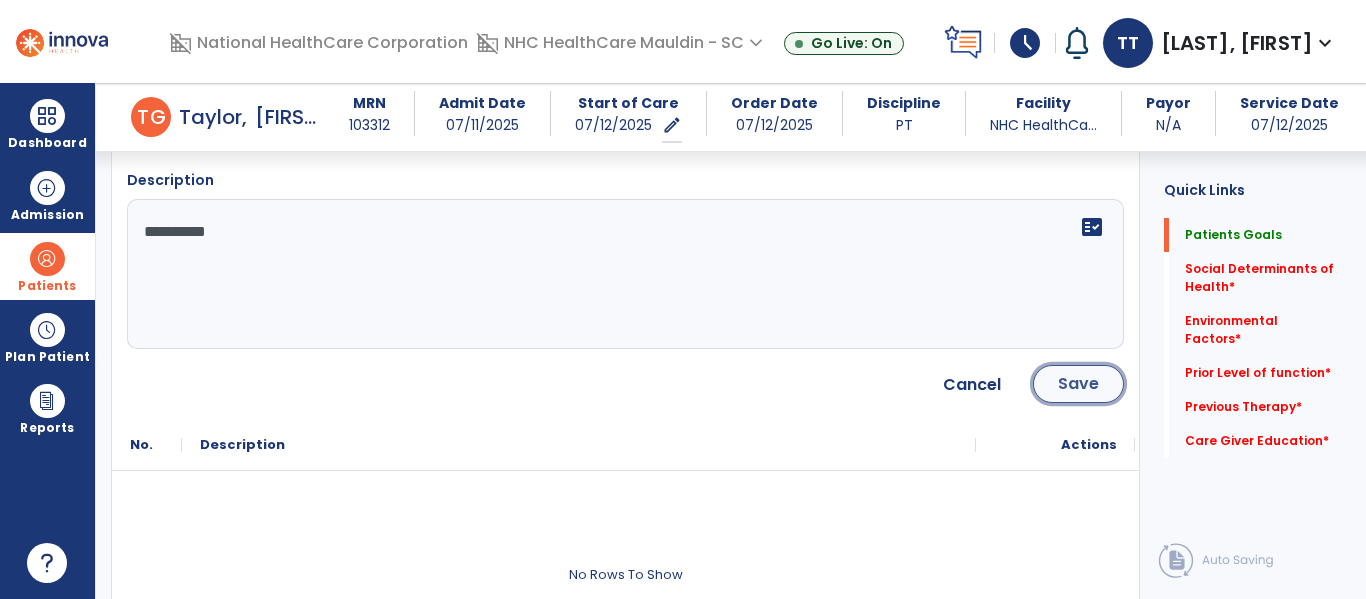 click on "Save" 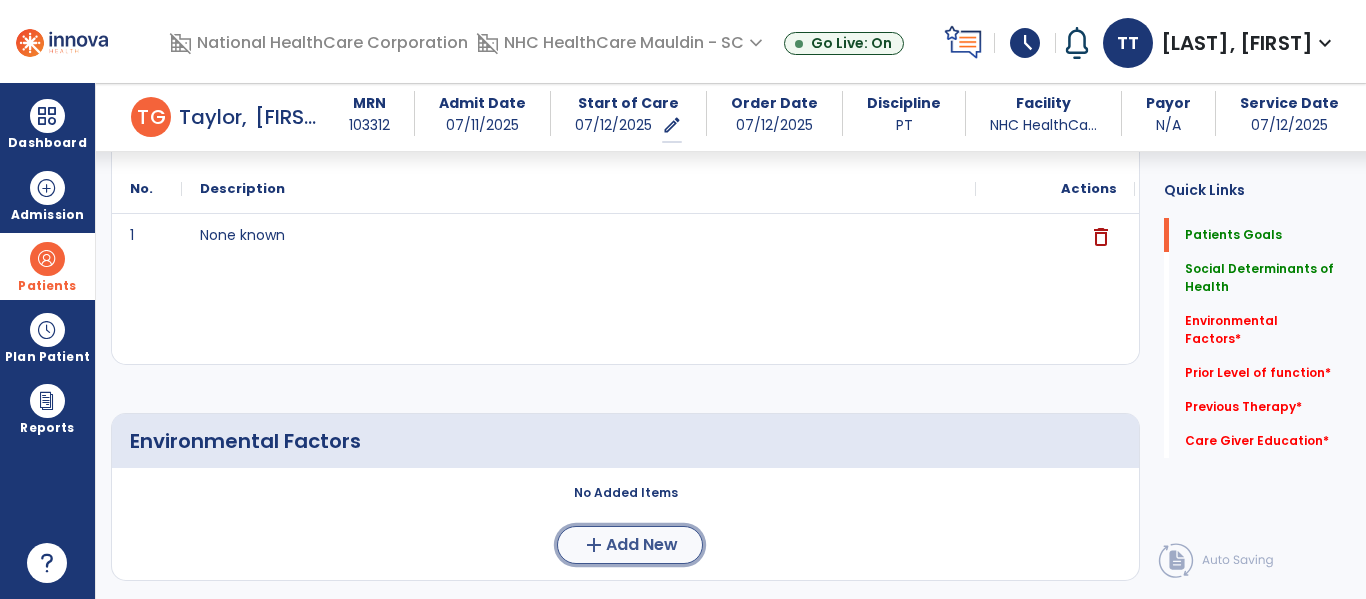 click on "Add New" 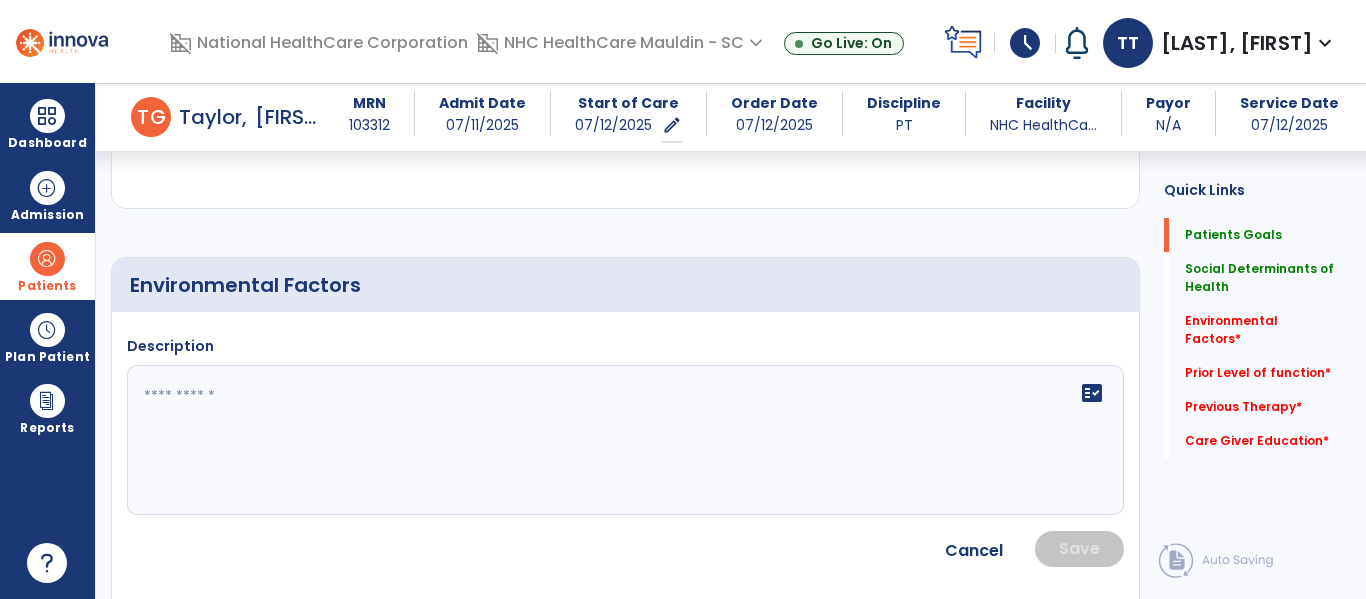 scroll, scrollTop: 716, scrollLeft: 0, axis: vertical 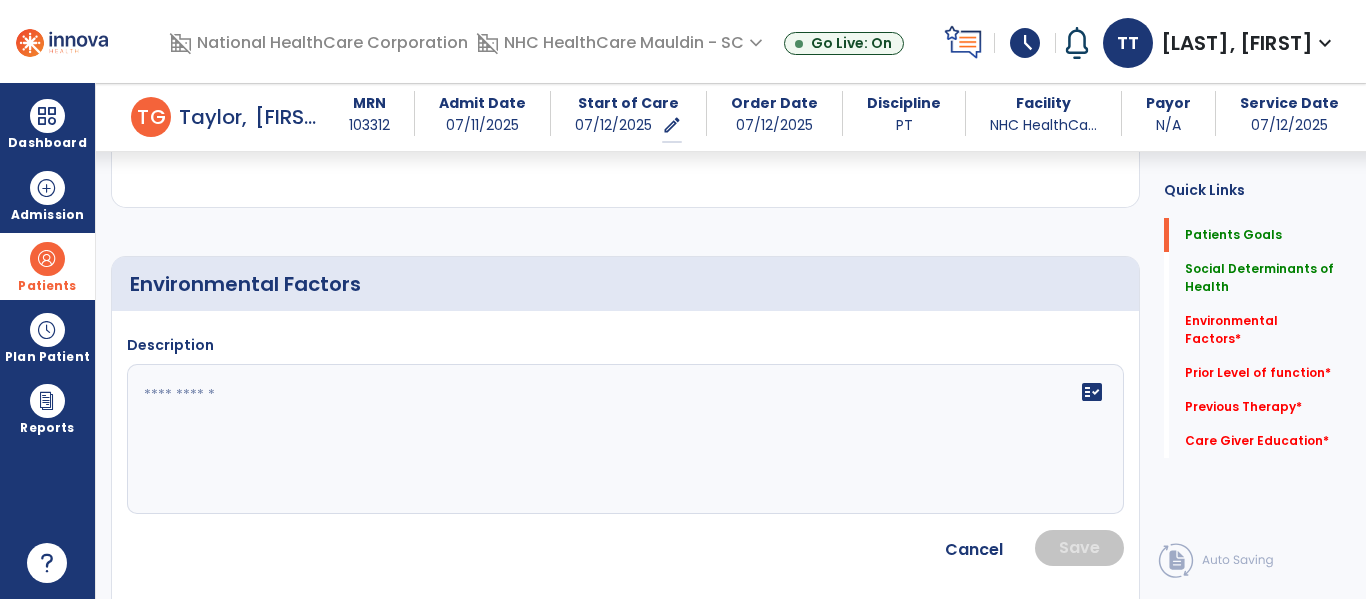 click on "fact_check" 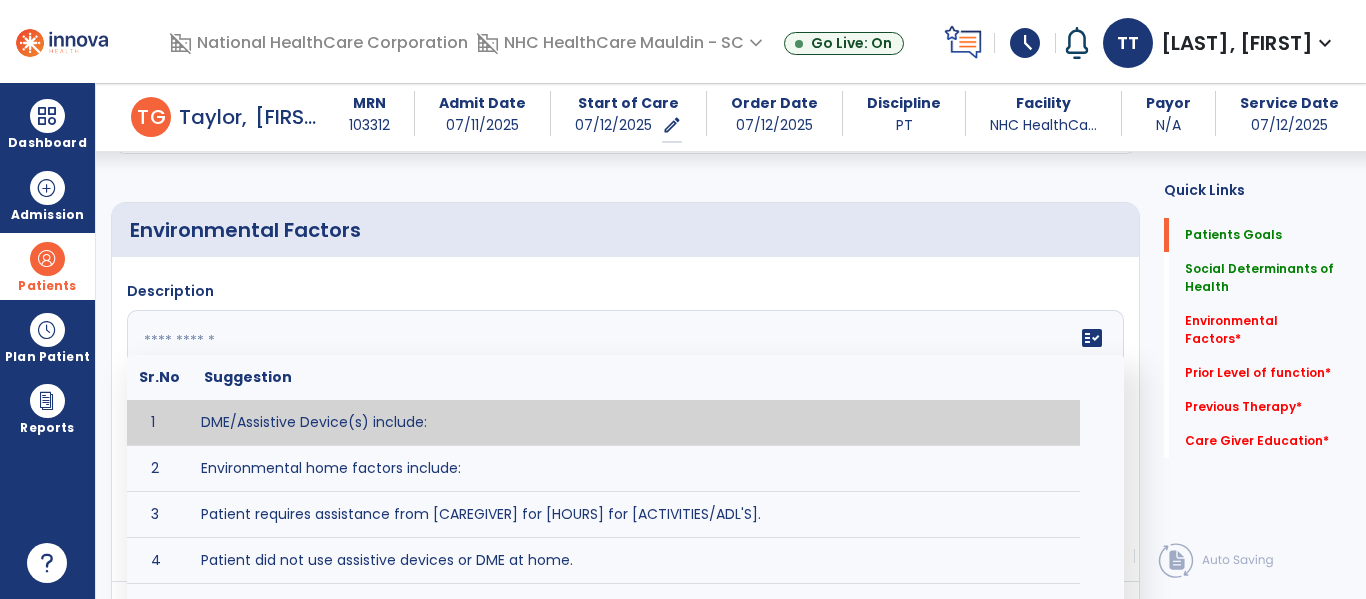 scroll, scrollTop: 771, scrollLeft: 0, axis: vertical 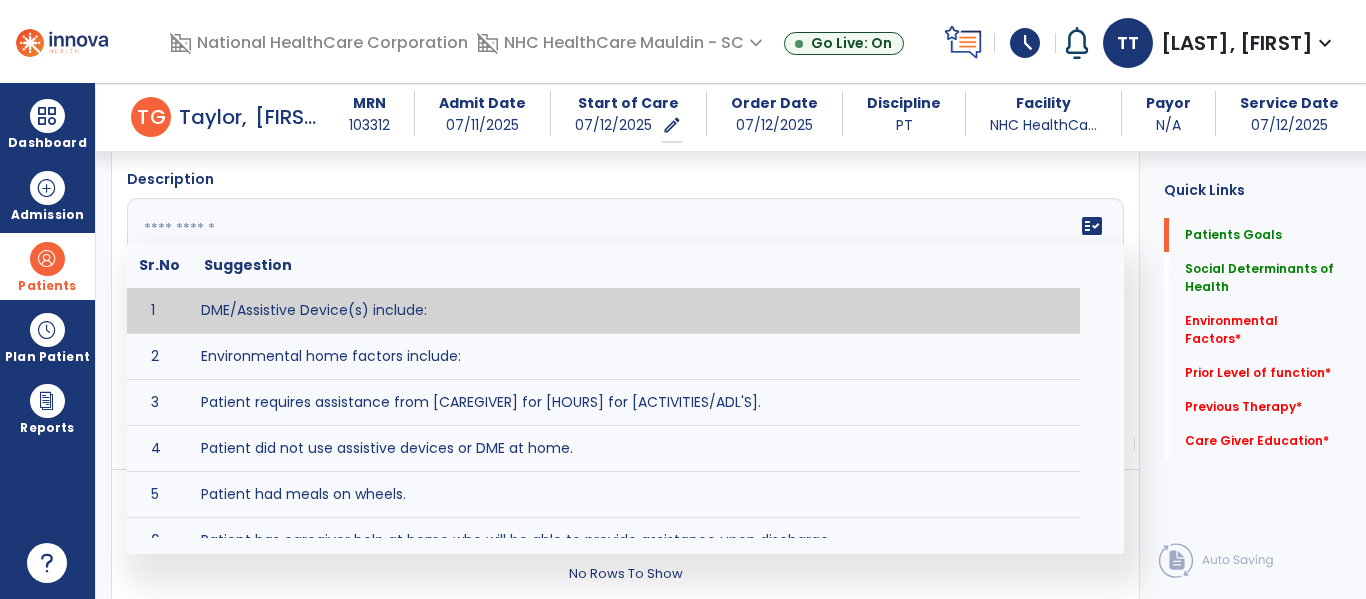 click 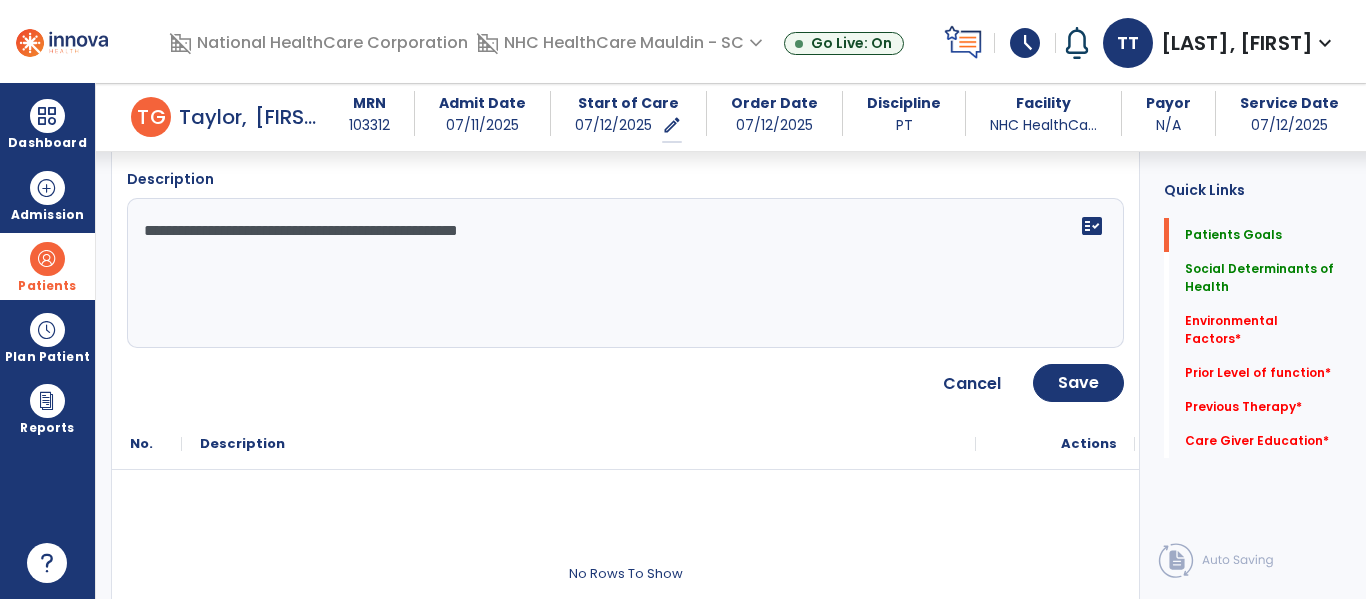 type on "**********" 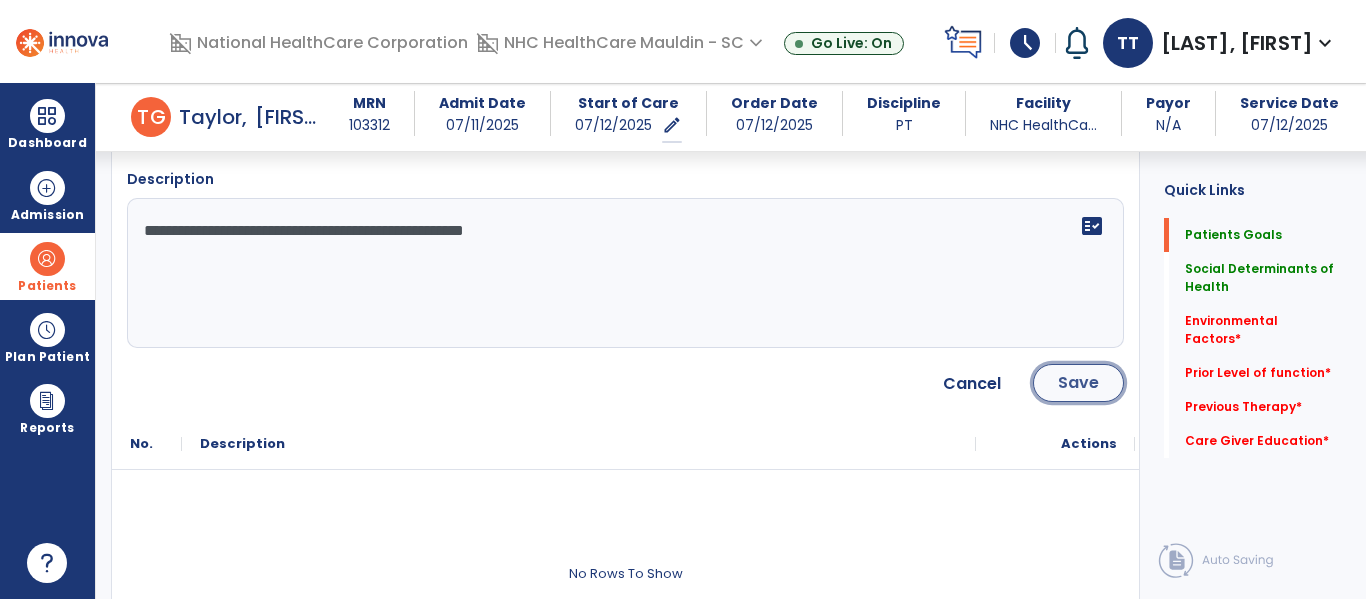 click on "Save" 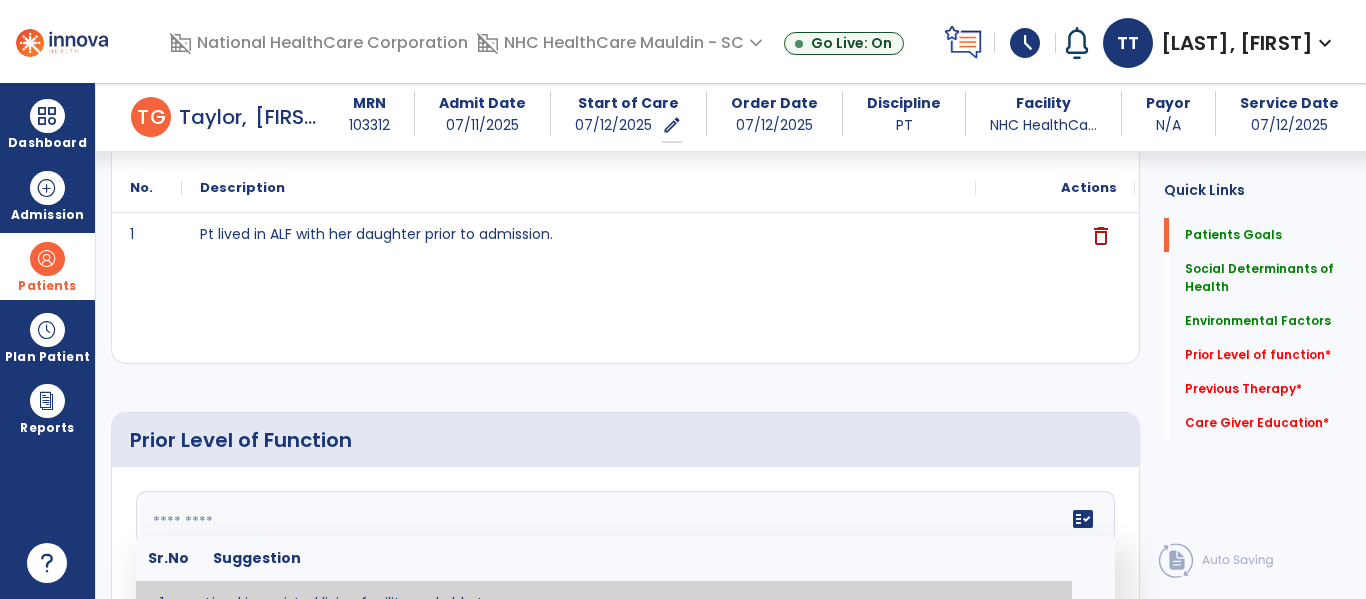 click 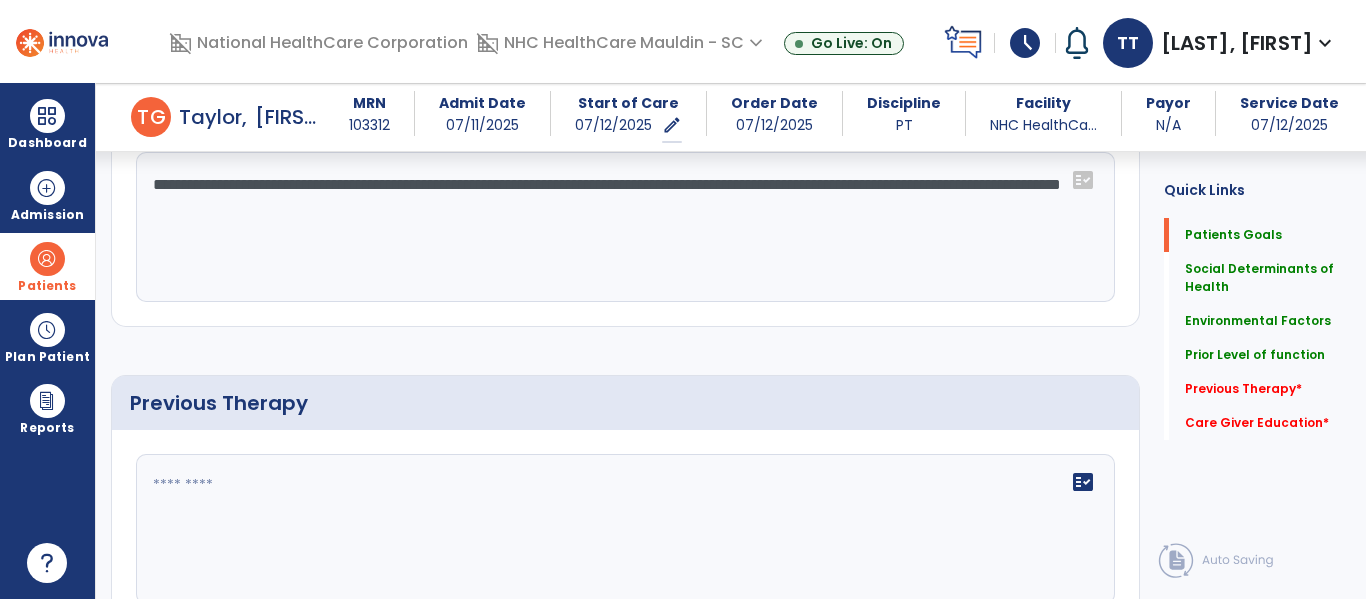 scroll, scrollTop: 1238, scrollLeft: 0, axis: vertical 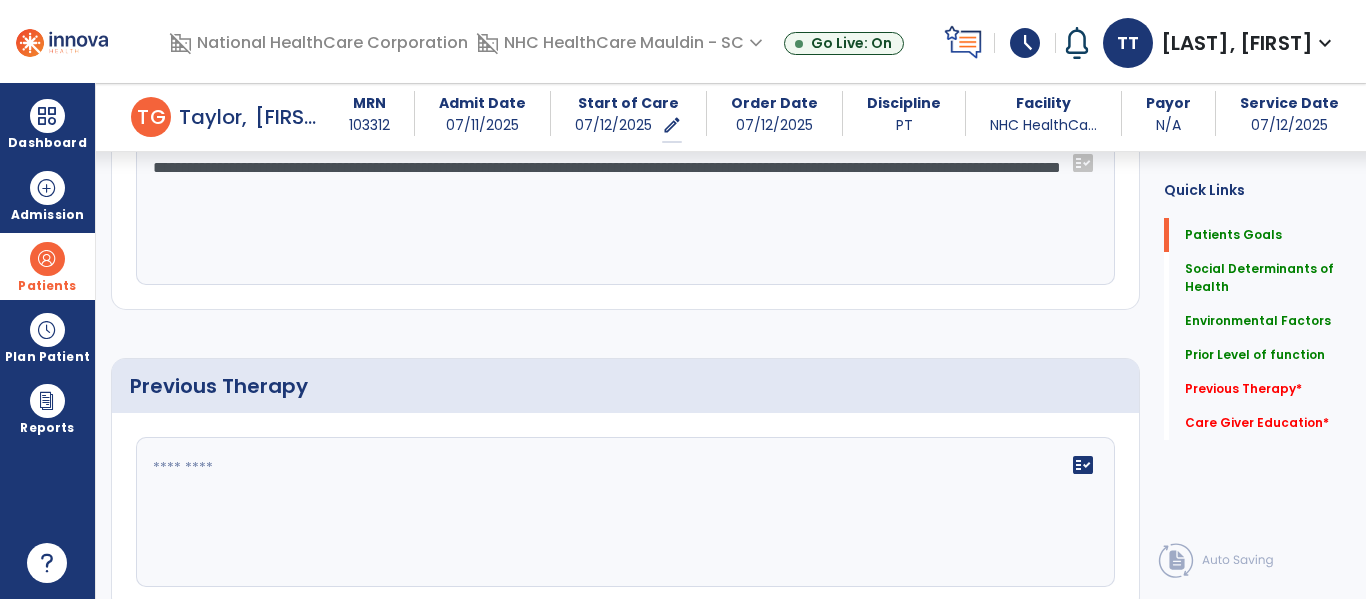 type on "**********" 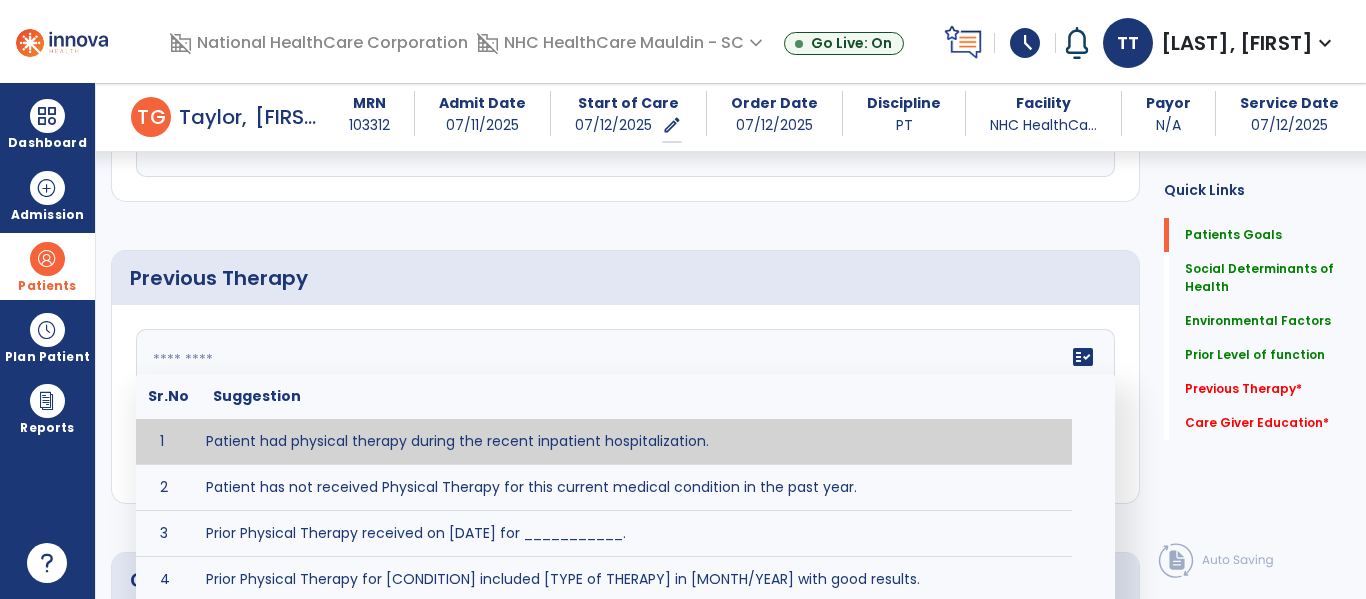 scroll, scrollTop: 1347, scrollLeft: 0, axis: vertical 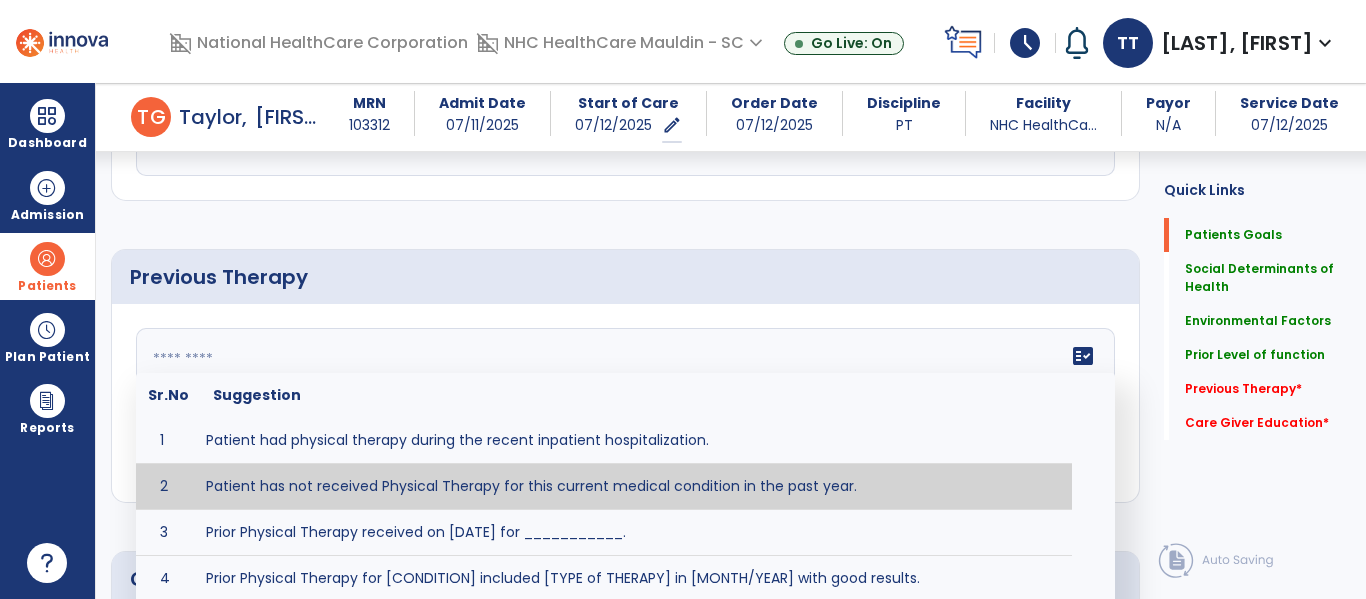 type on "**********" 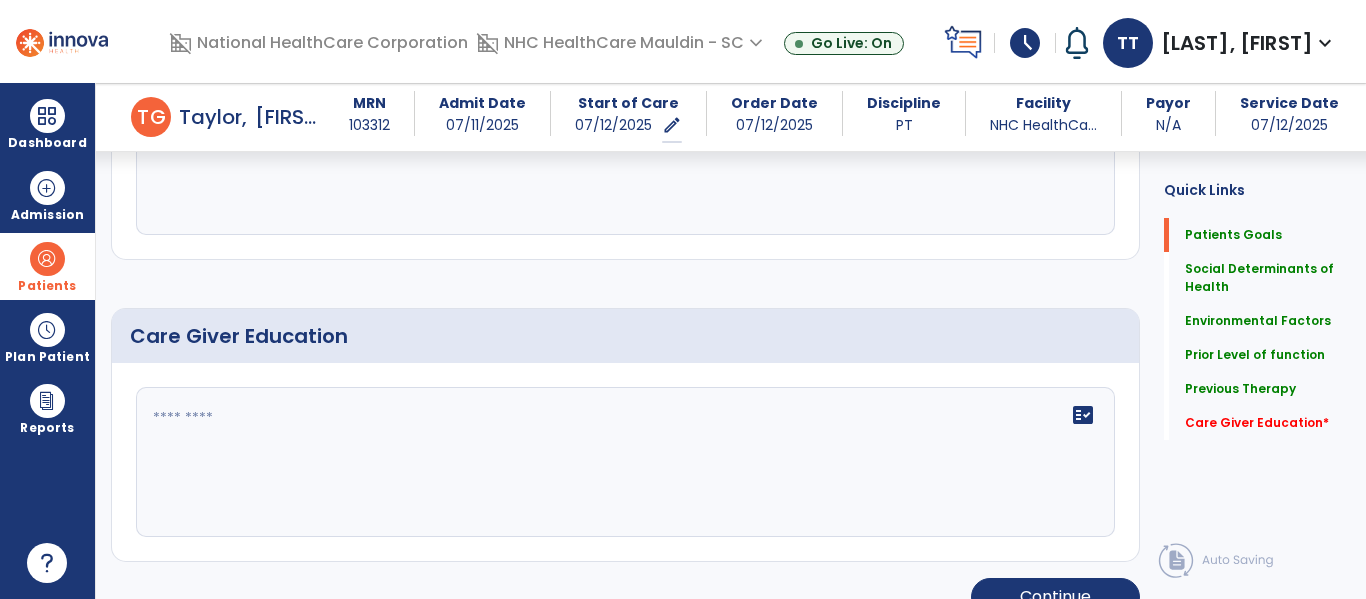 scroll, scrollTop: 1591, scrollLeft: 0, axis: vertical 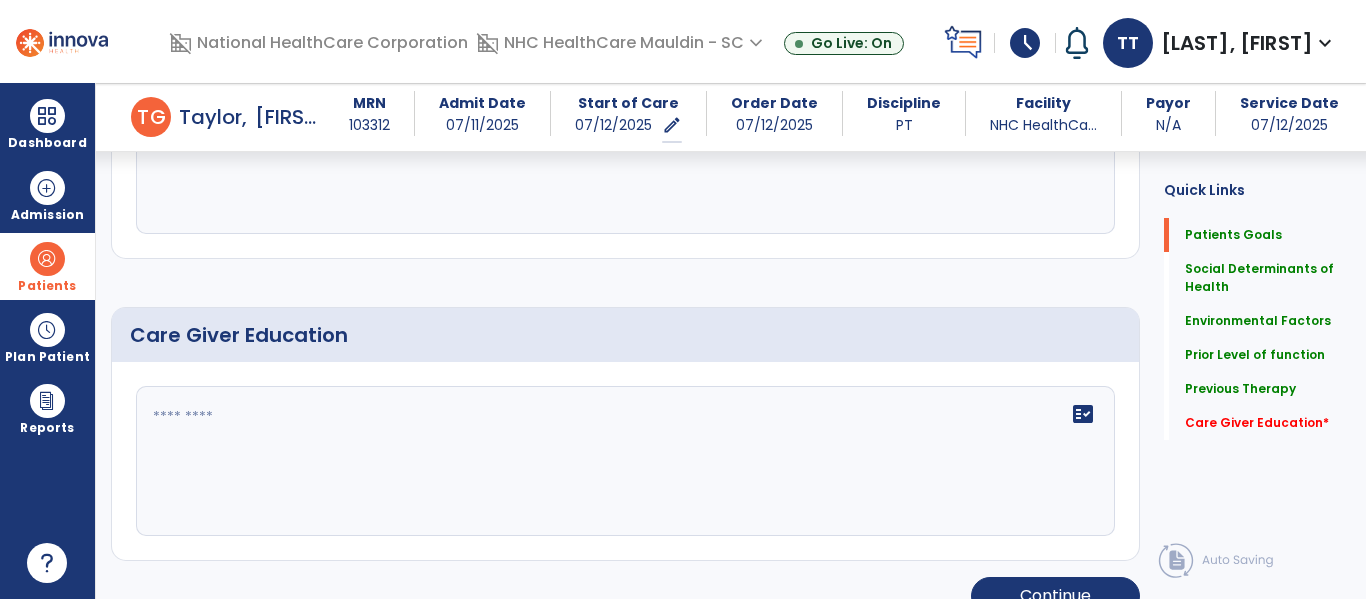 click on "fact_check" 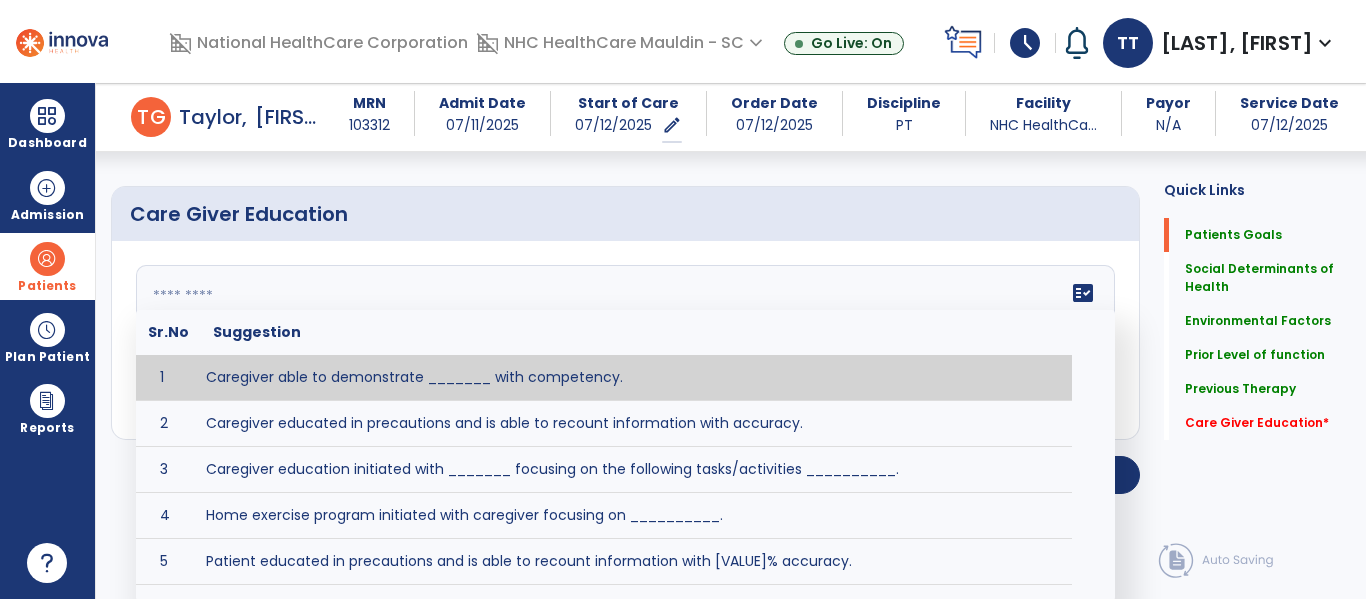 scroll, scrollTop: 1714, scrollLeft: 0, axis: vertical 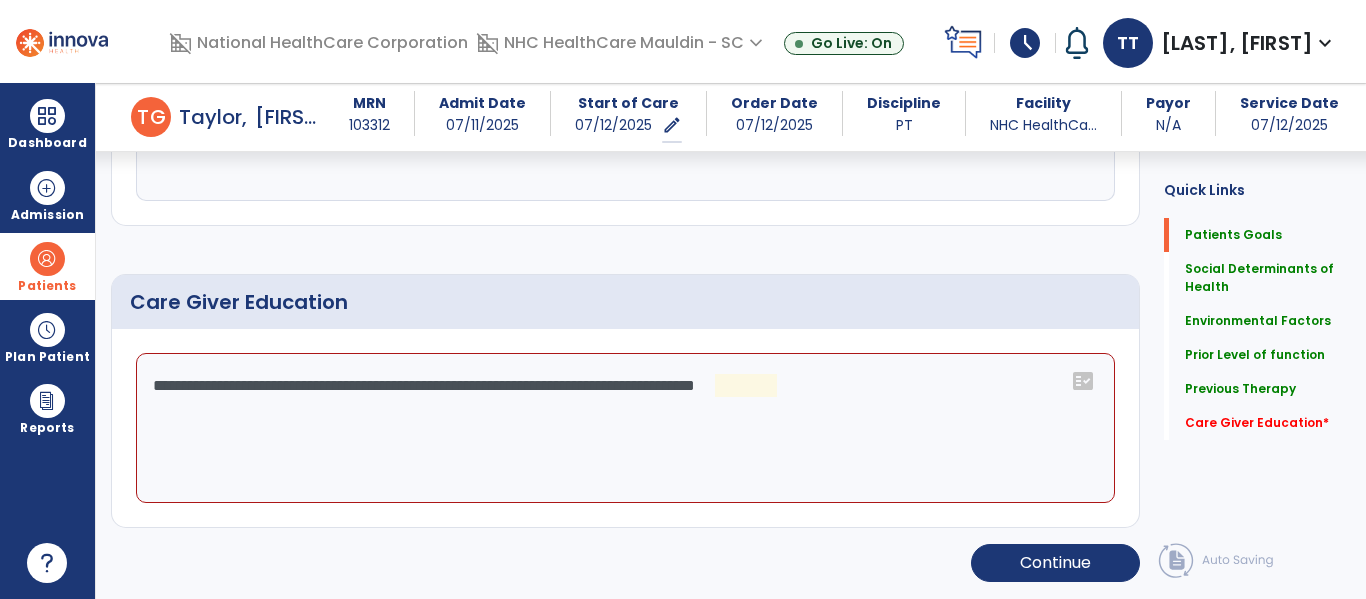 click on "**********" 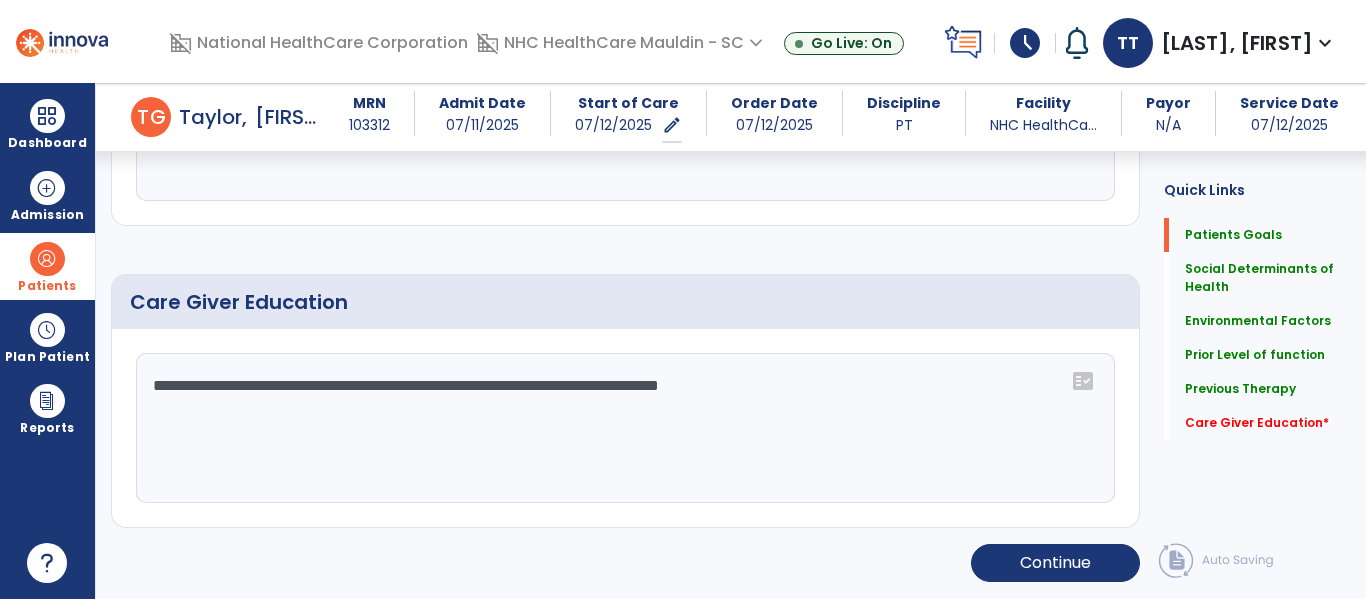 click on "**********" 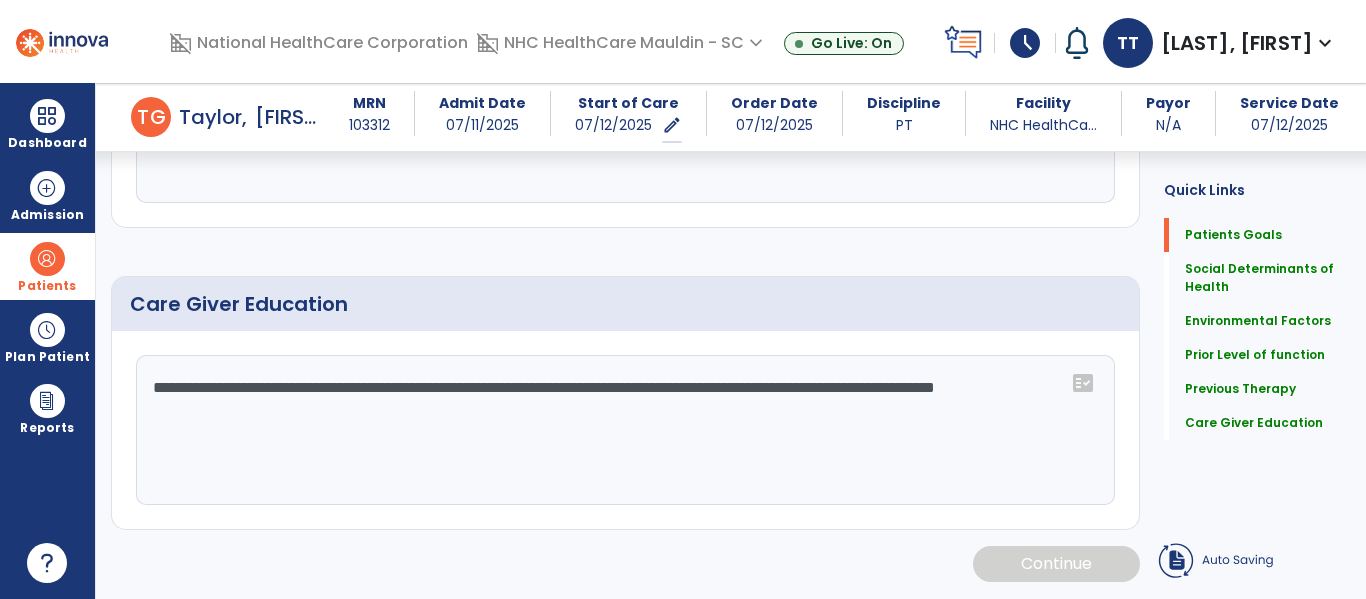 scroll, scrollTop: 1624, scrollLeft: 0, axis: vertical 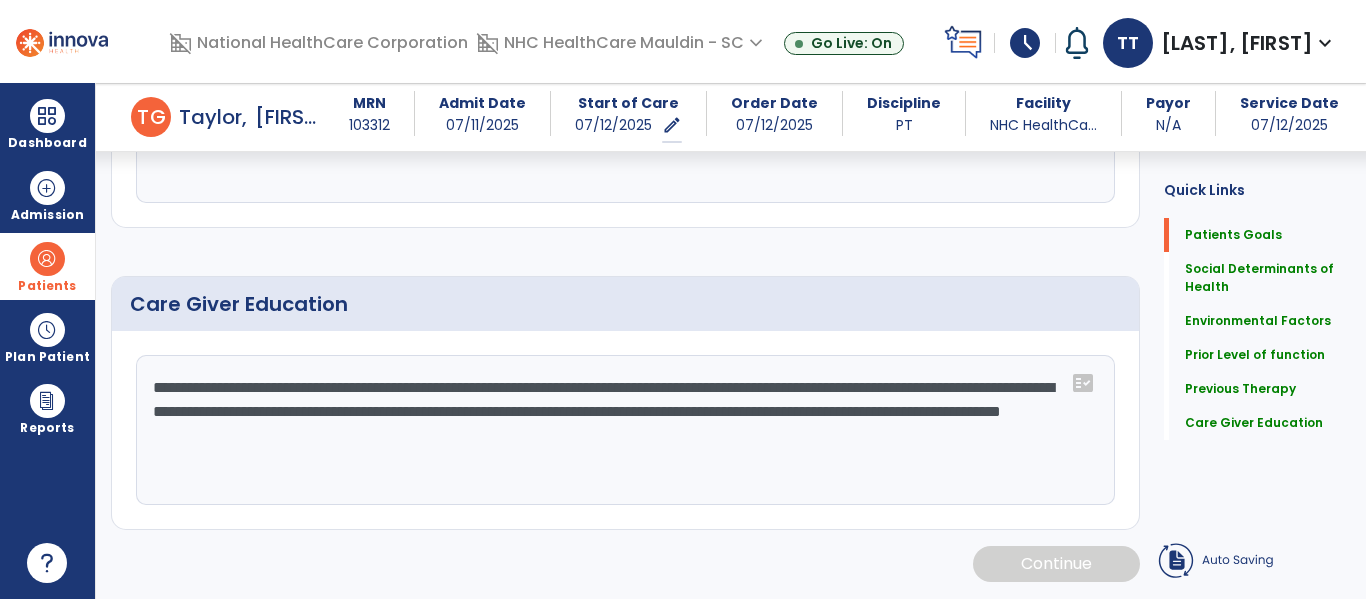 type on "**********" 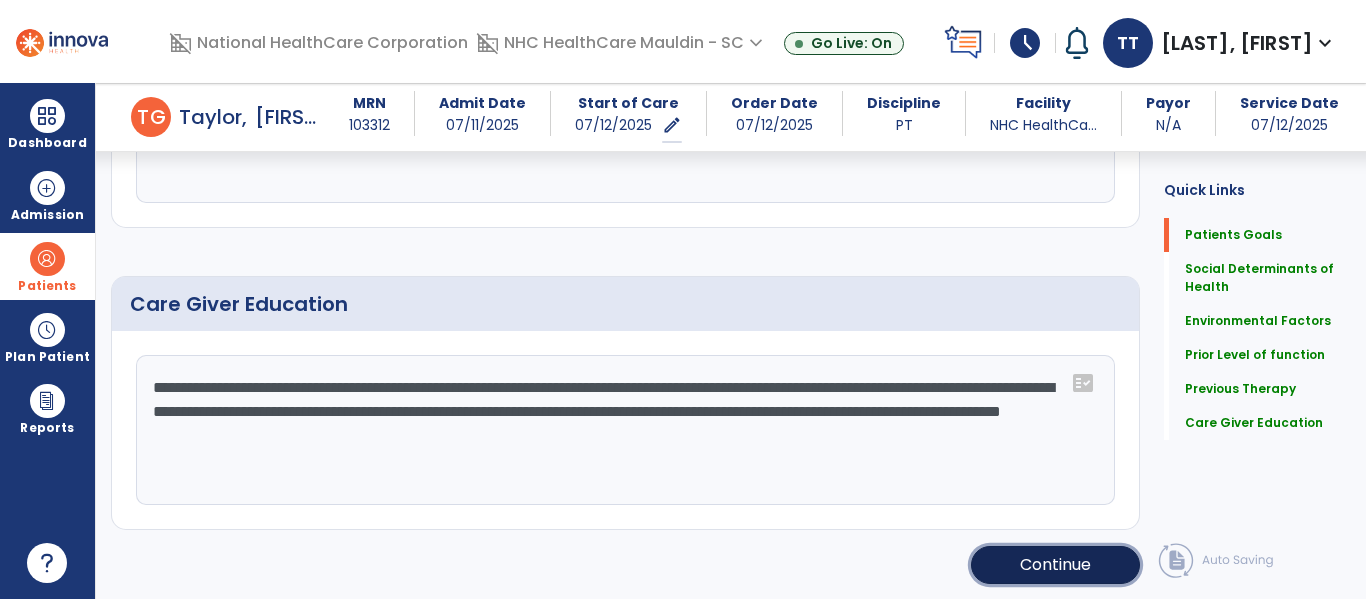 click on "Continue" 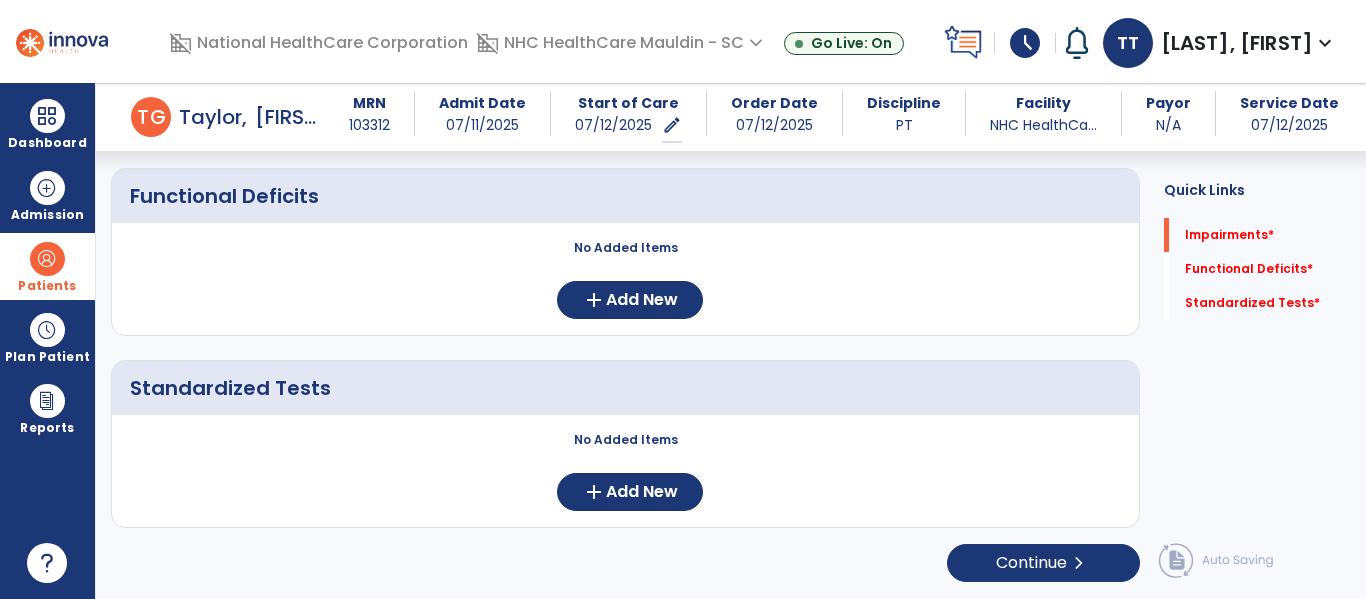 scroll, scrollTop: 352, scrollLeft: 0, axis: vertical 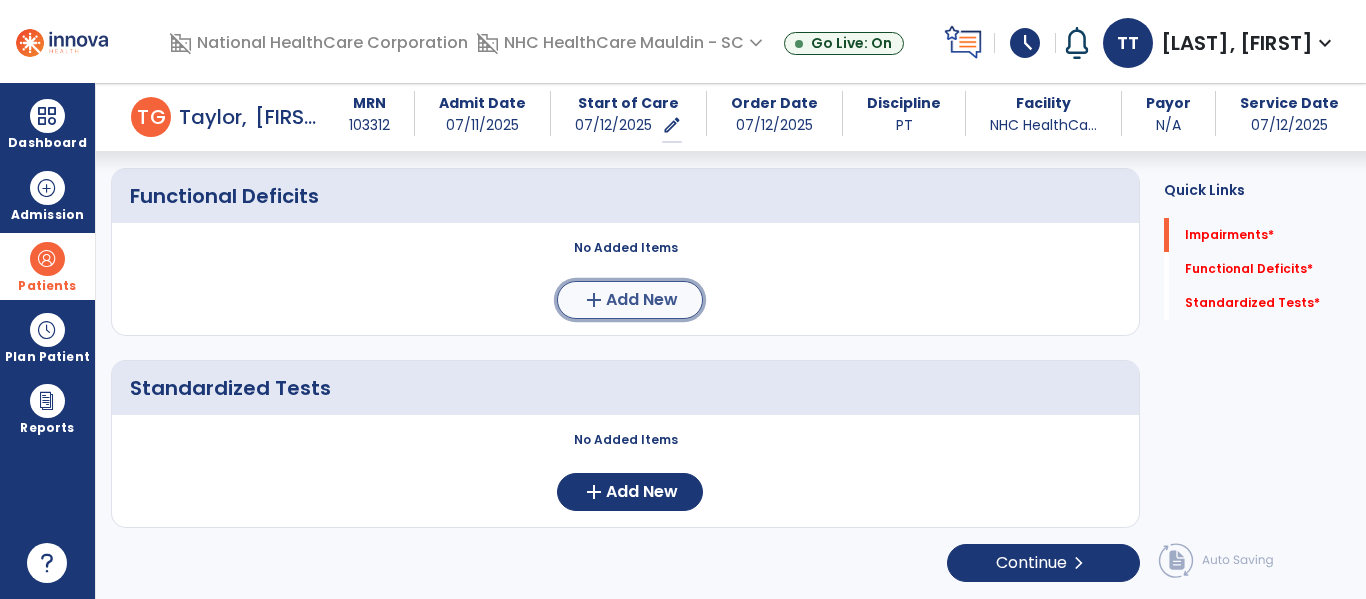 click on "add" 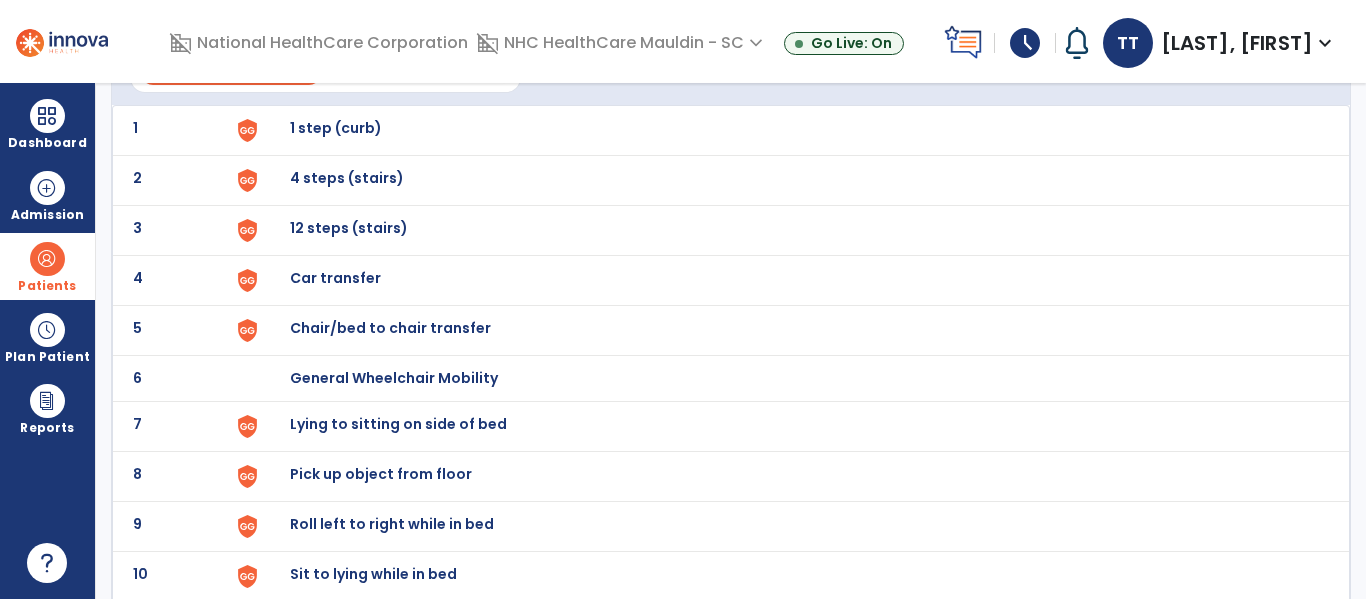 scroll, scrollTop: 133, scrollLeft: 0, axis: vertical 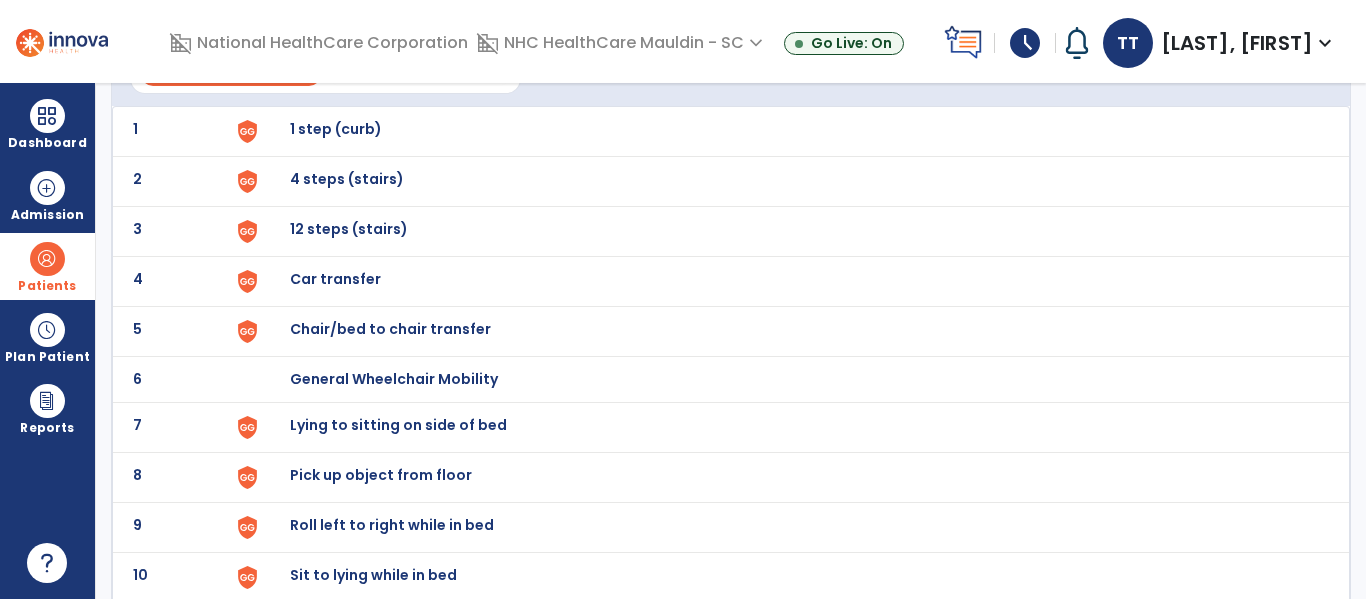 click on "Chair/bed to chair transfer" at bounding box center (336, 129) 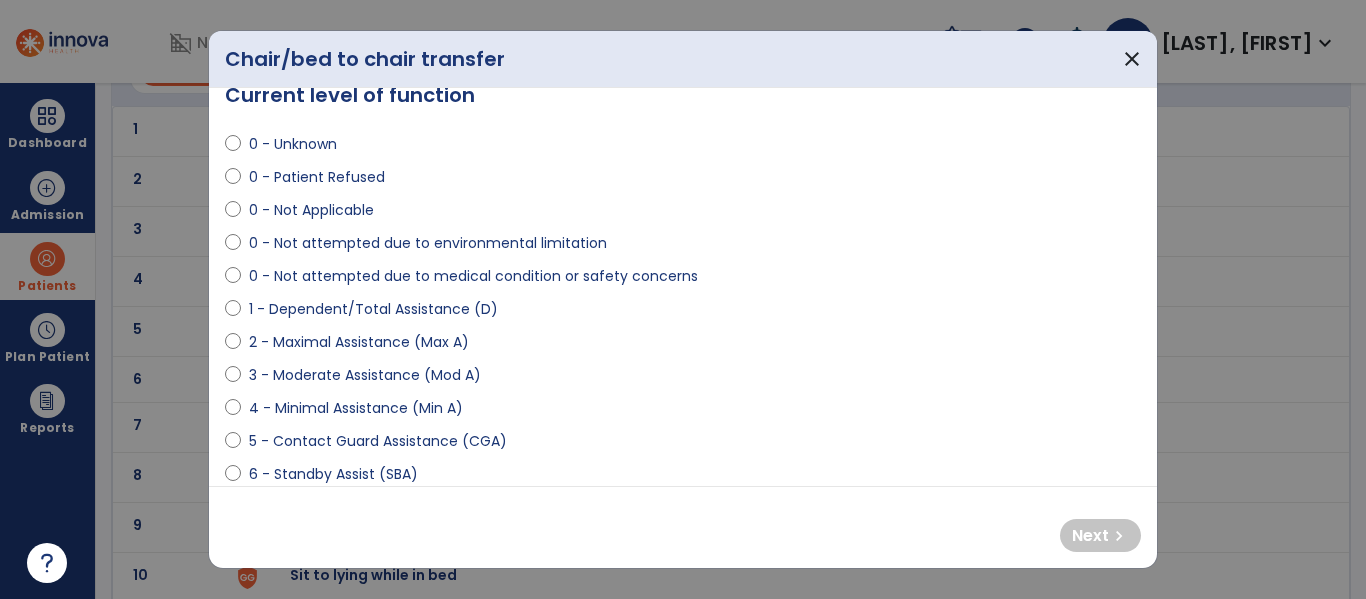 scroll, scrollTop: 33, scrollLeft: 0, axis: vertical 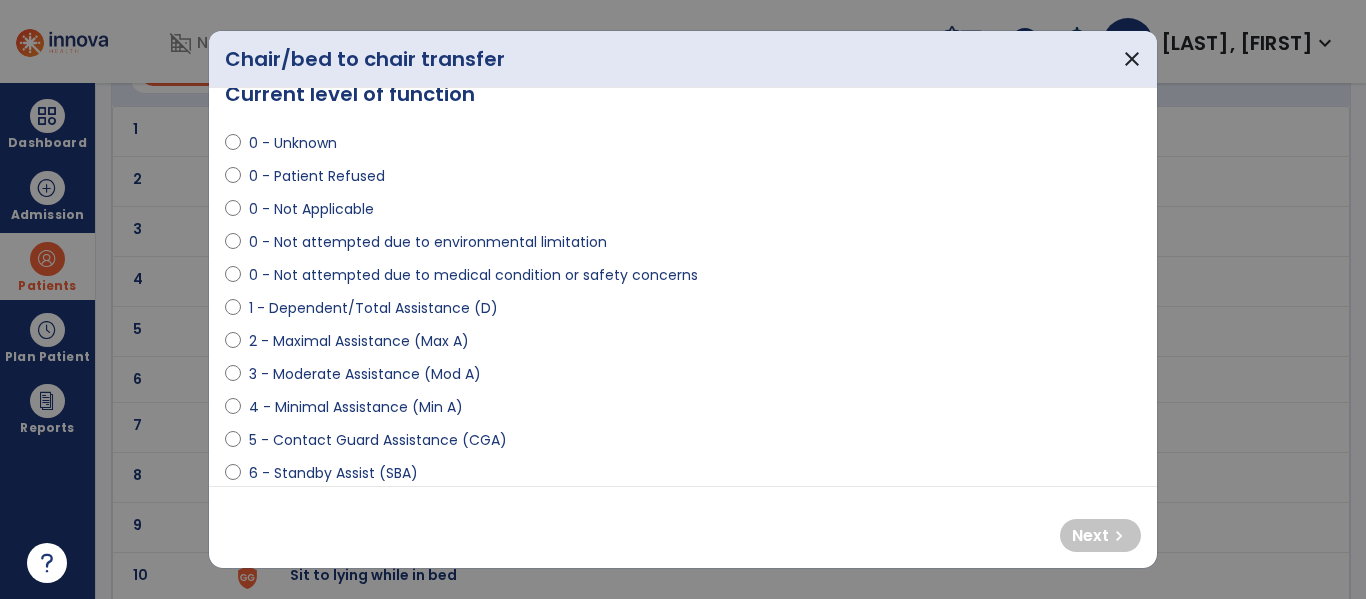 select on "**********" 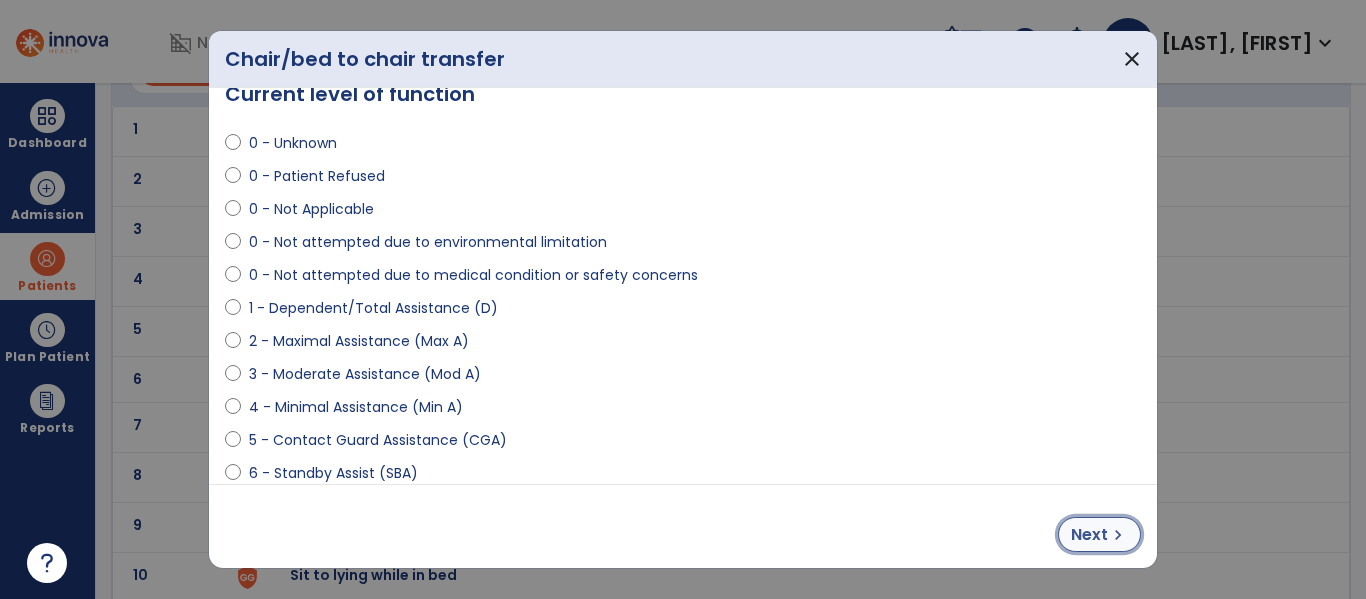 click on "Next" at bounding box center [1089, 535] 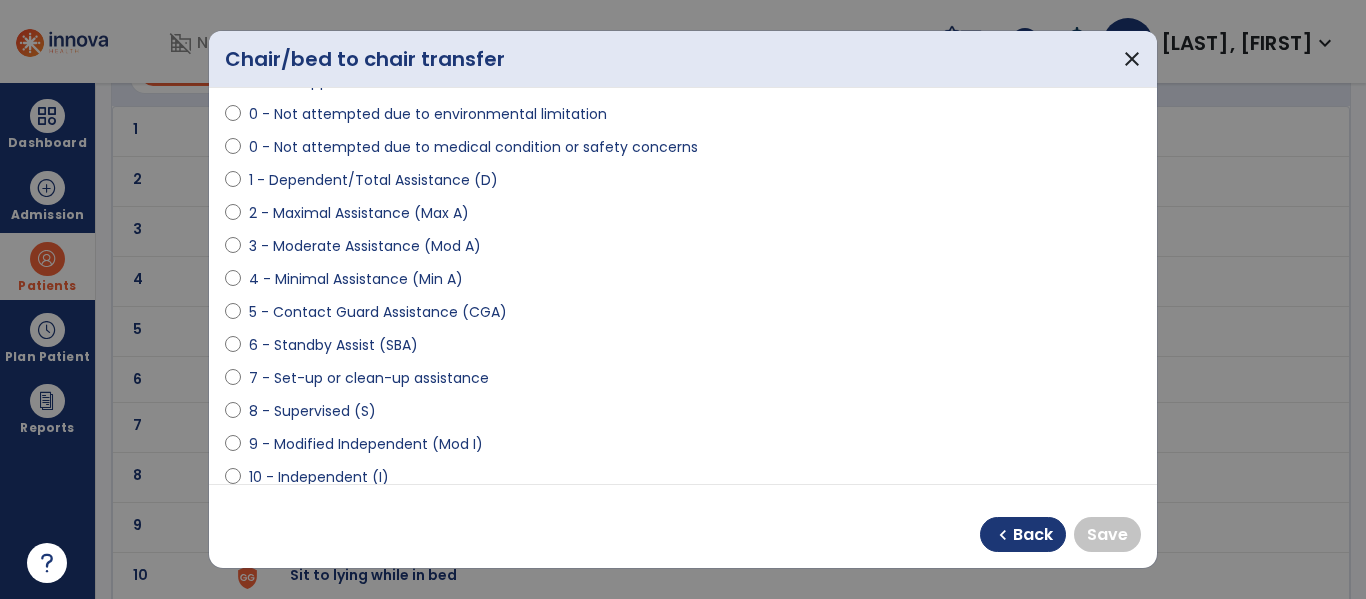 scroll, scrollTop: 162, scrollLeft: 0, axis: vertical 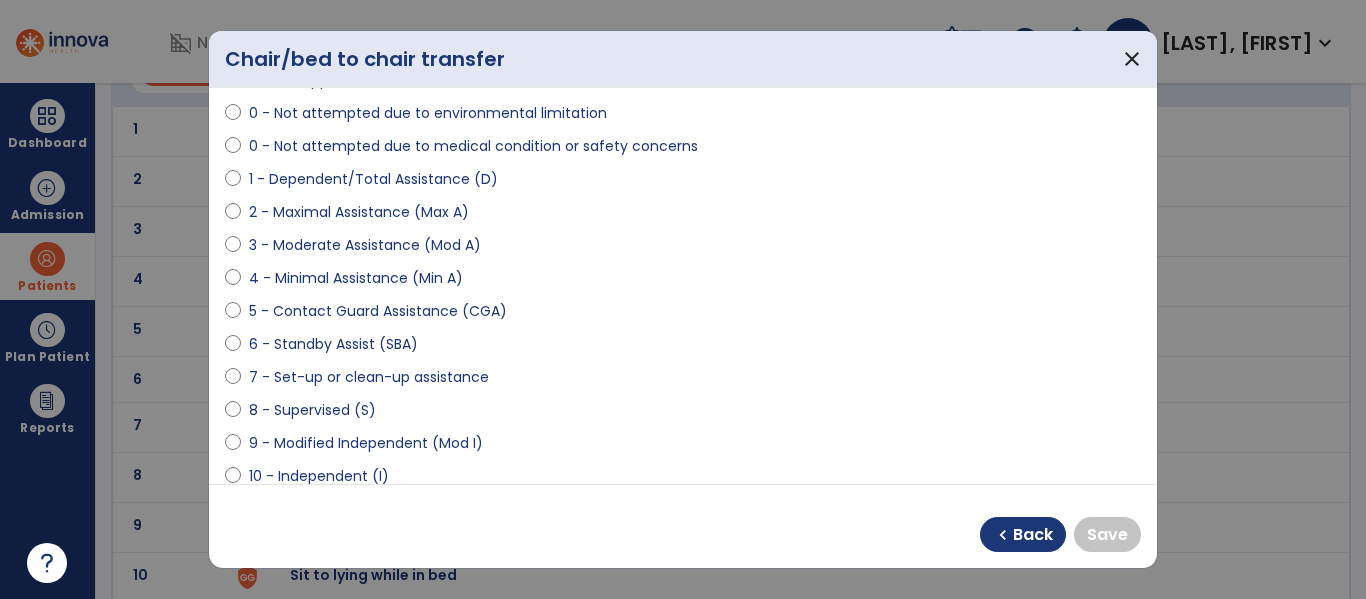 select on "**********" 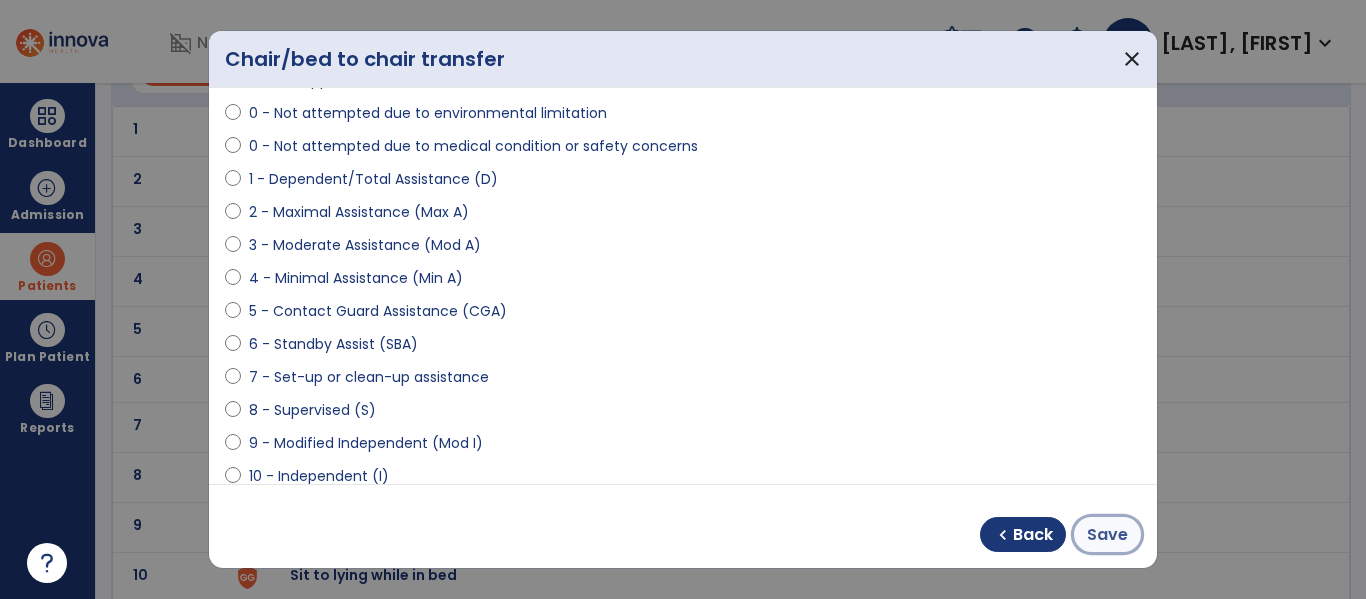 click on "Save" at bounding box center (1107, 534) 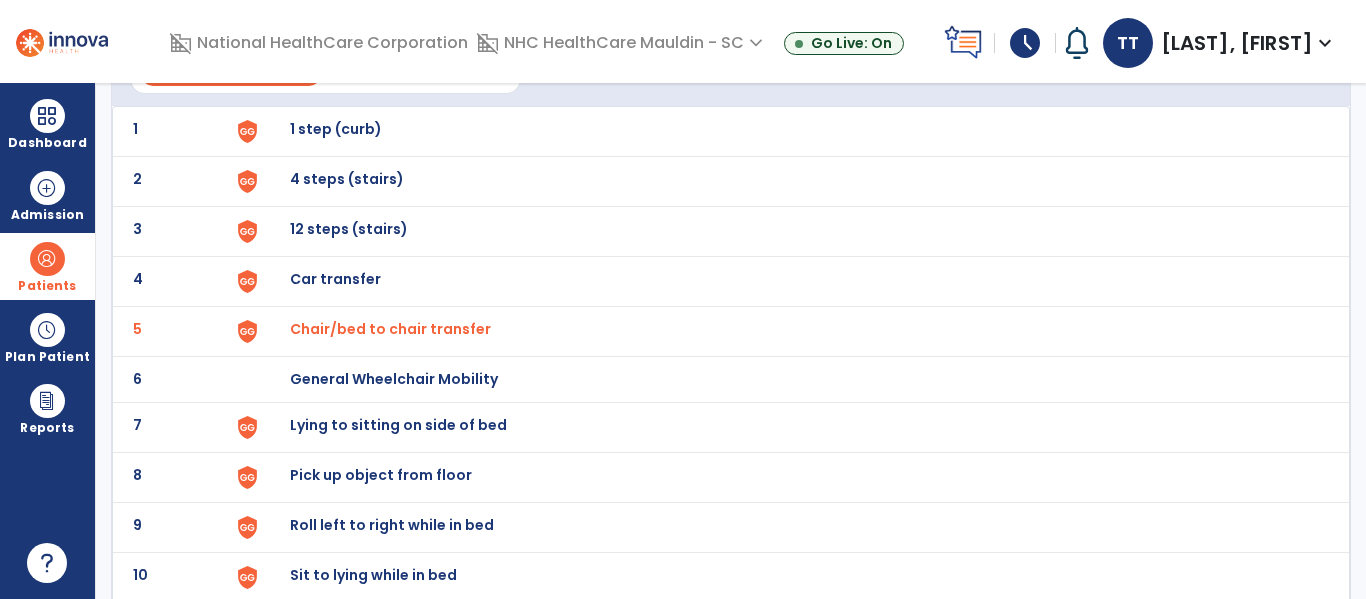click on "Lying to sitting on side of bed" at bounding box center [336, 129] 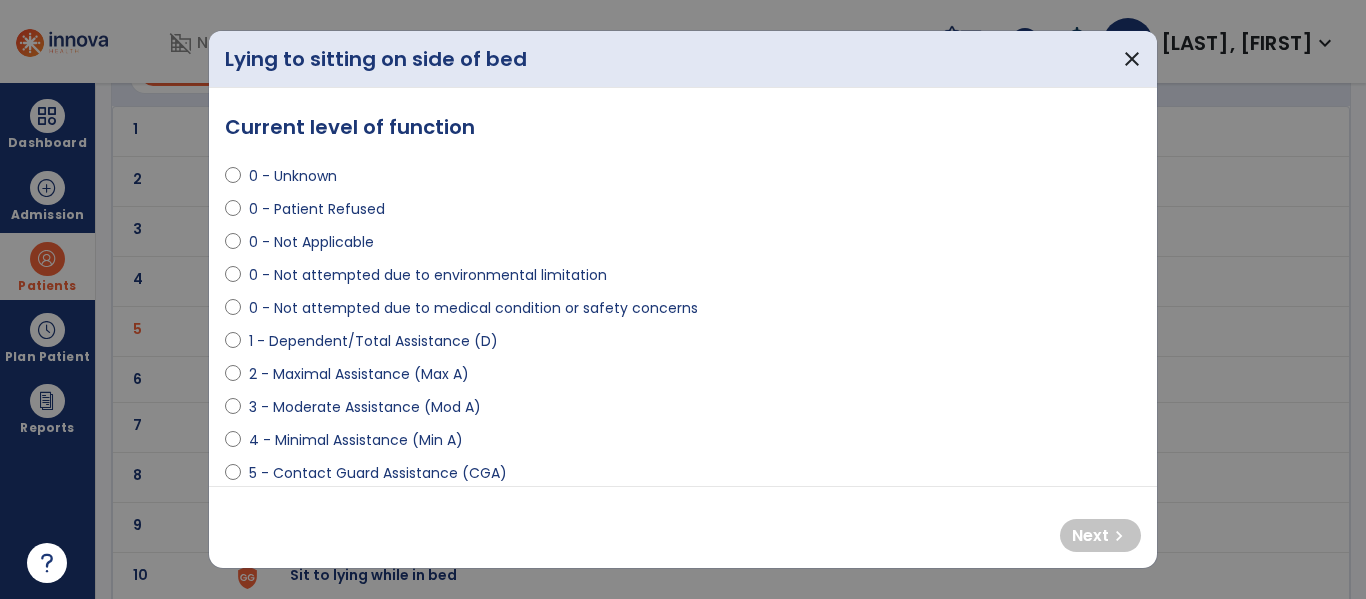 click on "0 - Not Applicable" at bounding box center [311, 242] 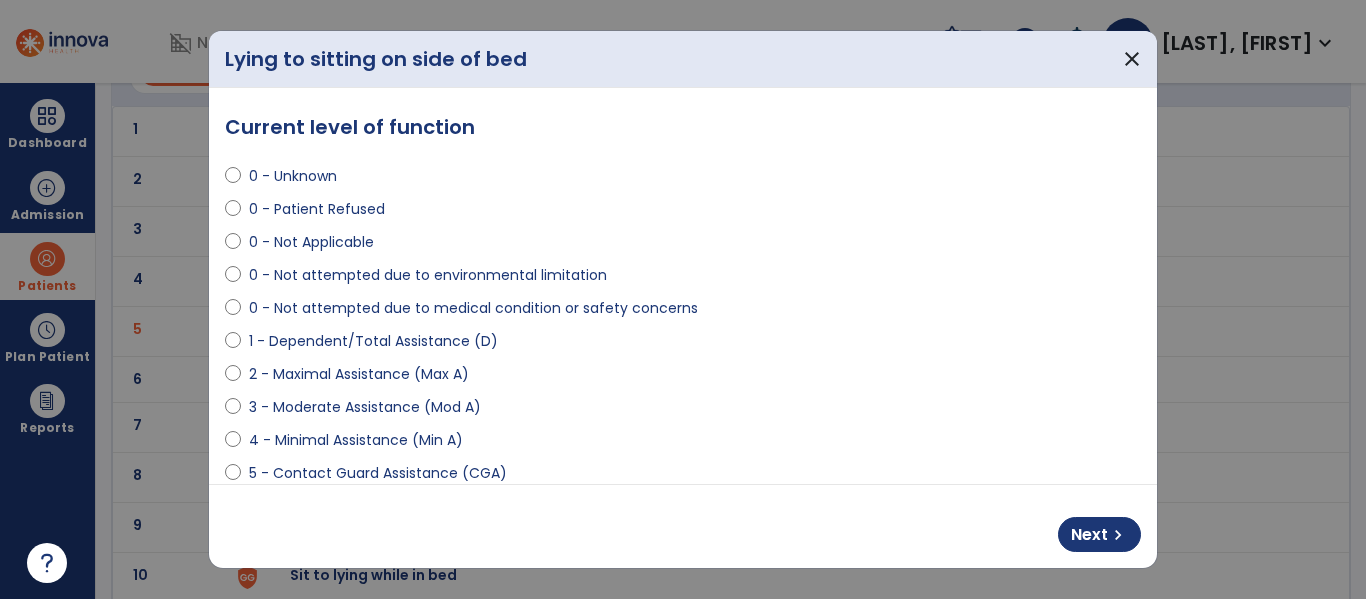 select on "**********" 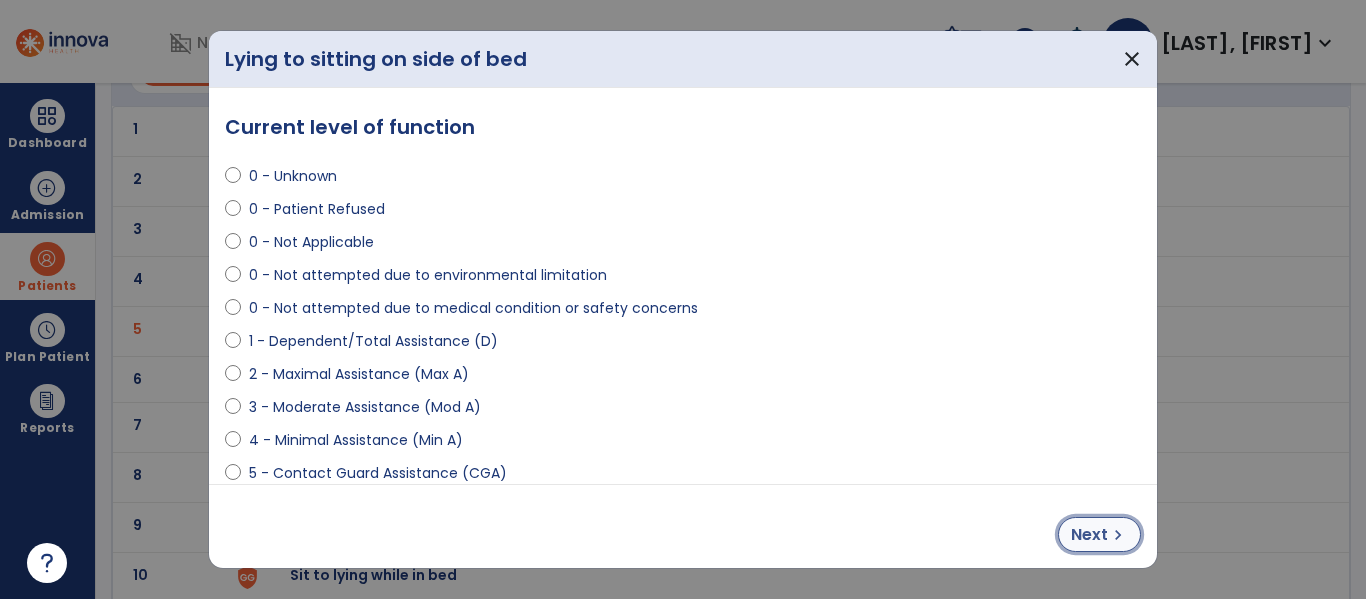 click on "Next" at bounding box center (1089, 535) 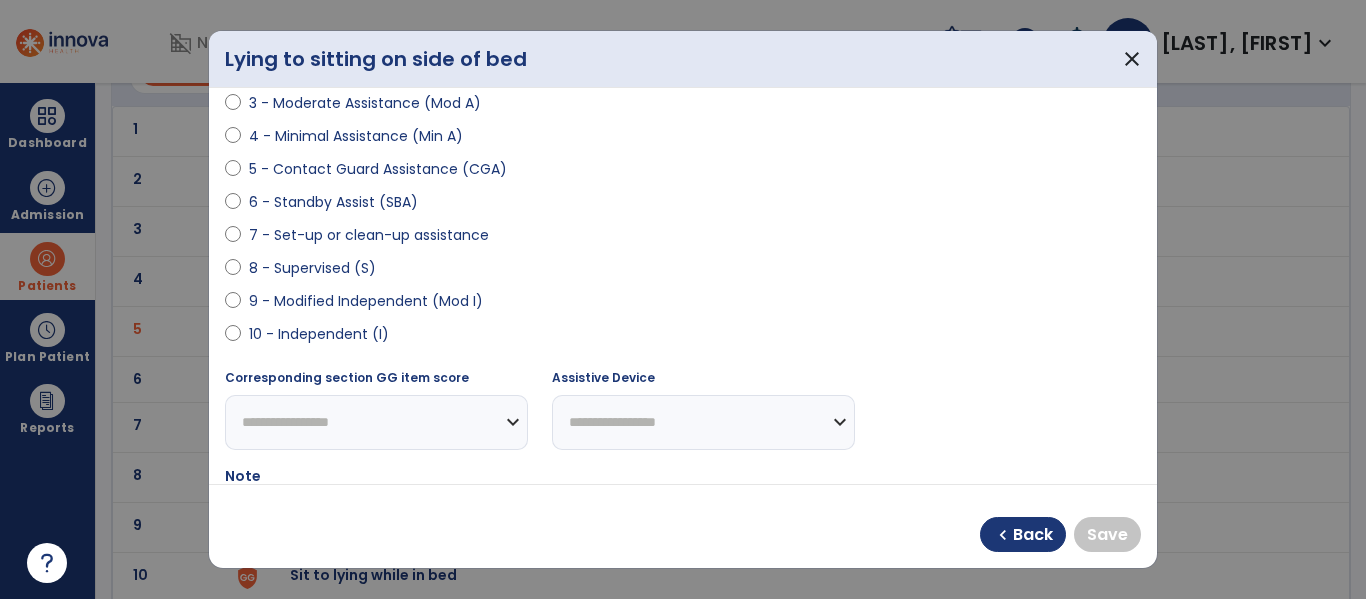 scroll, scrollTop: 306, scrollLeft: 0, axis: vertical 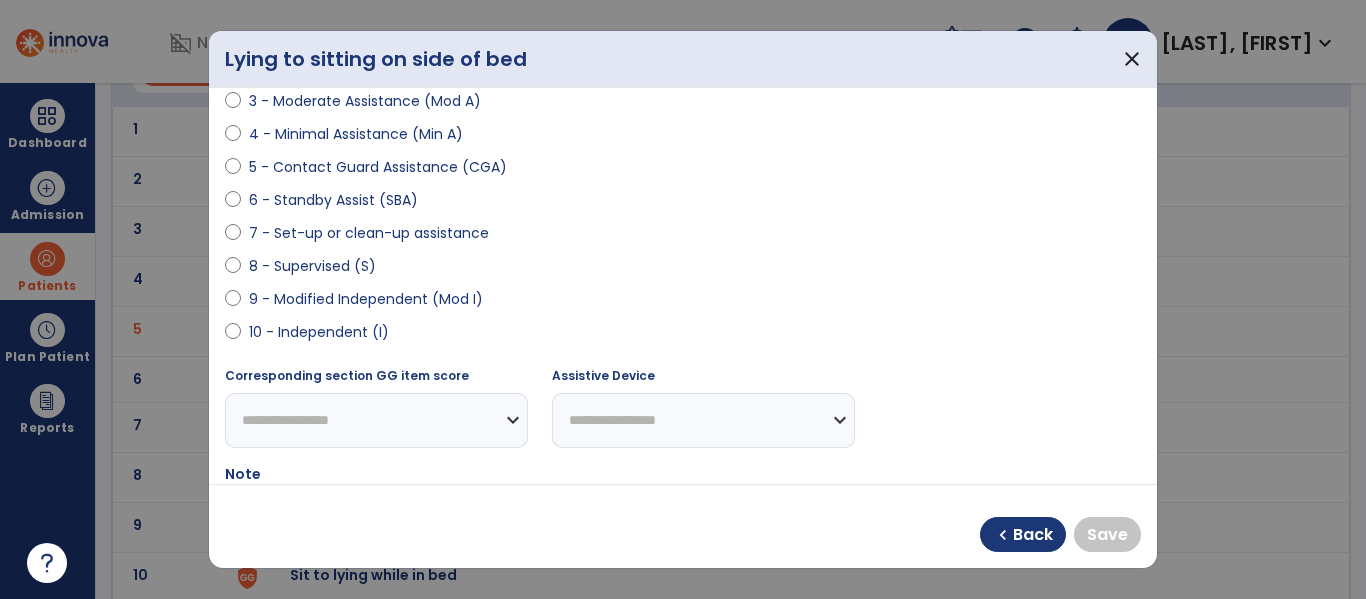 select on "**********" 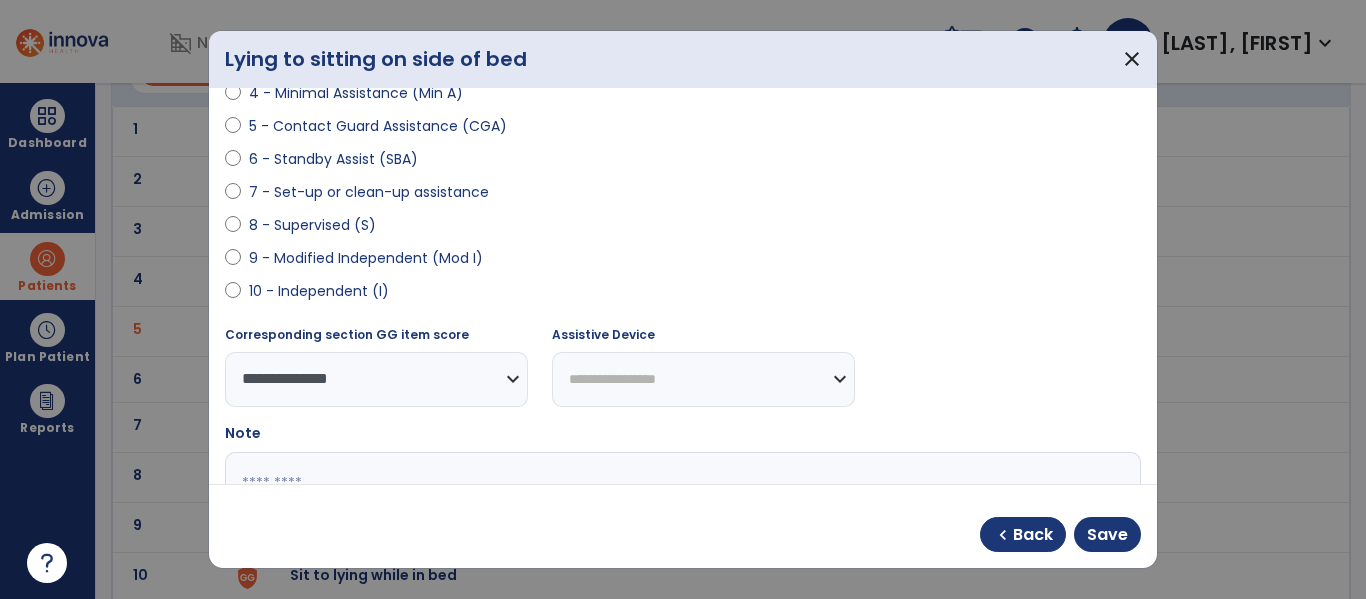 scroll, scrollTop: 411, scrollLeft: 0, axis: vertical 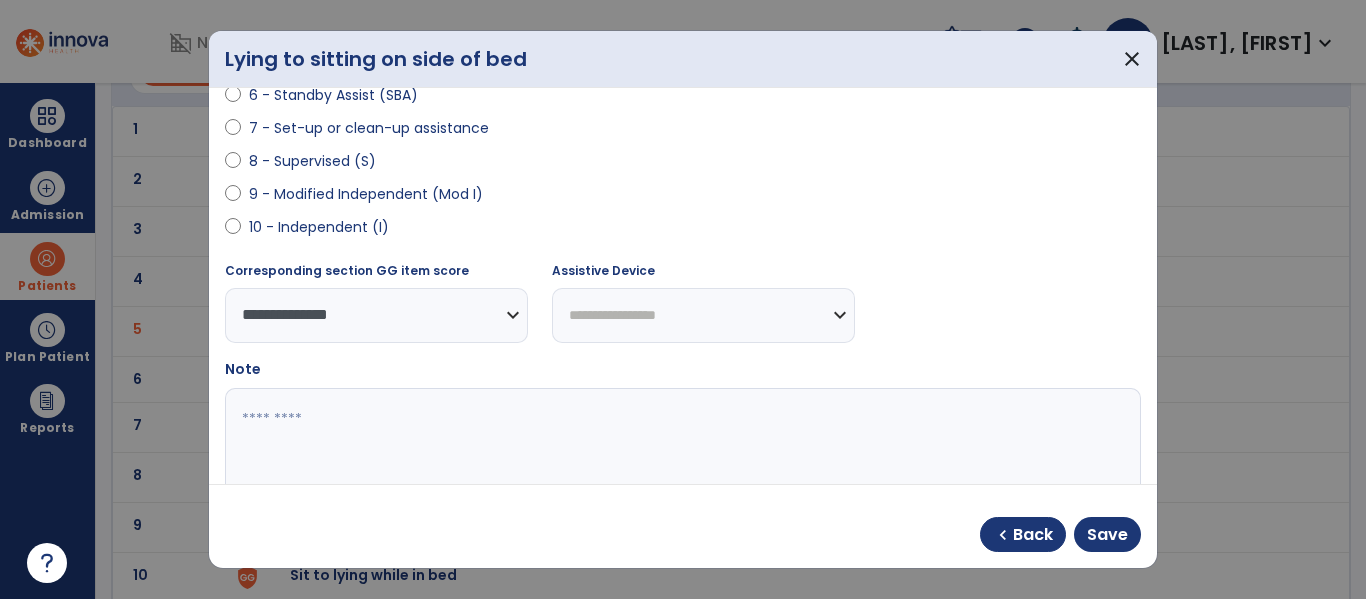 click at bounding box center [680, 463] 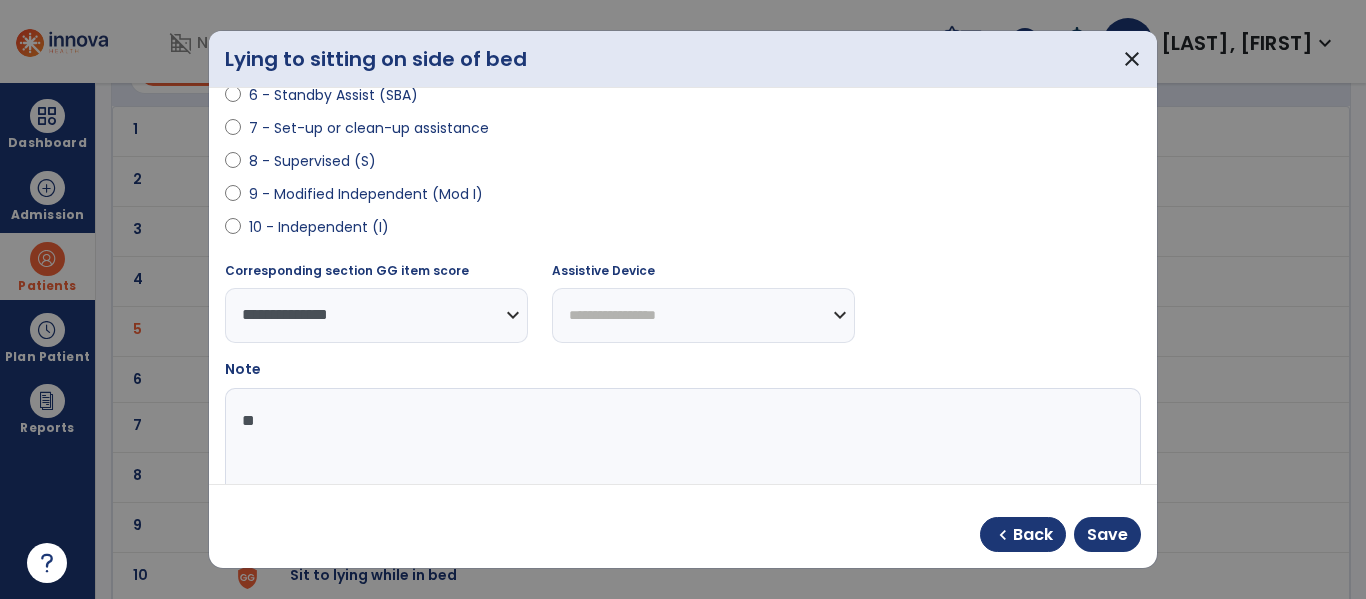 type on "*" 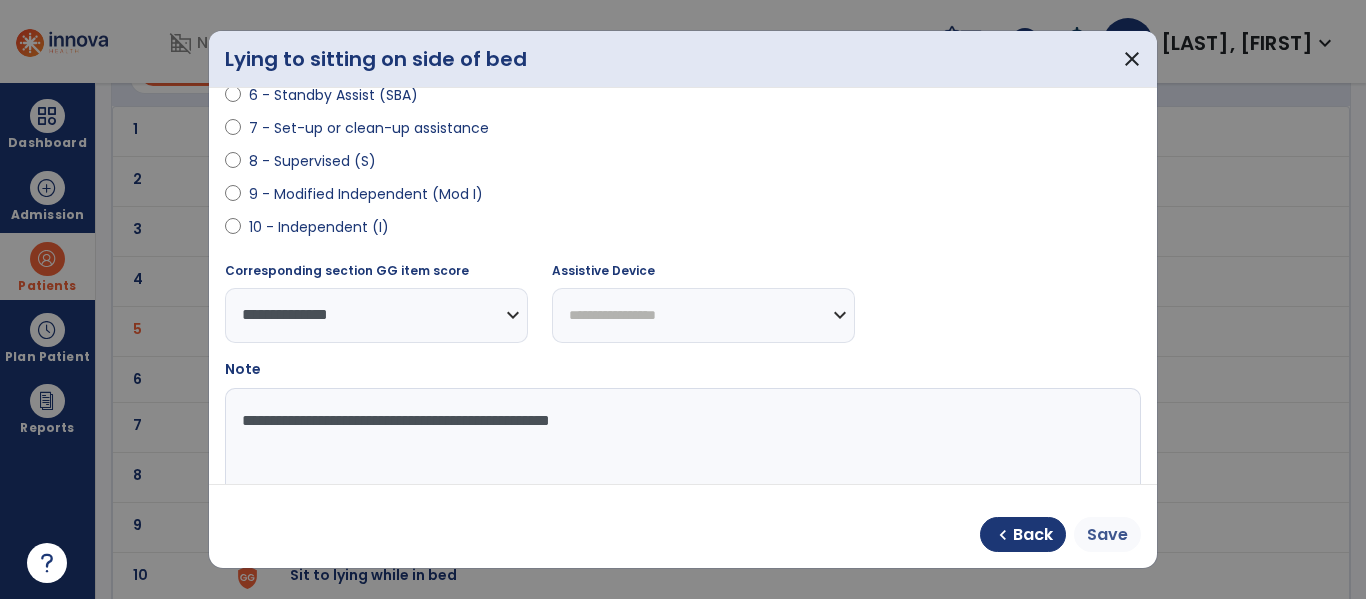 type on "**********" 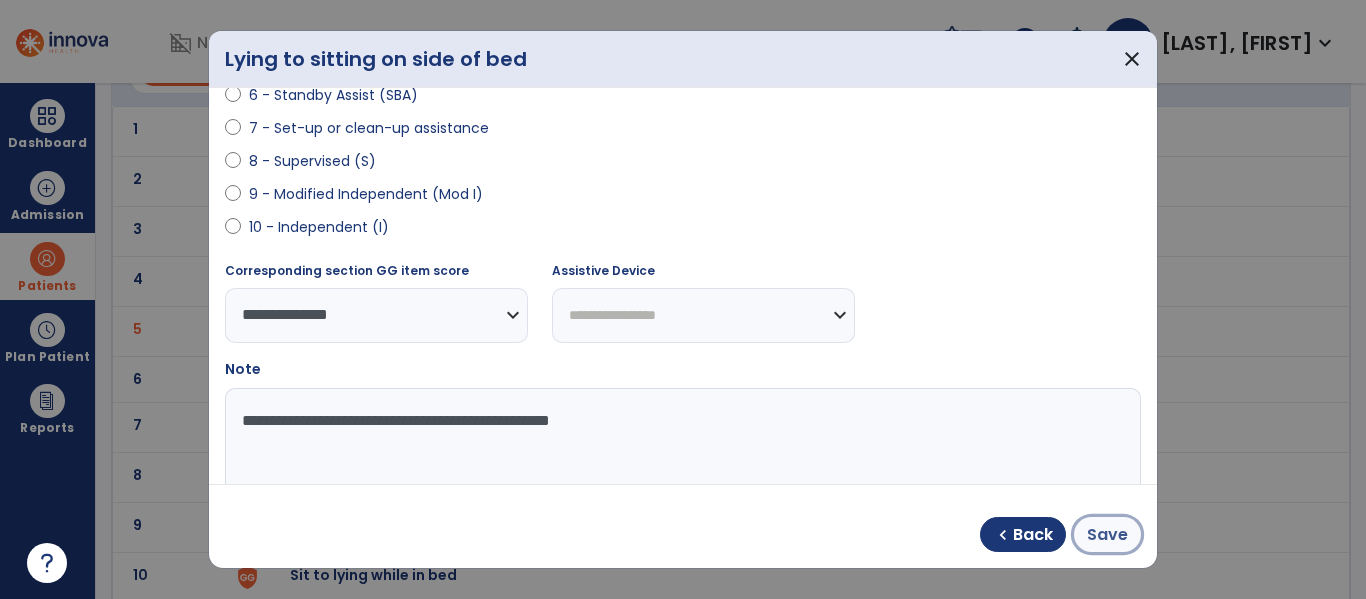 click on "Save" at bounding box center (1107, 535) 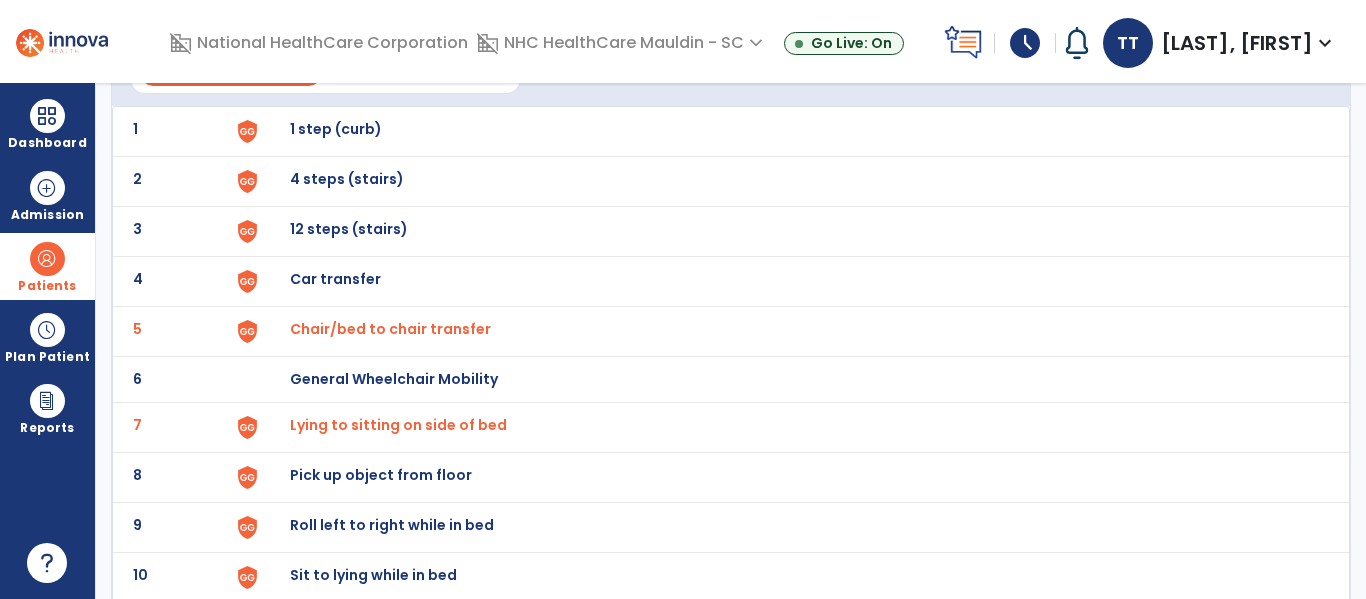 click on "Chair/bed to chair transfer" at bounding box center (390, 329) 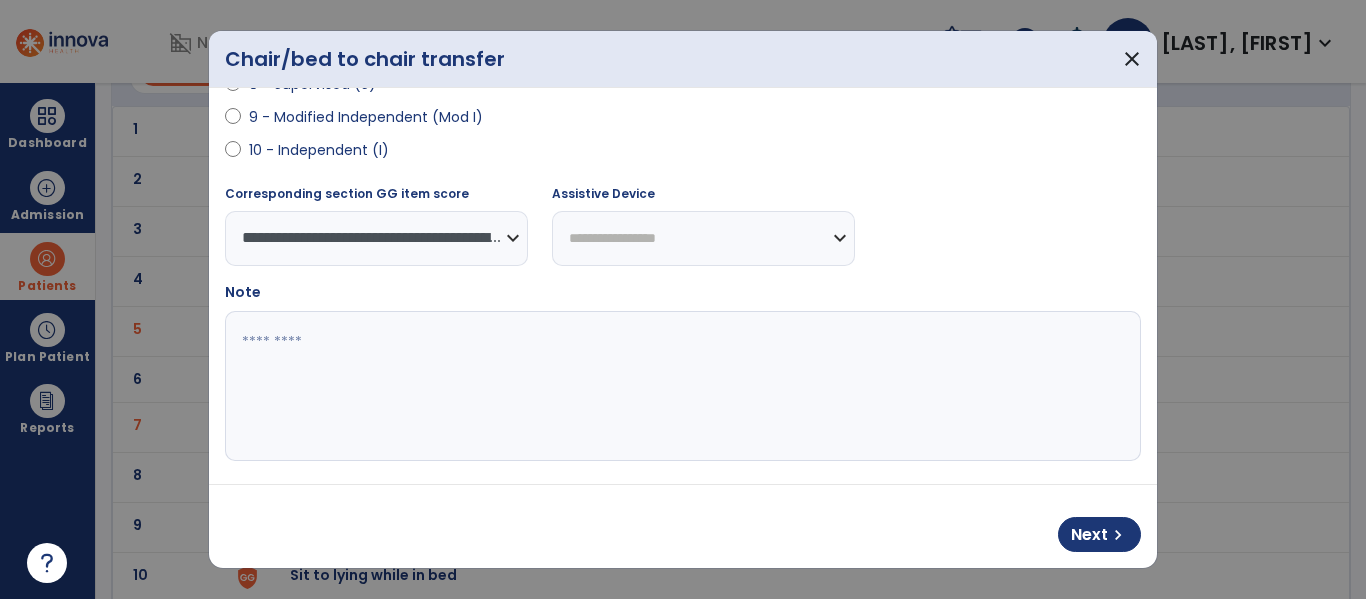 scroll, scrollTop: 496, scrollLeft: 0, axis: vertical 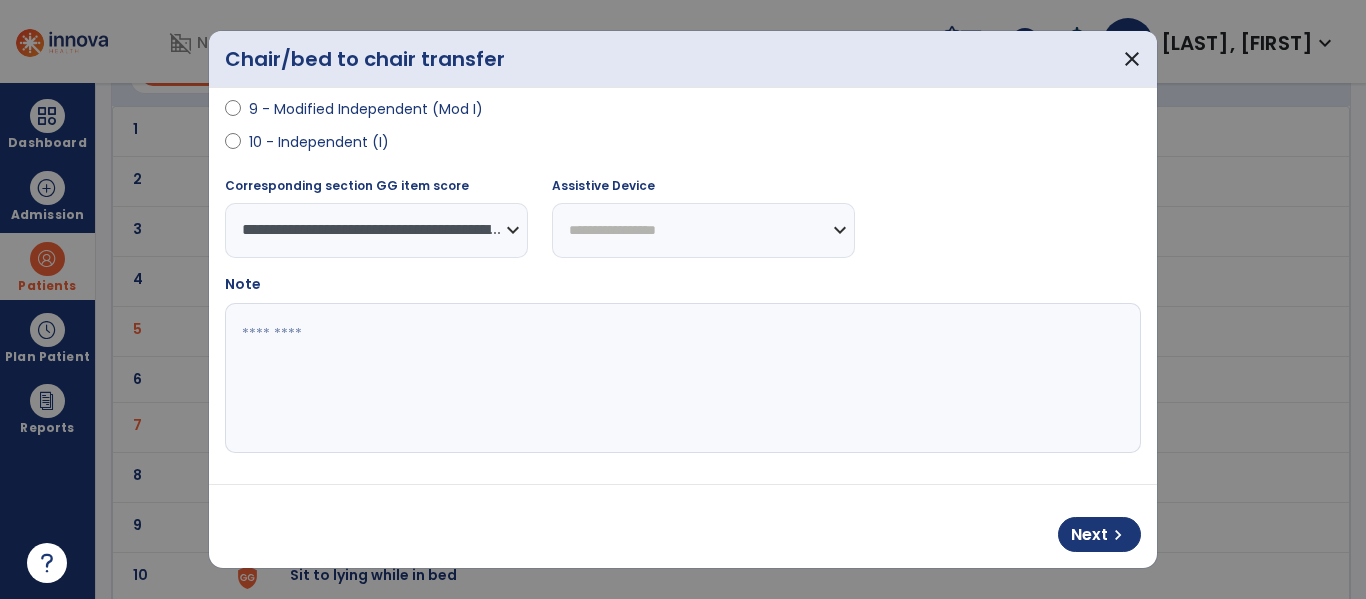 click at bounding box center (680, 378) 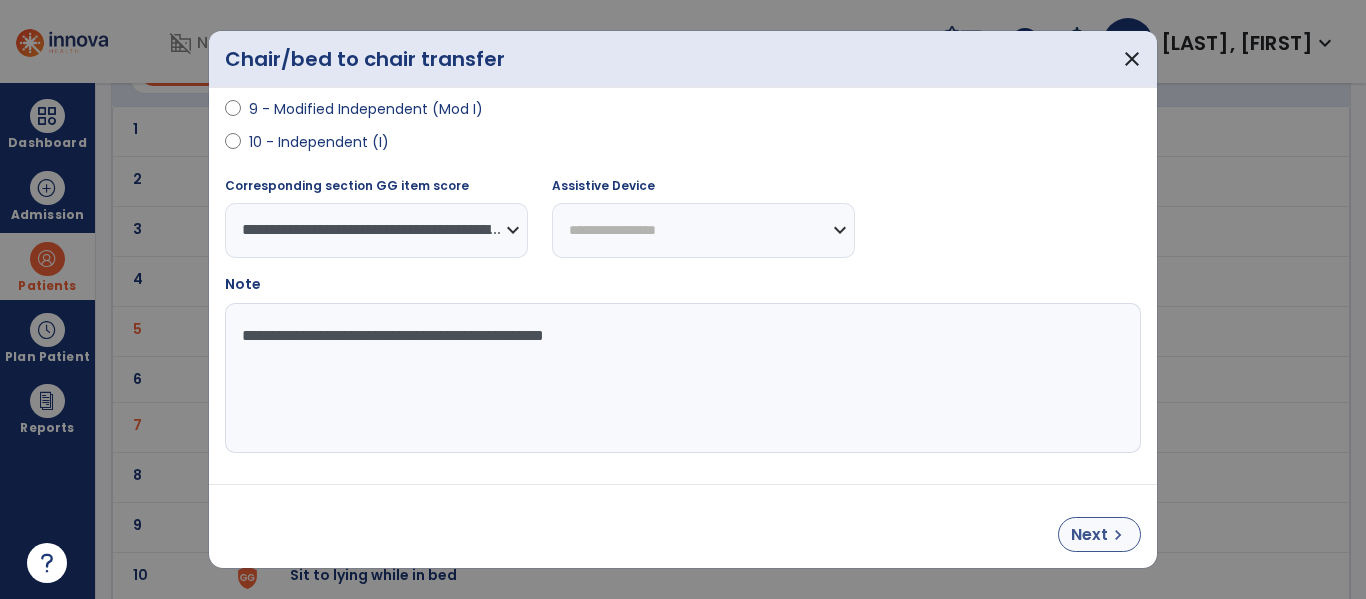 type on "**********" 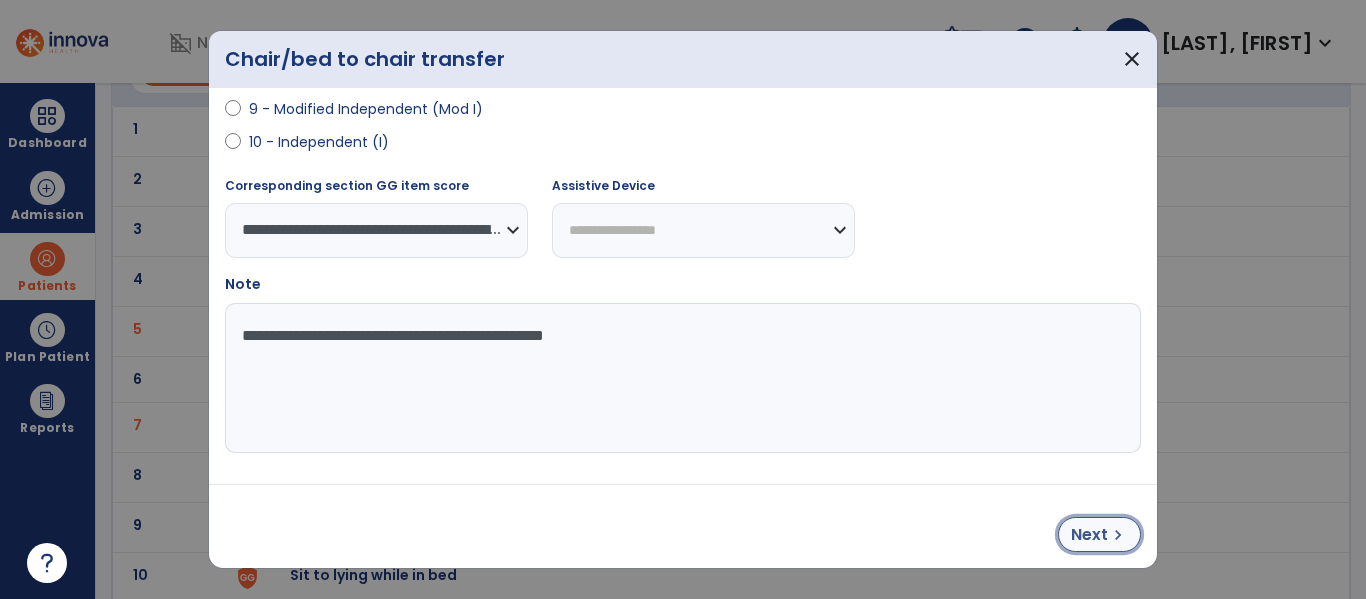 click on "Next" at bounding box center (1089, 535) 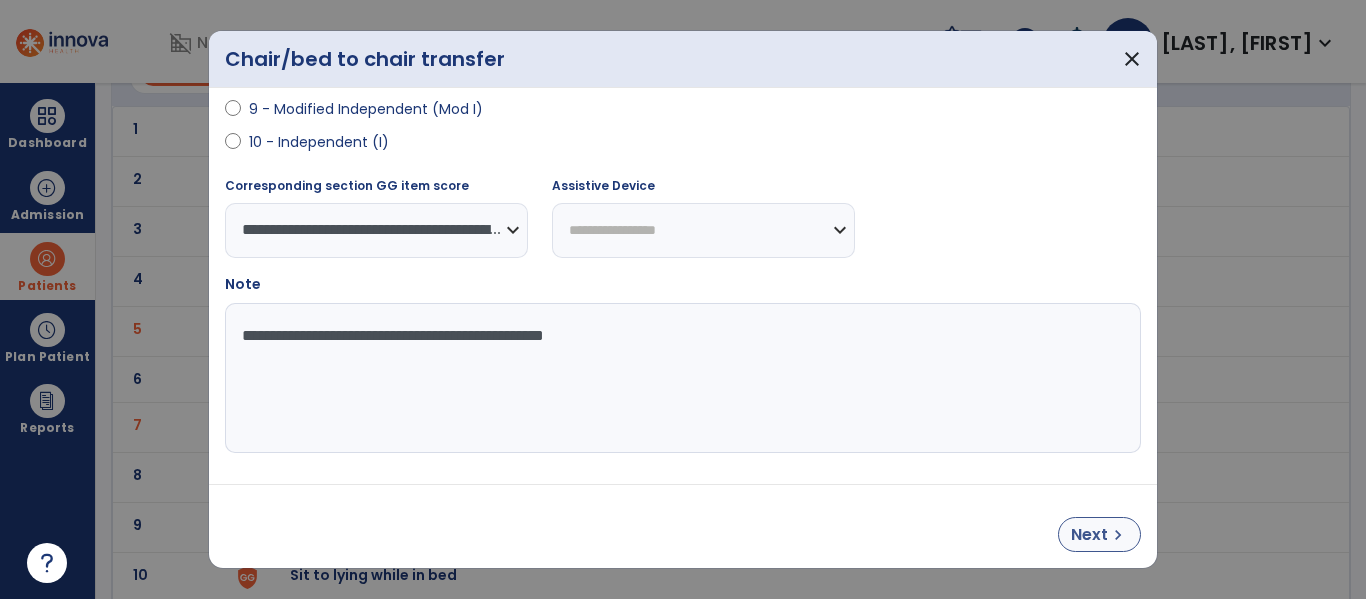 select on "**********" 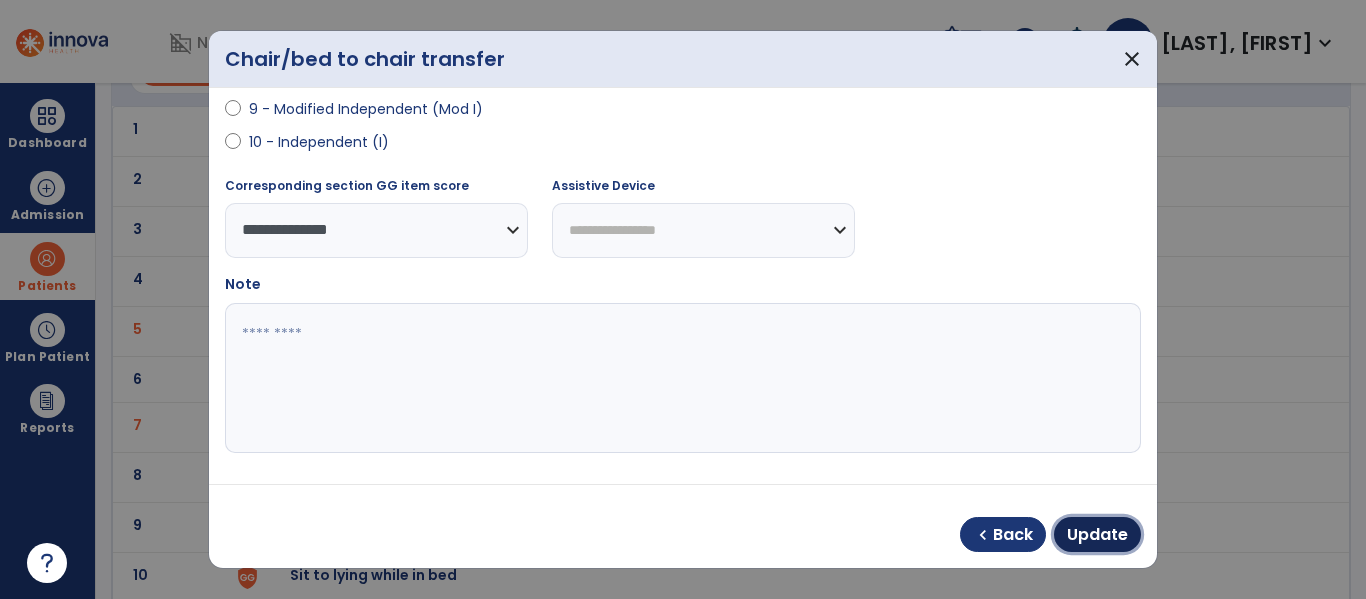 click on "Update" at bounding box center (1097, 535) 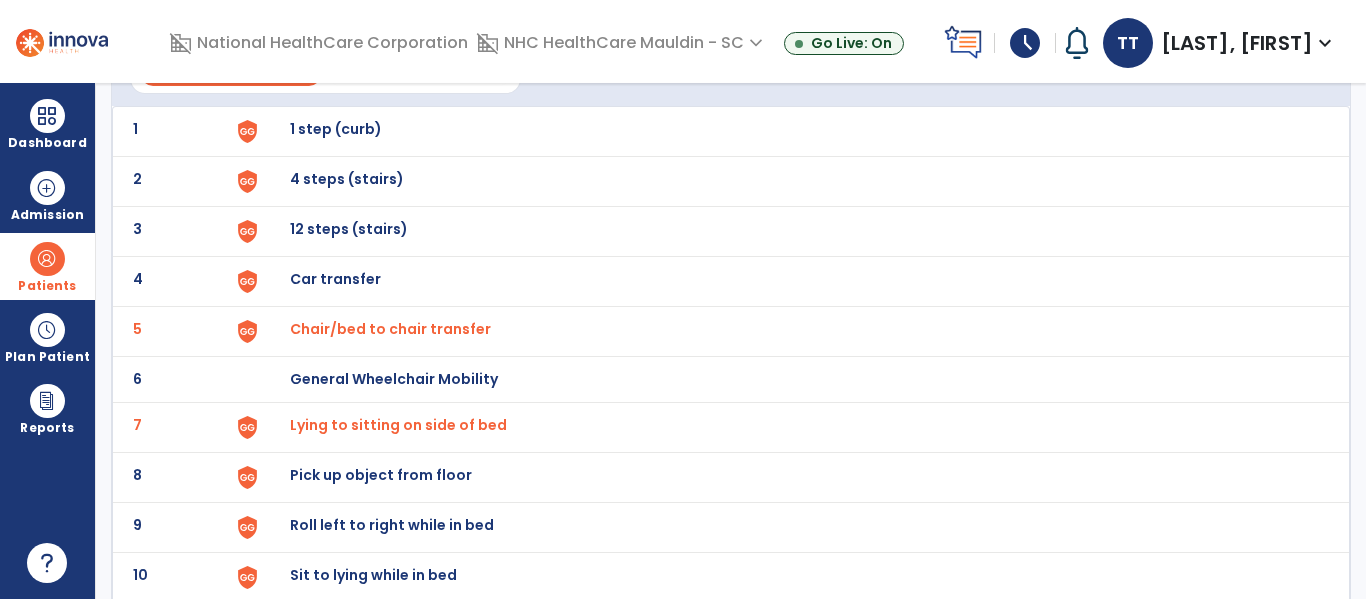 click on "Roll left to right while in bed" at bounding box center (789, 131) 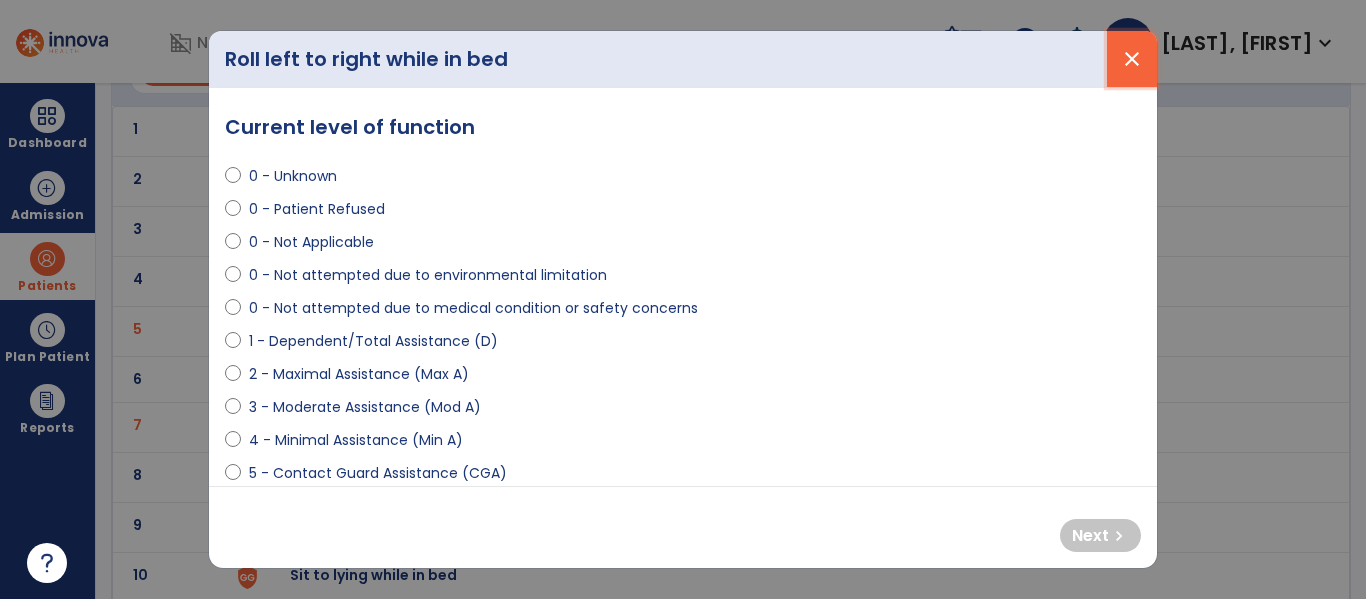 click on "close" at bounding box center (1132, 59) 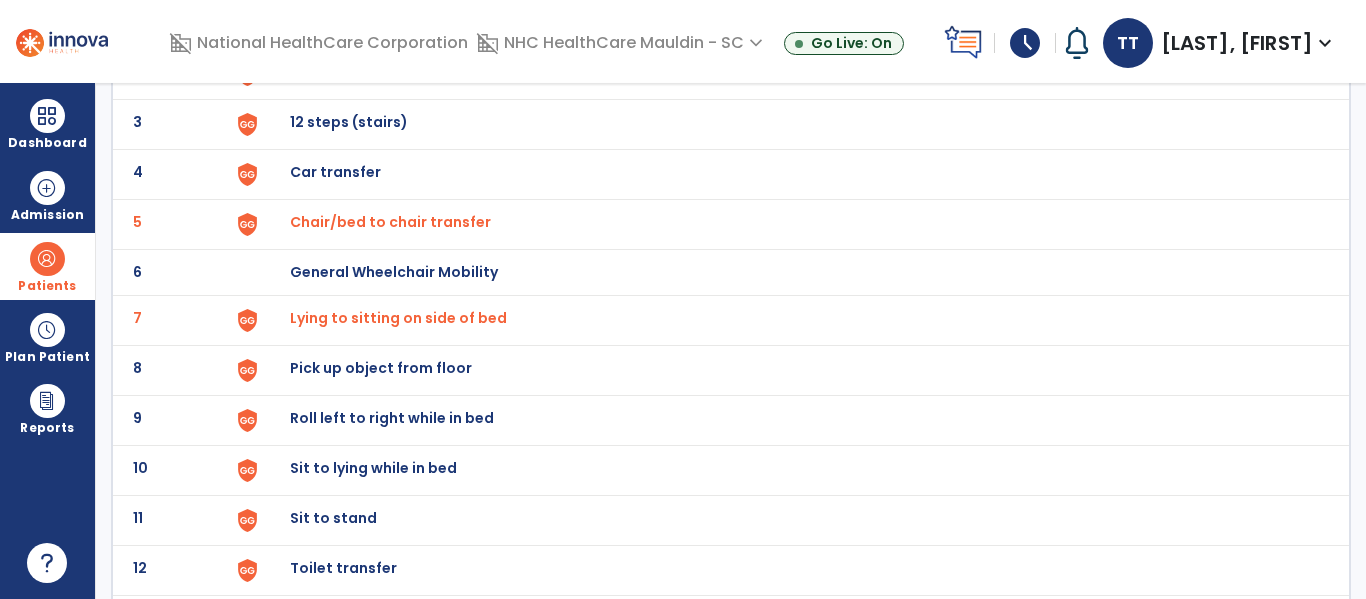 scroll, scrollTop: 243, scrollLeft: 0, axis: vertical 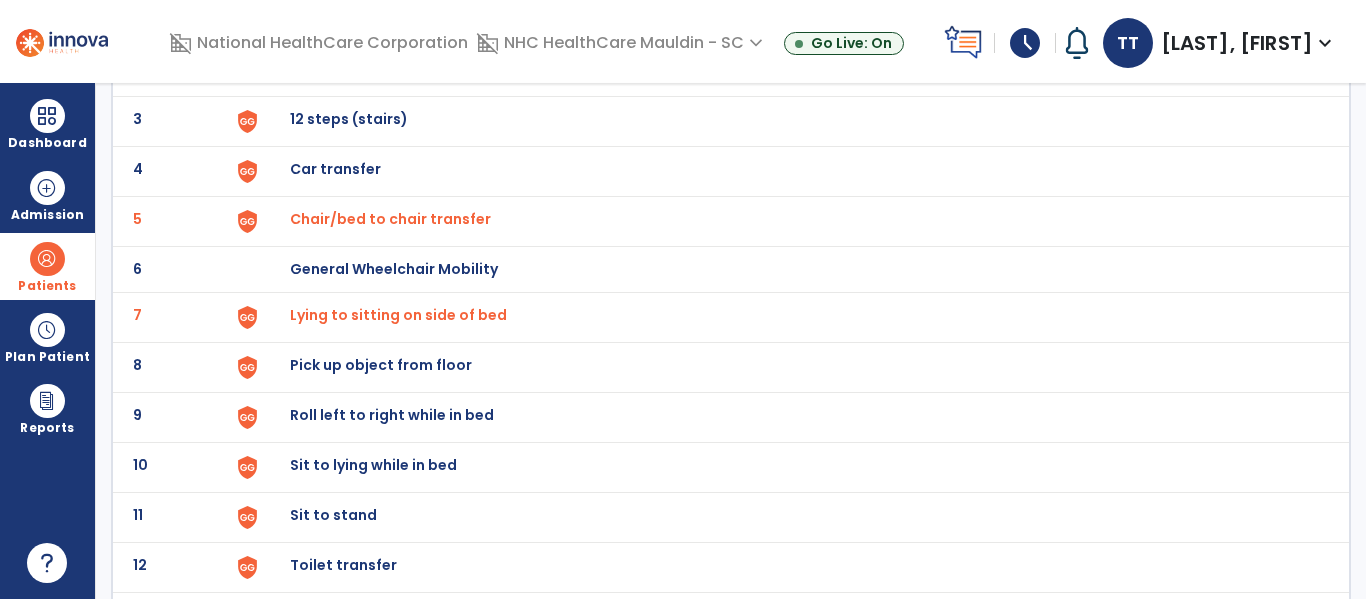 click on "Sit to stand" at bounding box center (336, 19) 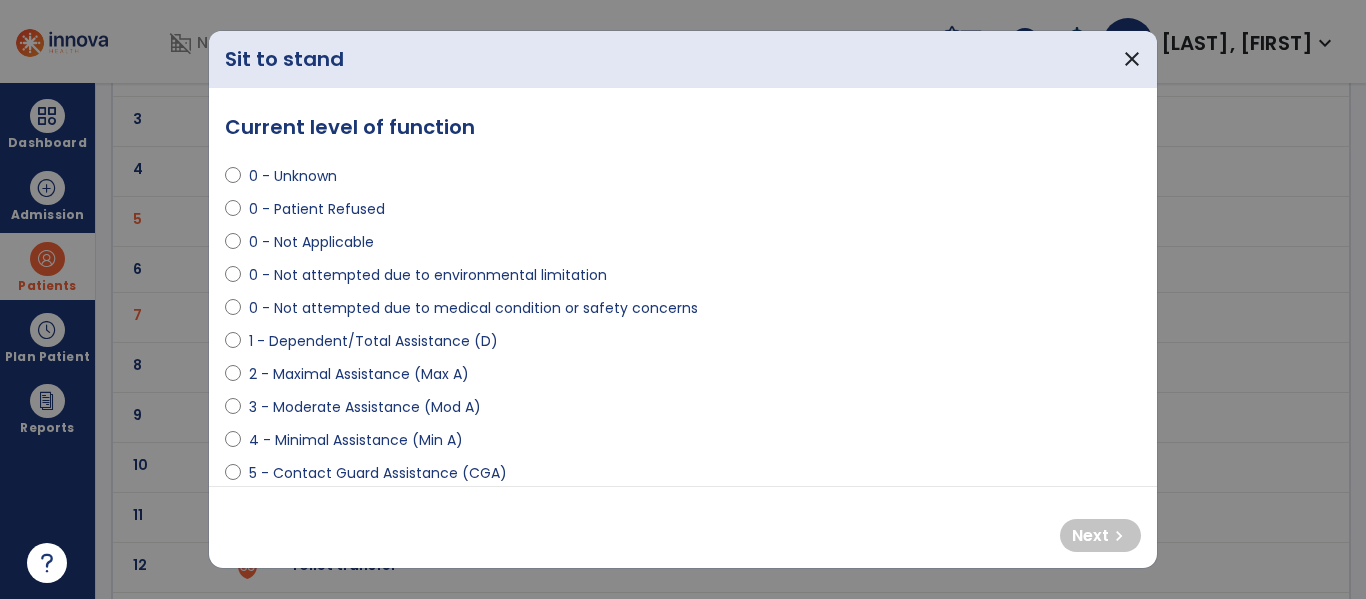select on "**********" 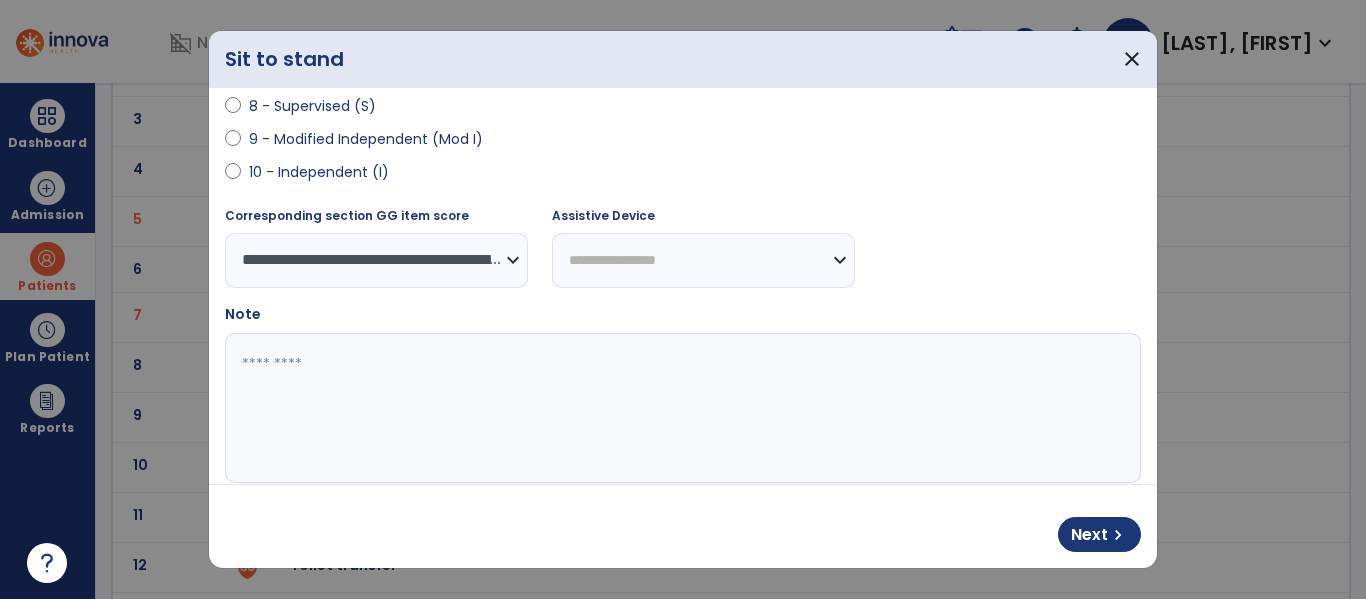 scroll, scrollTop: 496, scrollLeft: 0, axis: vertical 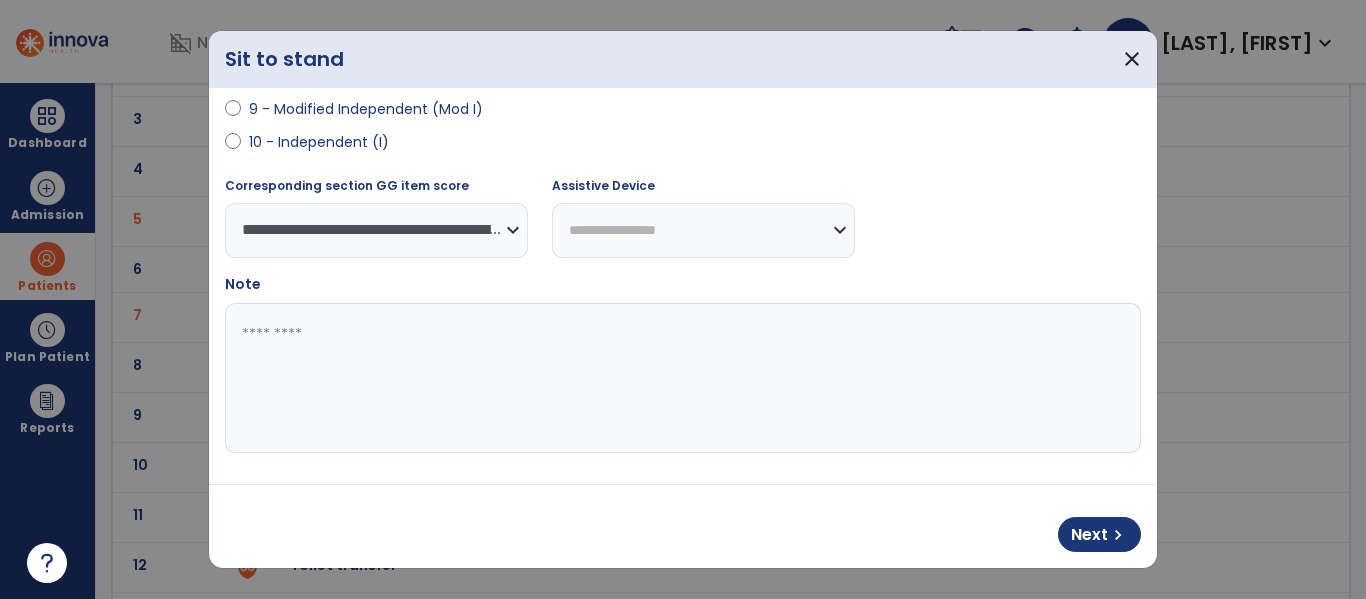 click at bounding box center (680, 378) 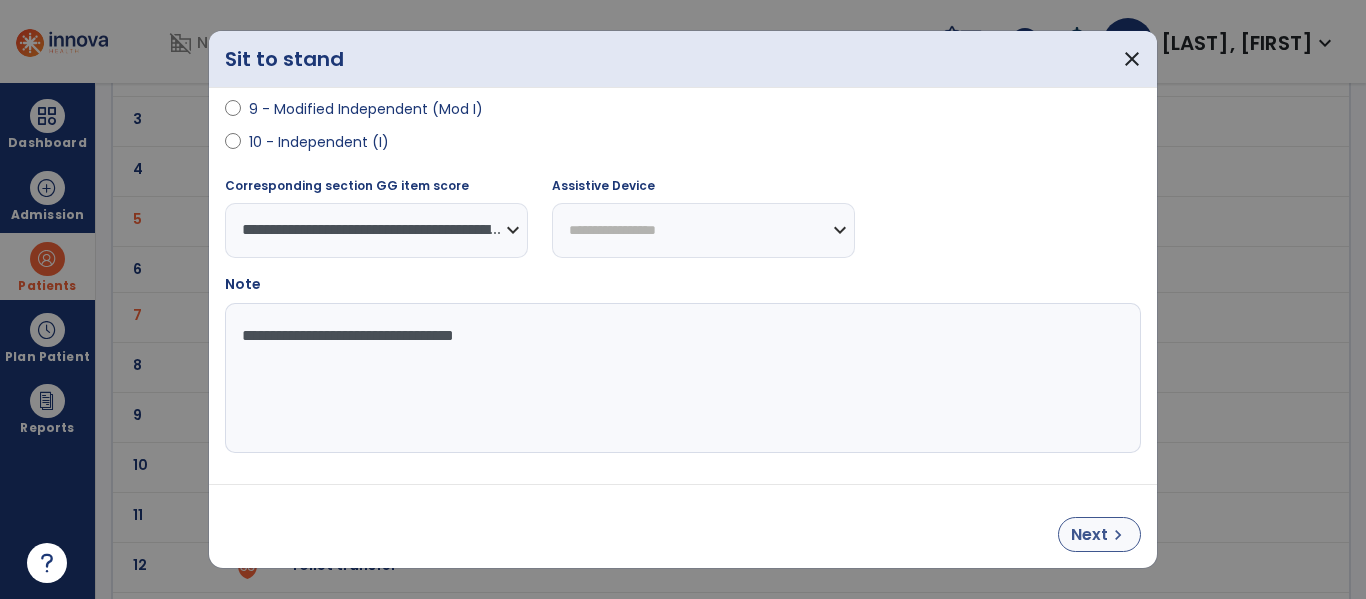 type on "**********" 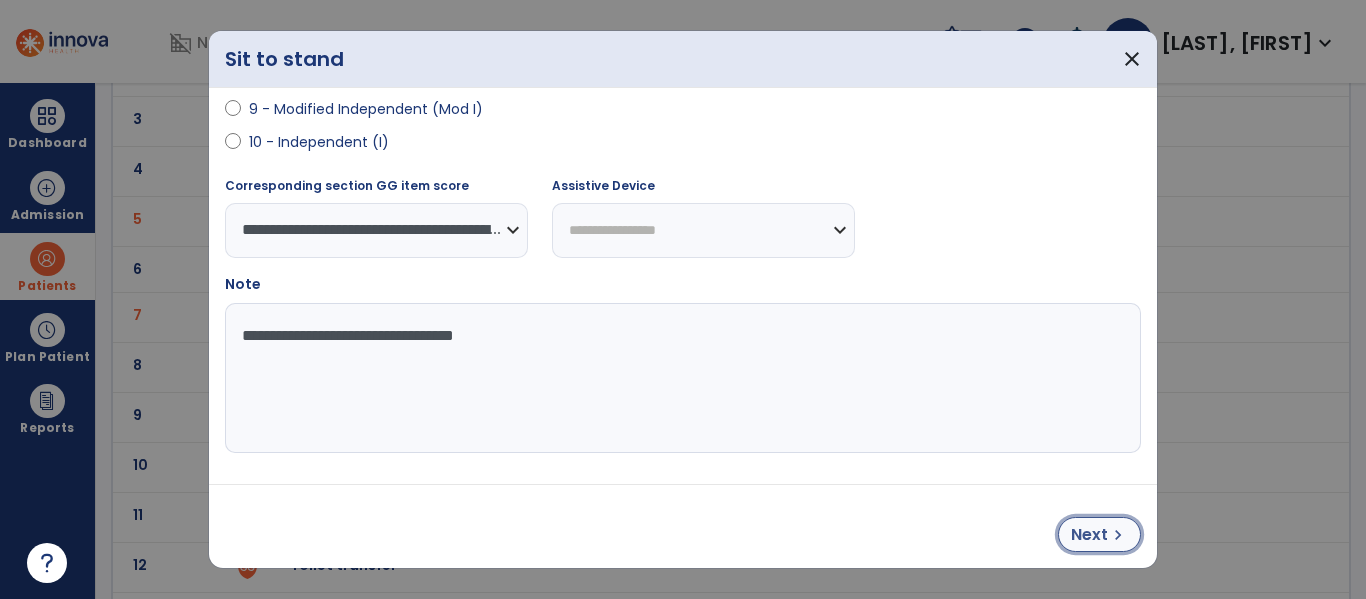 click on "Next" at bounding box center [1089, 535] 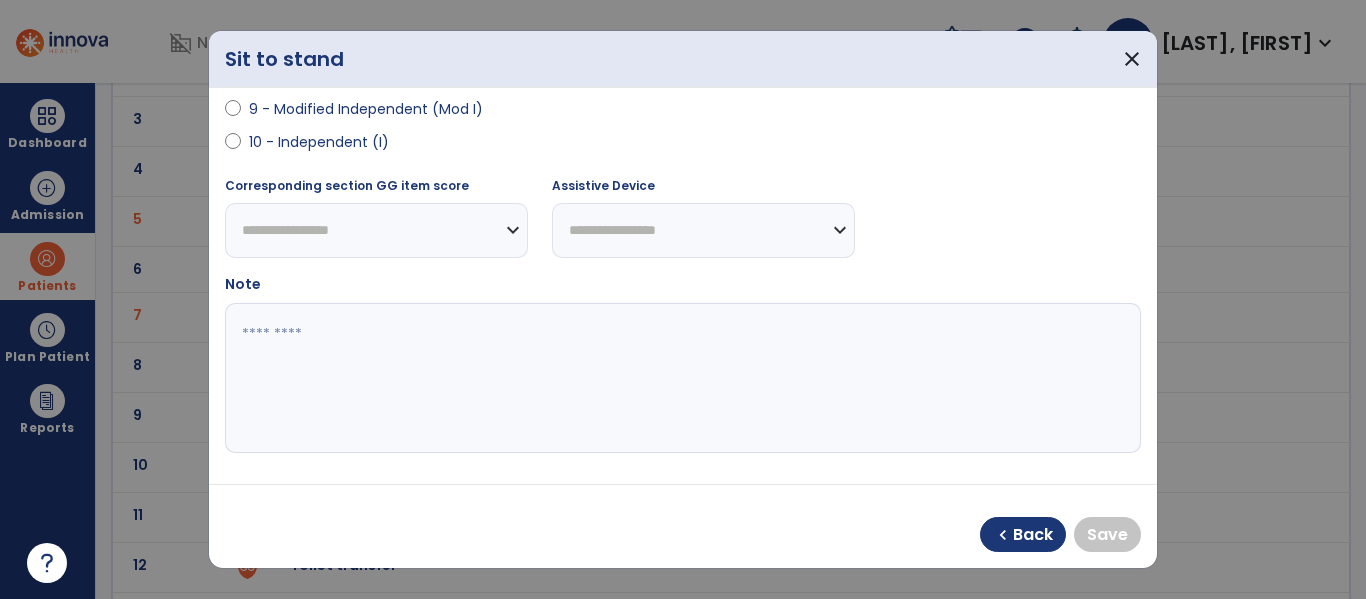 select on "**********" 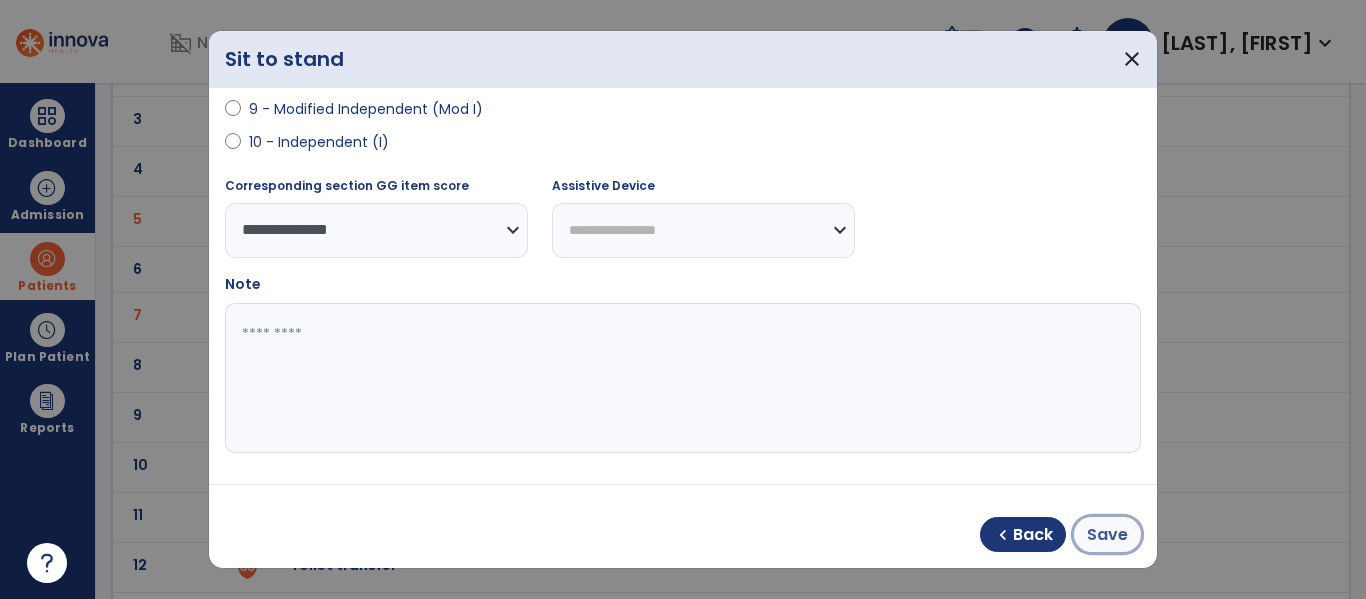 click on "Save" at bounding box center [1107, 535] 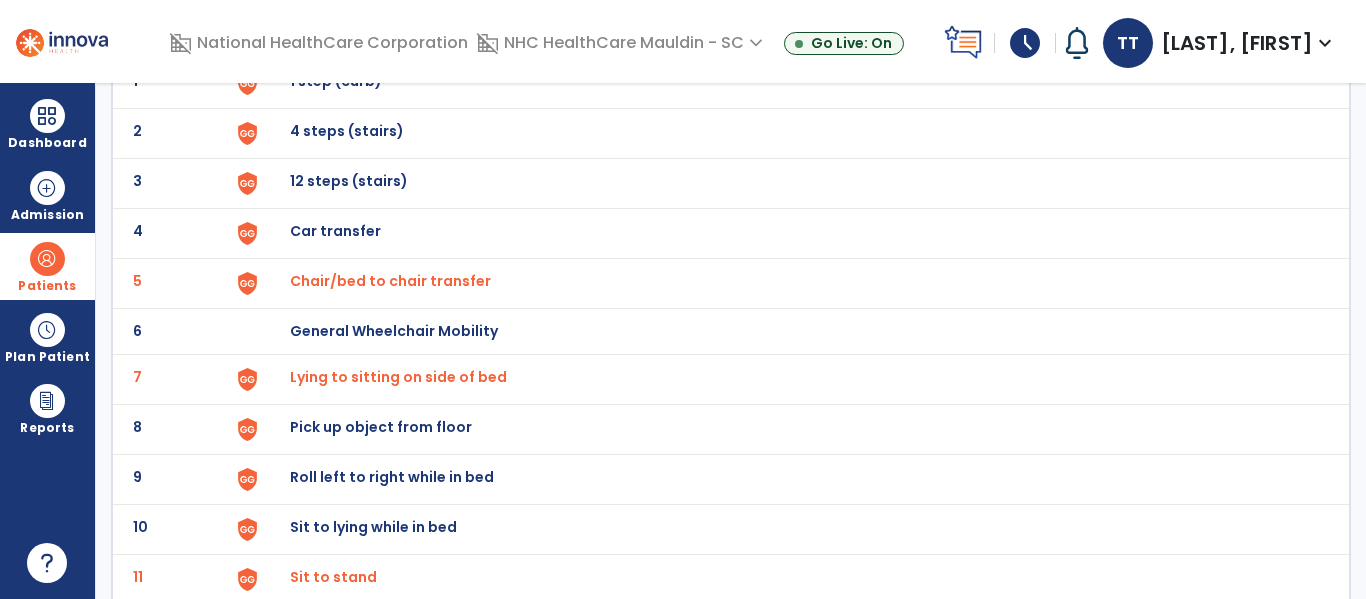 scroll, scrollTop: 122, scrollLeft: 0, axis: vertical 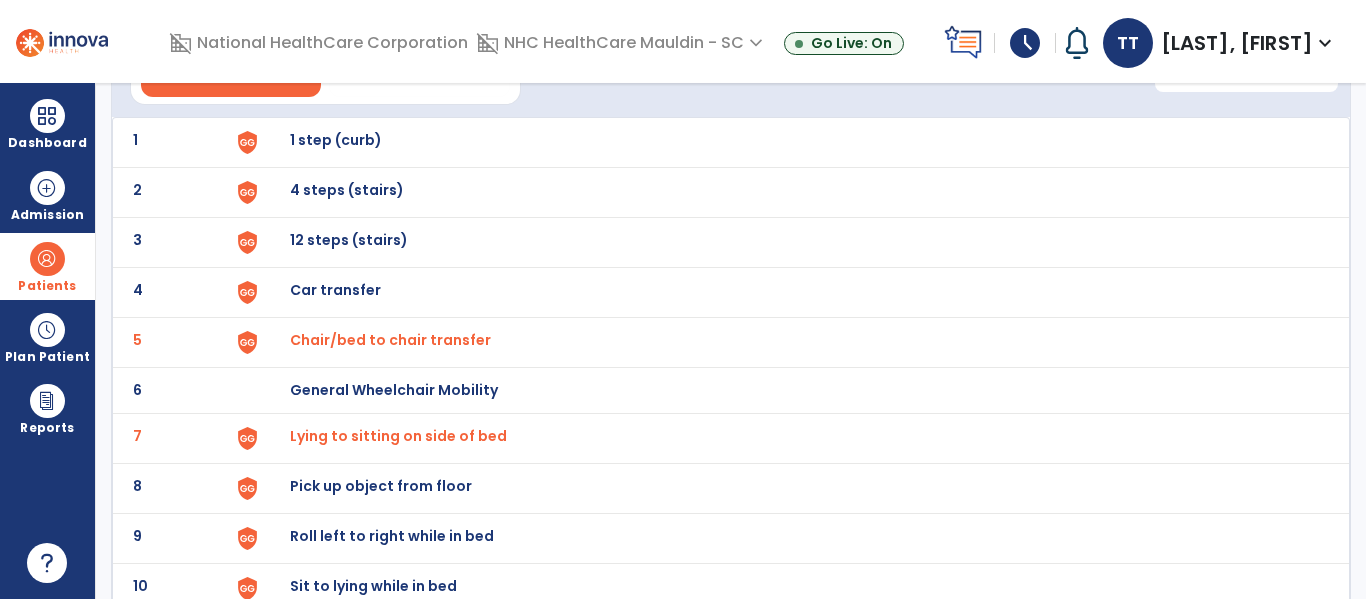 click on "General Wheelchair Mobility" at bounding box center (336, 140) 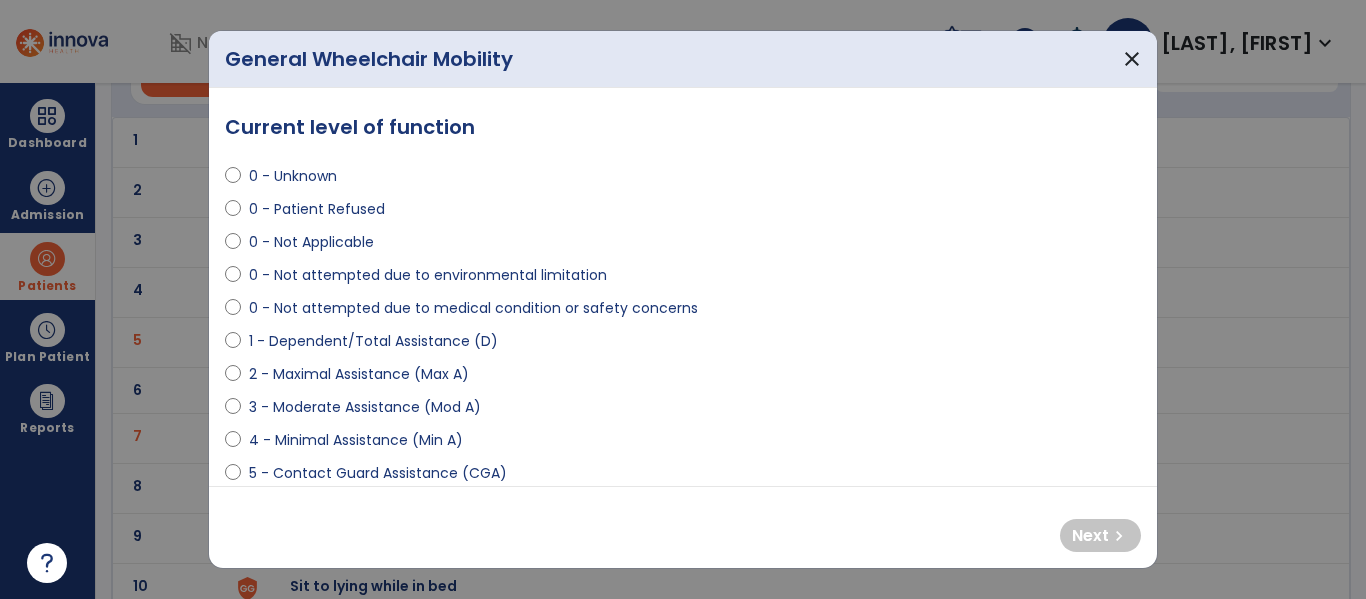 click on "0 - Not attempted due to medical condition or safety concerns" at bounding box center [683, 312] 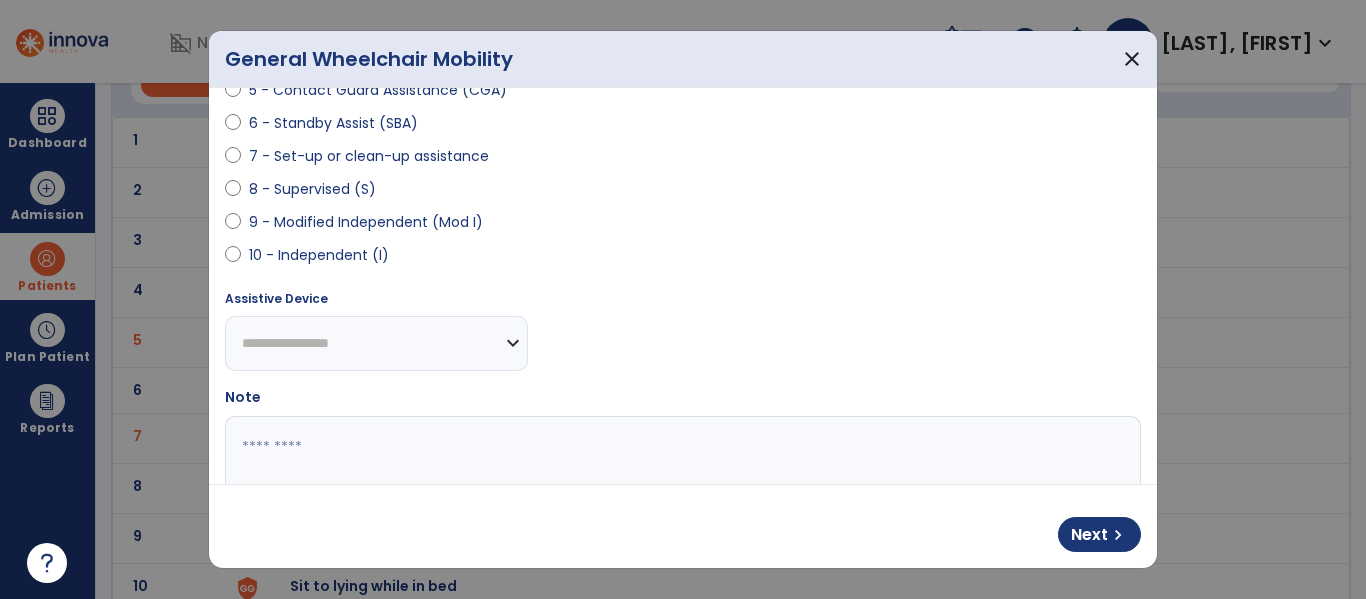 scroll, scrollTop: 400, scrollLeft: 0, axis: vertical 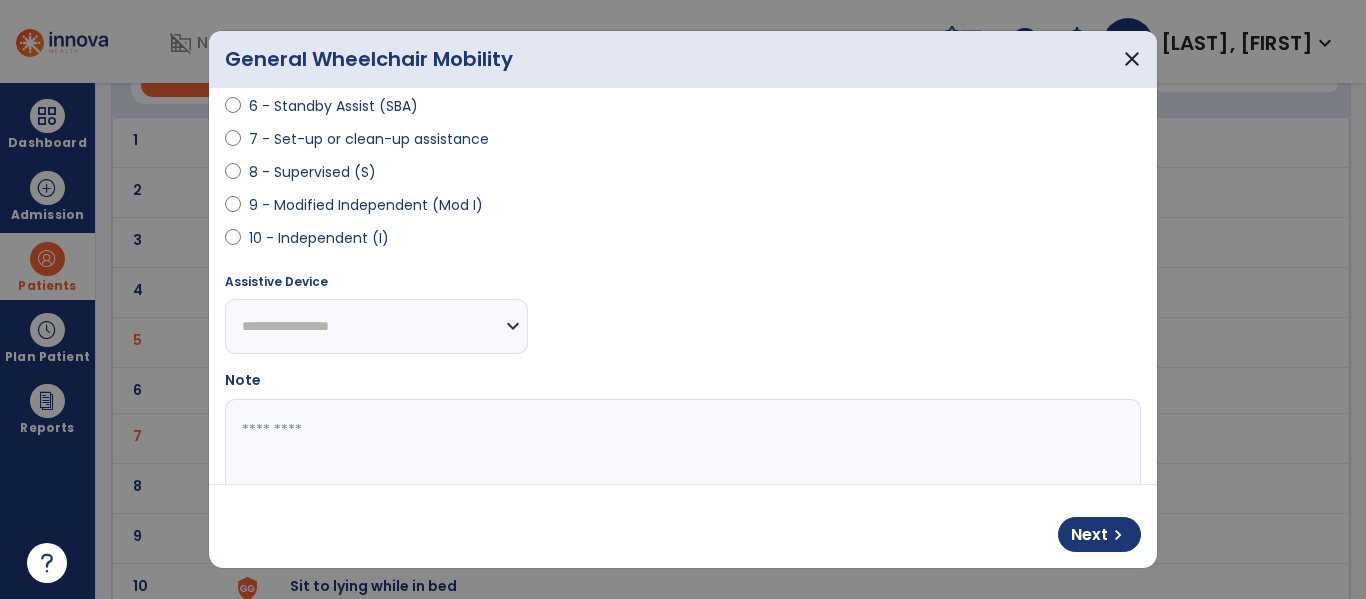 click on "**********" at bounding box center [376, 326] 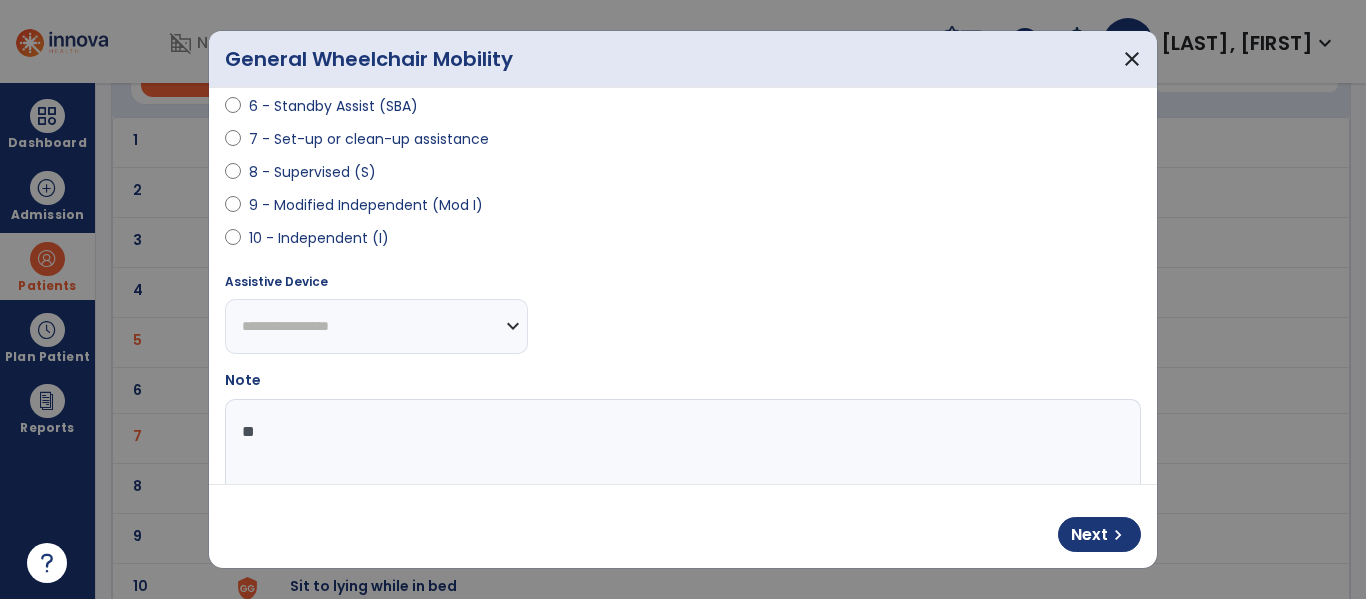 type on "*" 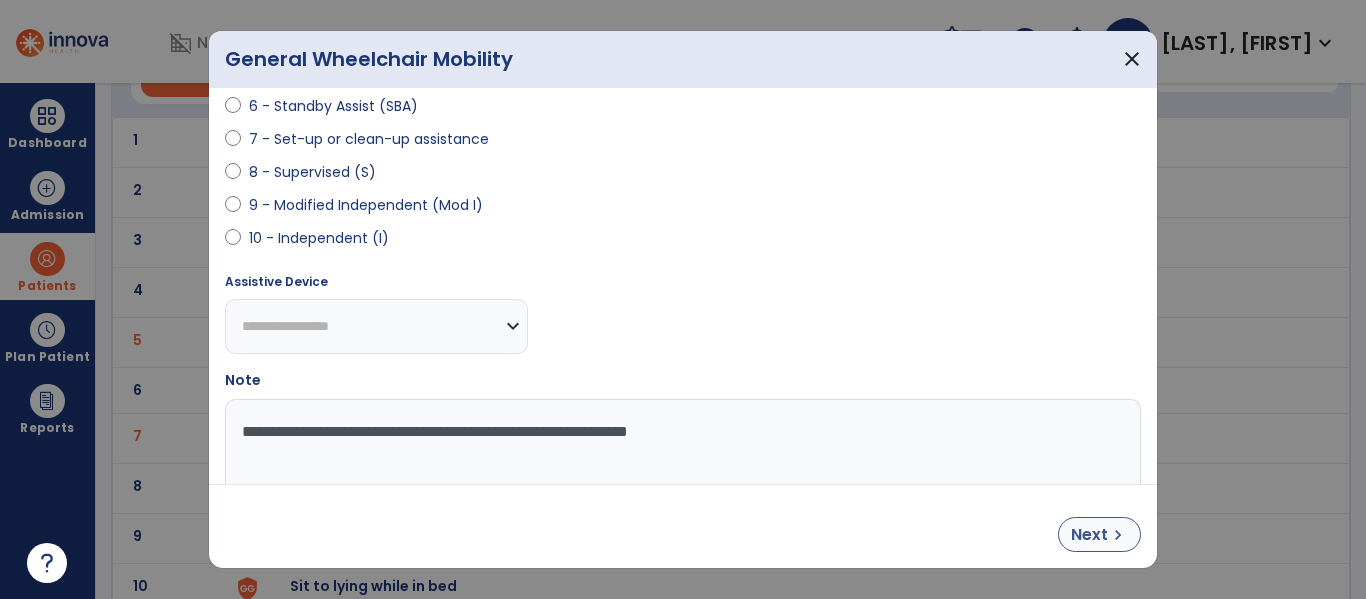 type on "**********" 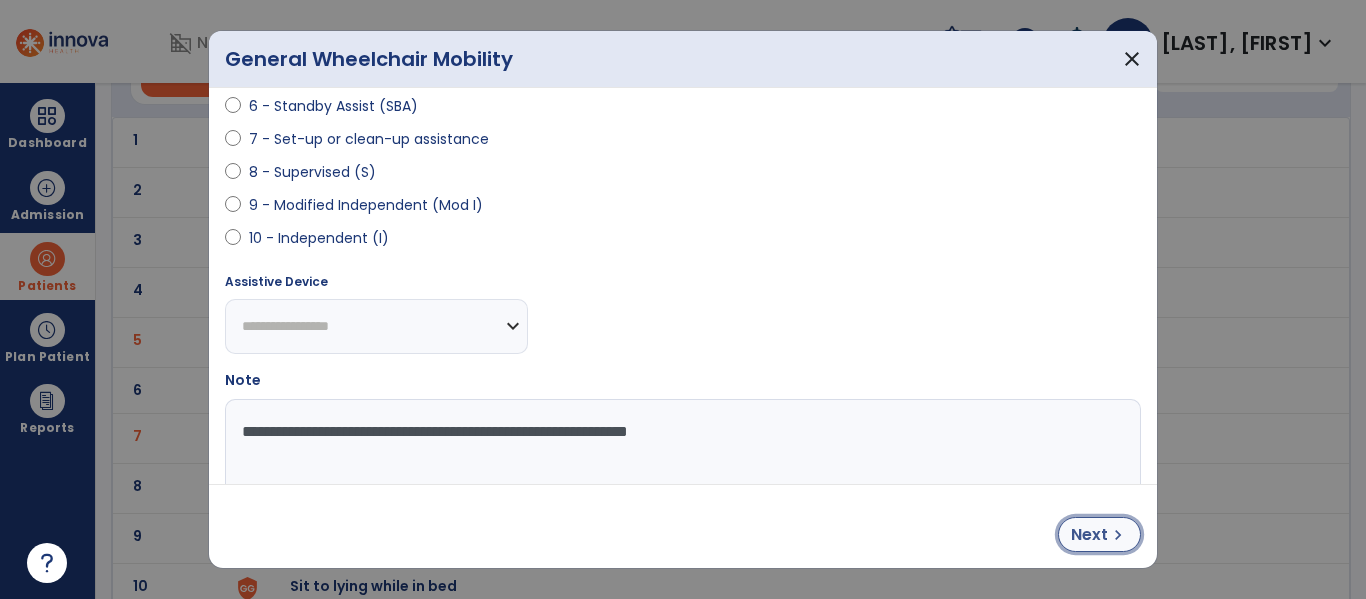 click on "Next" at bounding box center [1089, 535] 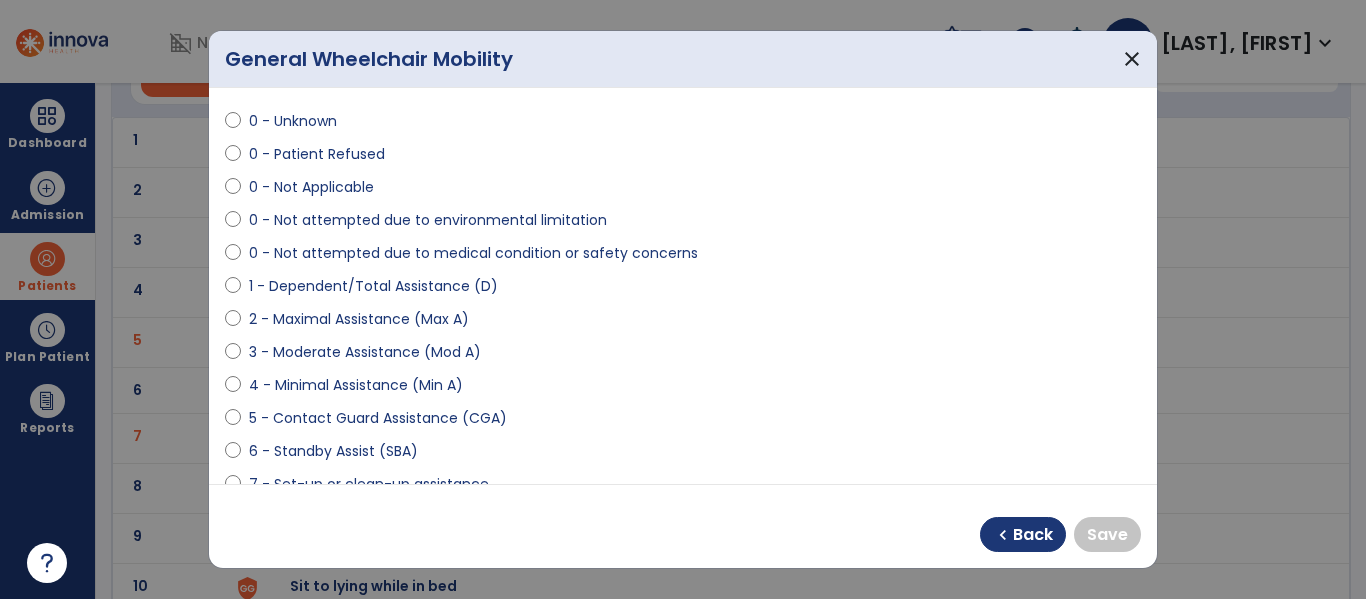 scroll, scrollTop: 31, scrollLeft: 0, axis: vertical 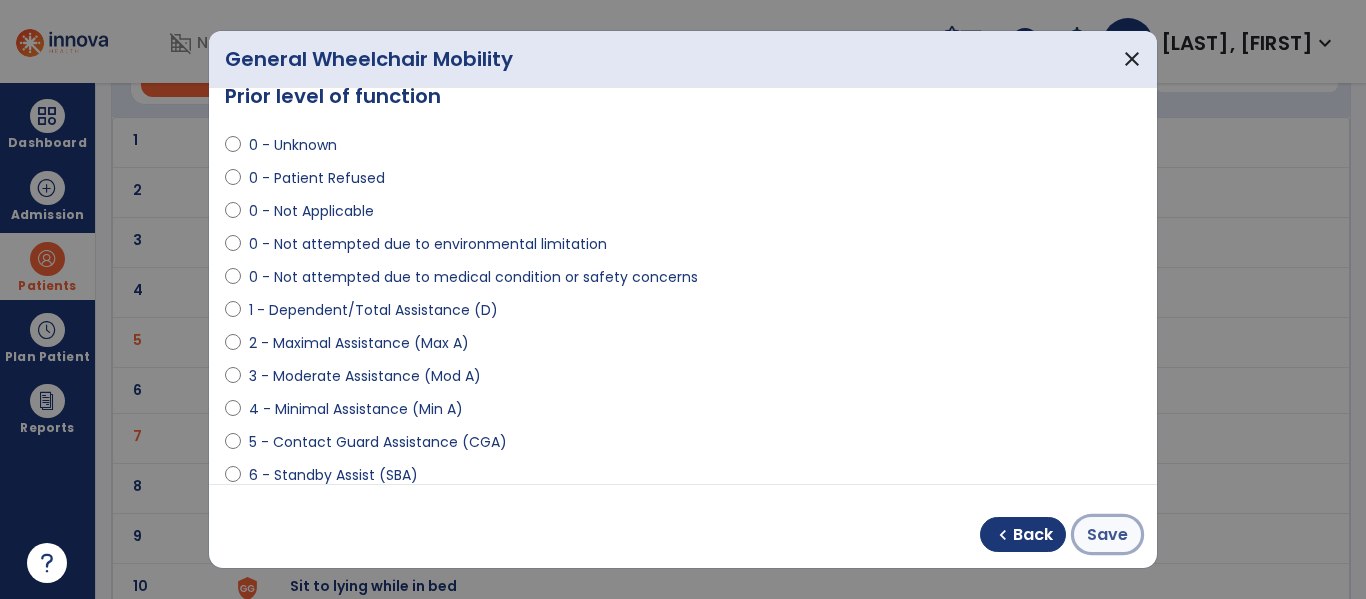 click on "Save" at bounding box center [1107, 535] 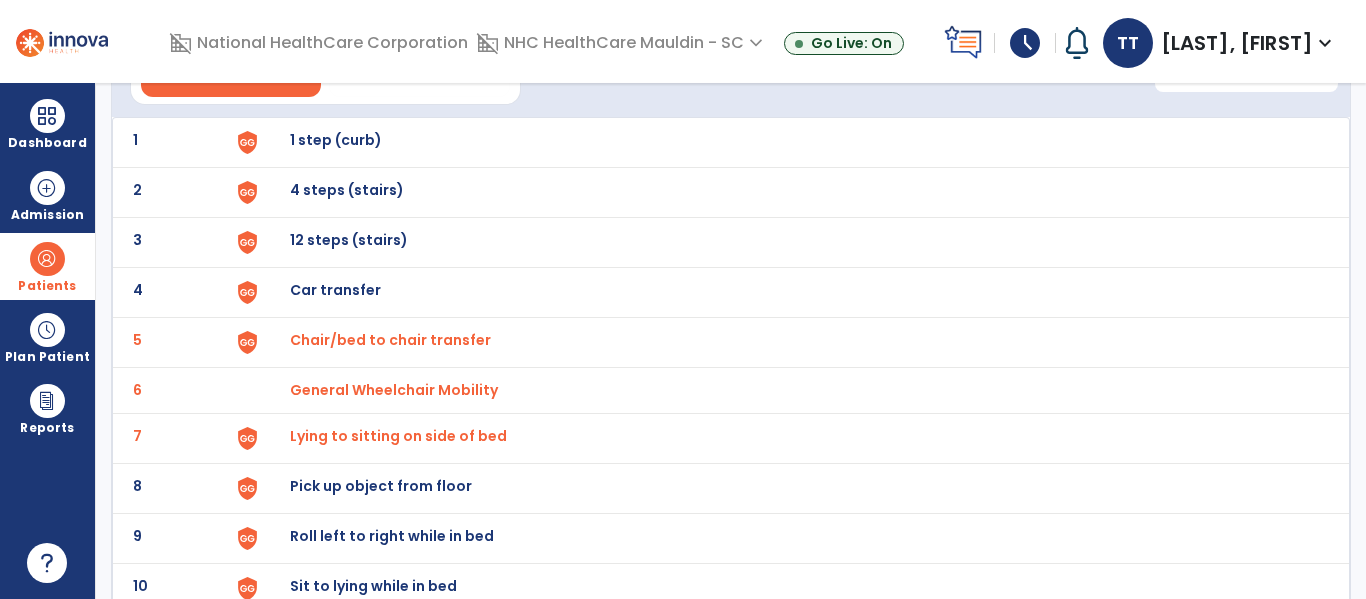 scroll, scrollTop: 0, scrollLeft: 0, axis: both 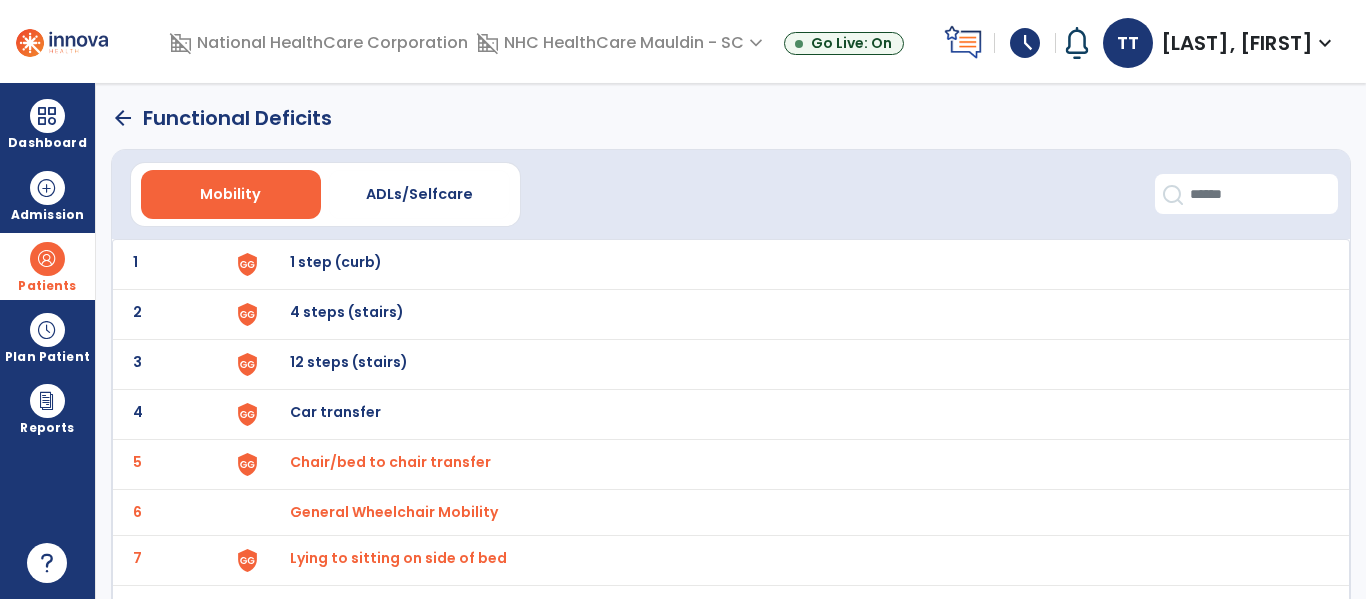 click on "arrow_back" 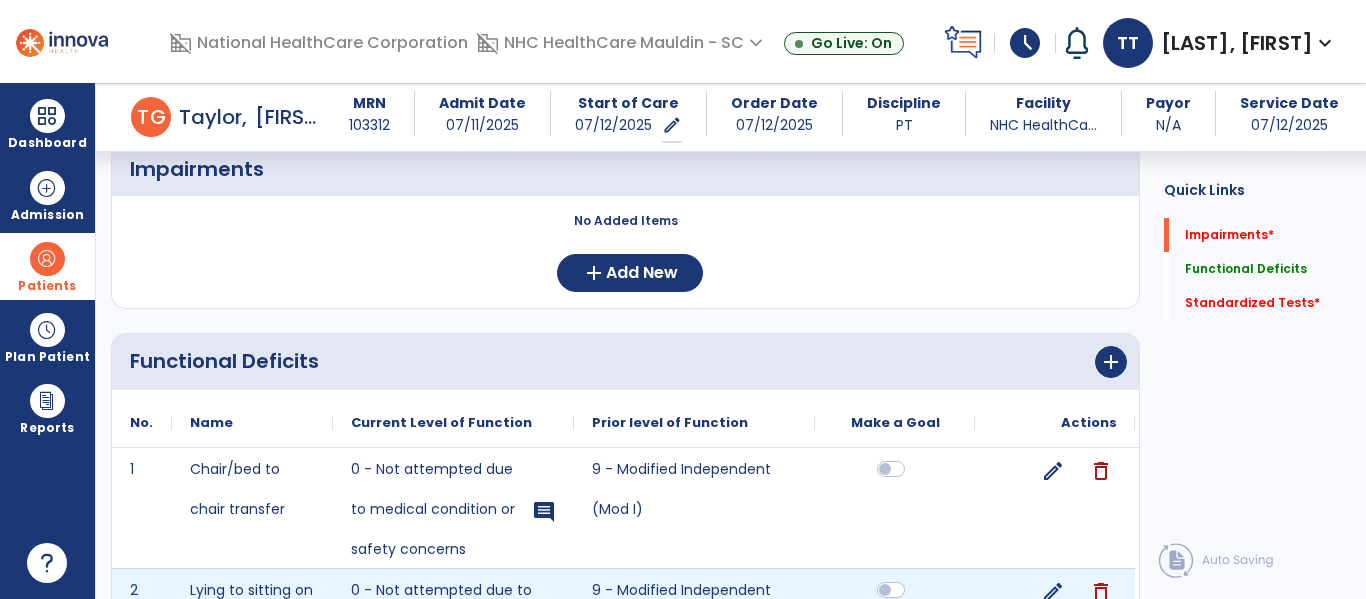 scroll, scrollTop: 185, scrollLeft: 0, axis: vertical 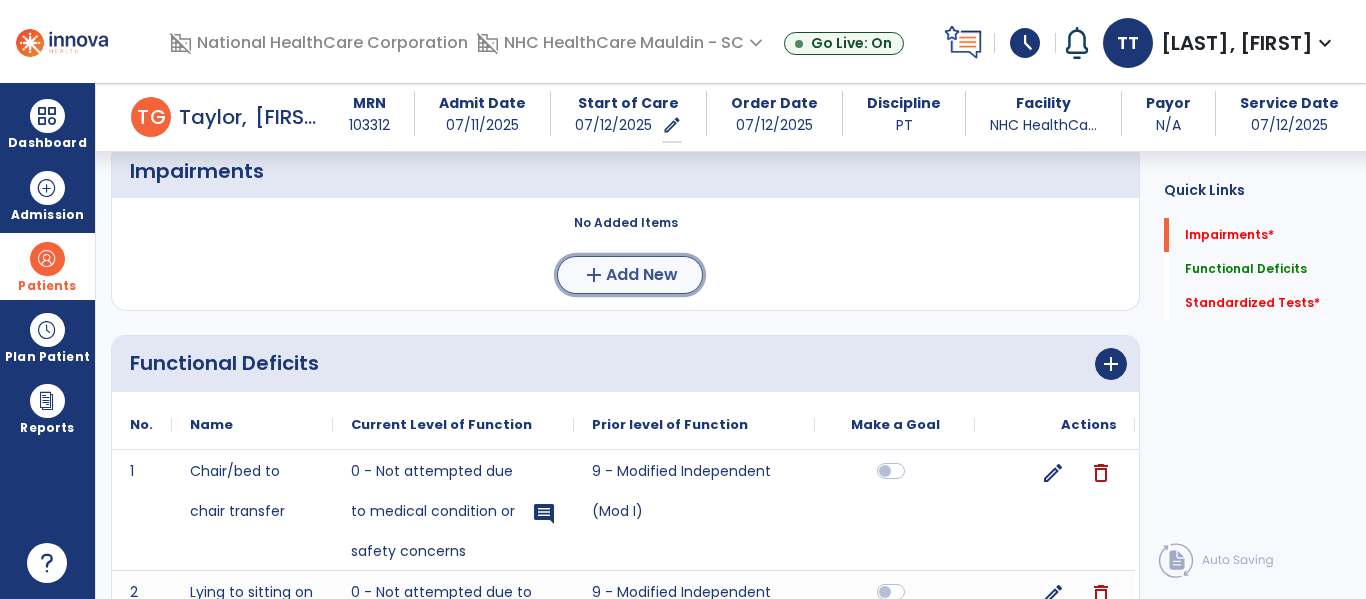 click on "Add New" 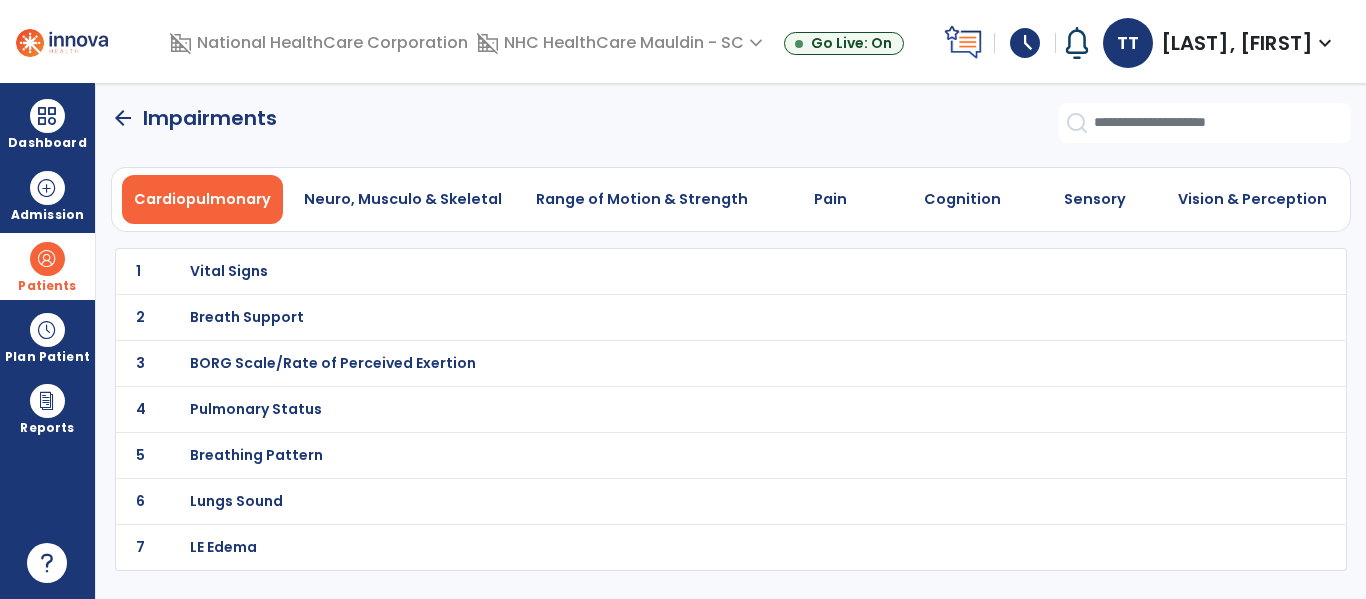 scroll, scrollTop: 0, scrollLeft: 0, axis: both 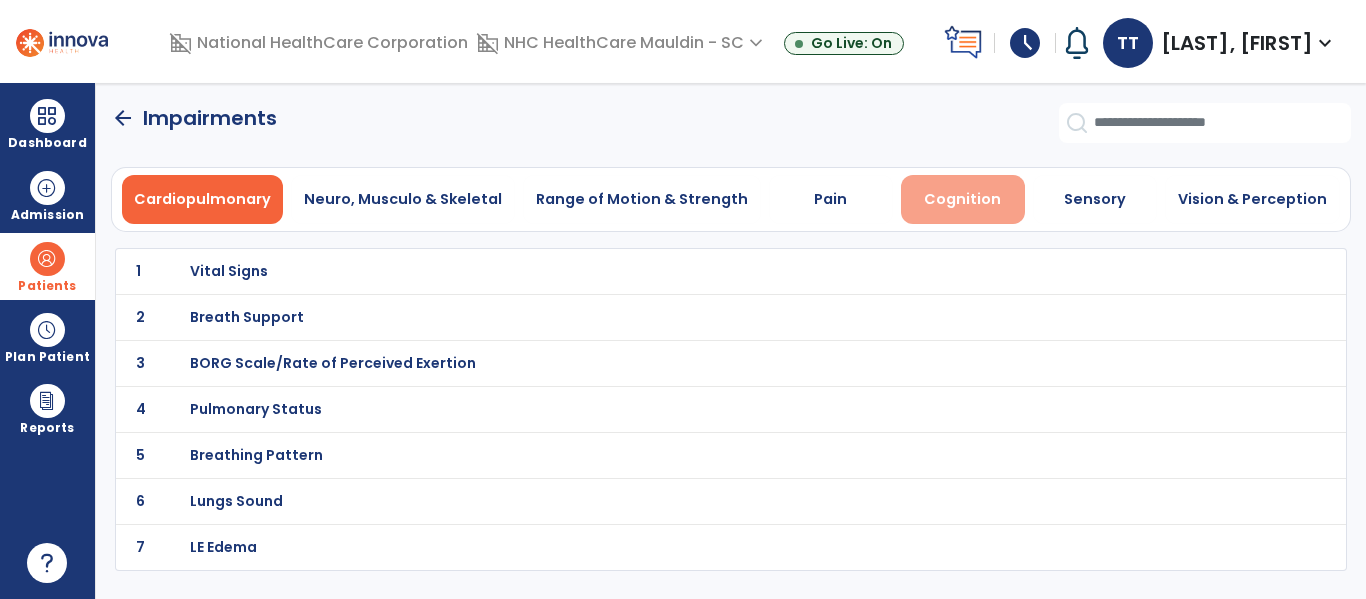 click on "Cognition" at bounding box center [963, 199] 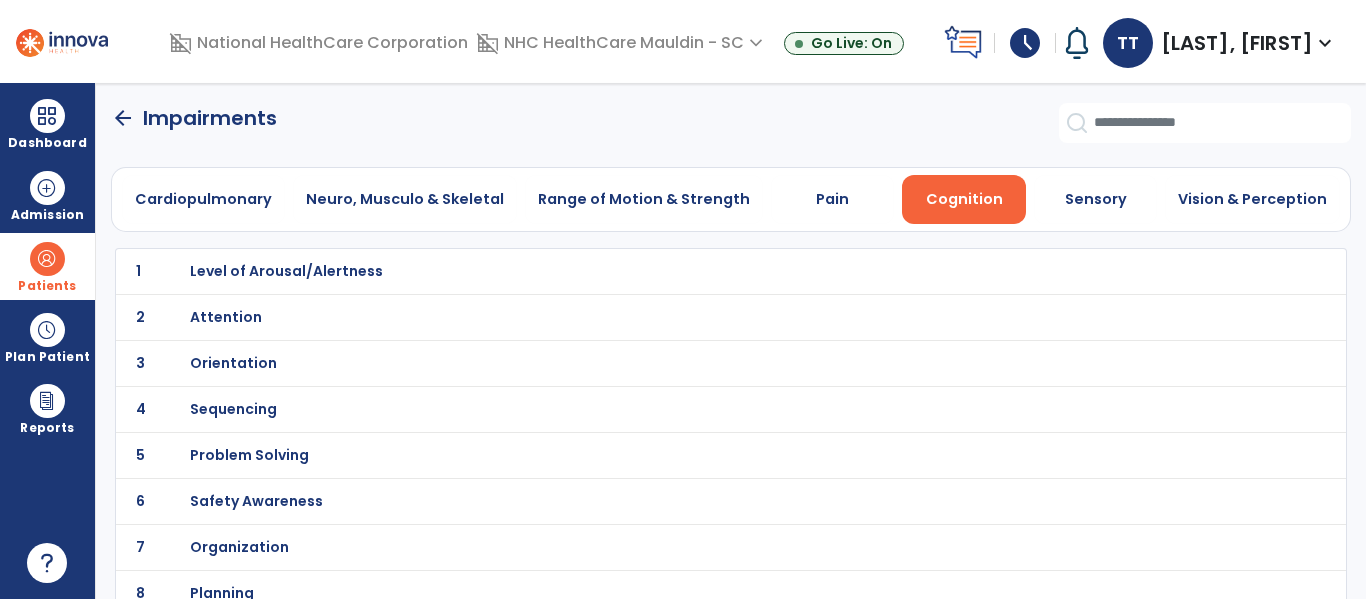 click on "Level of Arousal/Alertness" at bounding box center [286, 271] 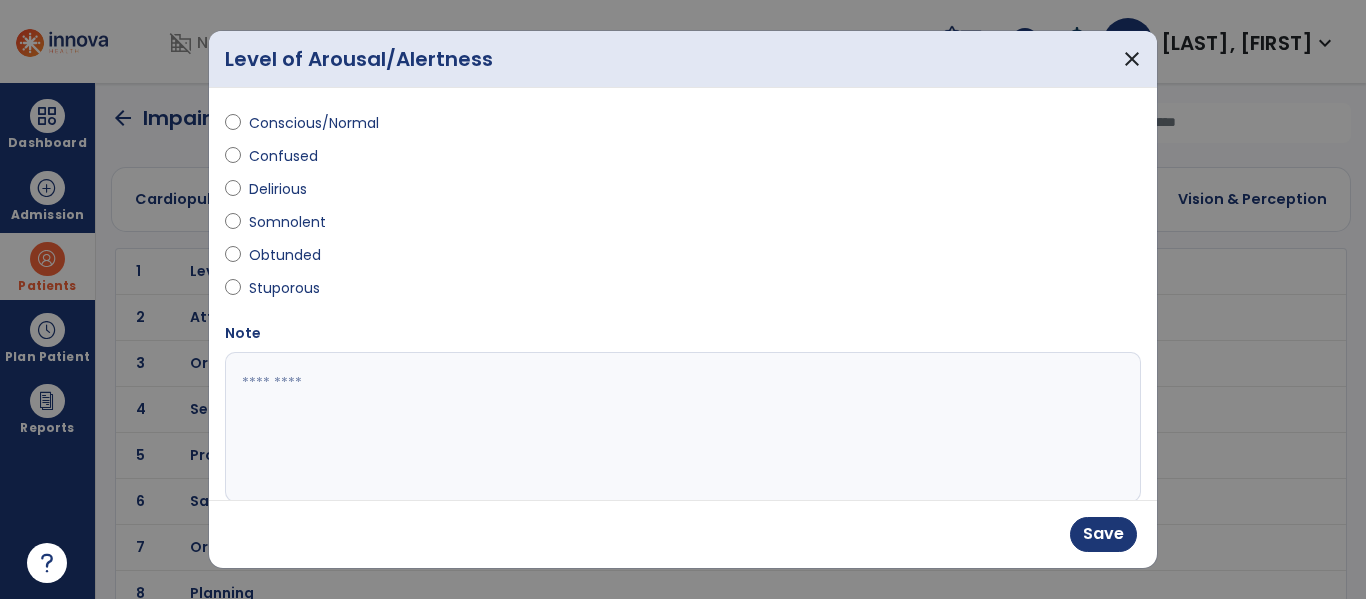 scroll, scrollTop: 14, scrollLeft: 0, axis: vertical 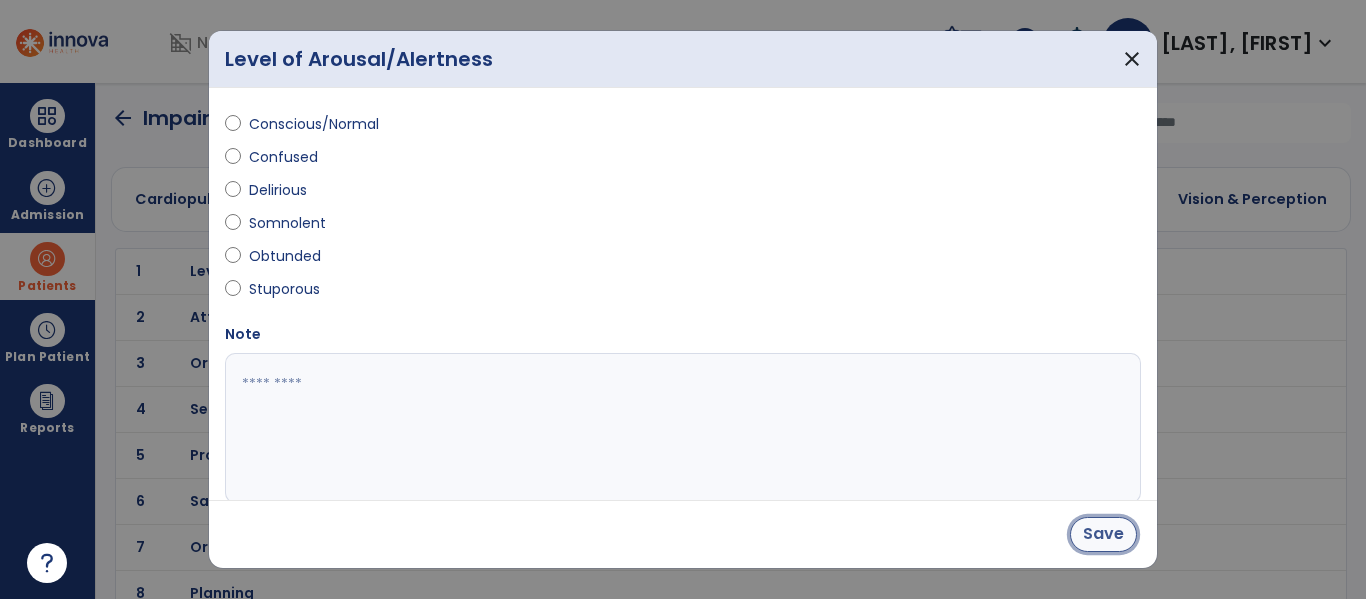 click on "Save" at bounding box center (1103, 534) 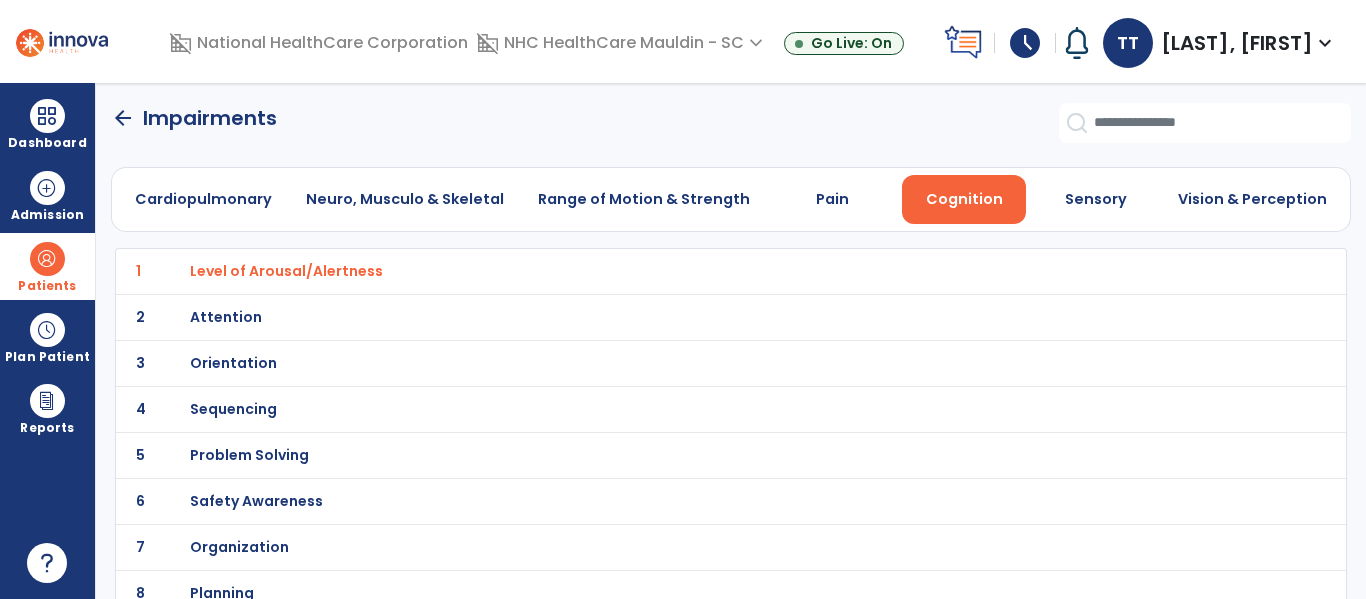 click on "Impairments" 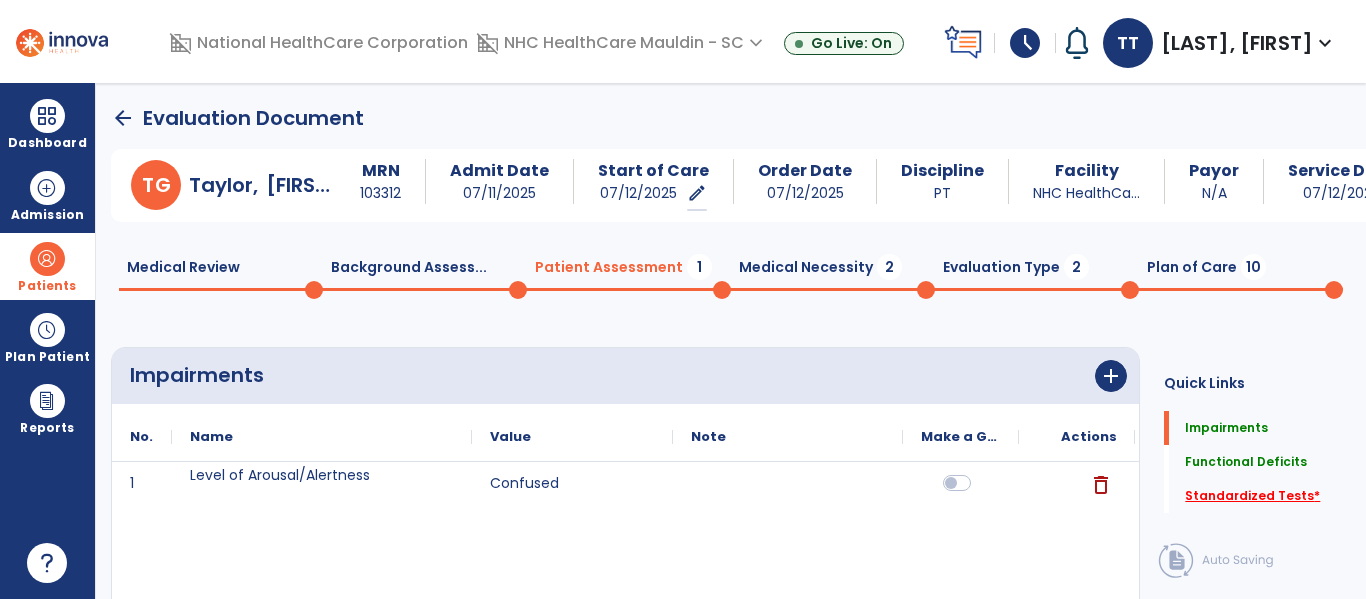 click on "Standardized Tests   *" 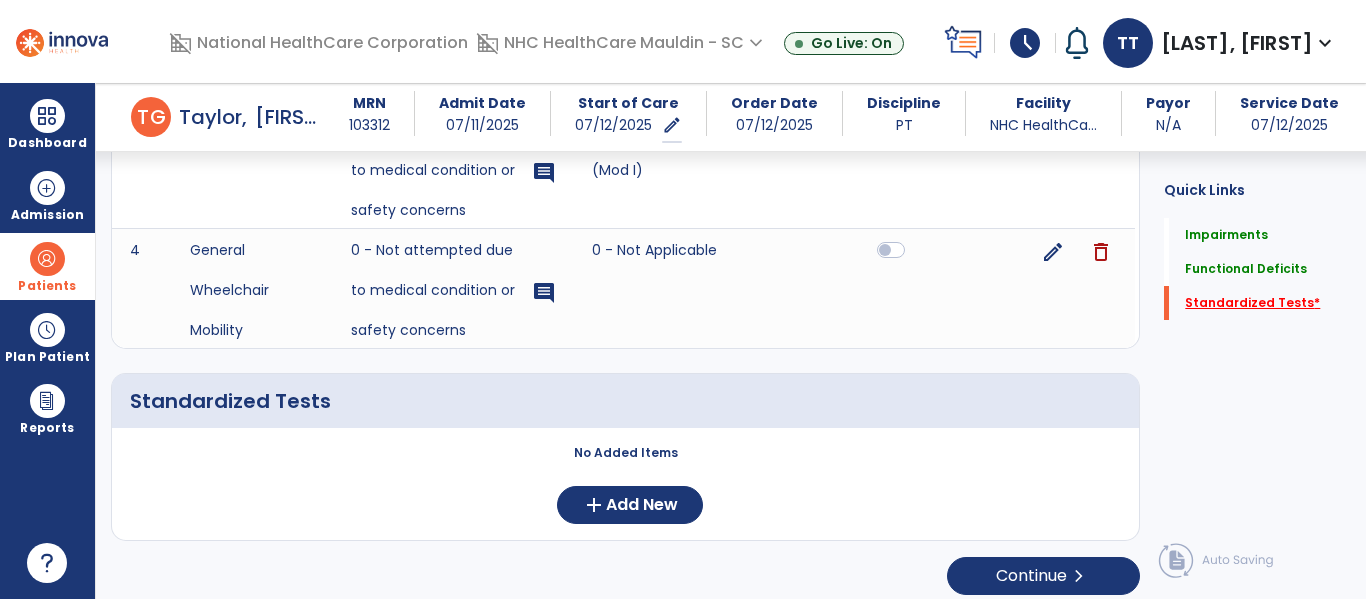 scroll, scrollTop: 878, scrollLeft: 0, axis: vertical 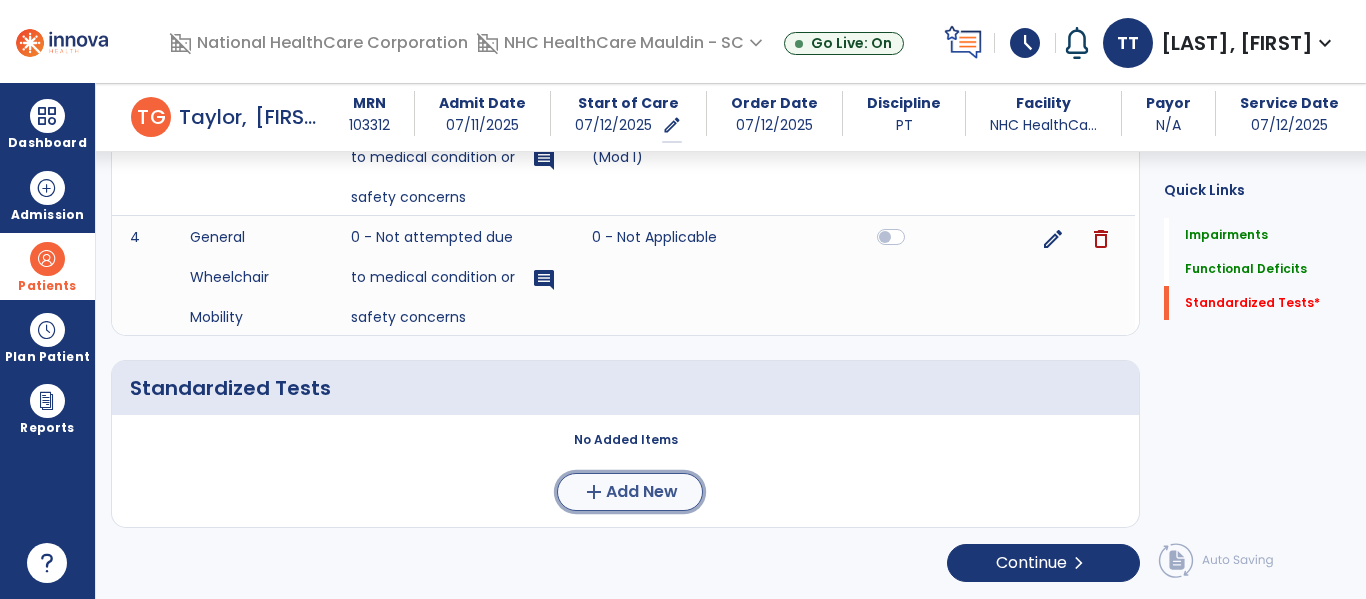 click on "Add New" 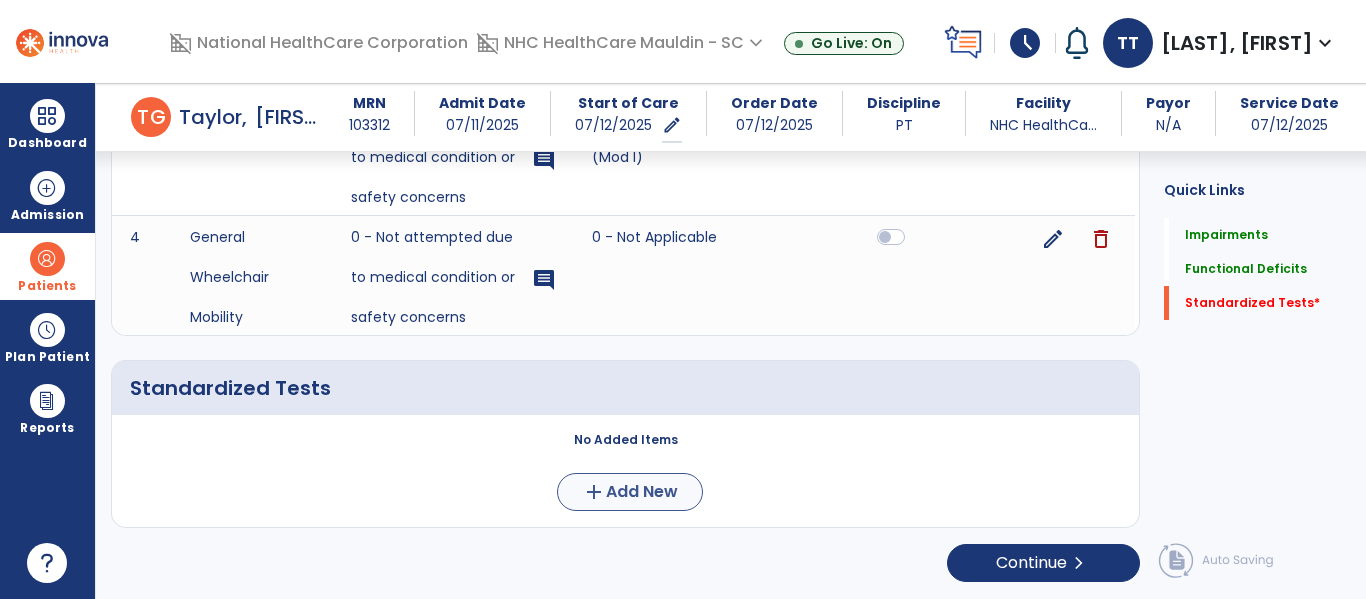 scroll, scrollTop: 0, scrollLeft: 0, axis: both 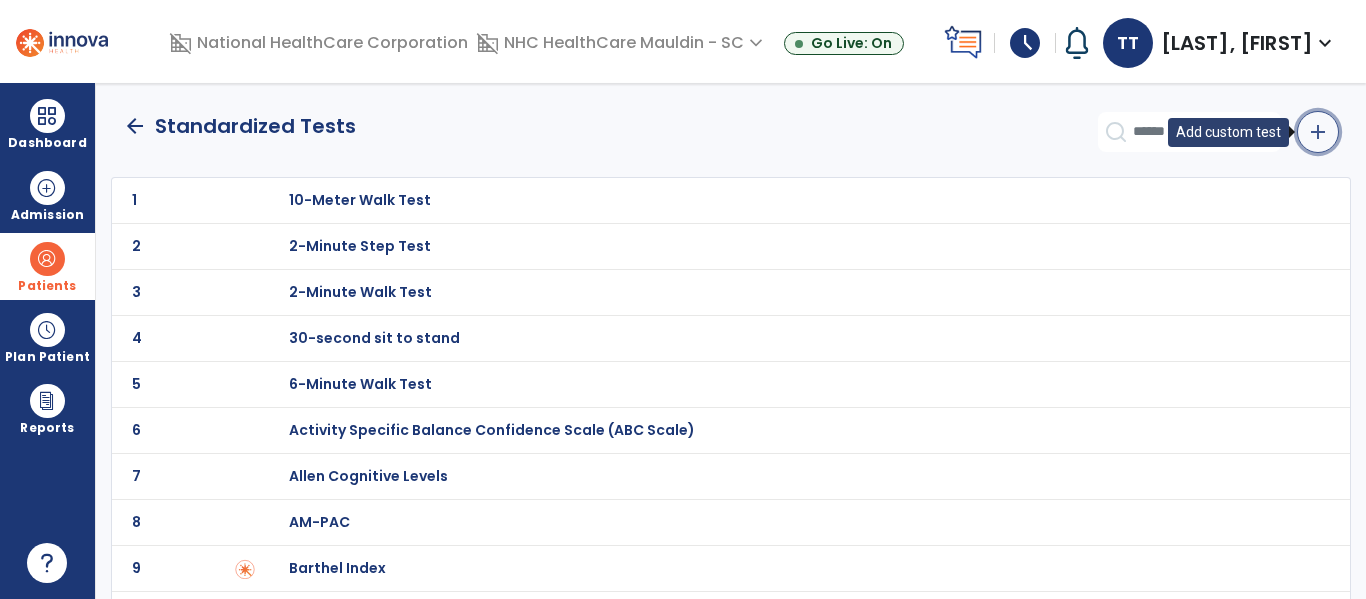 click on "add" 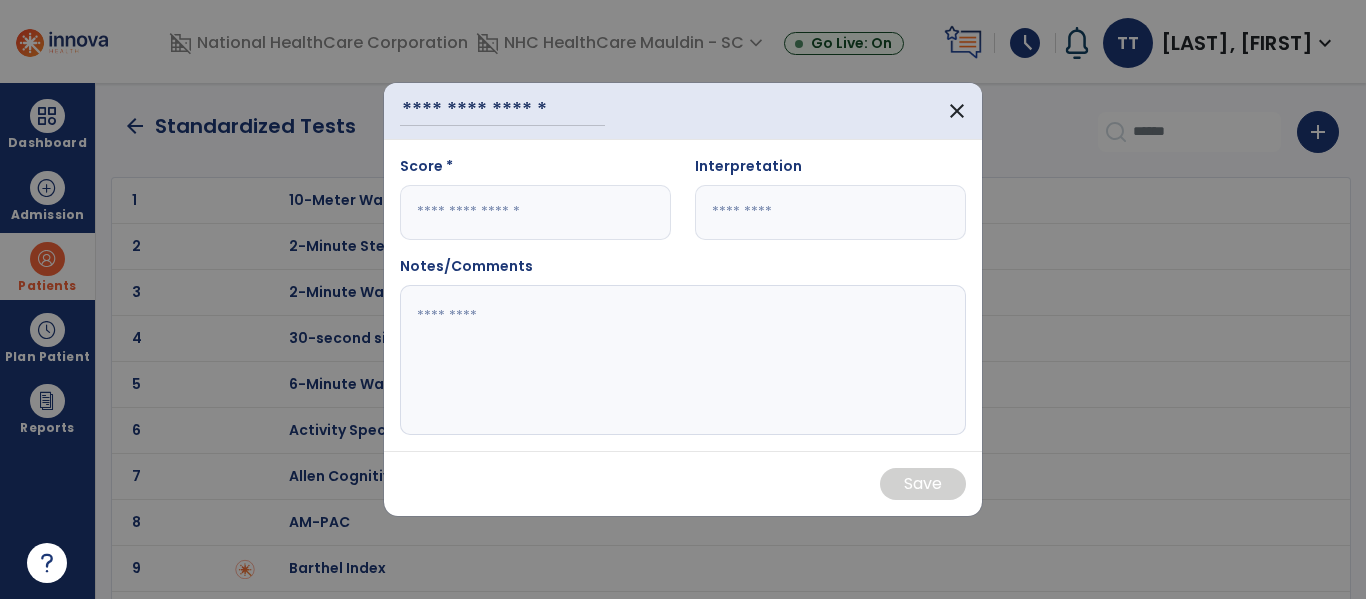 click at bounding box center [535, 212] 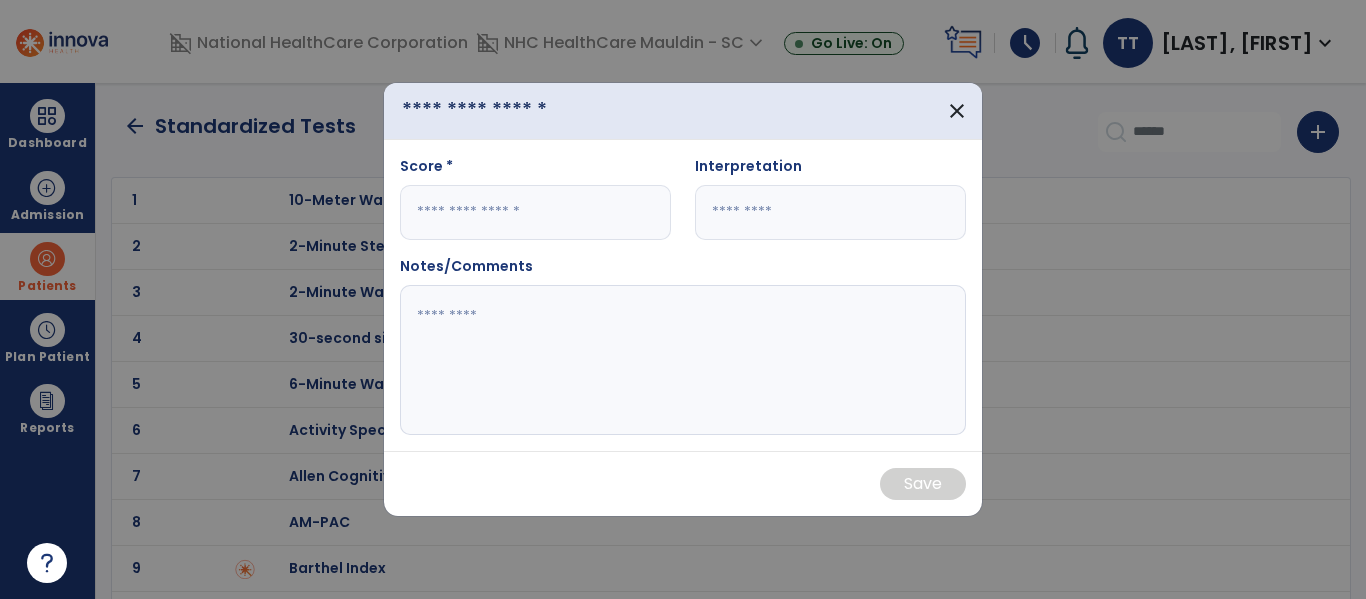 click at bounding box center [502, 111] 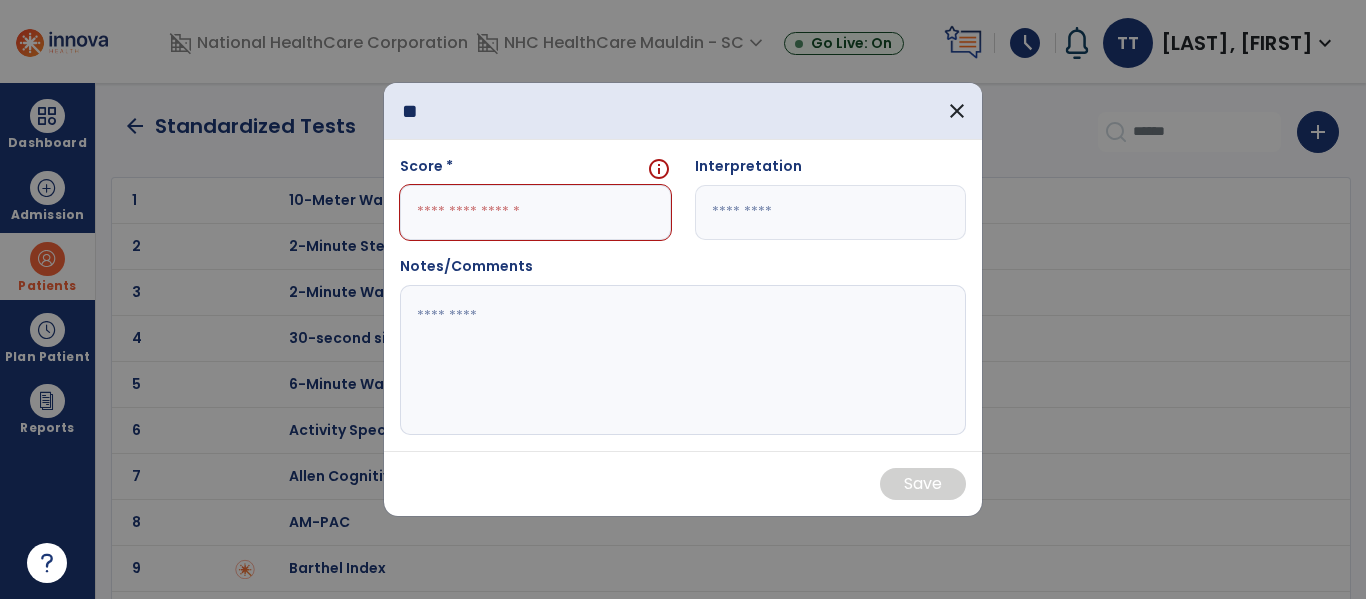 type on "*" 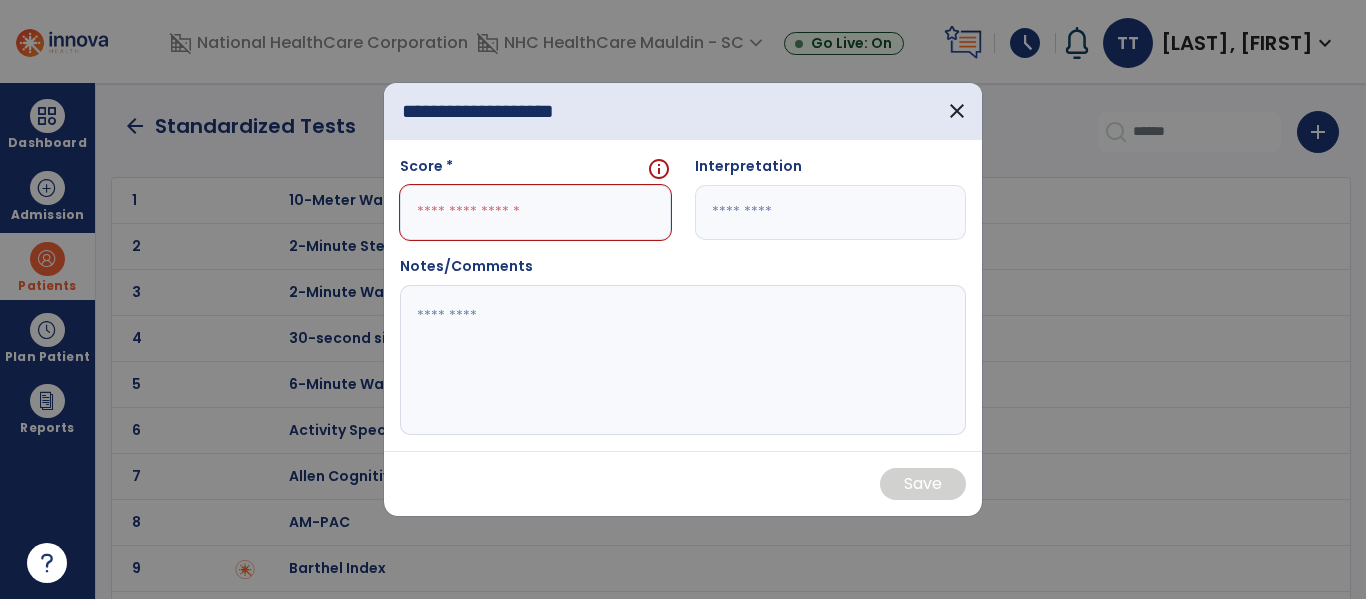 type on "**********" 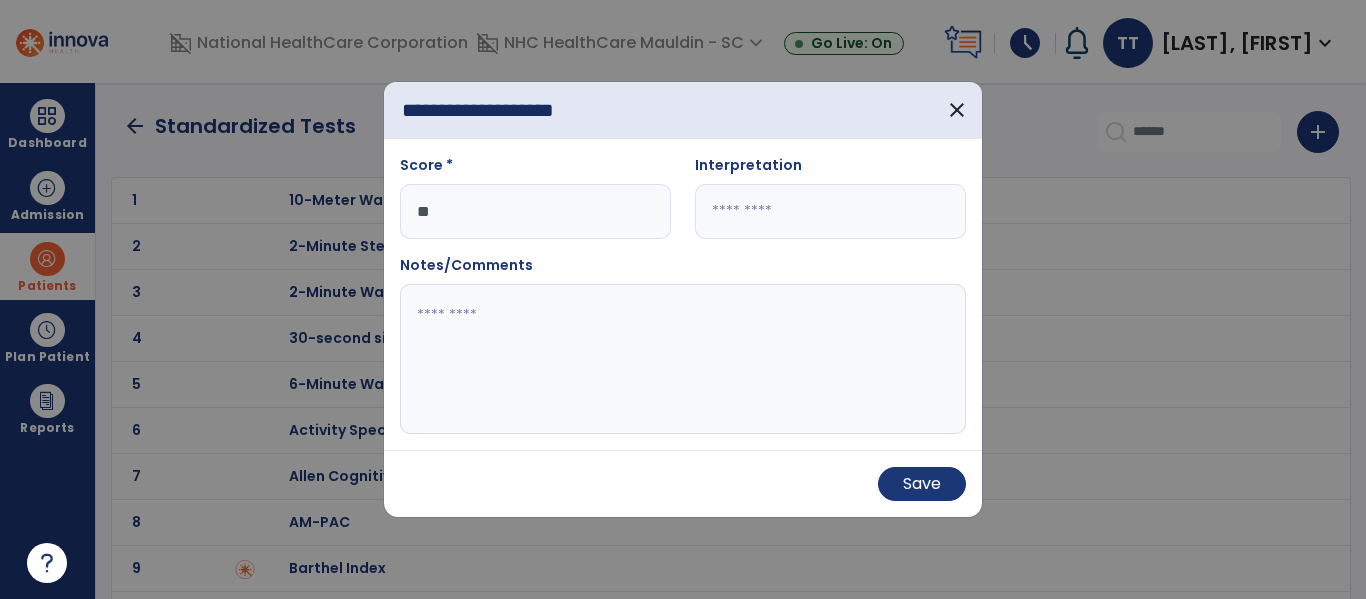 type on "**" 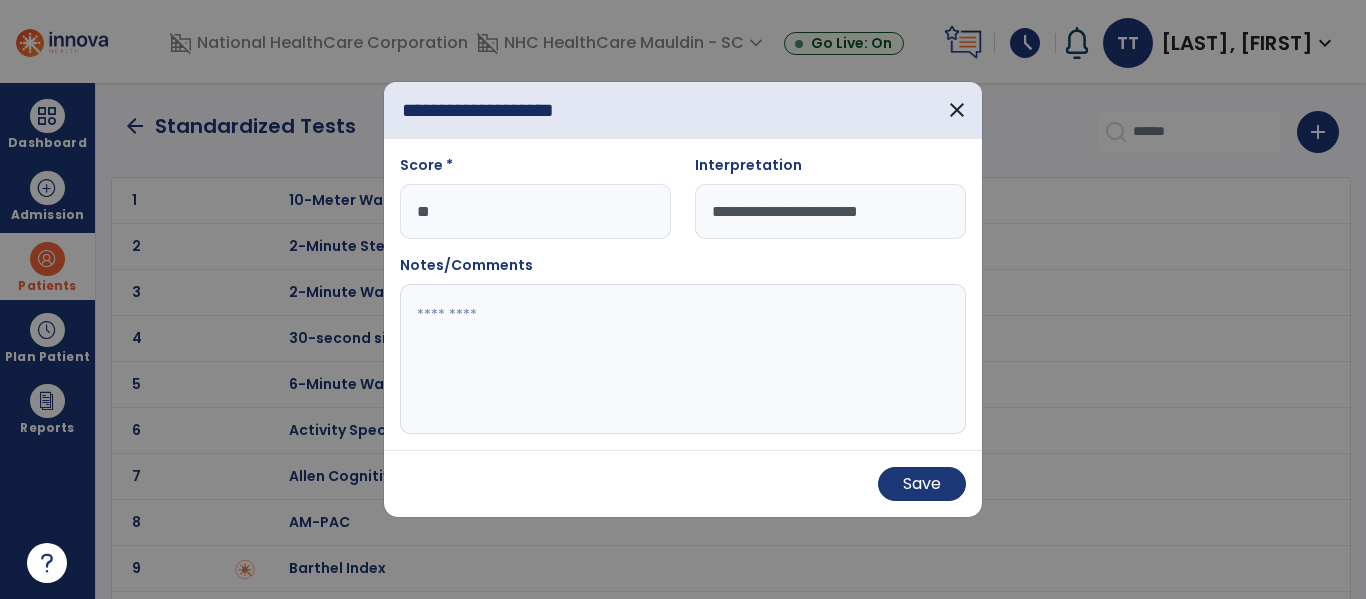 type on "**********" 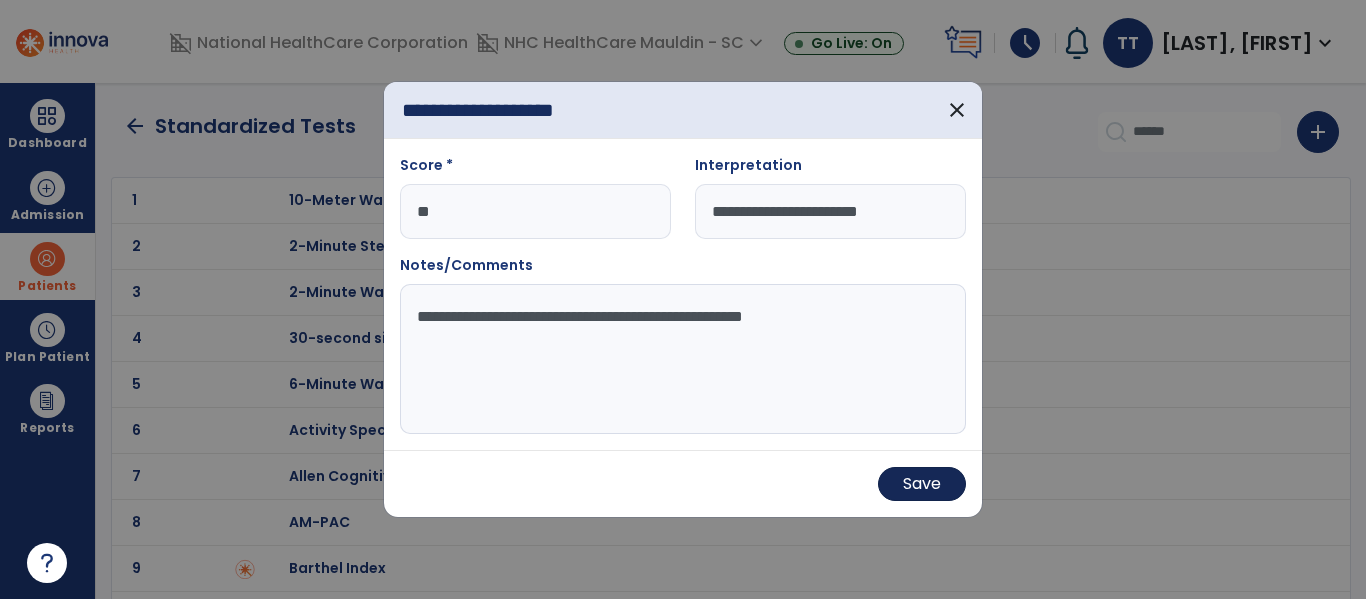 type on "**********" 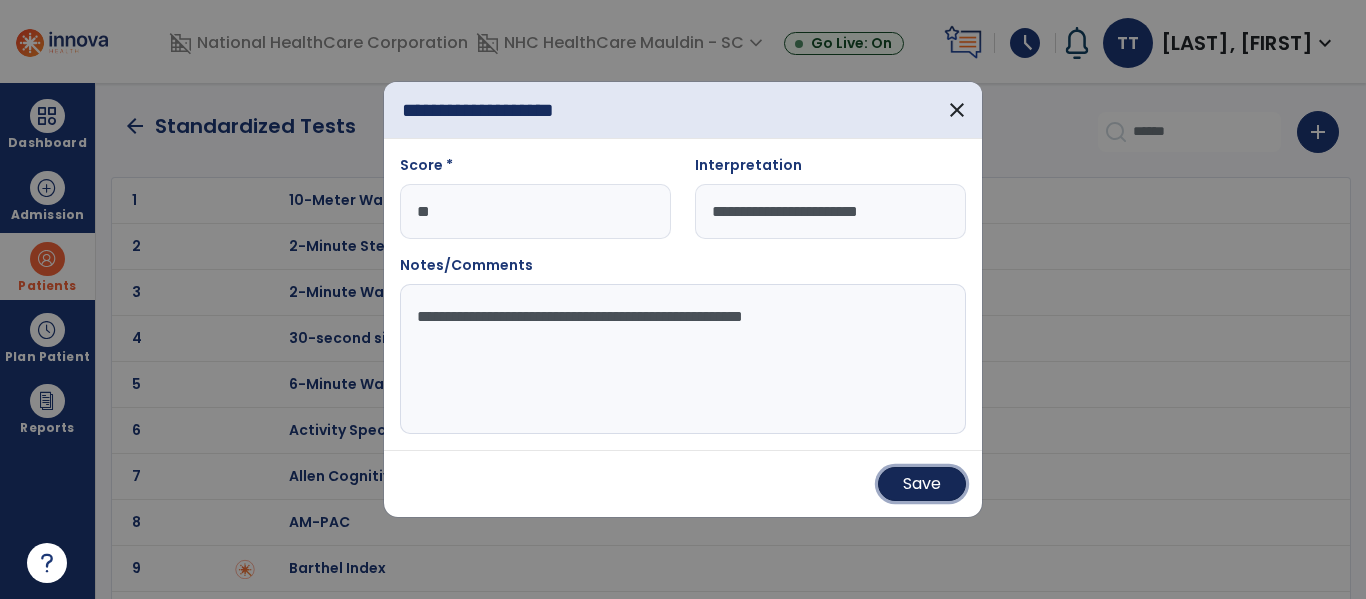 click on "Save" at bounding box center [922, 484] 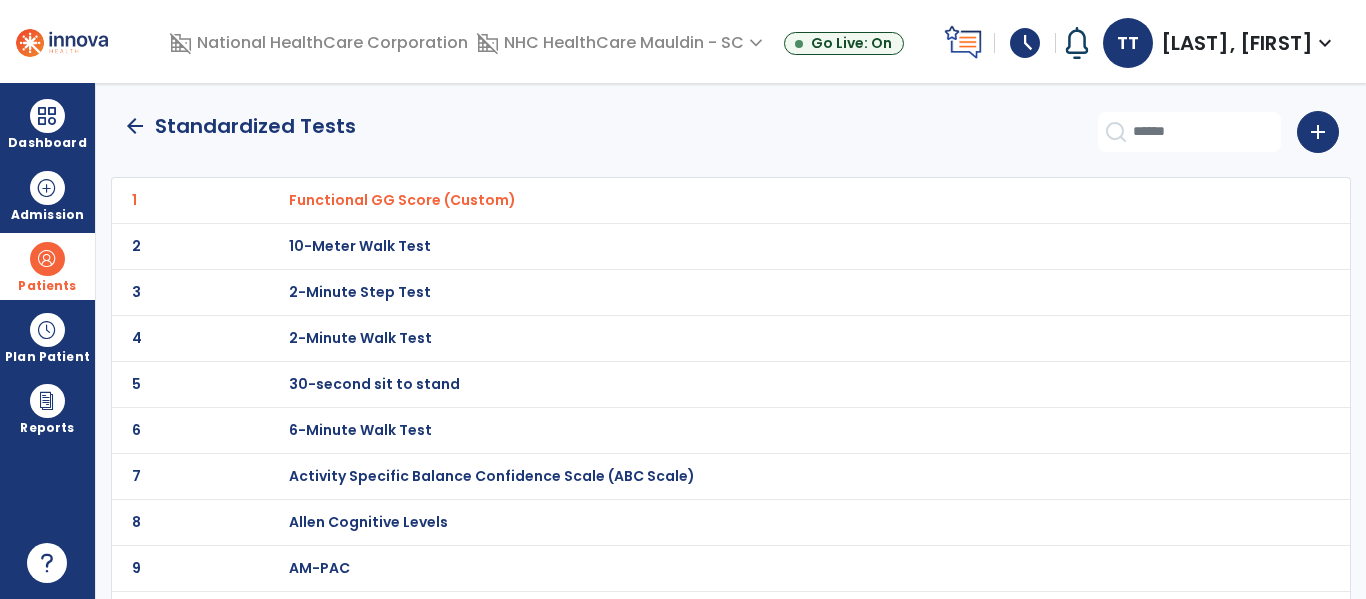 click on "arrow_back" 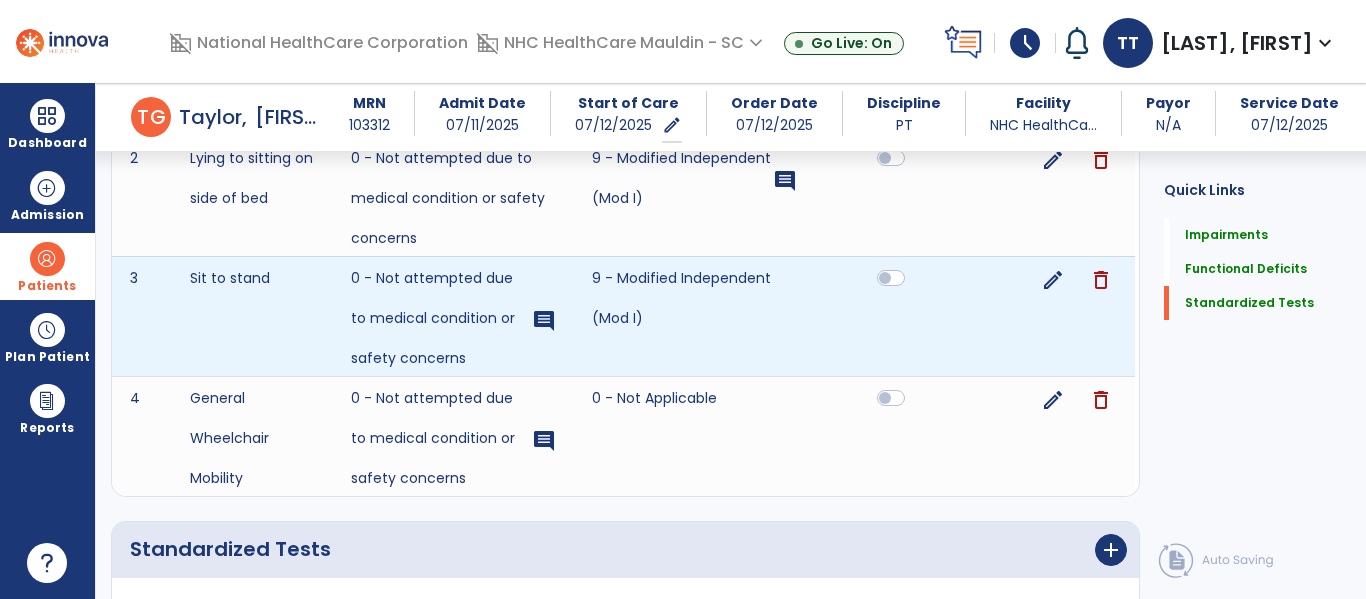 scroll, scrollTop: 975, scrollLeft: 0, axis: vertical 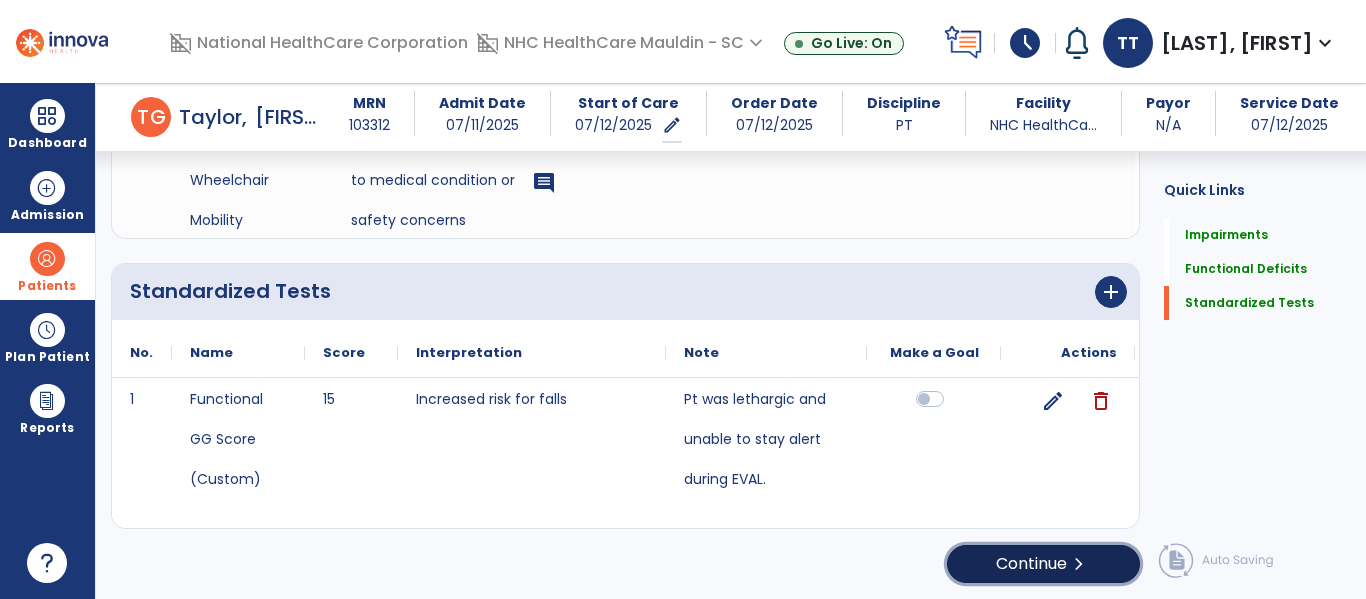 click on "Continue  chevron_right" 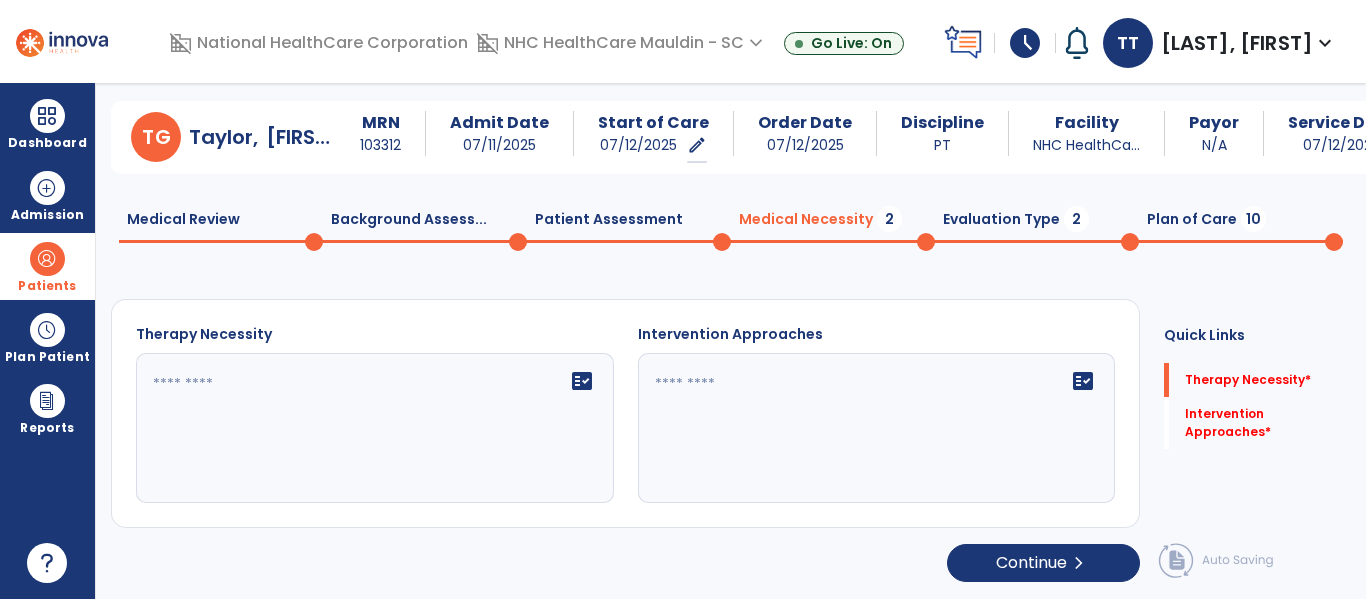 scroll, scrollTop: 29, scrollLeft: 0, axis: vertical 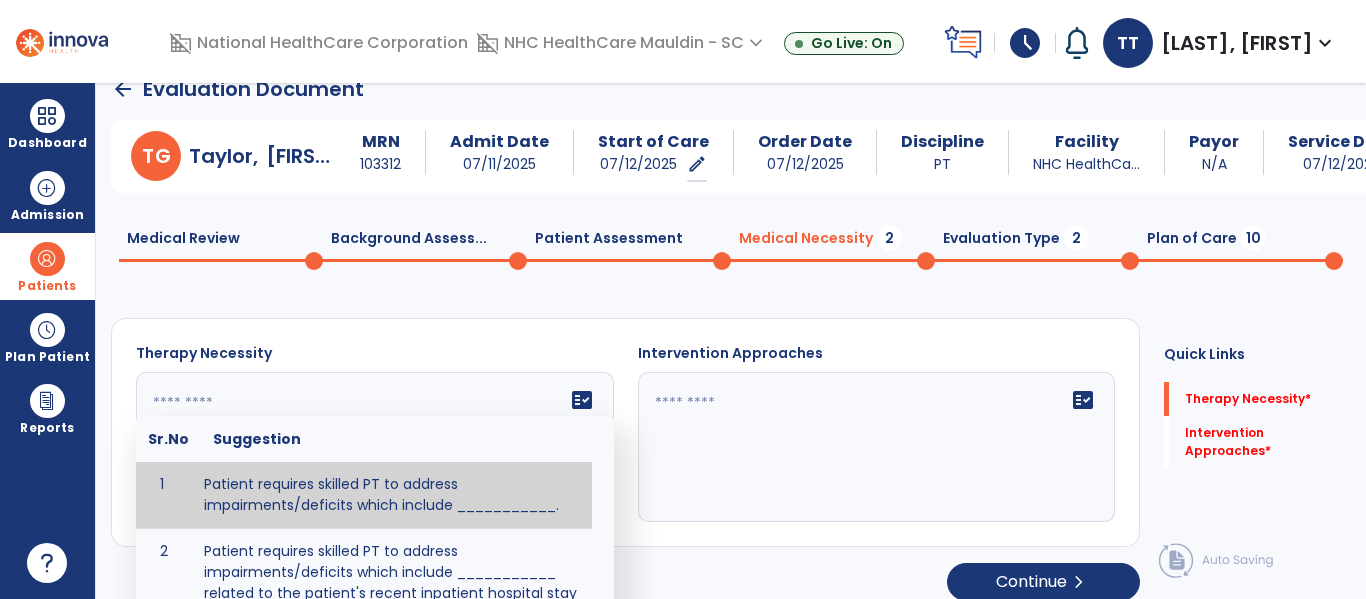click 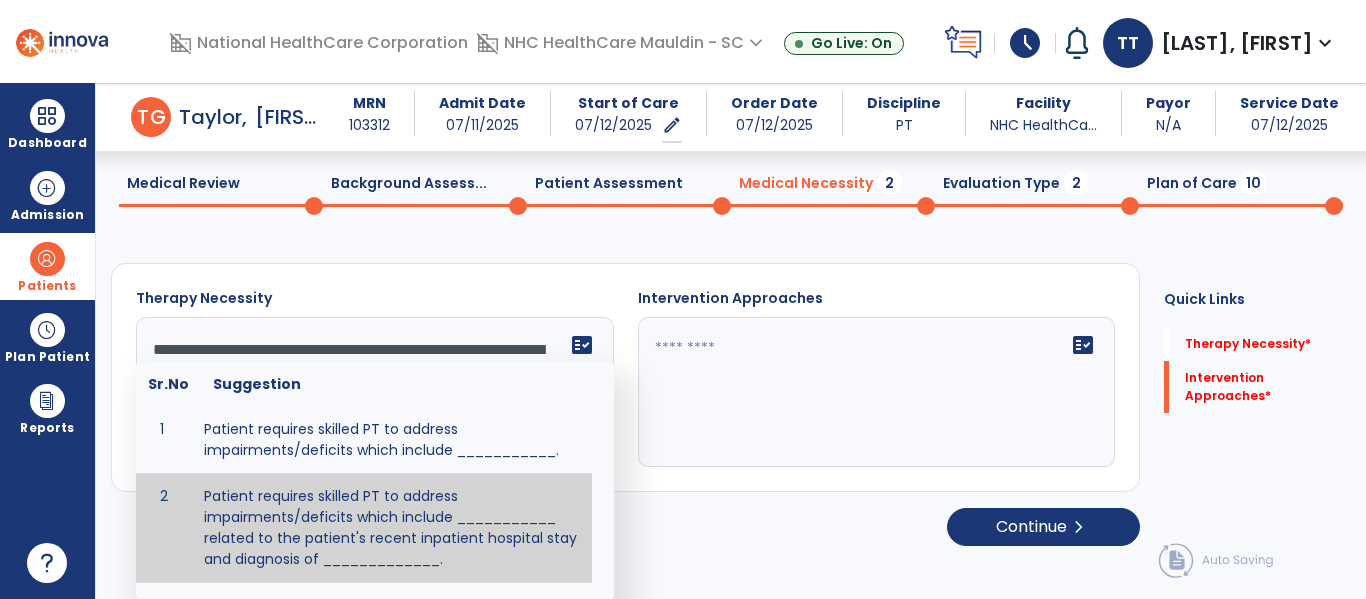 scroll, scrollTop: 29, scrollLeft: 0, axis: vertical 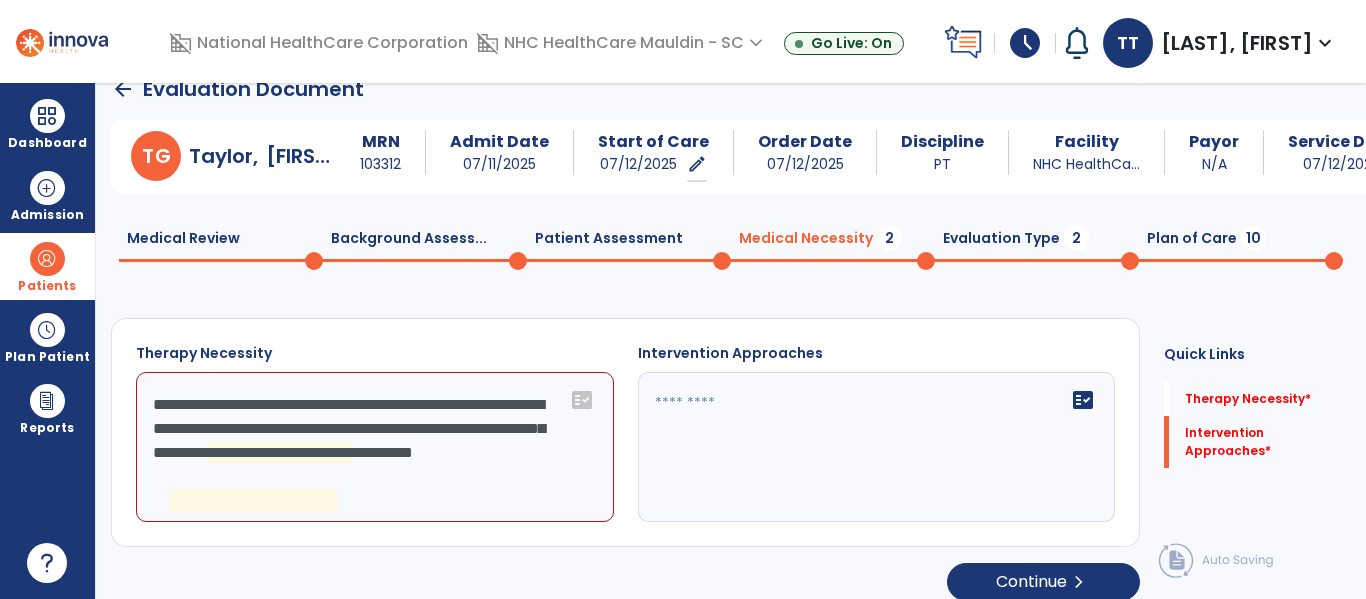 click on "**********" 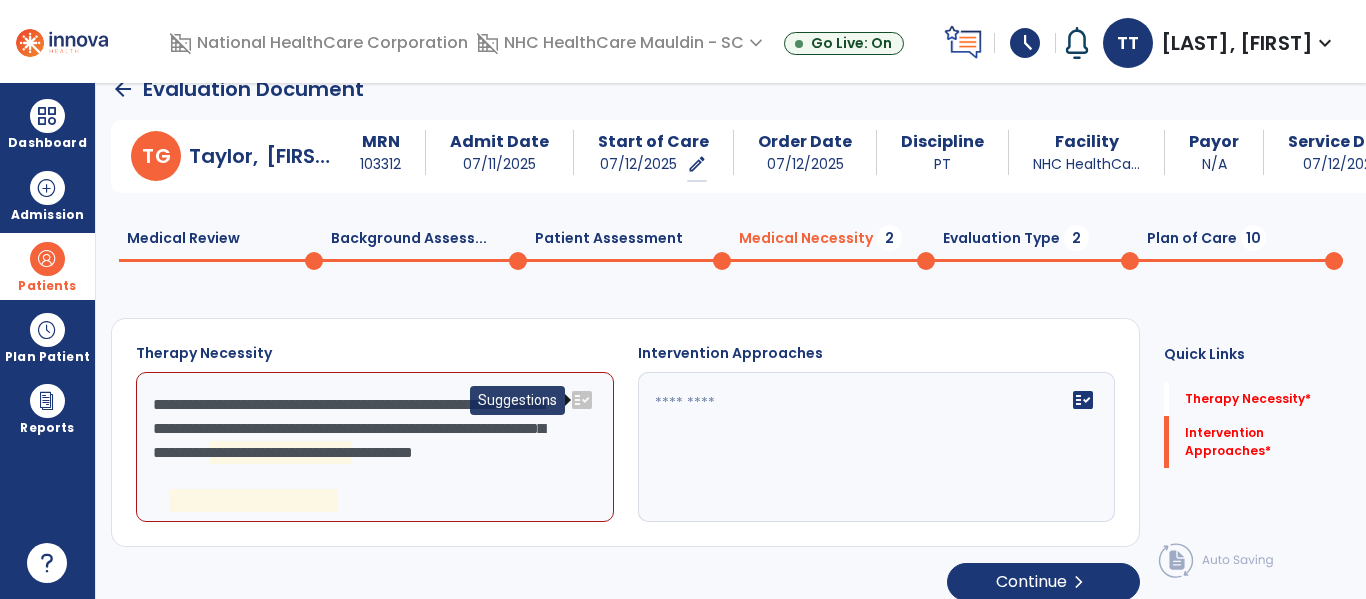 click on "fact_check" 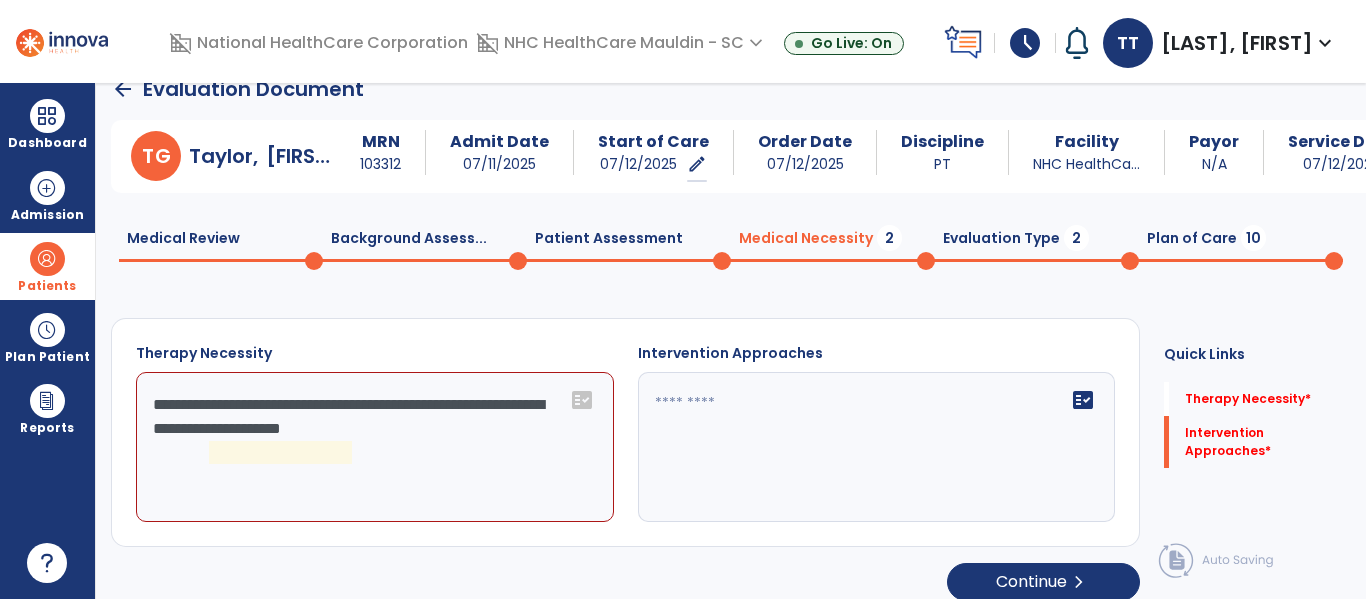 click on "**********" 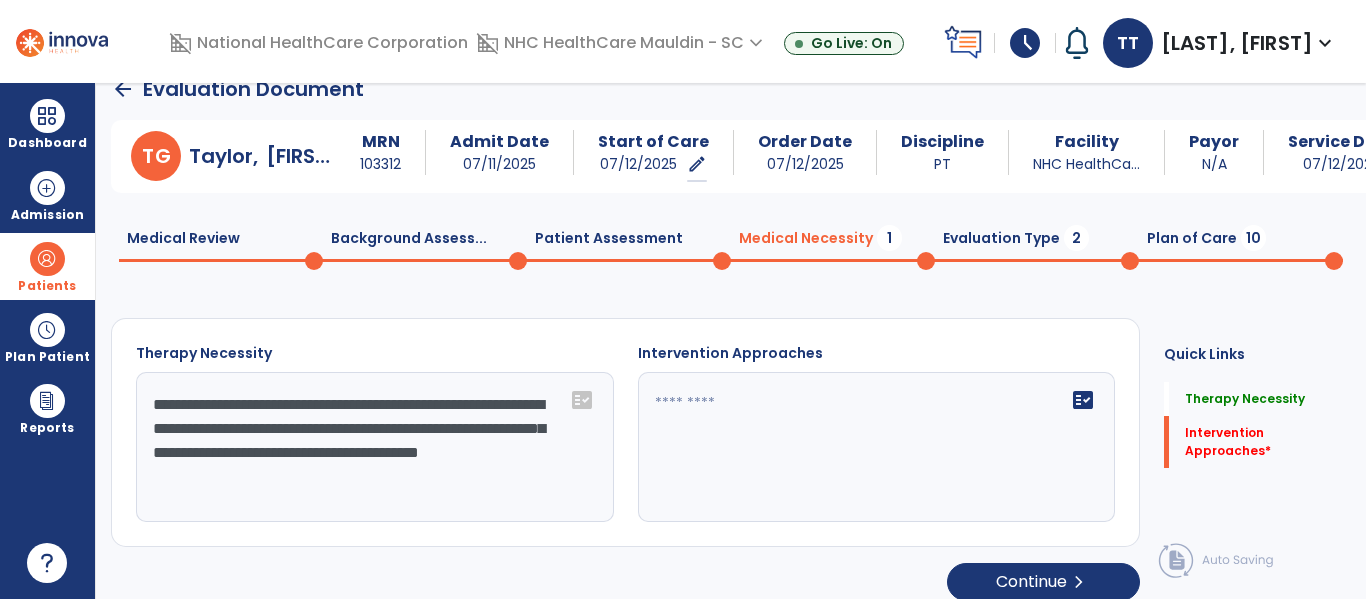 type on "**********" 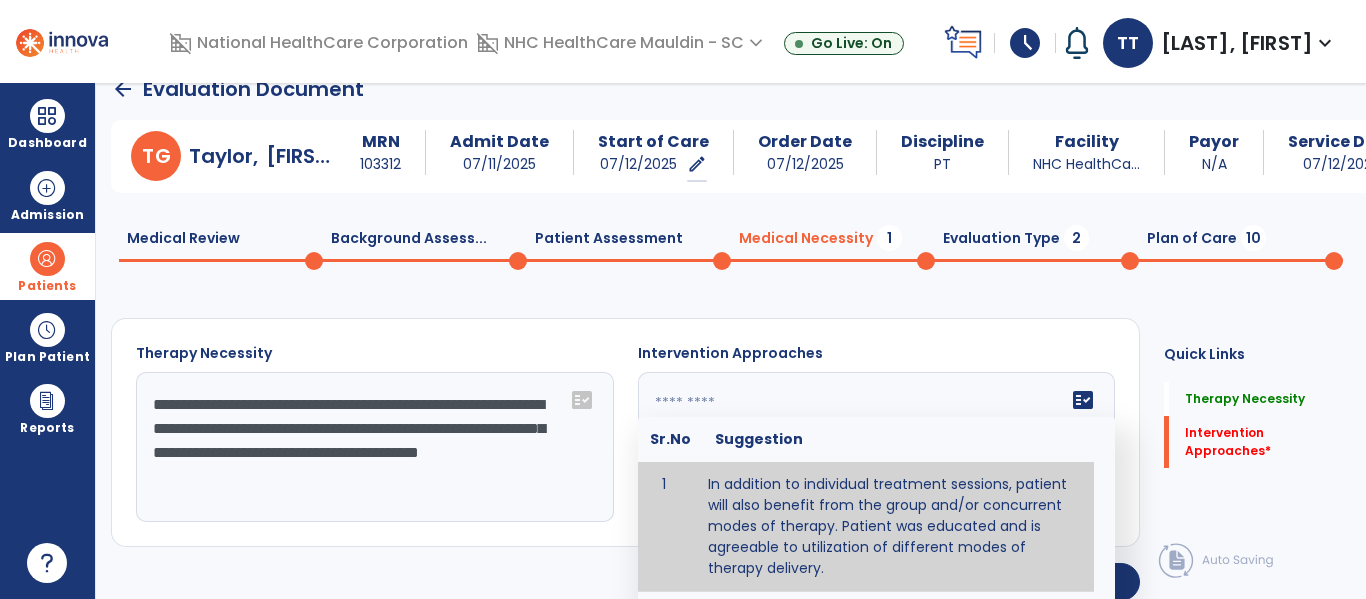 type on "**********" 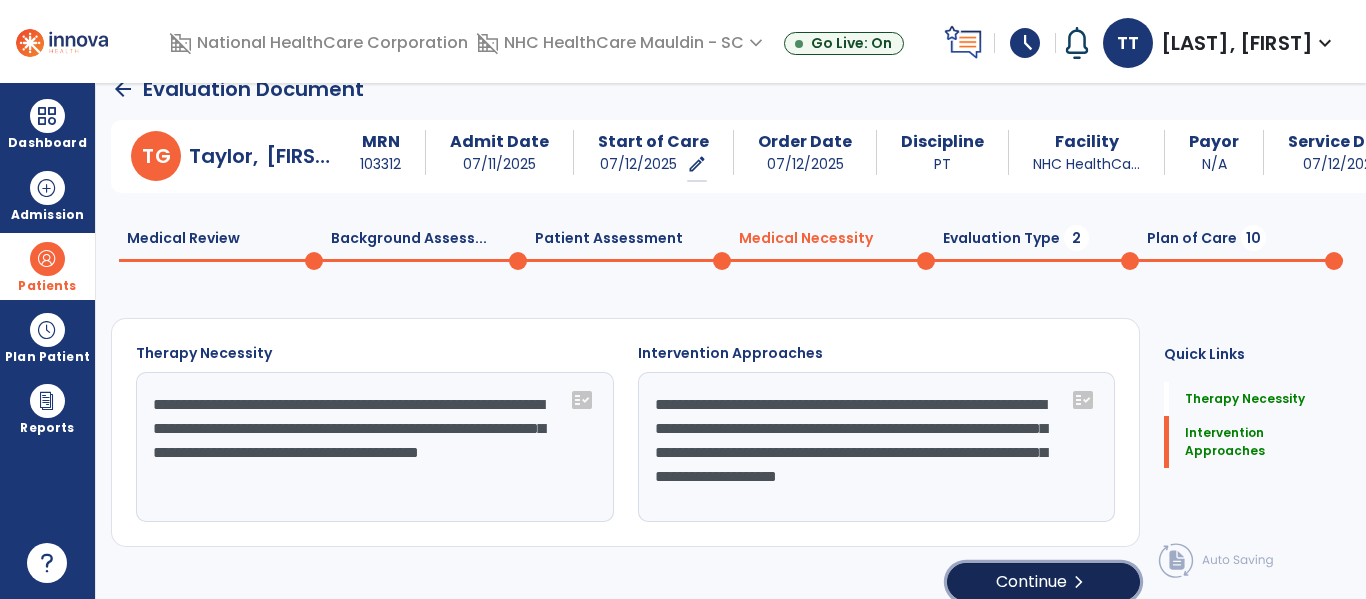 click on "Continue  chevron_right" 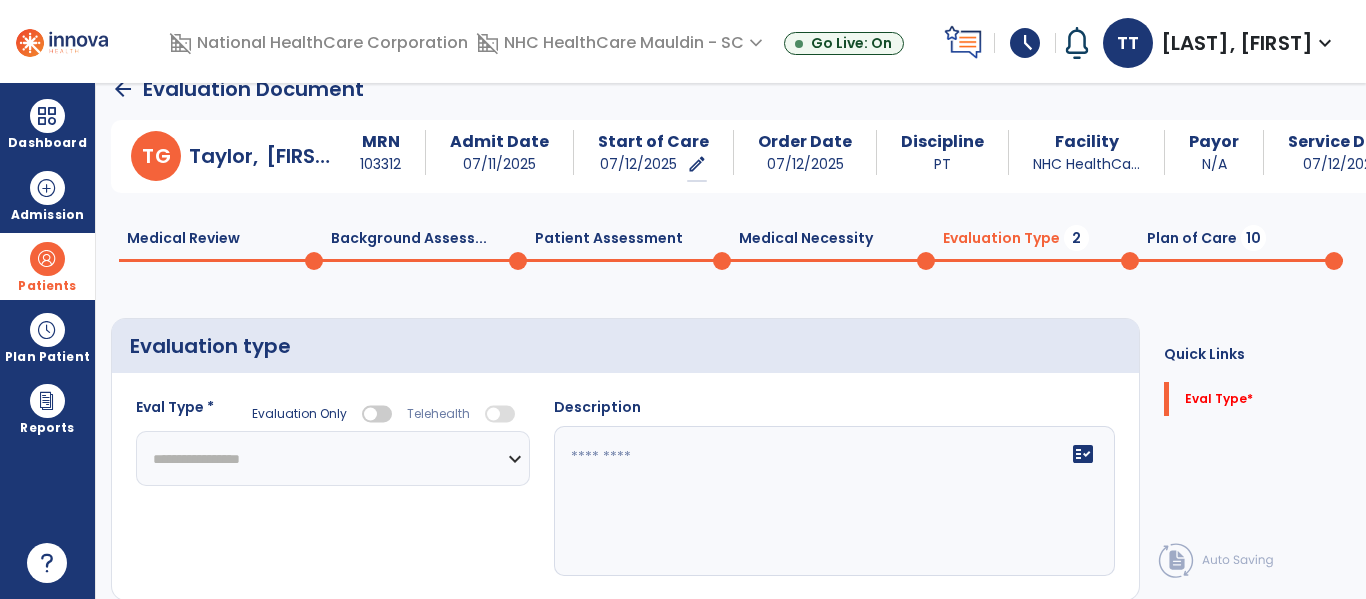 click on "**********" 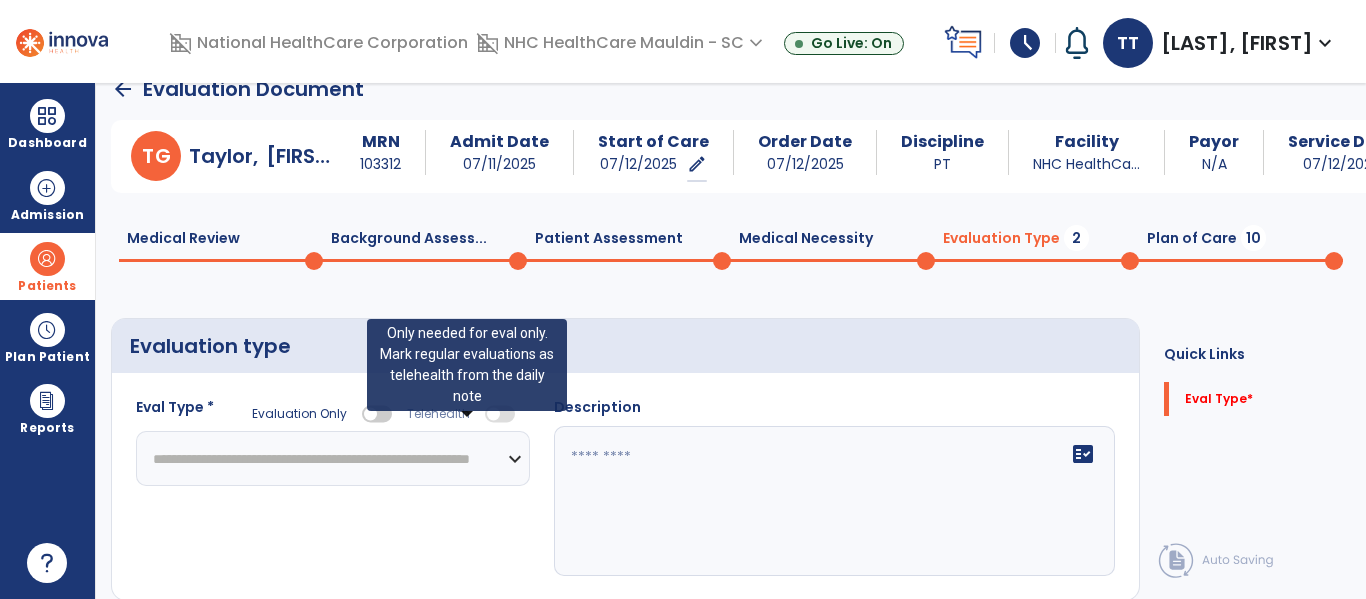 click on "**********" 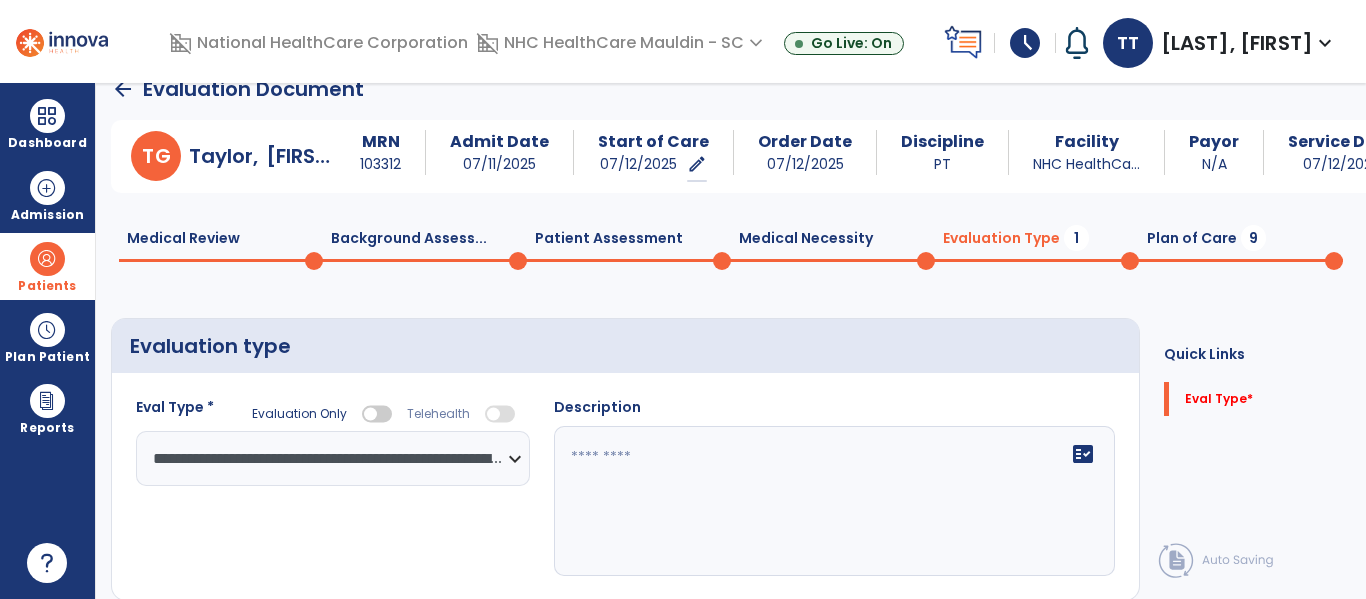 click 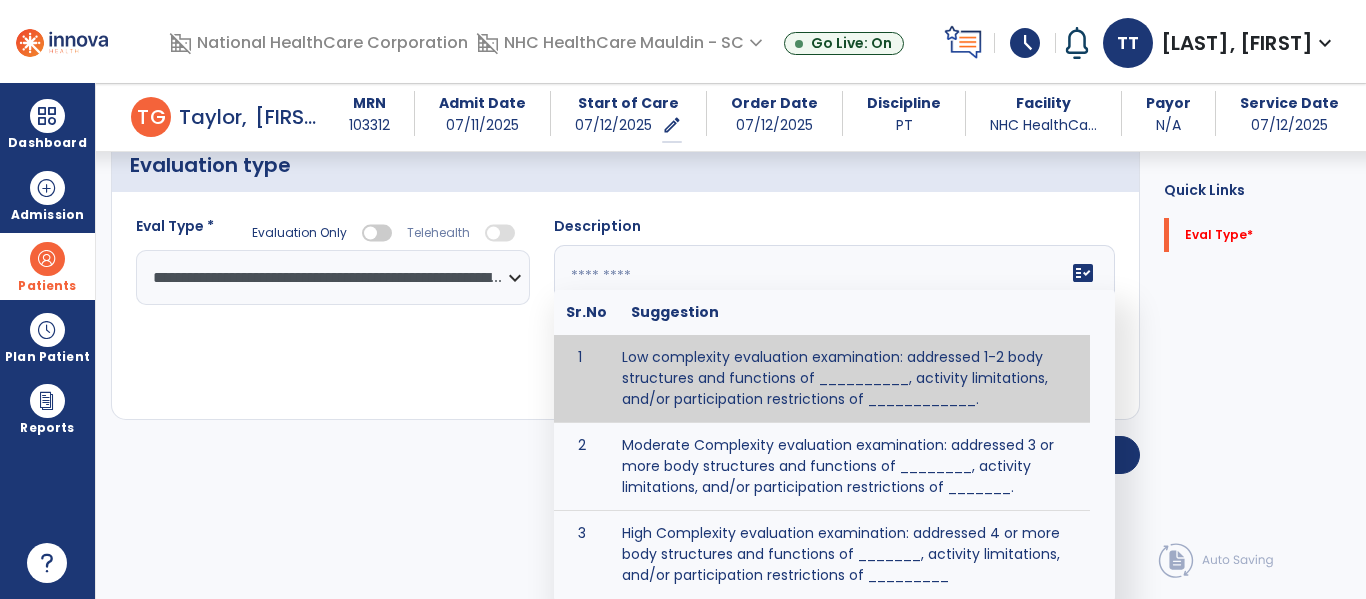 scroll, scrollTop: 193, scrollLeft: 0, axis: vertical 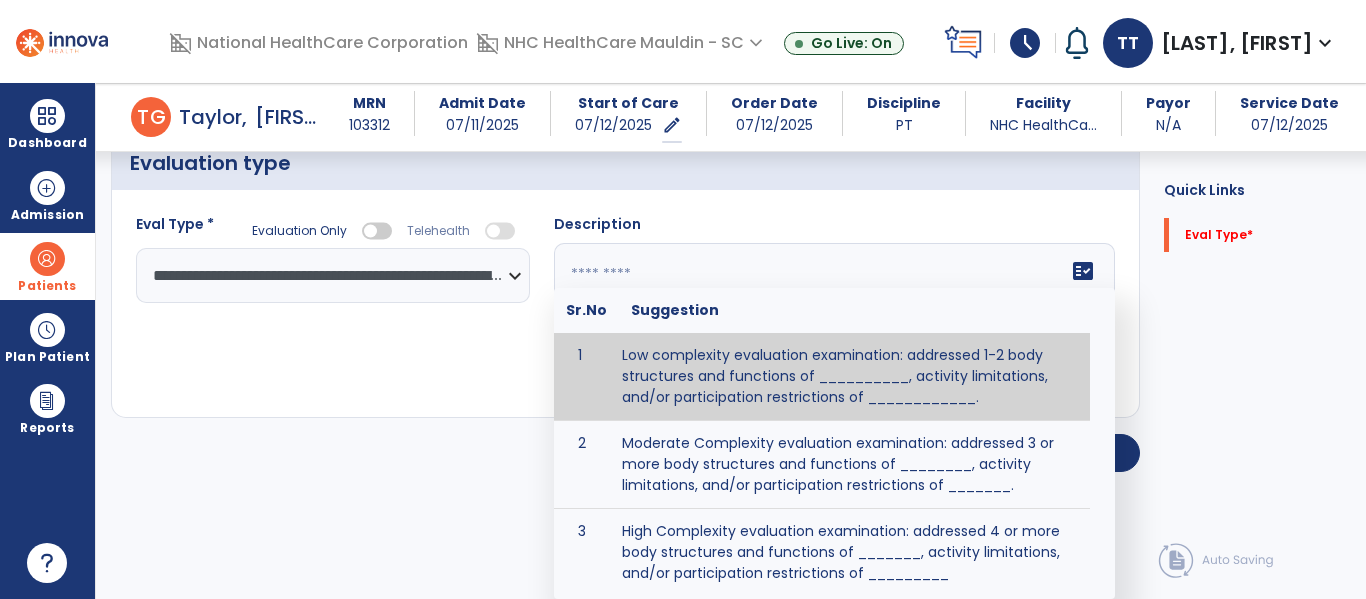 click on "**********" 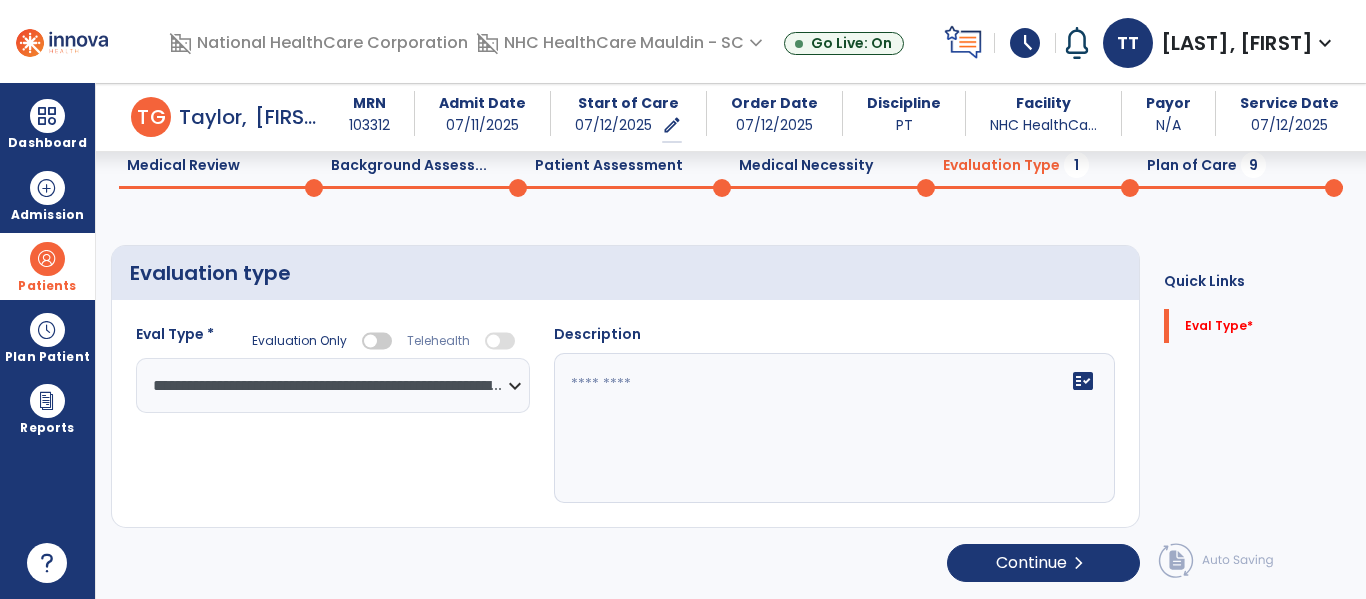 select on "**********" 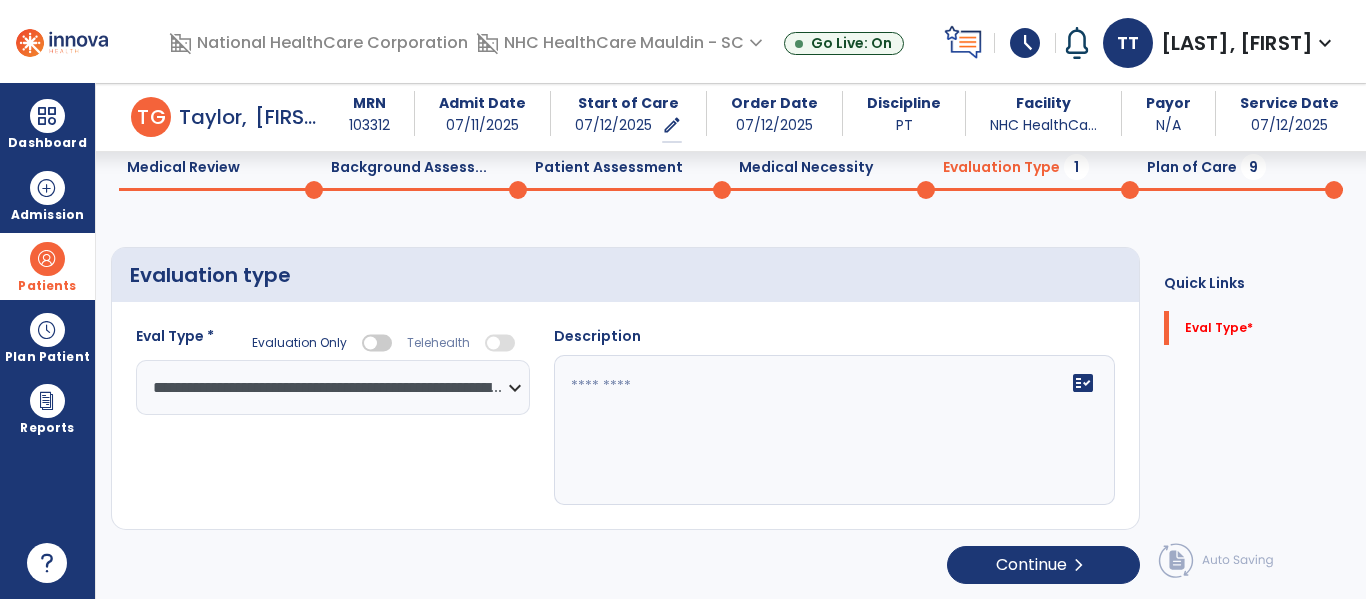 scroll, scrollTop: 83, scrollLeft: 0, axis: vertical 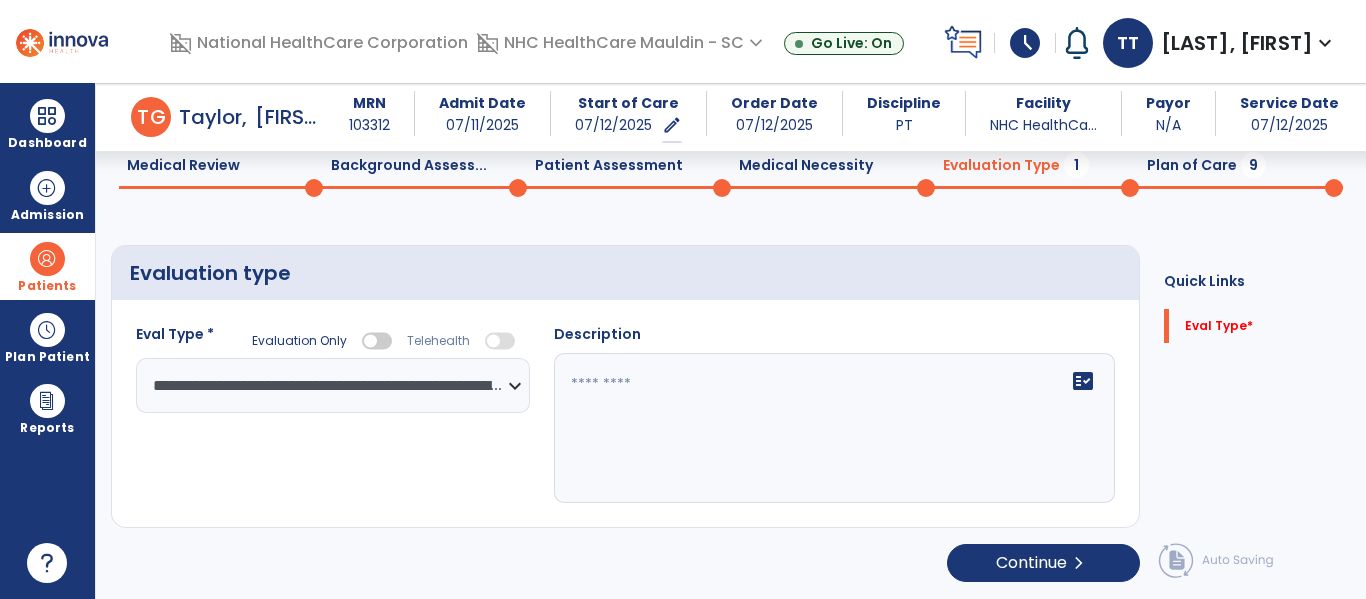 click on "fact_check" 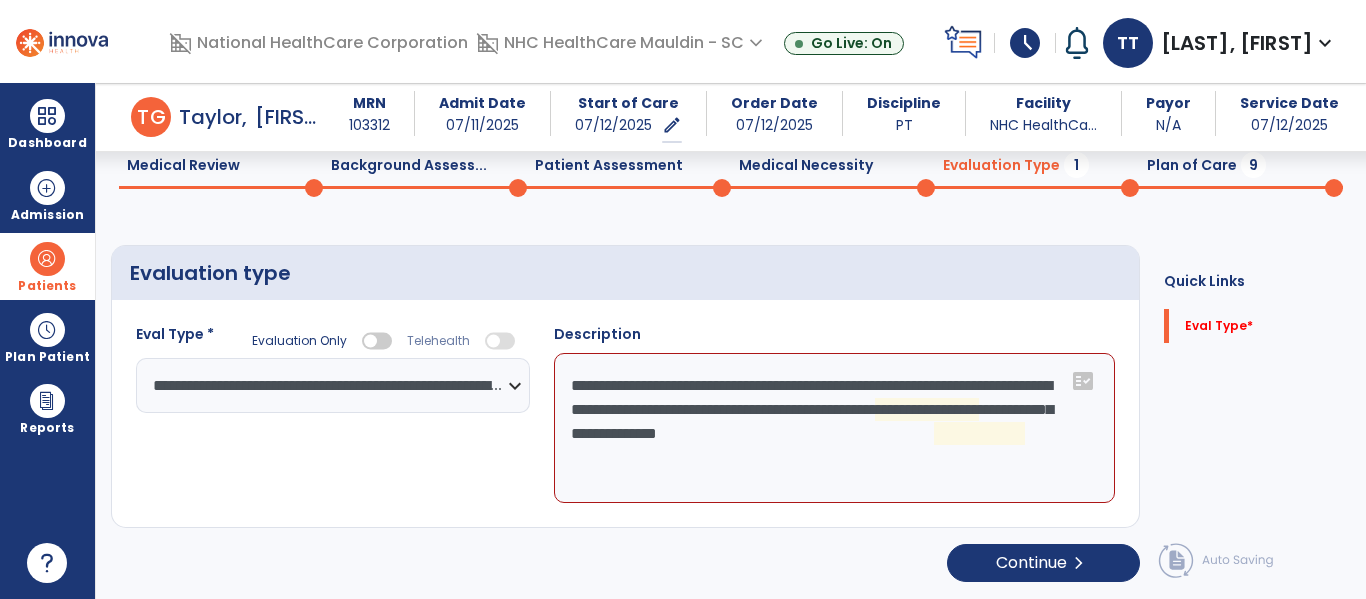 click on "**********" 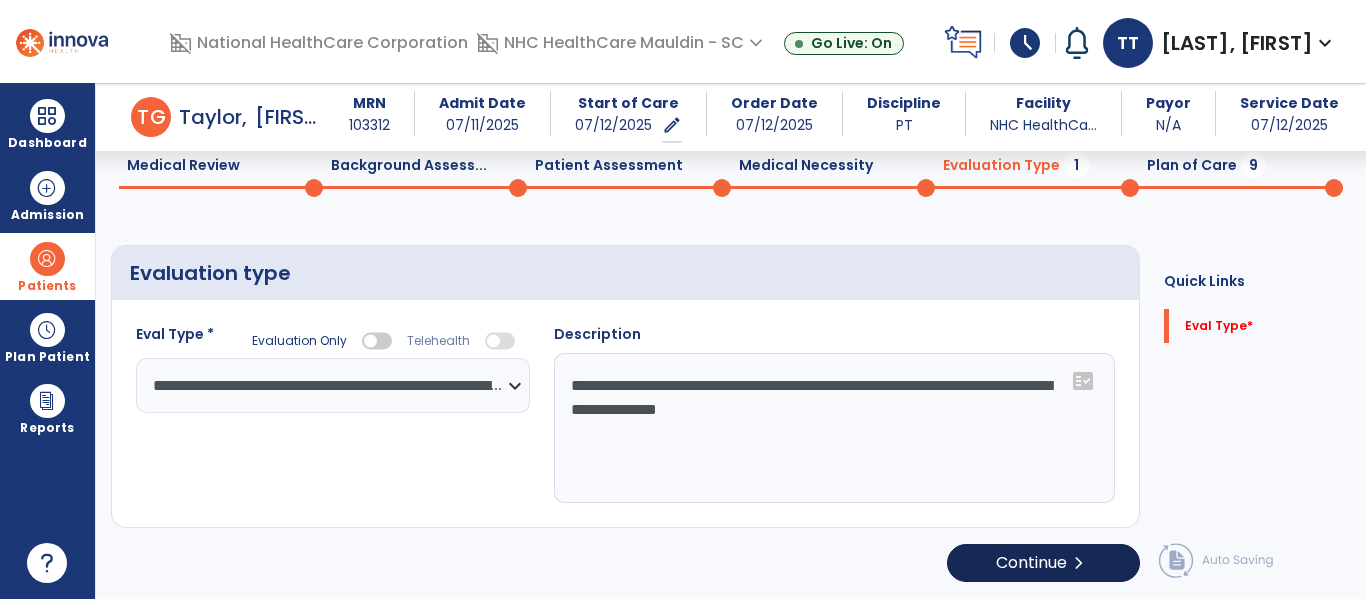 type on "**********" 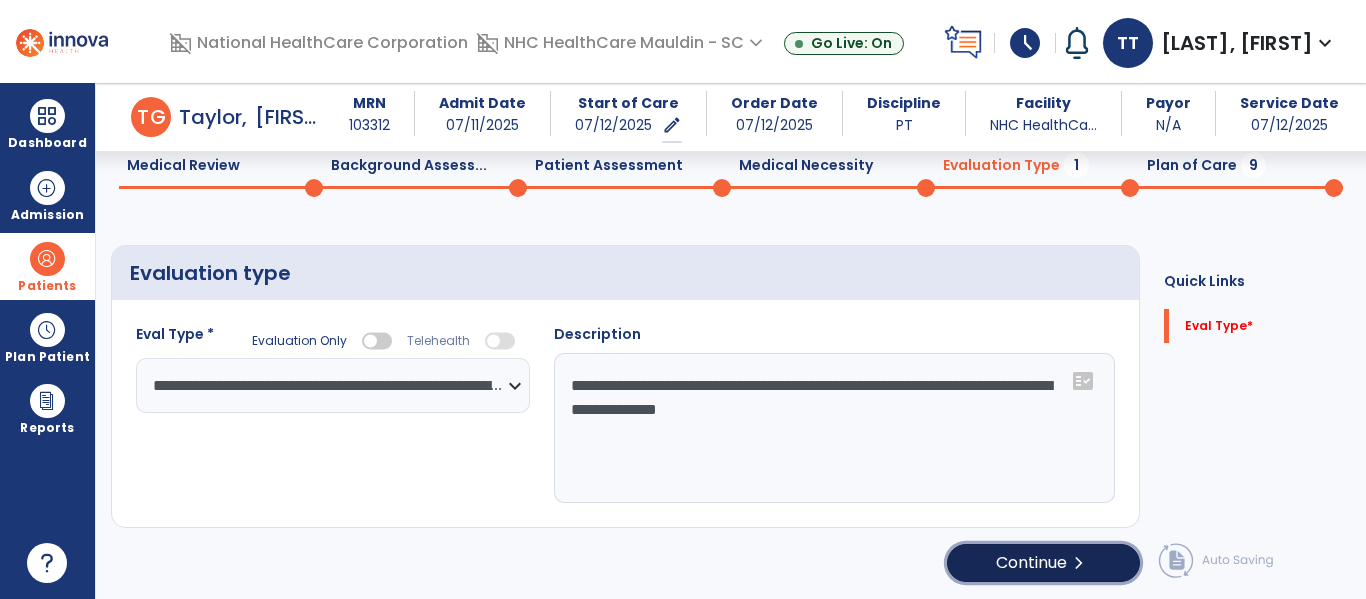 click on "Continue  chevron_right" 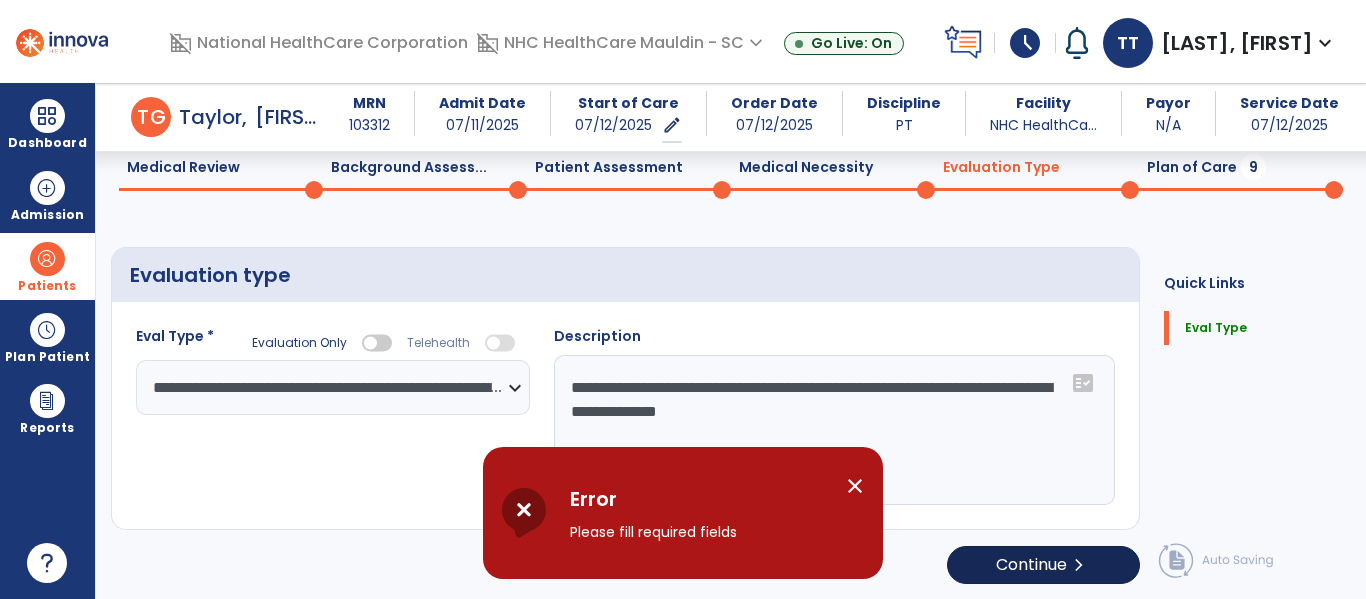 scroll, scrollTop: 83, scrollLeft: 0, axis: vertical 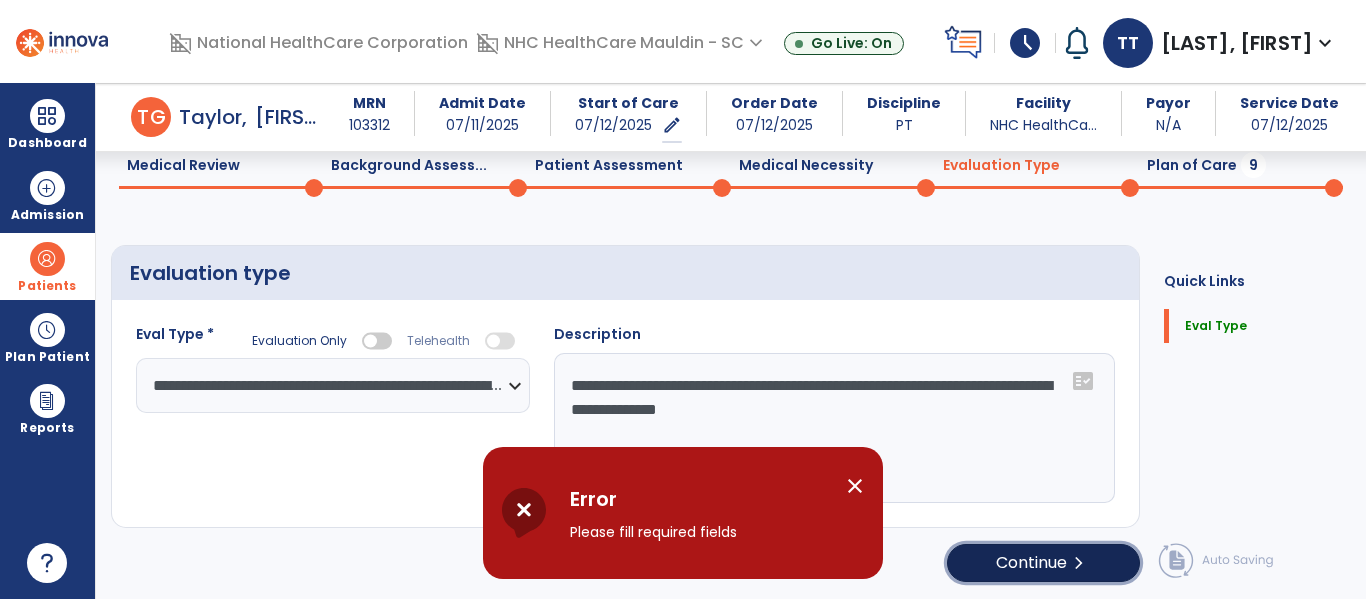 click on "Continue  chevron_right" 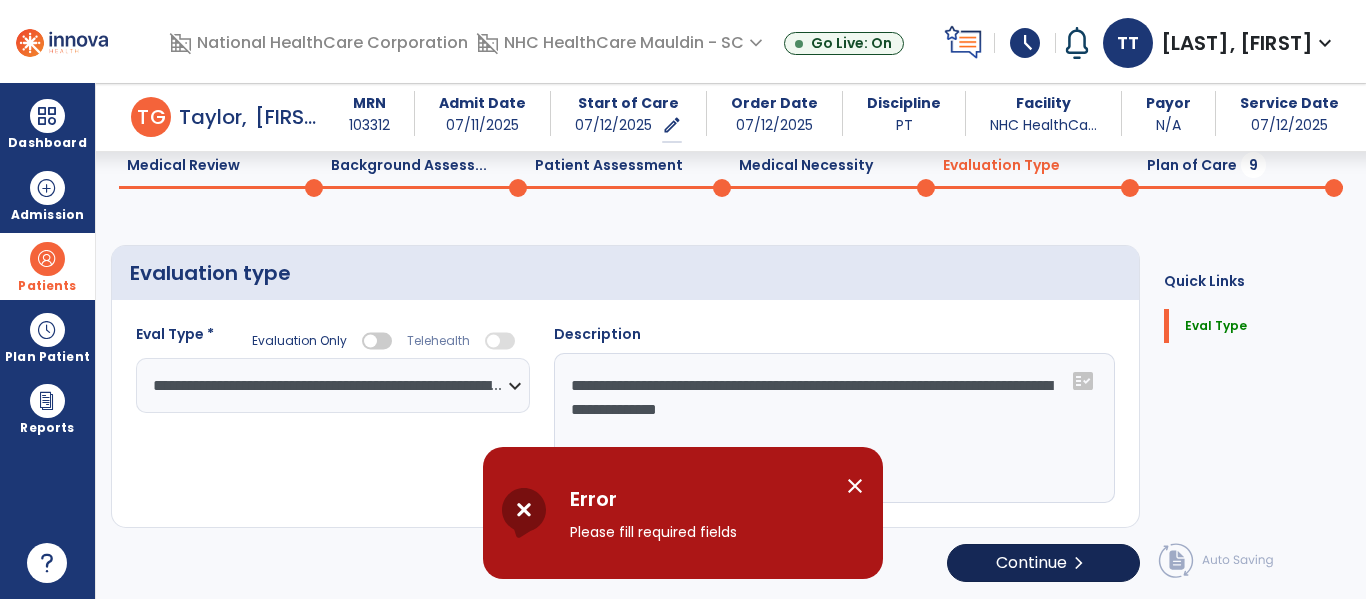 select on "*****" 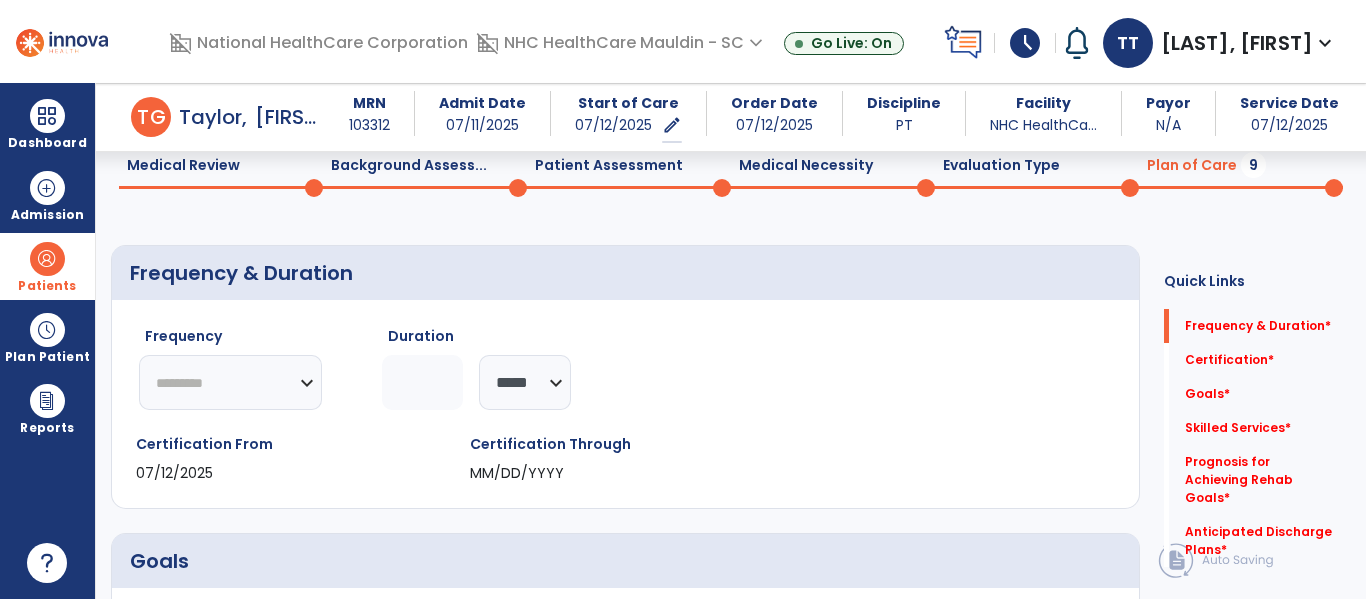 click on "********* ** ** ** ** ** ** **" 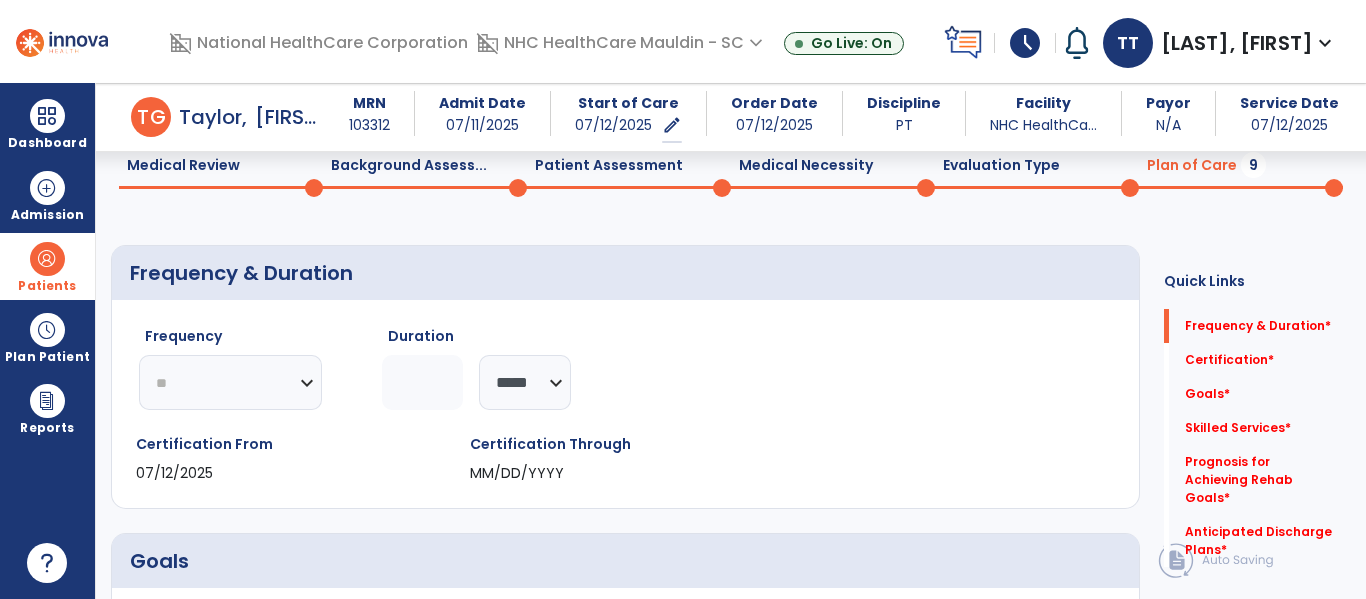 click on "********* ** ** ** ** ** ** **" 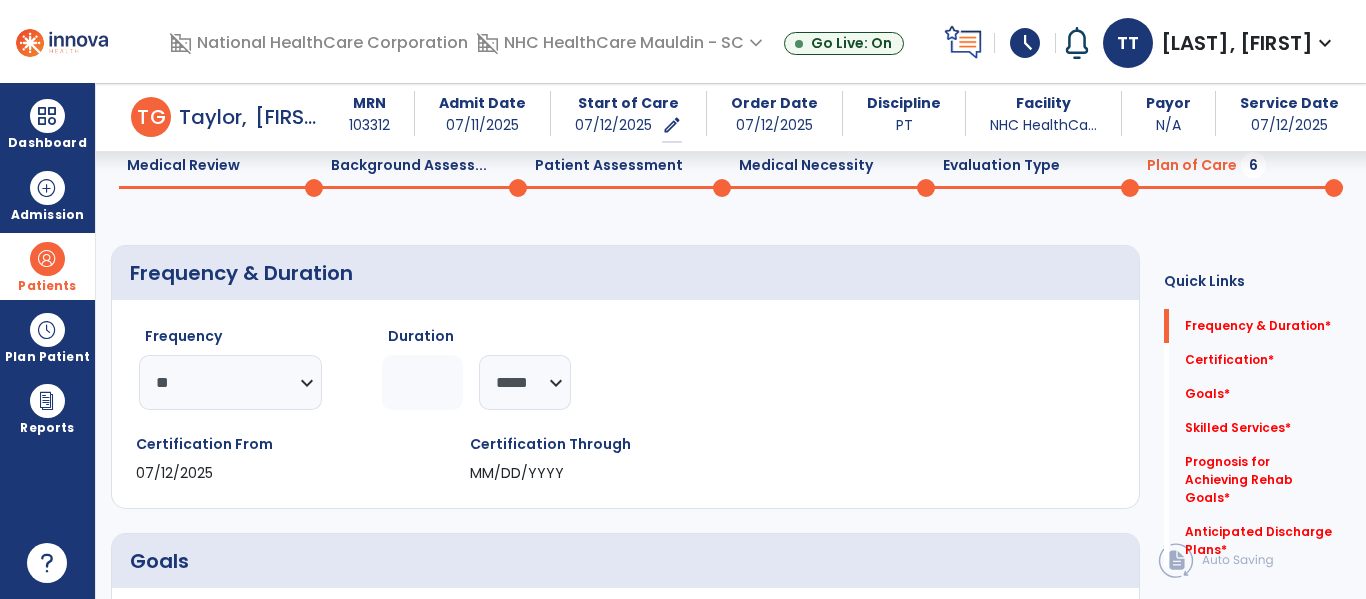 click on "******** *****" 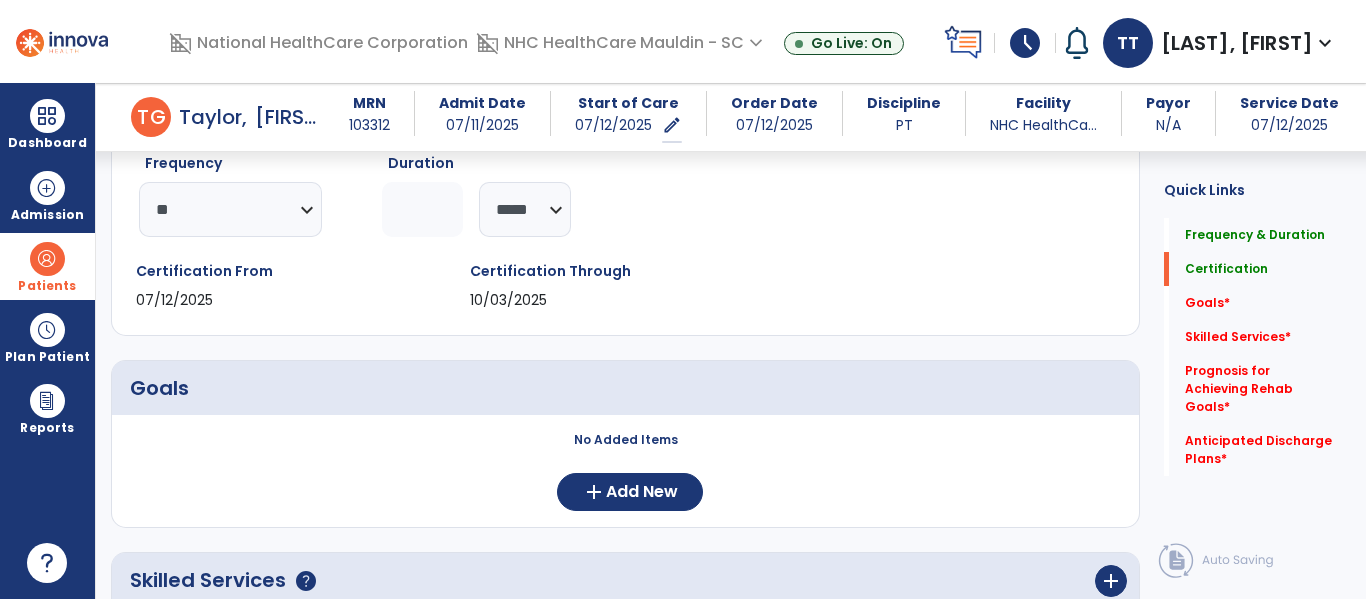 scroll, scrollTop: 257, scrollLeft: 0, axis: vertical 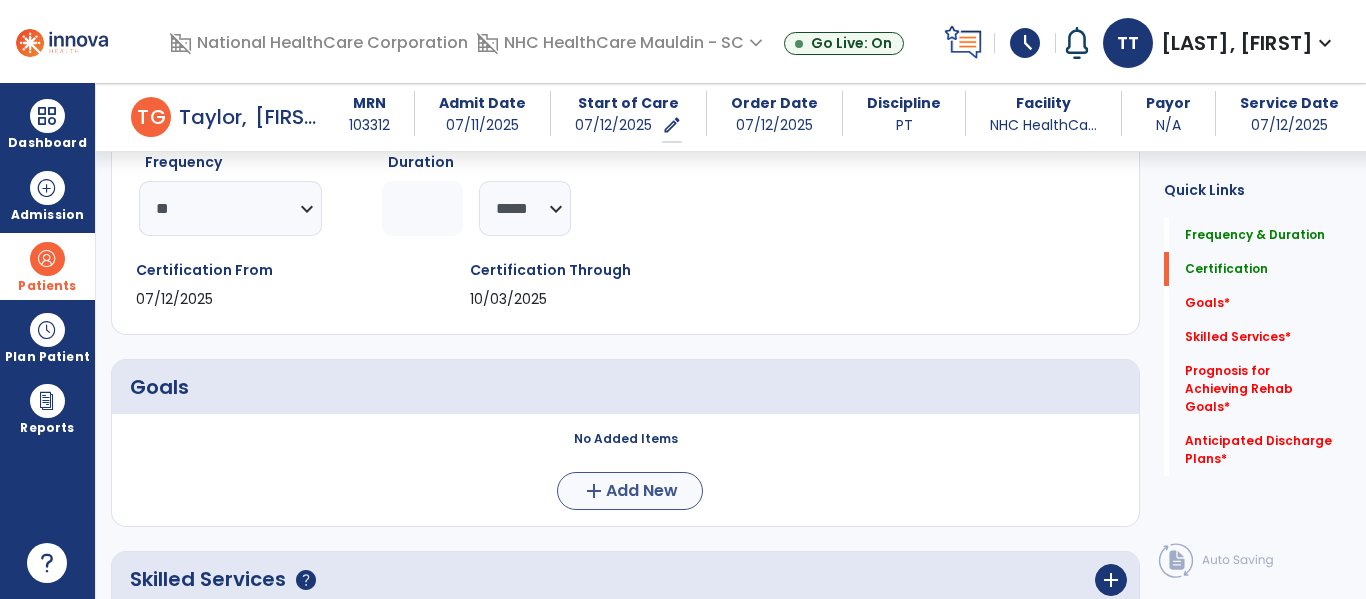 type on "**" 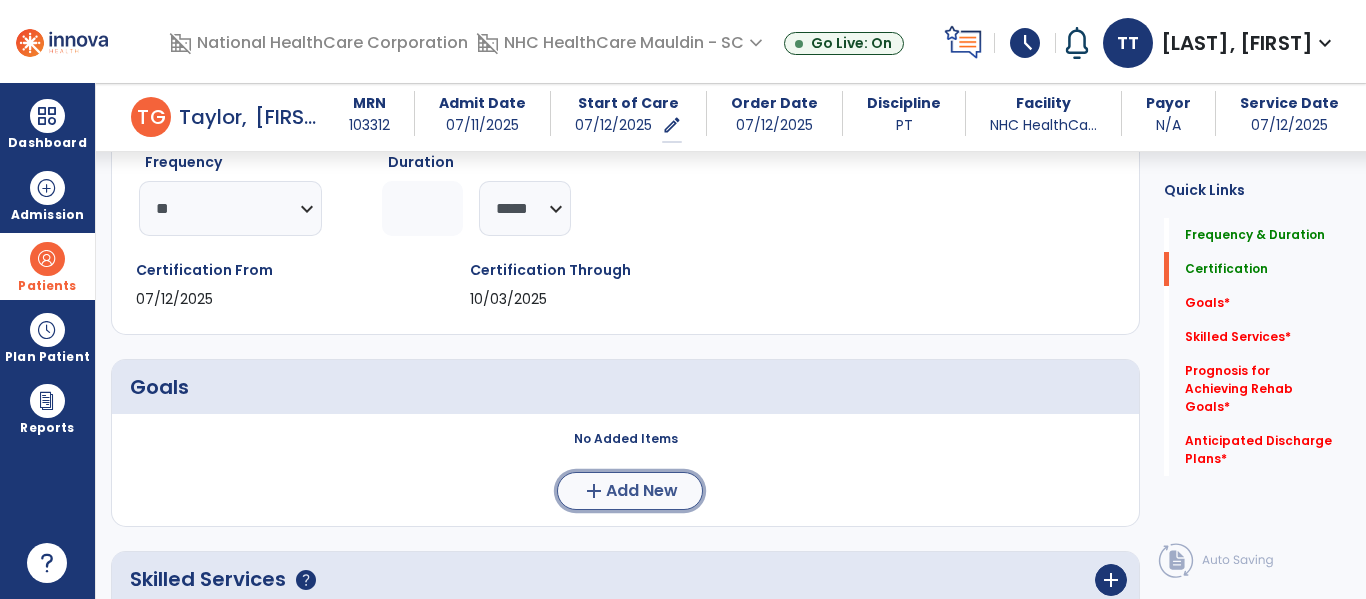 click on "add" at bounding box center (594, 491) 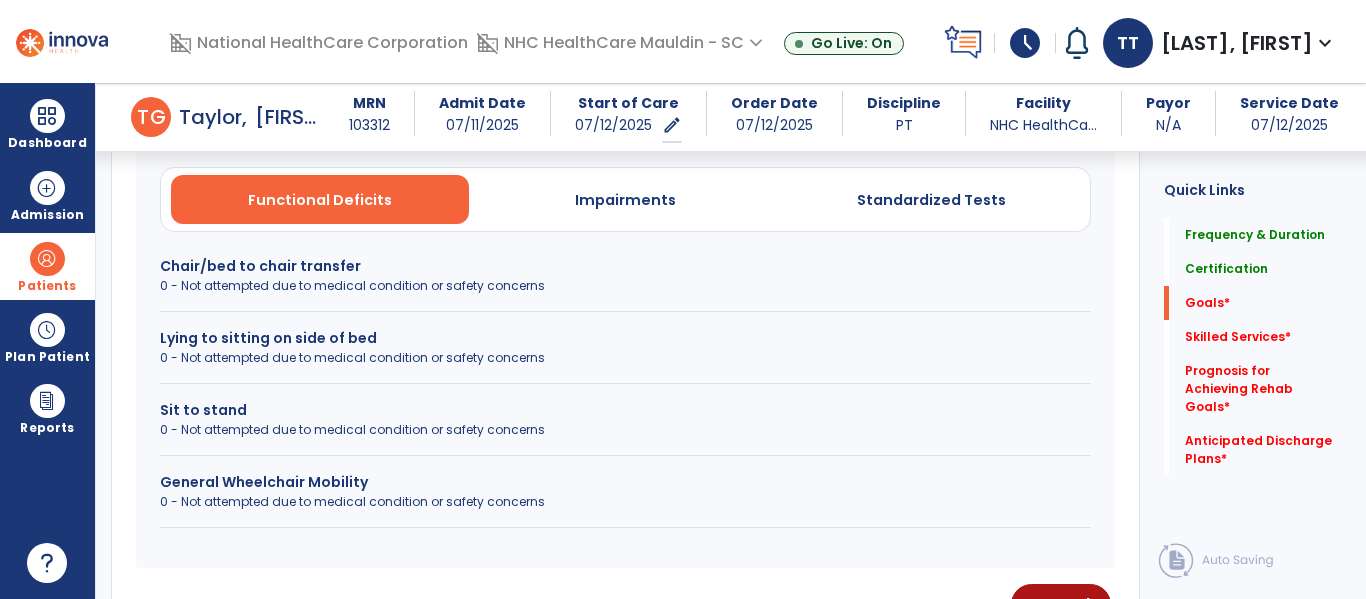scroll, scrollTop: 598, scrollLeft: 0, axis: vertical 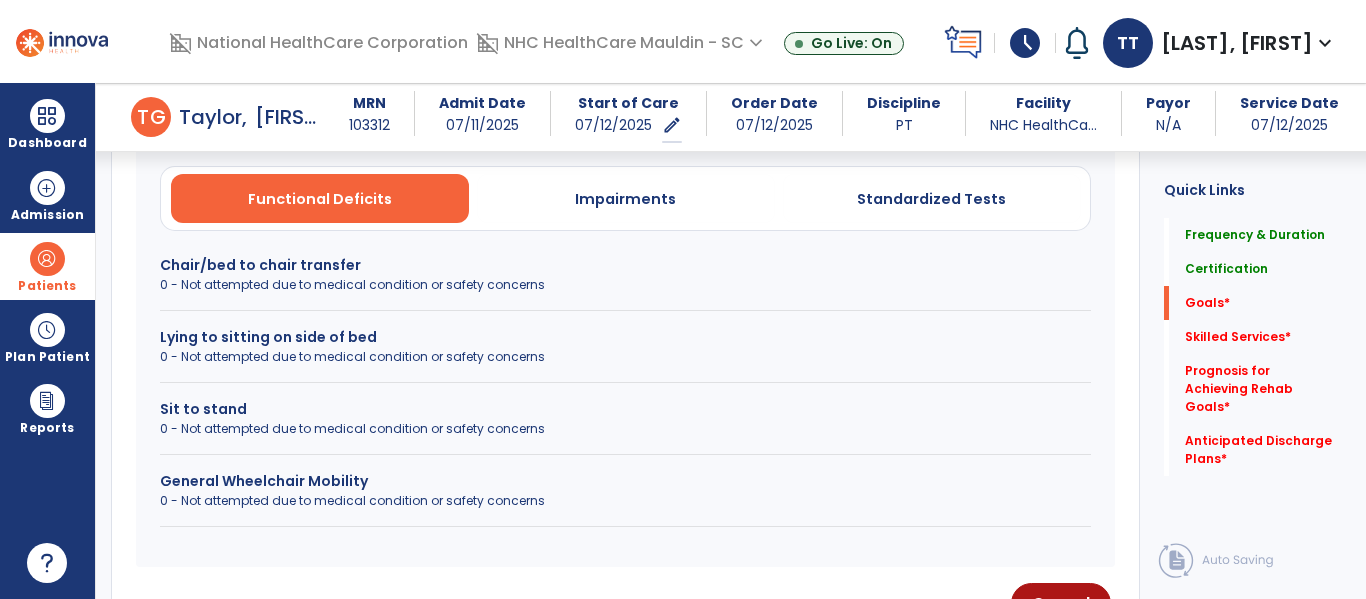 click on "0 - Not attempted due to medical condition or safety concerns" at bounding box center [625, 357] 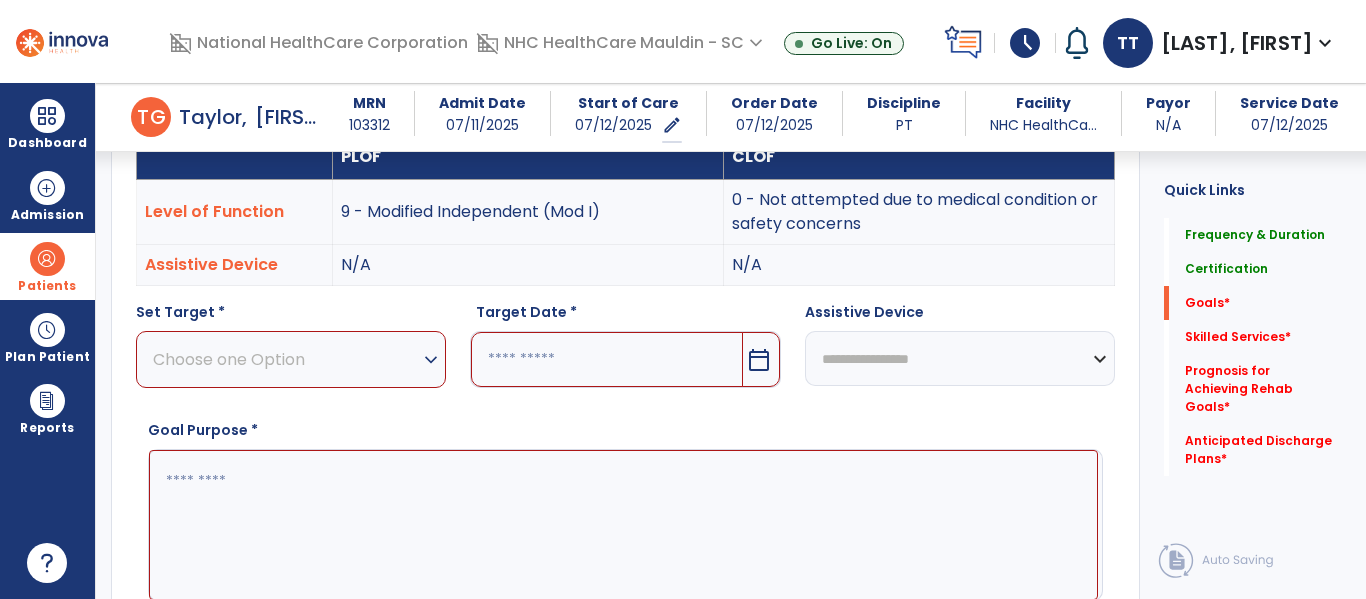 click on "Choose one Option" at bounding box center [286, 359] 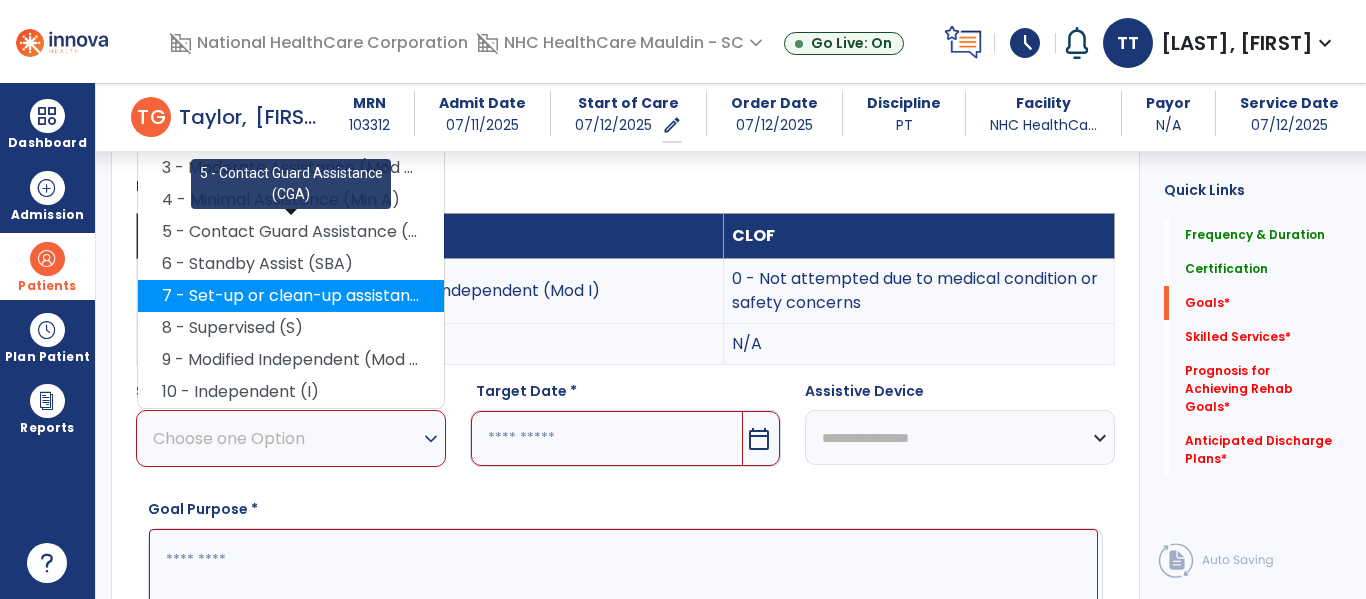 scroll, scrollTop: 500, scrollLeft: 0, axis: vertical 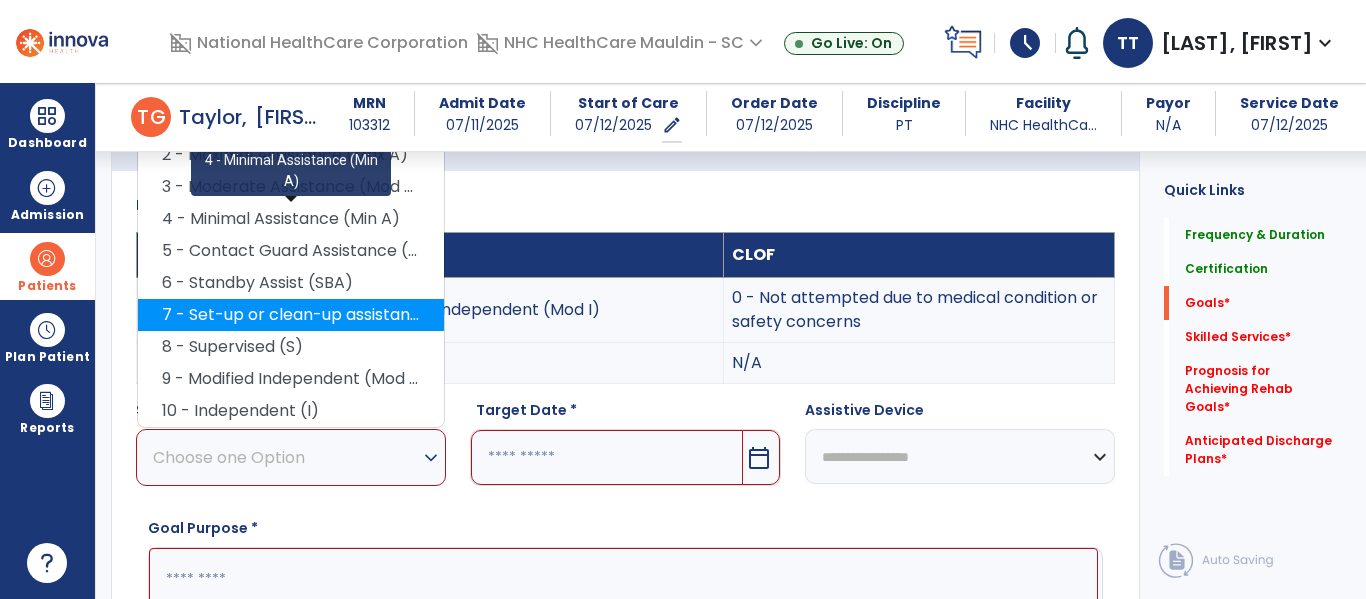 click on "4 - Minimal Assistance (Min A)" at bounding box center (291, 219) 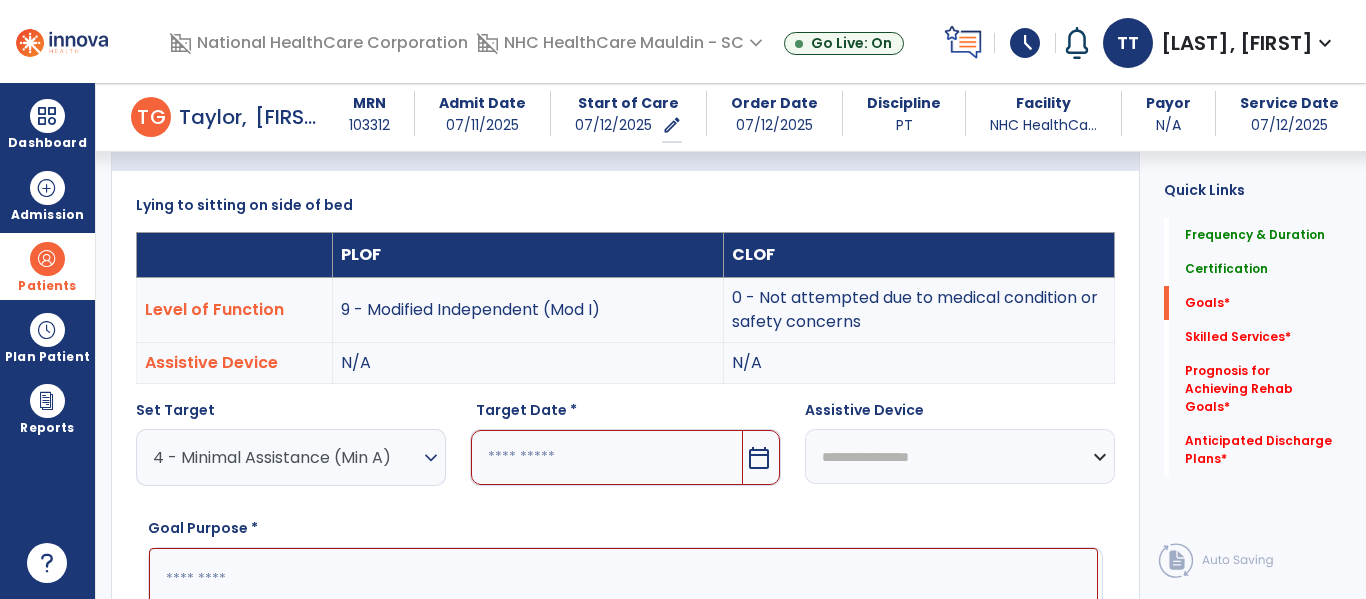 click at bounding box center (606, 457) 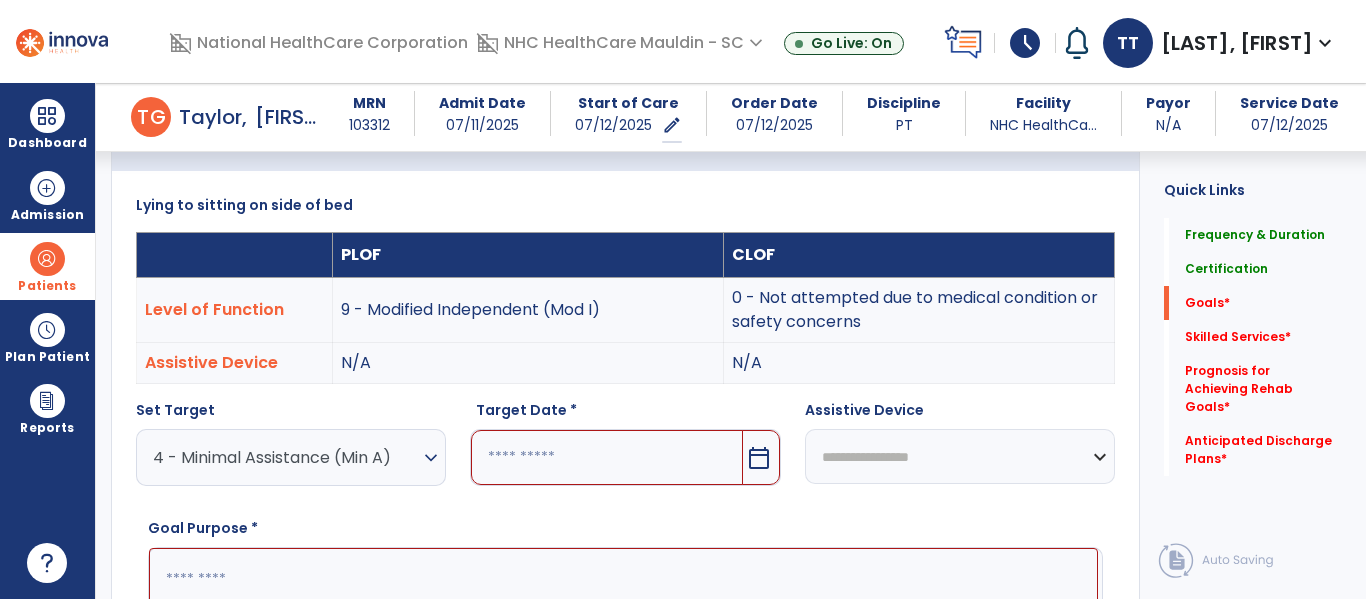 scroll, scrollTop: 785, scrollLeft: 0, axis: vertical 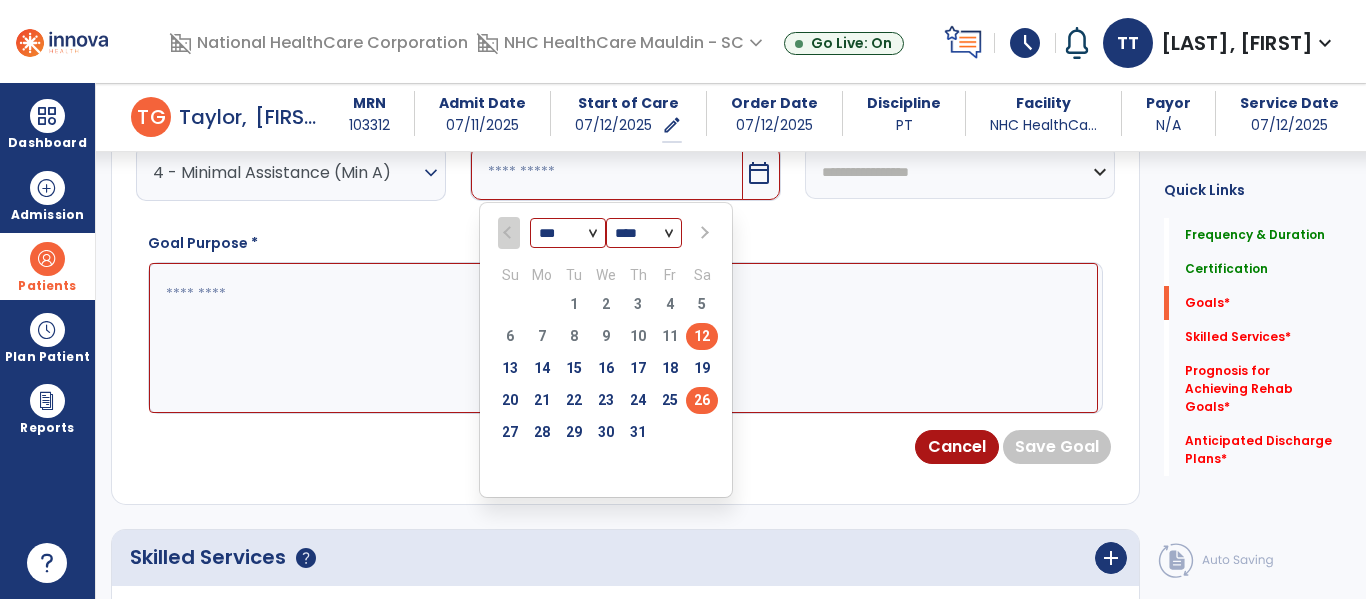click on "26" at bounding box center [702, 400] 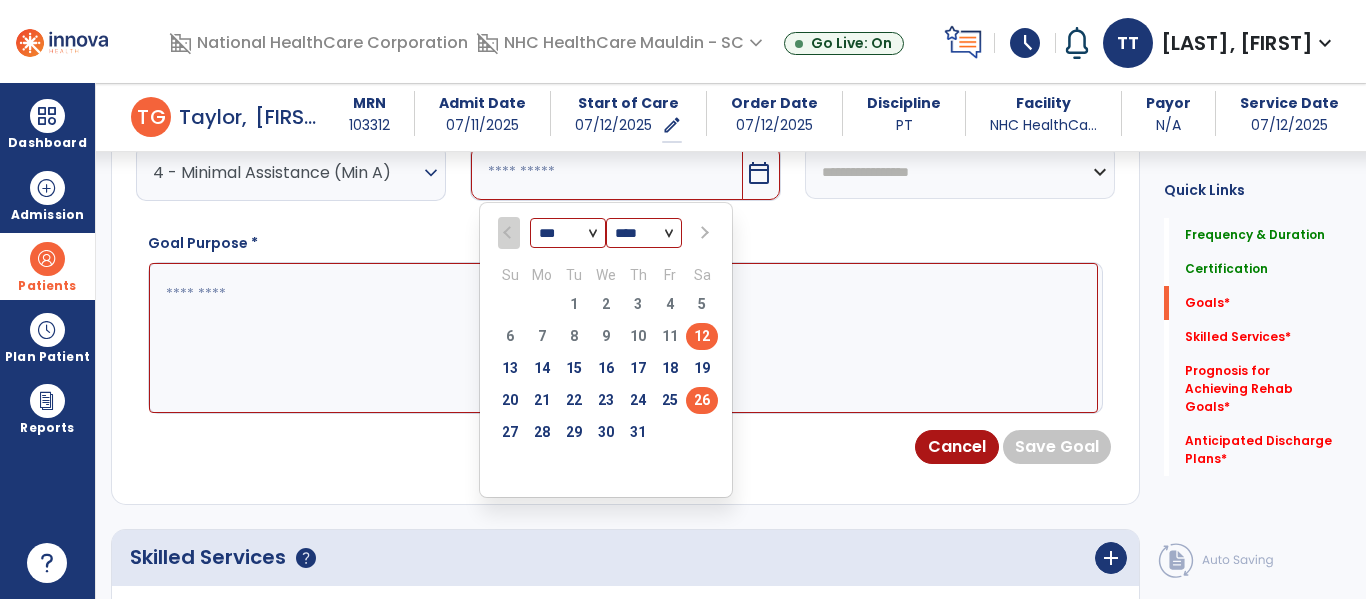 type on "*********" 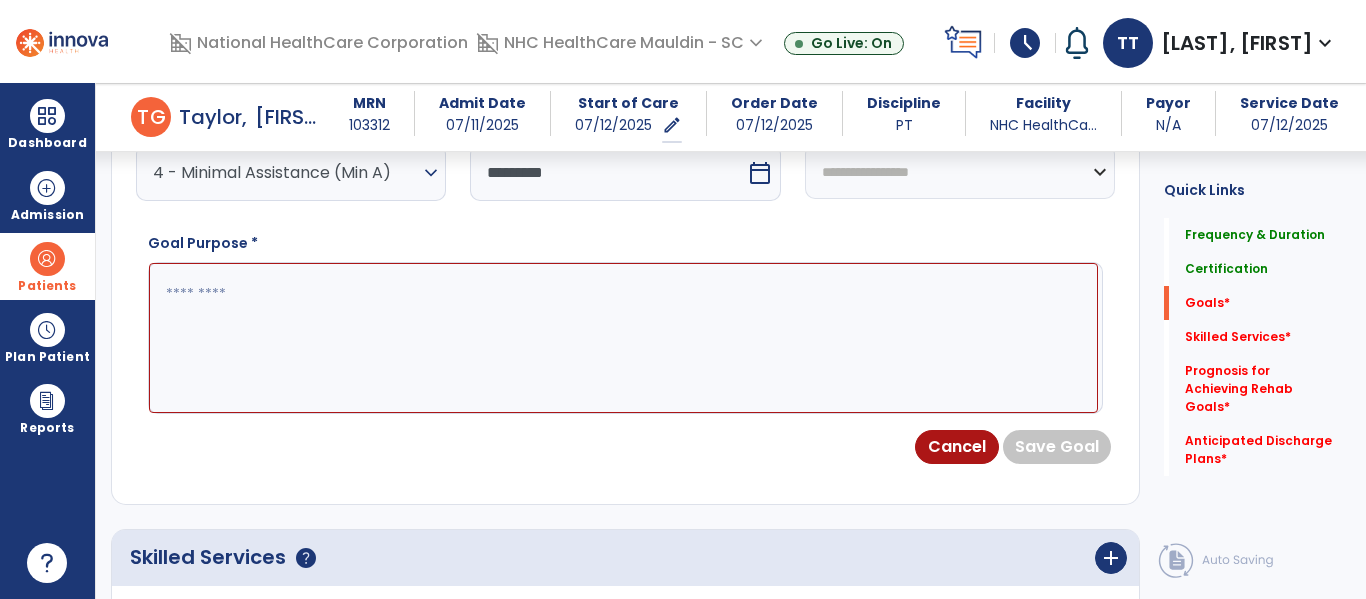 click on "**********" at bounding box center (960, 166) 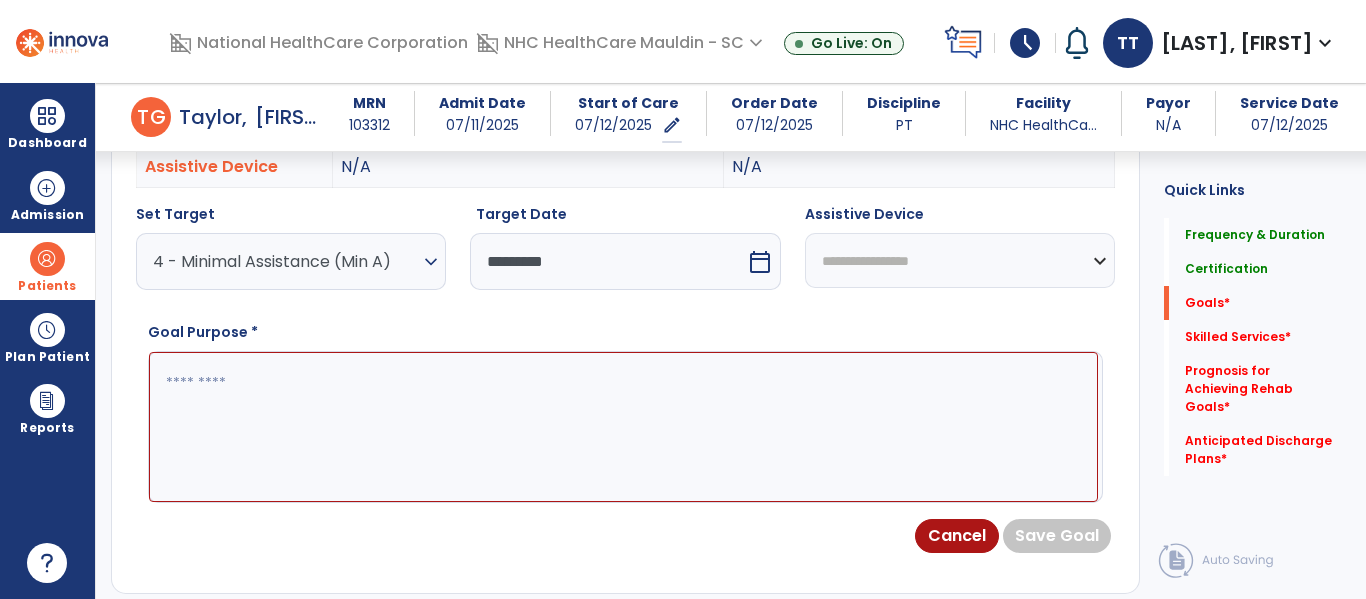 scroll, scrollTop: 695, scrollLeft: 0, axis: vertical 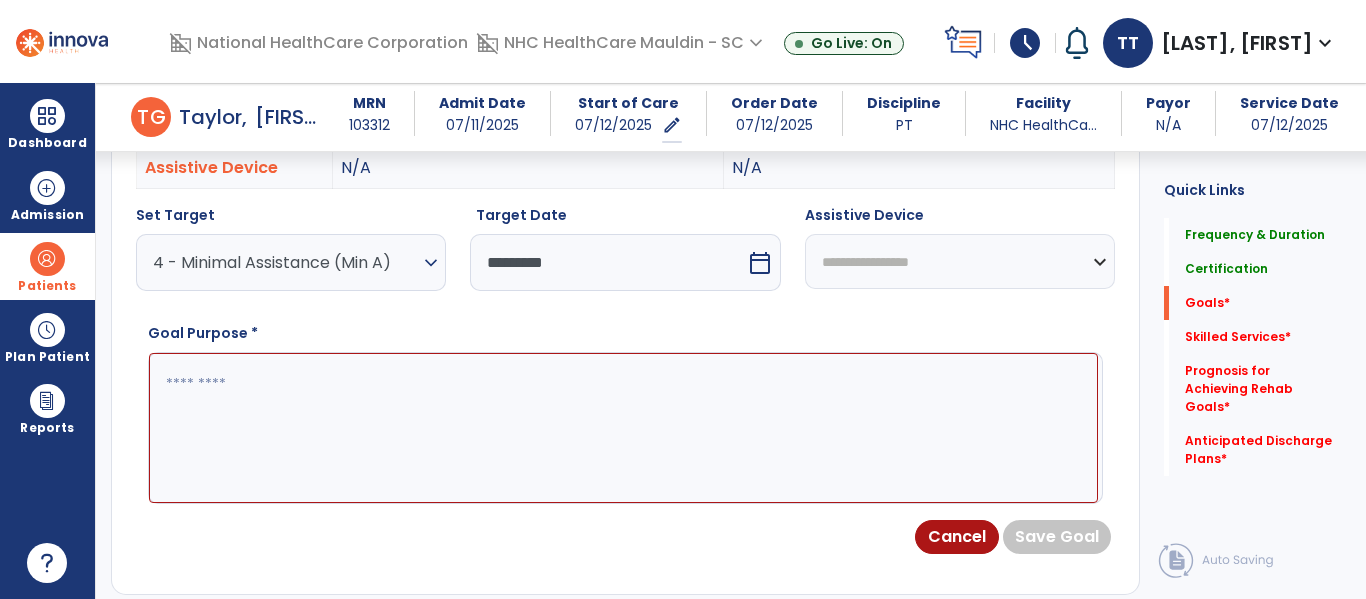 click at bounding box center [623, 428] 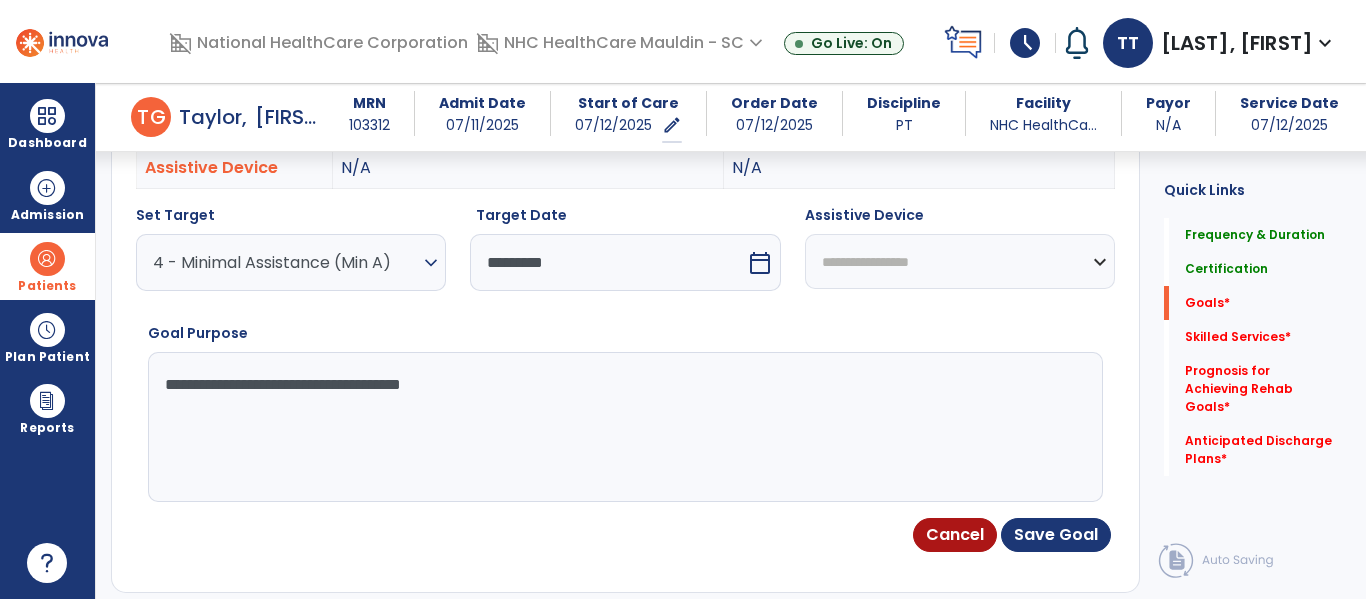 type on "**********" 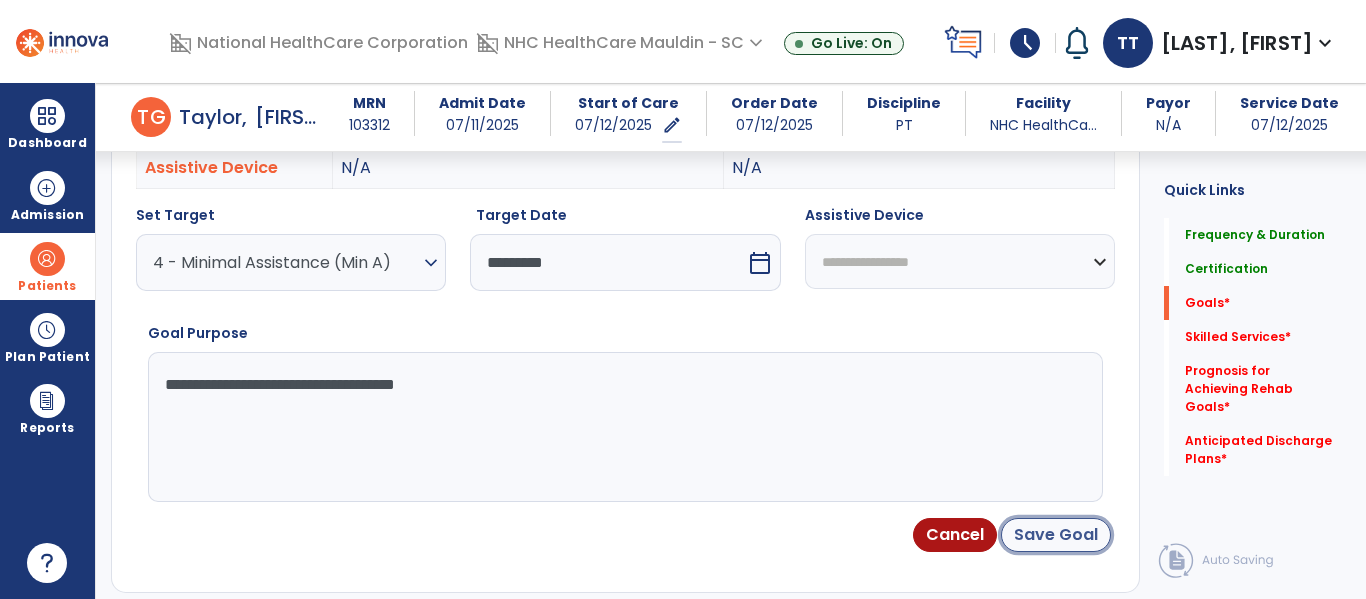 click on "Save Goal" at bounding box center [1056, 535] 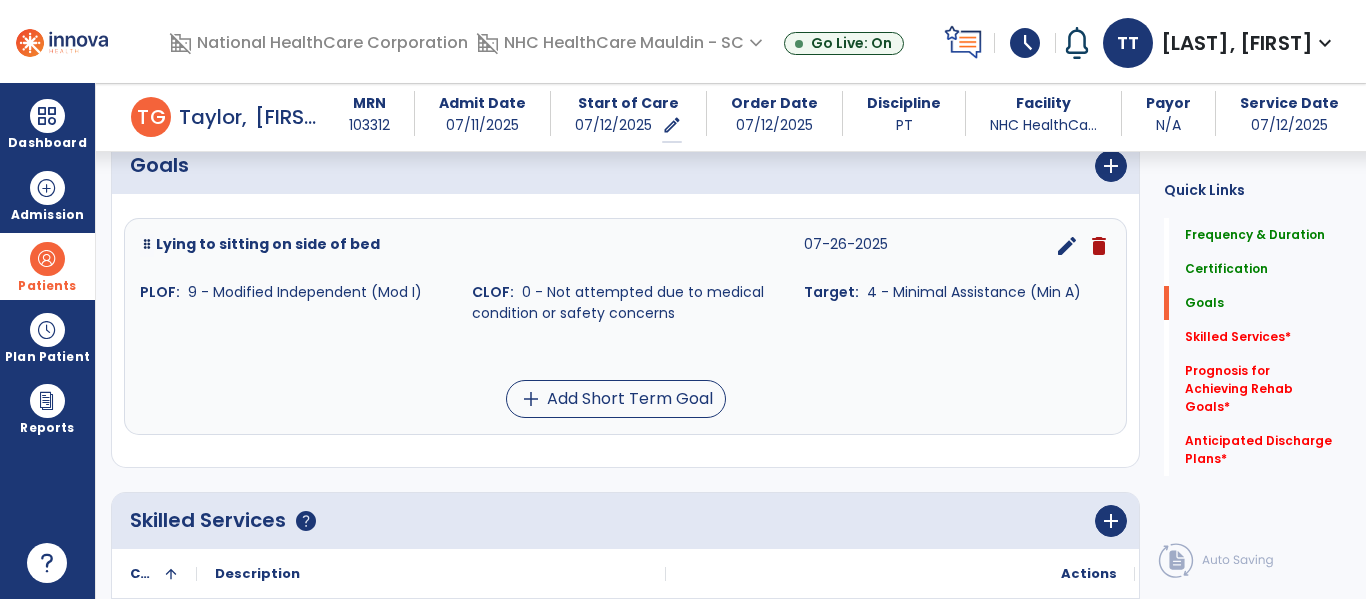 scroll, scrollTop: 480, scrollLeft: 0, axis: vertical 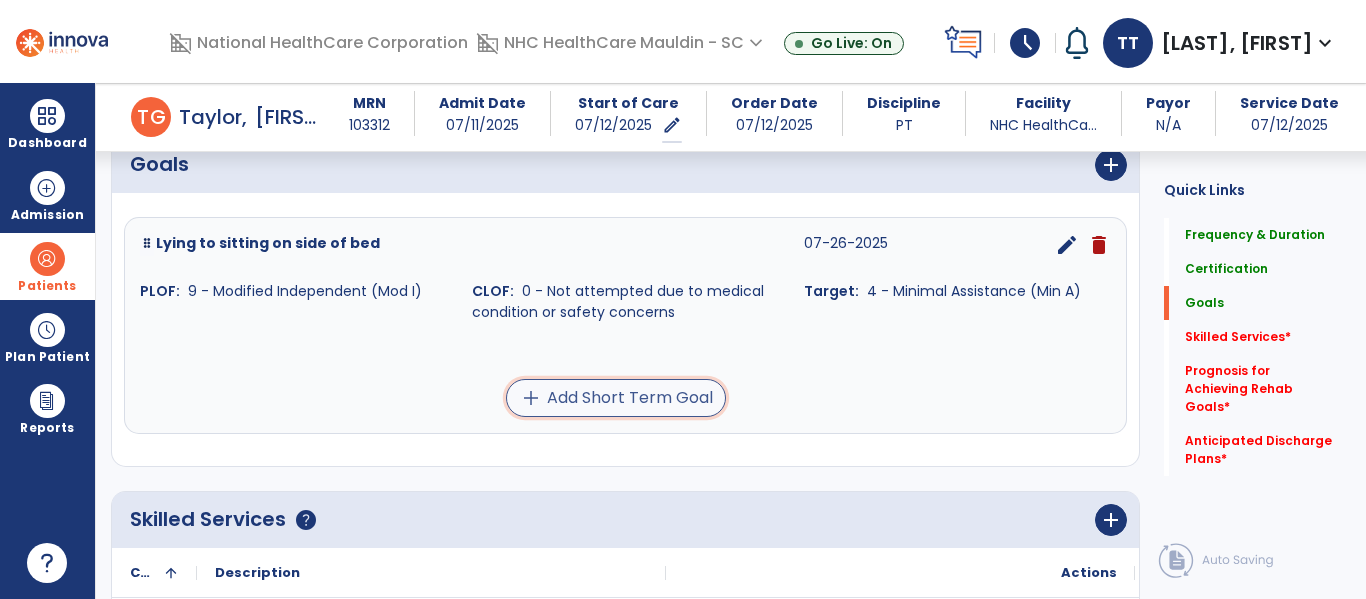 click on "add  Add Short Term Goal" at bounding box center (616, 398) 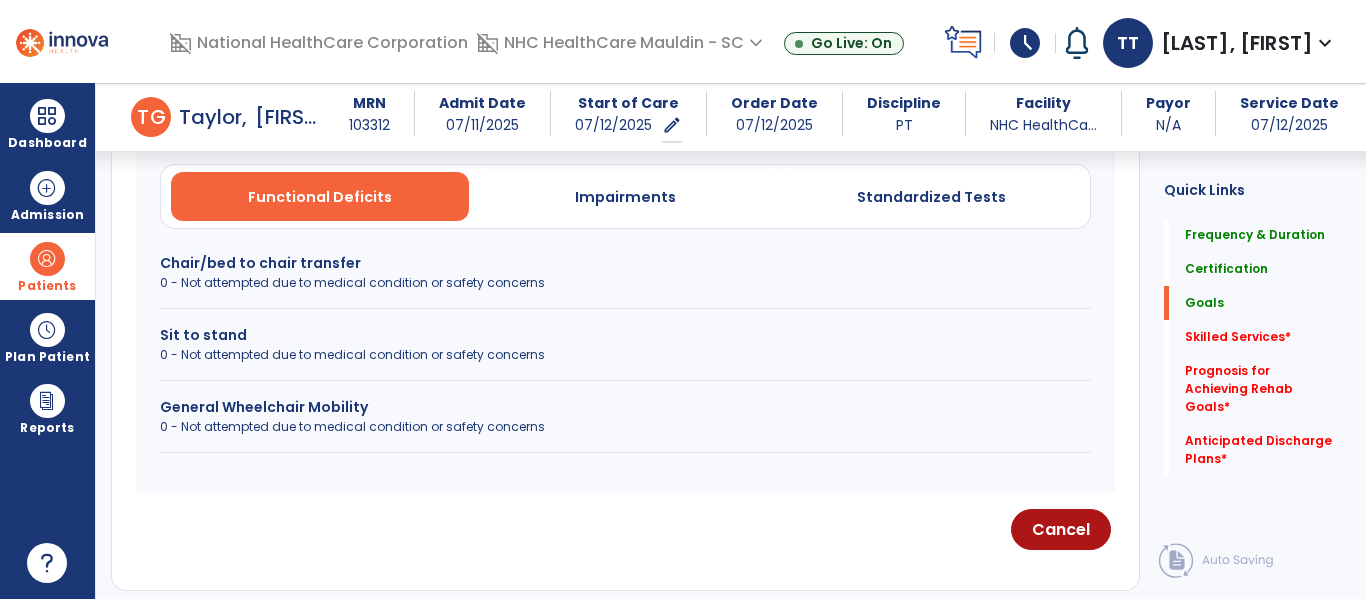 scroll, scrollTop: 602, scrollLeft: 0, axis: vertical 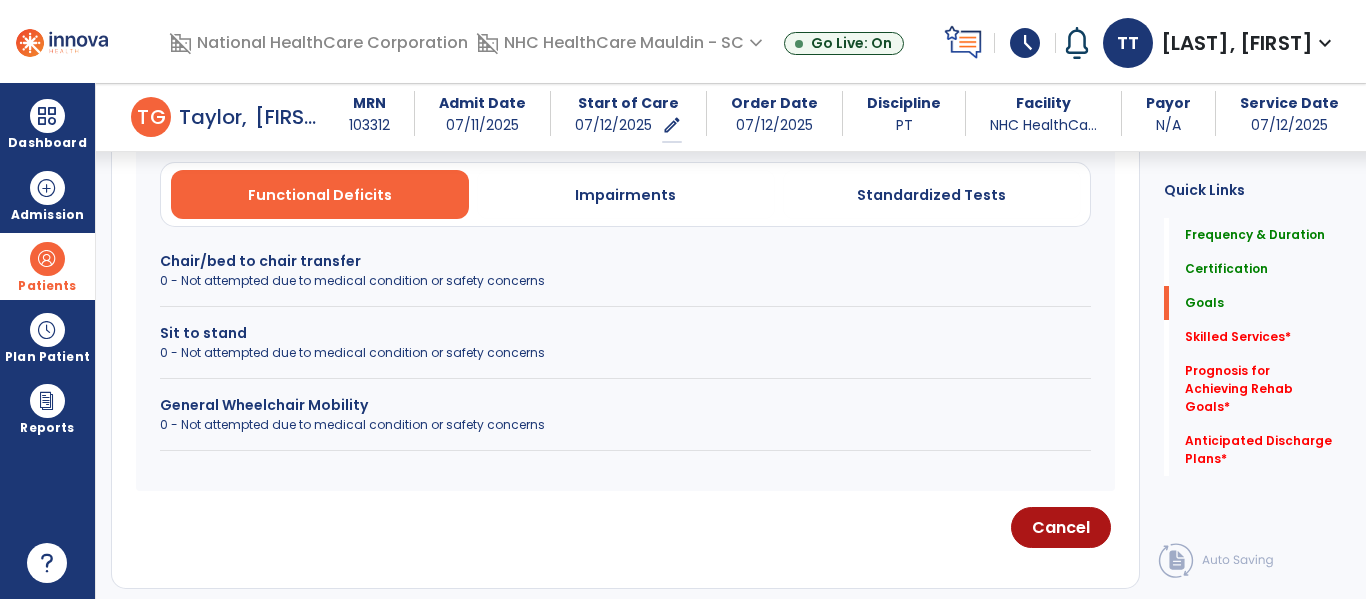 click on "0 - Not attempted due to medical condition or safety concerns" at bounding box center [625, 281] 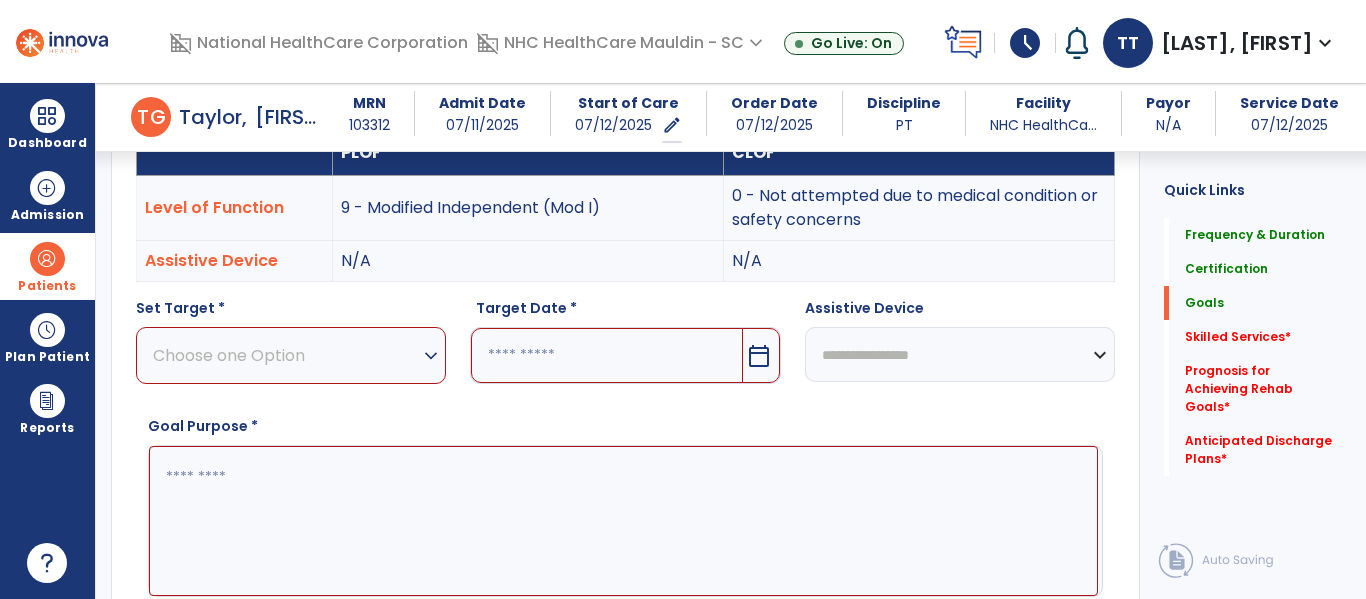 click on "Choose one Option" at bounding box center [286, 355] 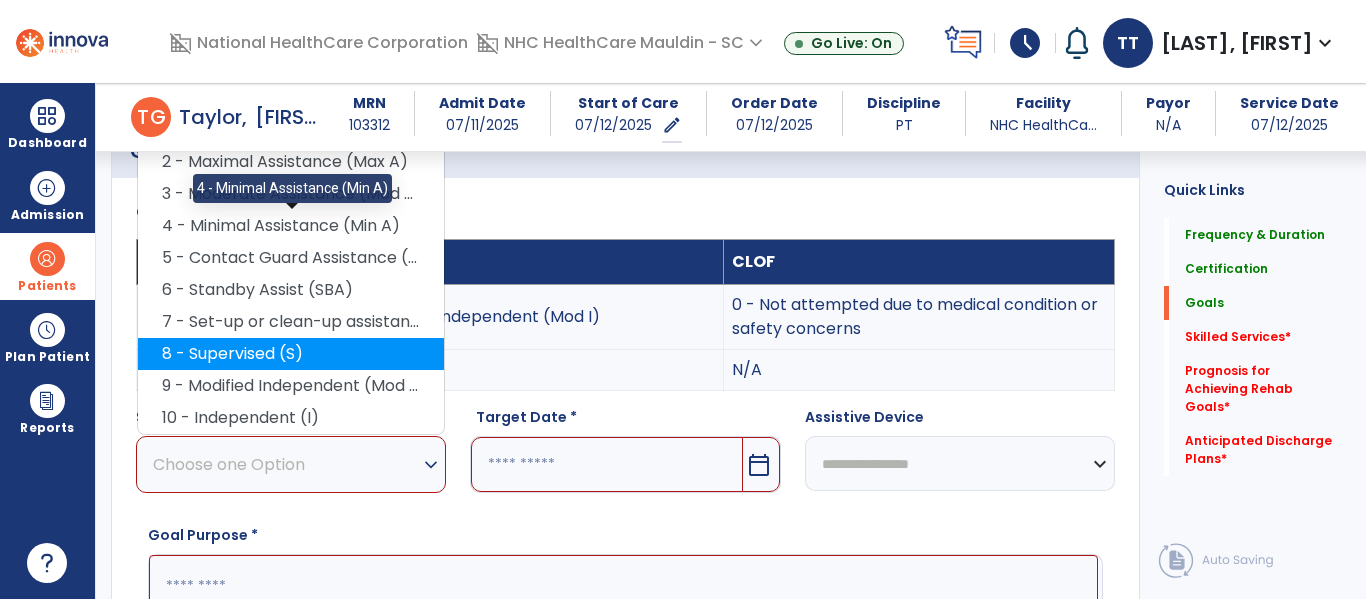 scroll, scrollTop: 482, scrollLeft: 0, axis: vertical 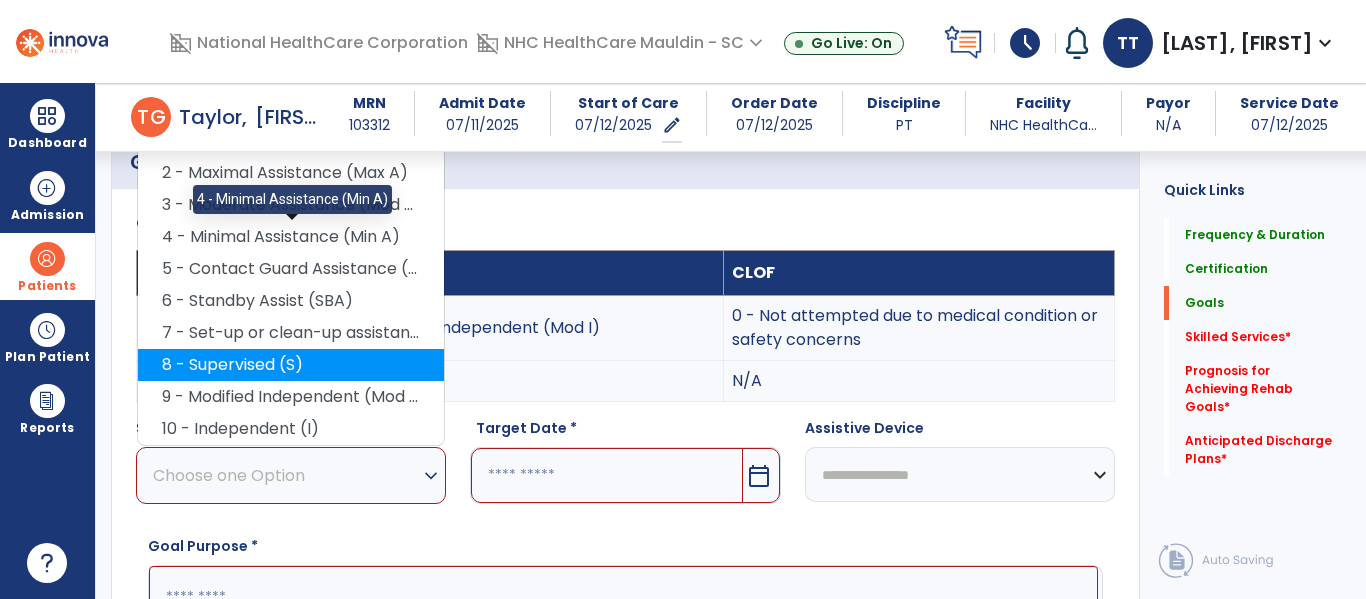 click on "4 - Minimal Assistance (Min A)" at bounding box center [291, 237] 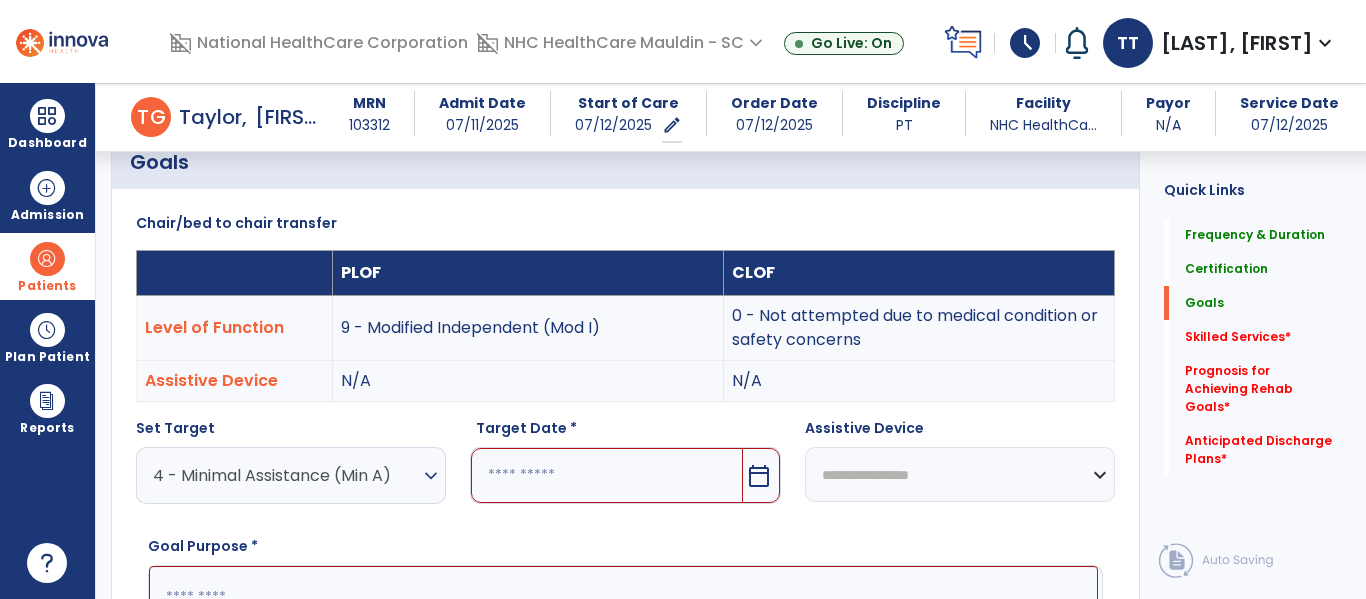 click at bounding box center [606, 475] 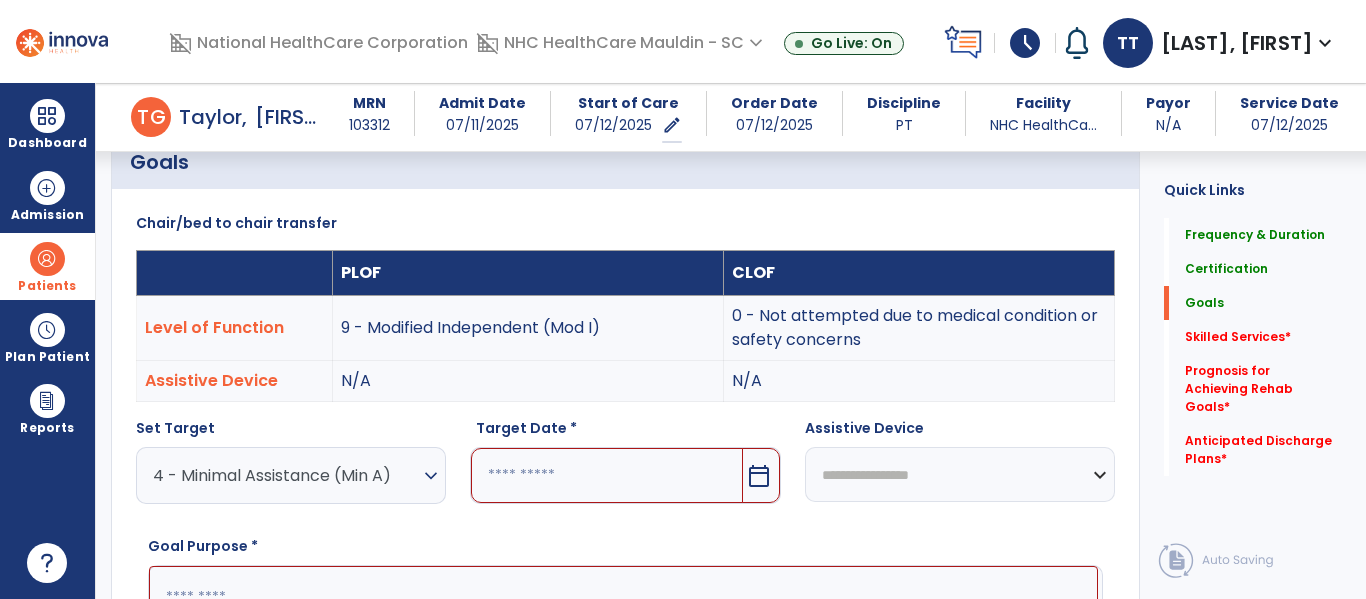 scroll, scrollTop: 785, scrollLeft: 0, axis: vertical 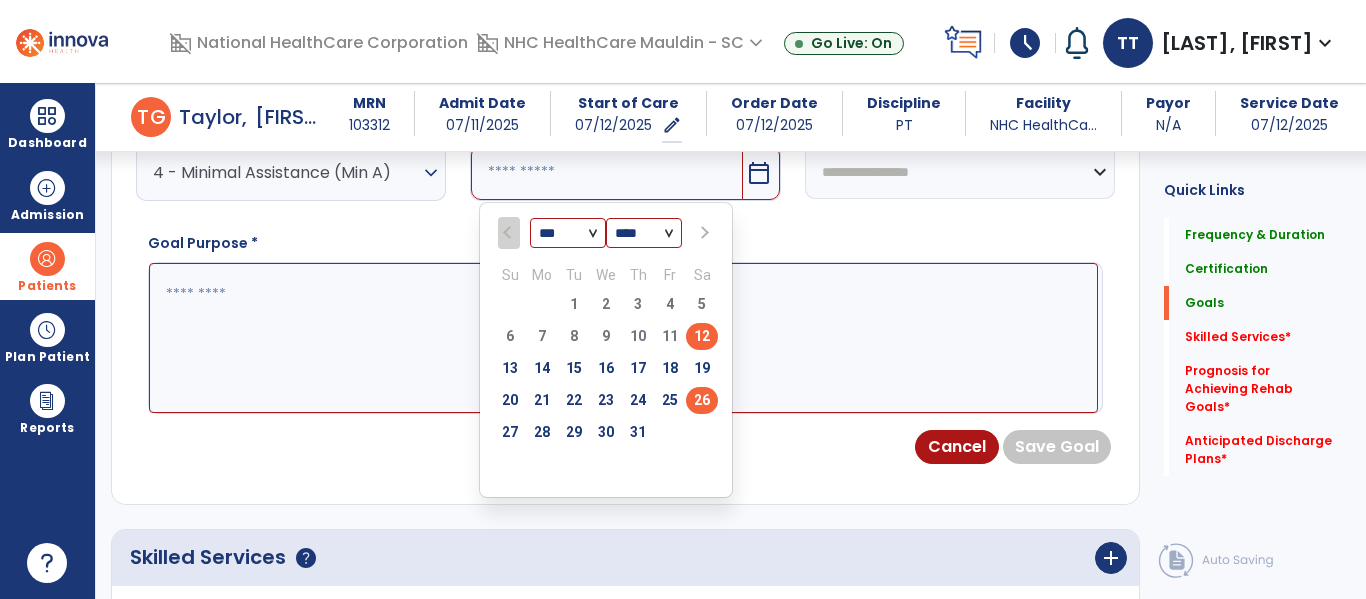 click on "26" at bounding box center [702, 400] 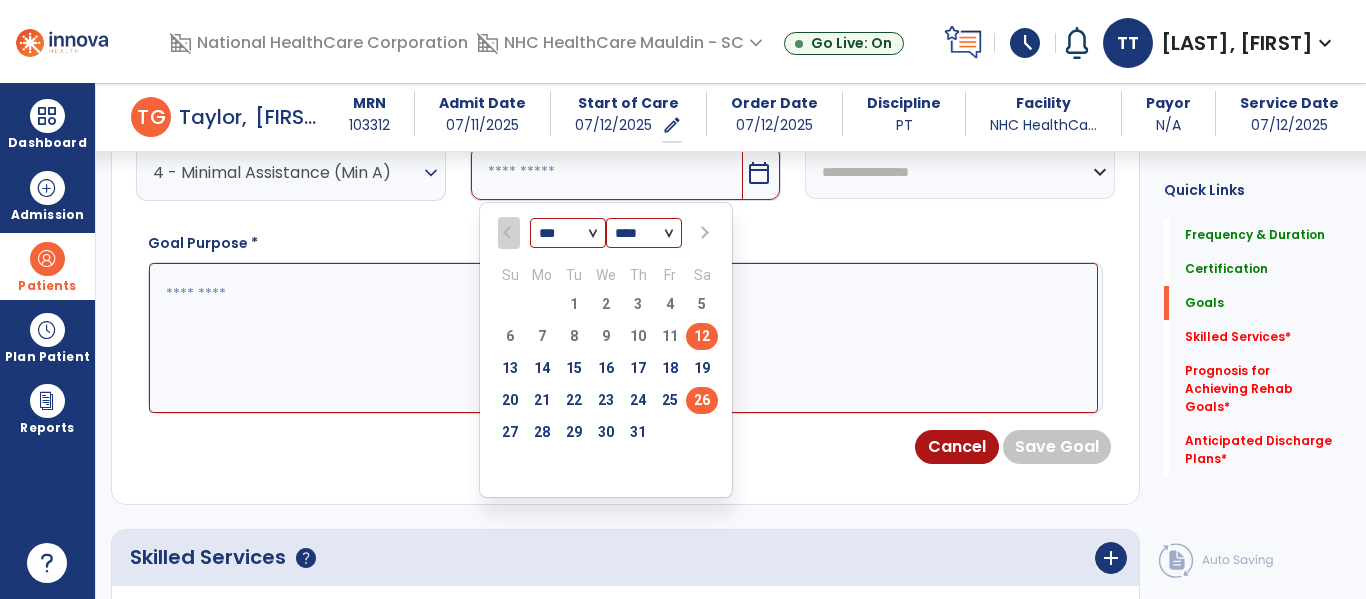 type on "*********" 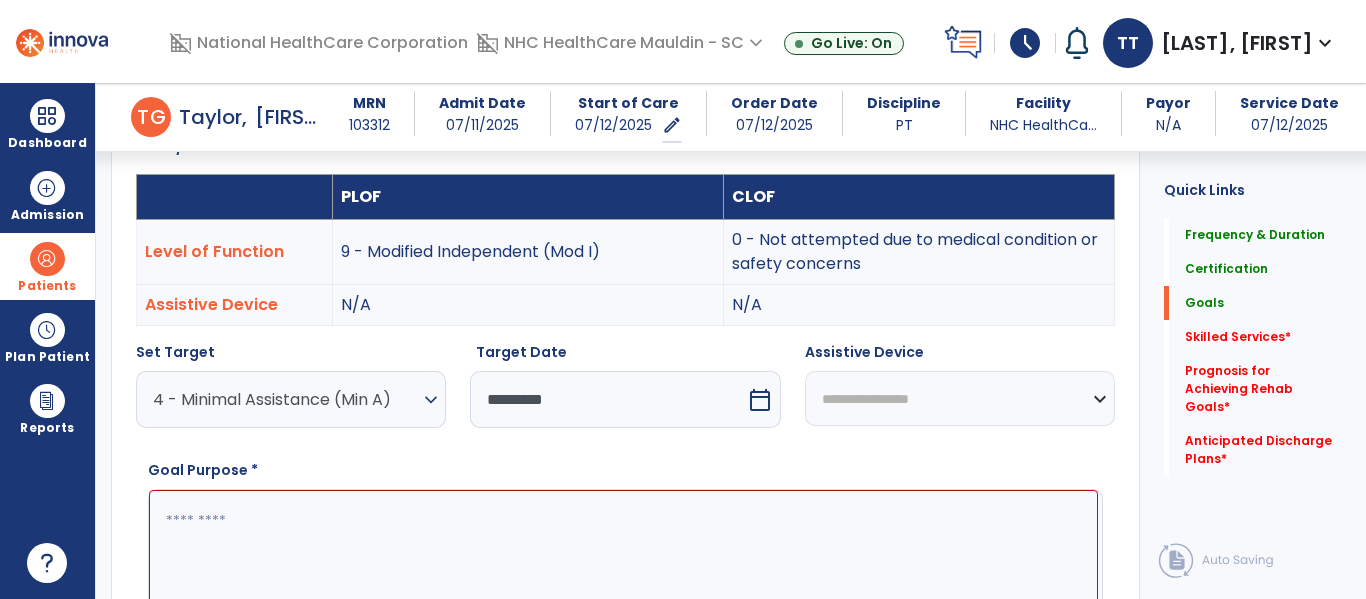 scroll, scrollTop: 571, scrollLeft: 0, axis: vertical 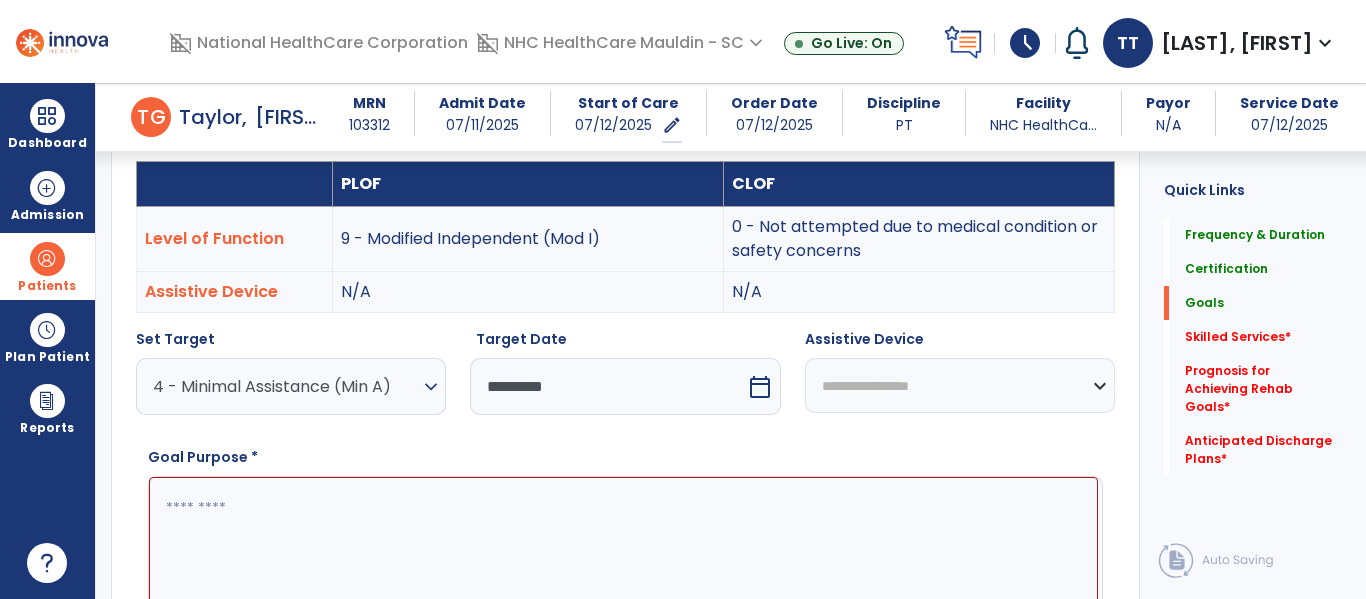 click on "**********" at bounding box center [960, 385] 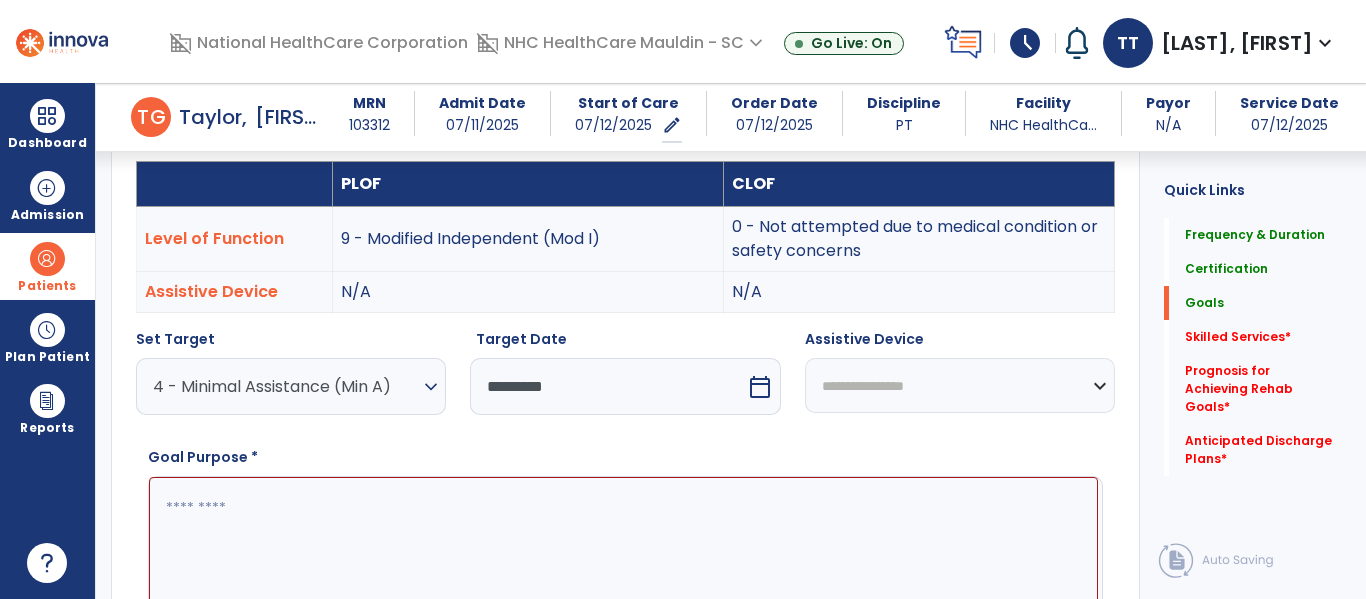 click on "**********" at bounding box center (960, 385) 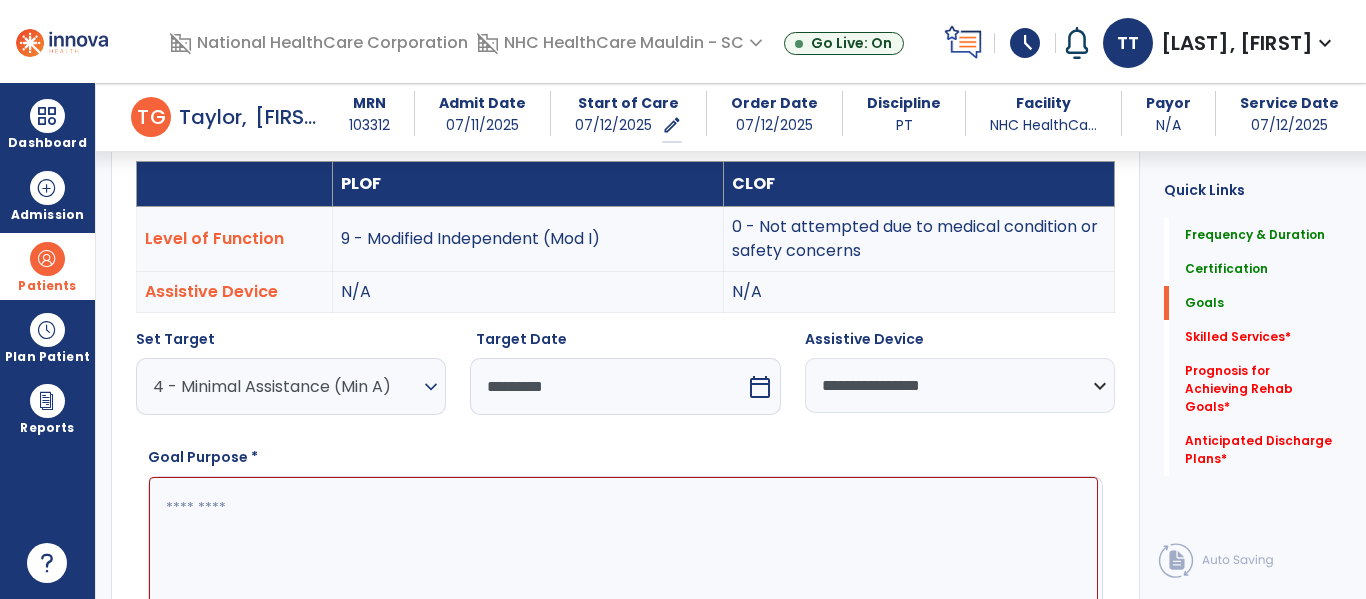 click at bounding box center (623, 552) 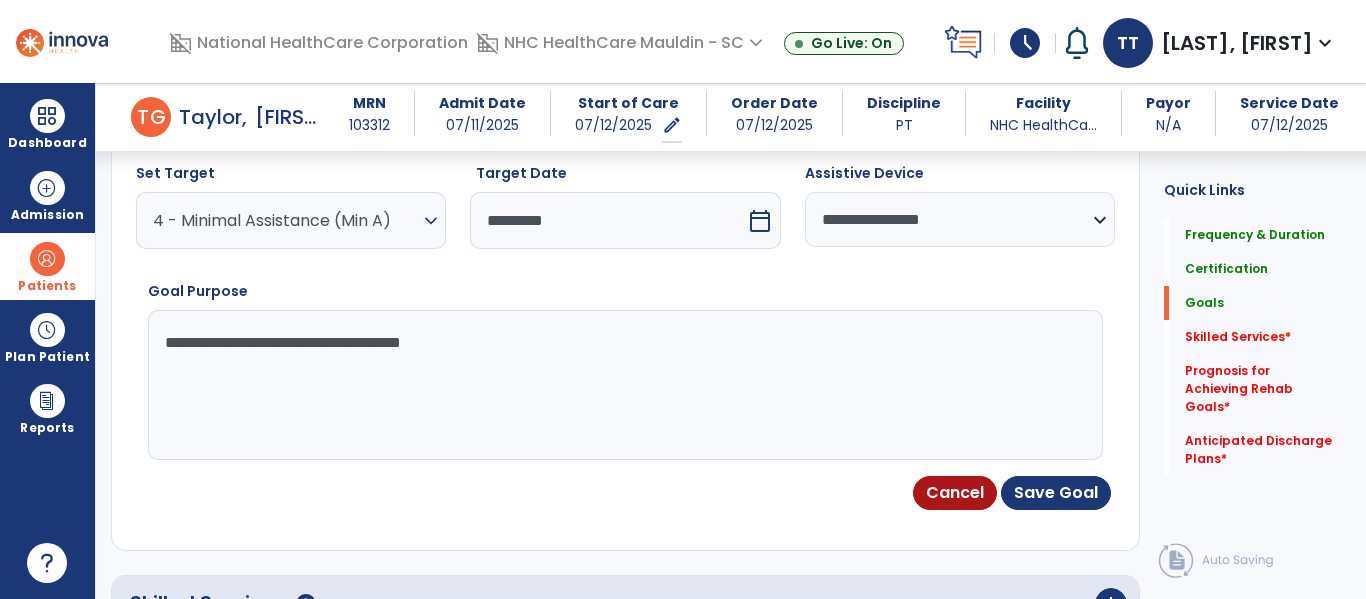 scroll, scrollTop: 738, scrollLeft: 0, axis: vertical 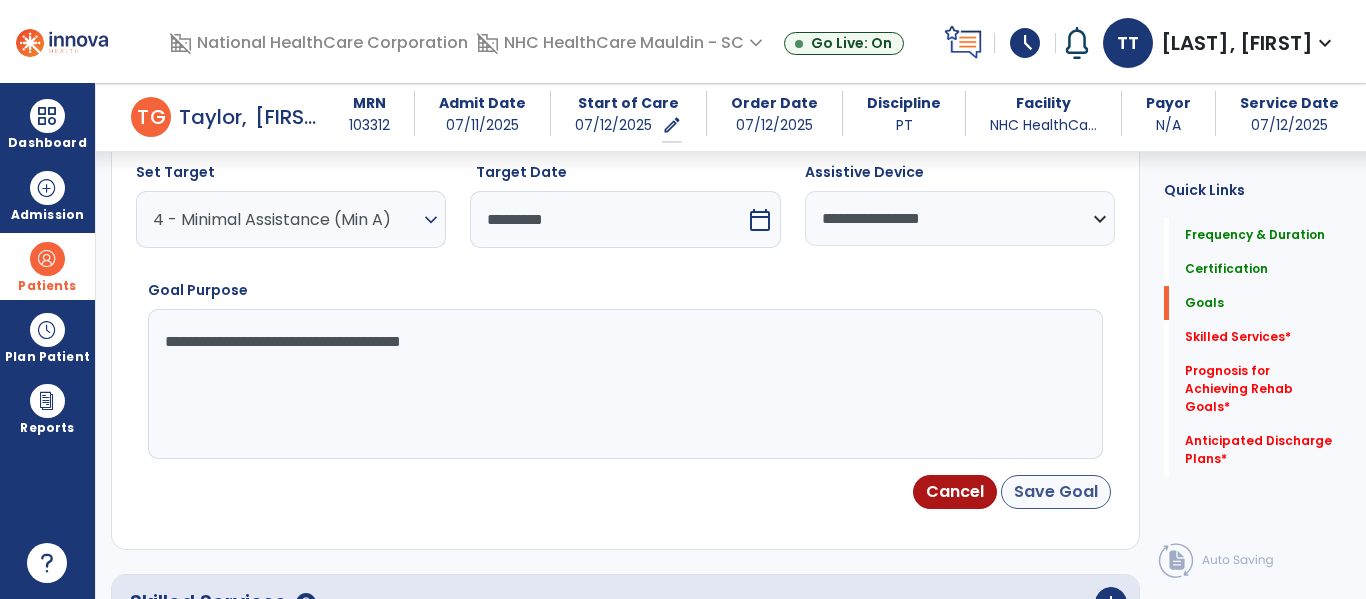 type on "**********" 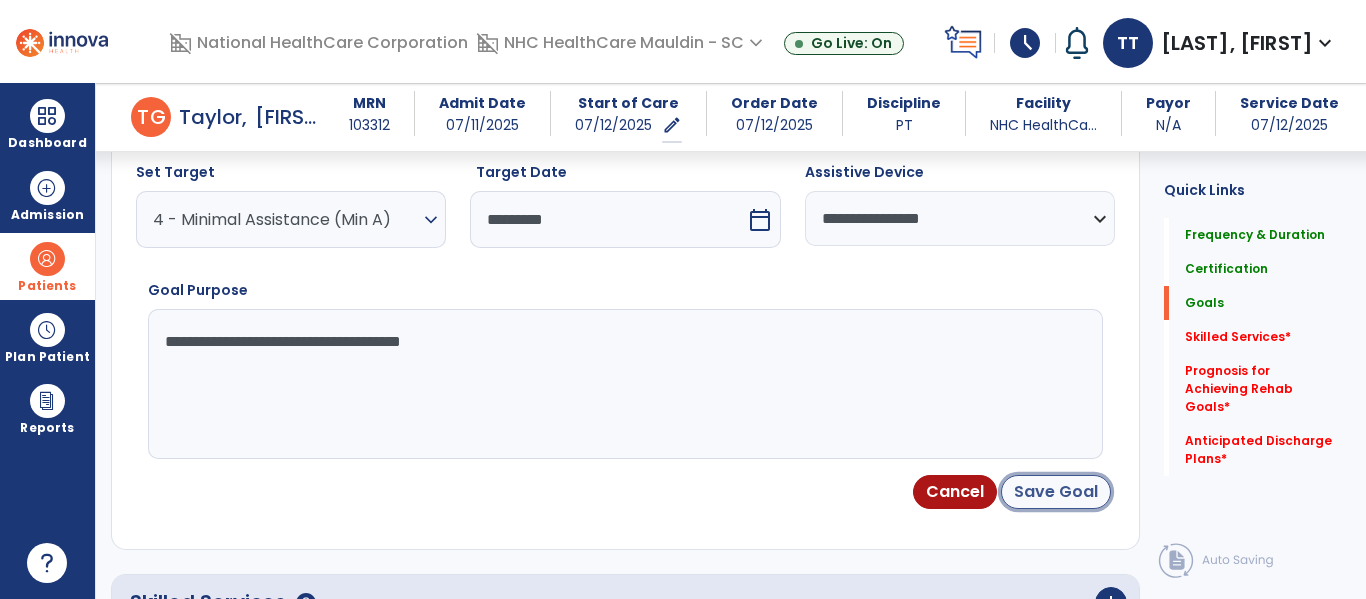 click on "Save Goal" at bounding box center [1056, 492] 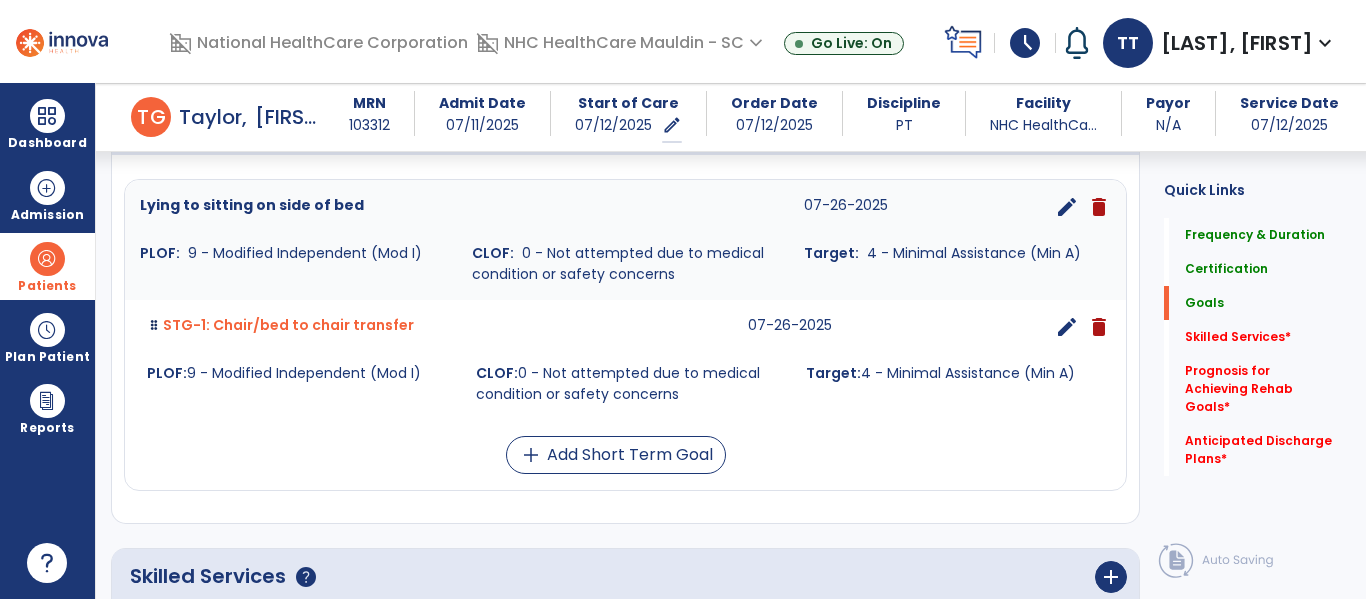 scroll, scrollTop: 503, scrollLeft: 0, axis: vertical 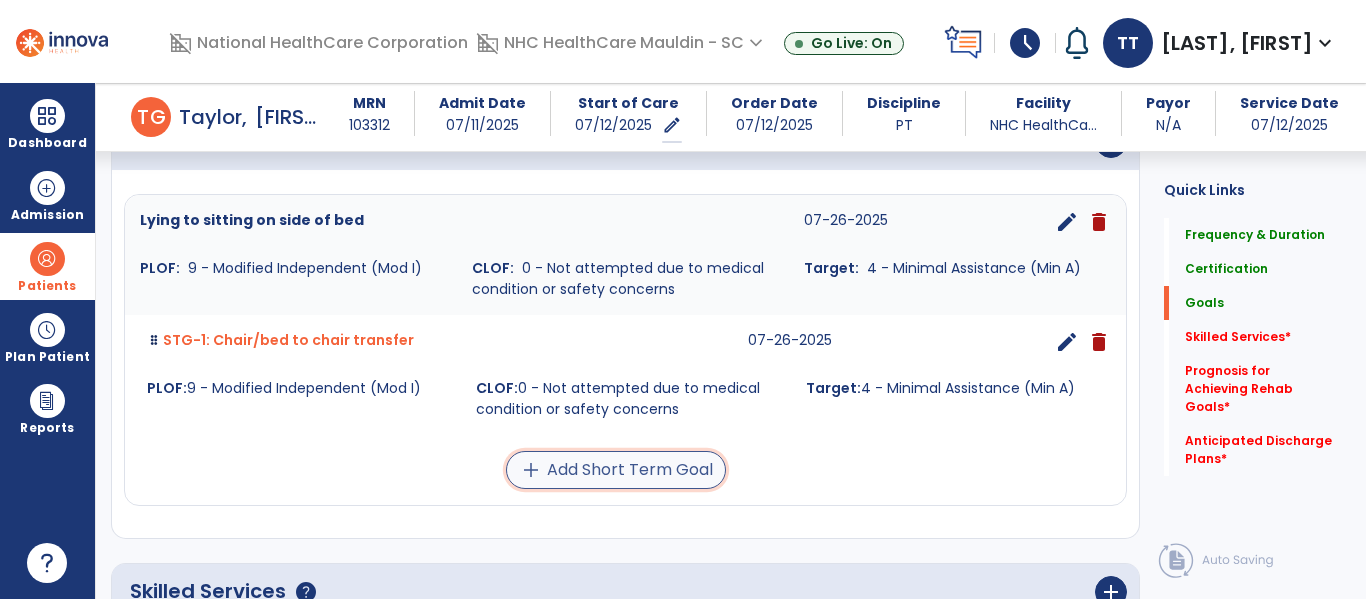 click on "add  Add Short Term Goal" at bounding box center [616, 470] 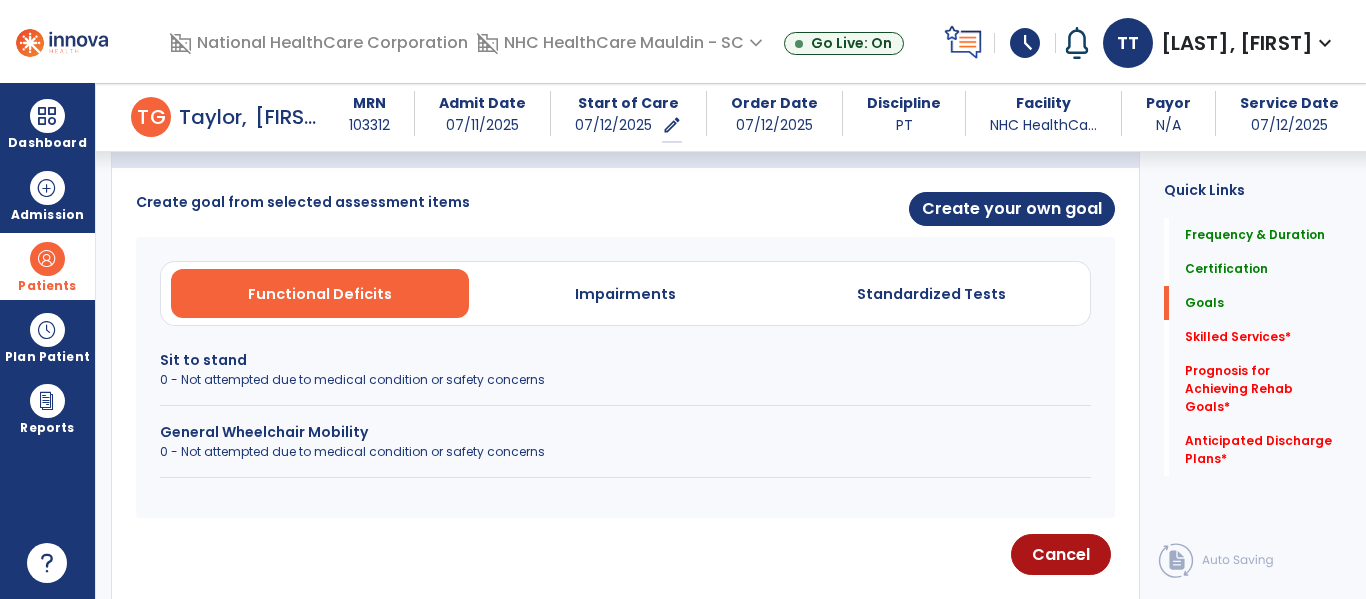 click on "0 - Not attempted due to medical condition or safety concerns" at bounding box center [625, 380] 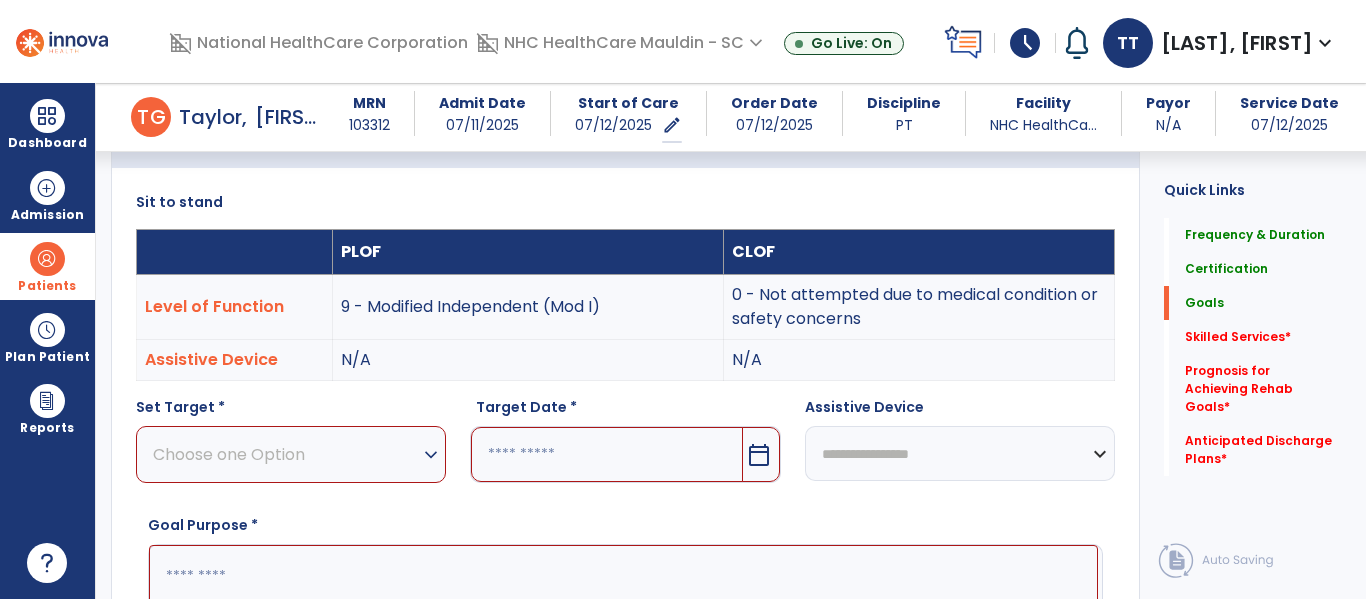click on "Choose one Option" at bounding box center (286, 454) 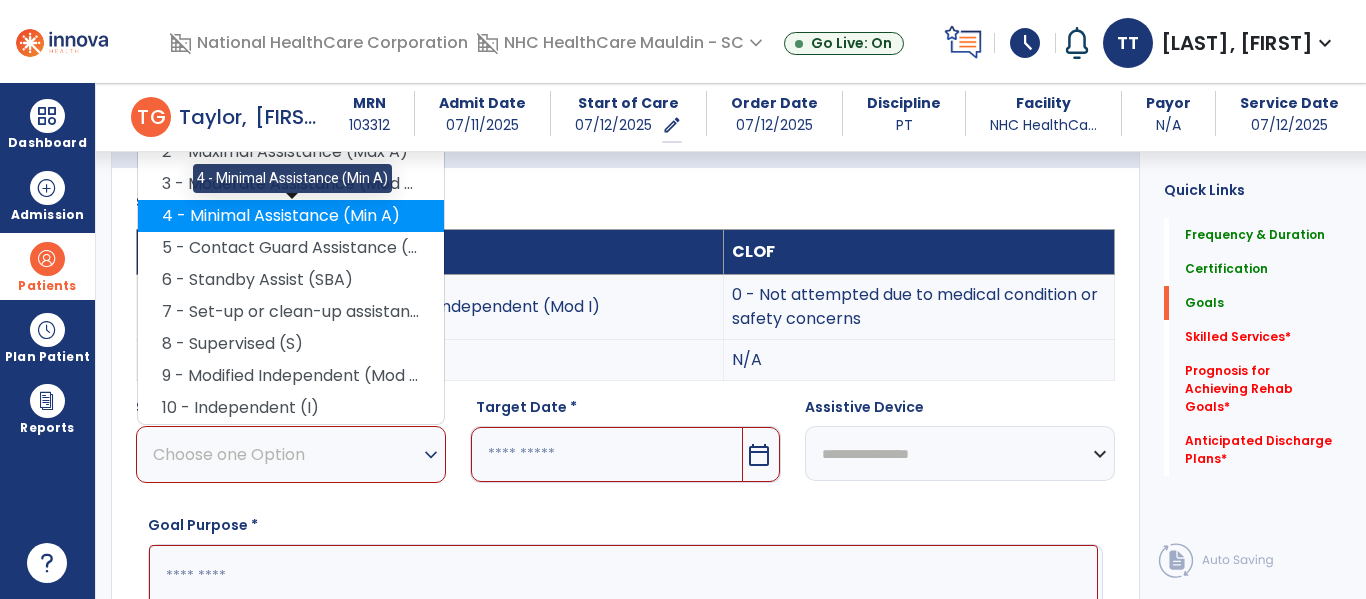 click on "4 - Minimal Assistance (Min A)" at bounding box center (291, 216) 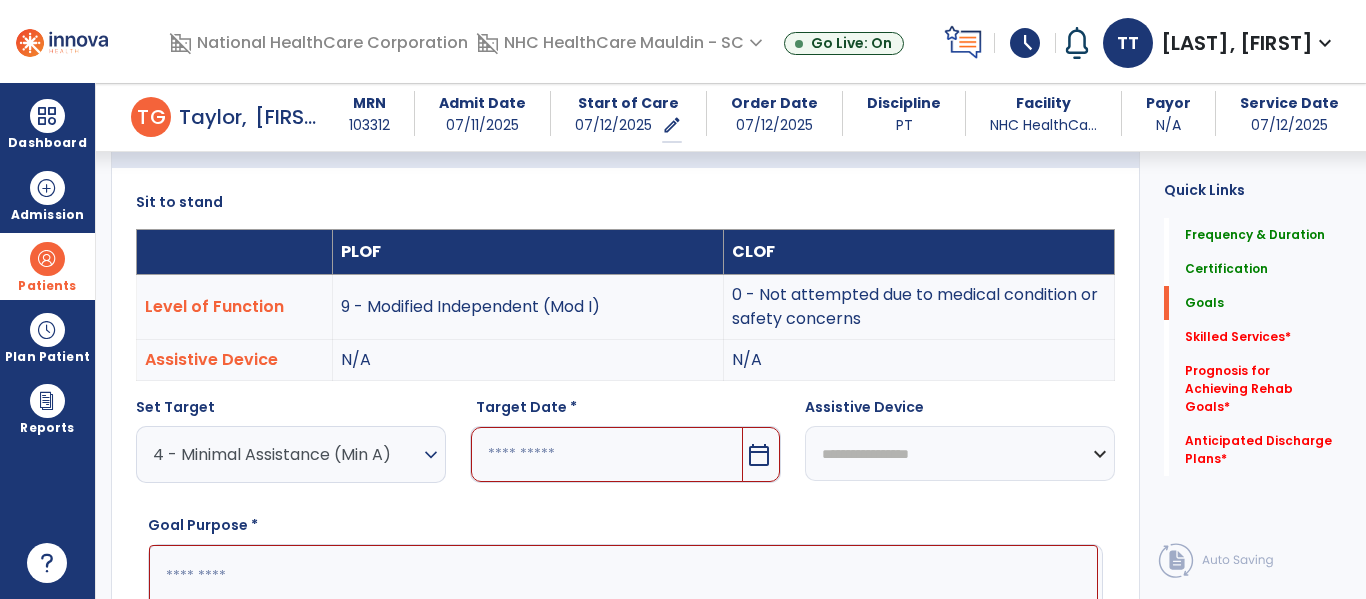 click at bounding box center [606, 454] 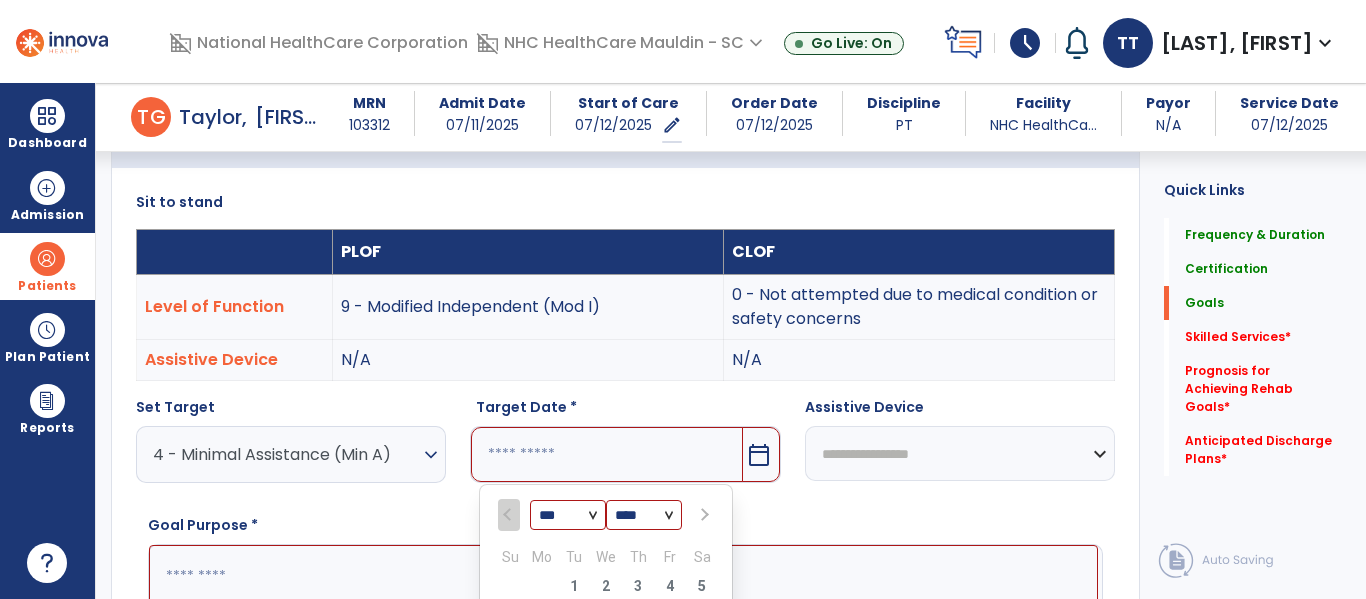 scroll, scrollTop: 785, scrollLeft: 0, axis: vertical 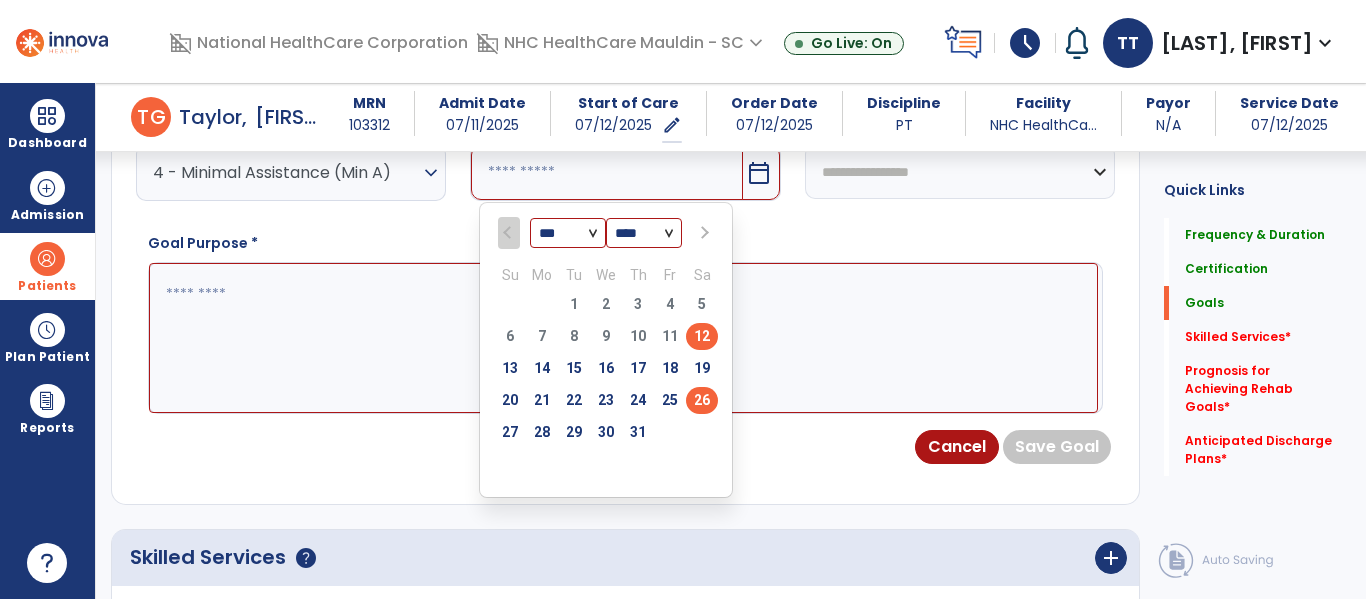 click on "26" at bounding box center (702, 400) 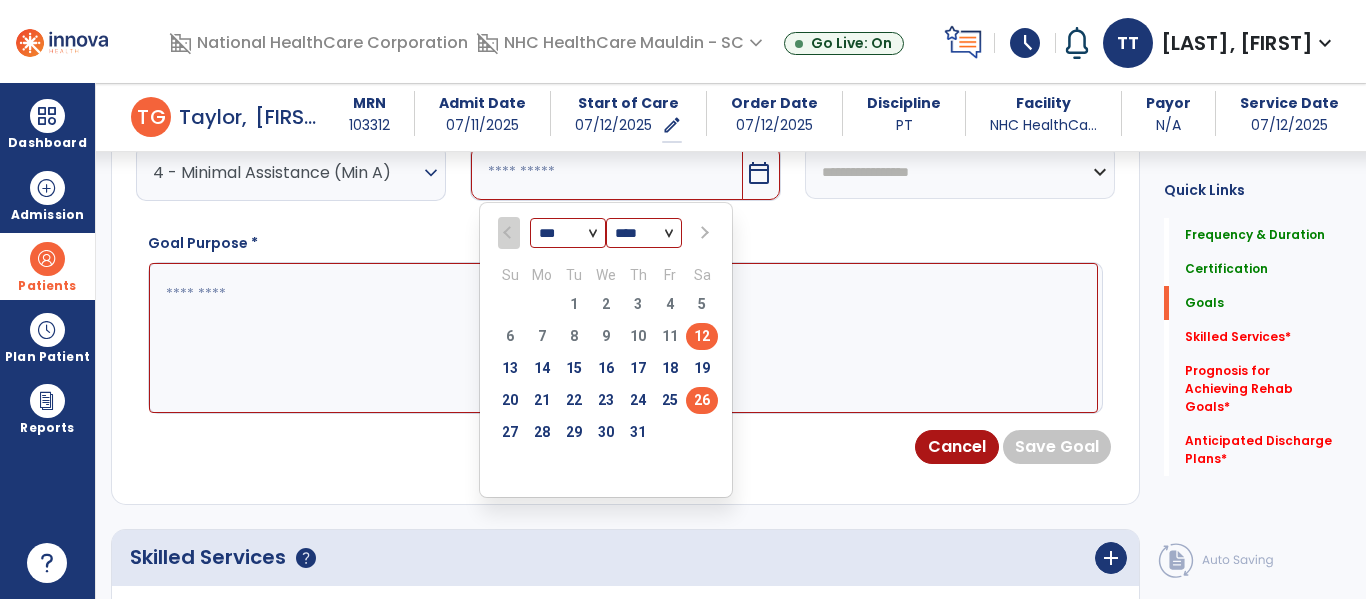 type on "*********" 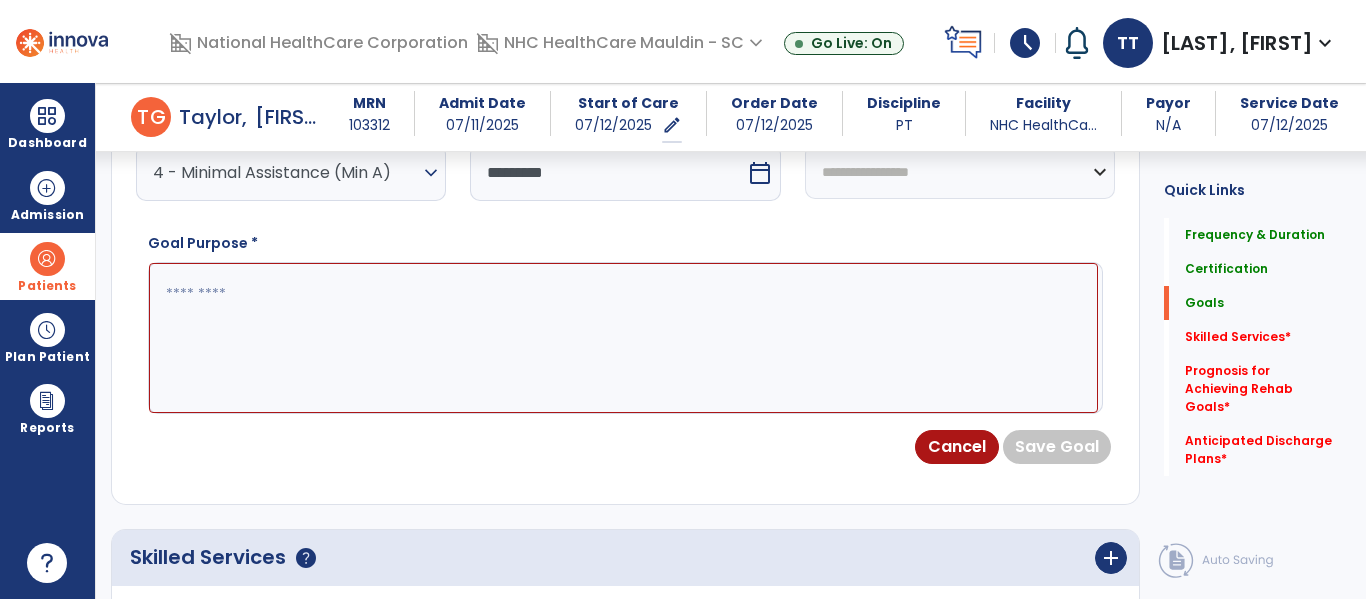 click on "**********" at bounding box center (960, 171) 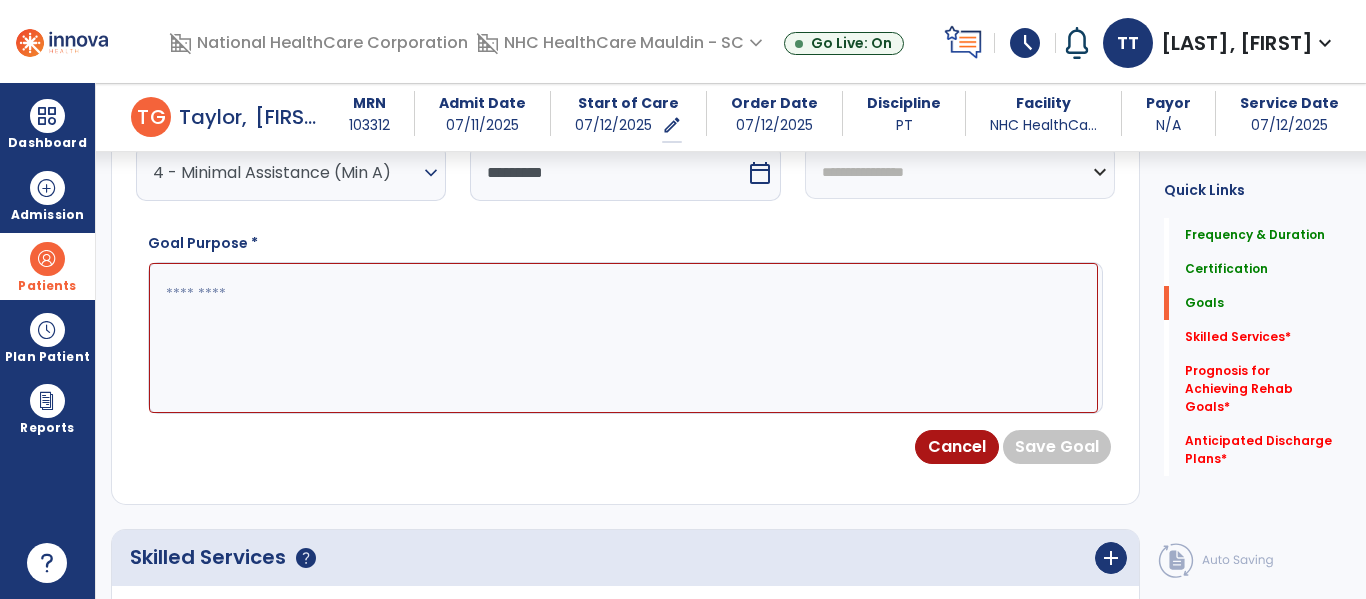 click on "**********" at bounding box center [960, 171] 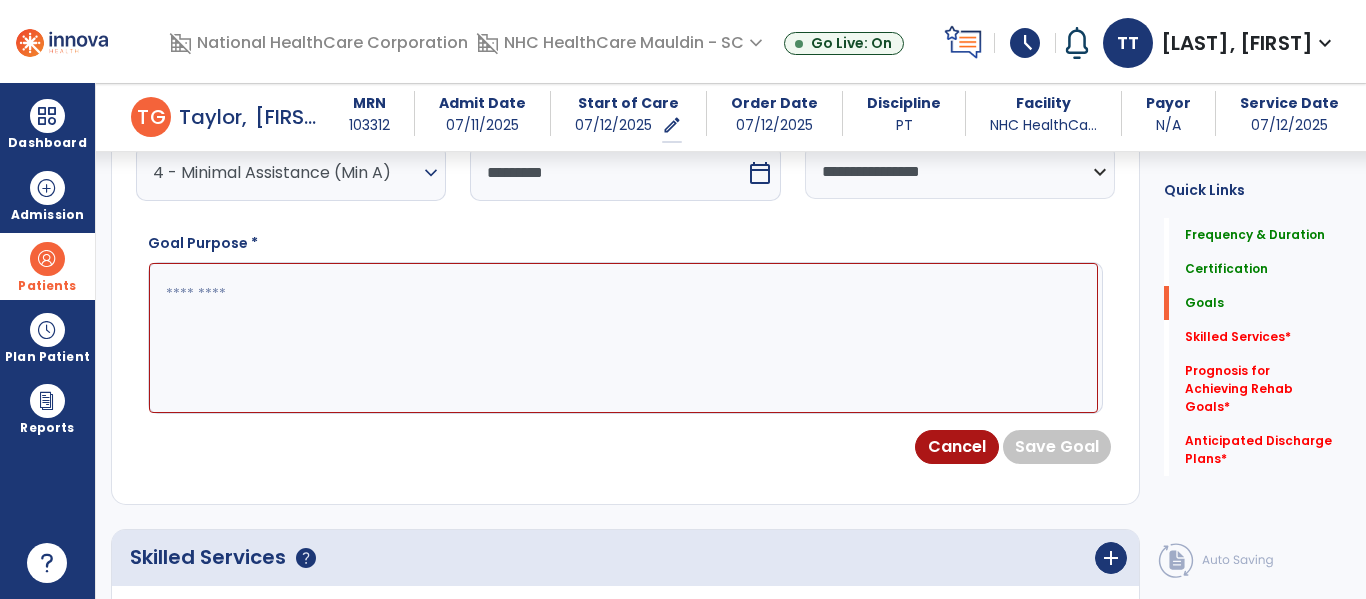 click at bounding box center (623, 338) 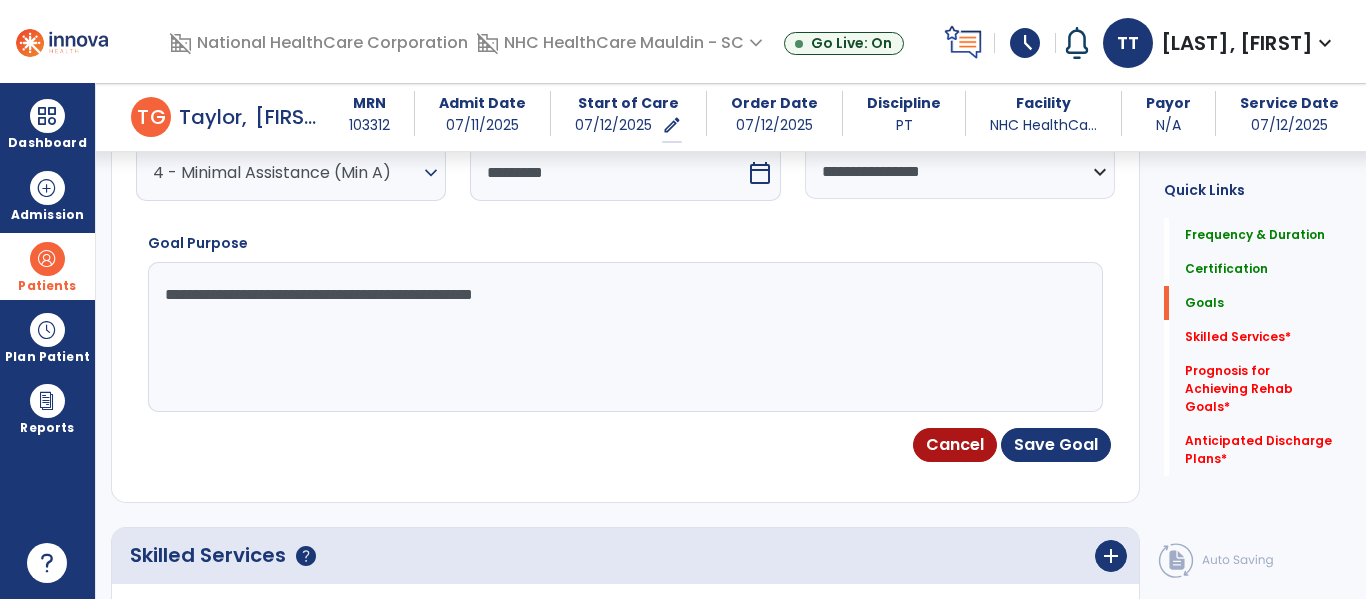 type on "**********" 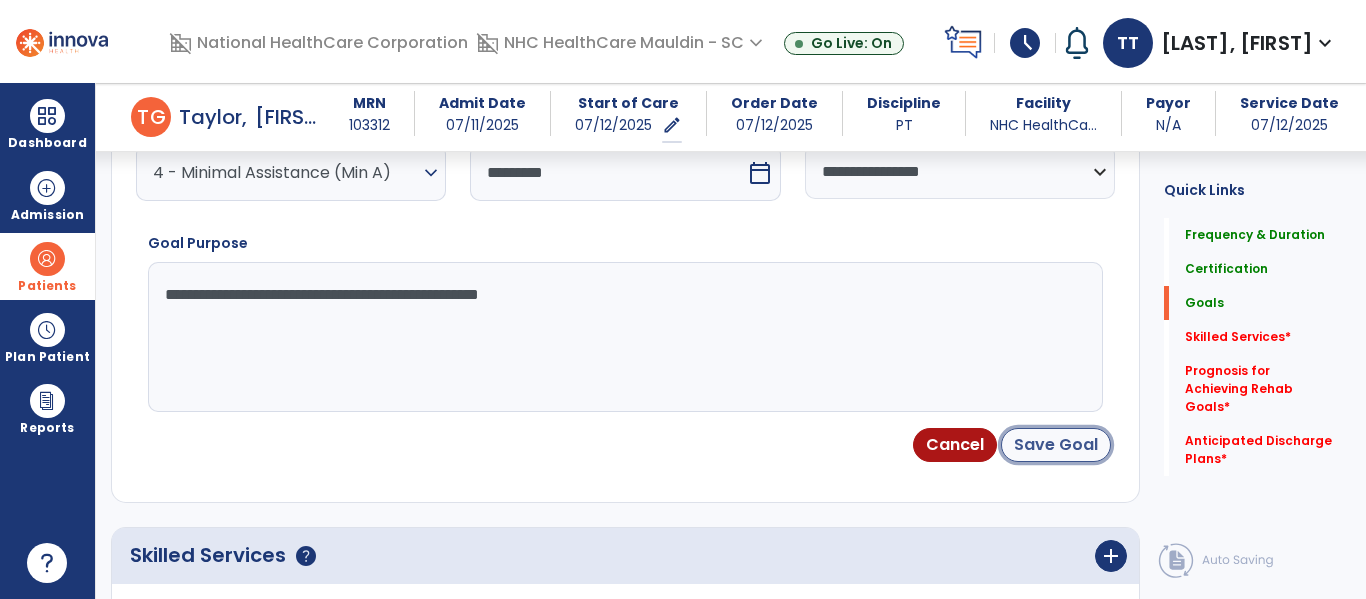 click on "Save Goal" at bounding box center [1056, 445] 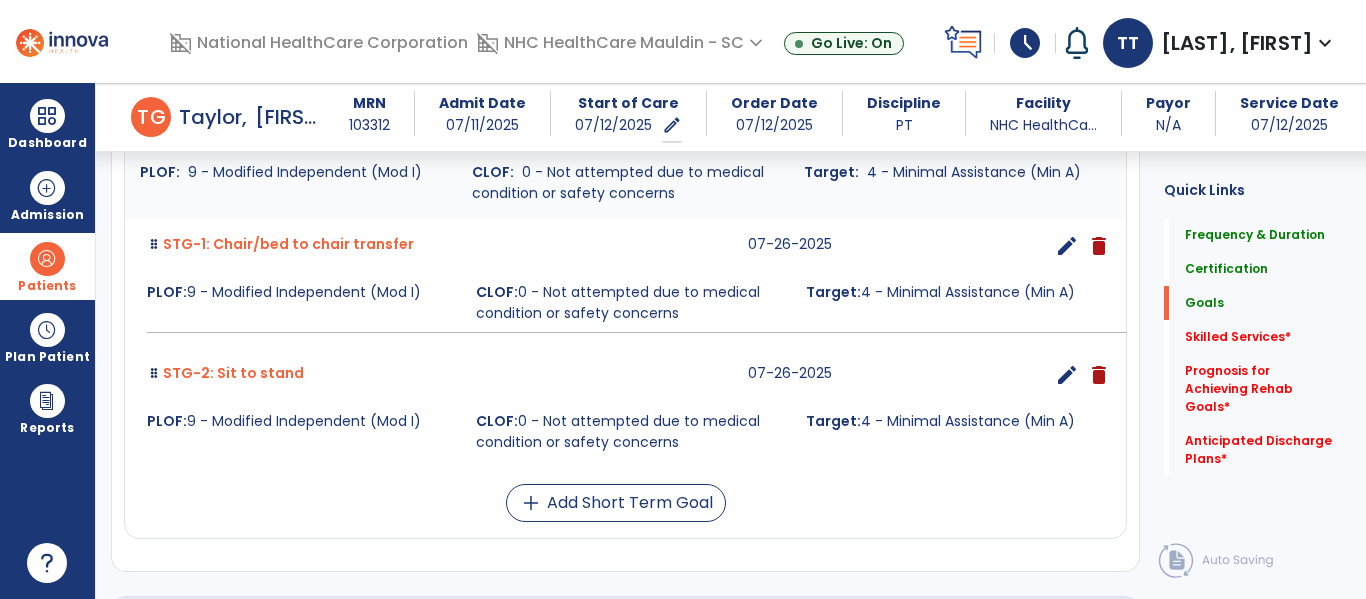 scroll, scrollTop: 472, scrollLeft: 0, axis: vertical 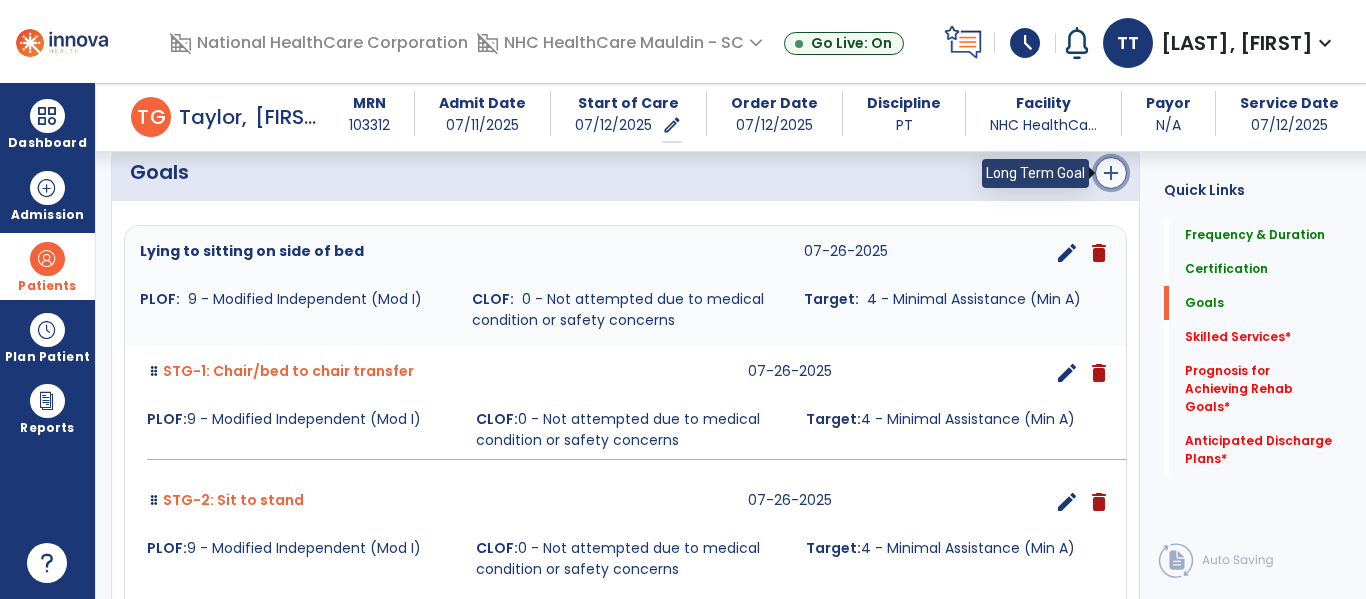 click on "add" at bounding box center [1111, 173] 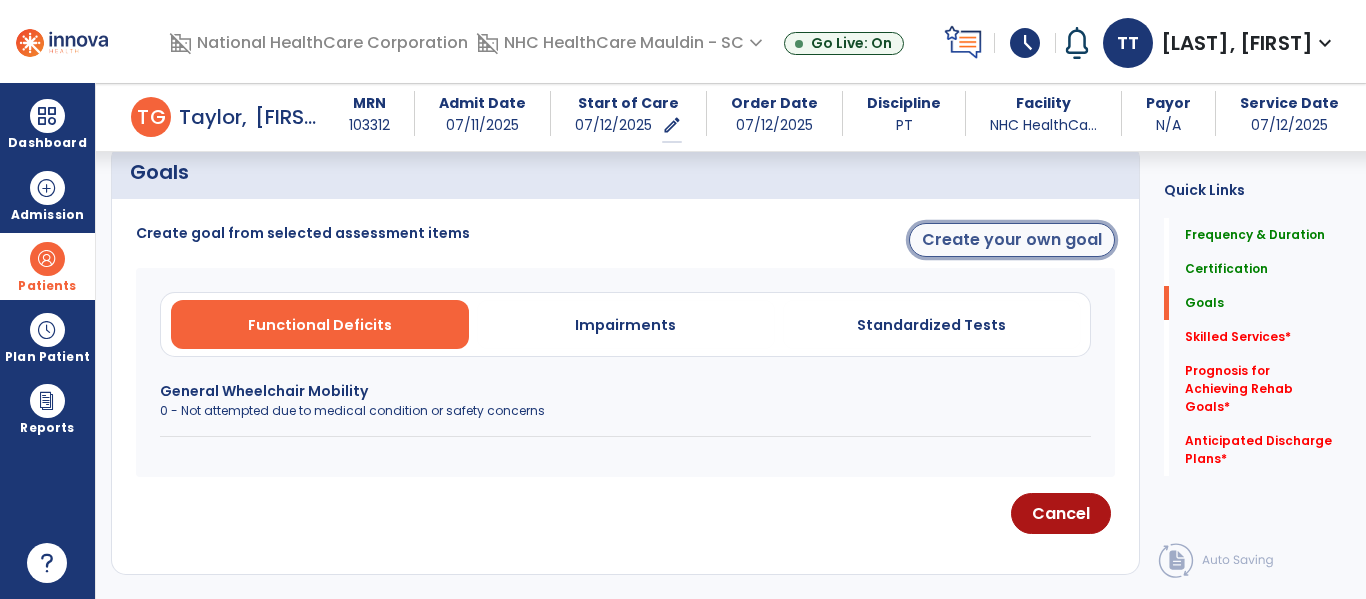 click on "Create your own goal" at bounding box center [1012, 240] 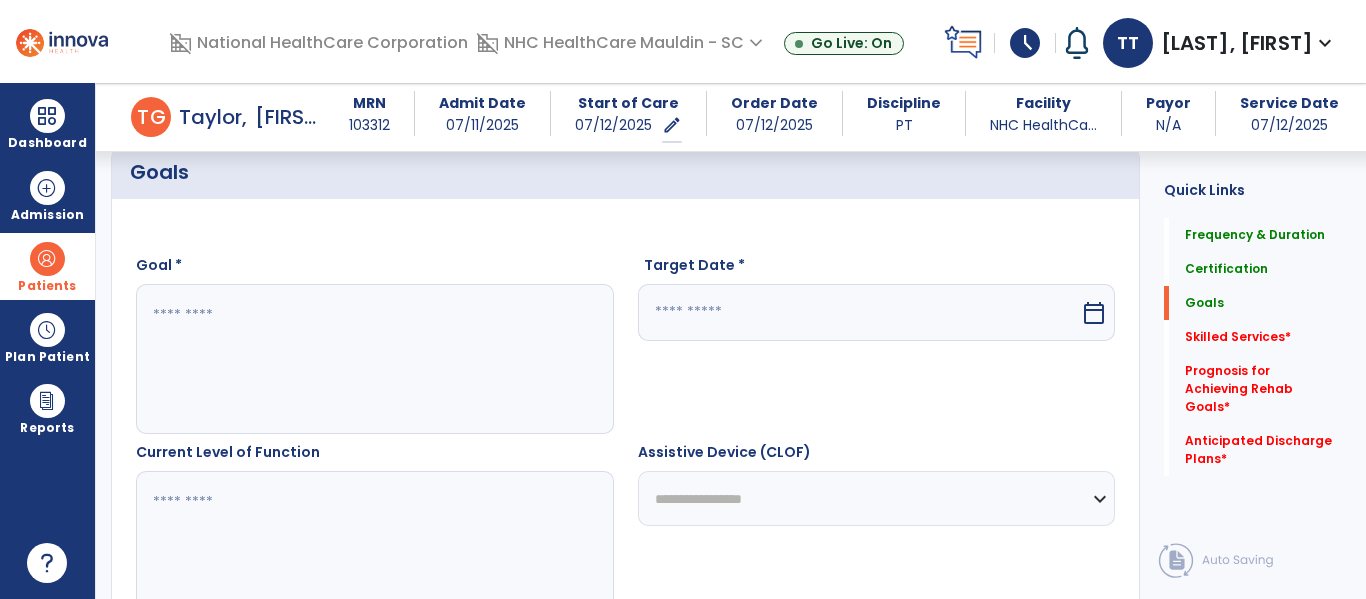 click at bounding box center (374, 359) 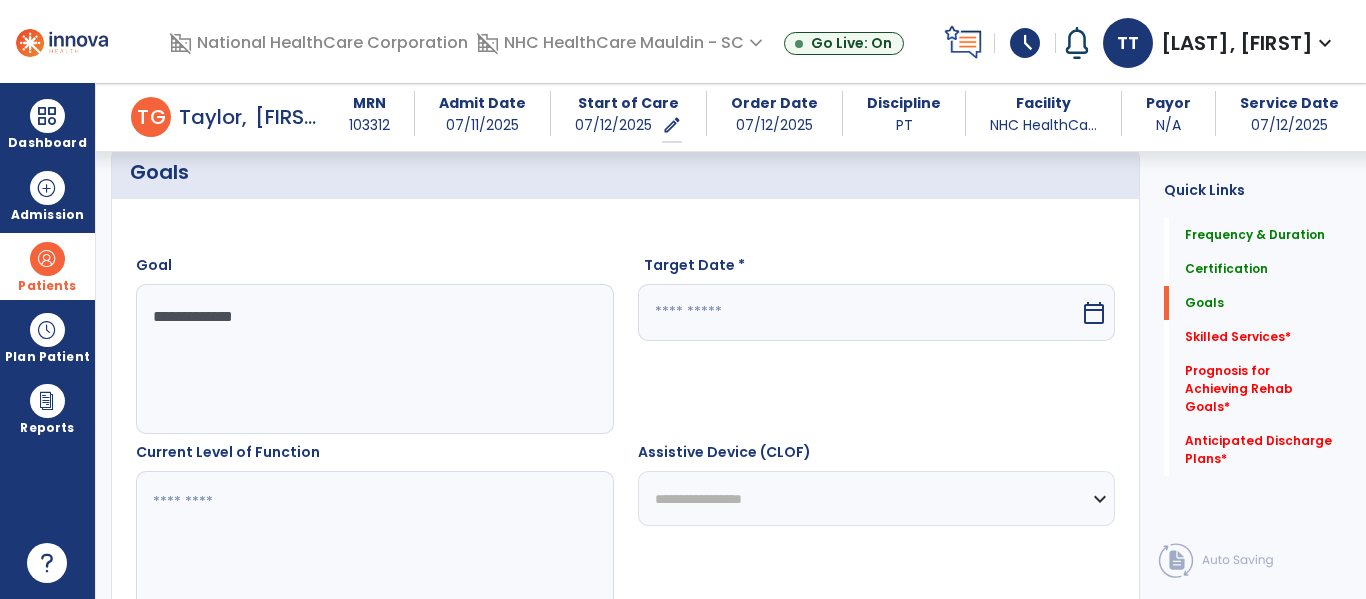 type on "**********" 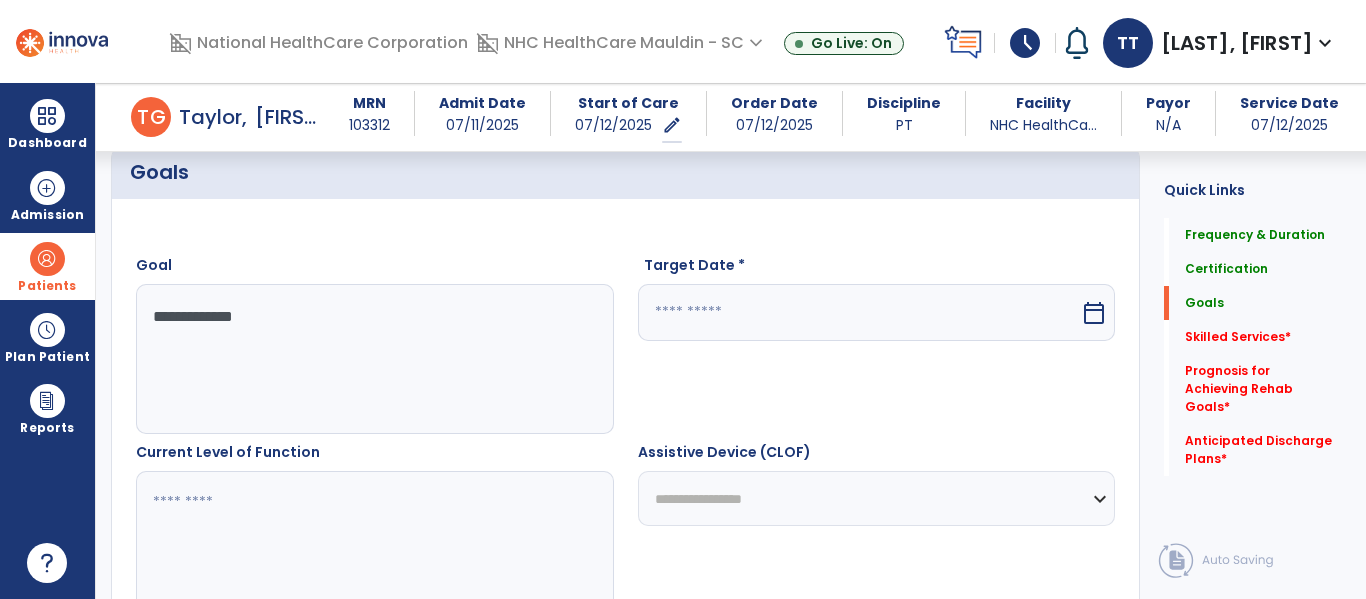 click at bounding box center [859, 312] 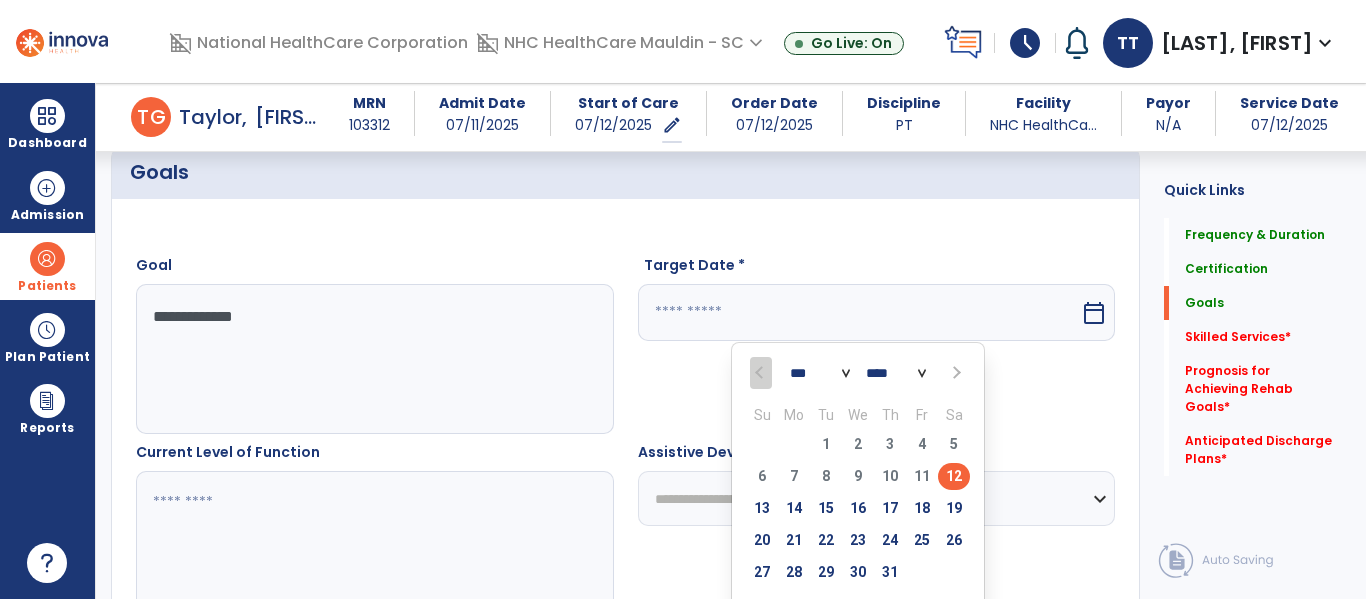 click at bounding box center (954, 373) 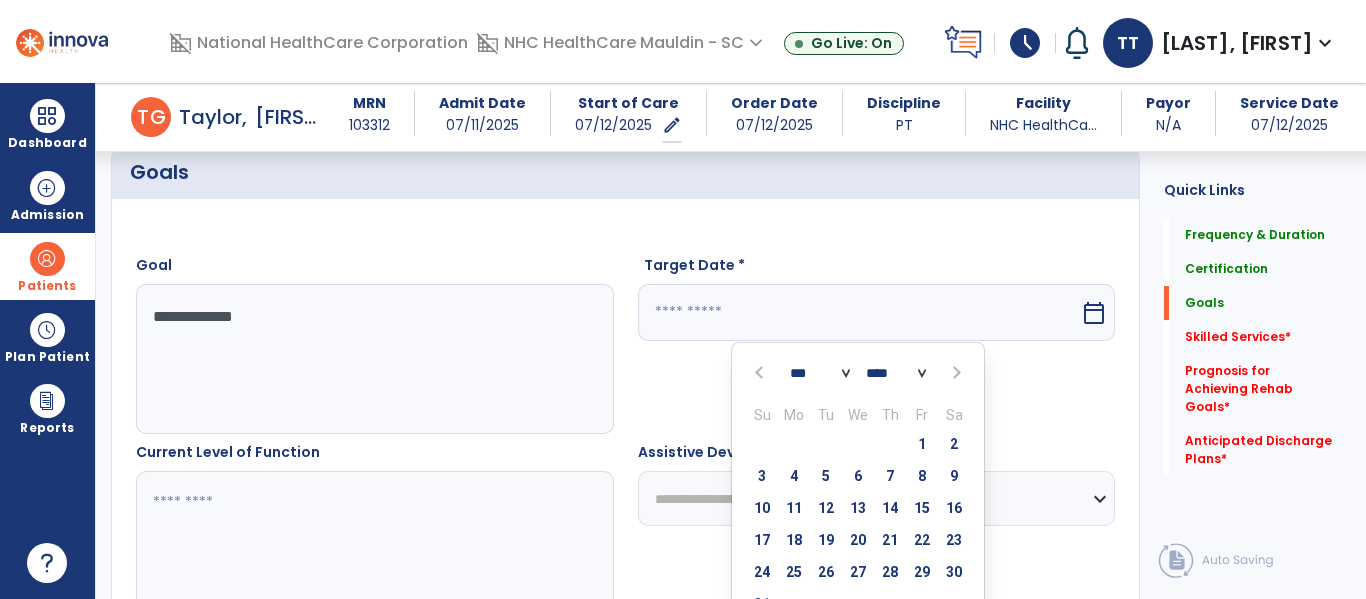 click at bounding box center (954, 373) 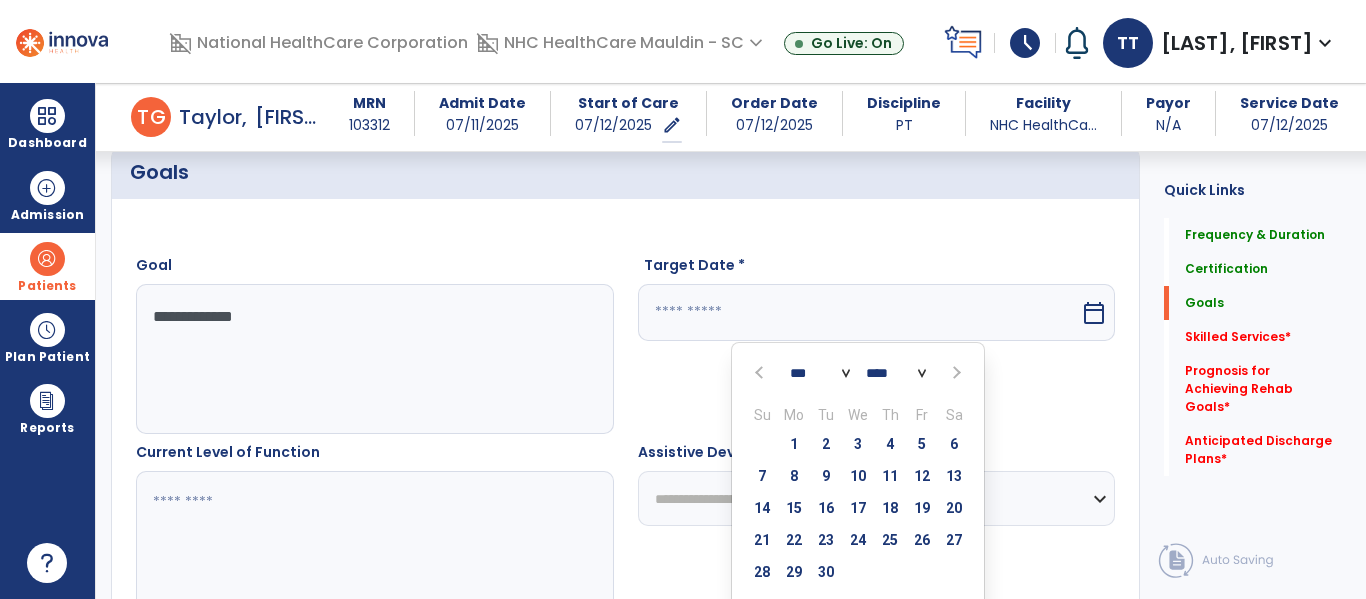 click at bounding box center [954, 373] 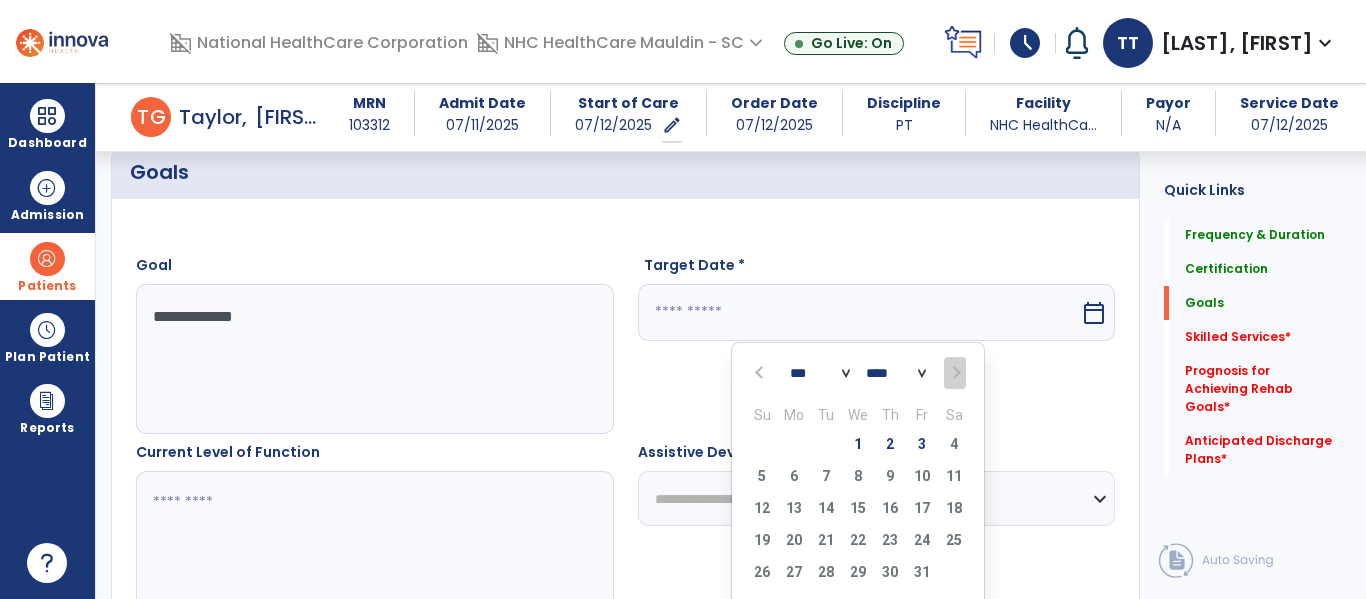 click on "19   20   21   22   23   24   25" at bounding box center [858, 543] 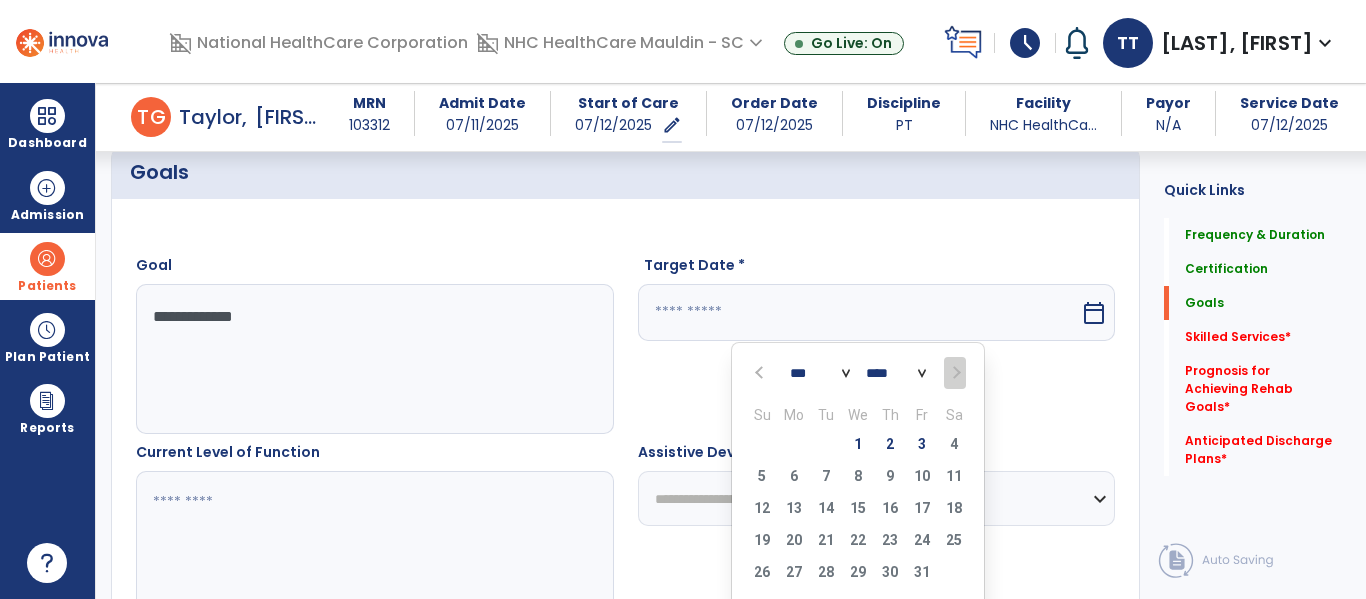 click on "12   13   14   15   16   17   18" at bounding box center (858, 511) 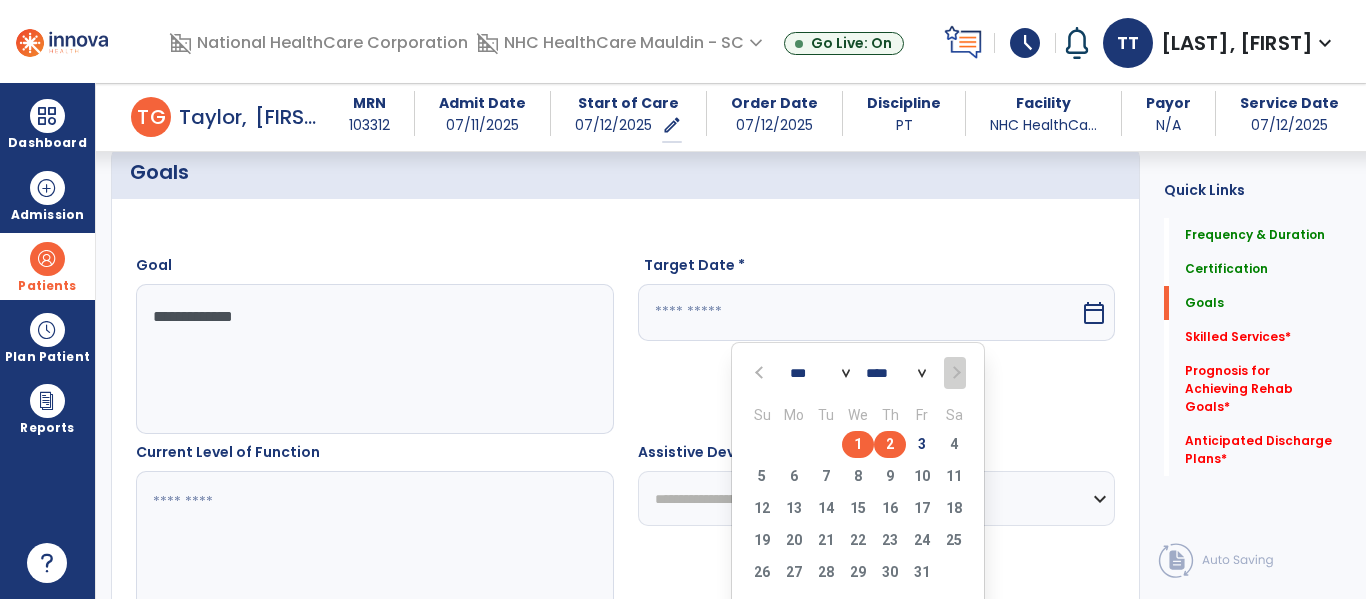 click on "2" at bounding box center (890, 444) 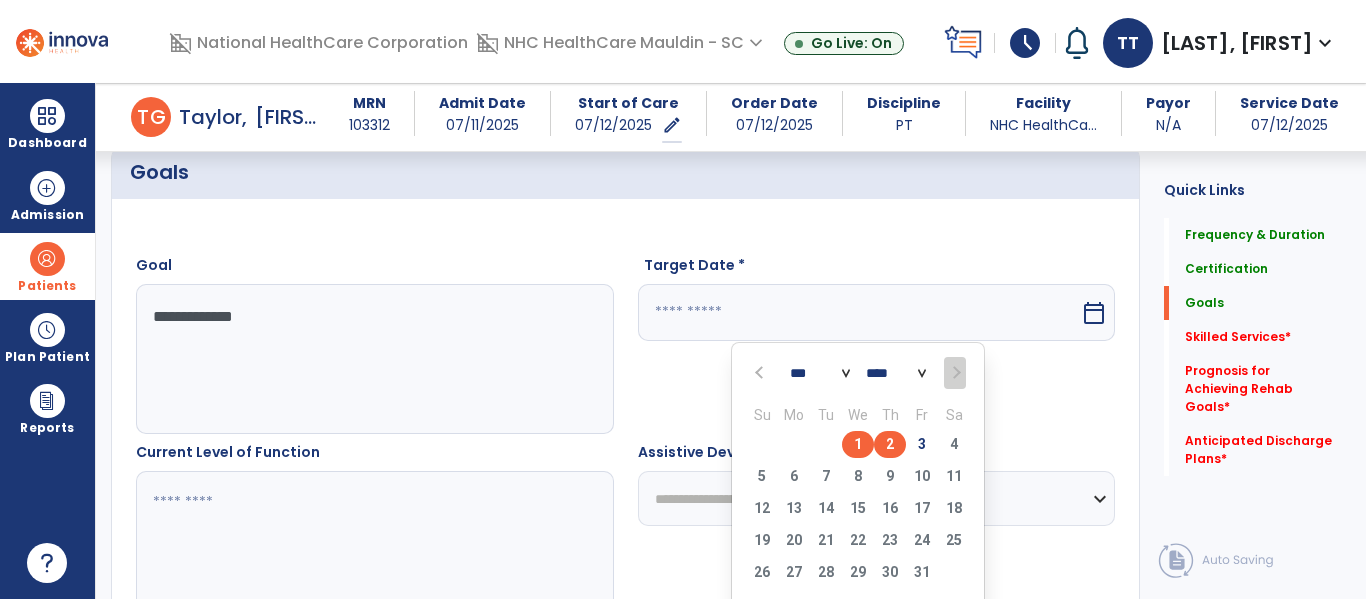 type on "*********" 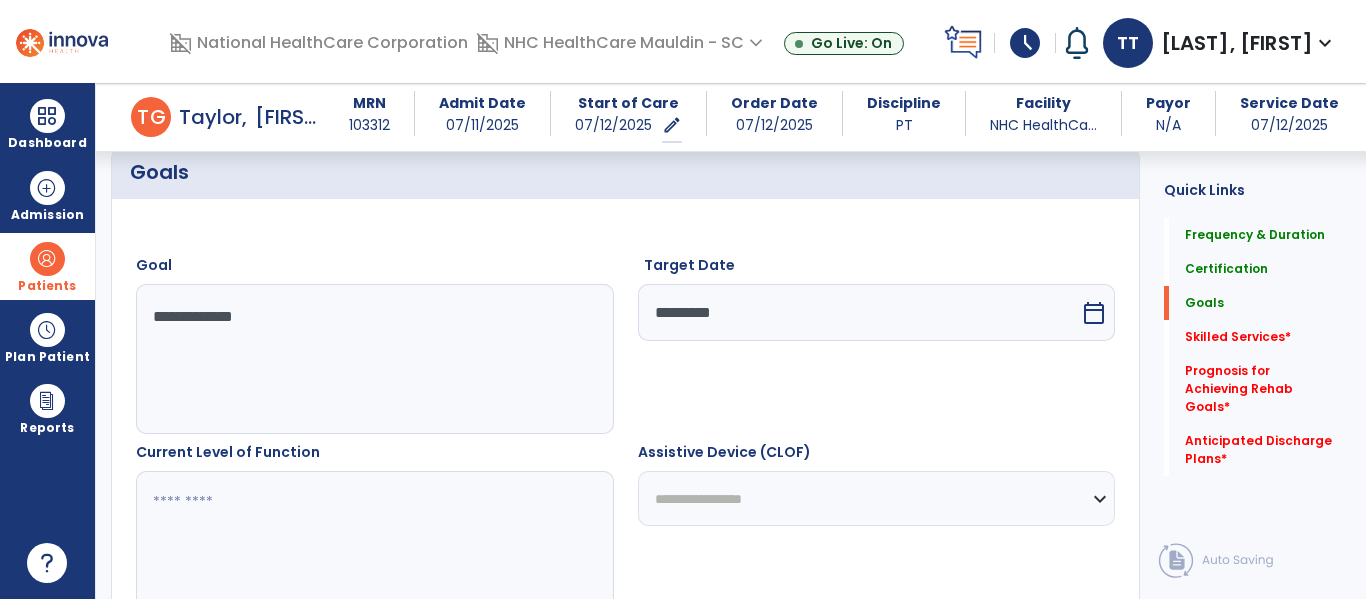 click at bounding box center (374, 546) 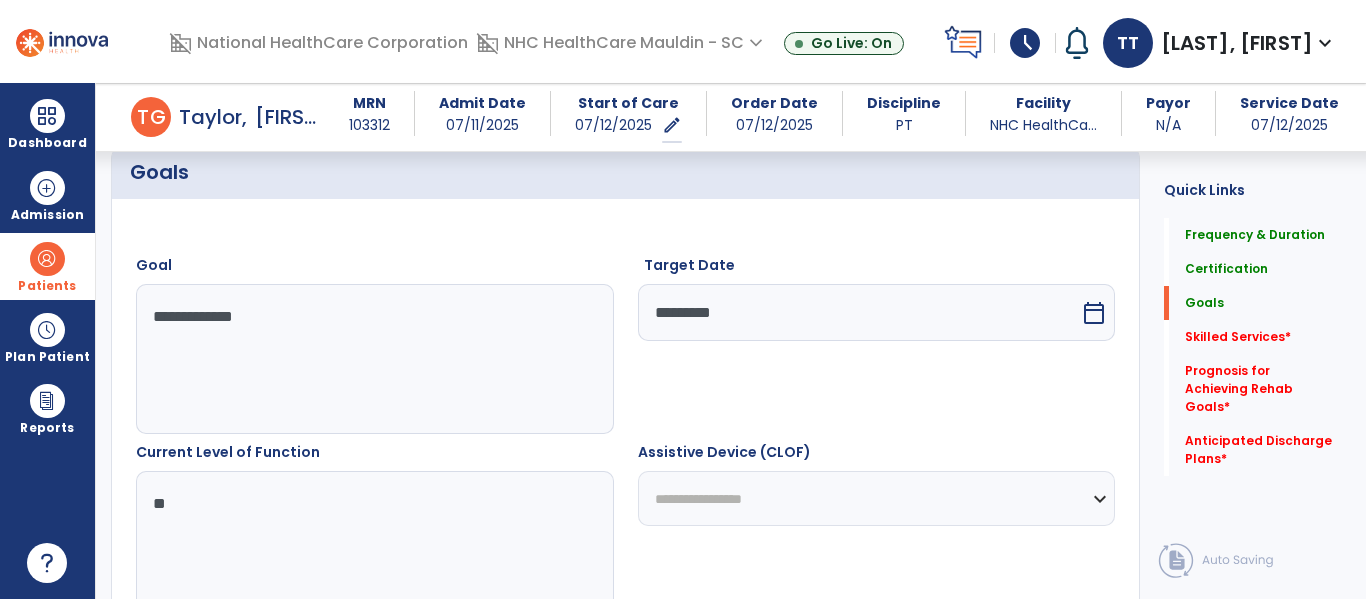 type on "**" 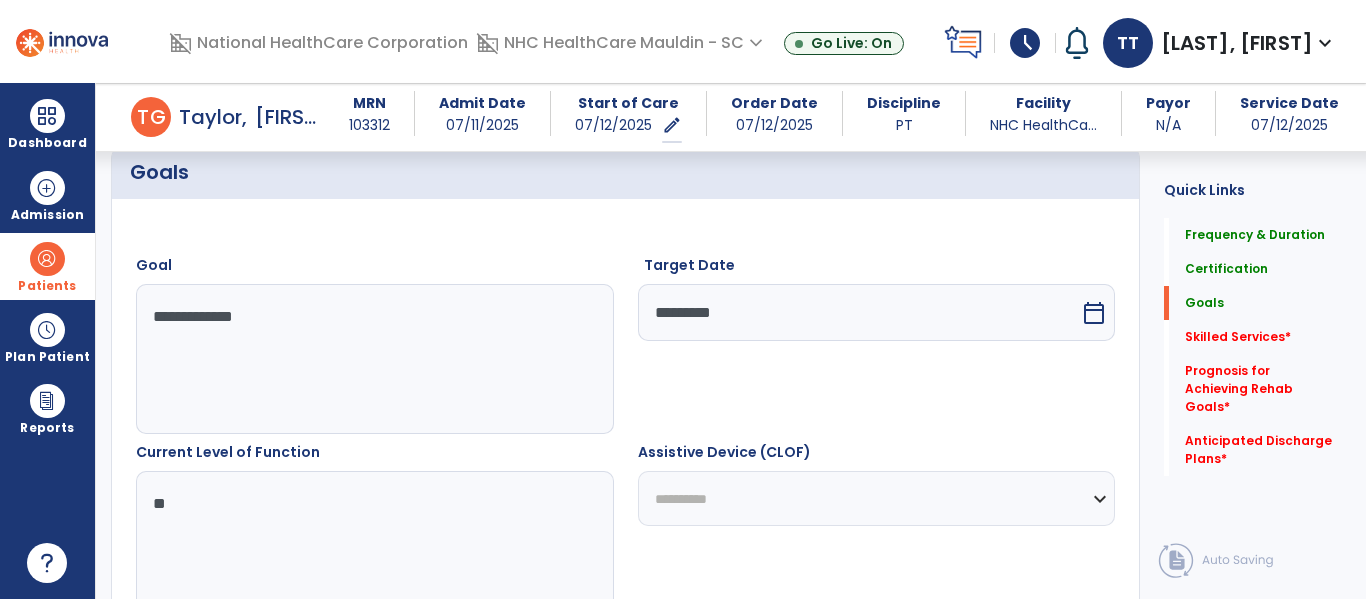 click on "**********" at bounding box center [877, 498] 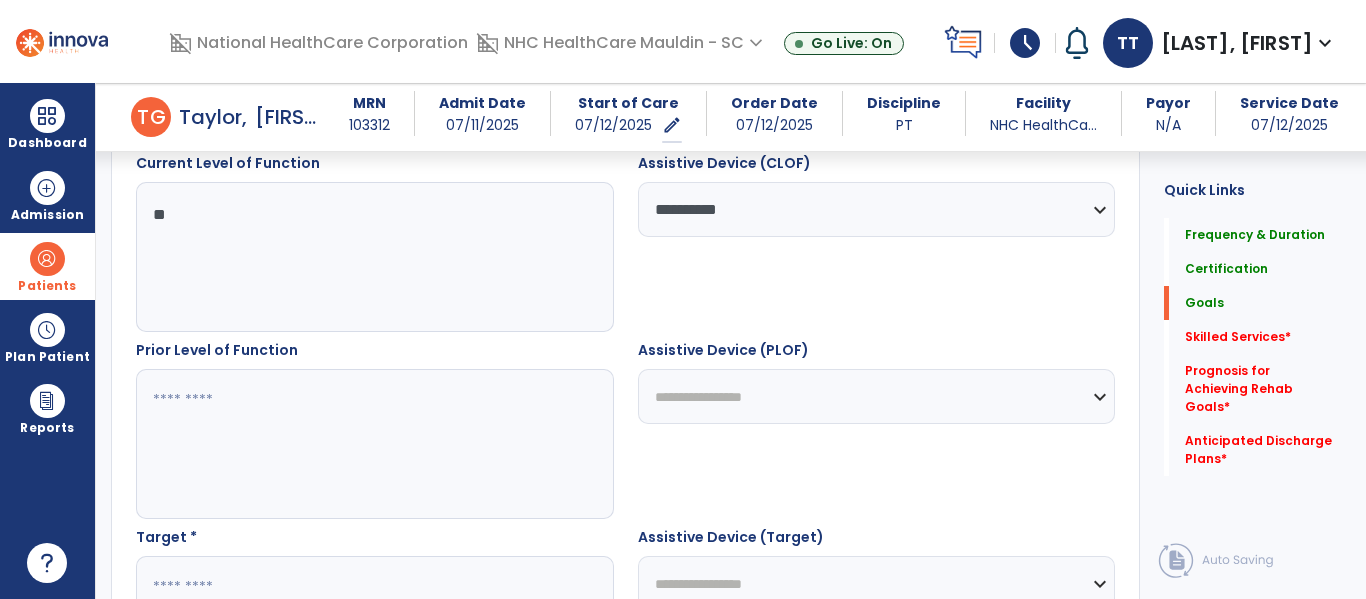 scroll, scrollTop: 762, scrollLeft: 0, axis: vertical 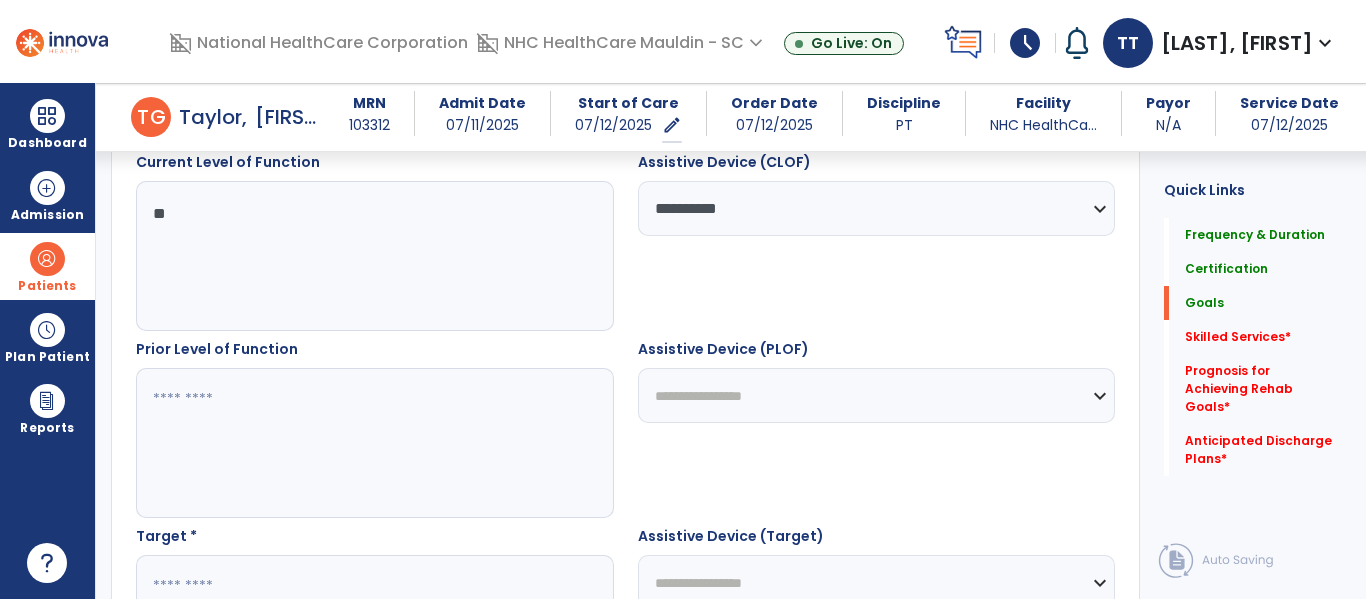 click at bounding box center [374, 443] 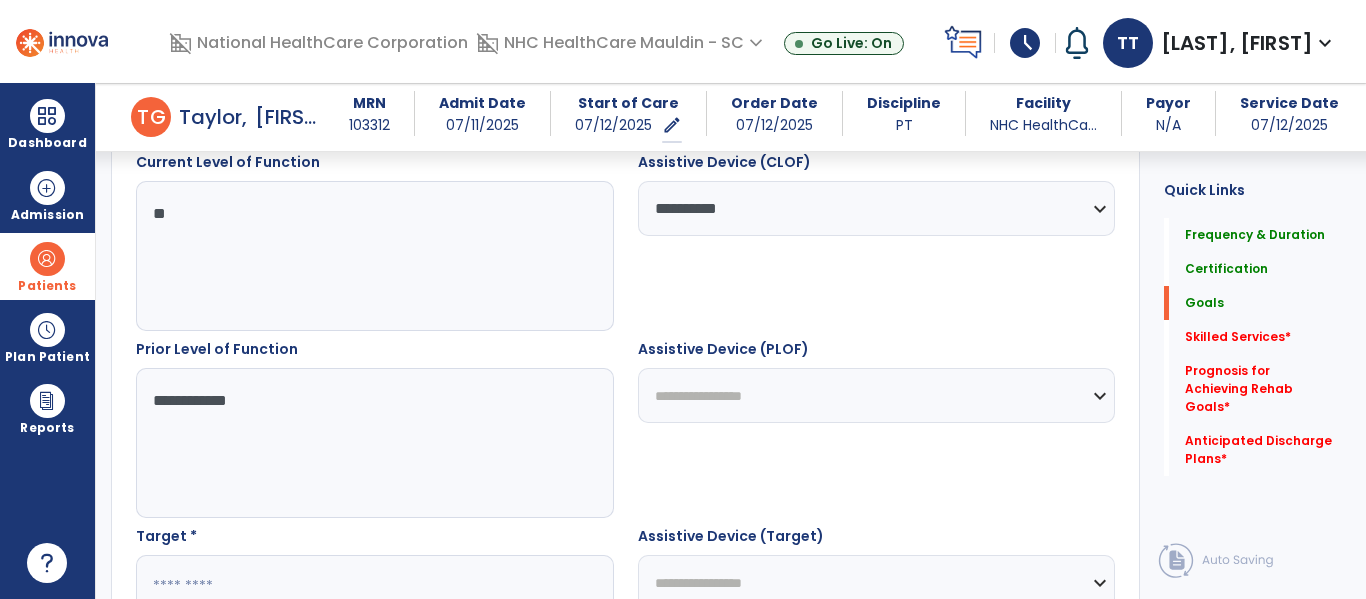 type on "**********" 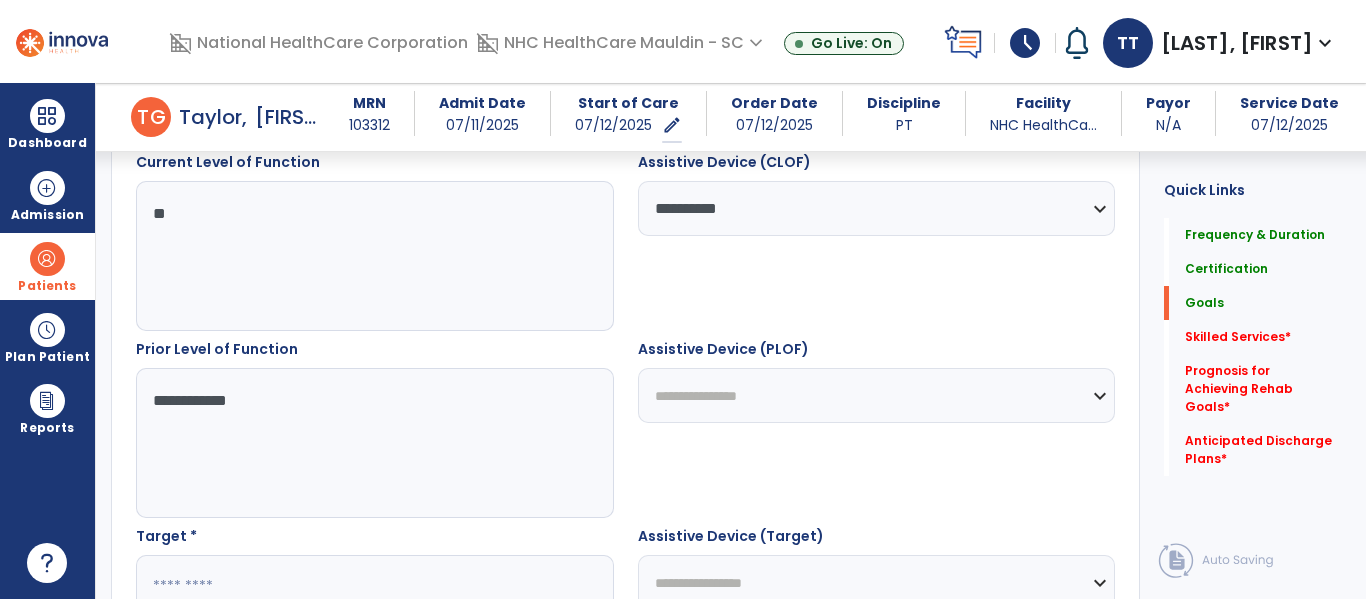 click on "**********" at bounding box center [877, 395] 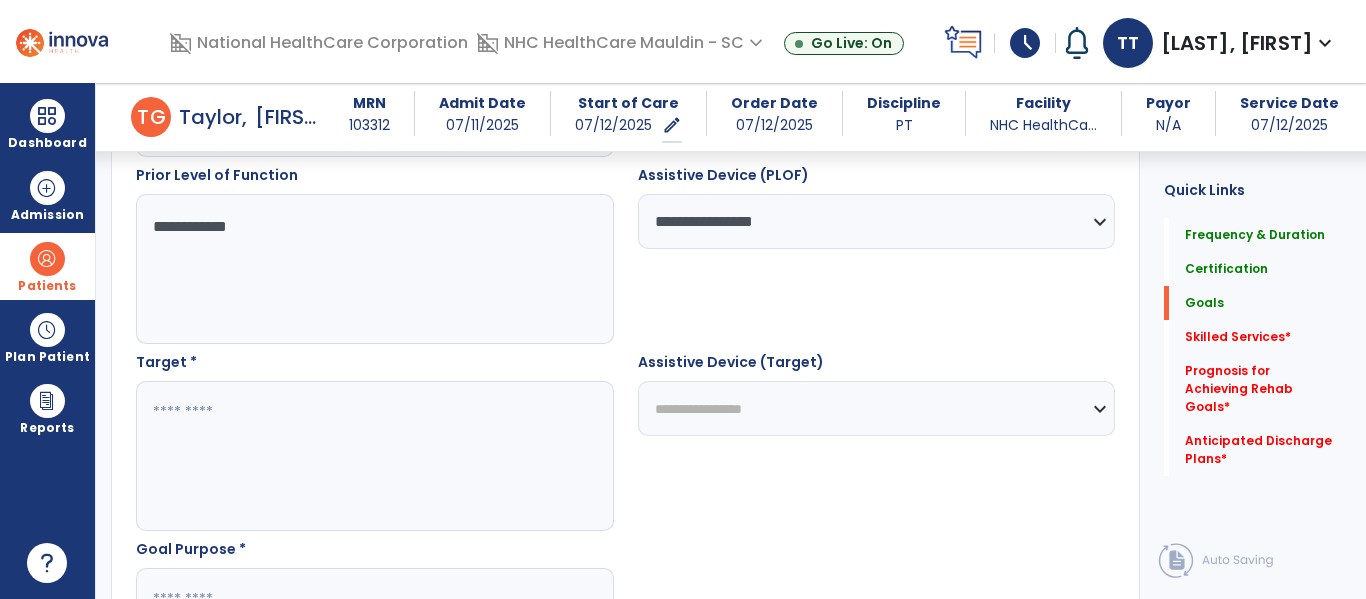 scroll, scrollTop: 937, scrollLeft: 0, axis: vertical 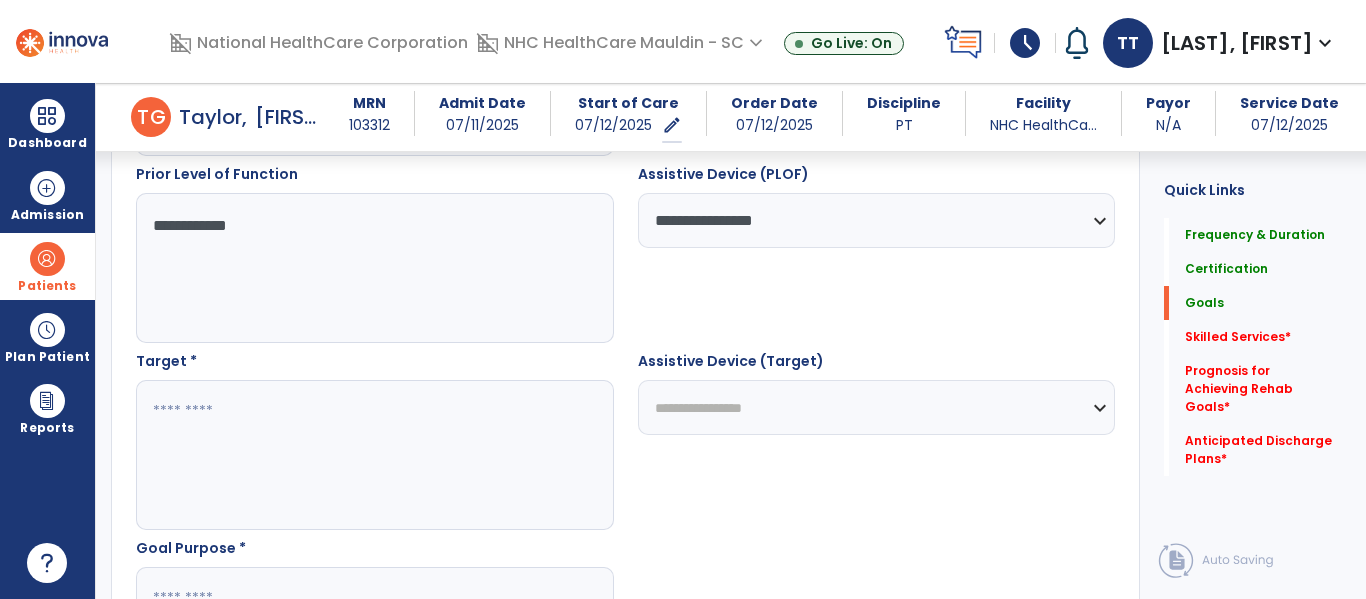 click at bounding box center [374, 455] 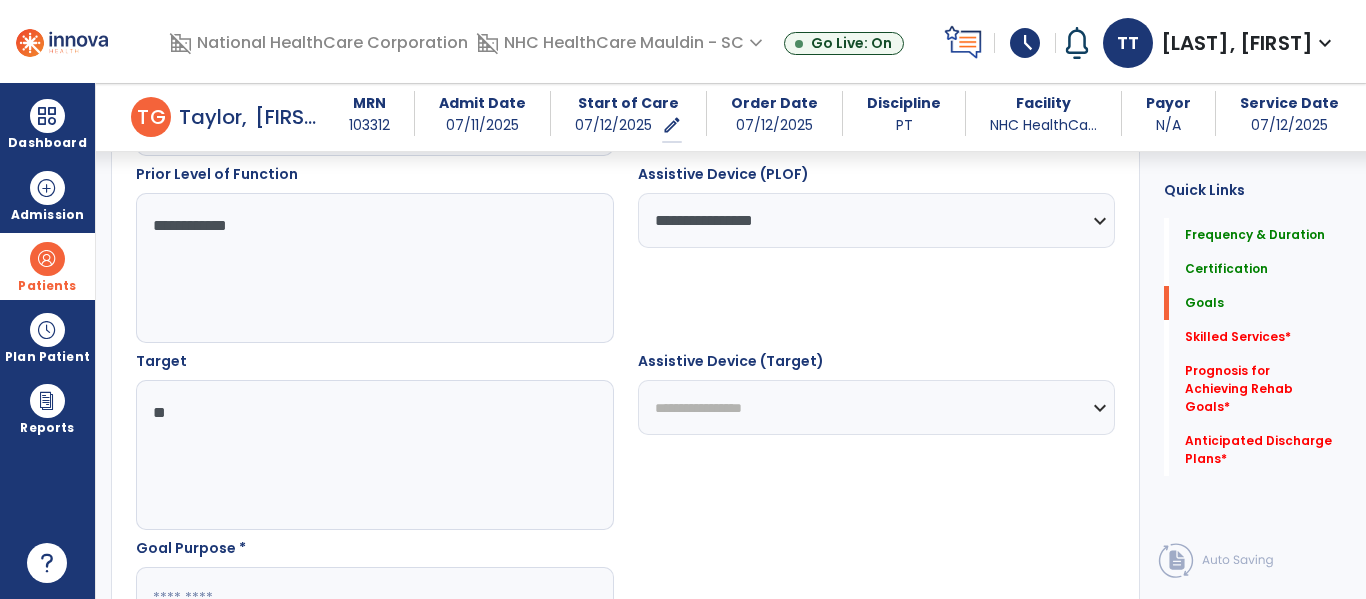 type on "**" 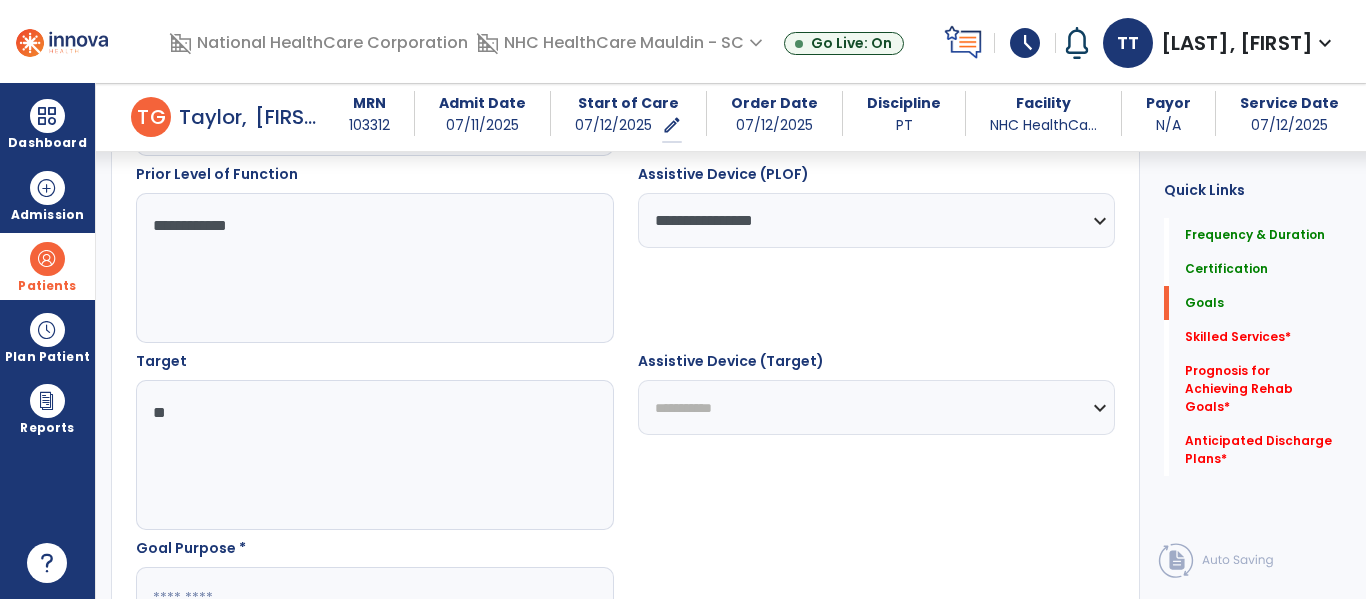 click on "**********" at bounding box center (877, 407) 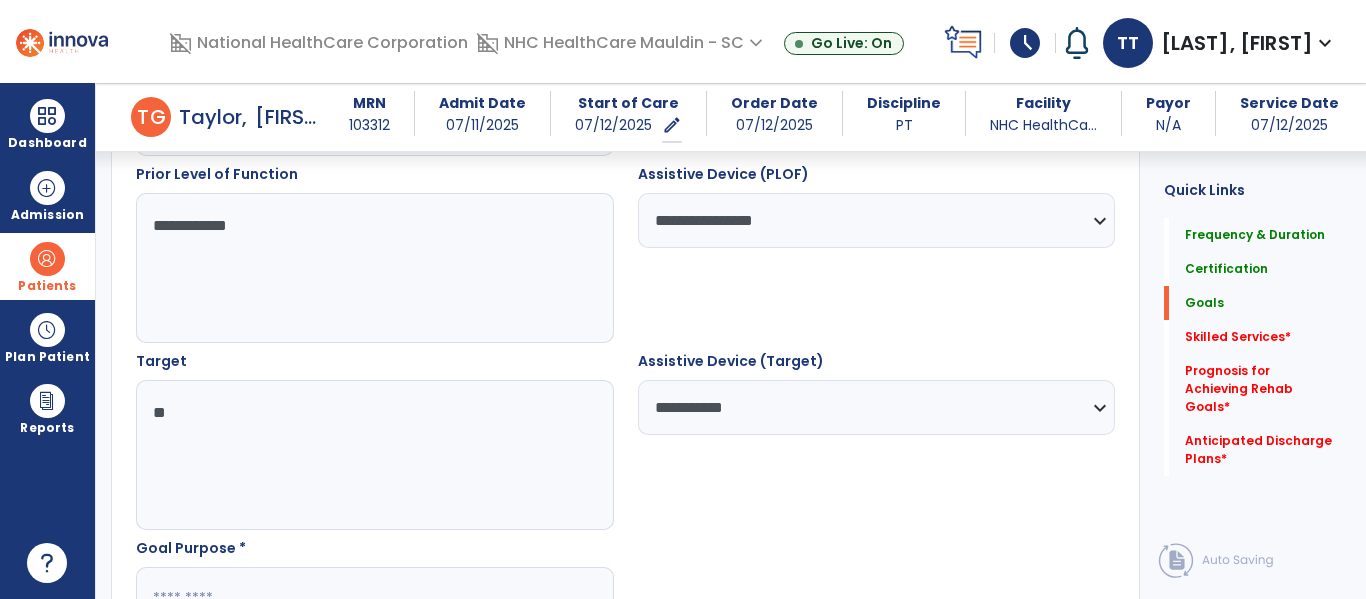 click on "**********" at bounding box center (877, 407) 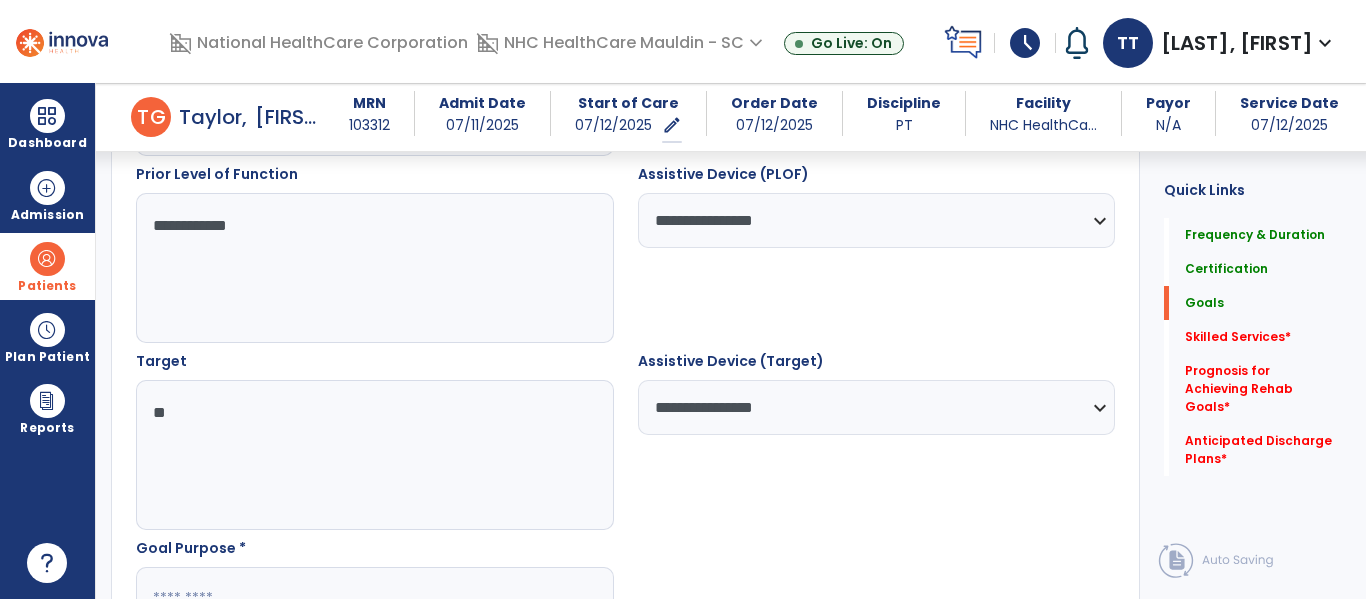 click on "**********" at bounding box center [877, 407] 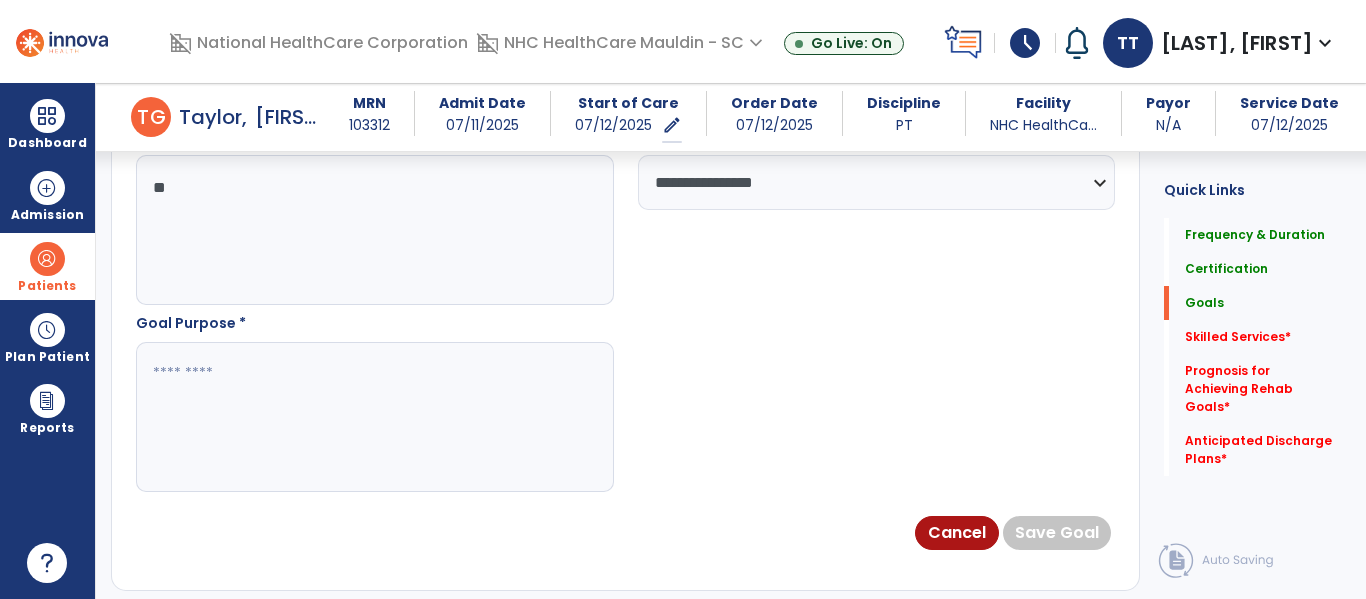 scroll, scrollTop: 1164, scrollLeft: 0, axis: vertical 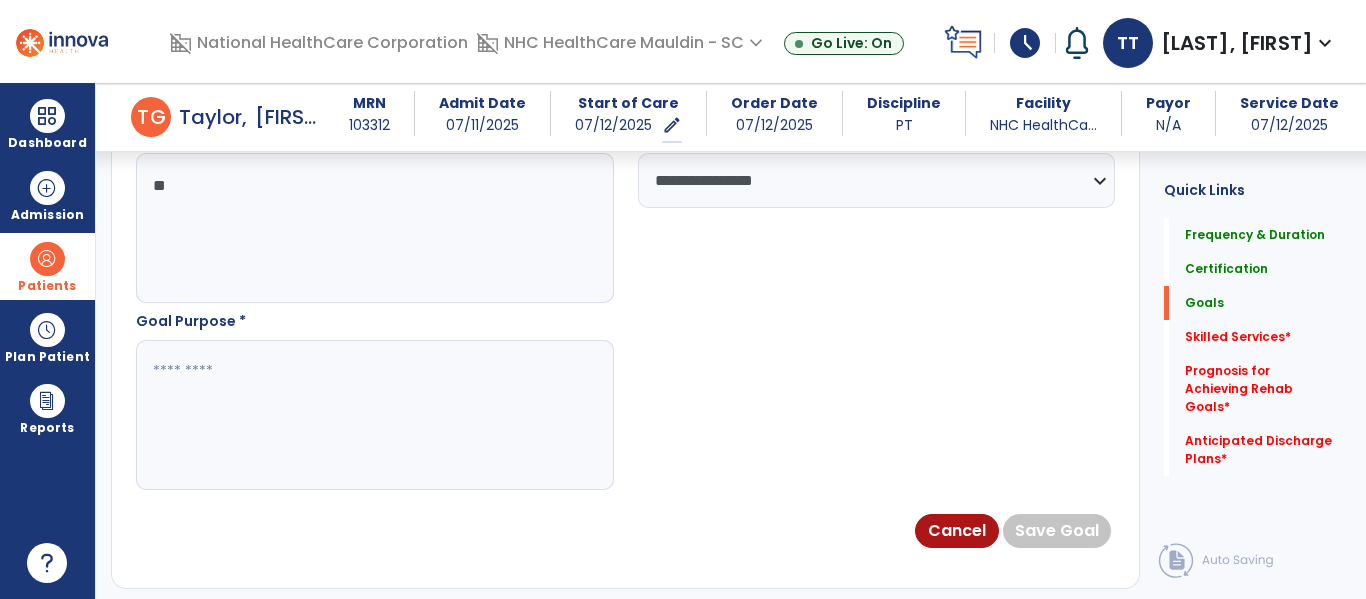 click at bounding box center (374, 415) 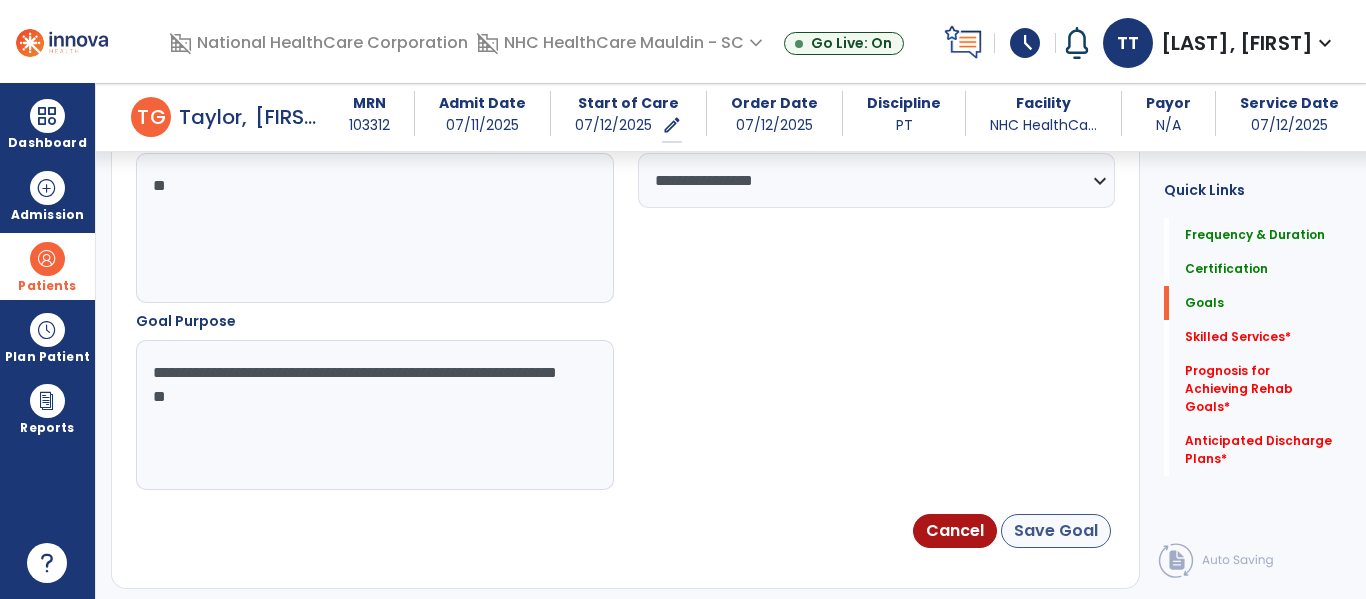 type on "**********" 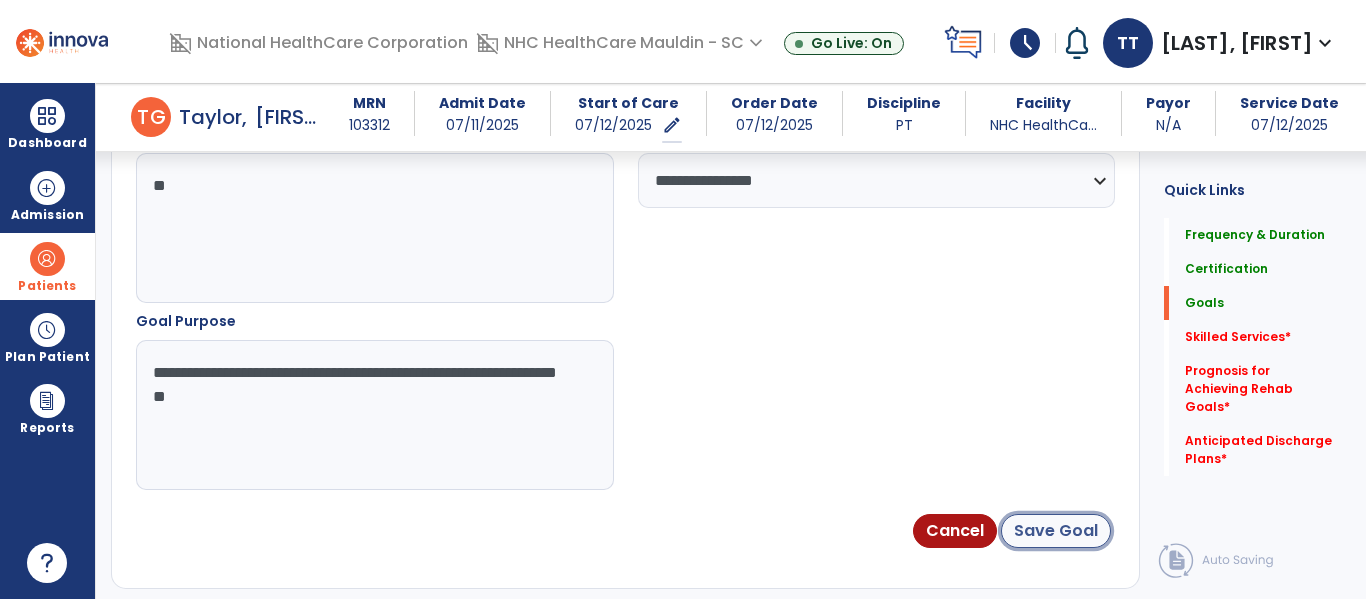 click on "Save Goal" at bounding box center (1056, 531) 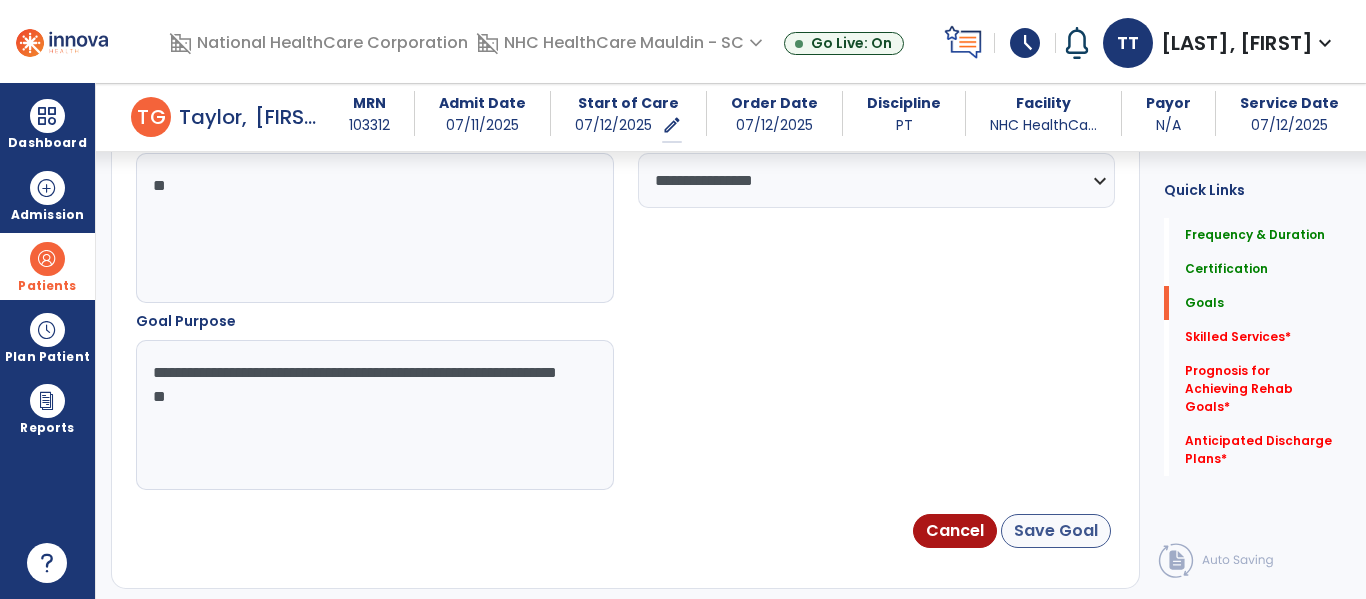 scroll, scrollTop: 85, scrollLeft: 0, axis: vertical 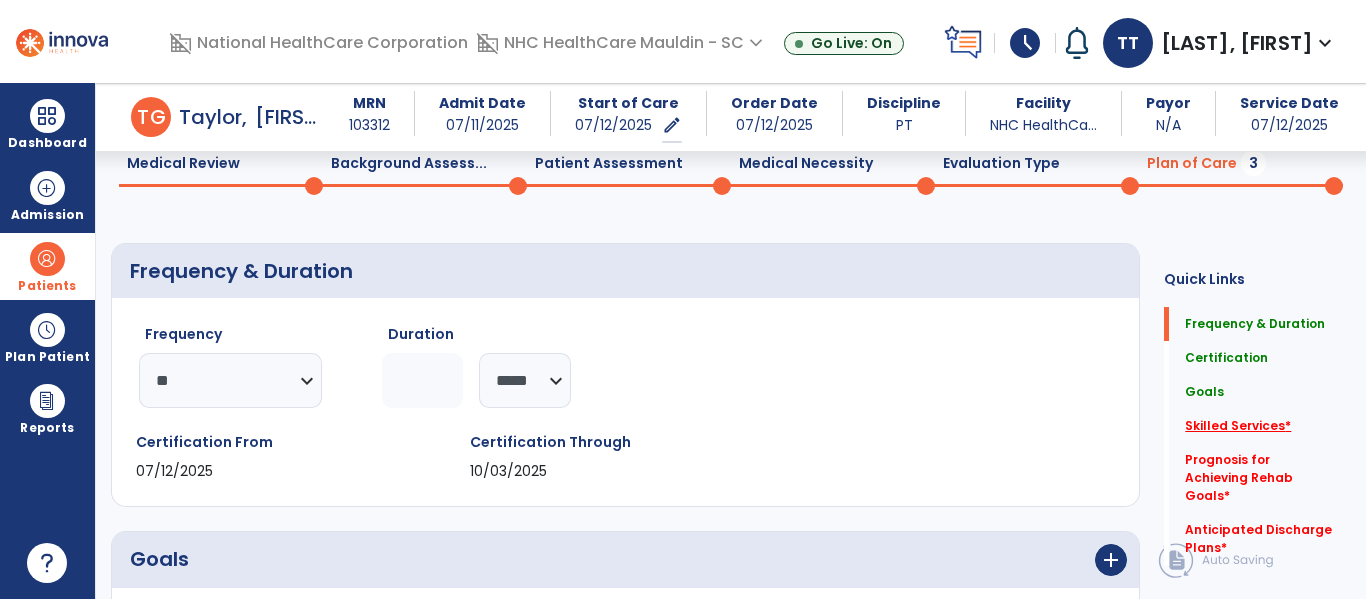 click on "Skilled Services   *" 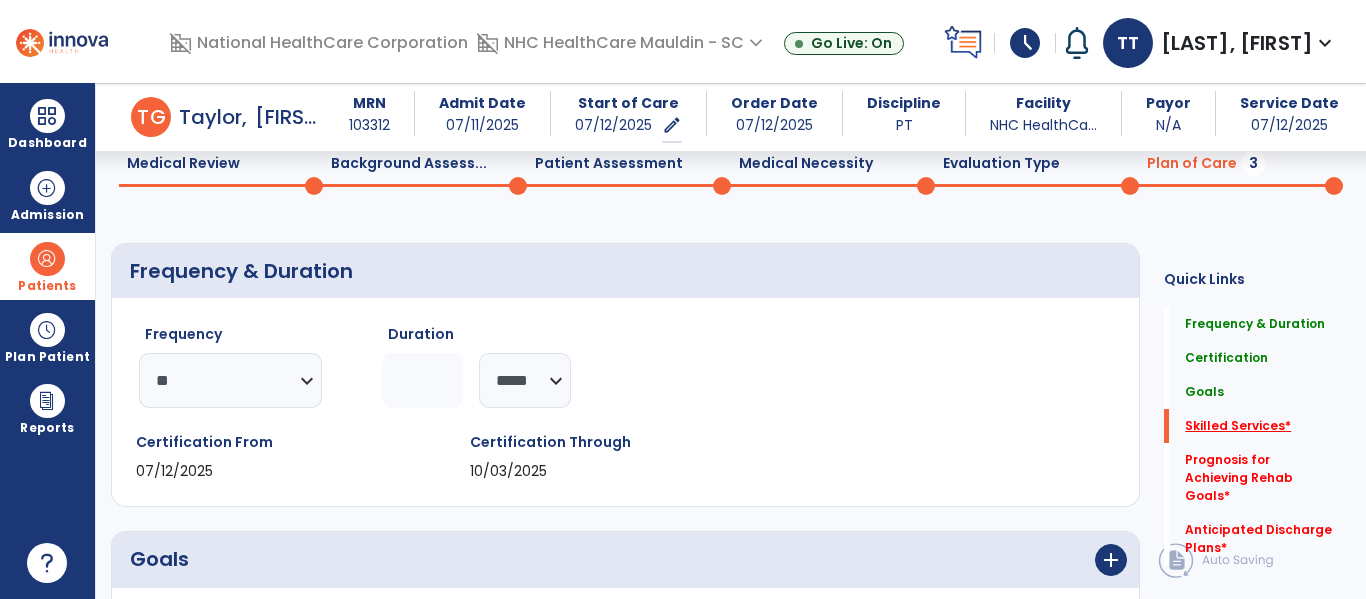 scroll, scrollTop: 41, scrollLeft: 0, axis: vertical 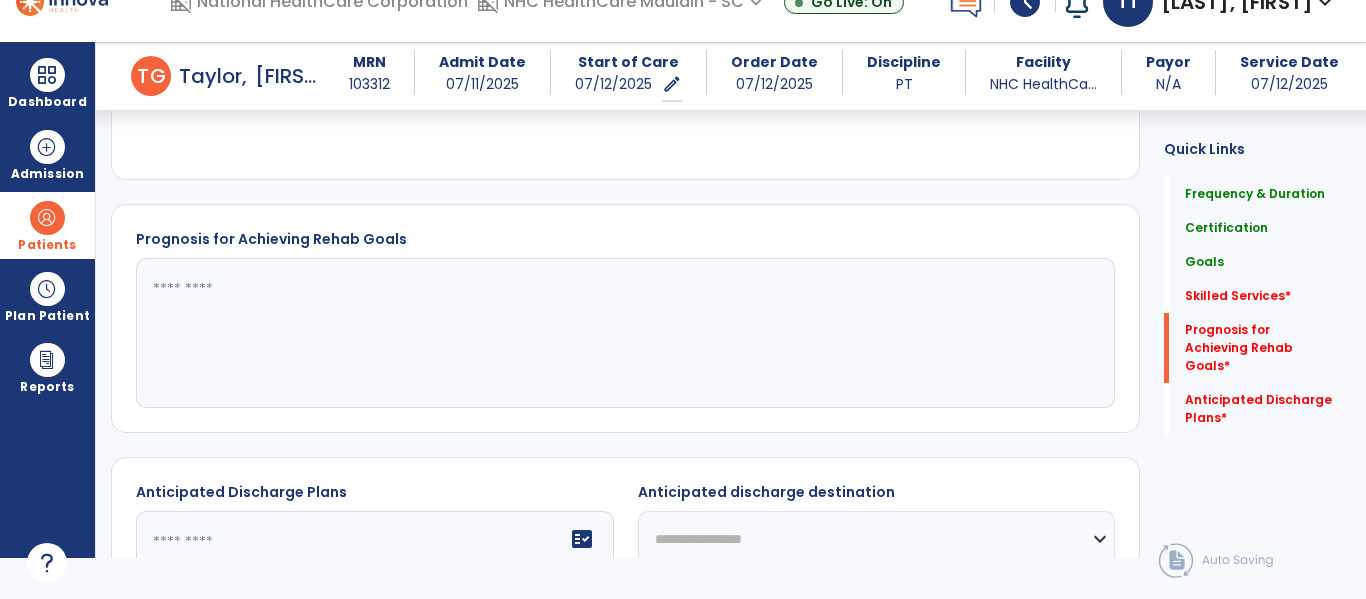 click 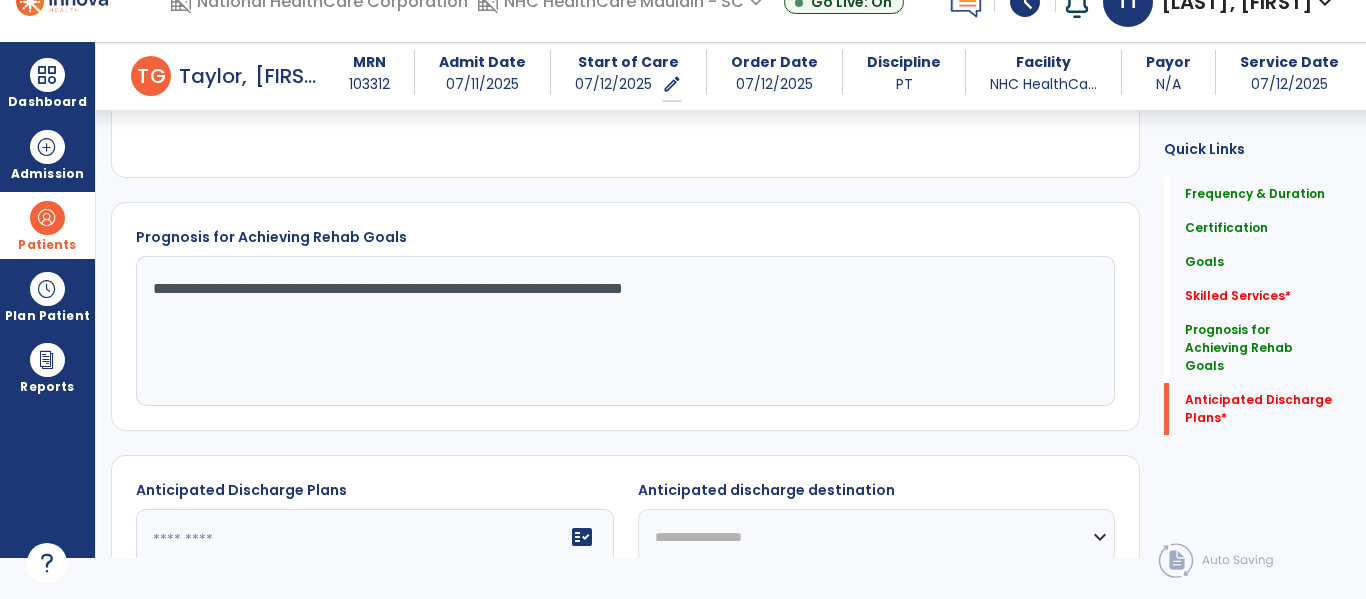 scroll, scrollTop: 1602, scrollLeft: 0, axis: vertical 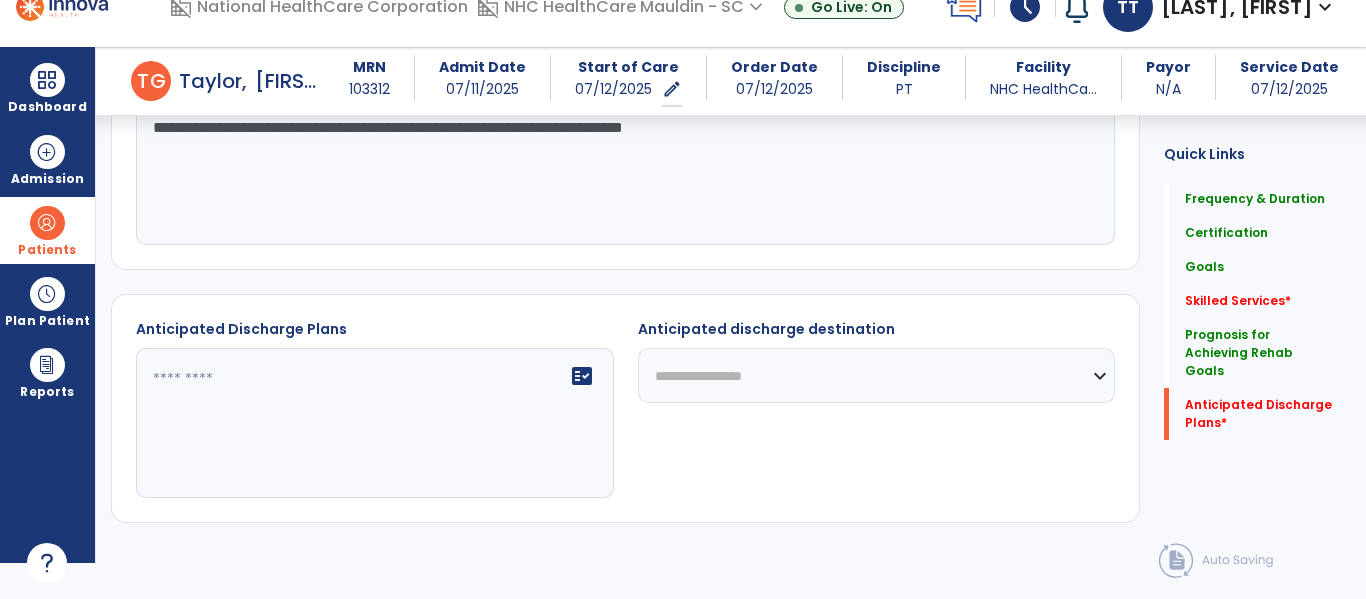 type on "**********" 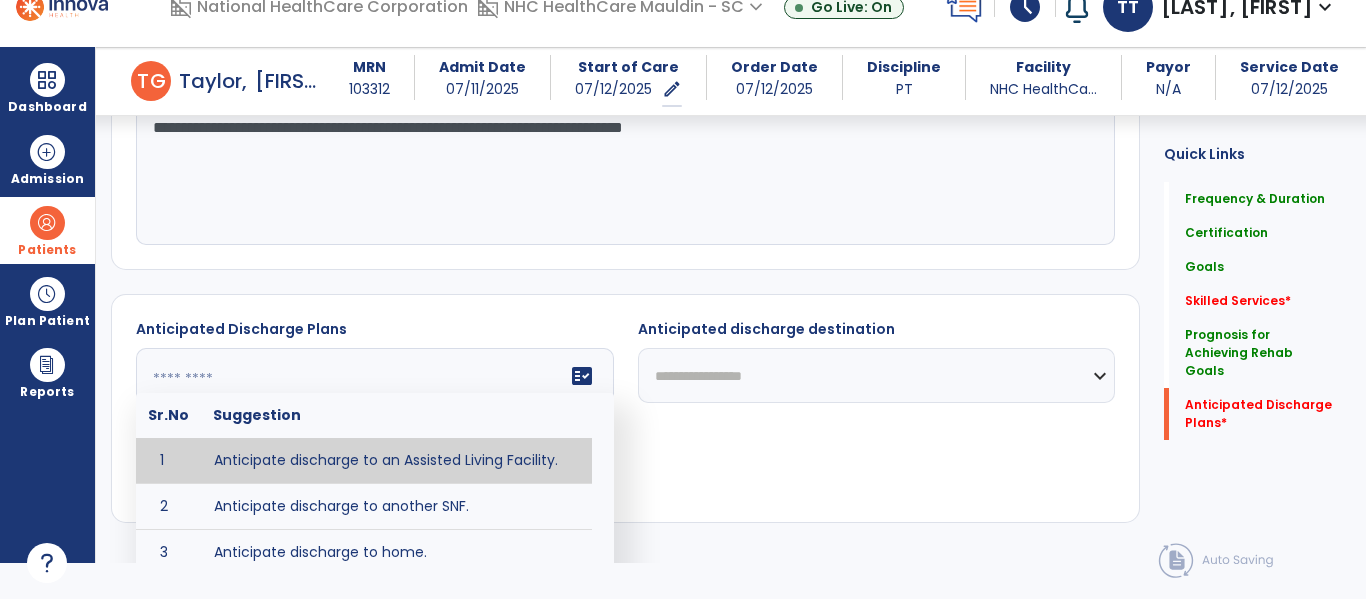 type on "**********" 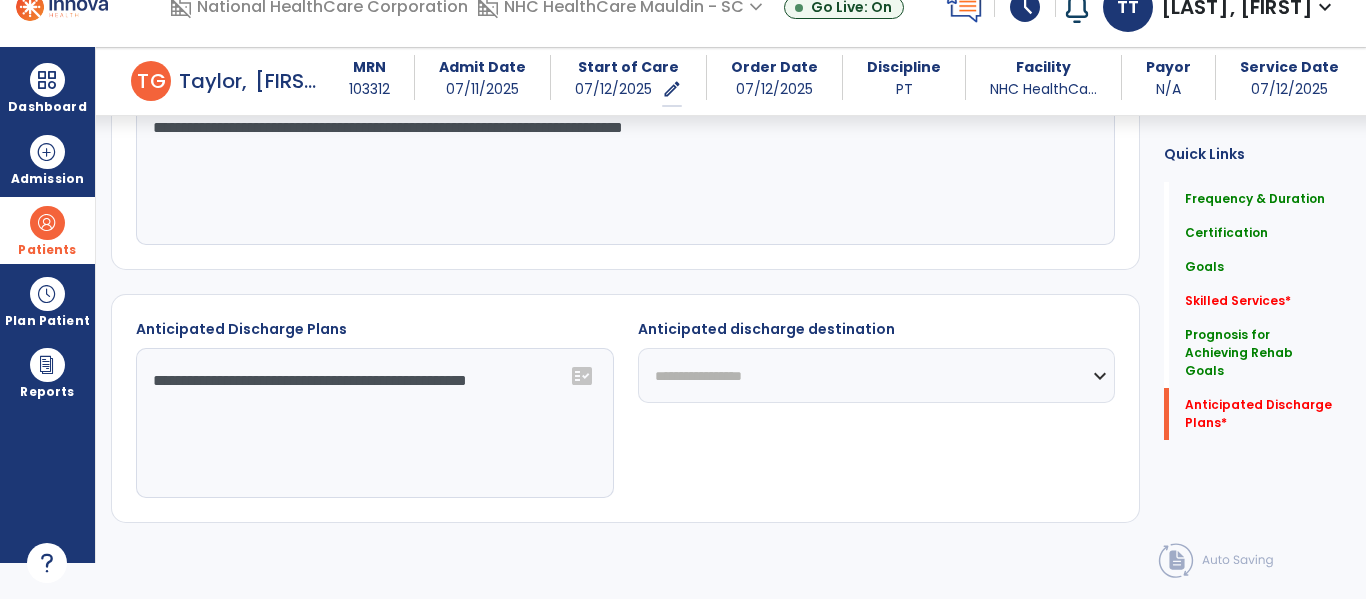 click on "**********" 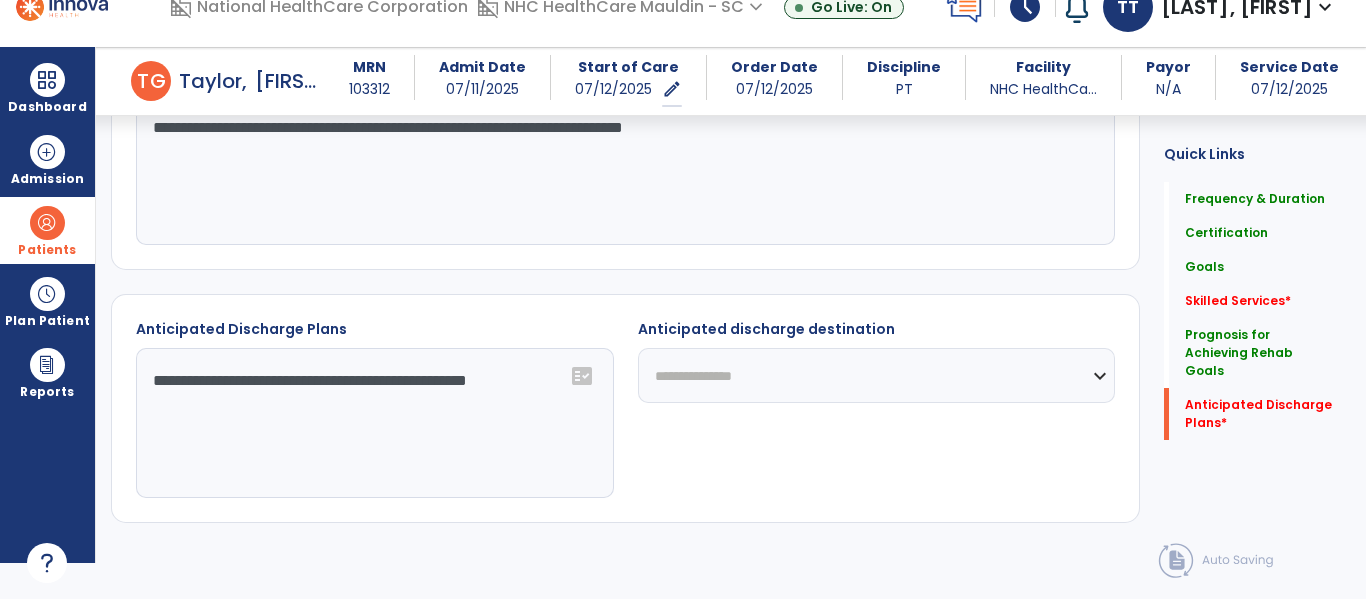 click on "**********" 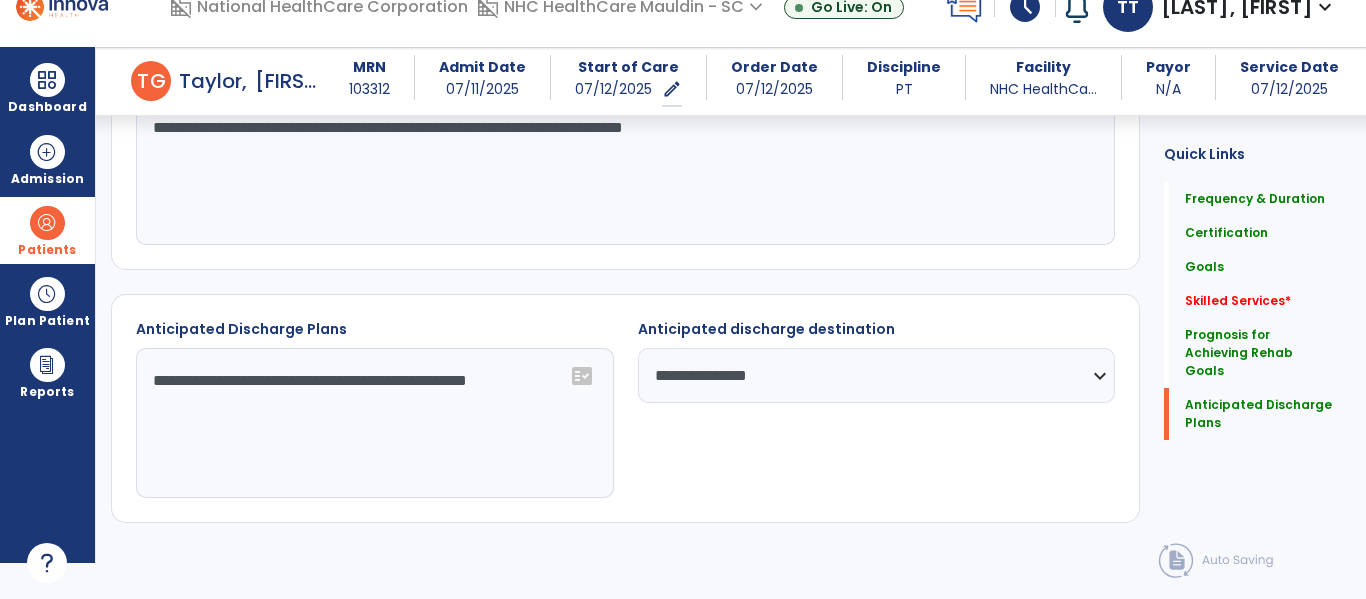 click on "**********" 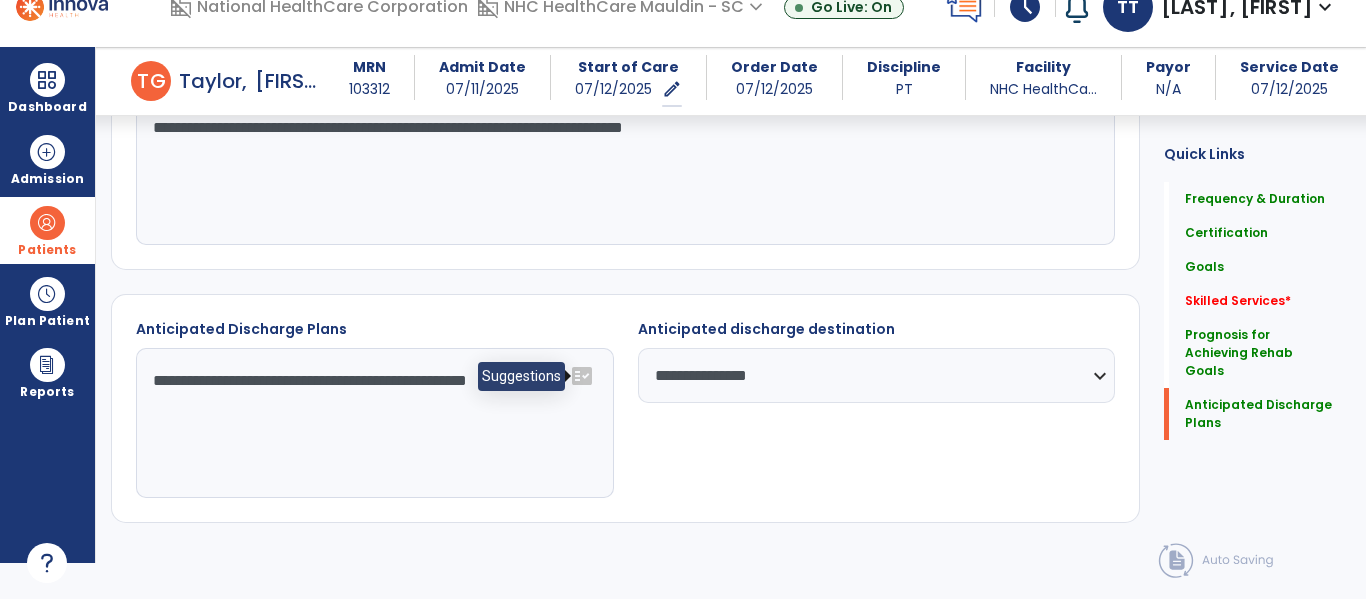 click on "fact_check" 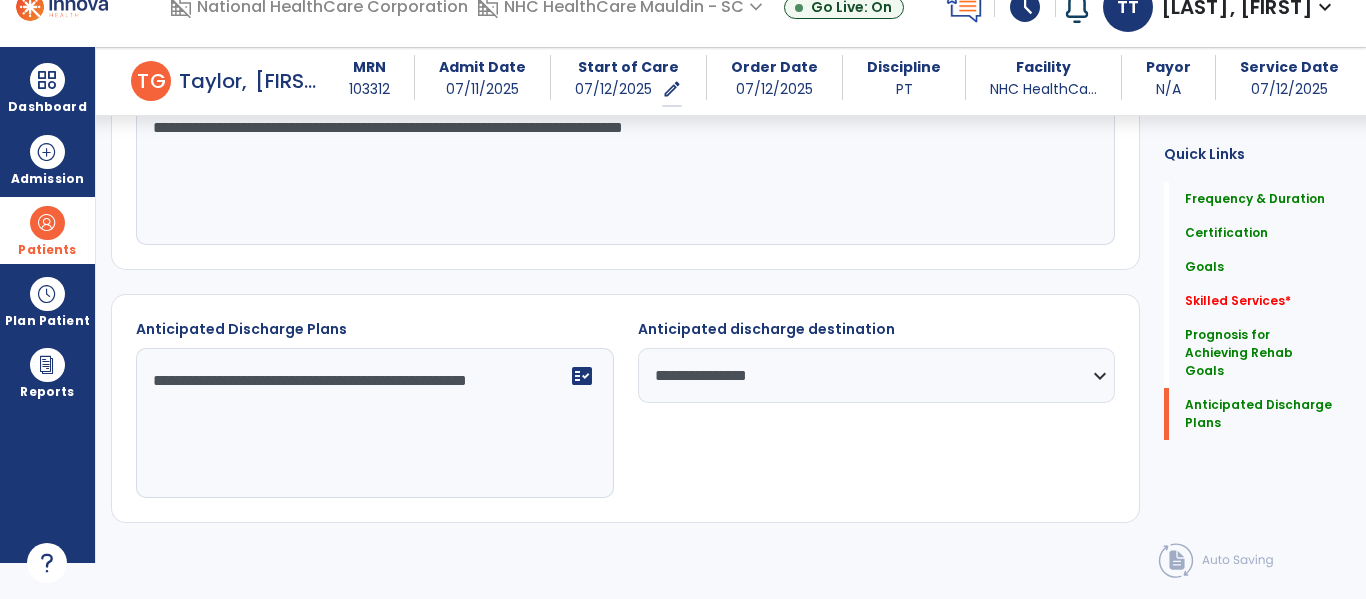 click on "**********" 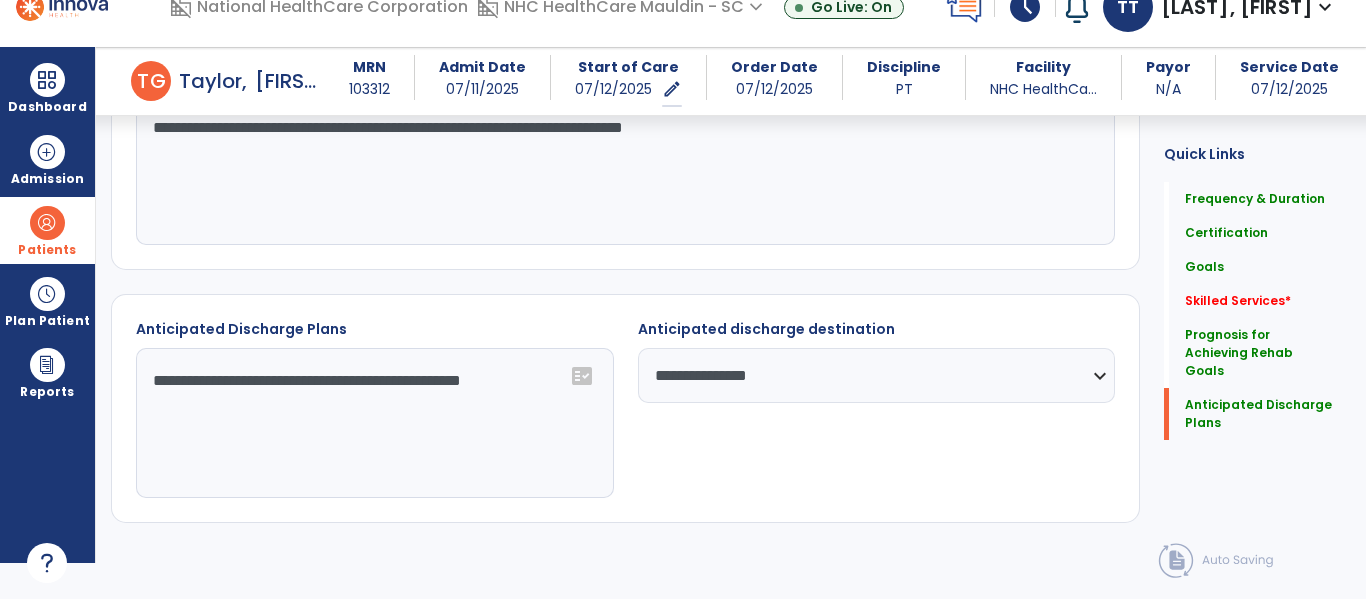 click on "**********" 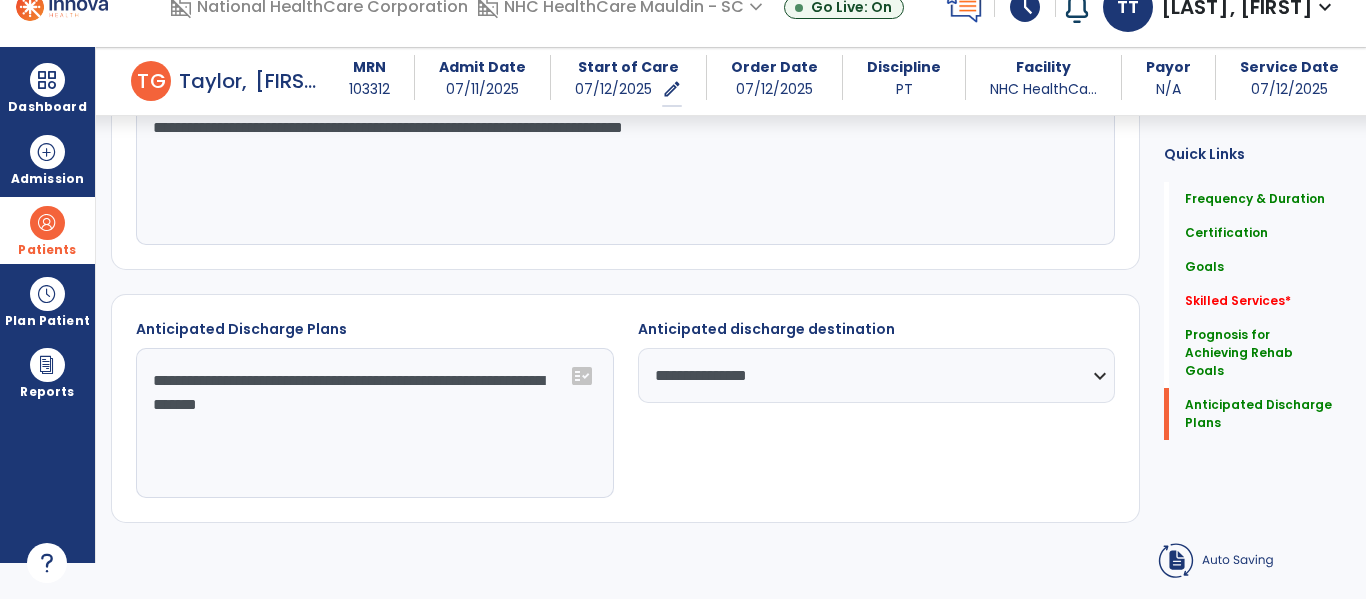 scroll, scrollTop: 0, scrollLeft: 0, axis: both 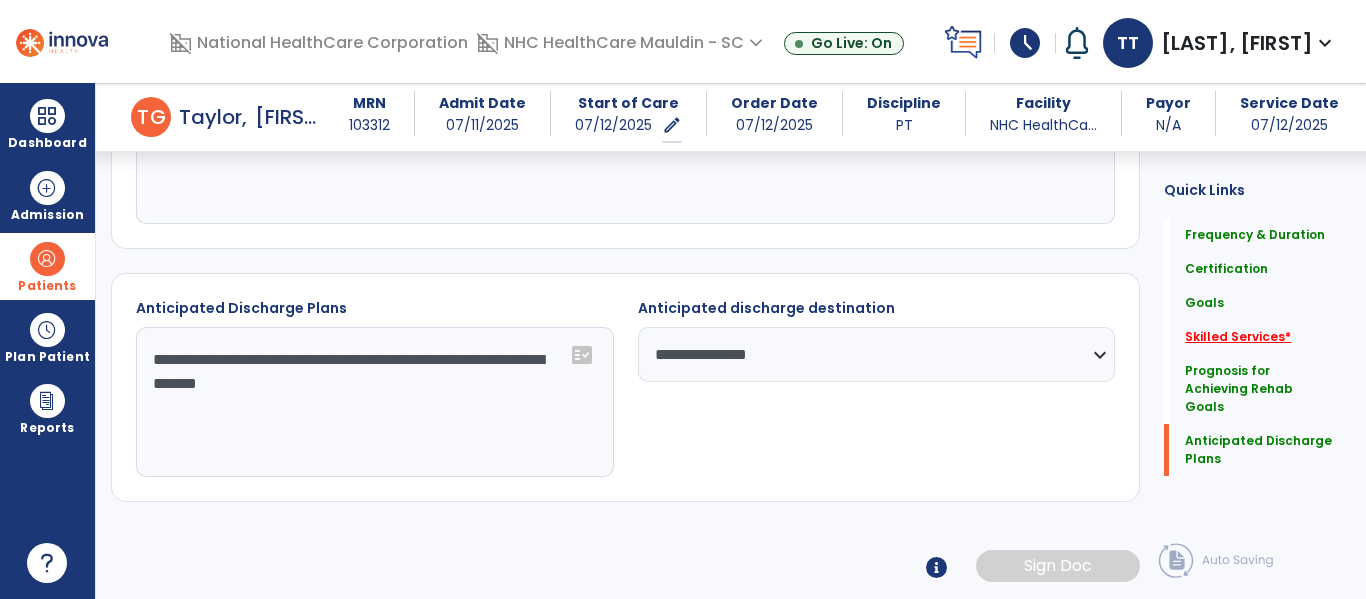 type on "**********" 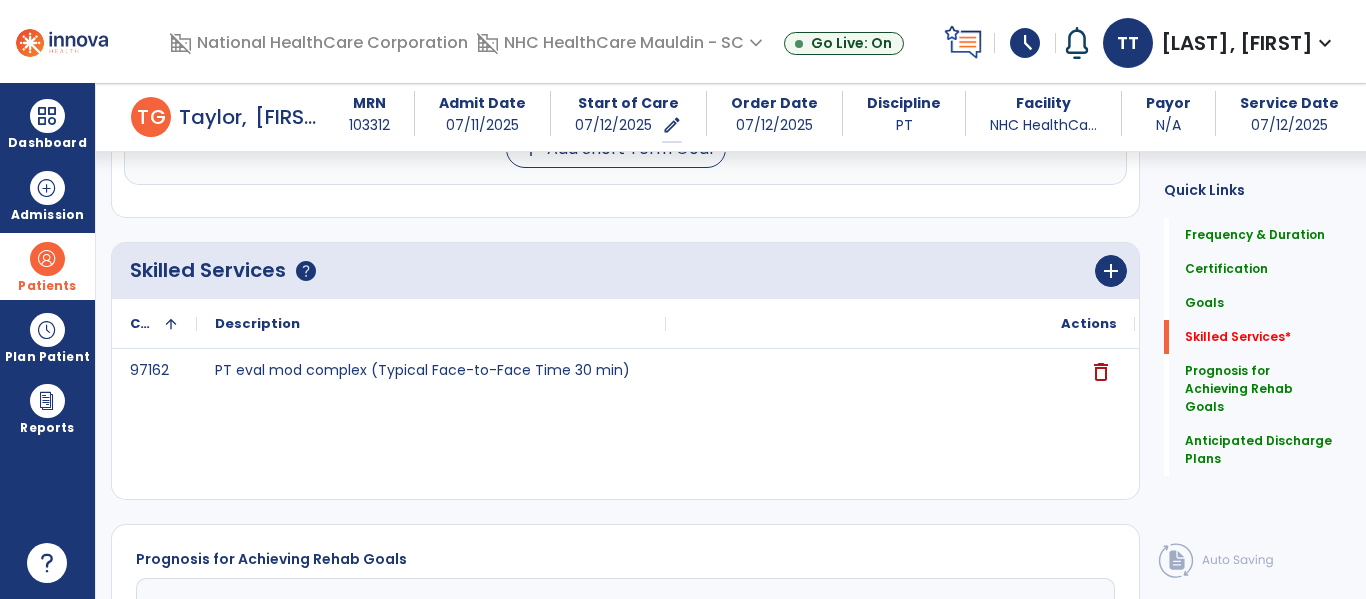 scroll, scrollTop: 1156, scrollLeft: 0, axis: vertical 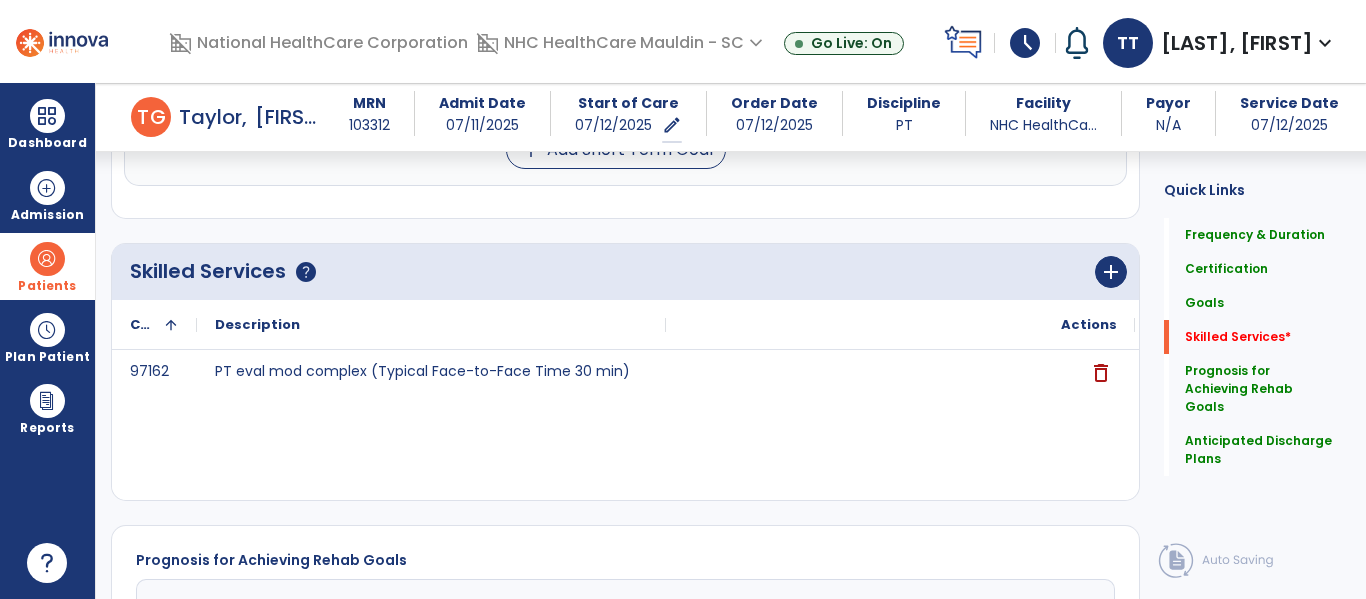 click on "Description" 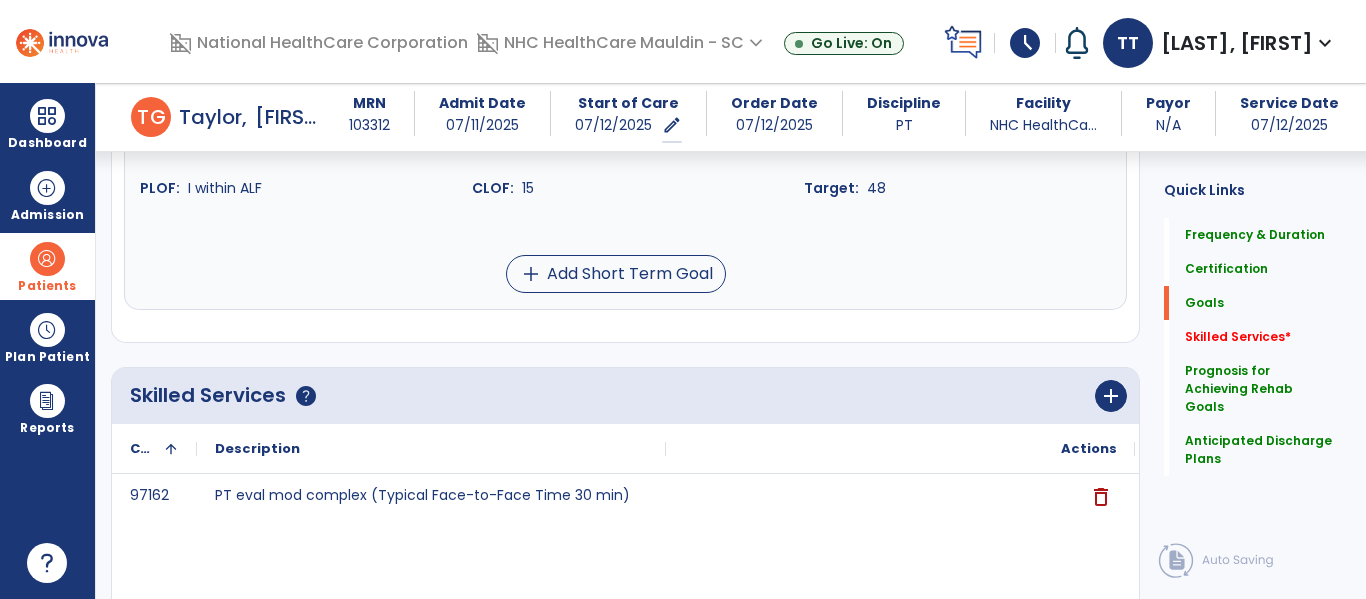 scroll, scrollTop: 1031, scrollLeft: 0, axis: vertical 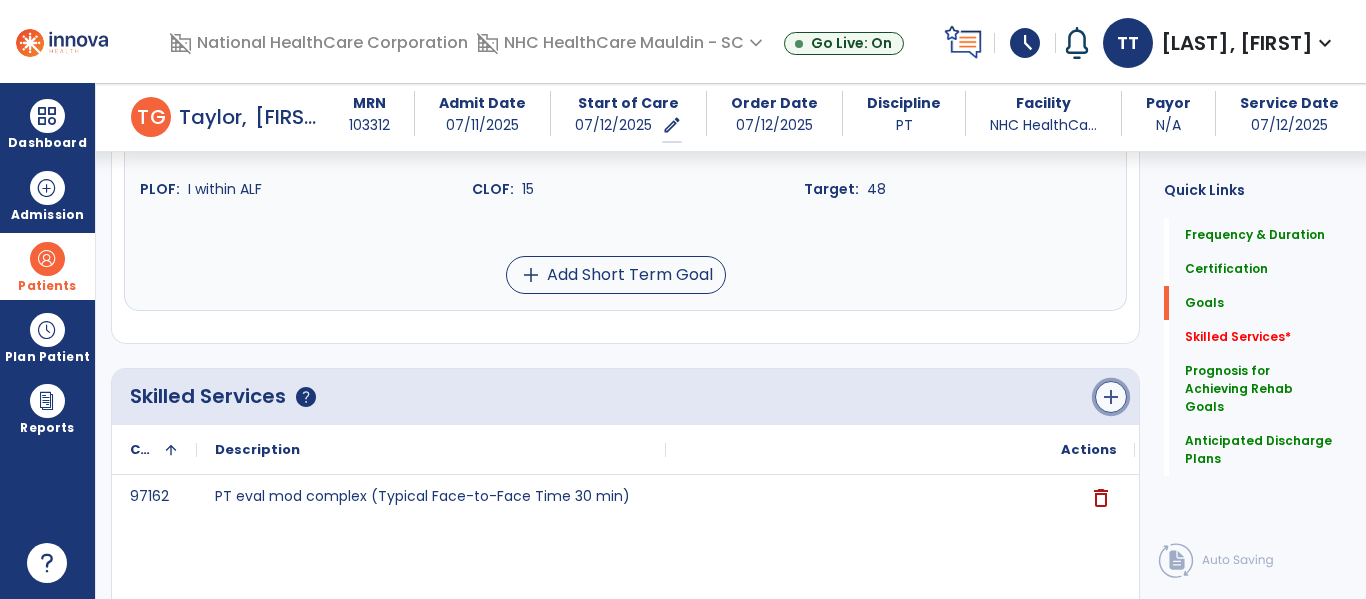 click on "add" 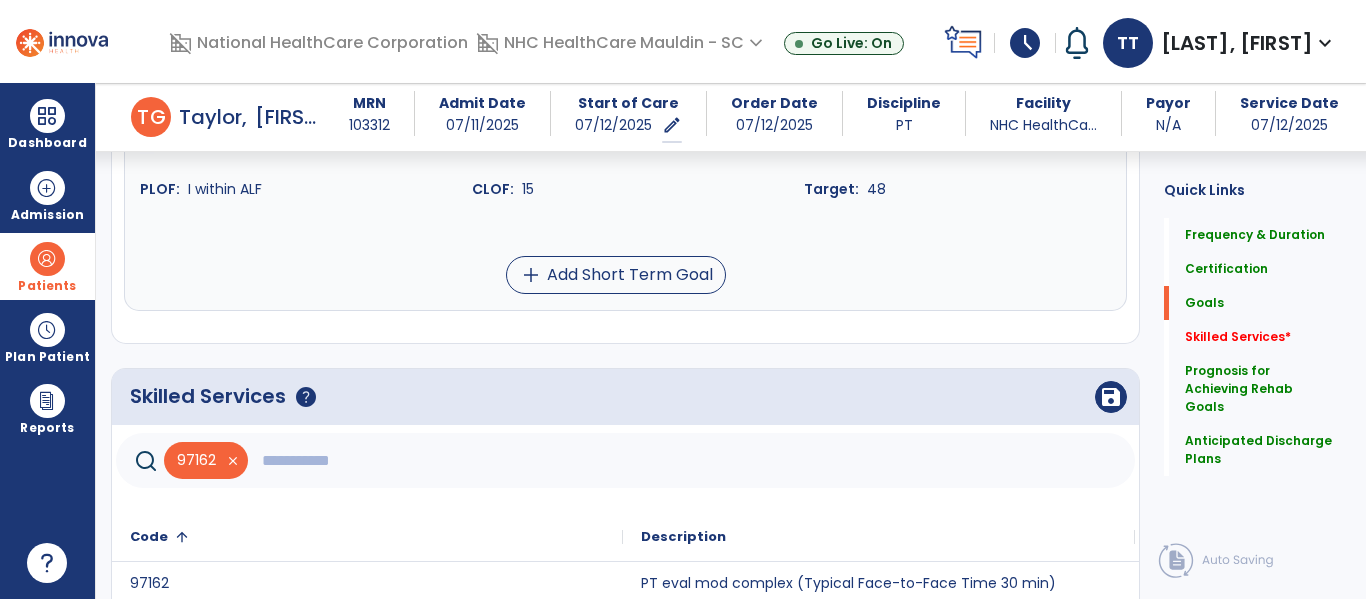 click 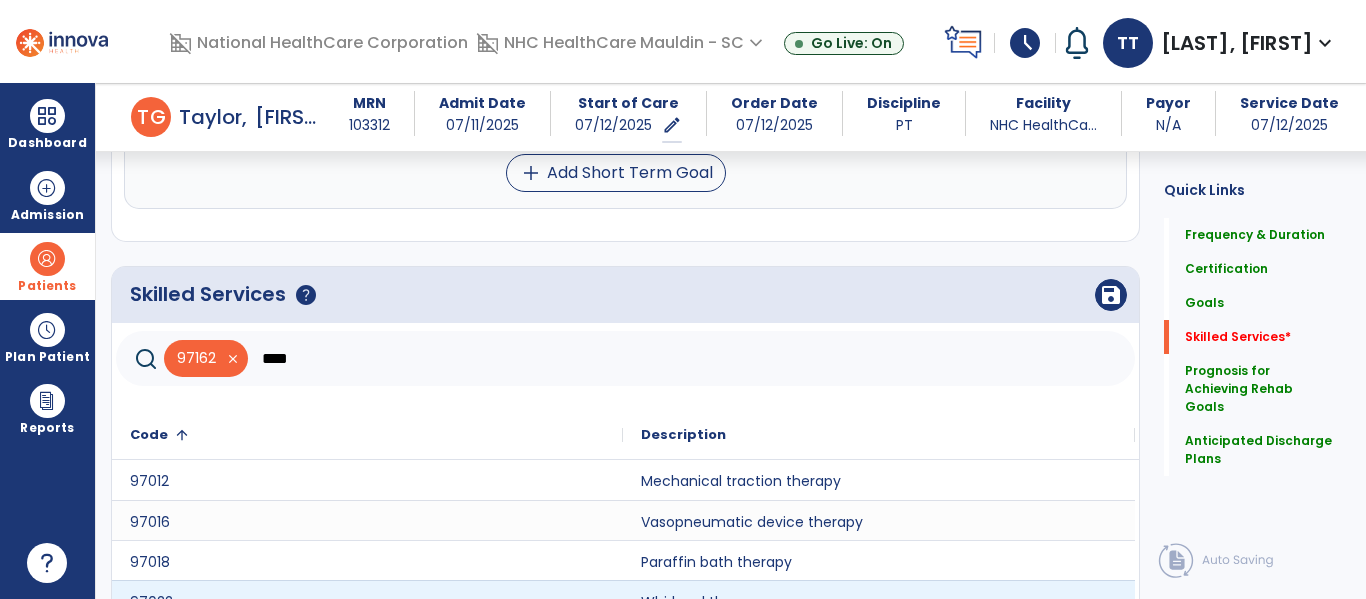 scroll, scrollTop: 1441, scrollLeft: 0, axis: vertical 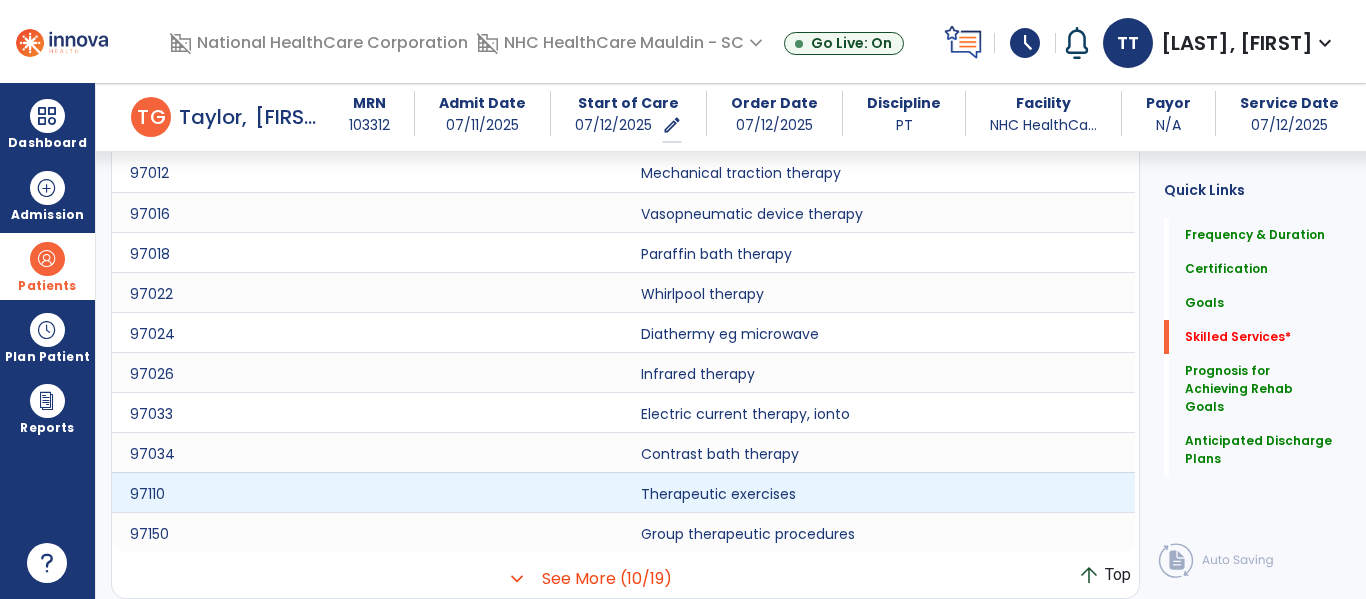 type on "****" 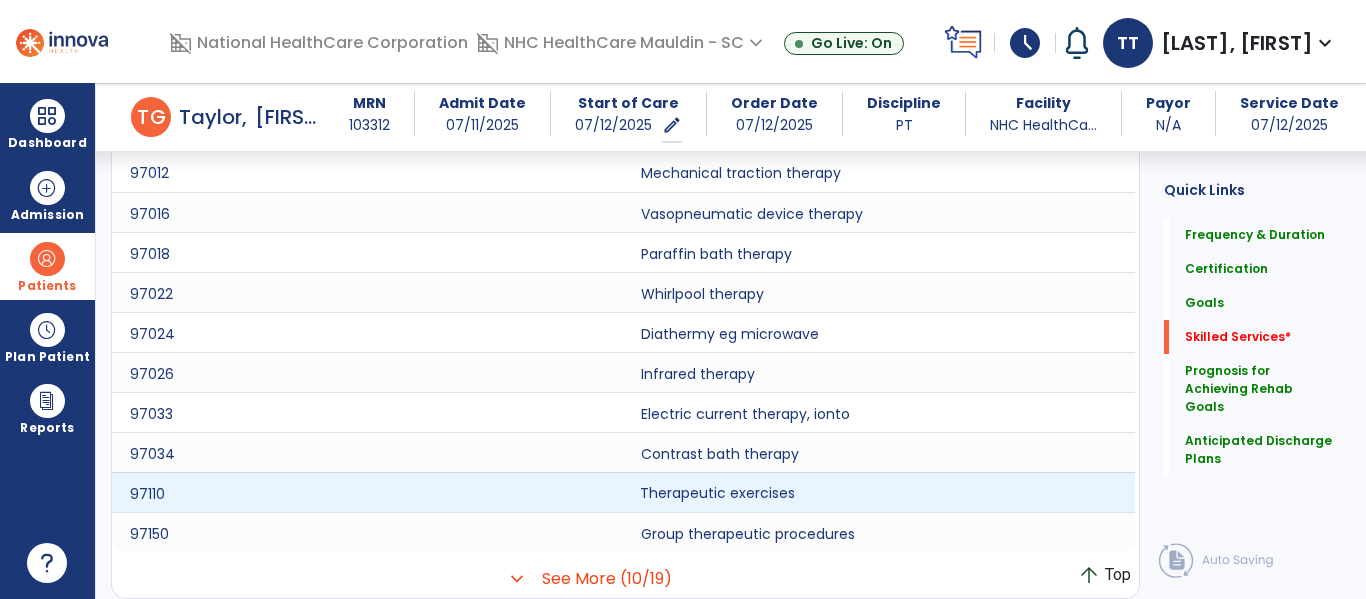 click on "Therapeutic exercises" 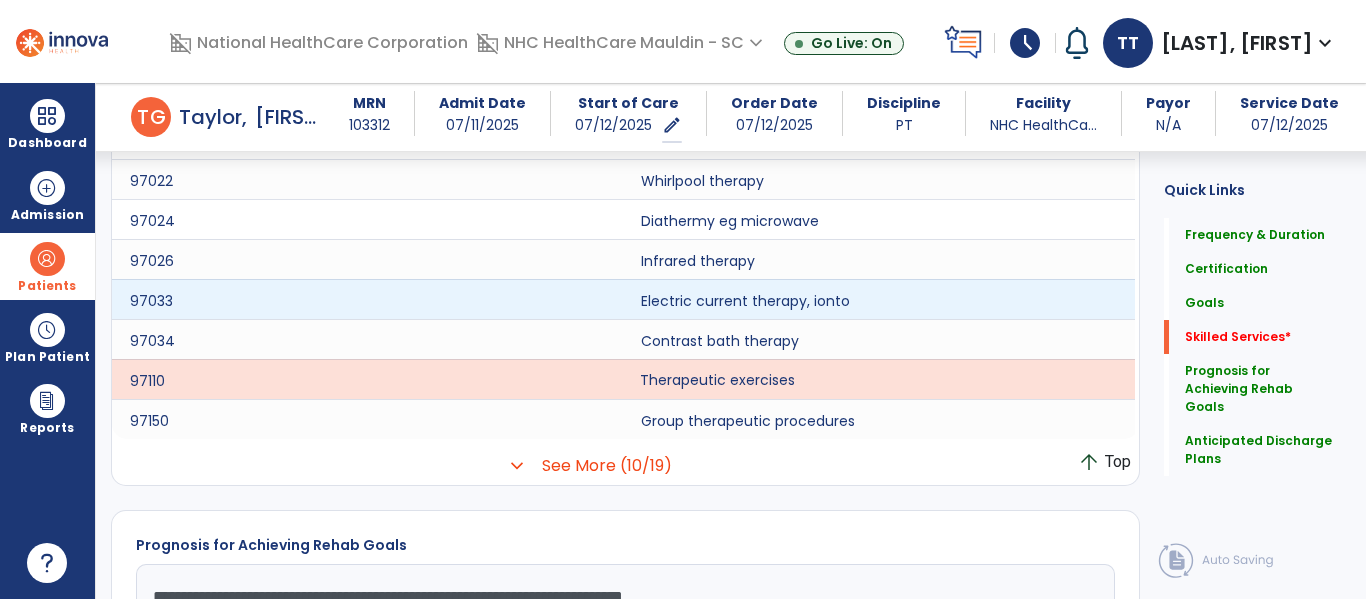 scroll, scrollTop: 1555, scrollLeft: 0, axis: vertical 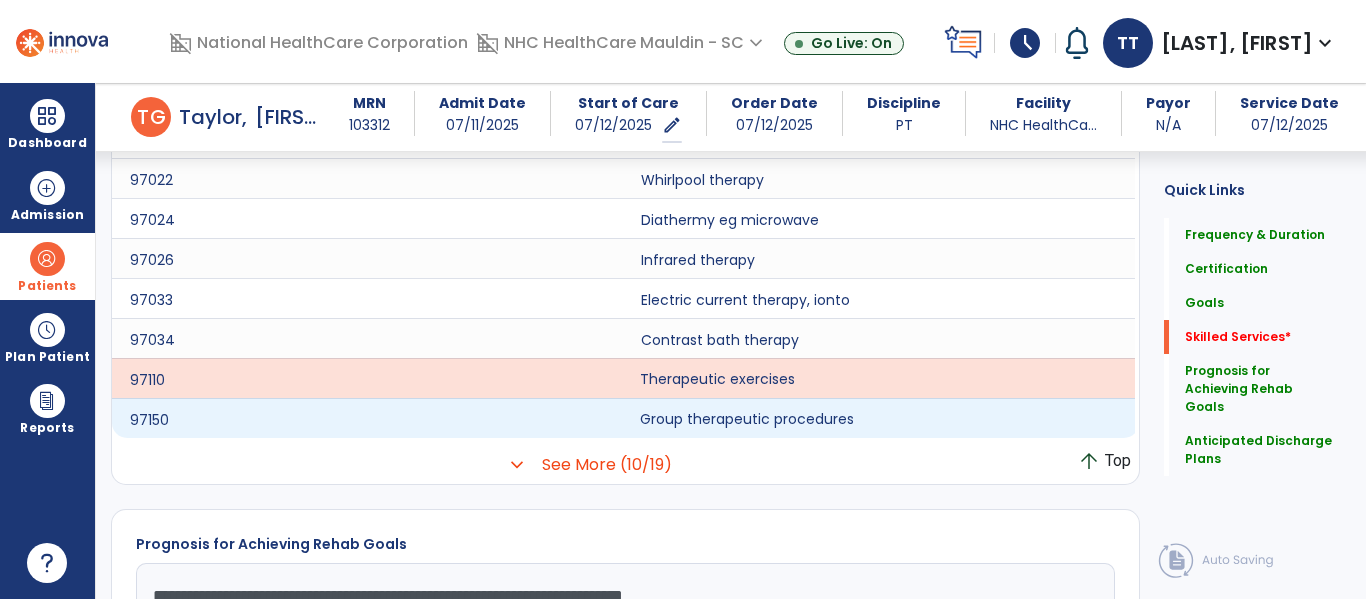 click on "Group therapeutic procedures" 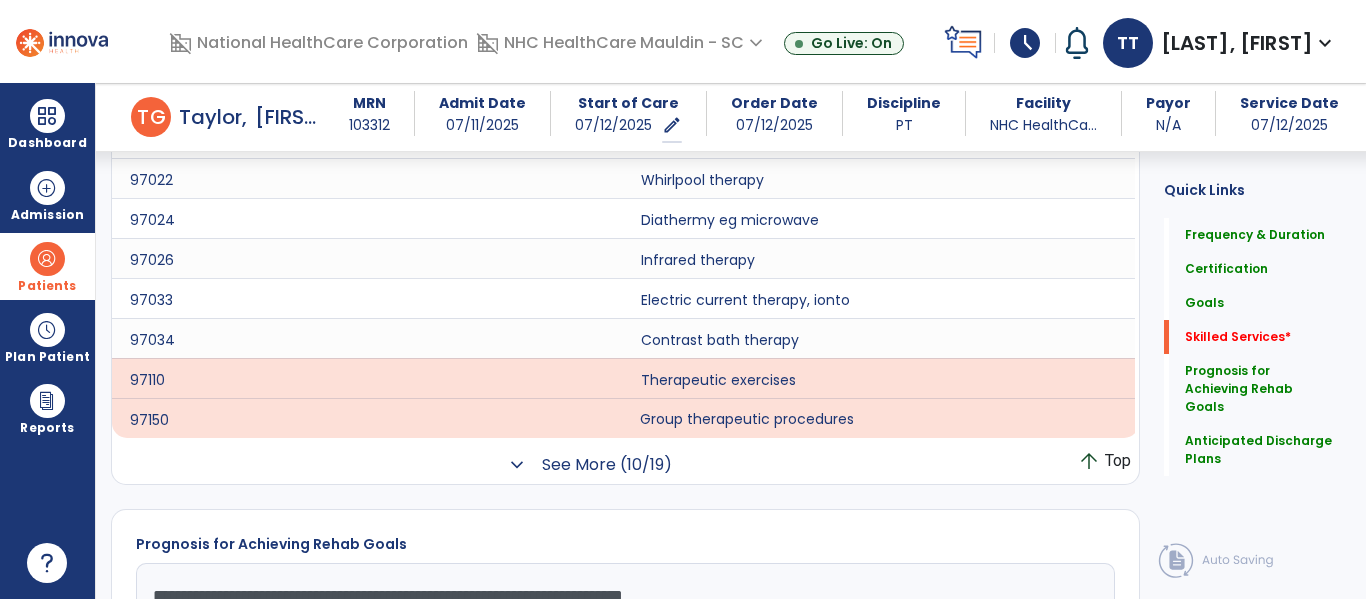 click on "See More (10/19)" 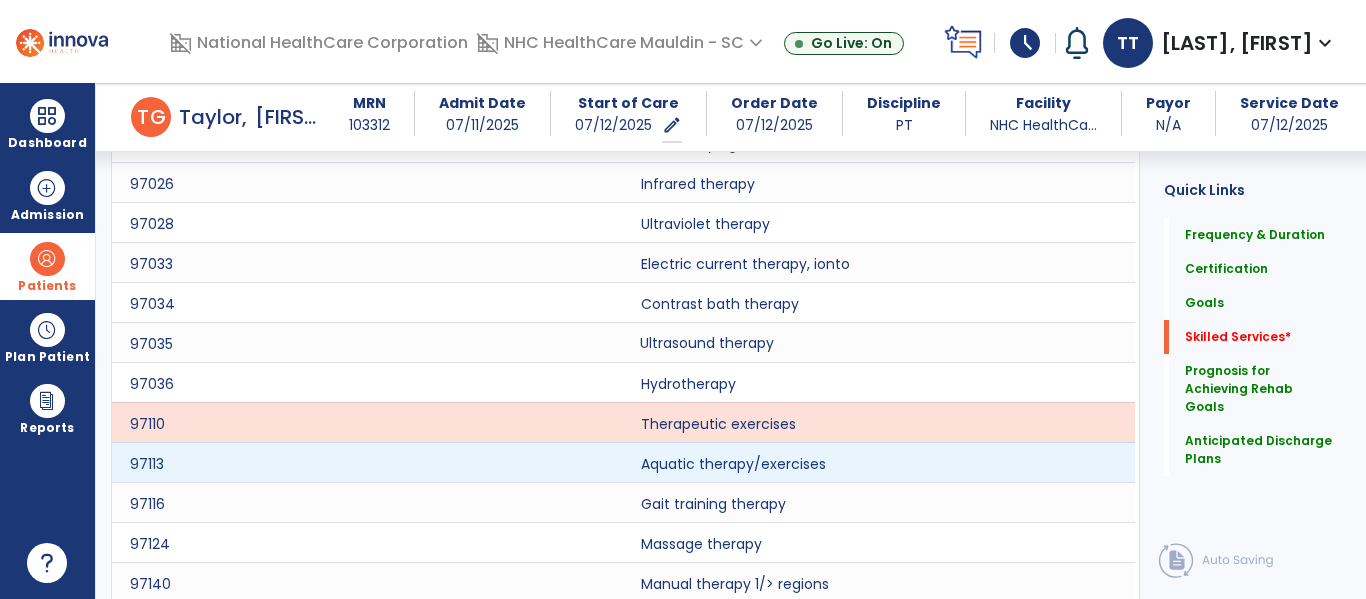 scroll, scrollTop: 1632, scrollLeft: 0, axis: vertical 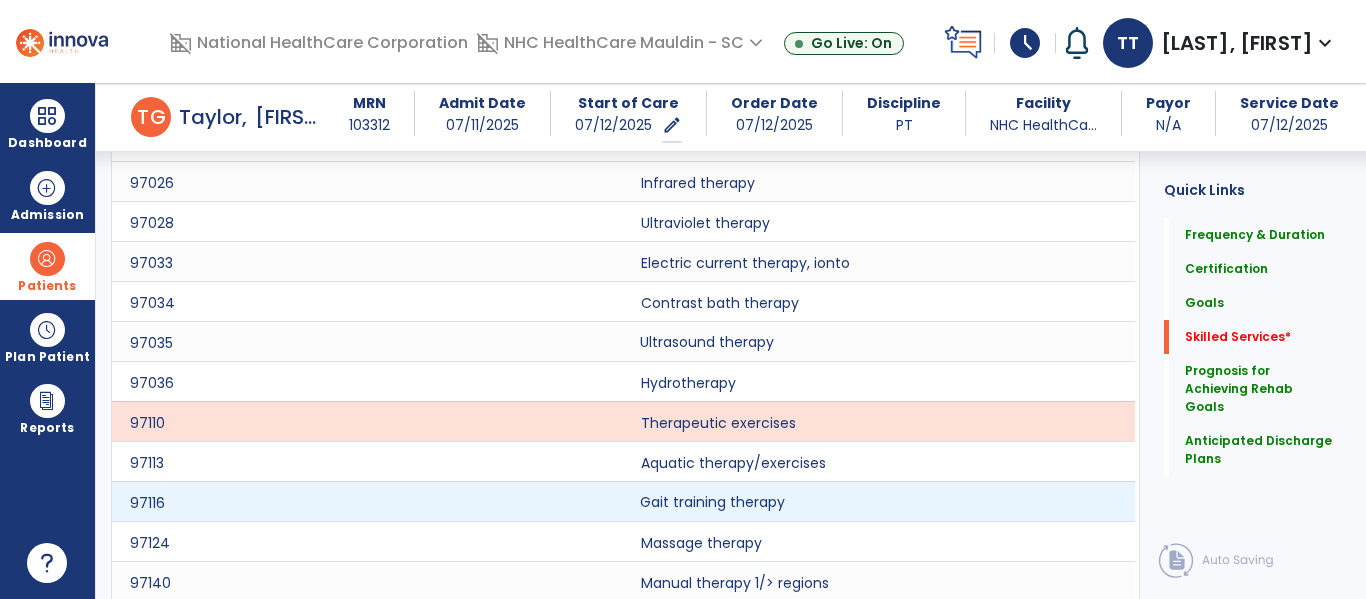 click on "Gait training therapy" 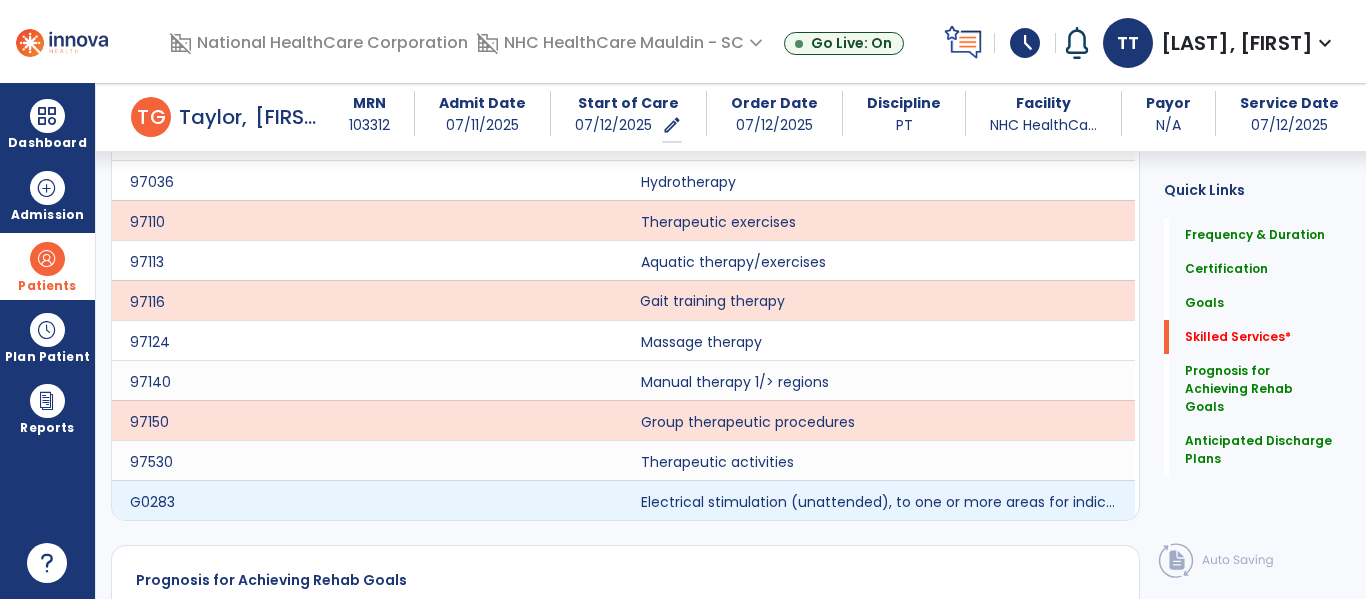 scroll, scrollTop: 1836, scrollLeft: 0, axis: vertical 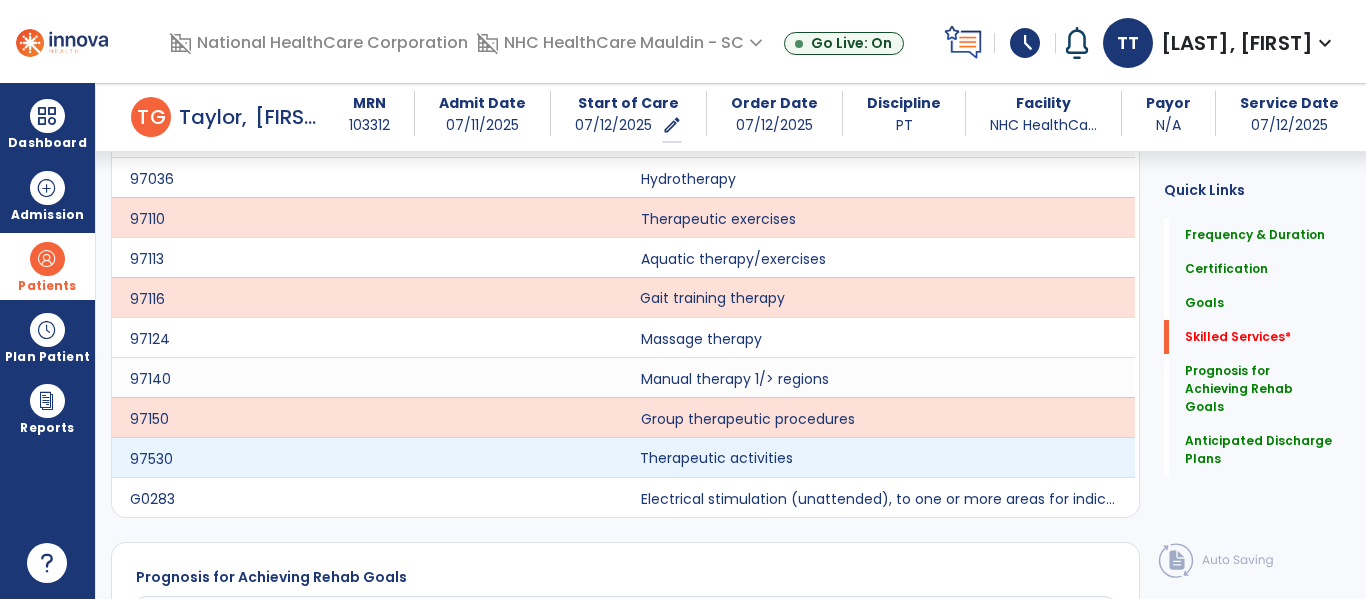 click on "Therapeutic activities" 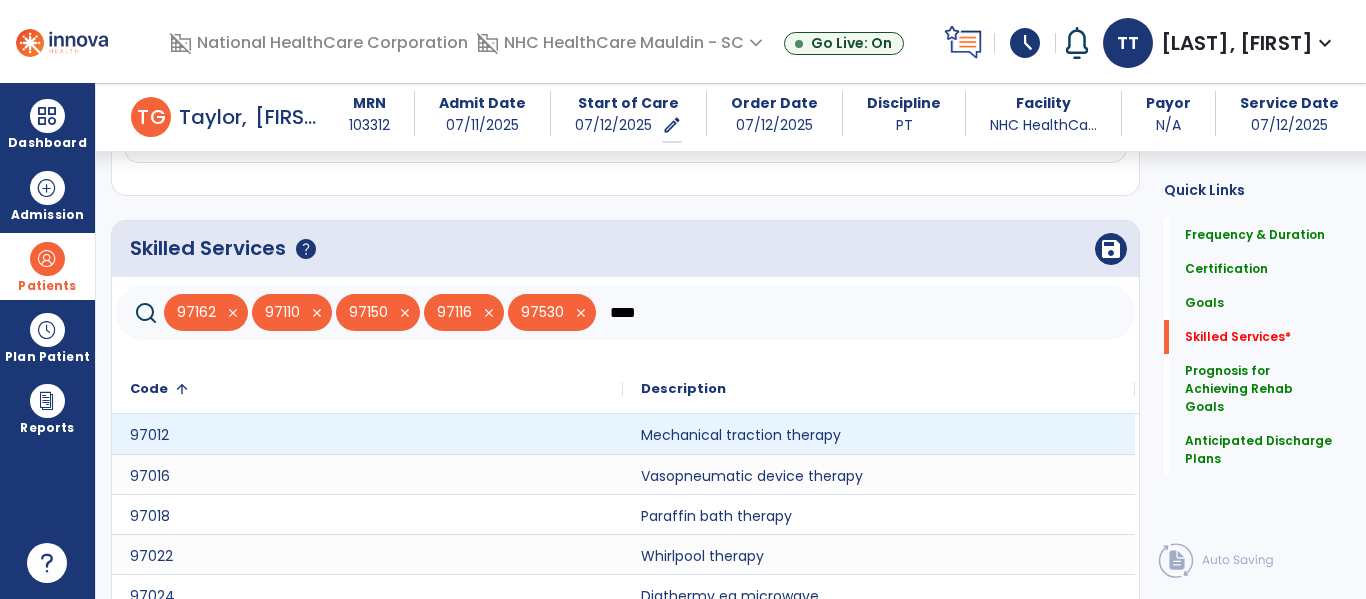 scroll, scrollTop: 1165, scrollLeft: 0, axis: vertical 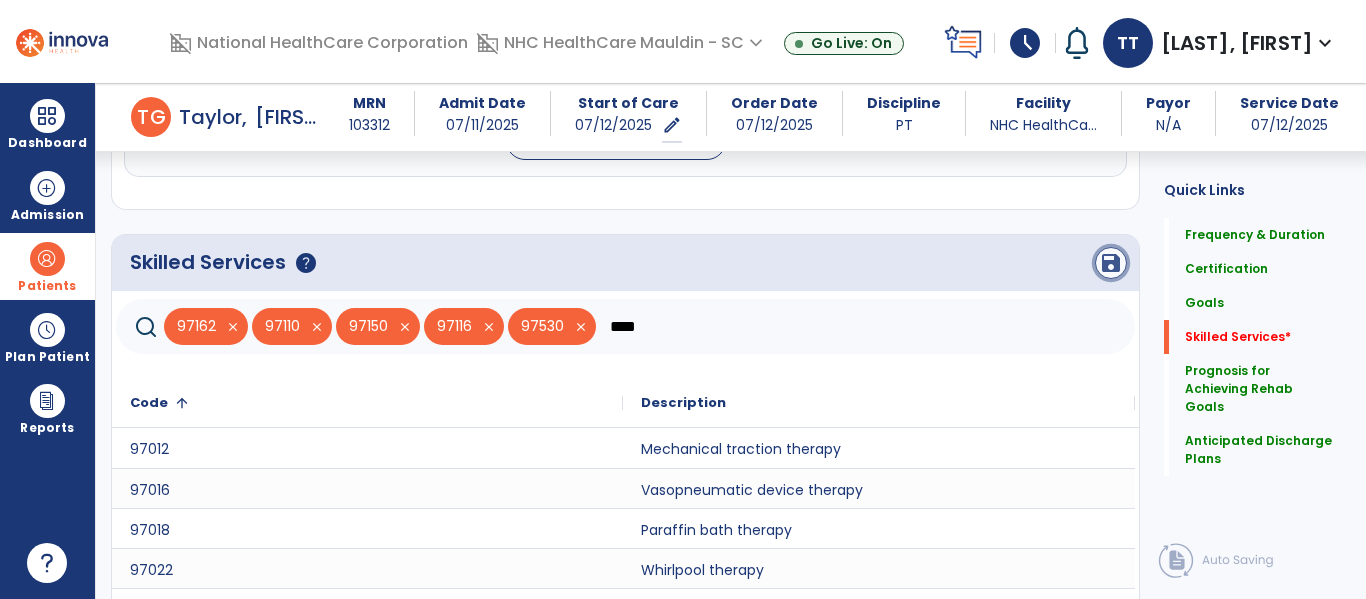 click on "save" 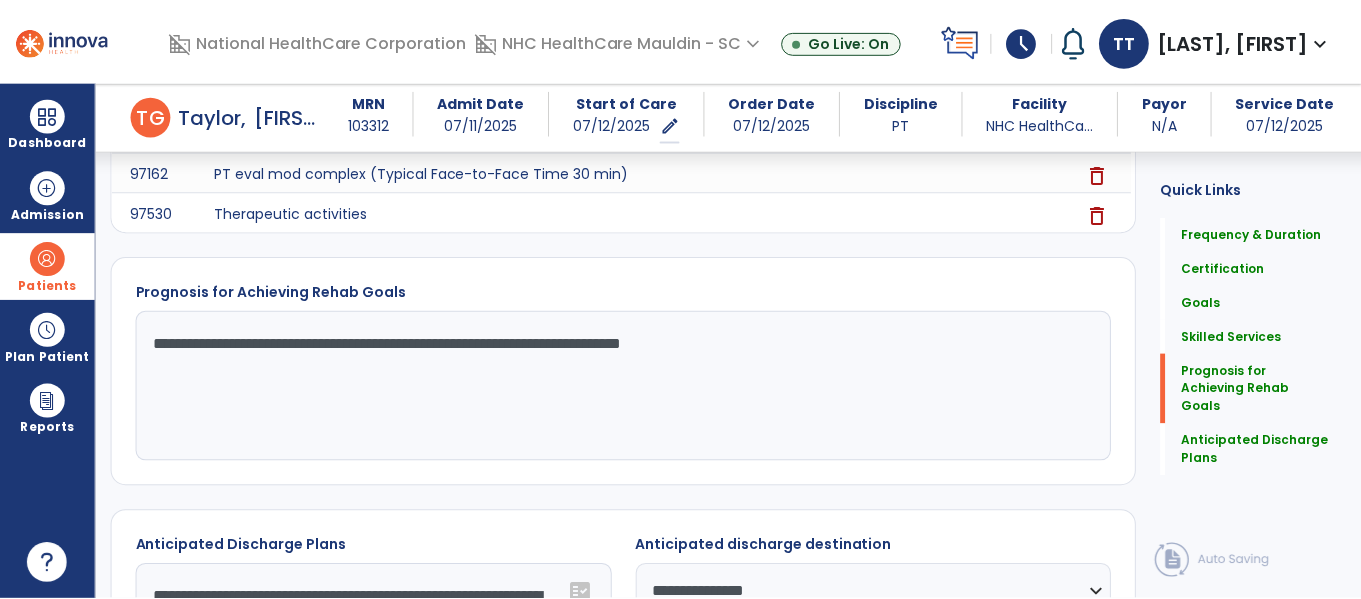 scroll, scrollTop: 1713, scrollLeft: 0, axis: vertical 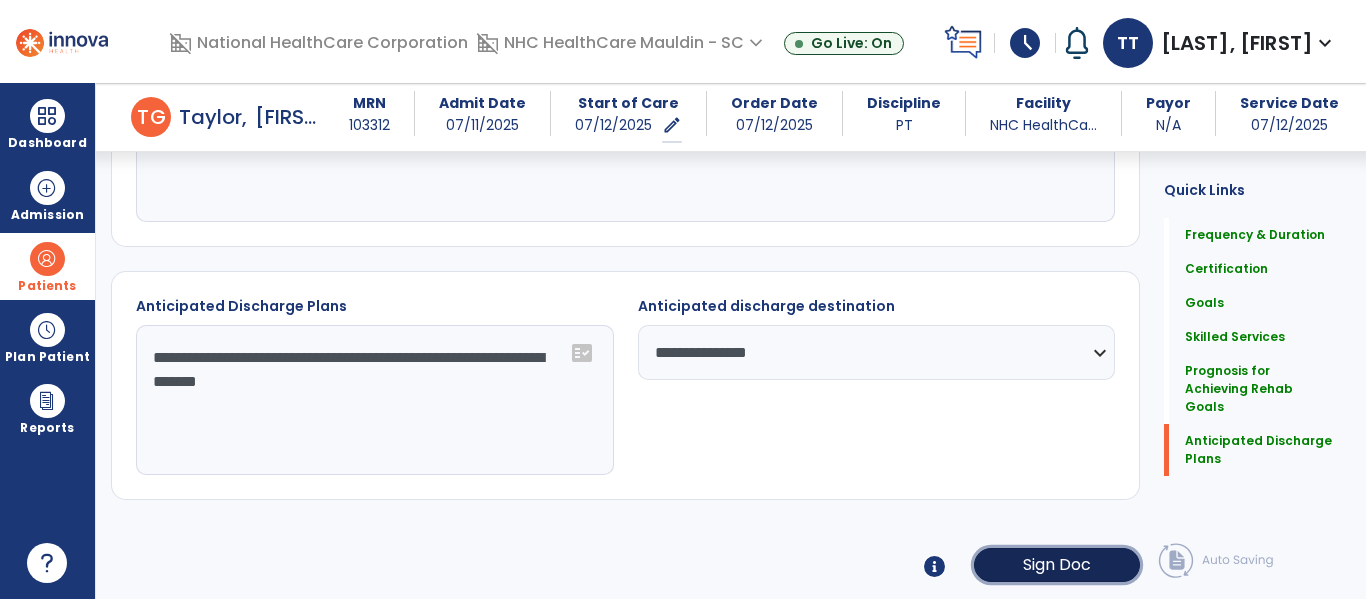 click on "Sign Doc" 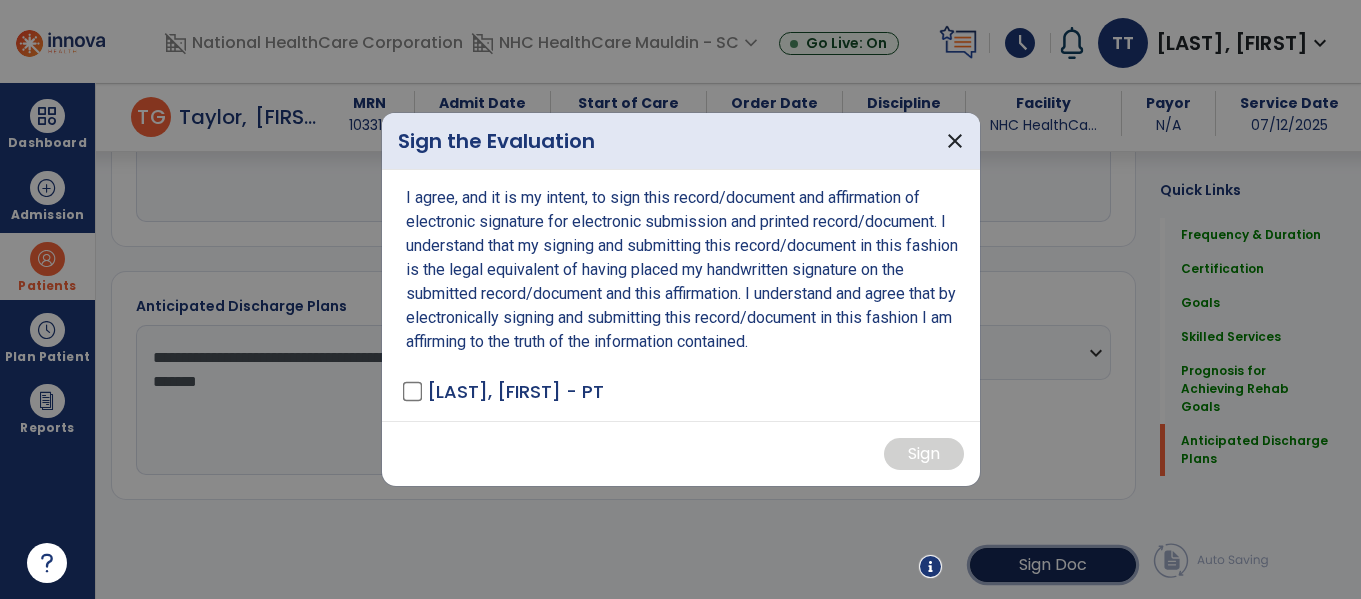scroll, scrollTop: 1713, scrollLeft: 0, axis: vertical 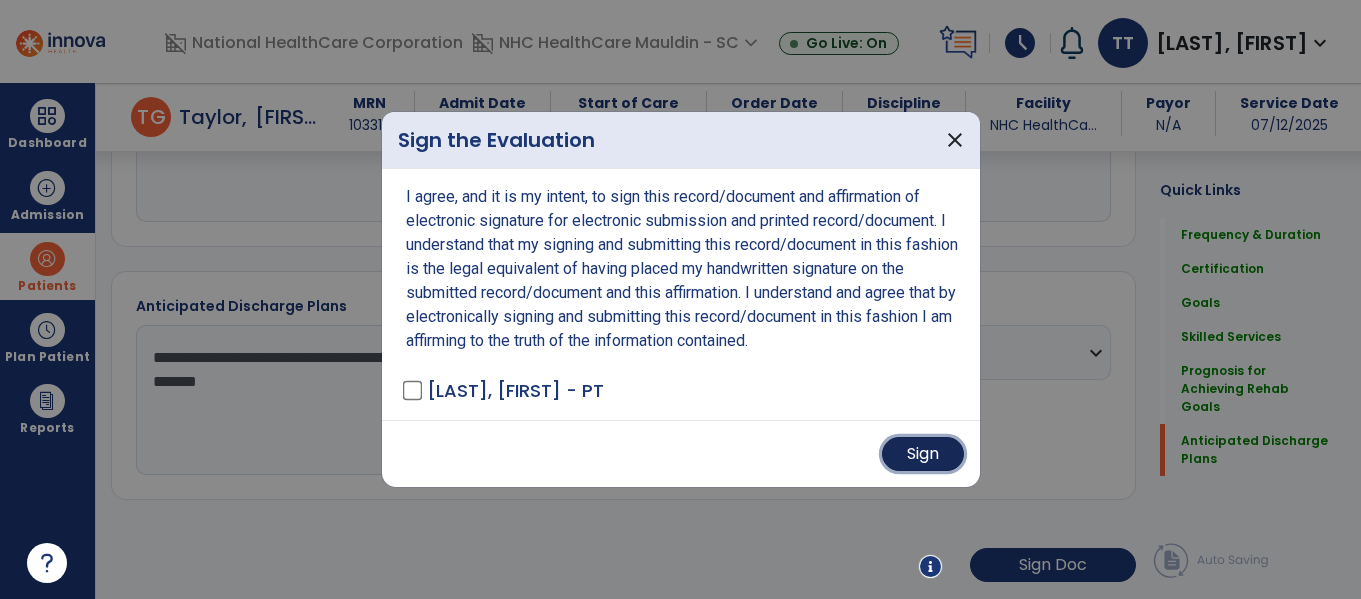 click on "Sign" at bounding box center [923, 454] 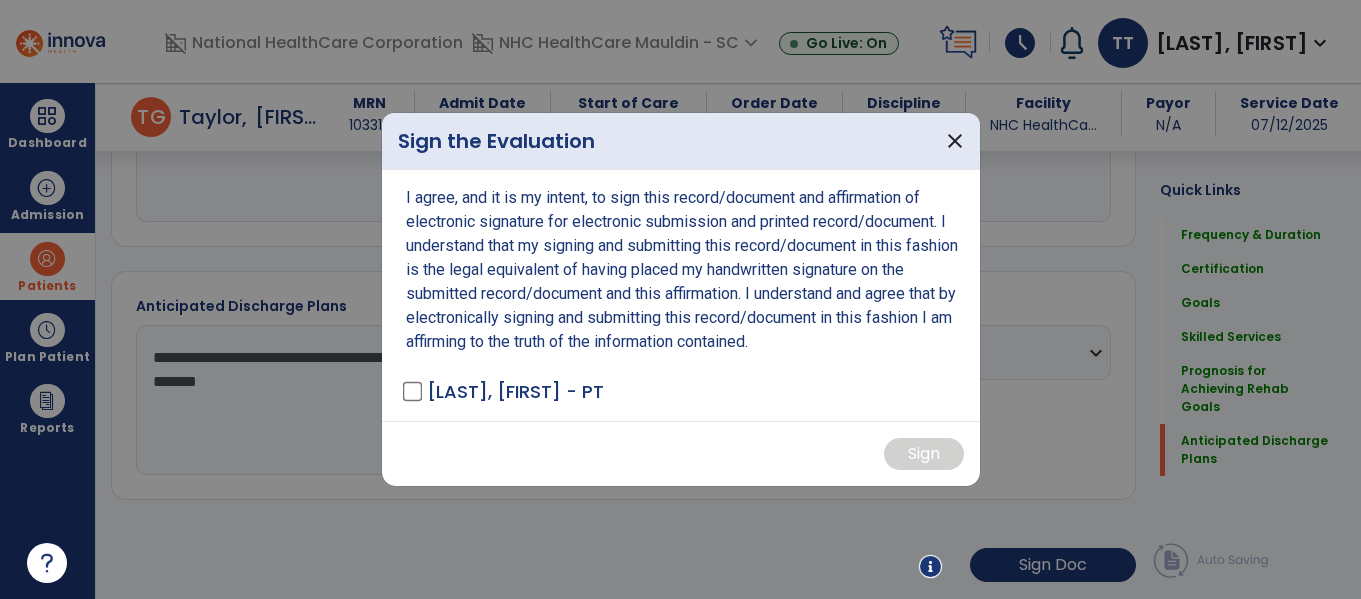 scroll, scrollTop: 1712, scrollLeft: 0, axis: vertical 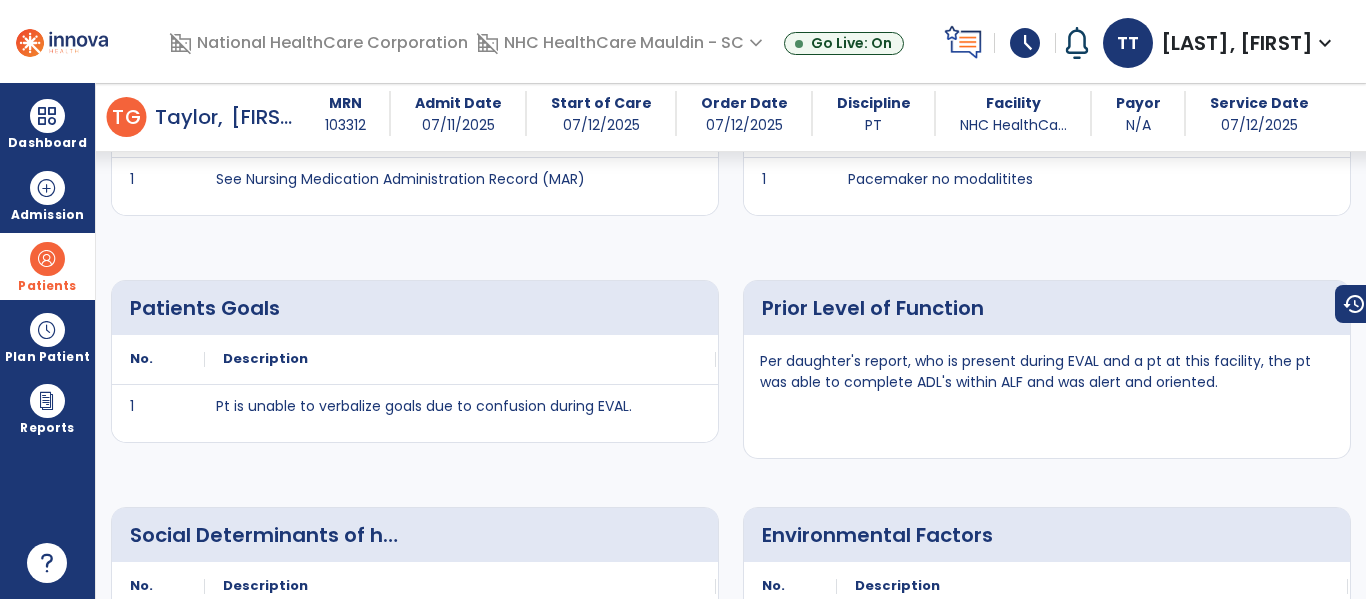 click at bounding box center [47, 259] 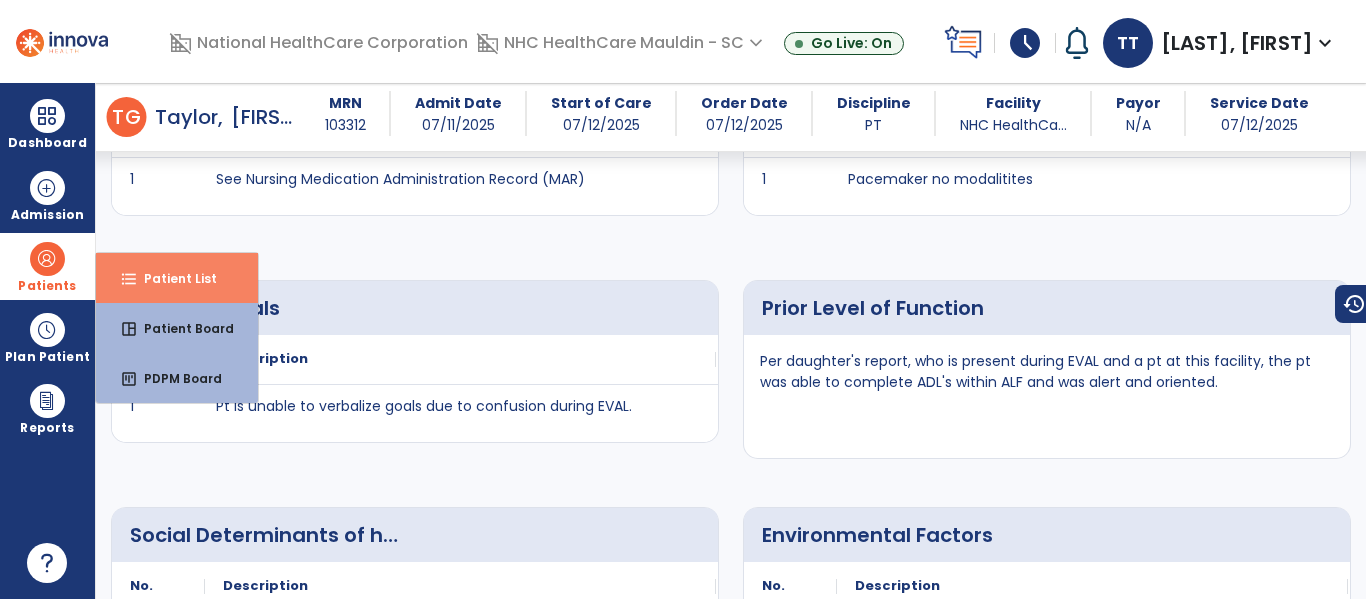 click on "Patient List" at bounding box center (172, 278) 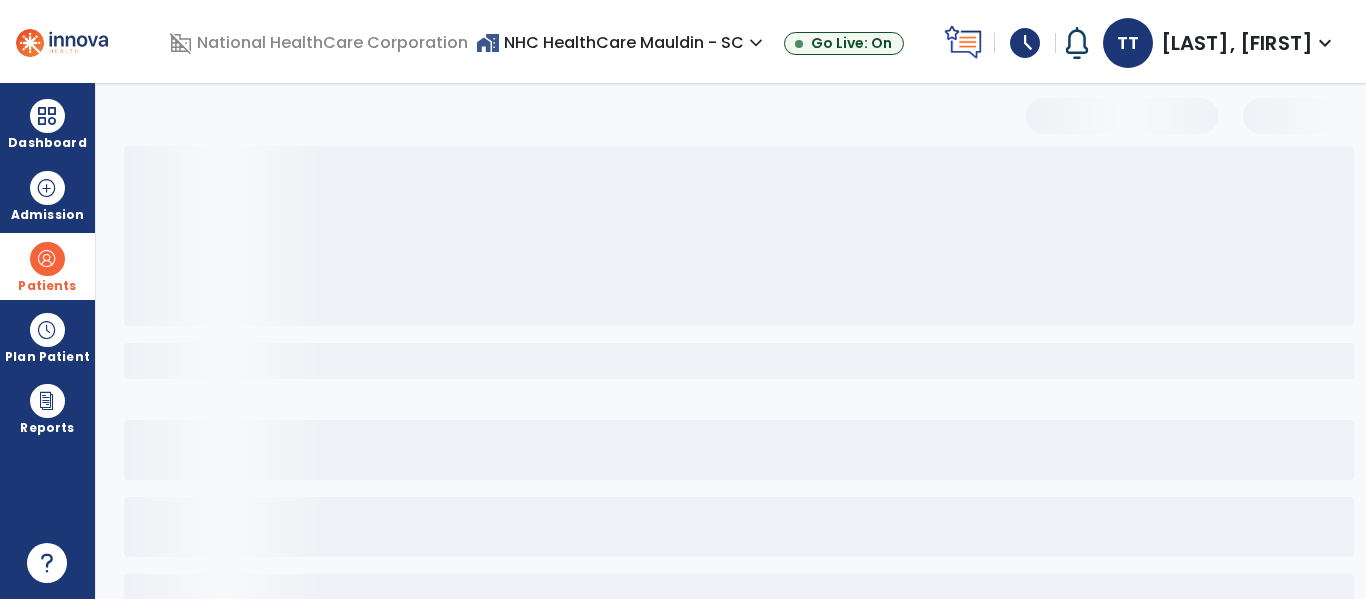 scroll, scrollTop: 144, scrollLeft: 0, axis: vertical 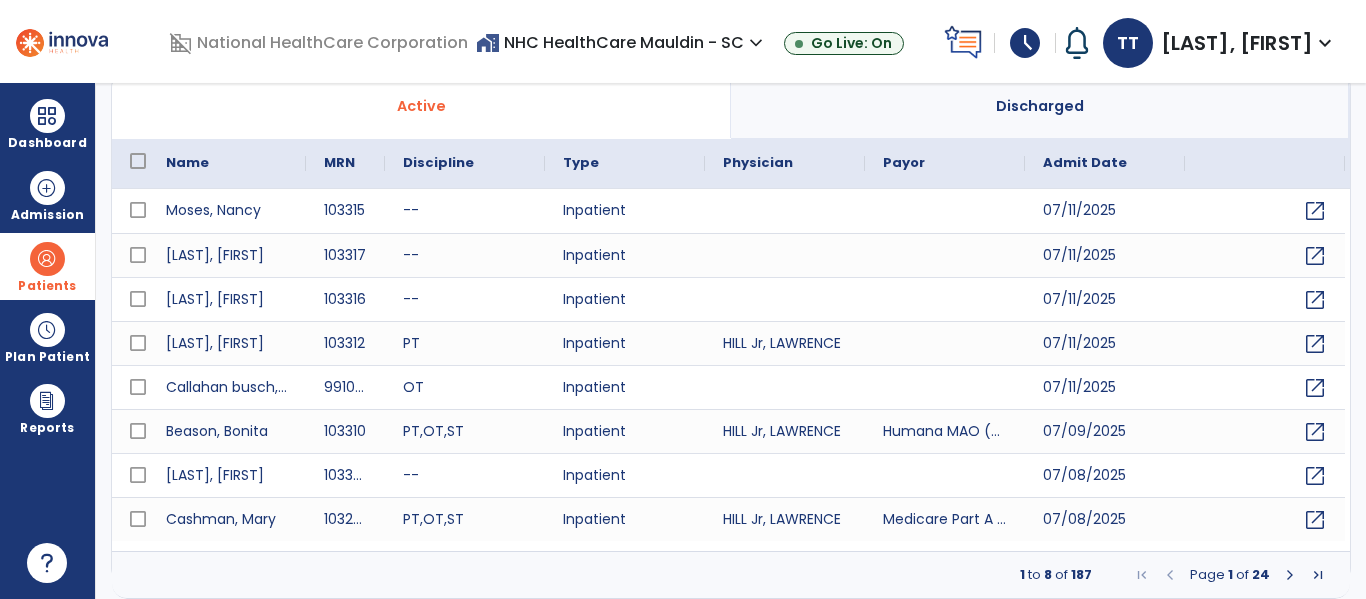 click on "Active" at bounding box center (421, 106) 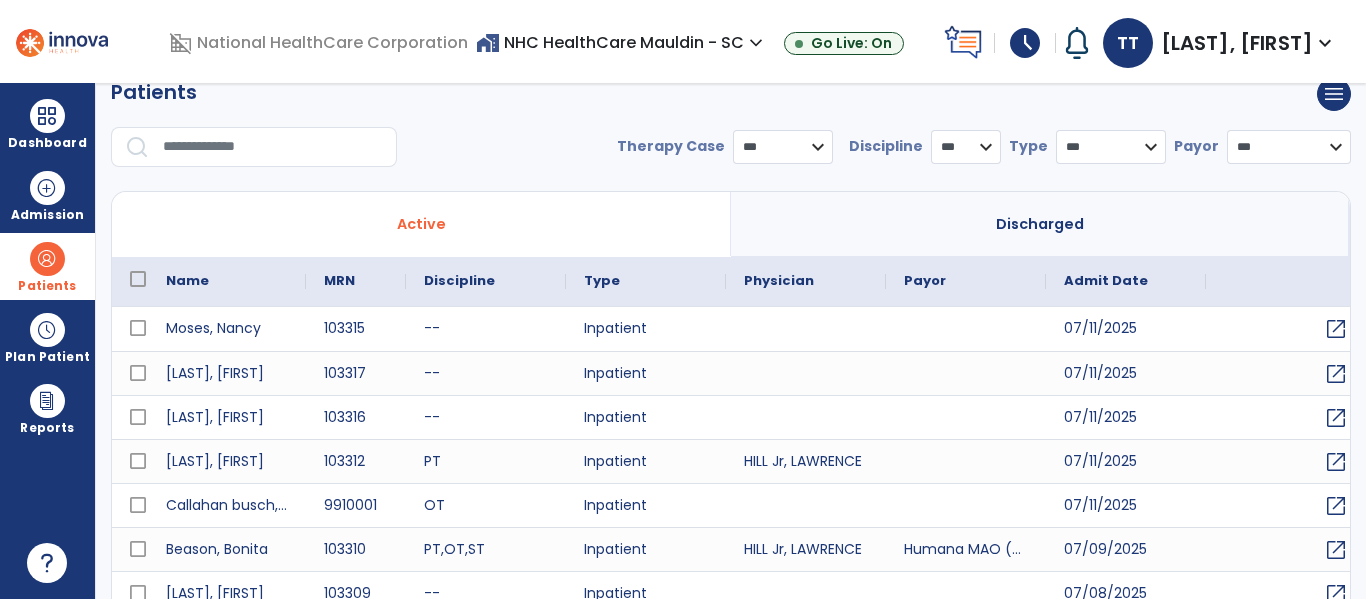 scroll, scrollTop: 25, scrollLeft: 0, axis: vertical 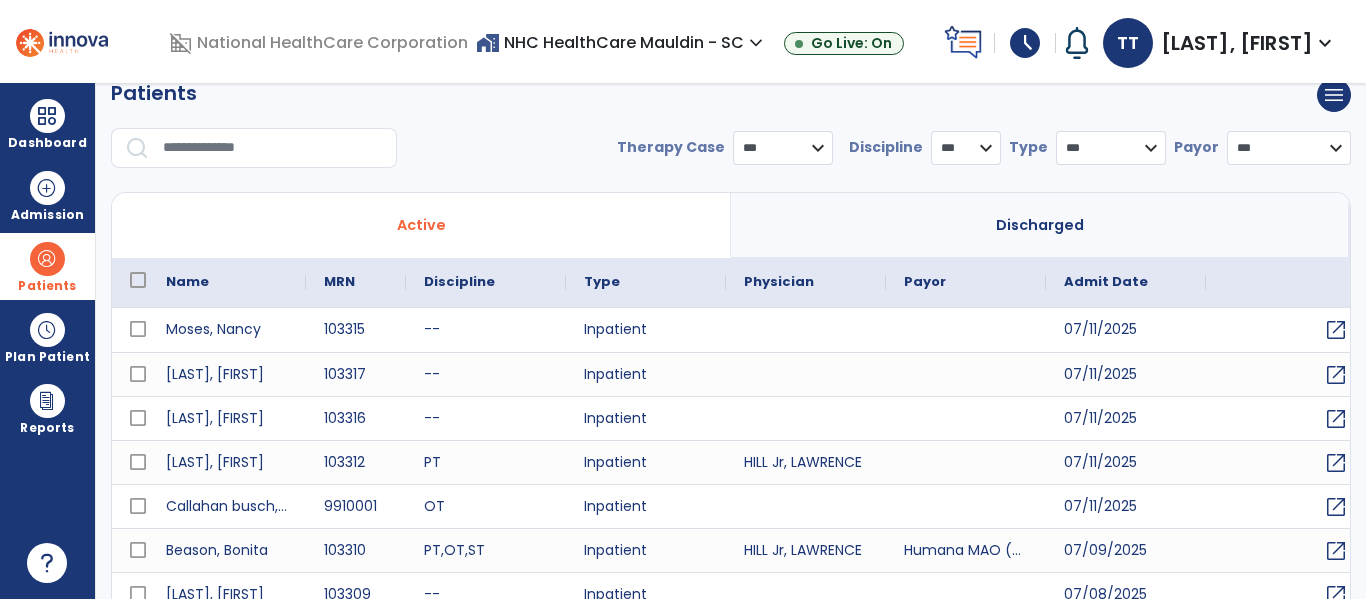 click at bounding box center [273, 148] 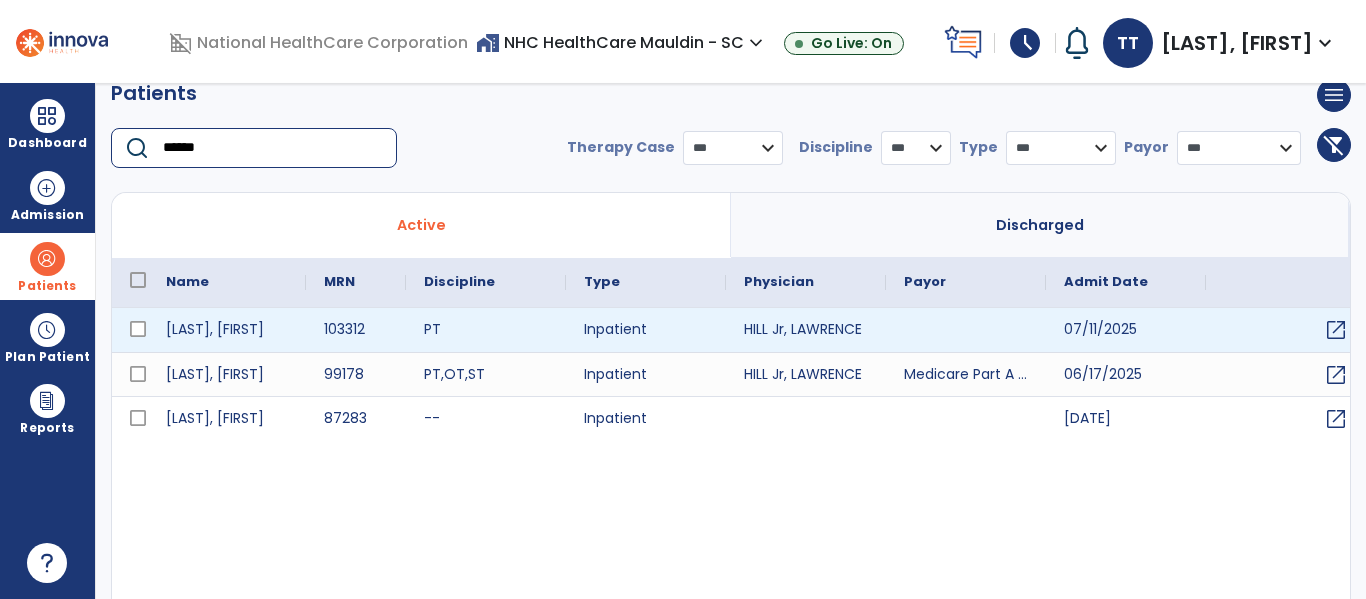 type on "******" 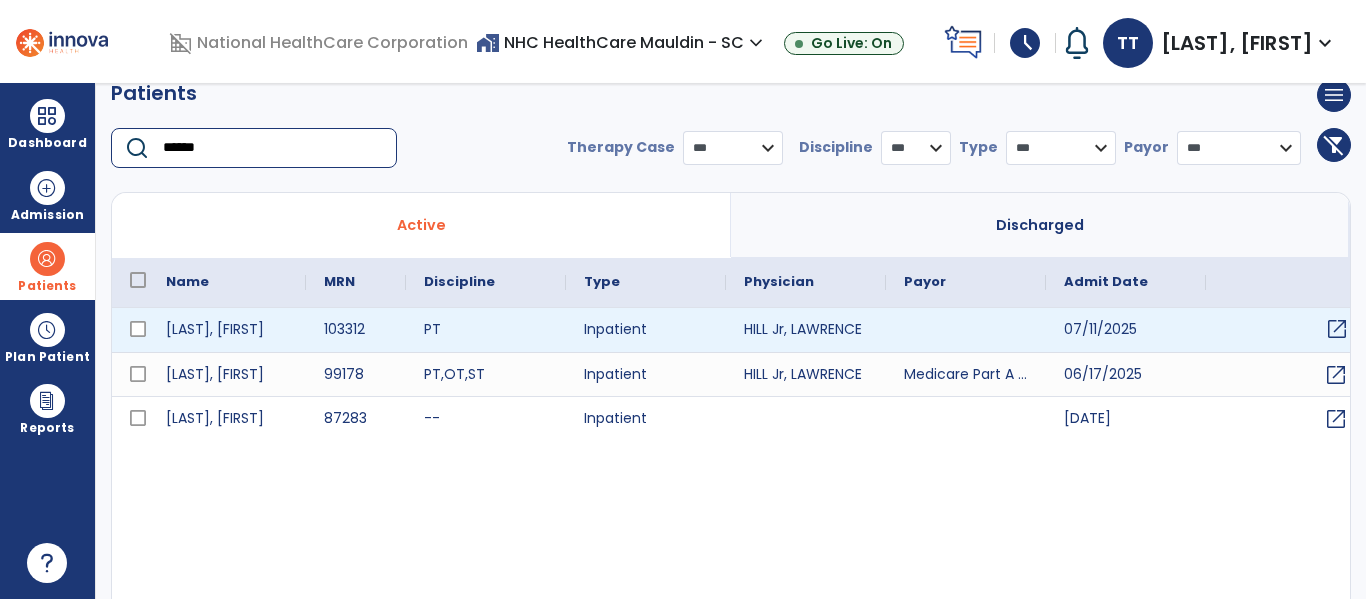 click on "open_in_new" at bounding box center [1286, 330] 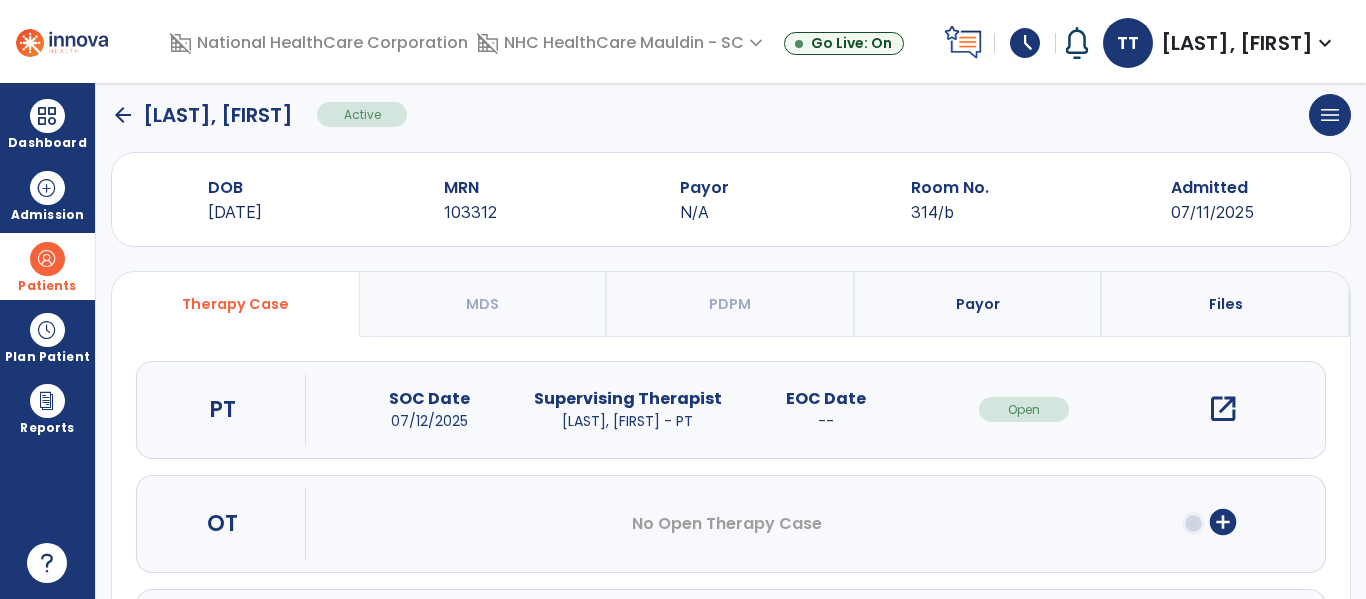 click on "open_in_new" at bounding box center [1223, 409] 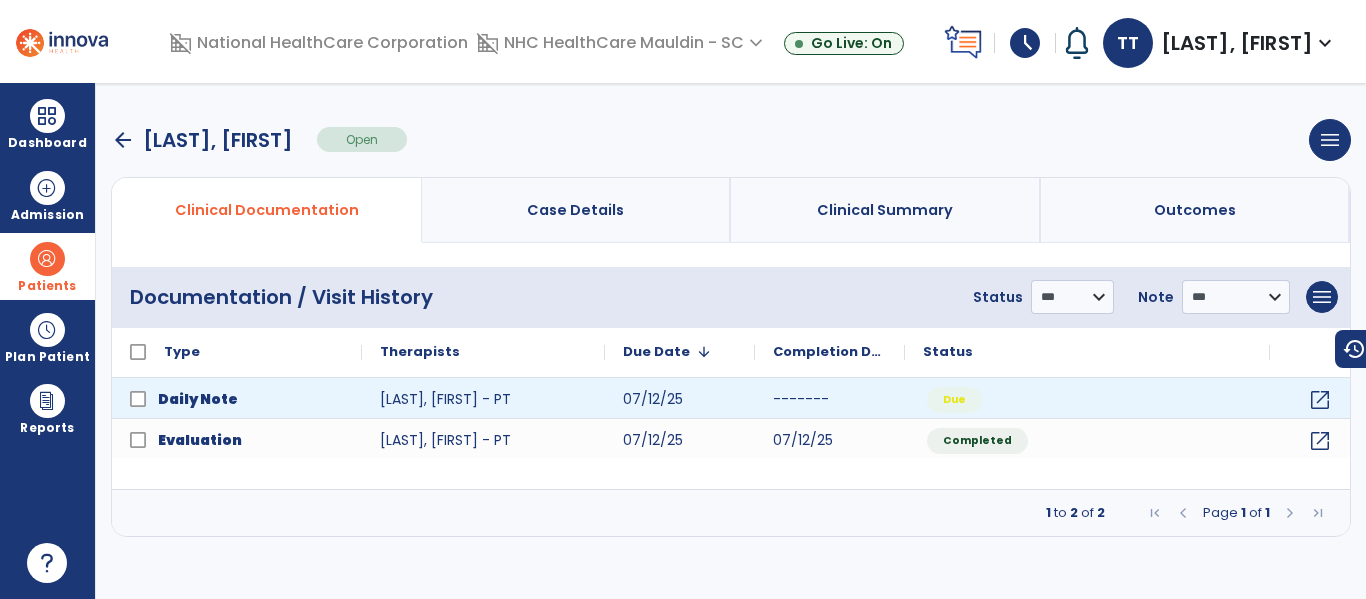 scroll, scrollTop: 0, scrollLeft: 0, axis: both 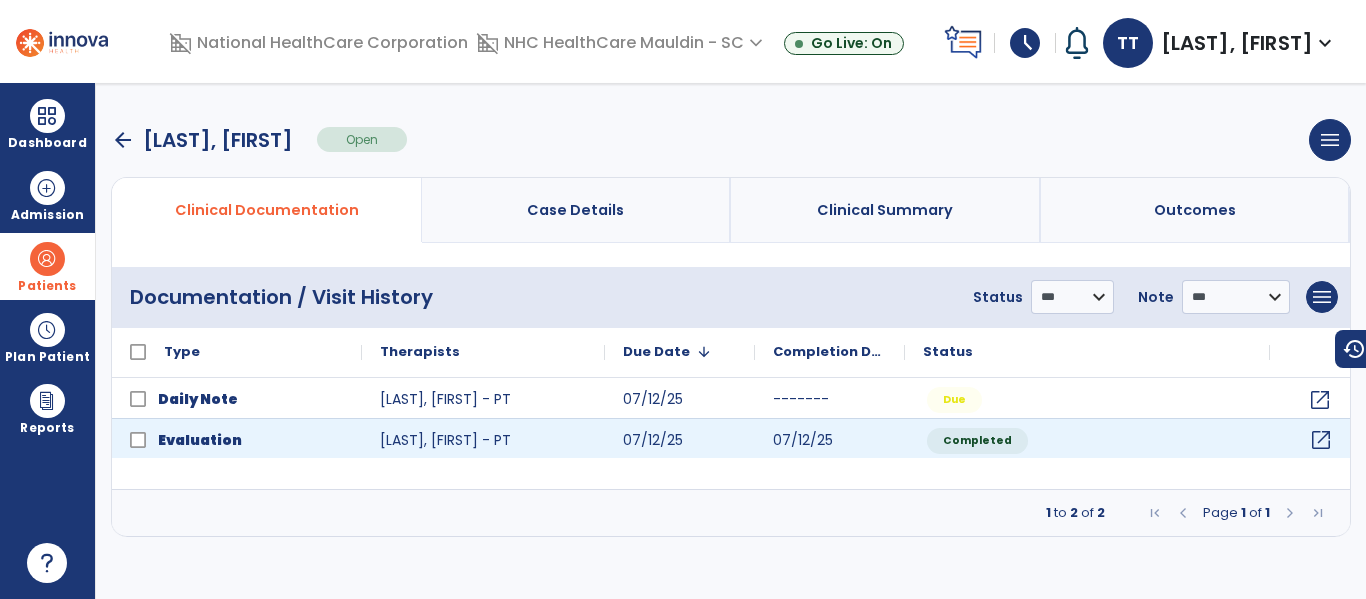 click on "open_in_new" 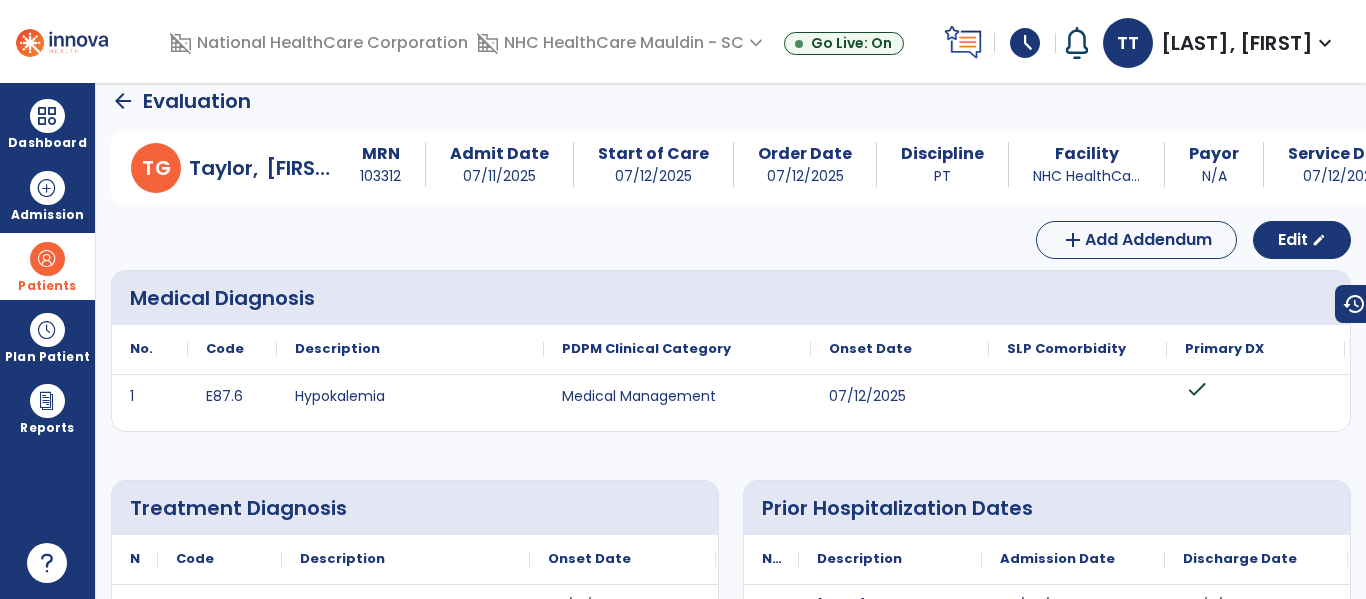 scroll, scrollTop: 0, scrollLeft: 0, axis: both 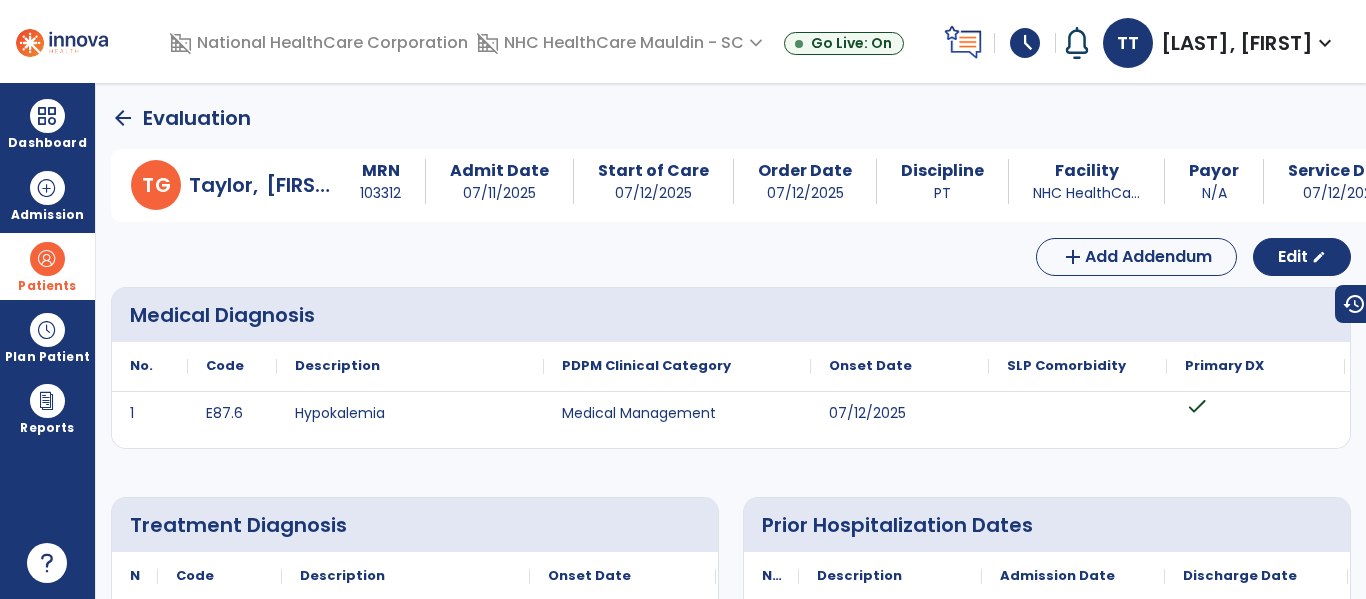 click on "arrow_back" 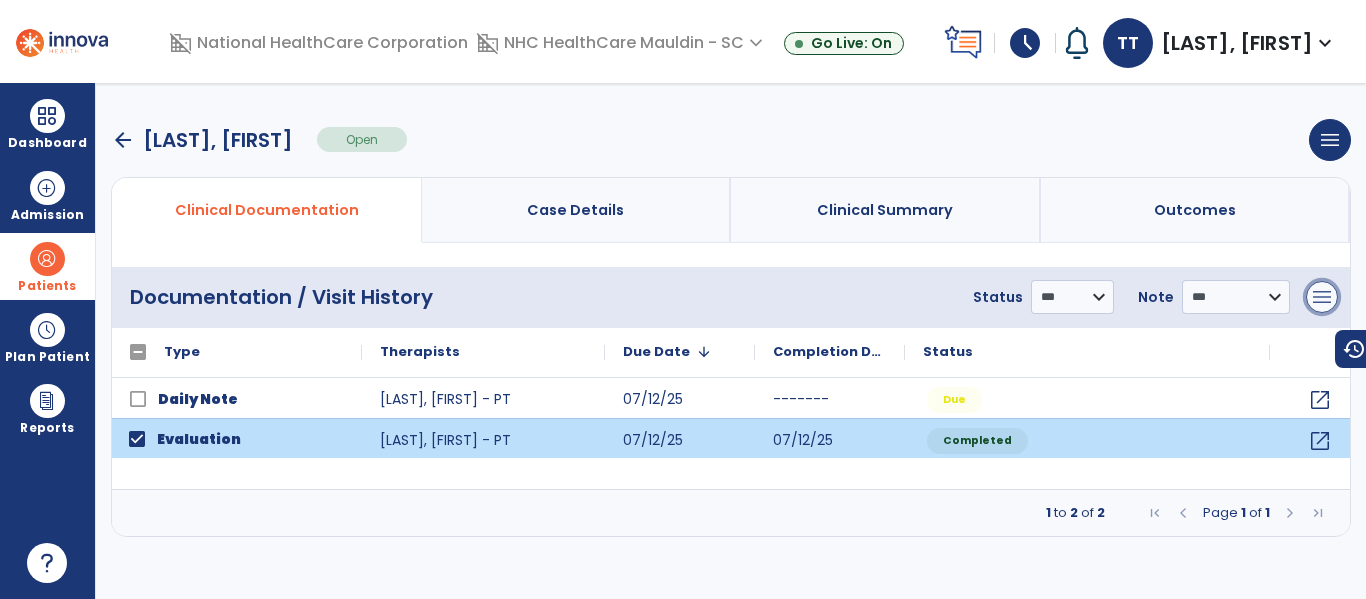click on "menu" at bounding box center [1322, 297] 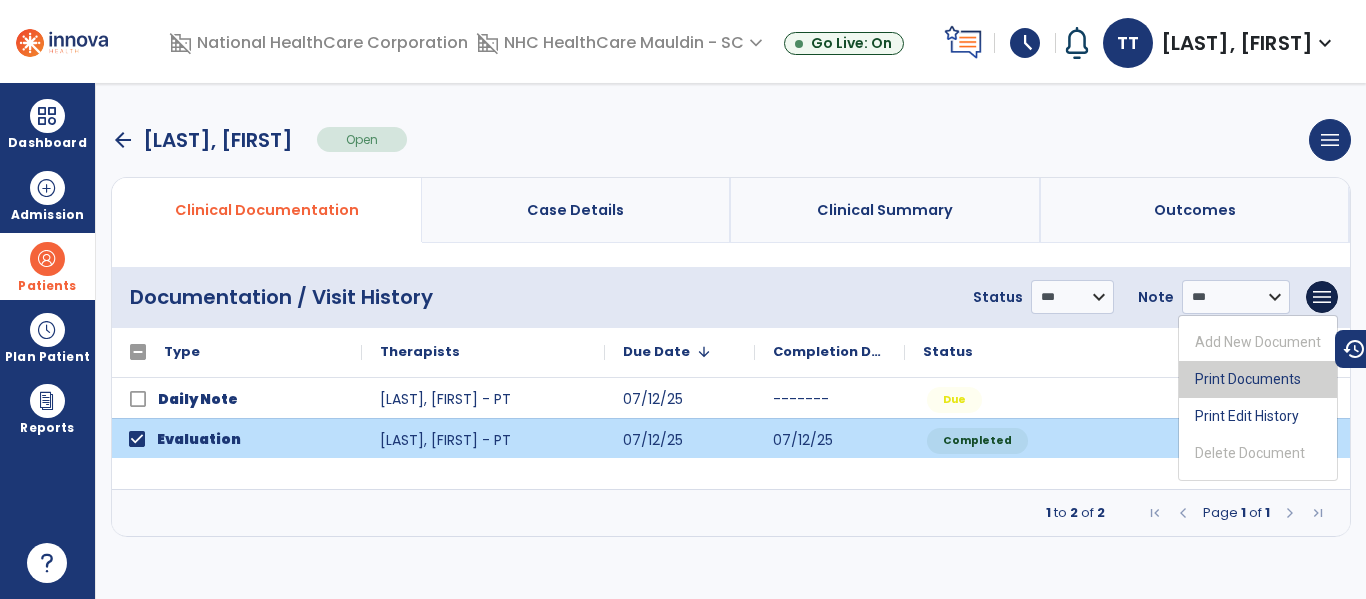 click on "Print Documents" at bounding box center [1258, 379] 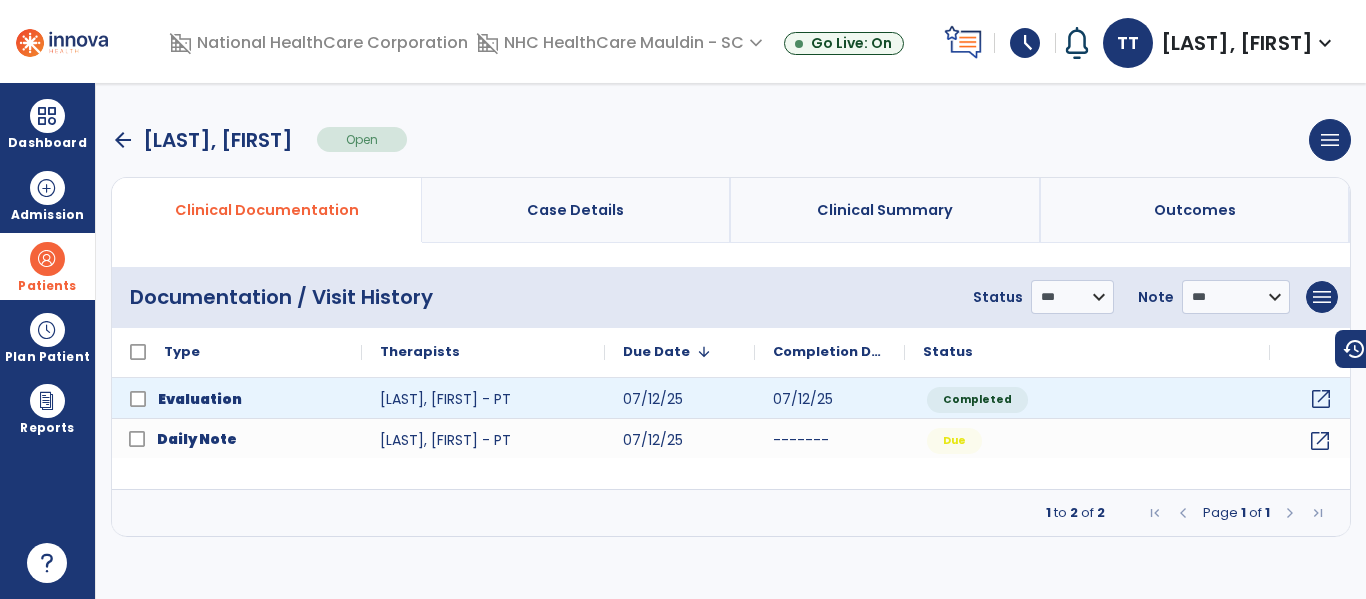 click on "open_in_new" 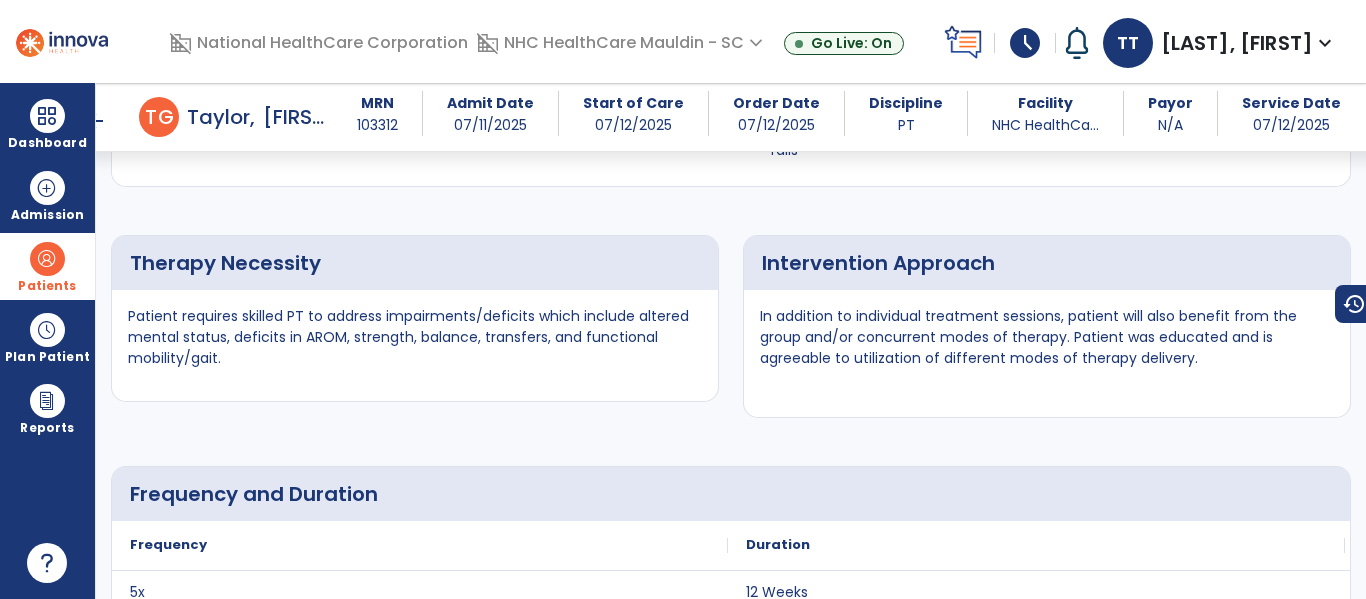 scroll, scrollTop: 2765, scrollLeft: 0, axis: vertical 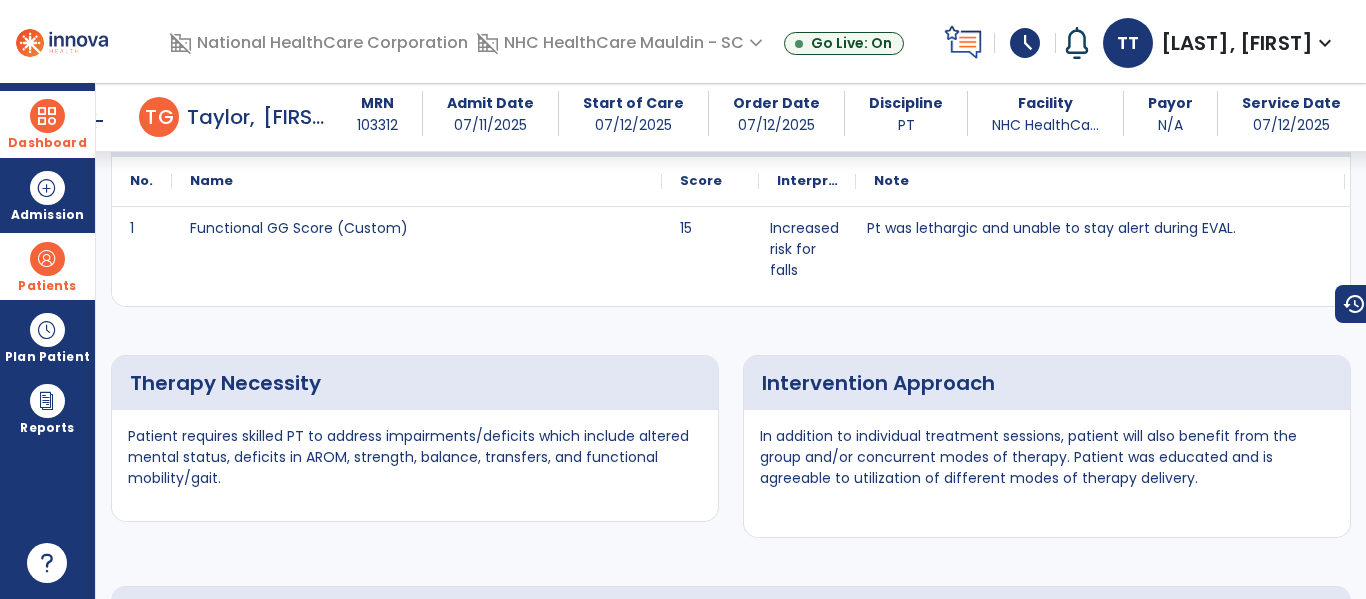 click at bounding box center [47, 116] 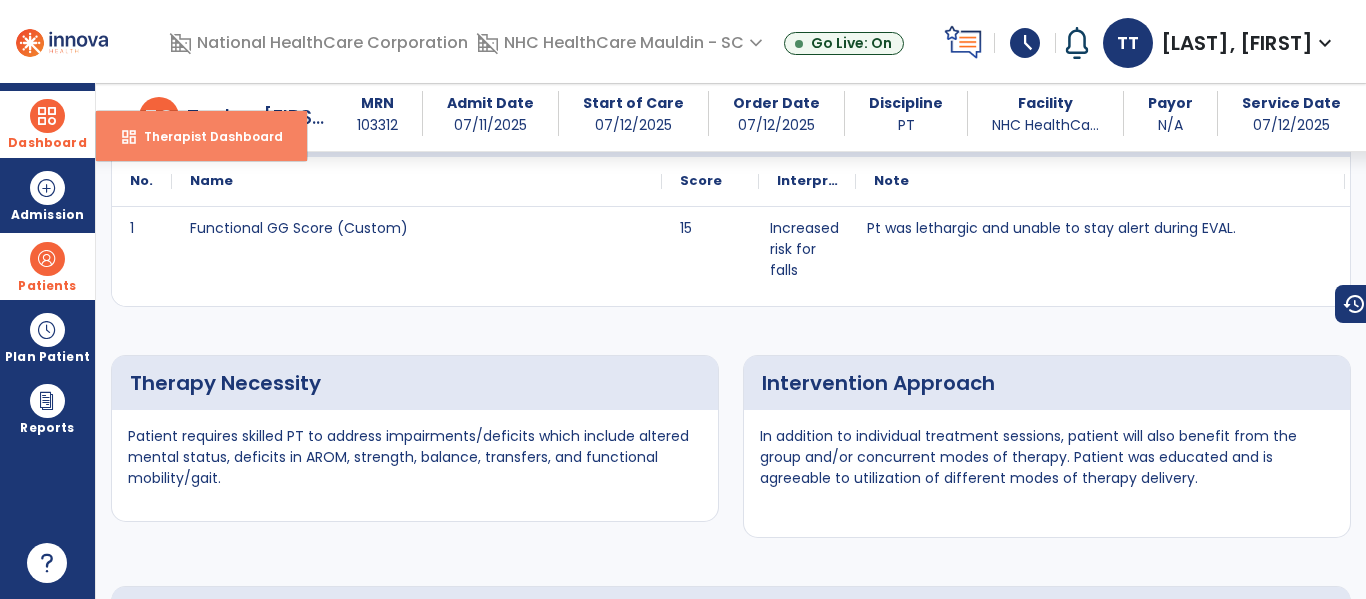 click on "Therapist Dashboard" at bounding box center [205, 136] 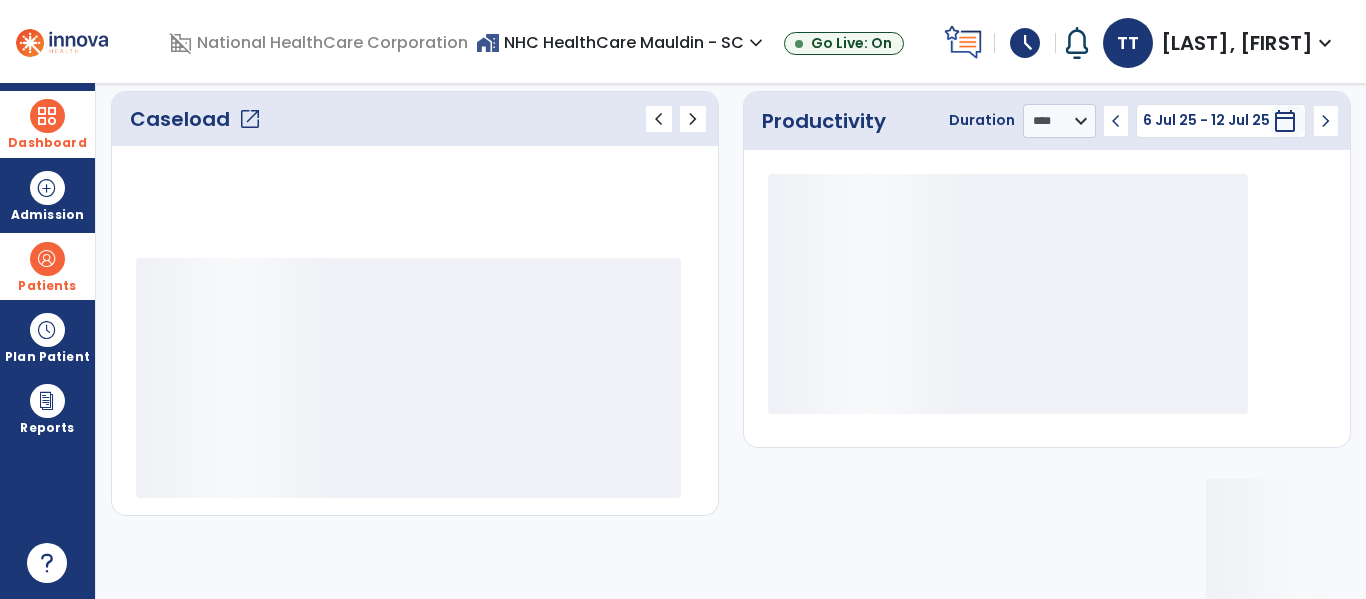 scroll, scrollTop: 277, scrollLeft: 0, axis: vertical 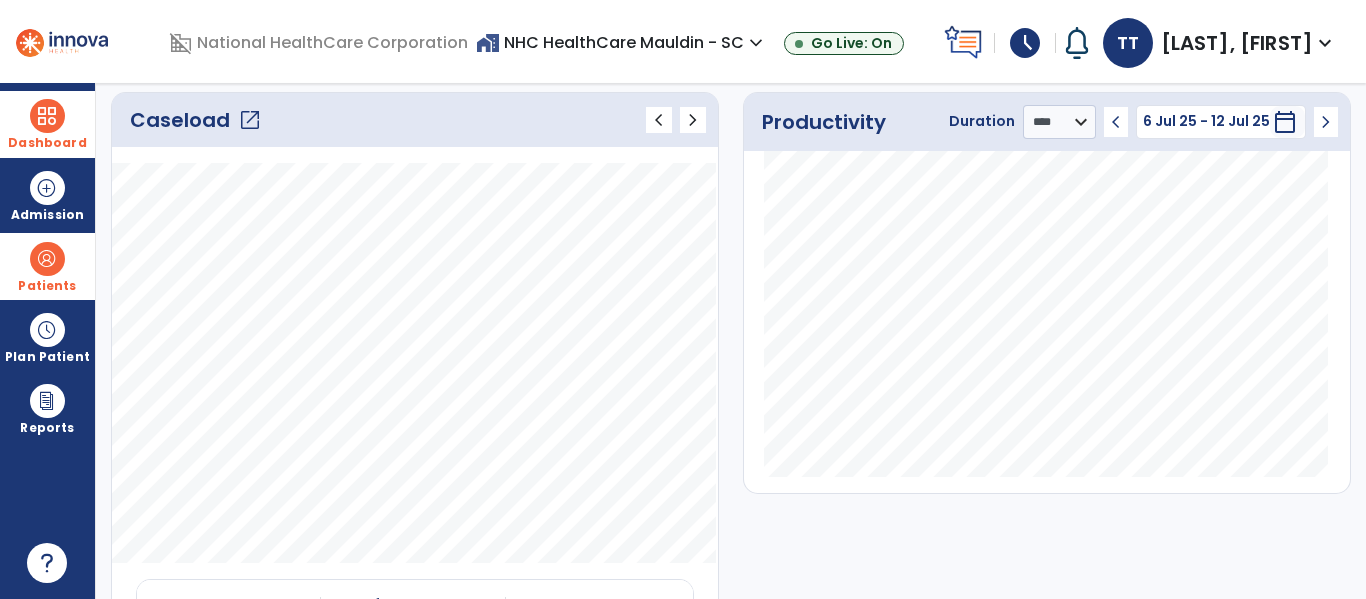 click on "open_in_new" 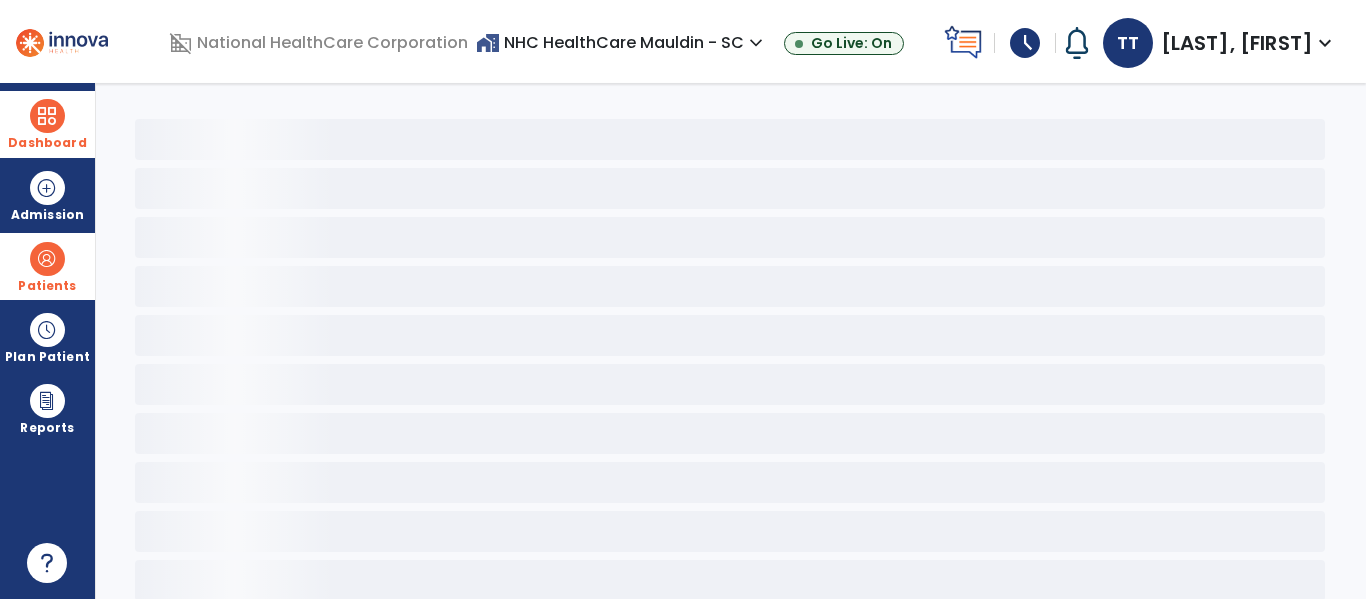 scroll, scrollTop: 0, scrollLeft: 0, axis: both 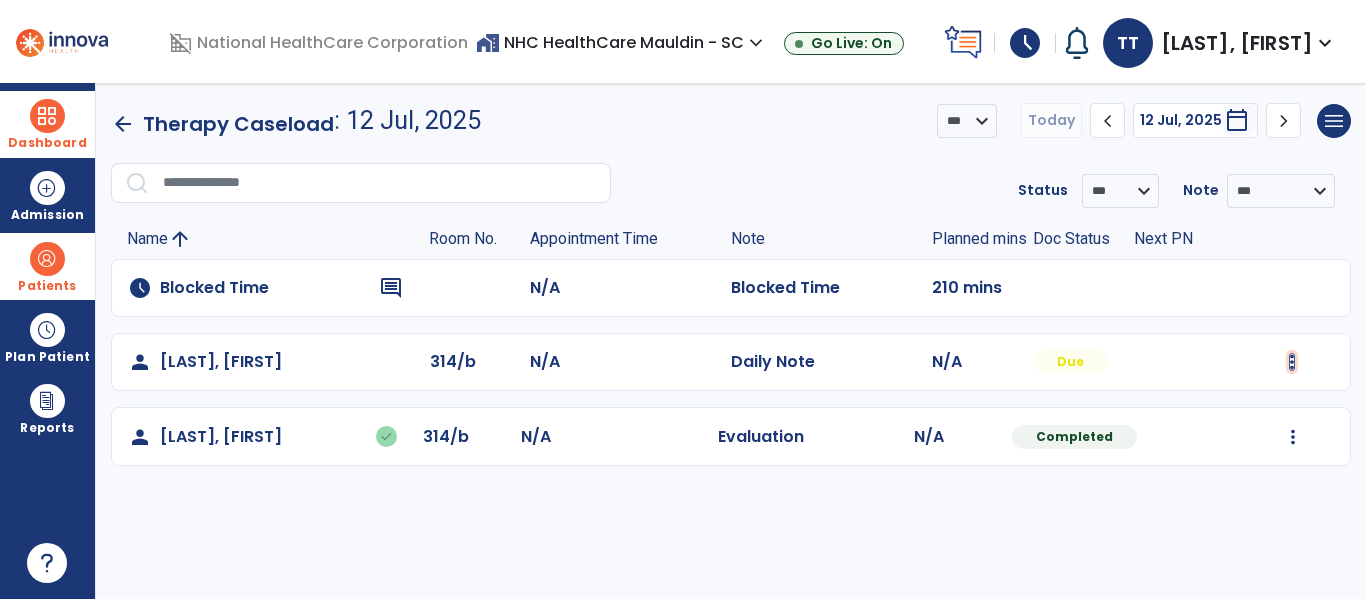 click at bounding box center [1292, 362] 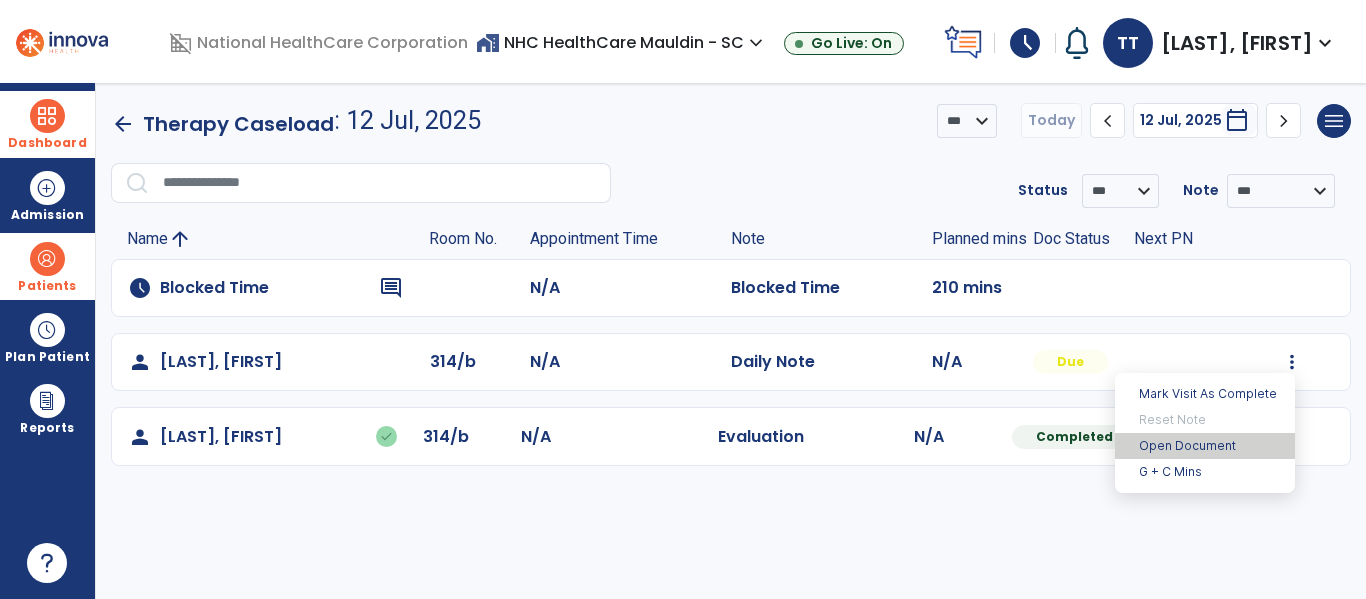 click on "Open Document" at bounding box center [1205, 446] 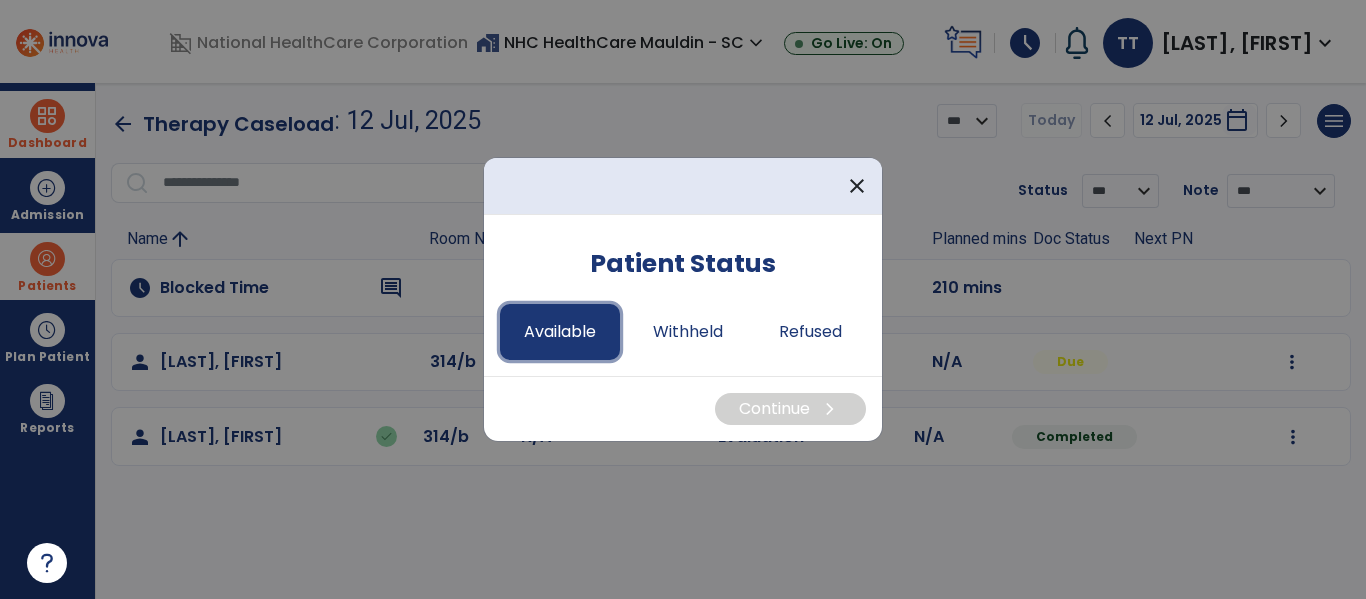 click on "Available" at bounding box center (560, 332) 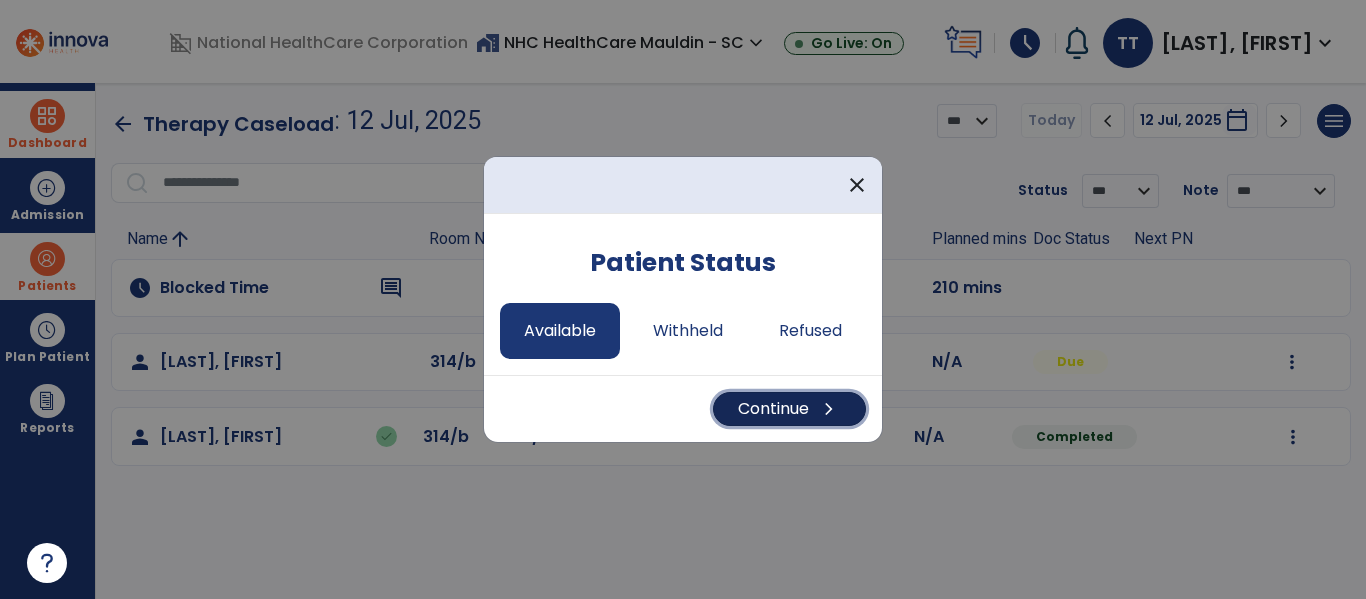 click on "Continue   chevron_right" at bounding box center (789, 409) 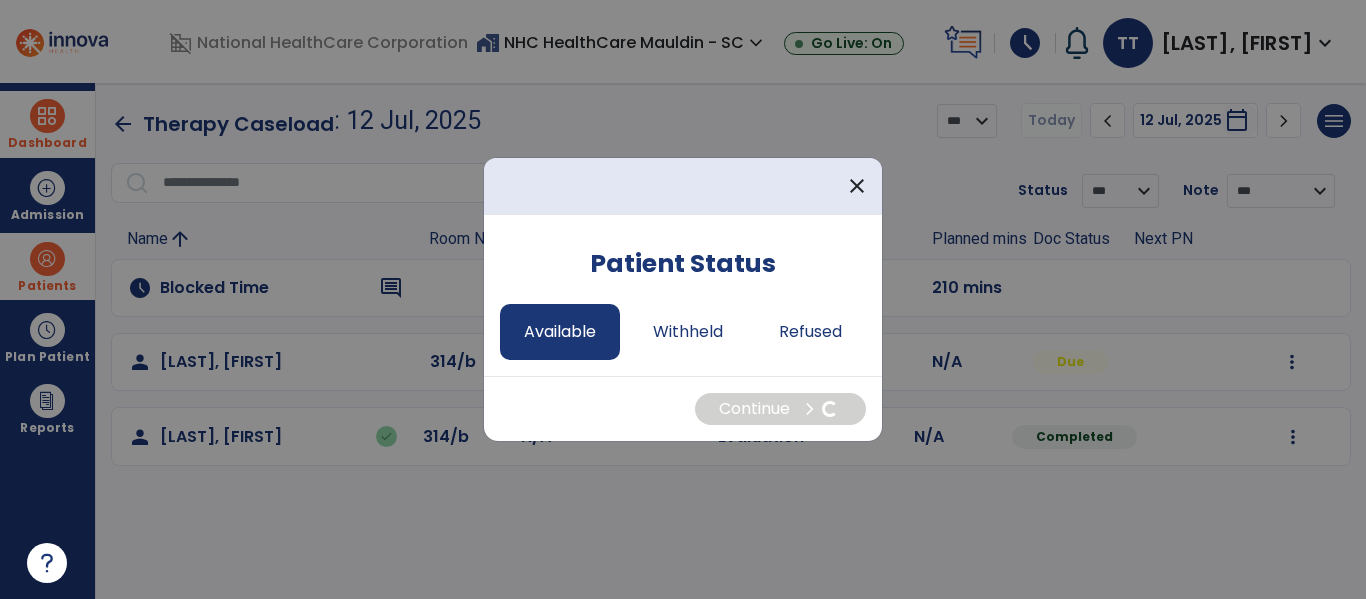select on "*" 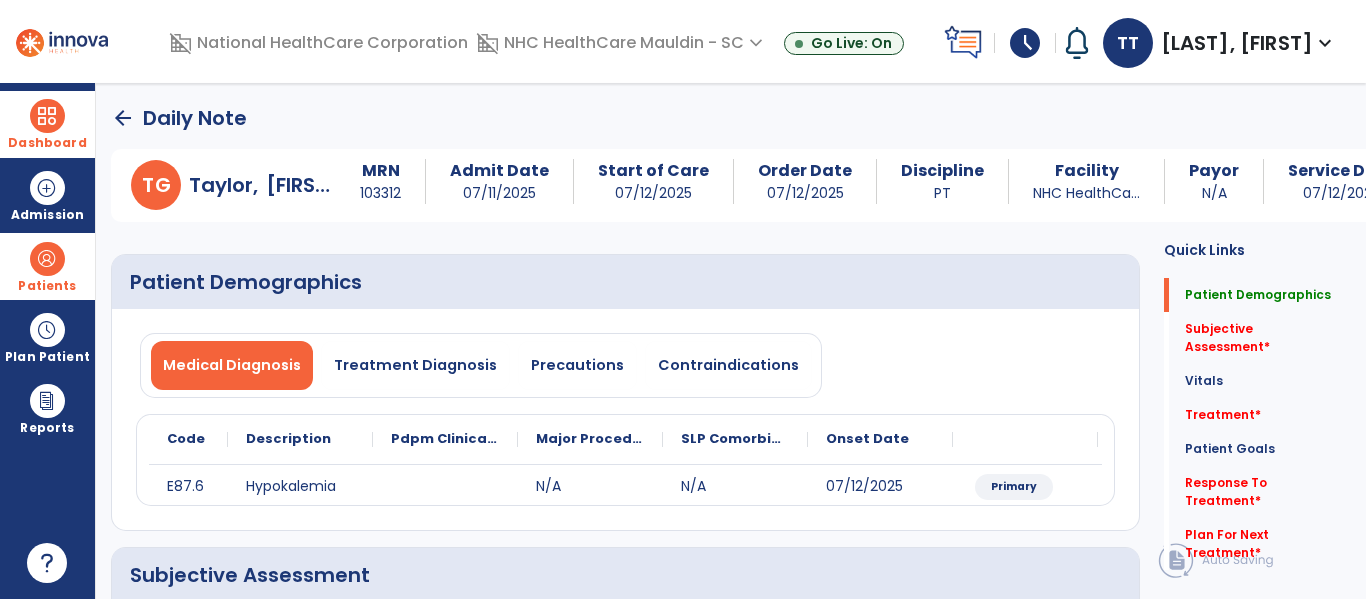click on "Subjective Assessment   *  Subjective Assessment   *" 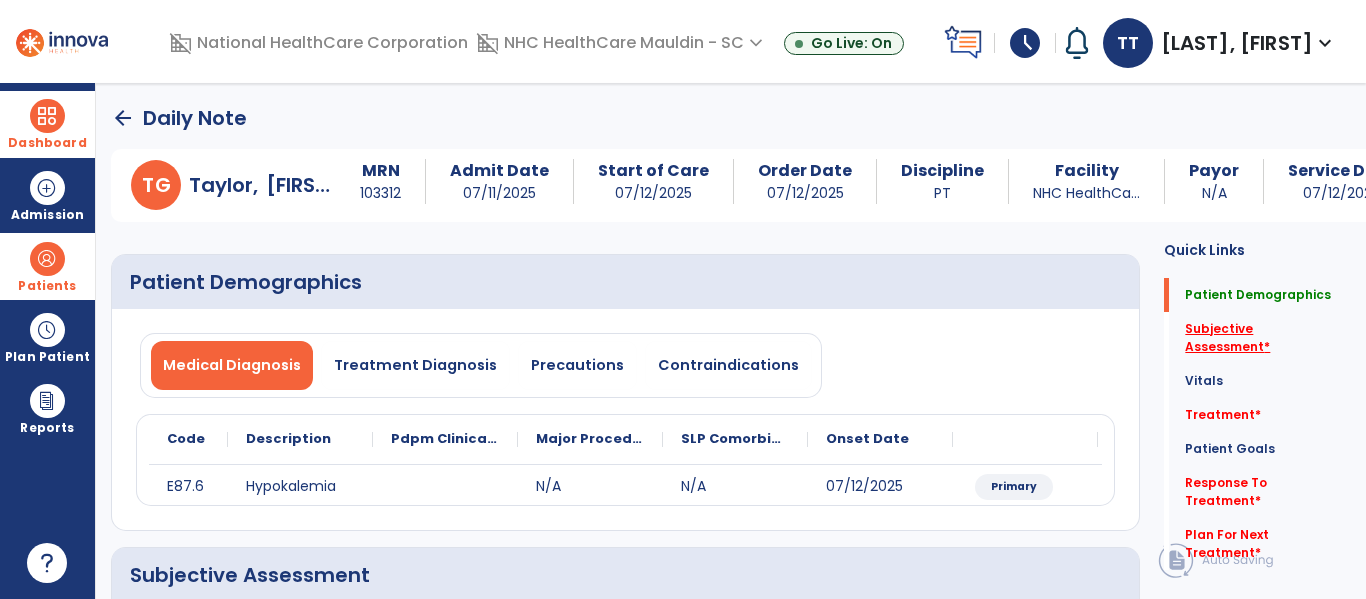 click on "Subjective Assessment   *" 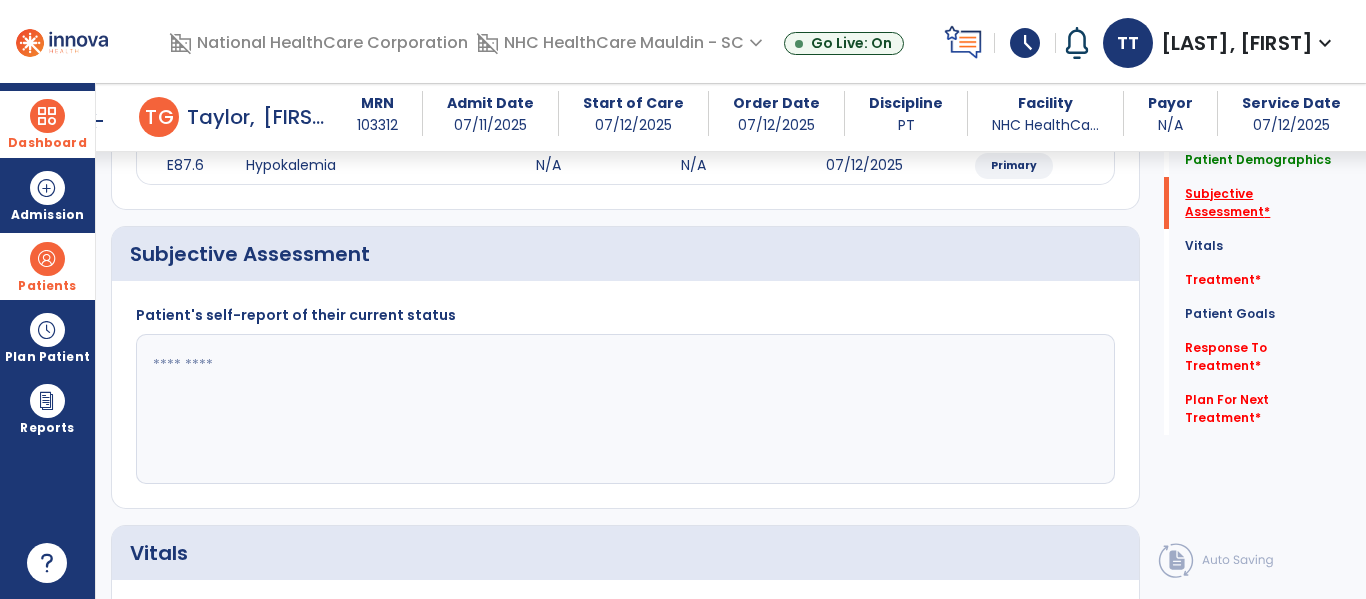 scroll, scrollTop: 347, scrollLeft: 0, axis: vertical 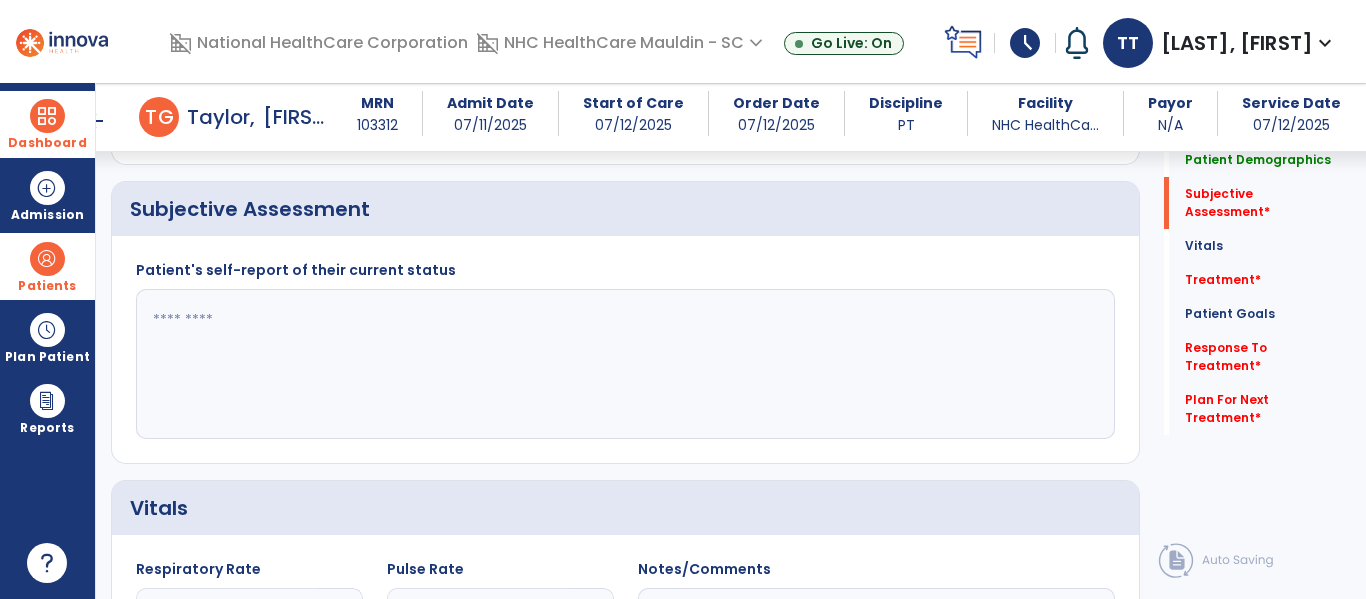 click 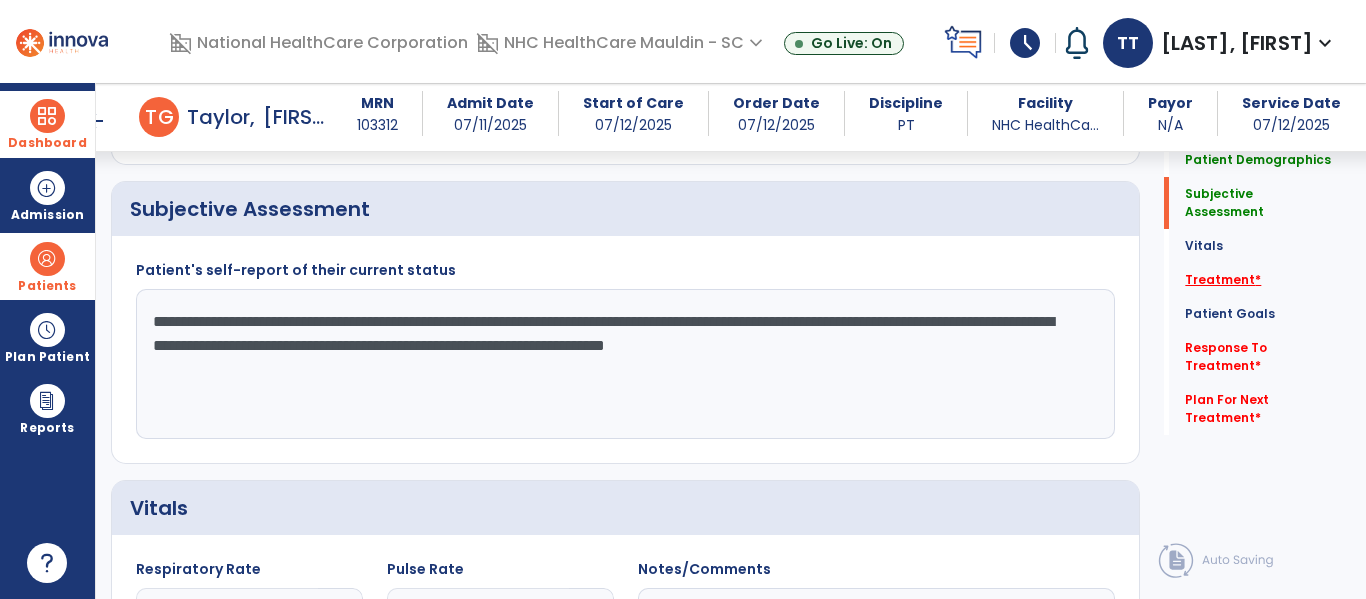 type on "**********" 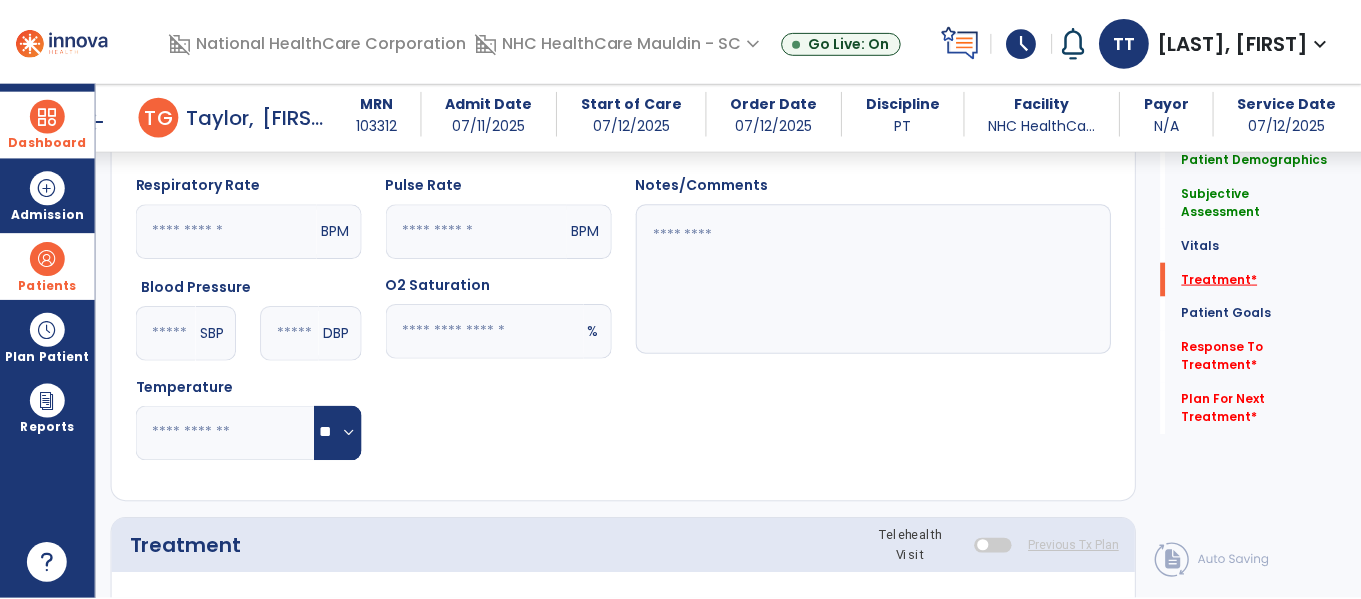 scroll, scrollTop: 1037, scrollLeft: 0, axis: vertical 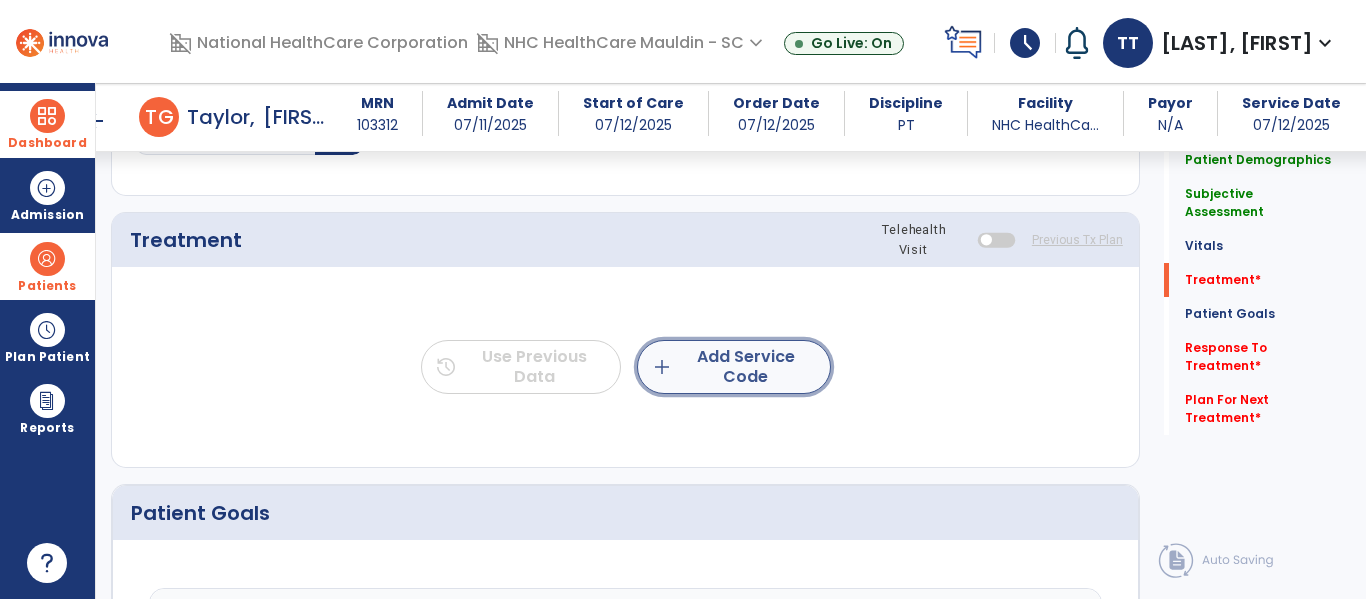 click on "add  Add Service Code" 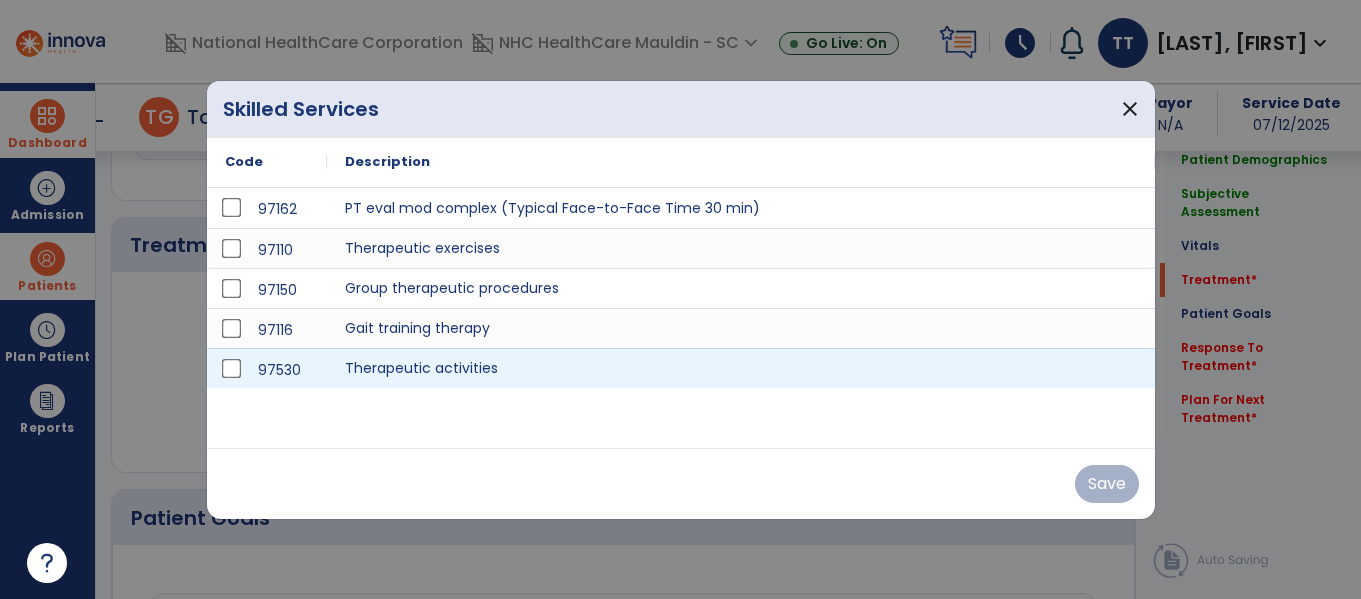 scroll, scrollTop: 1037, scrollLeft: 0, axis: vertical 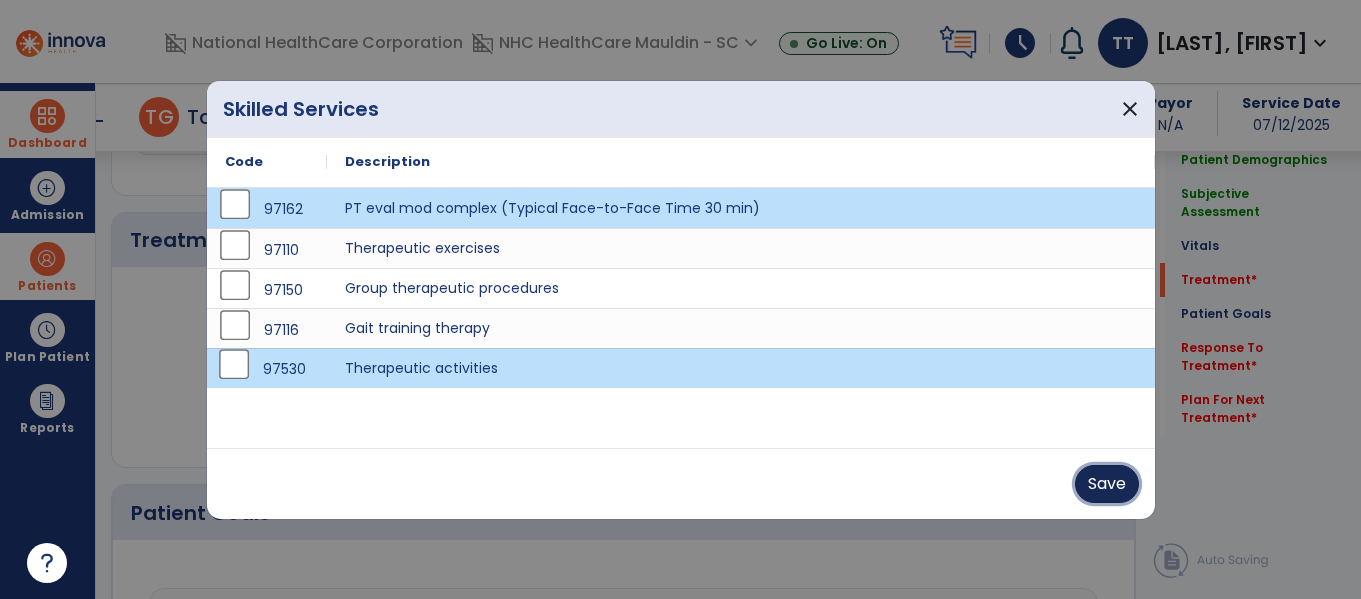 click on "Save" at bounding box center [1107, 484] 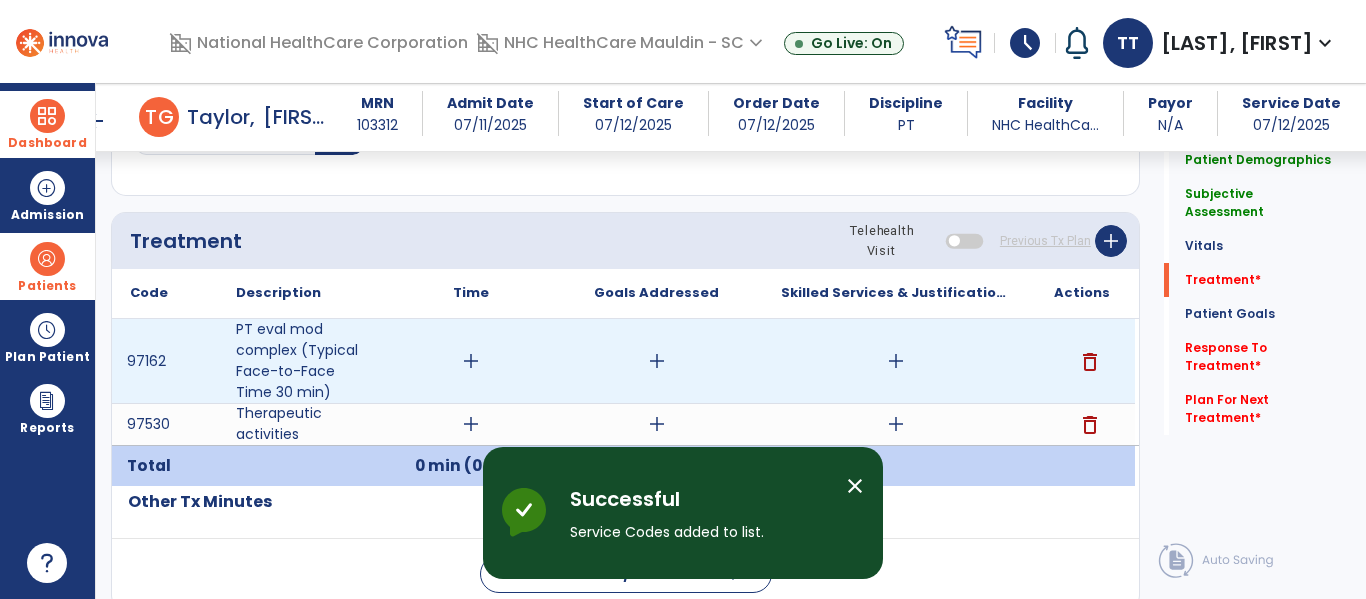click on "add" at bounding box center [471, 361] 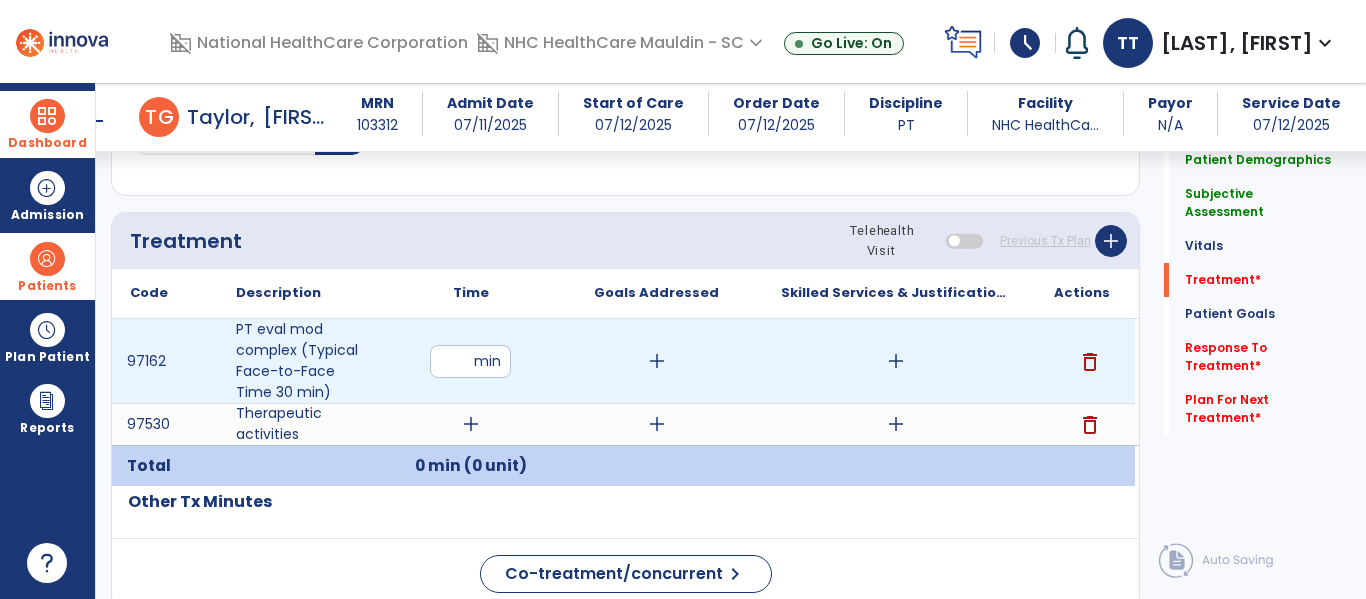 type on "**" 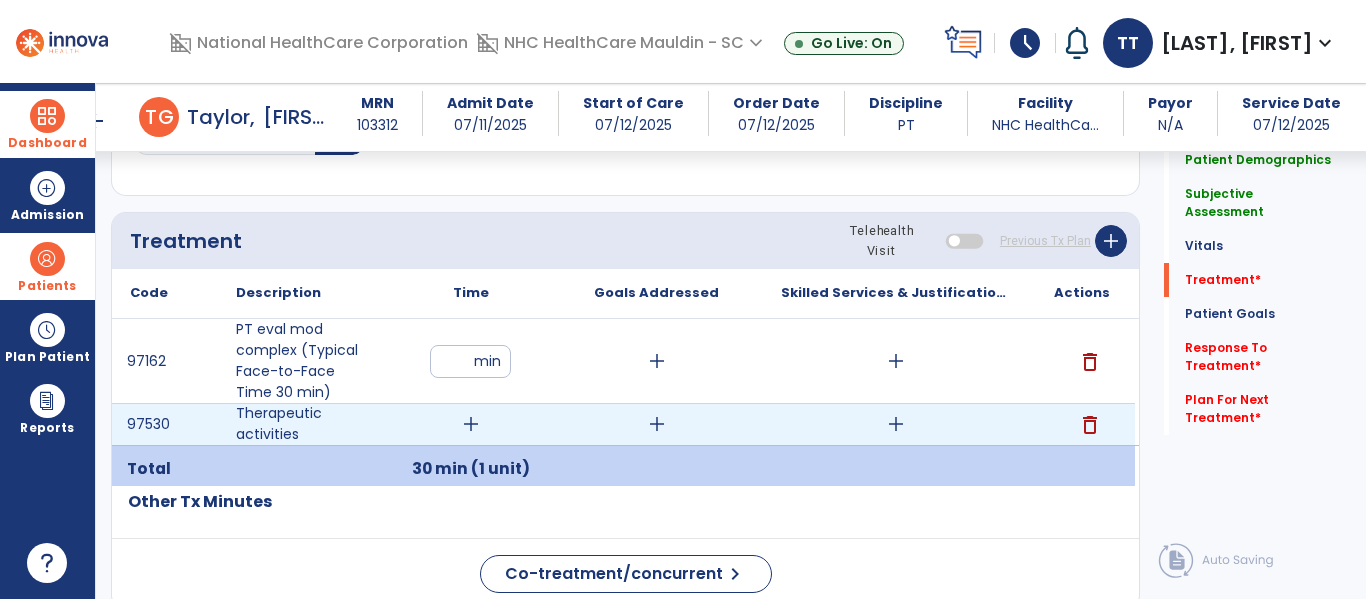 click on "add" at bounding box center (471, 424) 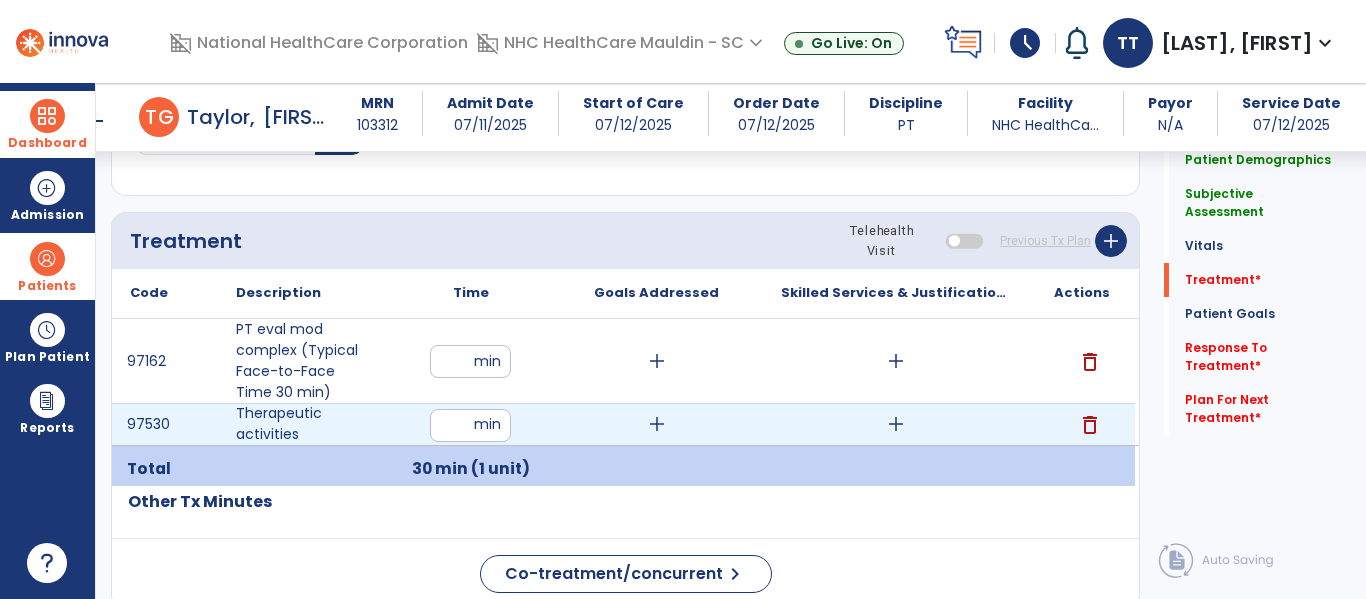 click at bounding box center [470, 425] 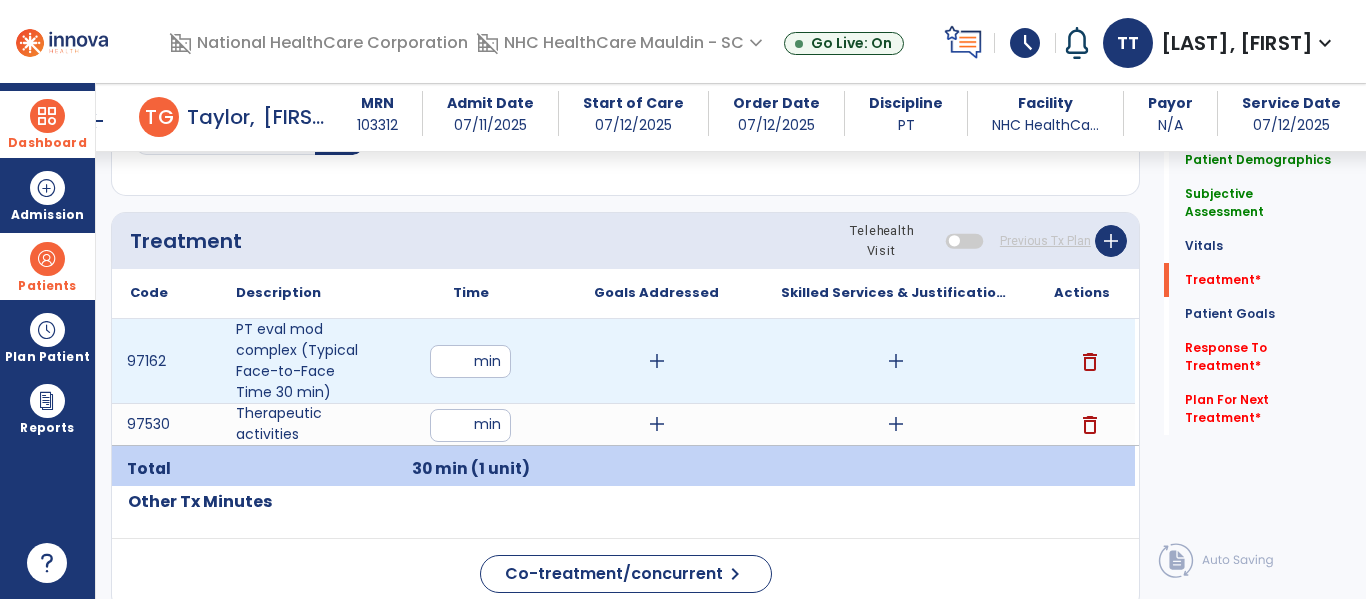 type on "**" 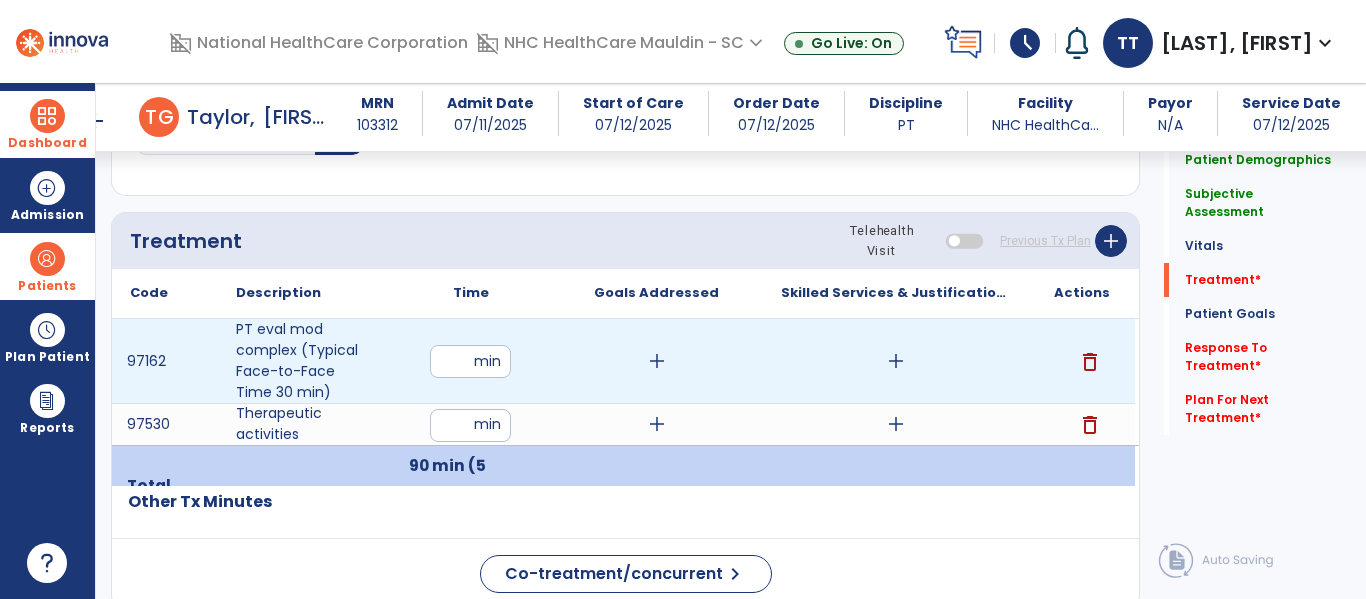 click on "add" at bounding box center (657, 361) 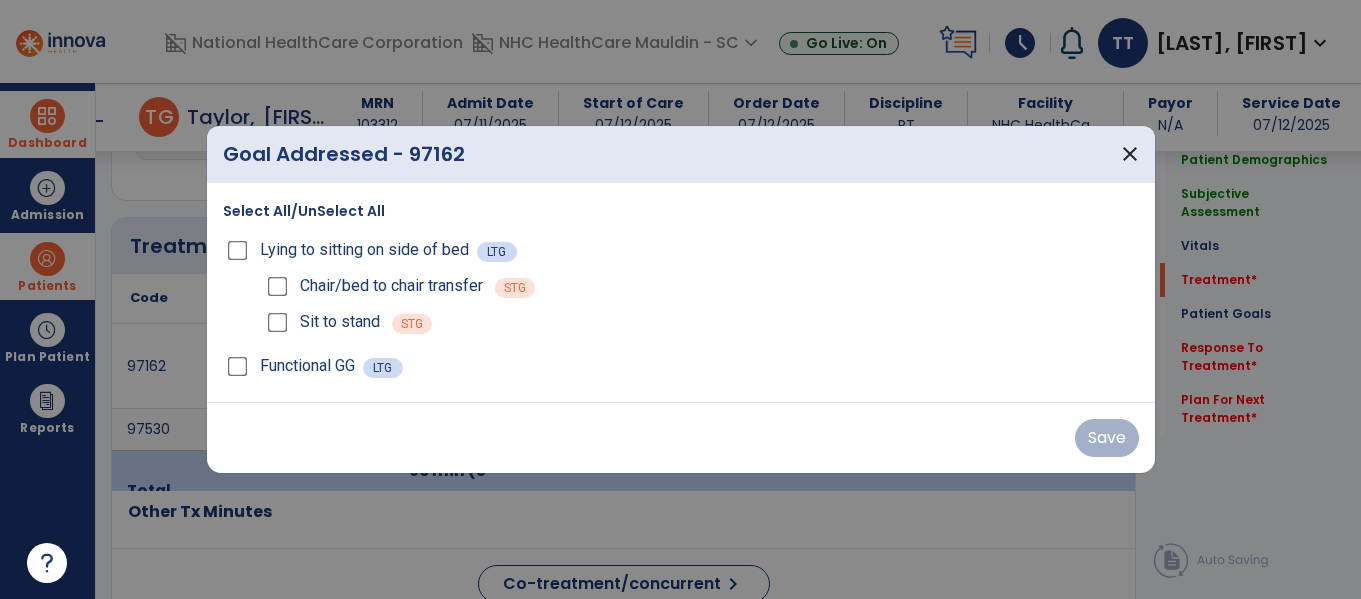 scroll, scrollTop: 1037, scrollLeft: 0, axis: vertical 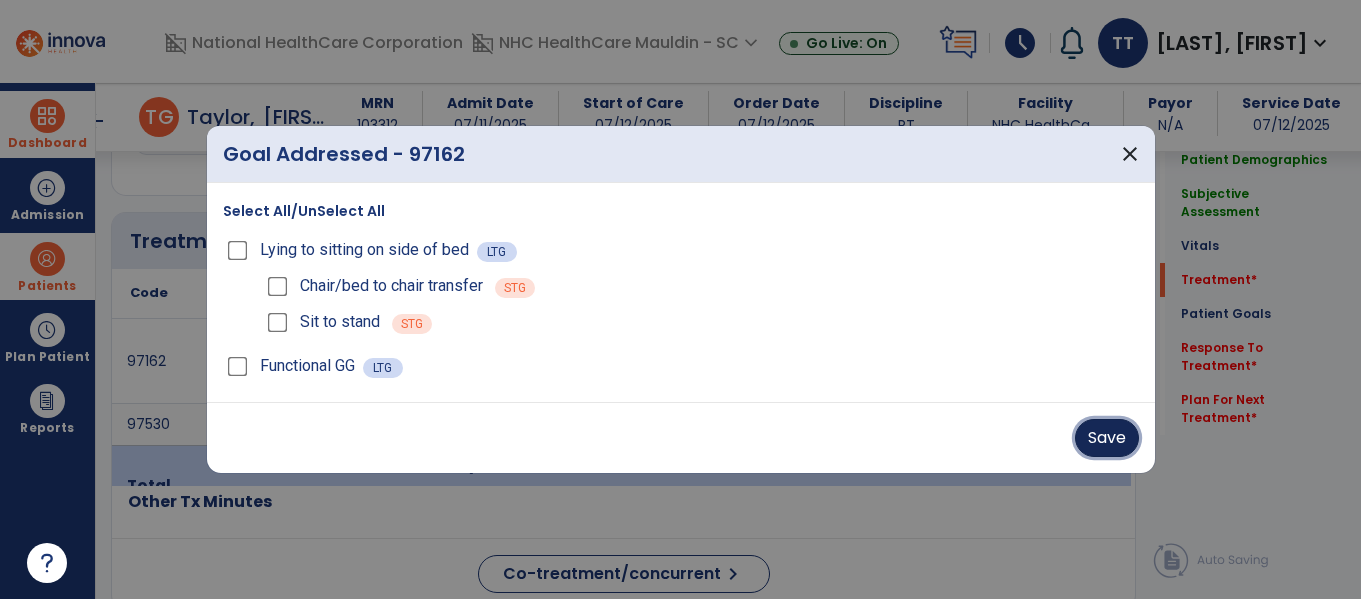click on "Save" at bounding box center (1107, 438) 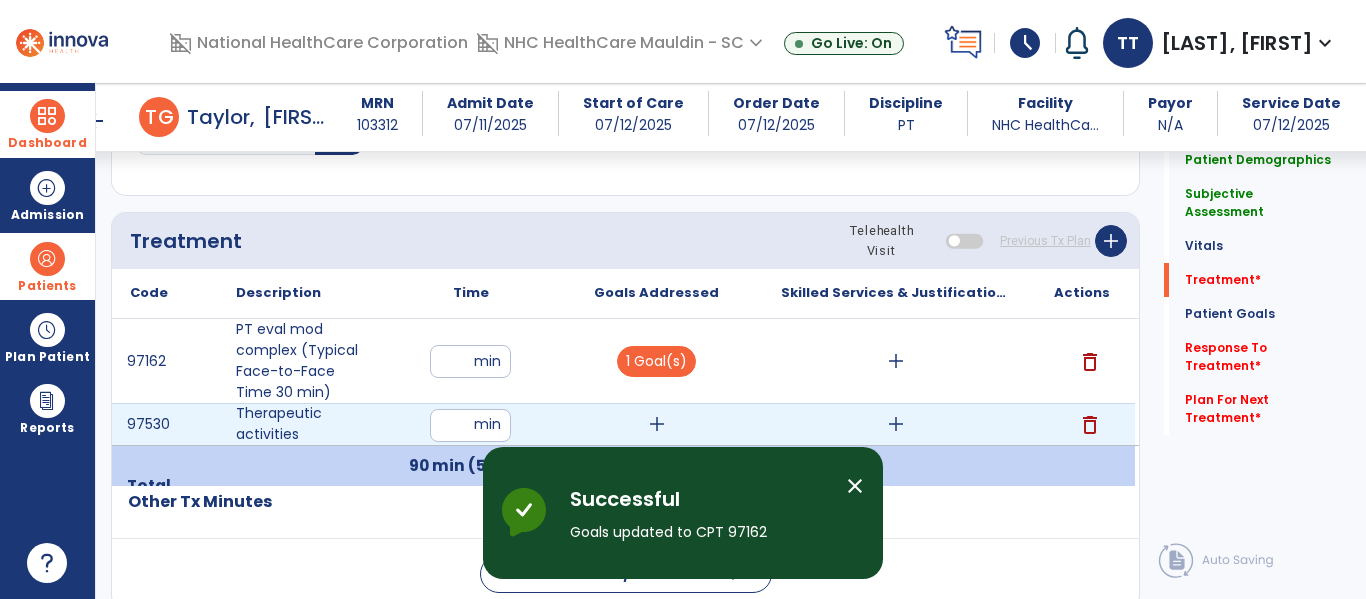 click on "add" at bounding box center [657, 424] 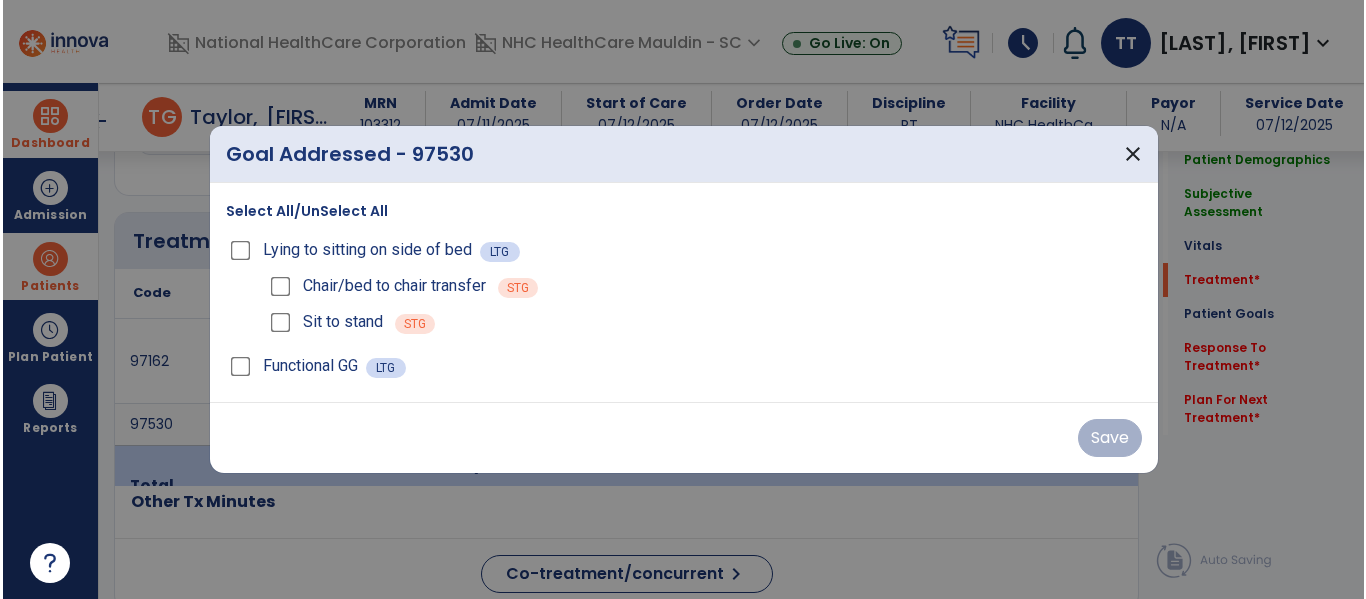 scroll, scrollTop: 1037, scrollLeft: 0, axis: vertical 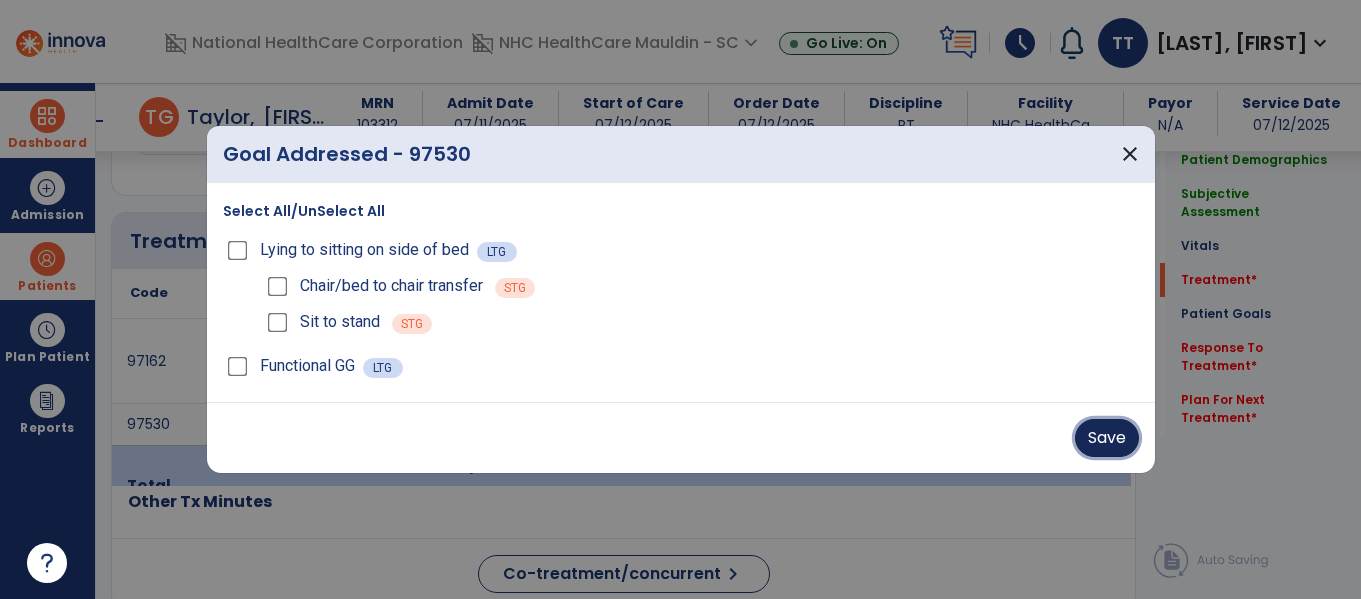 click on "Save" at bounding box center (1107, 438) 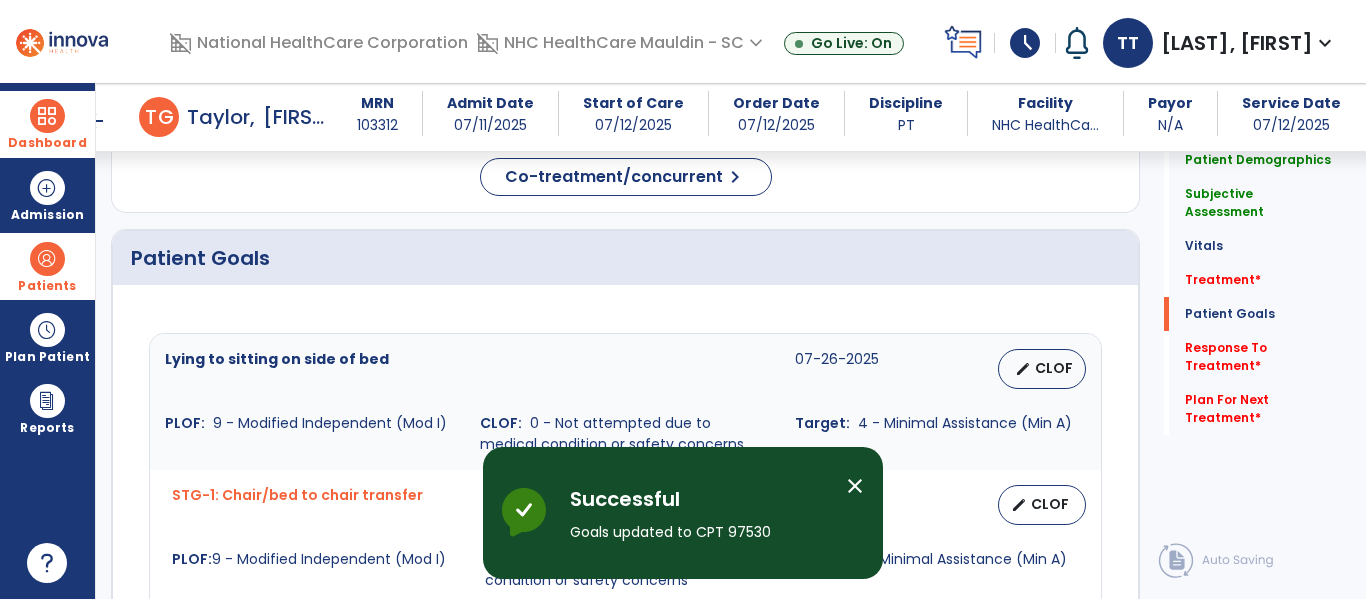 scroll, scrollTop: 1435, scrollLeft: 0, axis: vertical 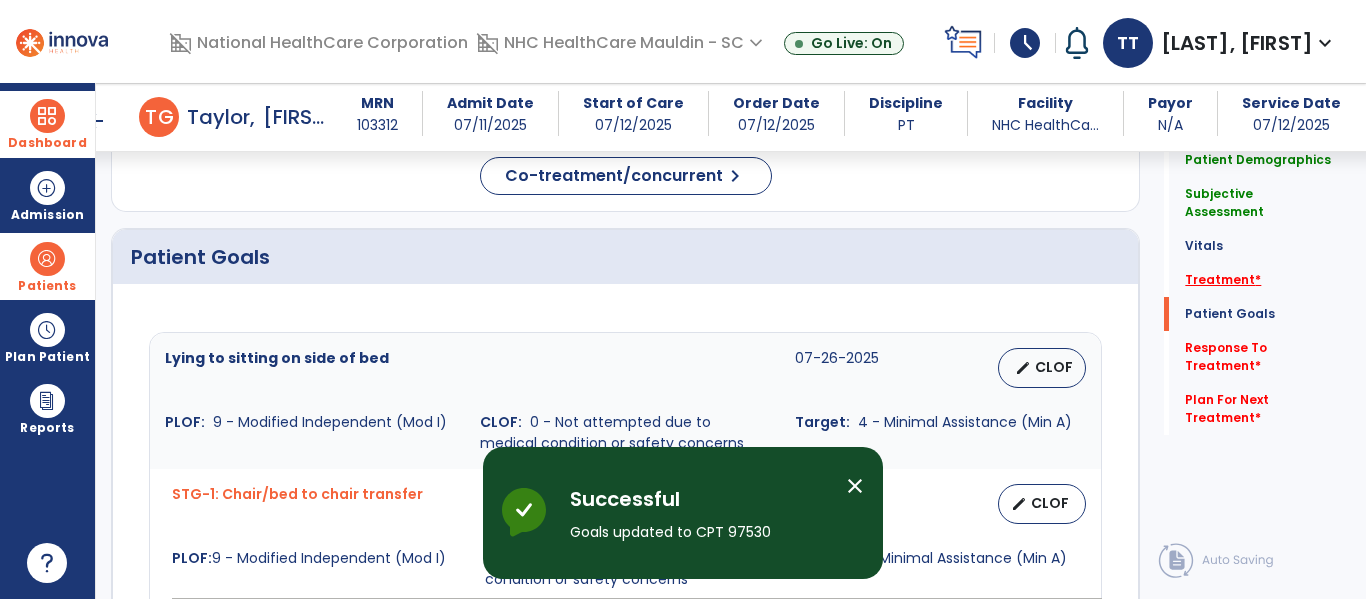 click on "Treatment   *" 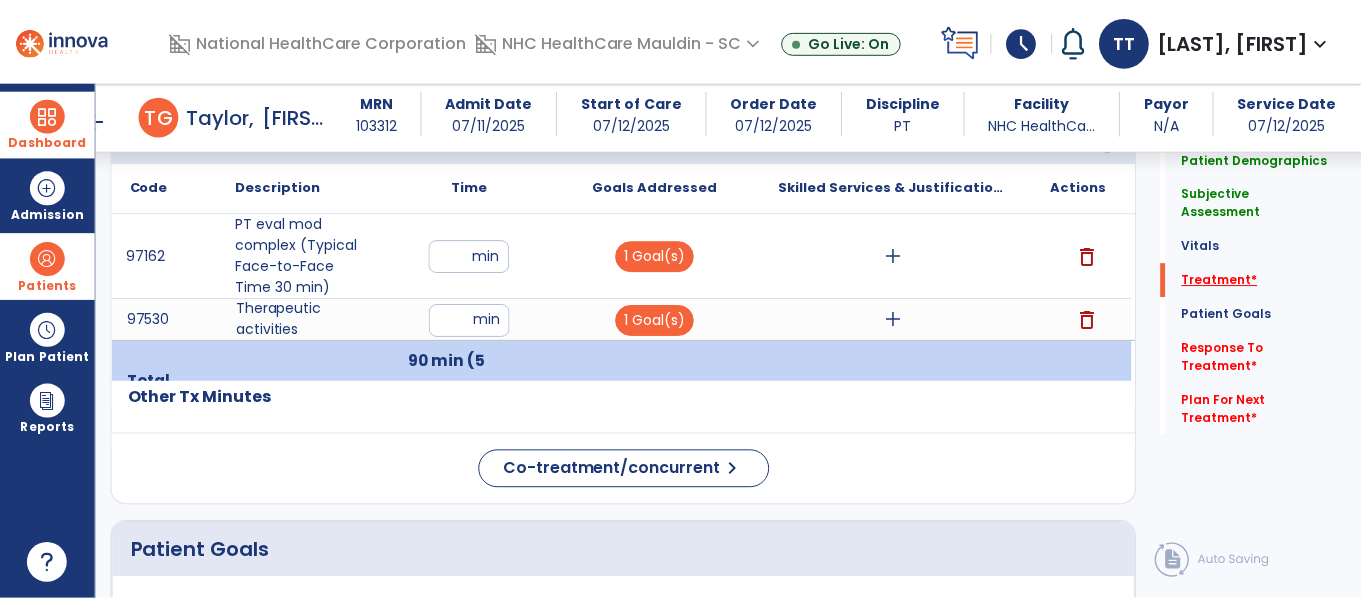scroll, scrollTop: 1108, scrollLeft: 0, axis: vertical 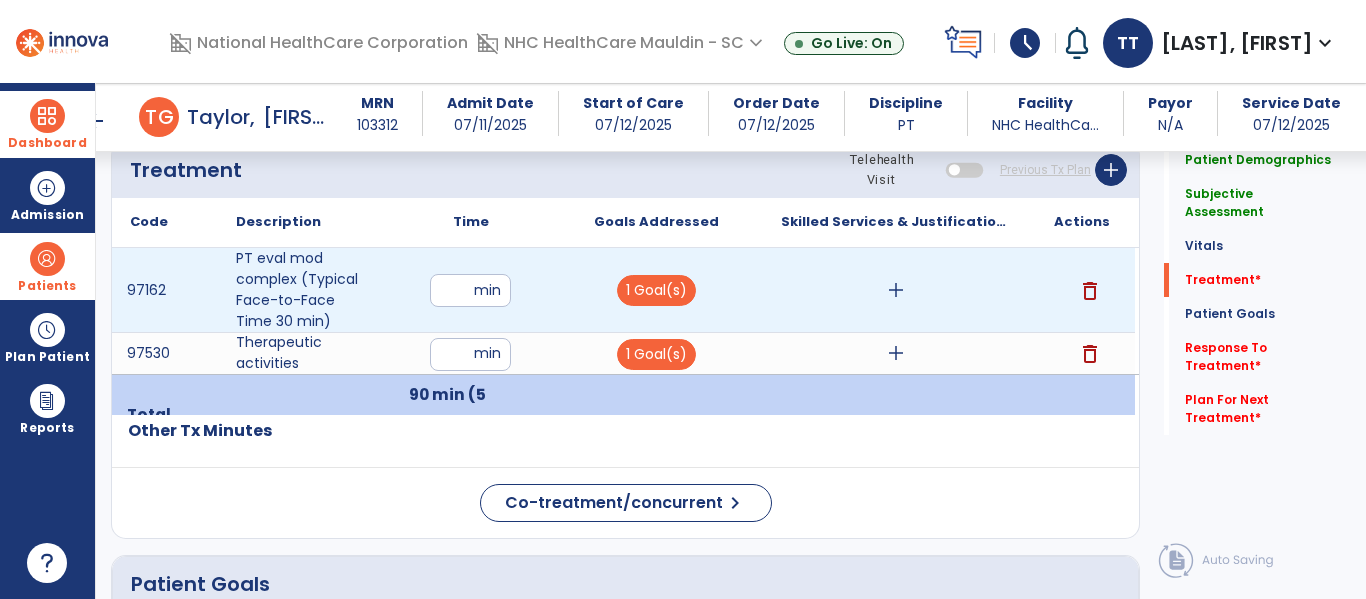 click on "add" at bounding box center (896, 290) 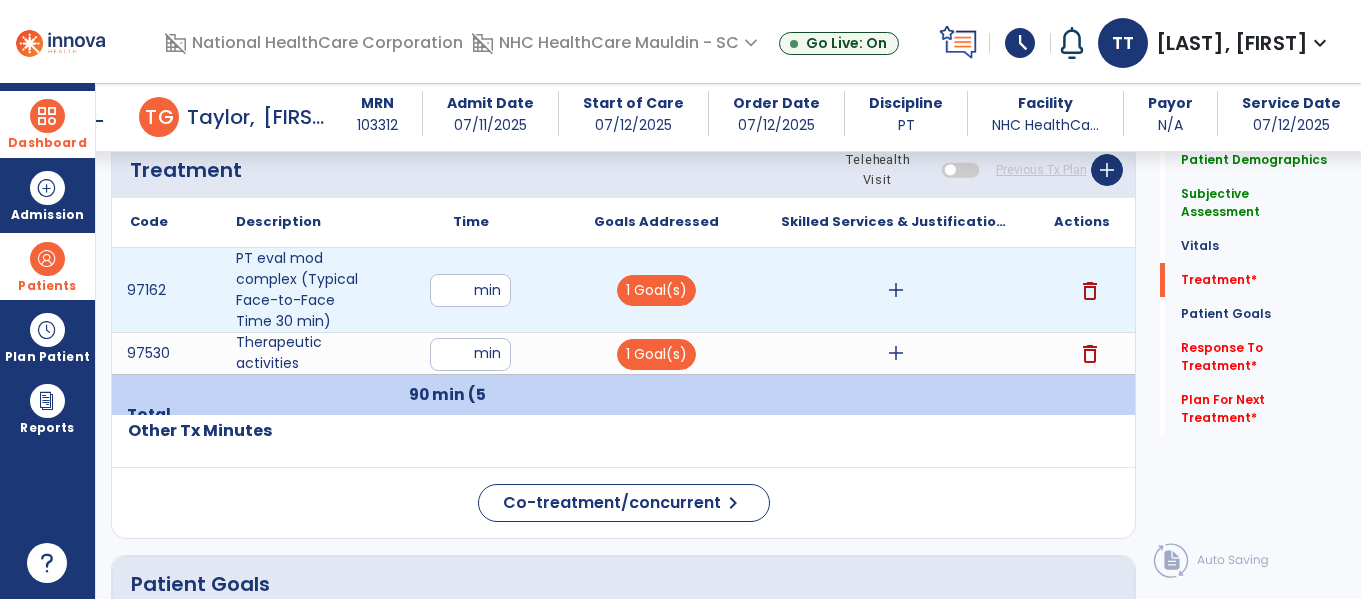 scroll, scrollTop: 1108, scrollLeft: 0, axis: vertical 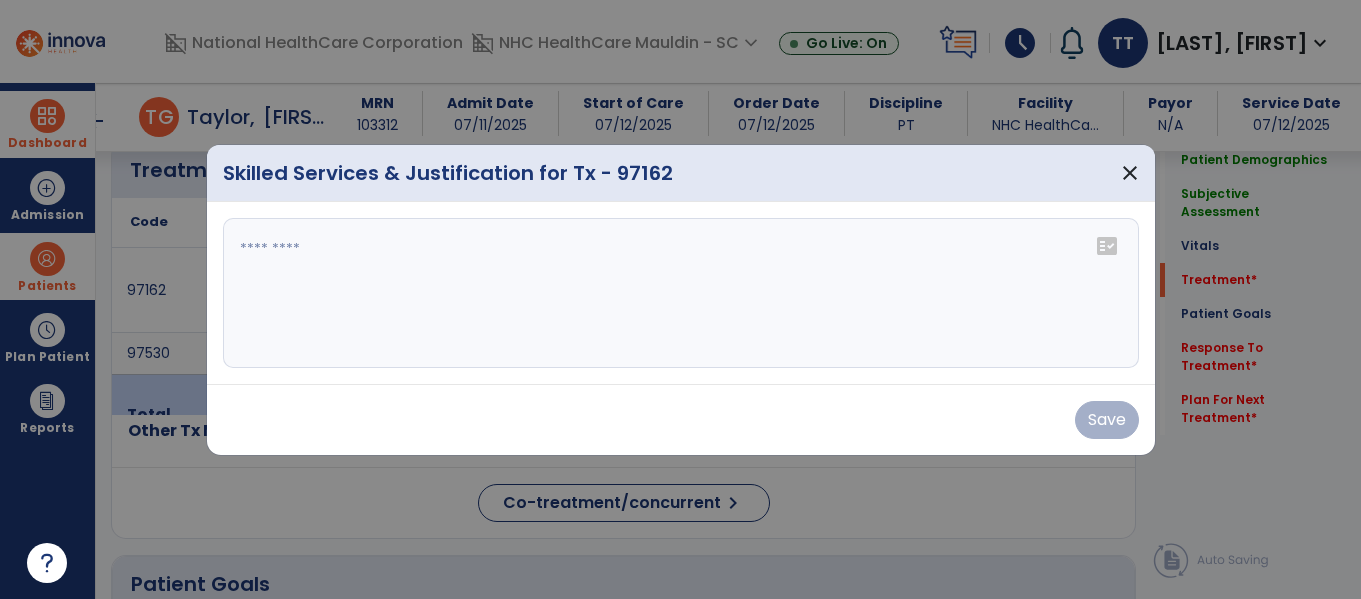 click at bounding box center (681, 293) 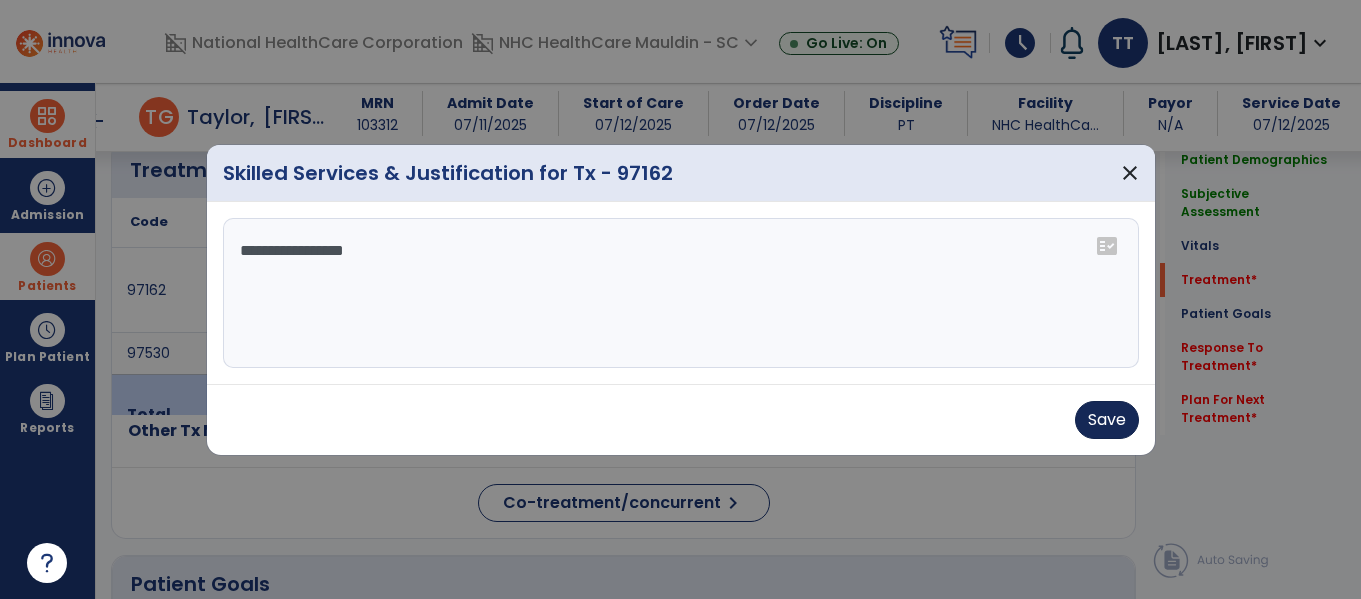 type on "**********" 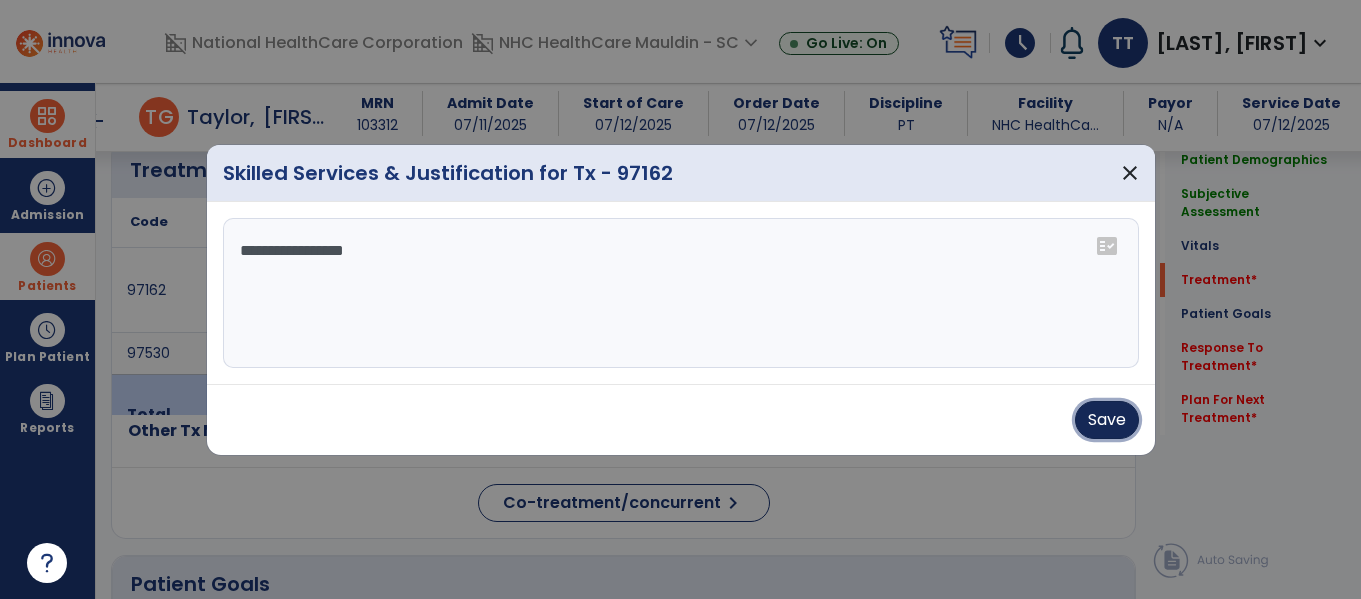 click on "Save" at bounding box center [1107, 420] 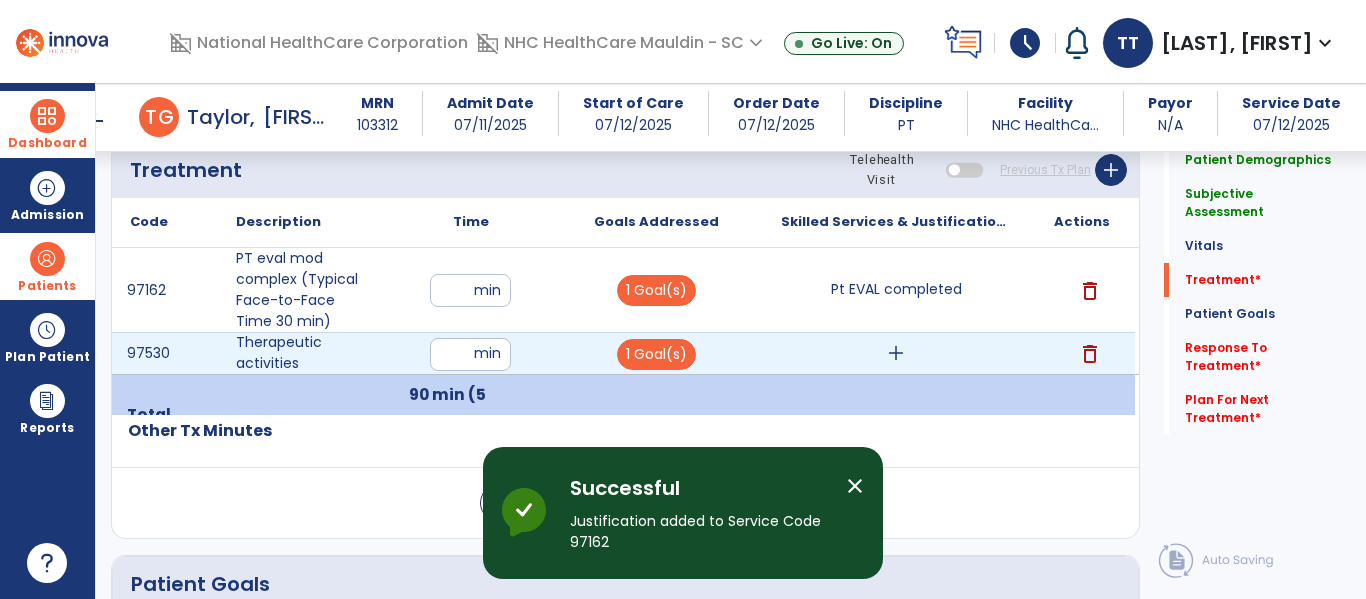 click on "add" at bounding box center (896, 353) 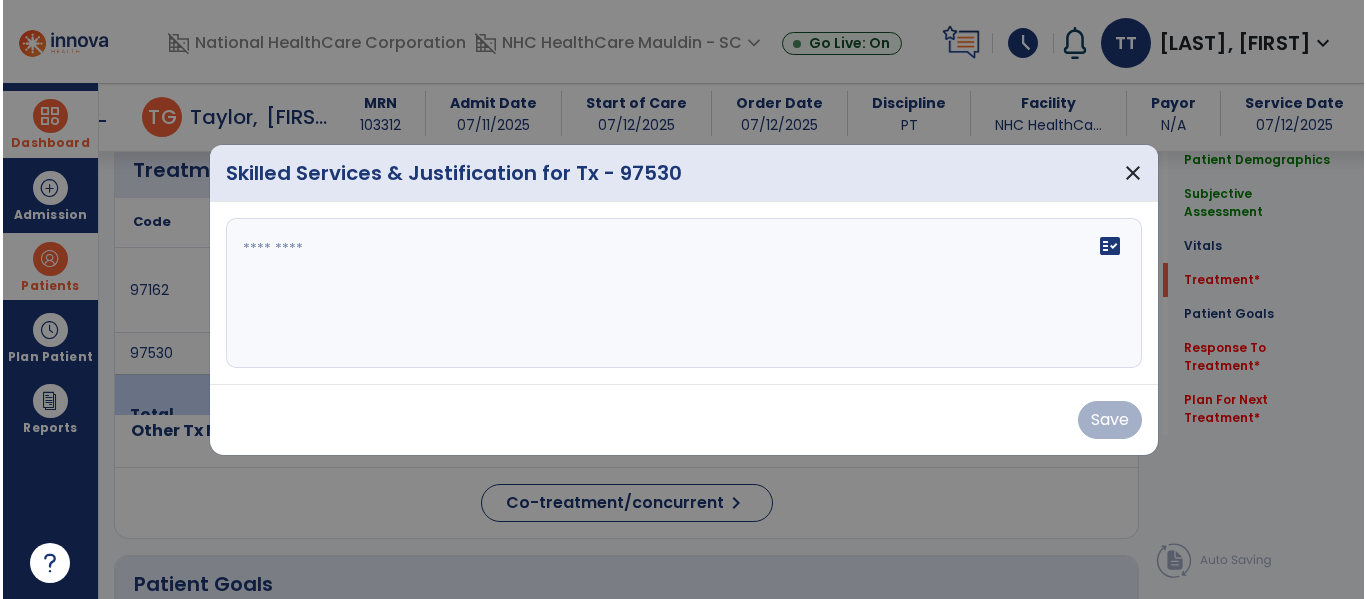 scroll, scrollTop: 1108, scrollLeft: 0, axis: vertical 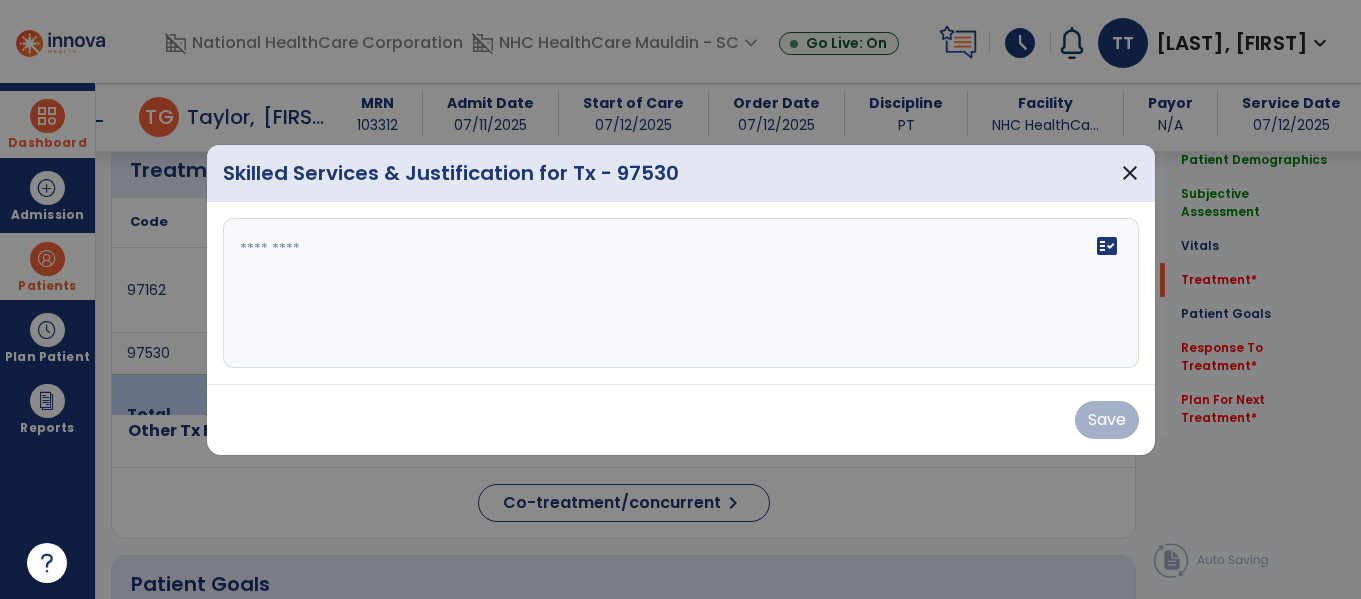 click on "fact_check" at bounding box center (681, 293) 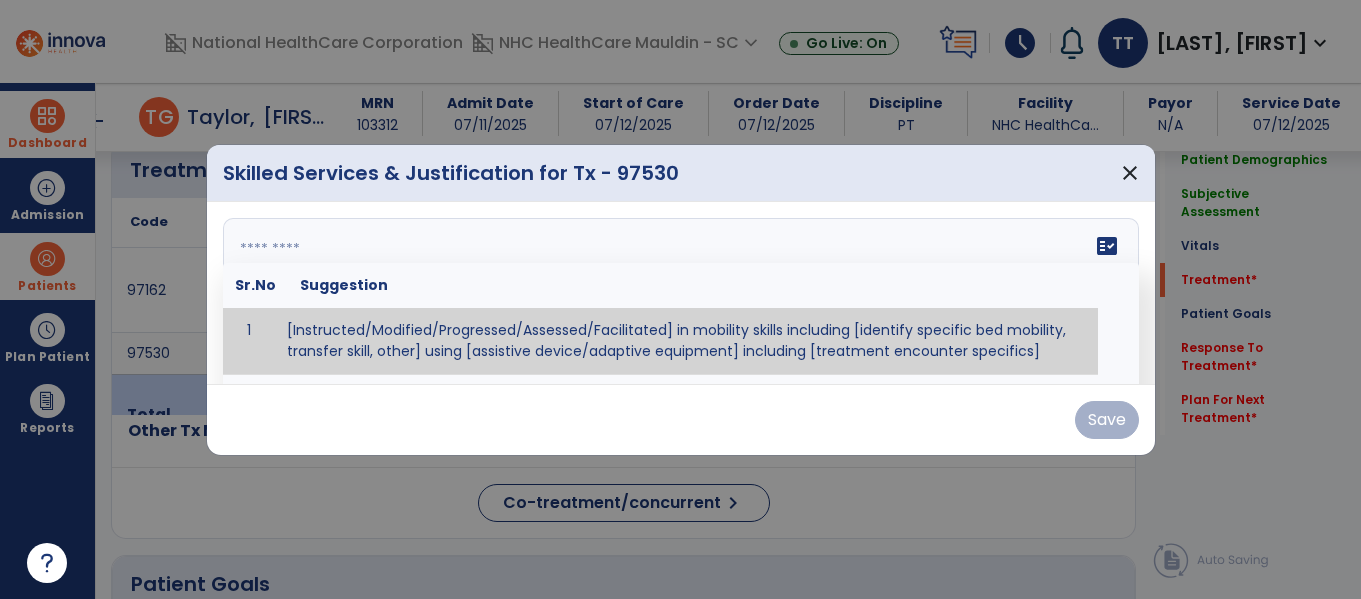 type on "*" 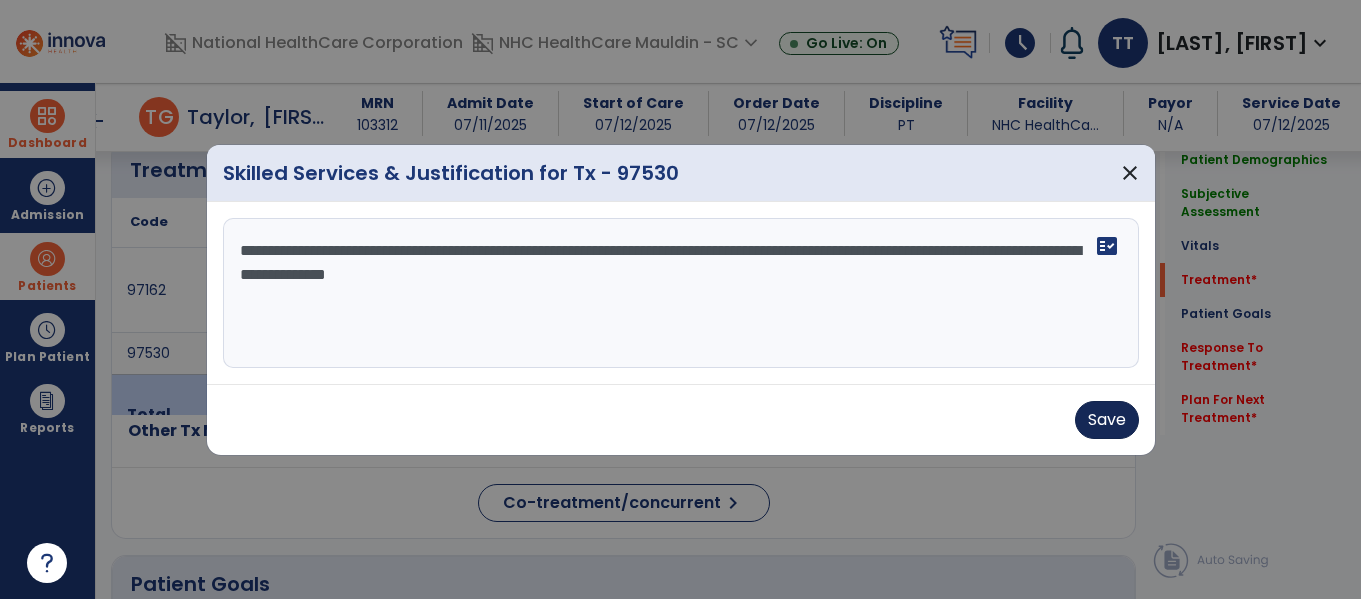 type on "**********" 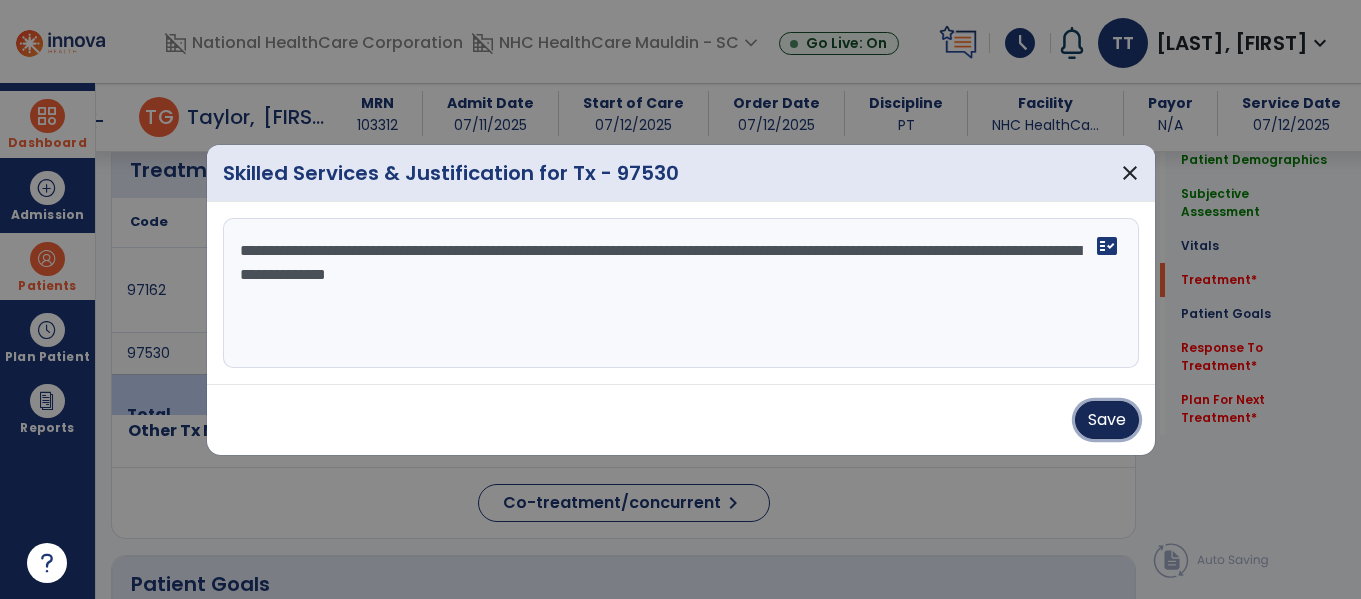 click on "Save" at bounding box center [1107, 420] 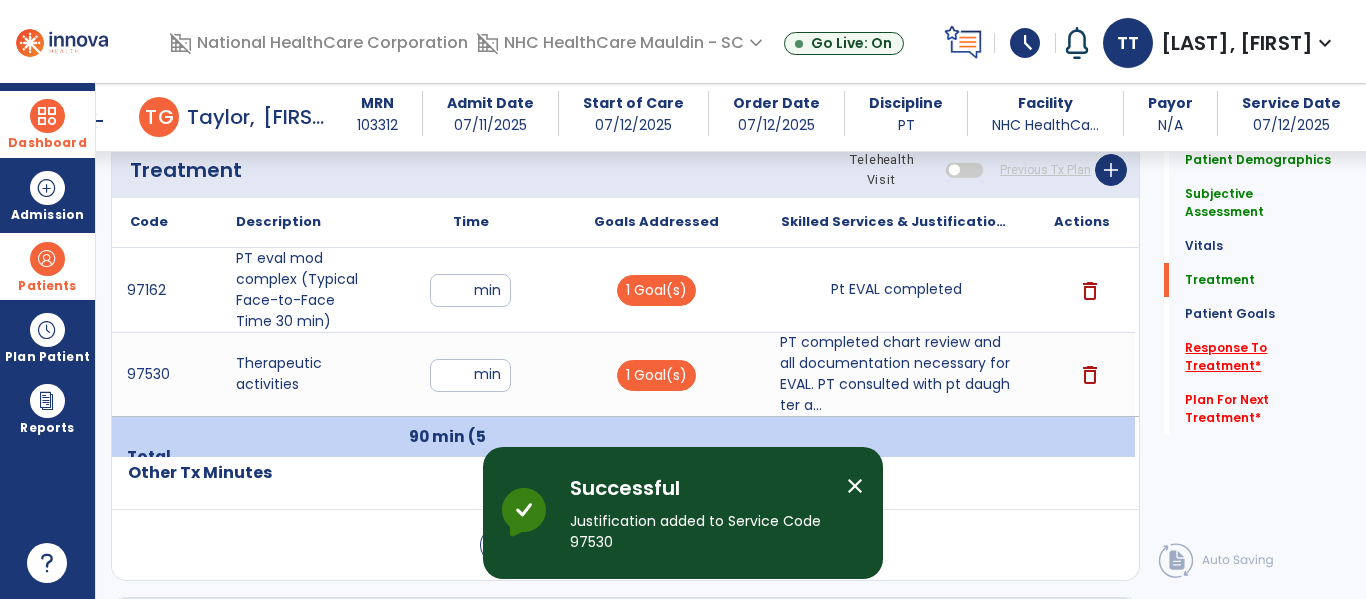 click on "Response To Treatment   *" 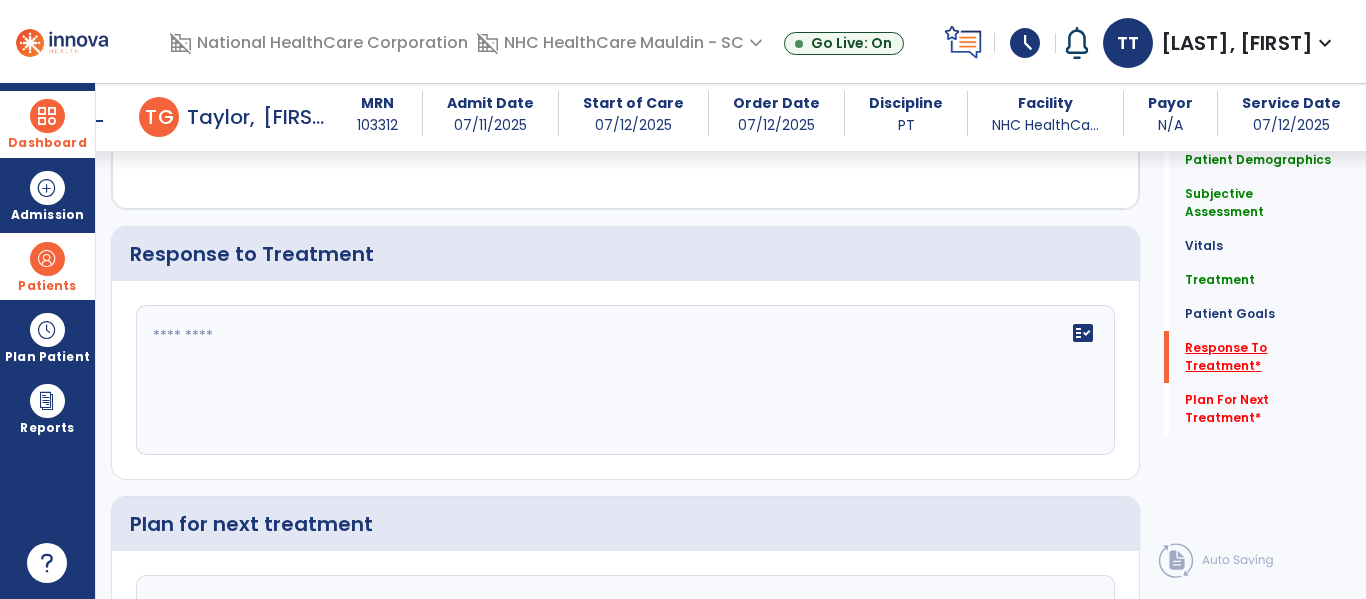 scroll, scrollTop: 2303, scrollLeft: 0, axis: vertical 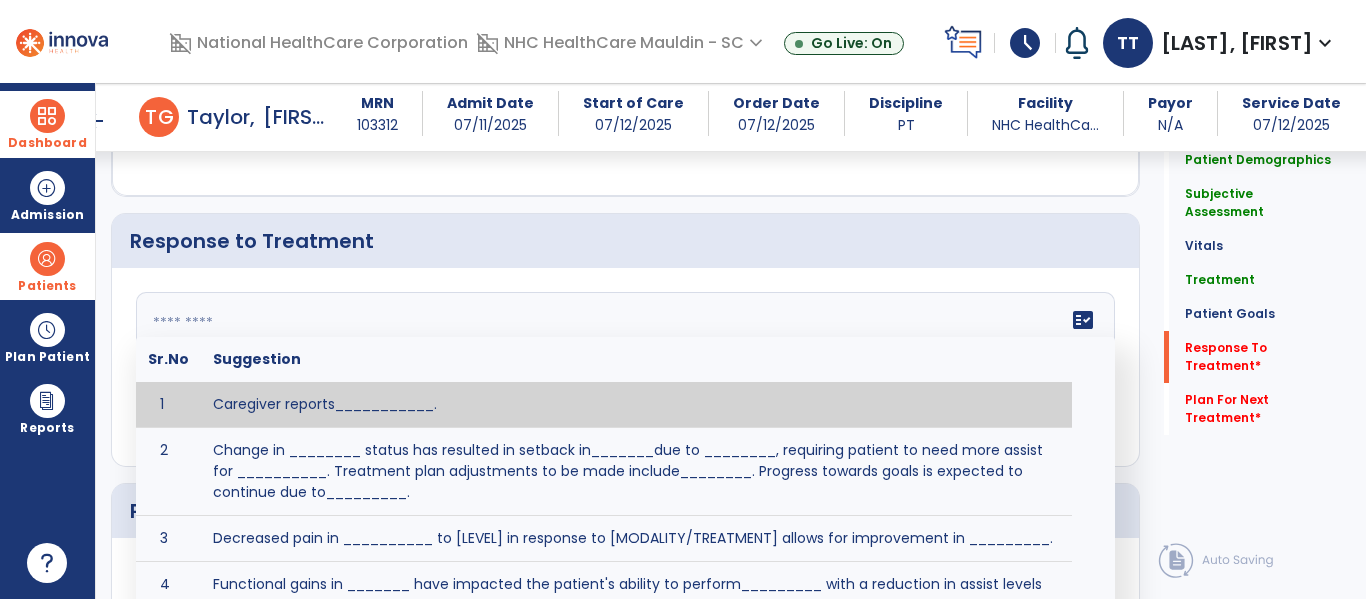 click 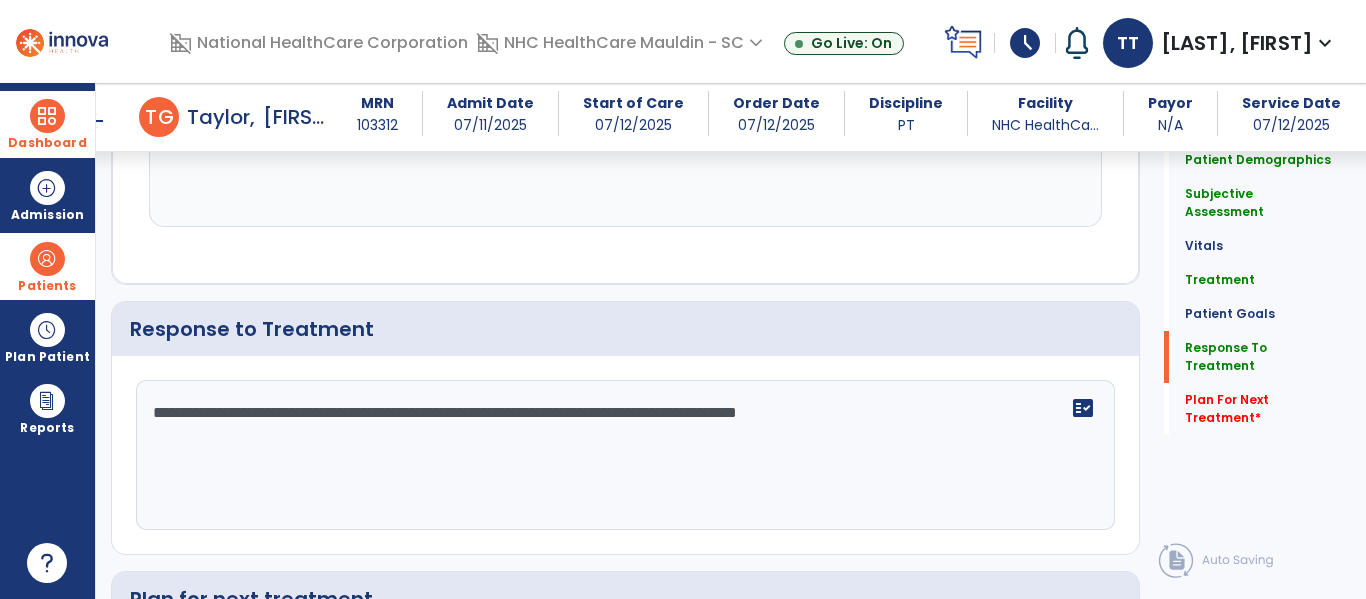 scroll, scrollTop: 2303, scrollLeft: 0, axis: vertical 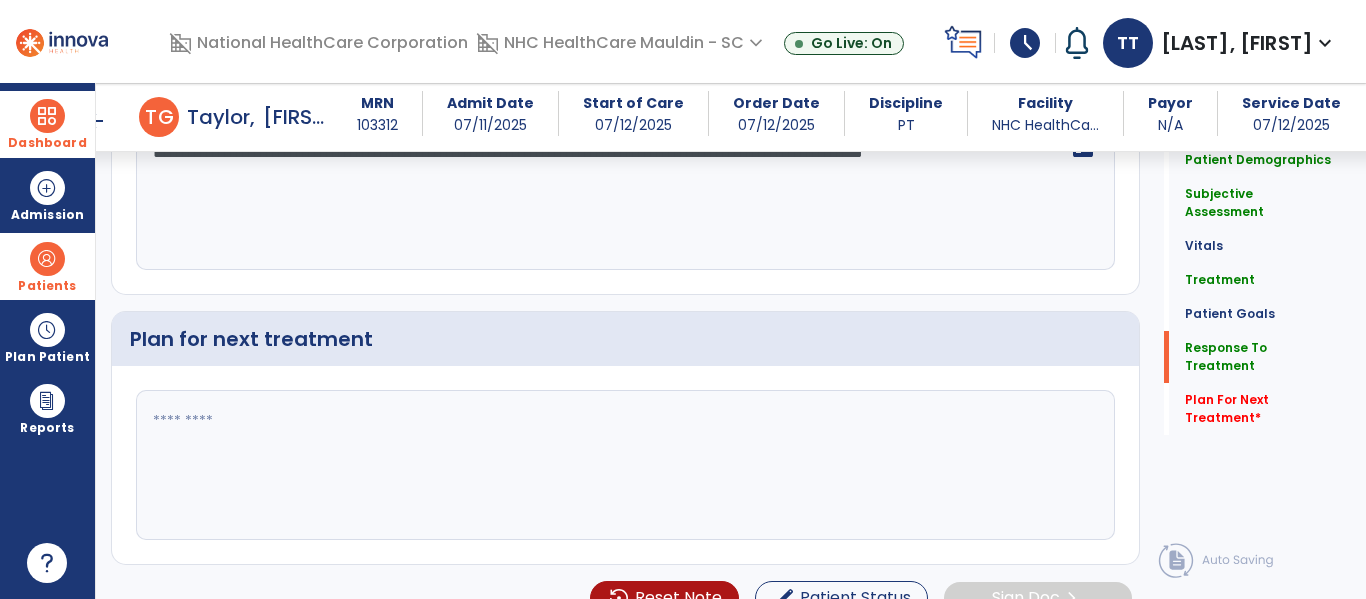type on "**********" 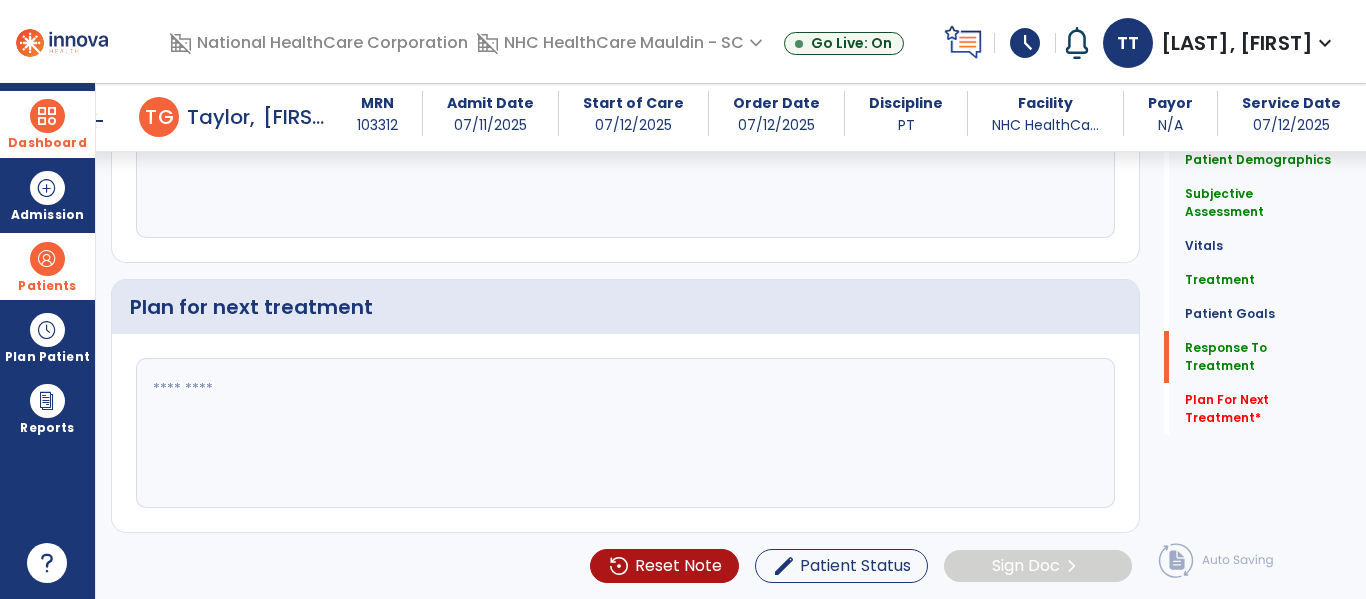 click 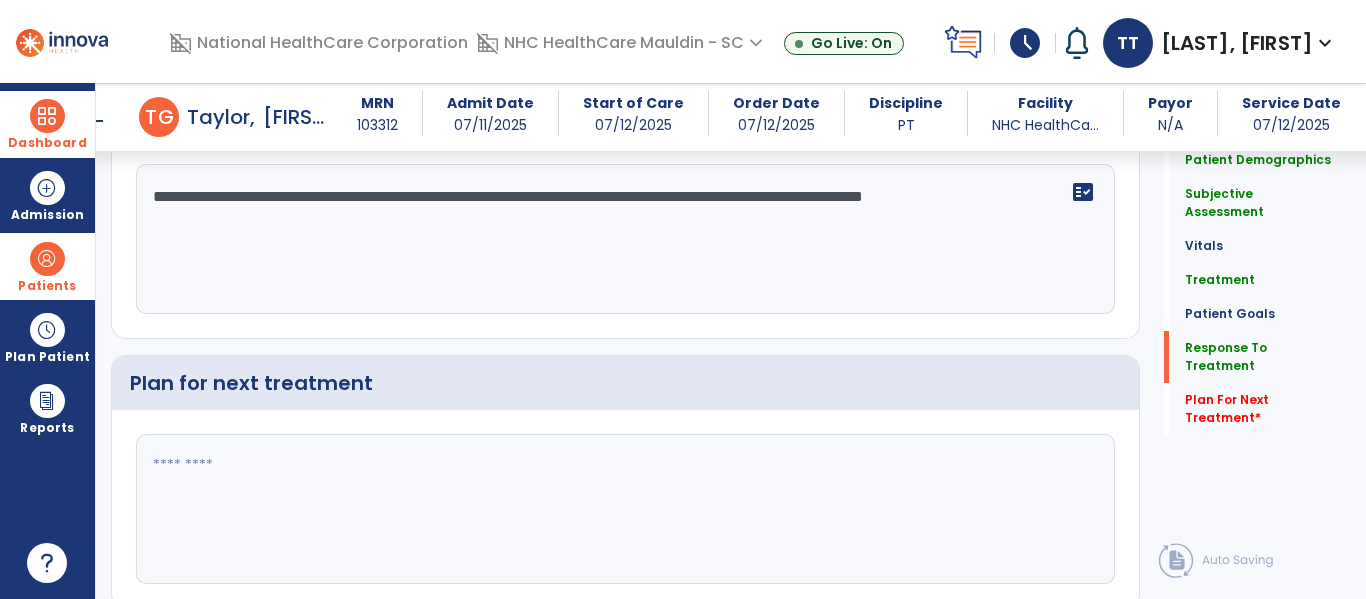 scroll, scrollTop: 2475, scrollLeft: 0, axis: vertical 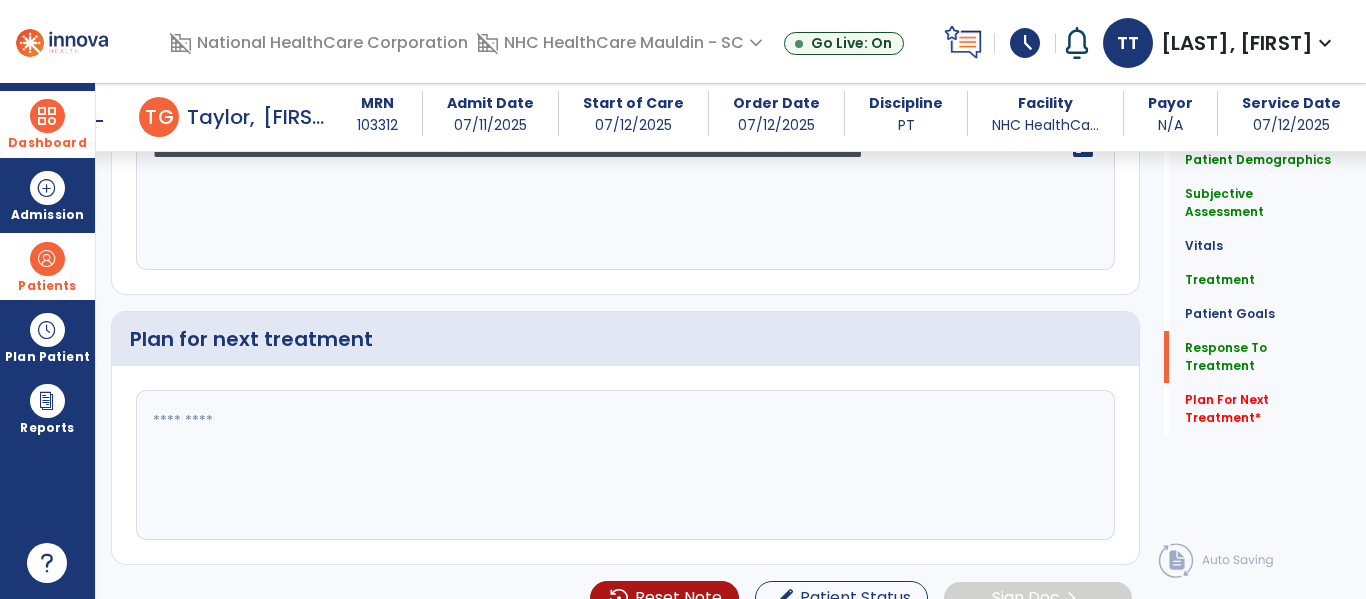 click 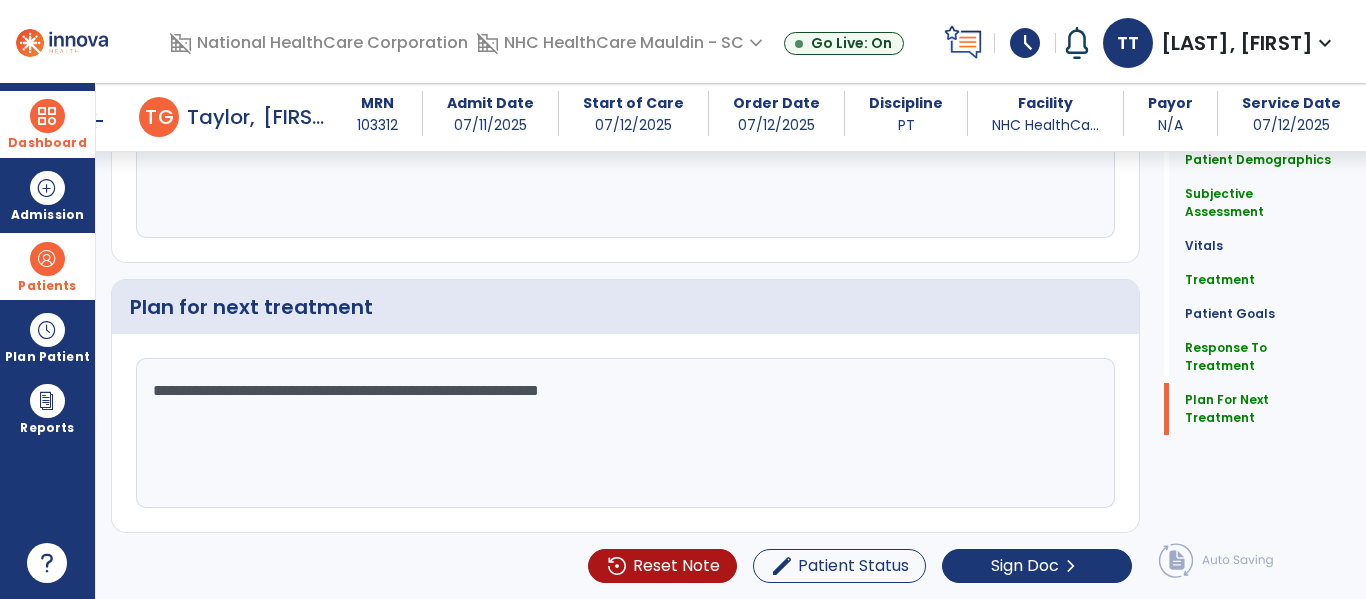 scroll, scrollTop: 2508, scrollLeft: 0, axis: vertical 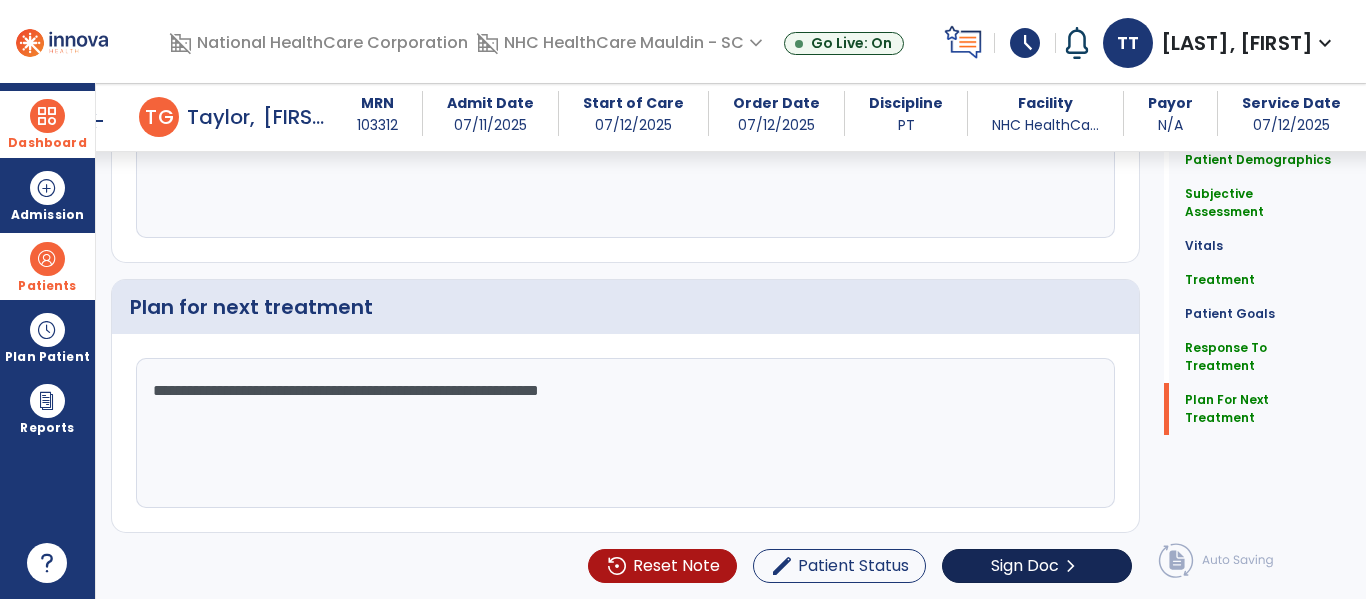 type on "**********" 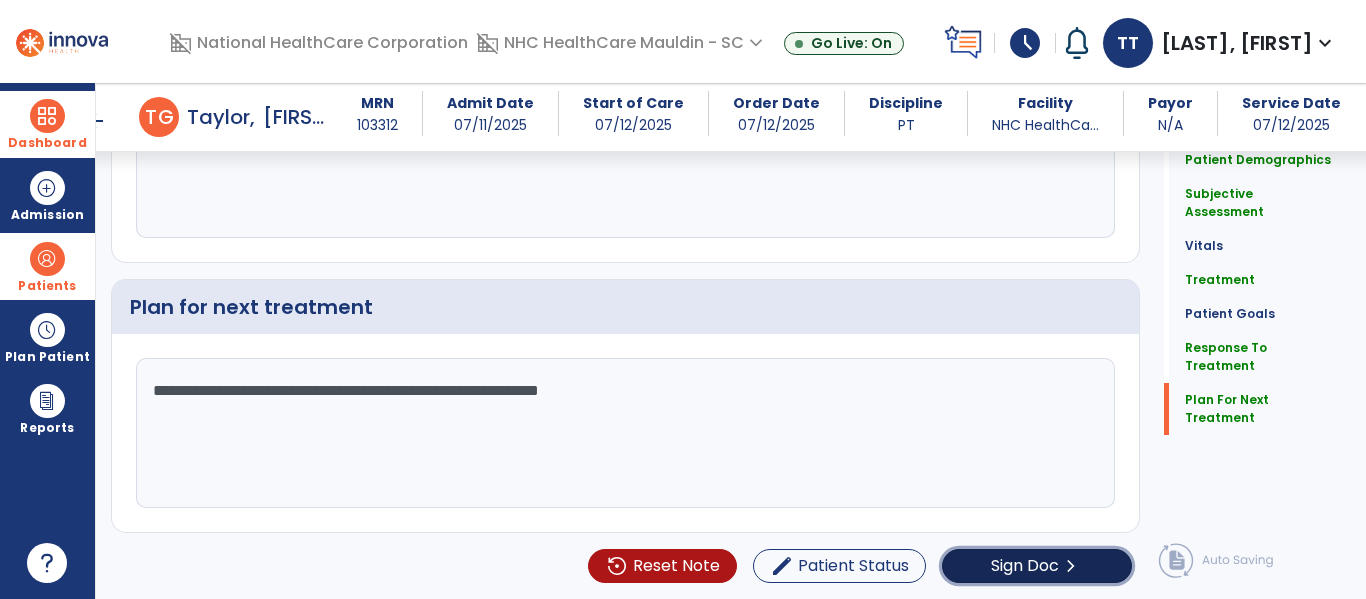 click on "Sign Doc  chevron_right" 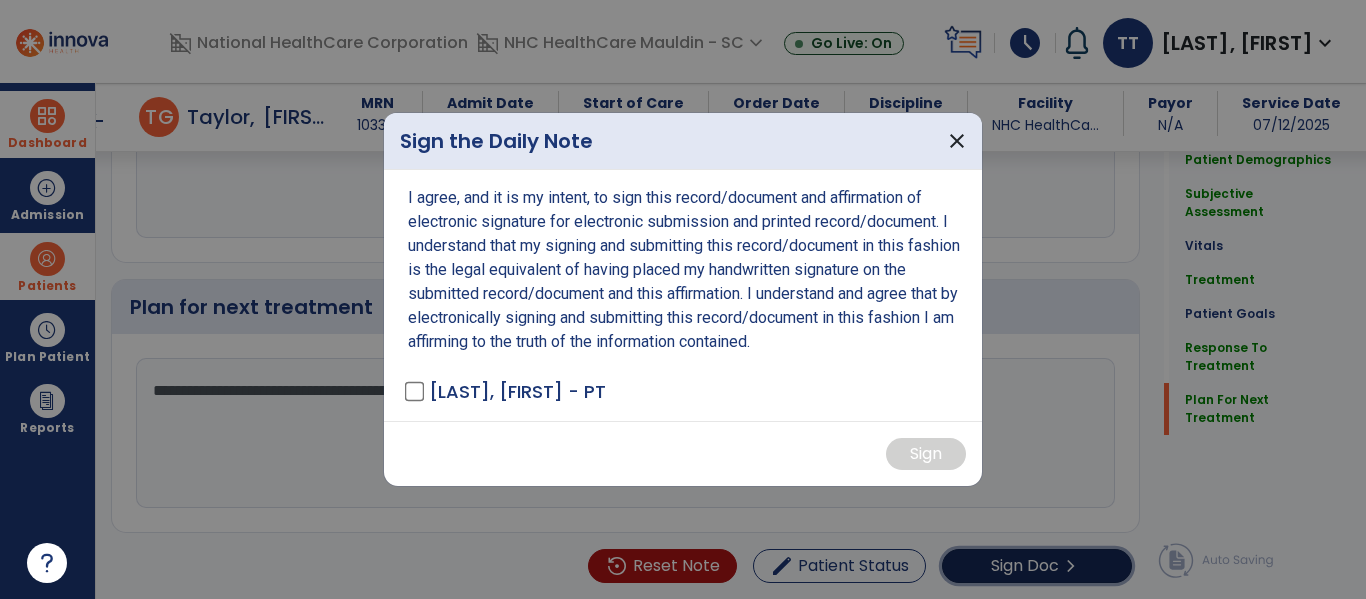 scroll, scrollTop: 2508, scrollLeft: 0, axis: vertical 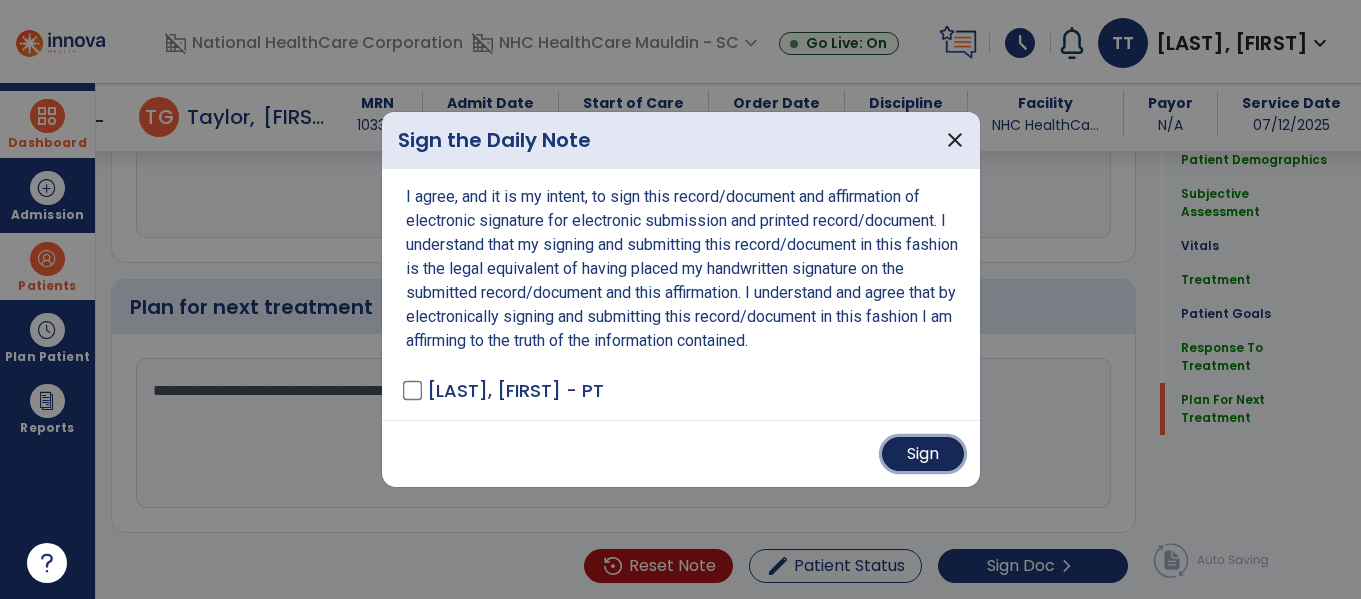 click on "Sign" at bounding box center [923, 454] 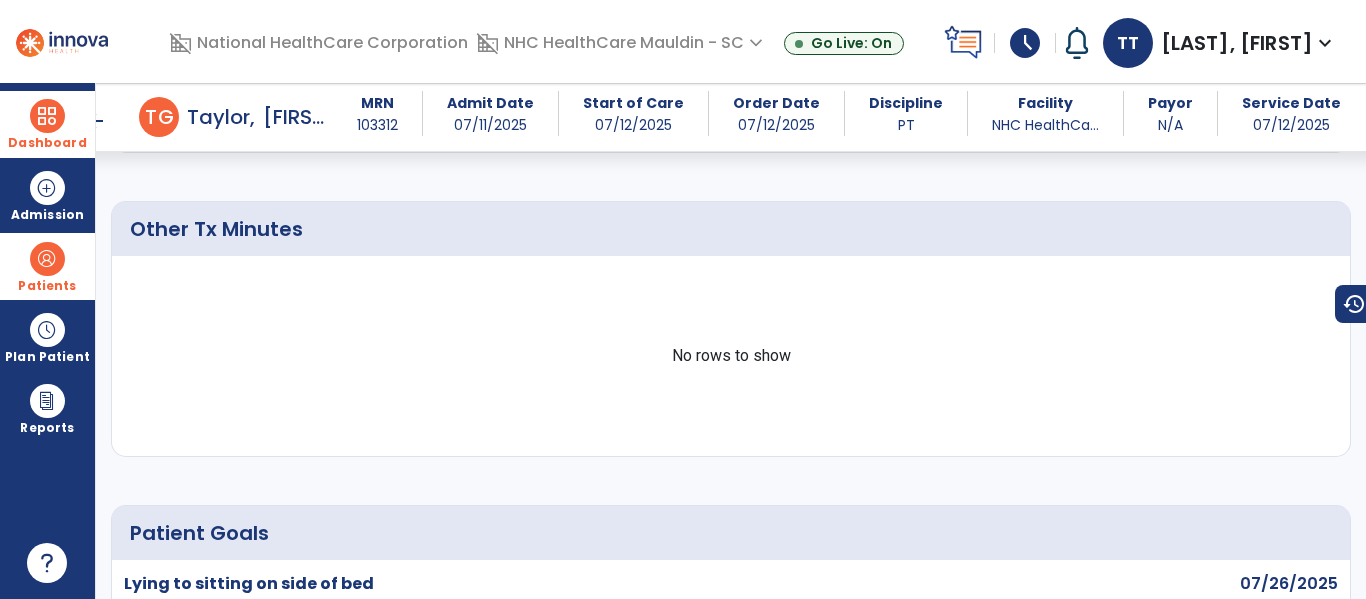 scroll, scrollTop: 1422, scrollLeft: 0, axis: vertical 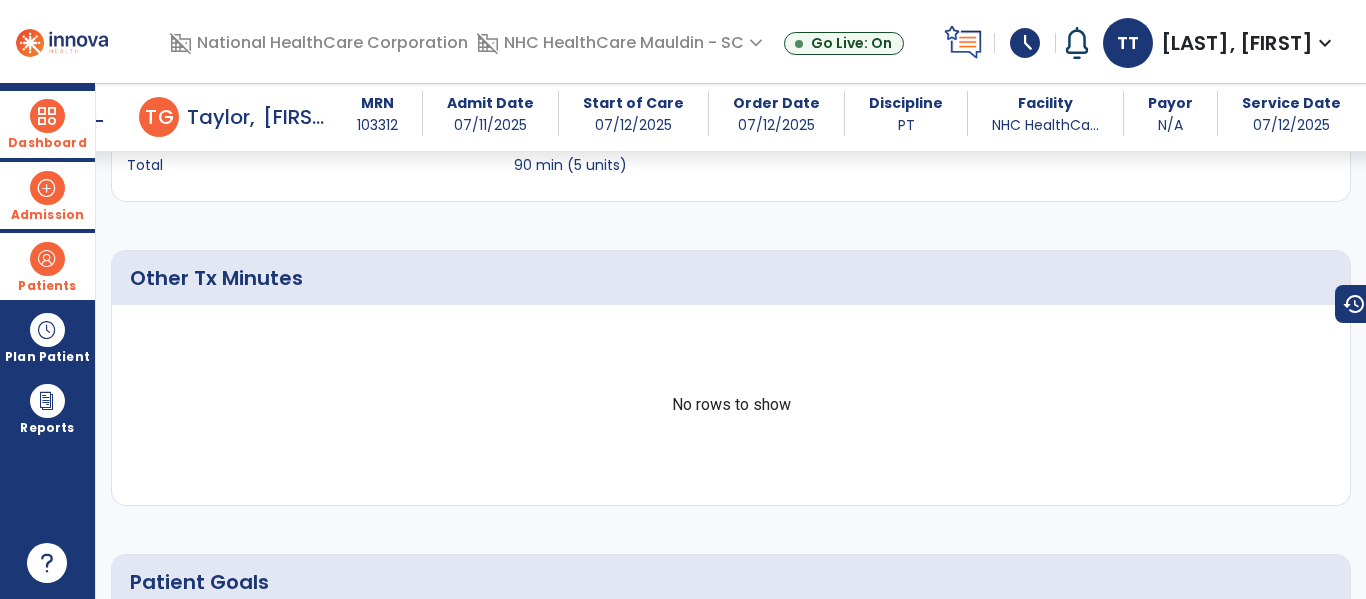 click on "Admission" at bounding box center [47, 195] 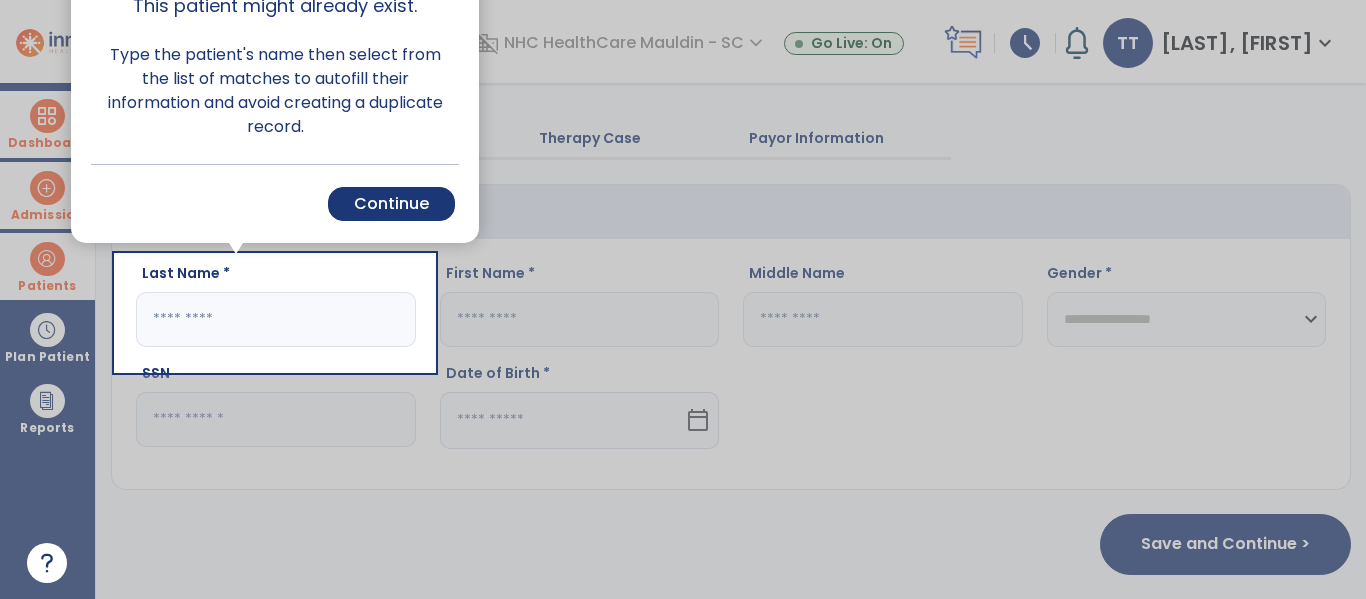 scroll, scrollTop: 29, scrollLeft: 0, axis: vertical 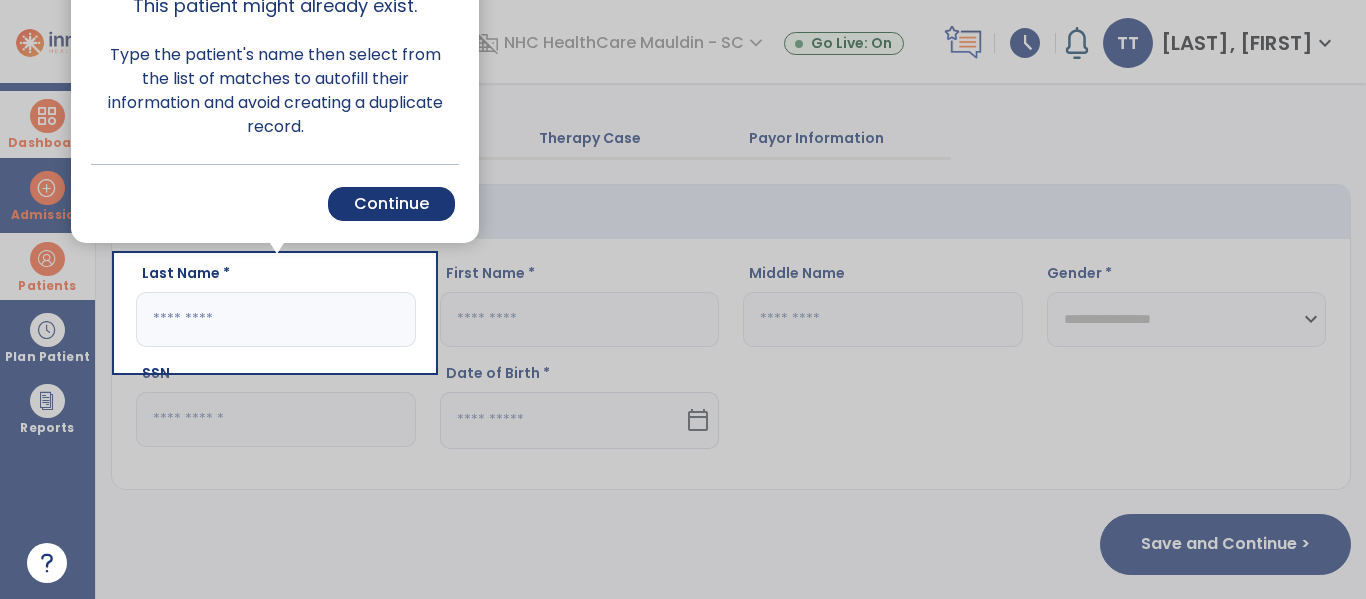 click 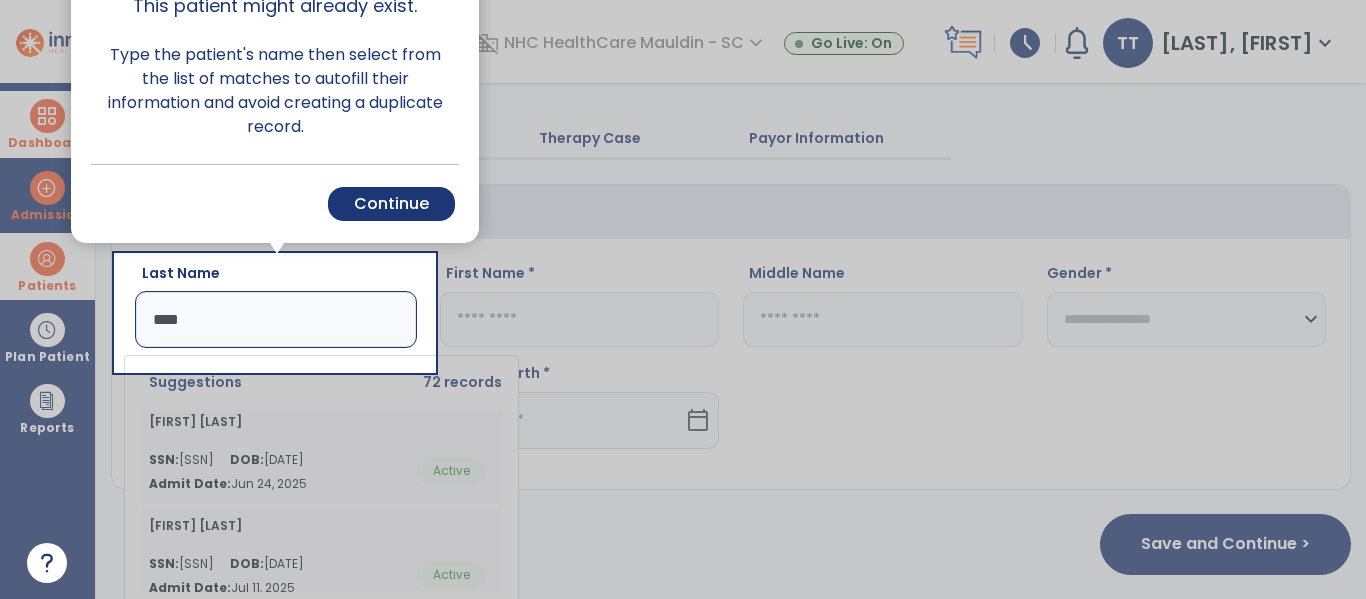 click at bounding box center [275, 485] 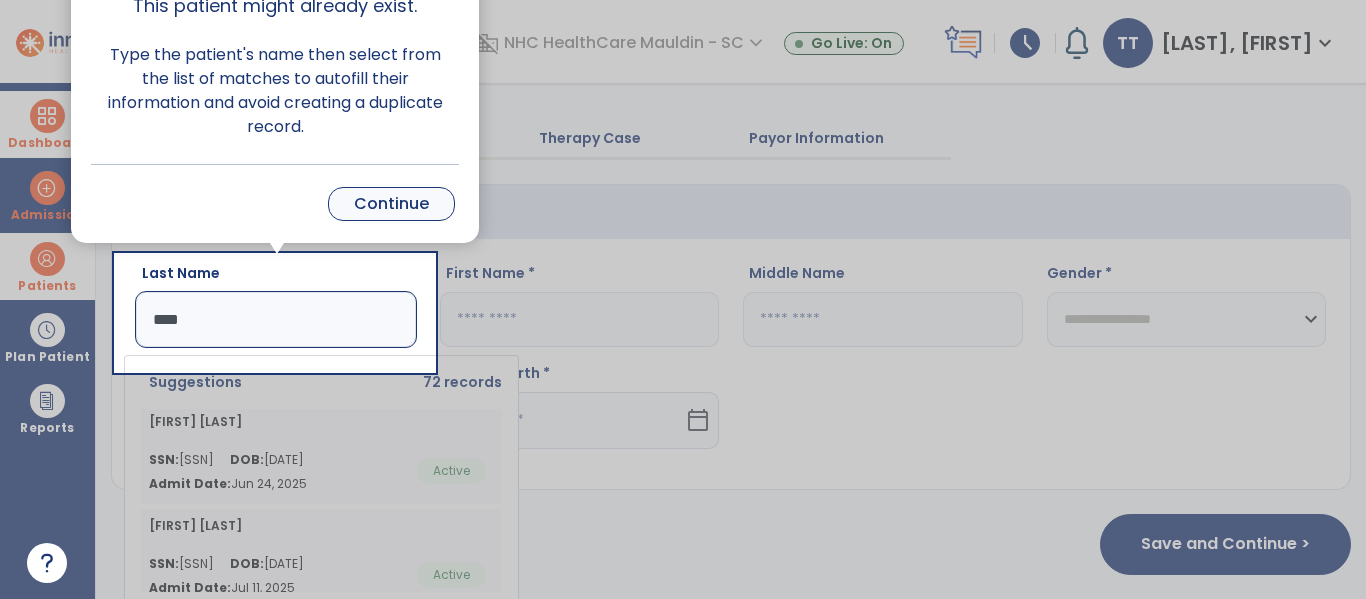 click on "Continue" at bounding box center [391, 204] 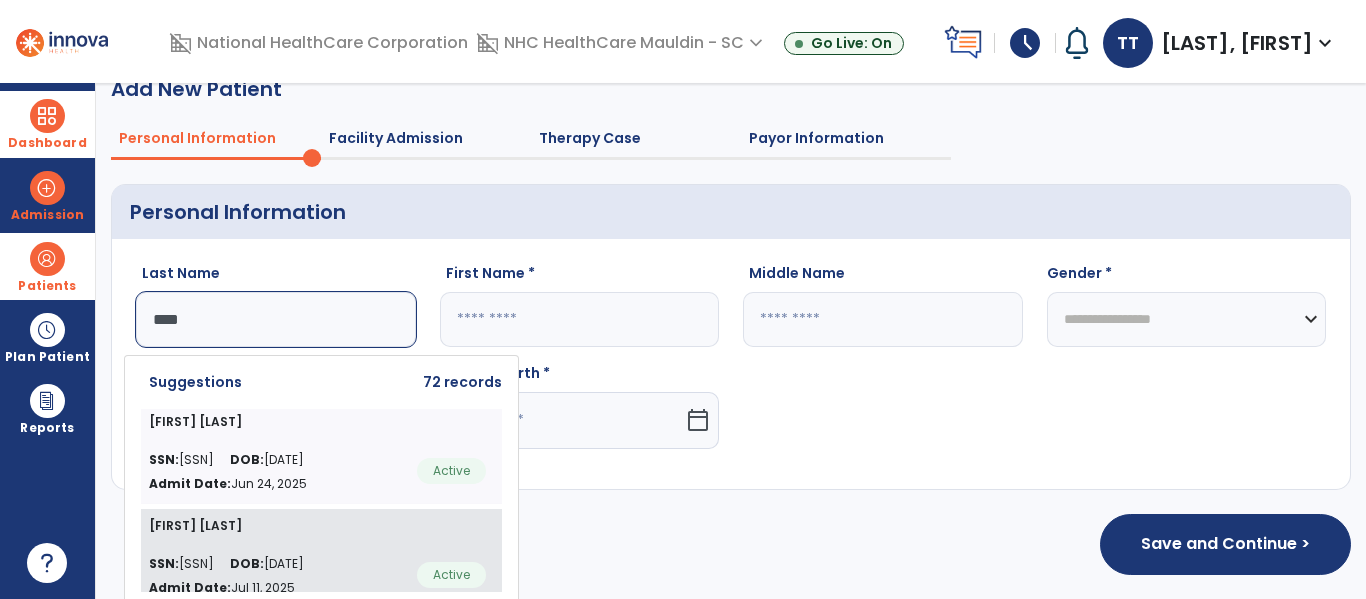 click on "SSN:  [SSN]" 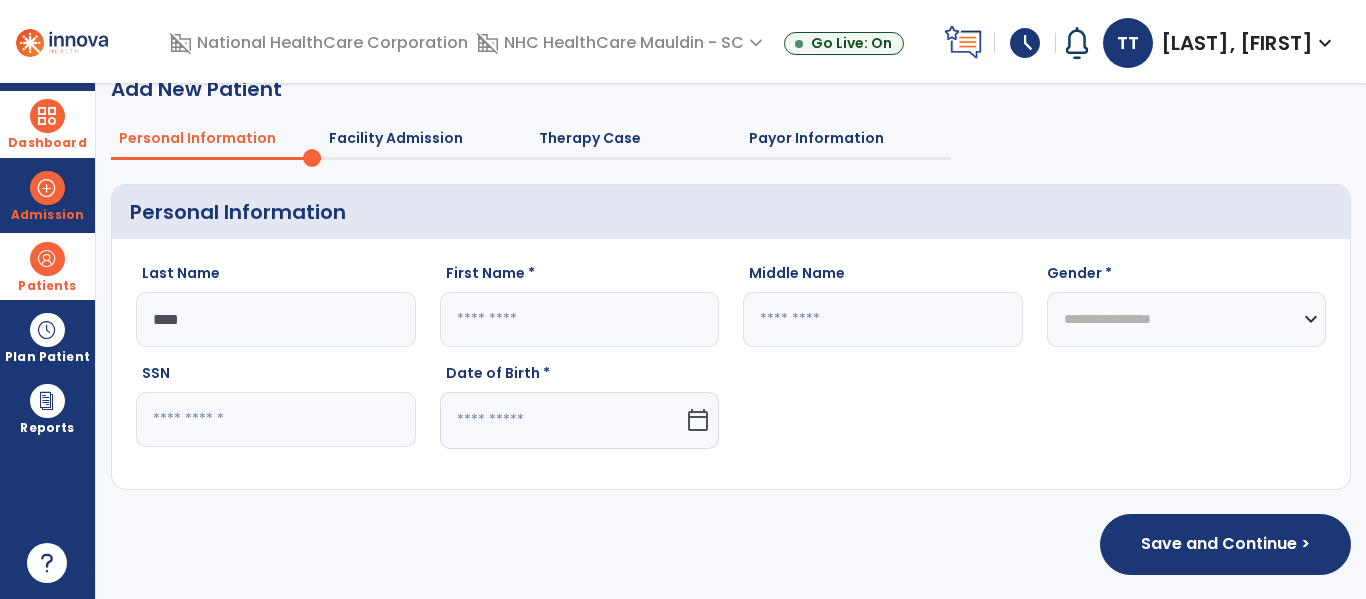 type on "****" 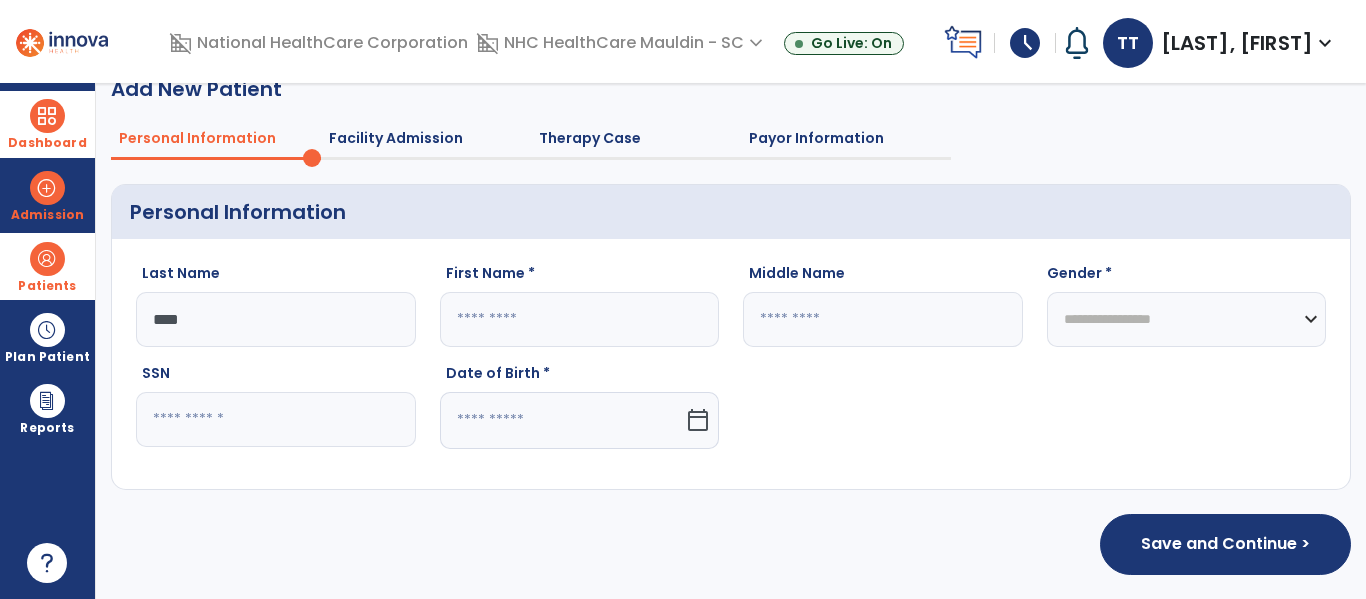 type on "*****" 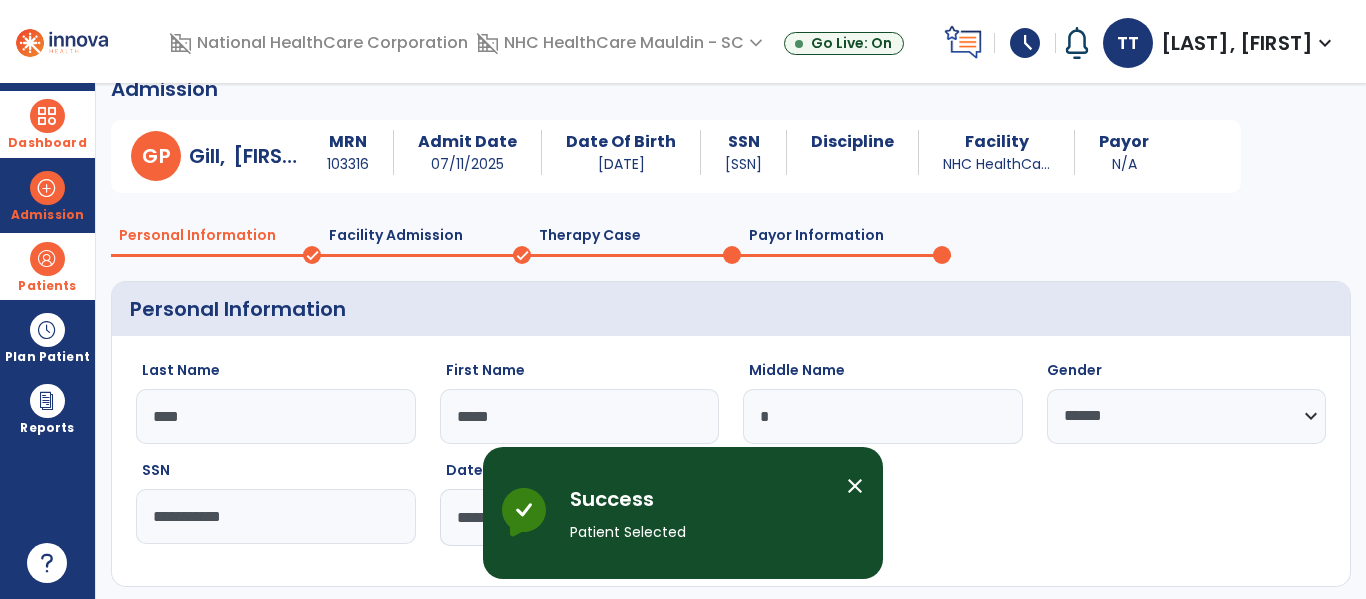 click on "close" at bounding box center [855, 486] 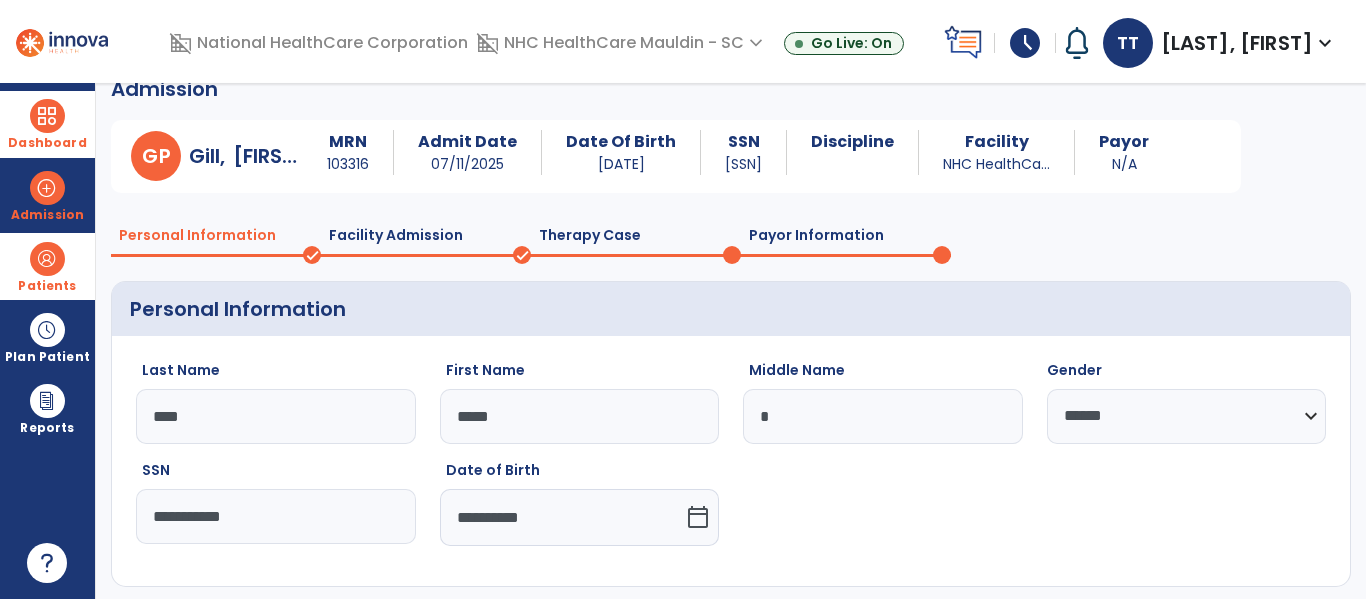 scroll, scrollTop: 126, scrollLeft: 0, axis: vertical 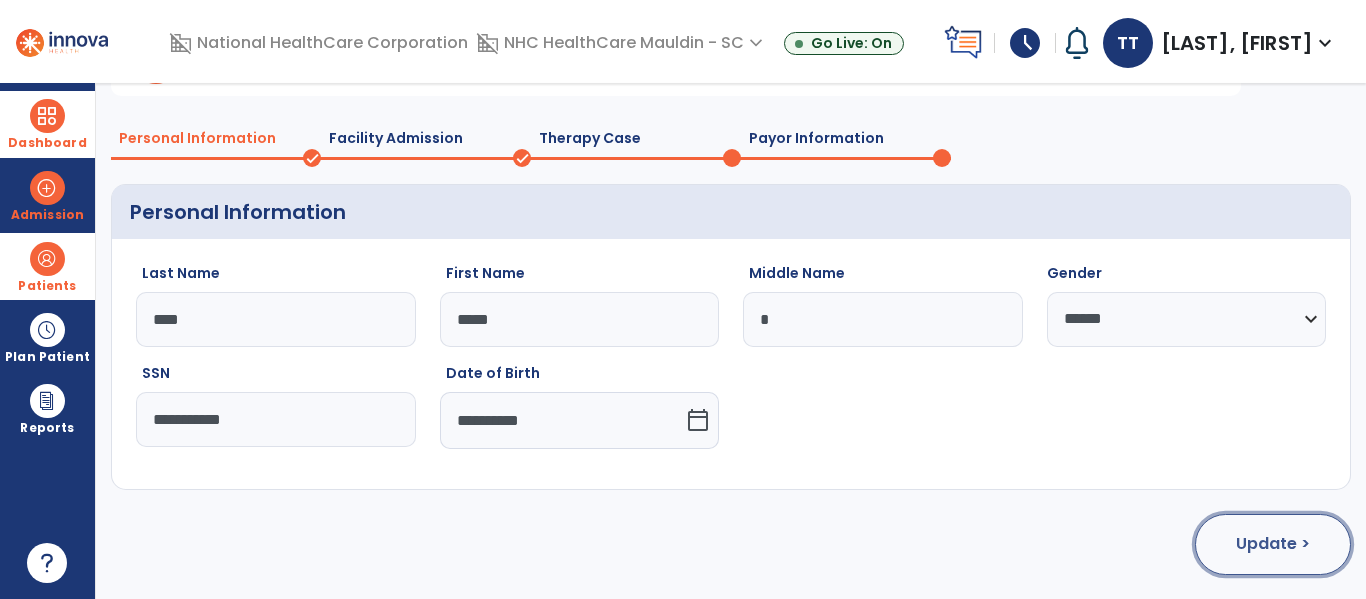 click on "Update >" 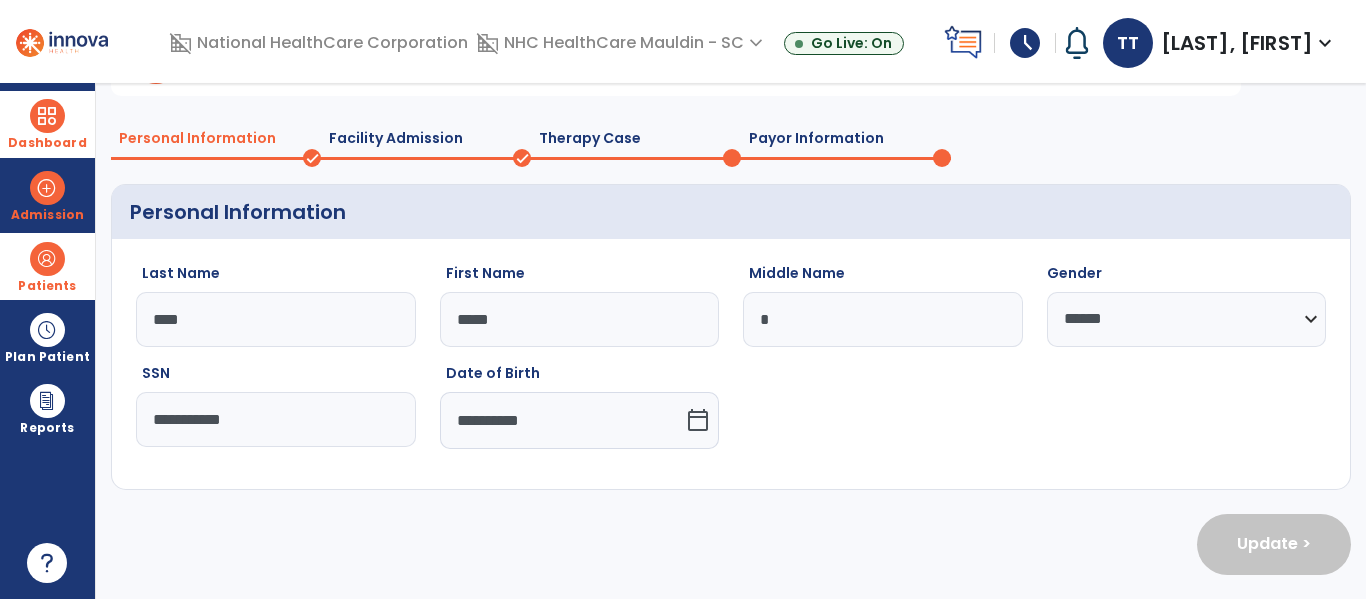 select on "**********" 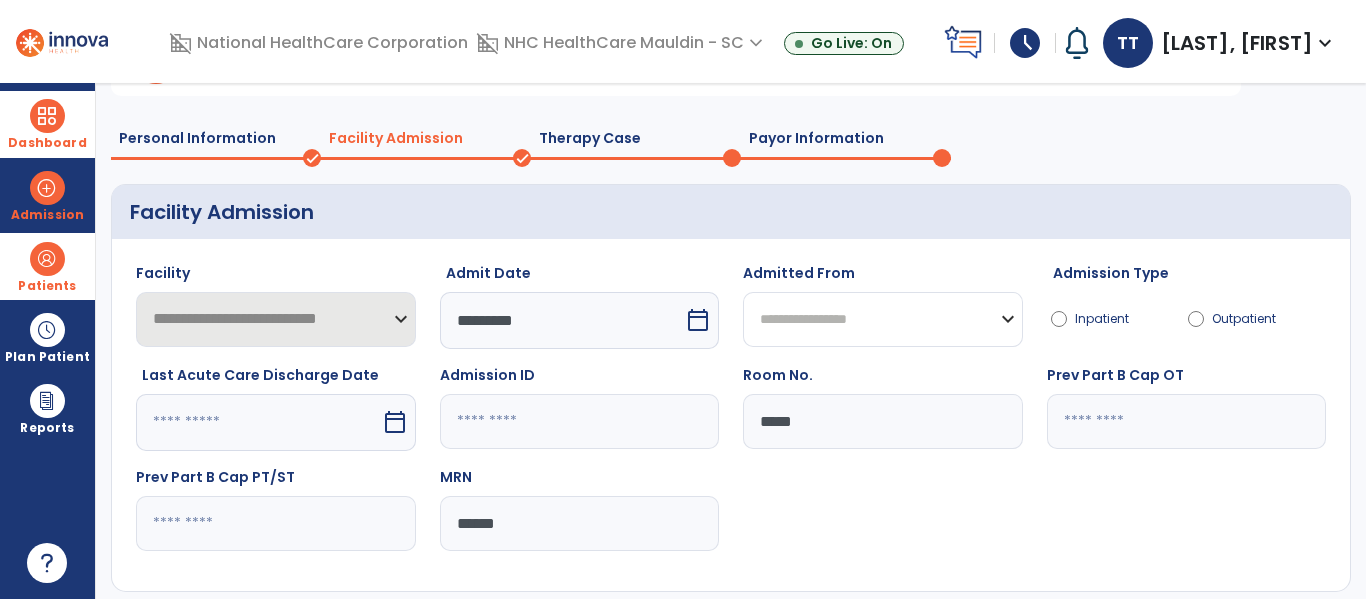 click on "**********" 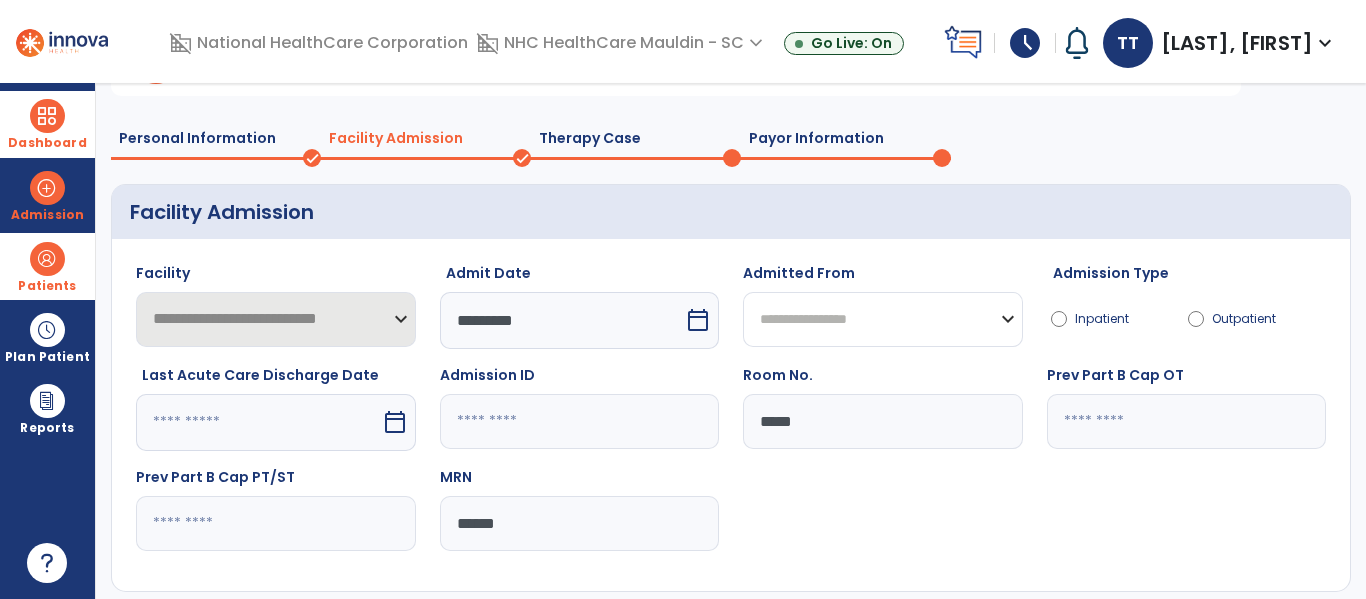 select on "********" 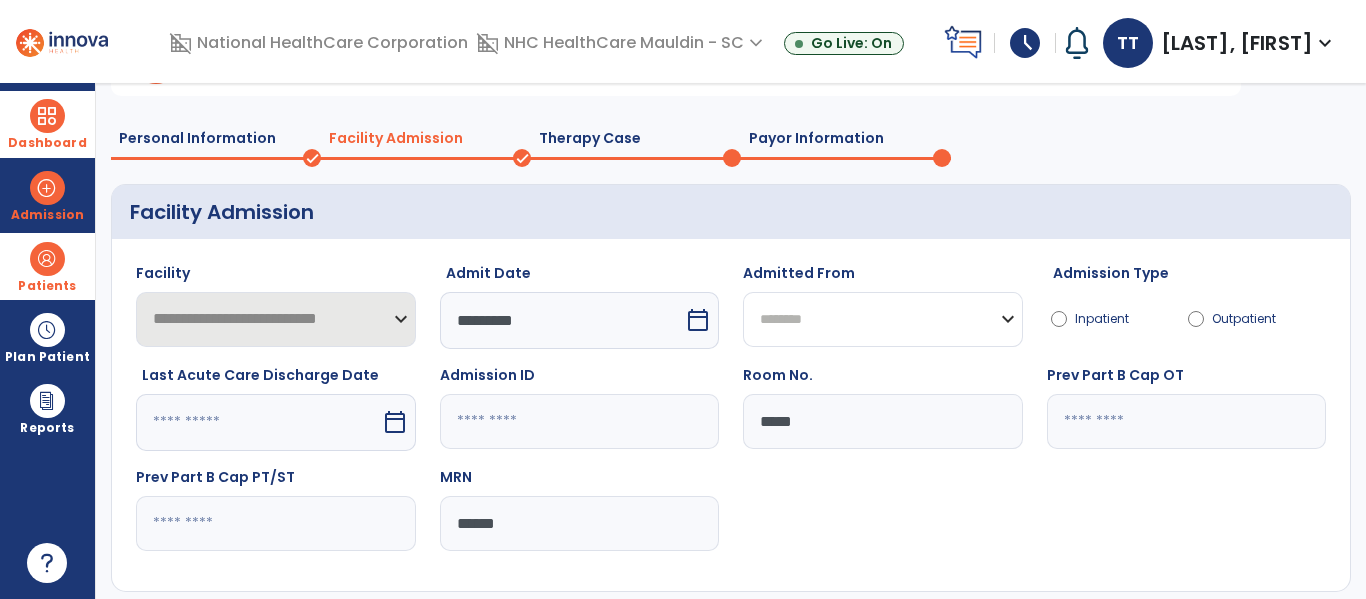click on "**********" 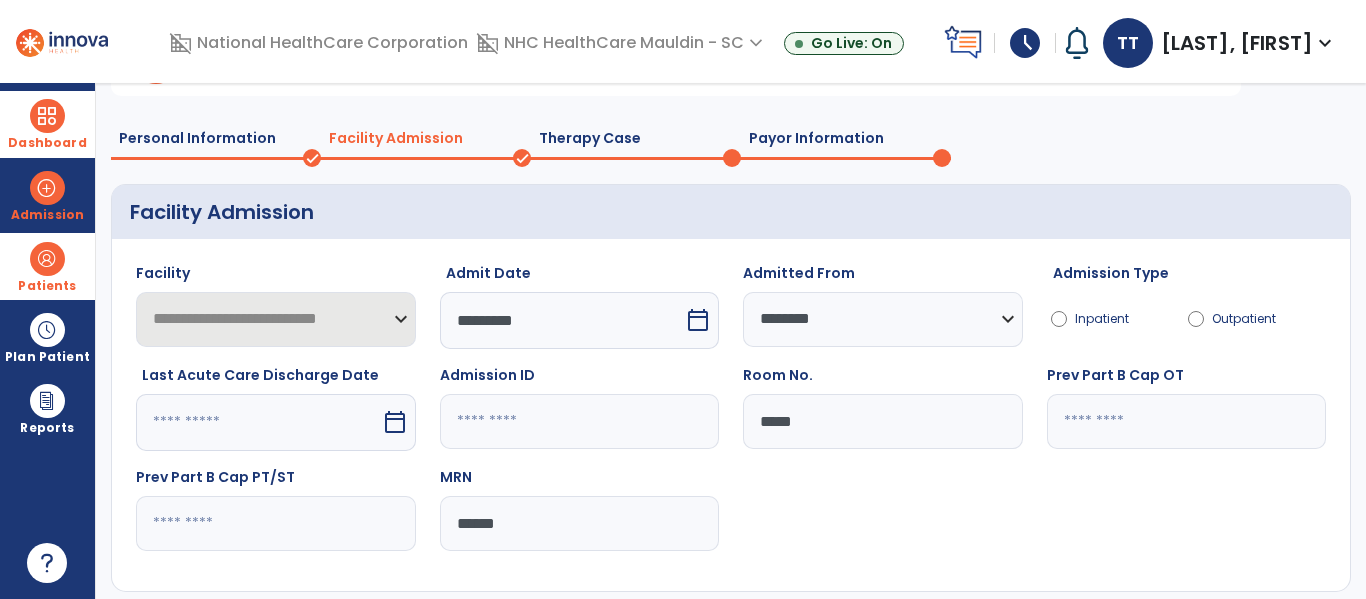 click on "Last Acute Care Discharge Date calendar_today" 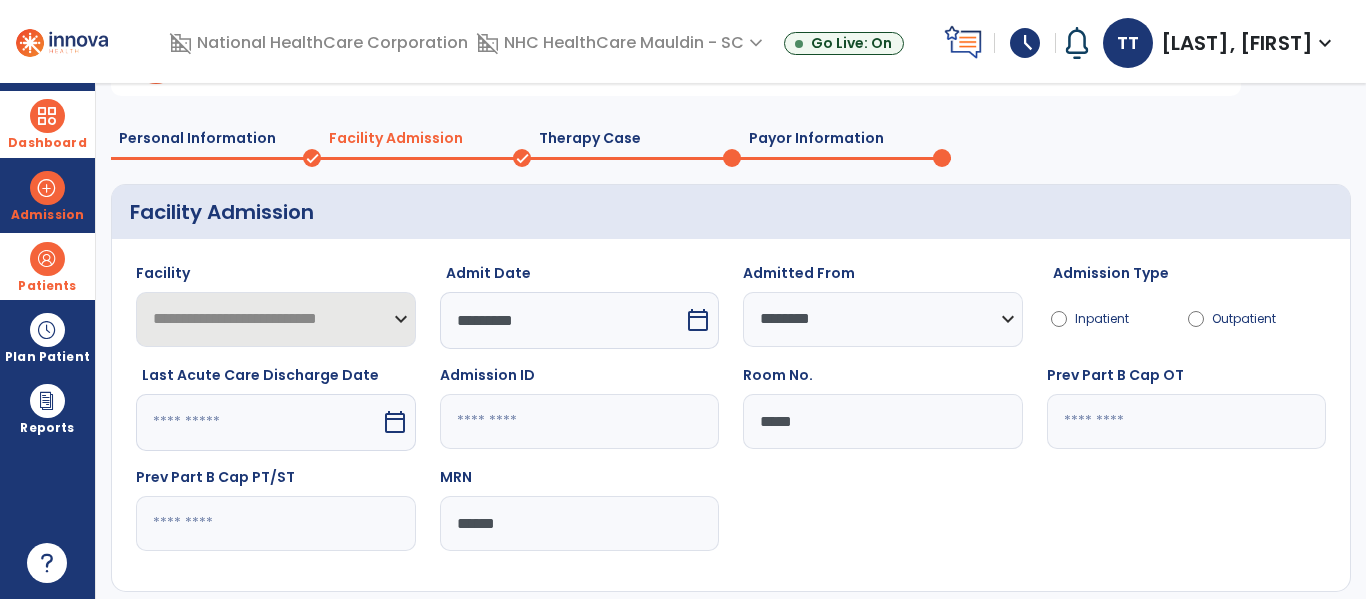 select on "*" 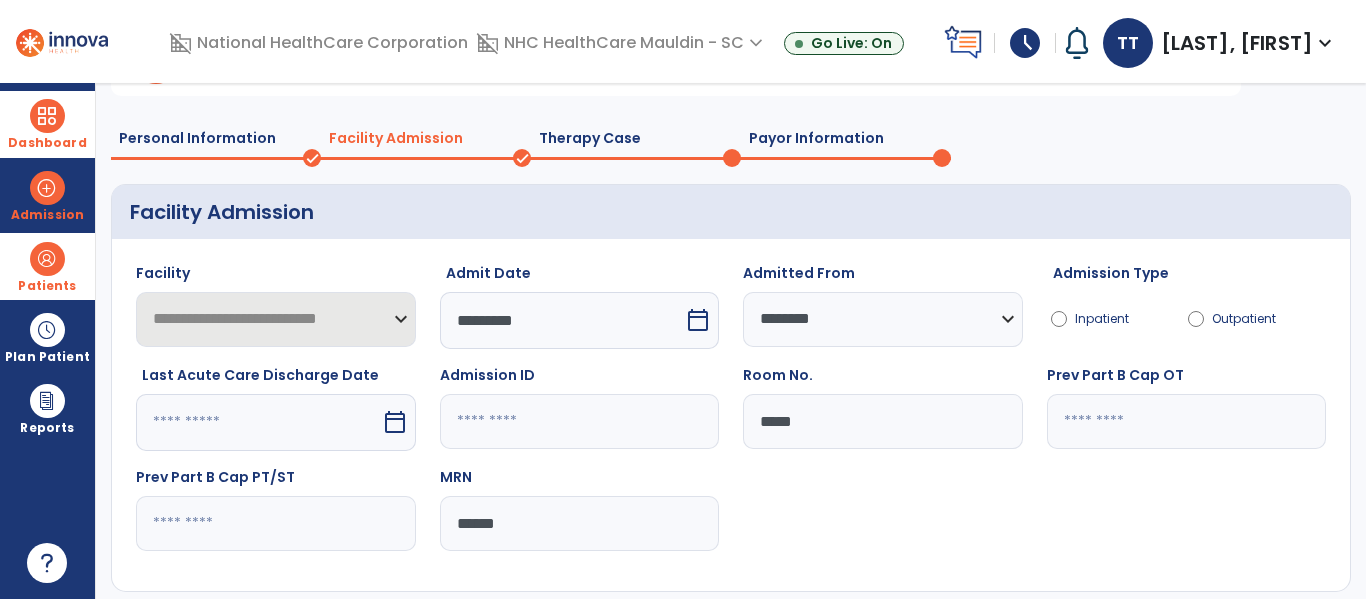 select on "****" 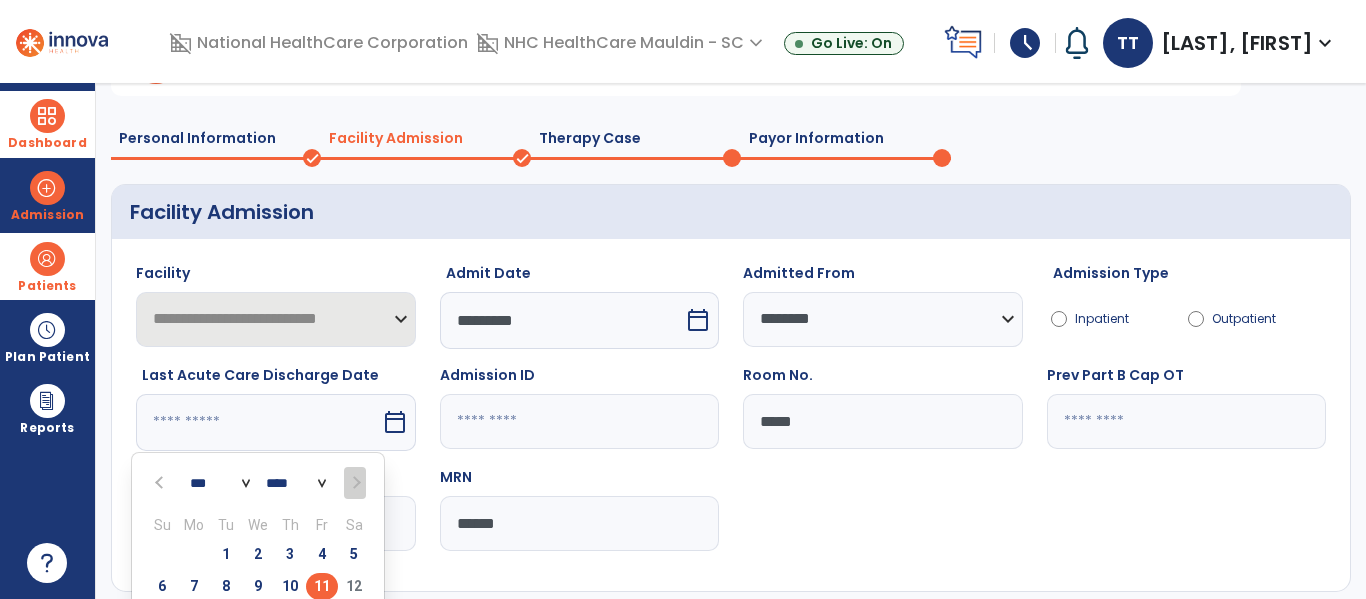scroll, scrollTop: 132, scrollLeft: 0, axis: vertical 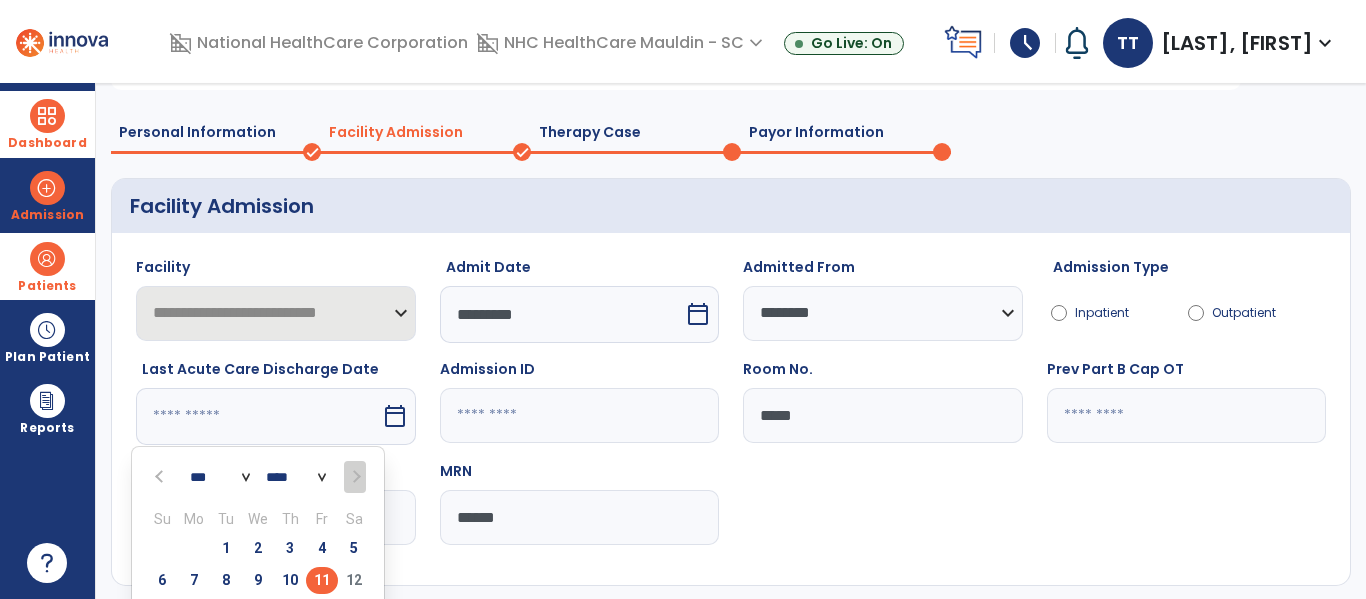 click on "11" at bounding box center (322, 580) 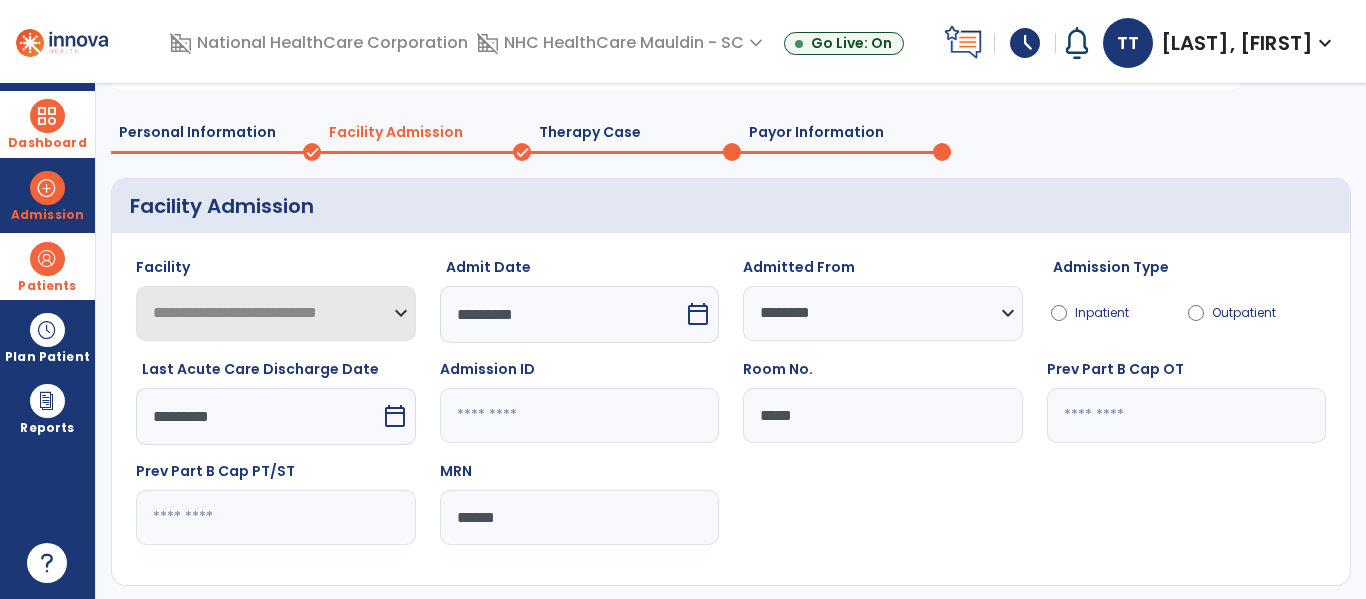 scroll, scrollTop: 228, scrollLeft: 0, axis: vertical 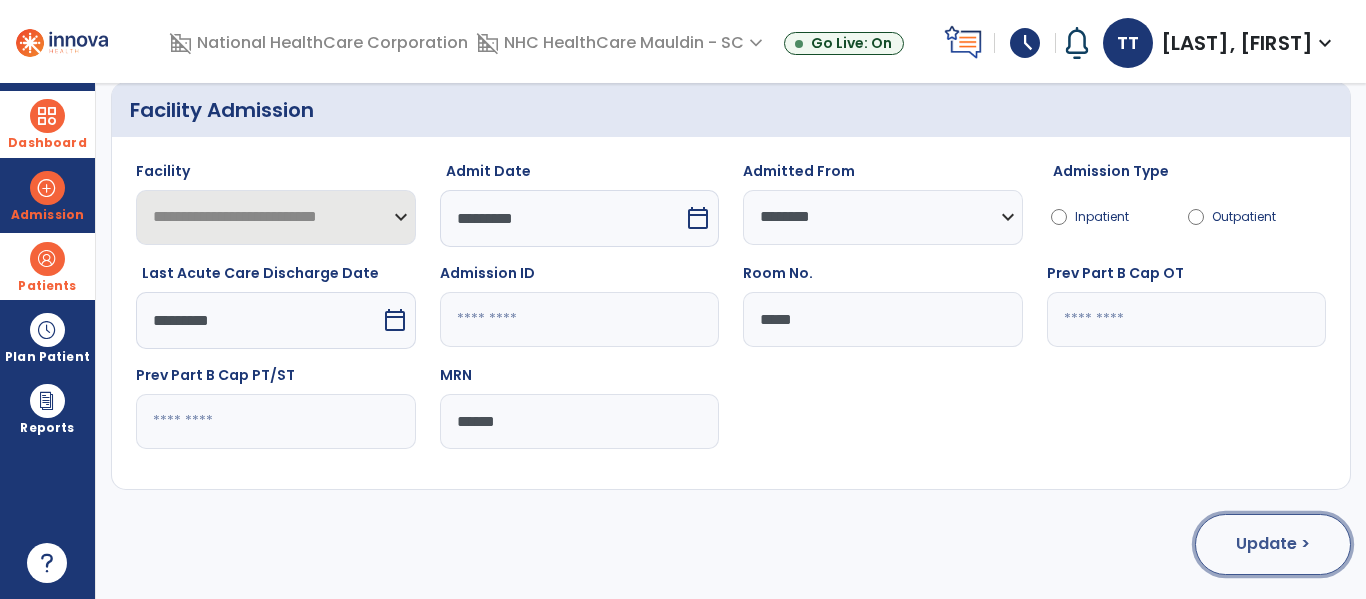 click on "Update >" 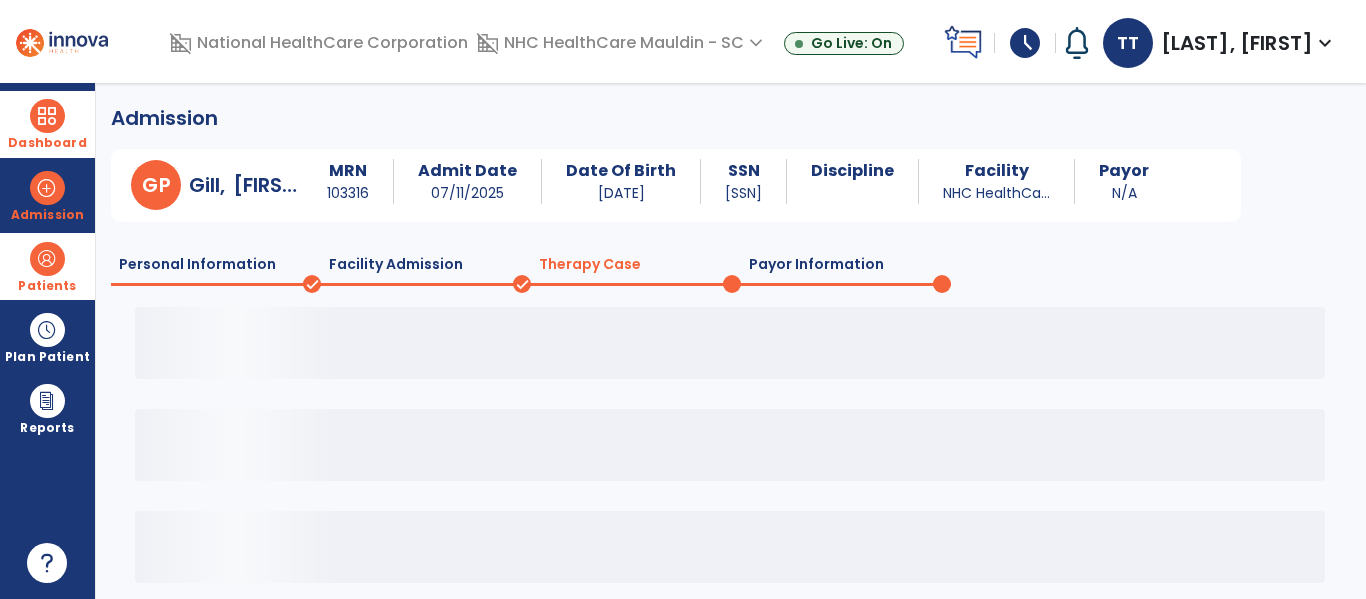 scroll, scrollTop: 0, scrollLeft: 0, axis: both 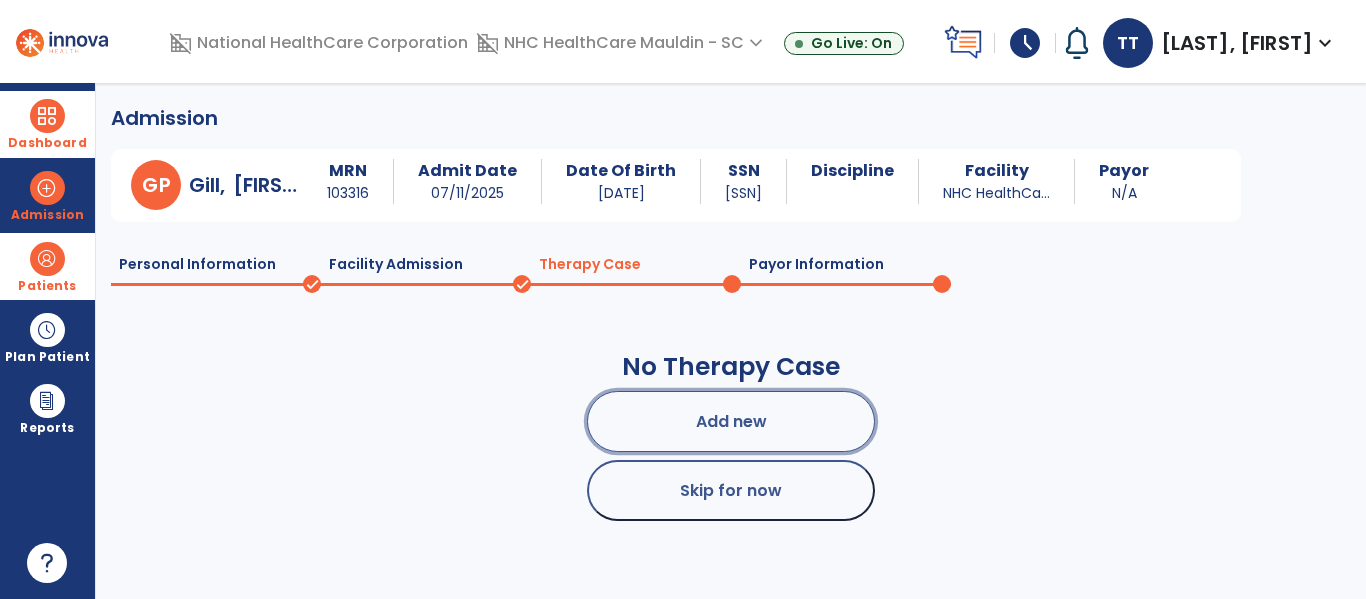 click on "Add new" at bounding box center (731, 421) 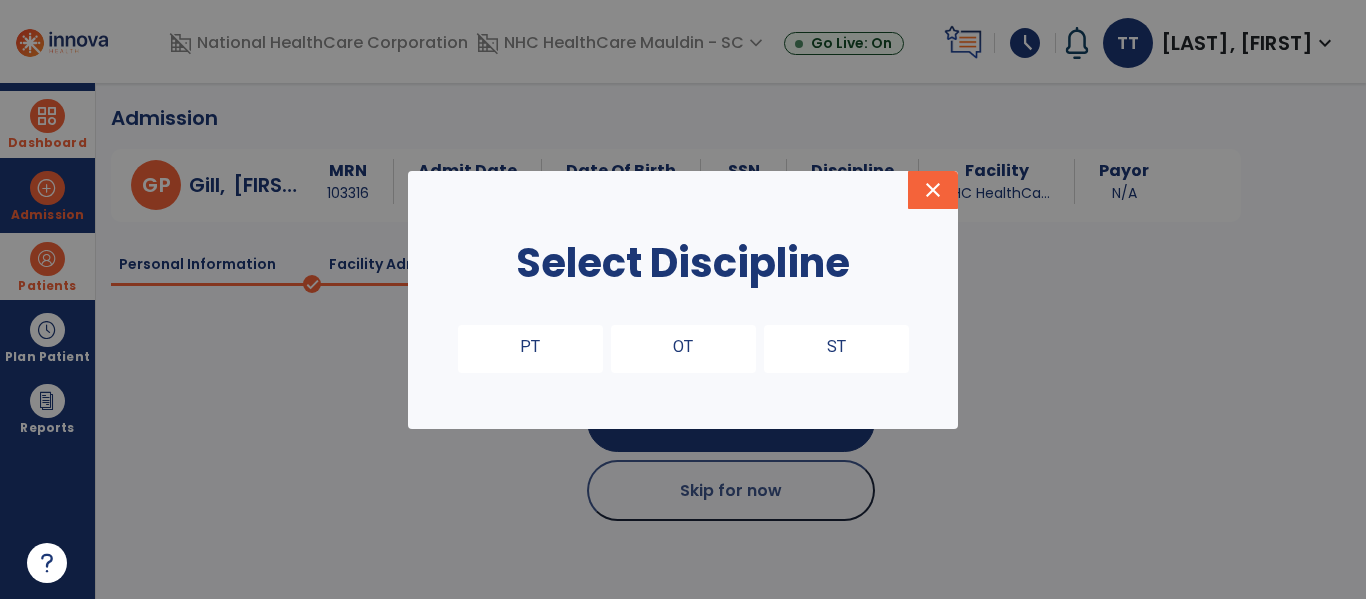 click on "PT" at bounding box center [530, 349] 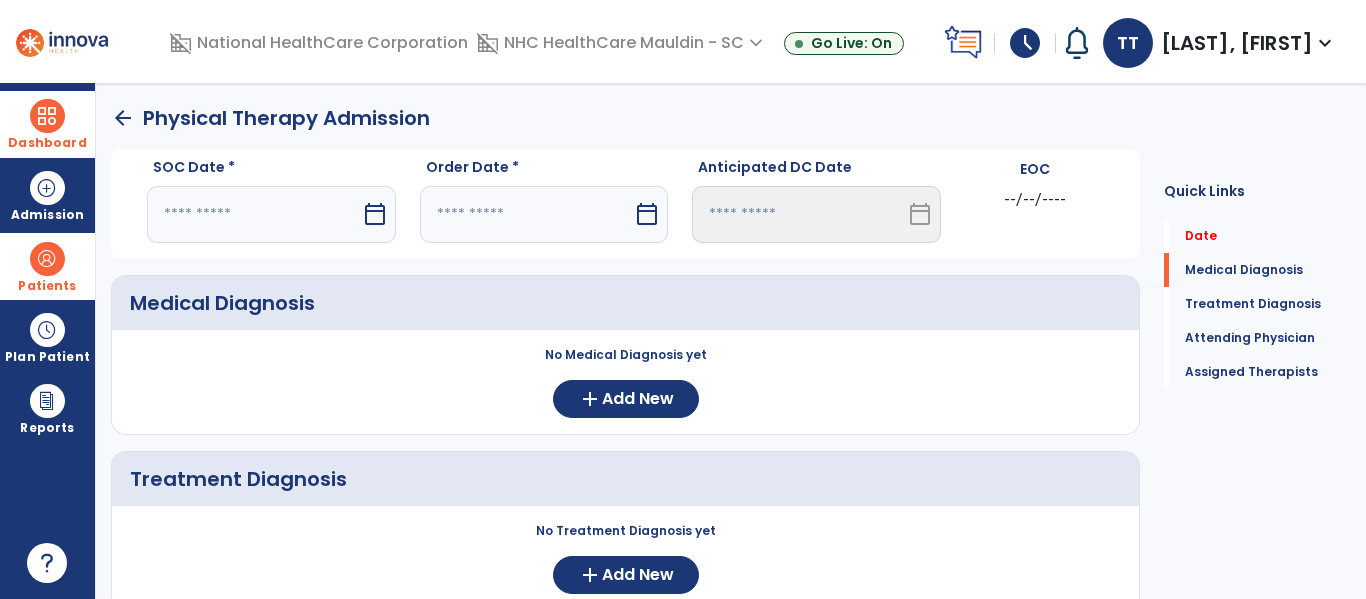 click at bounding box center [254, 214] 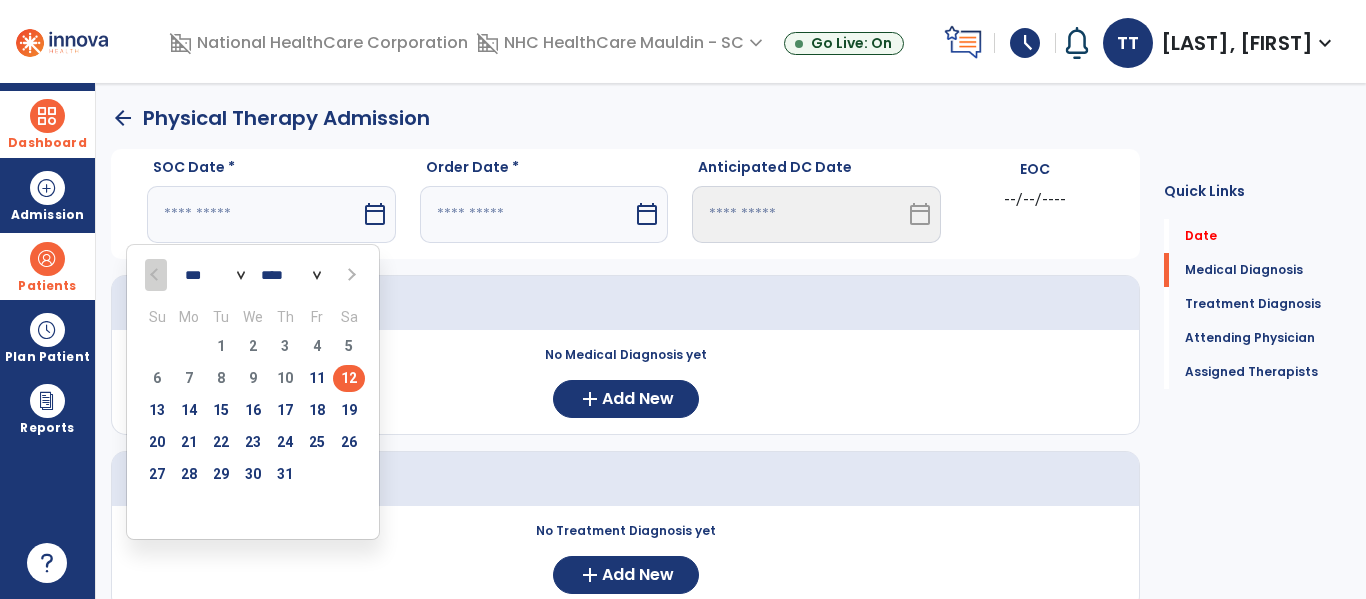 click on "12" at bounding box center (349, 378) 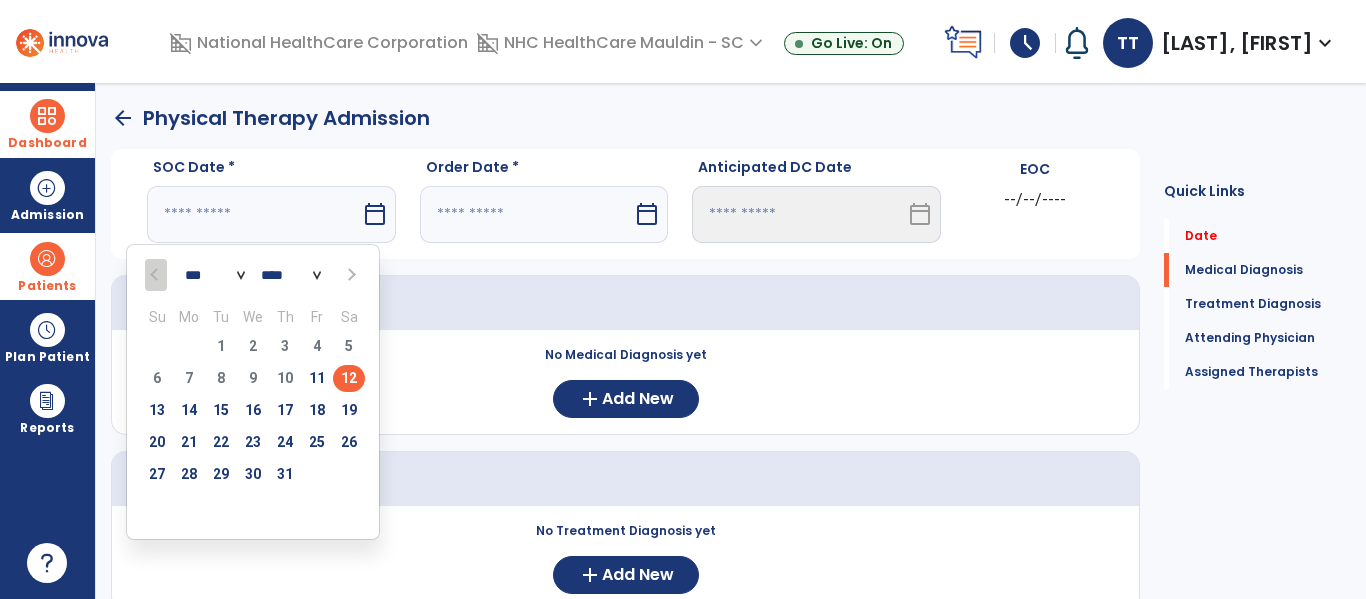 type on "*********" 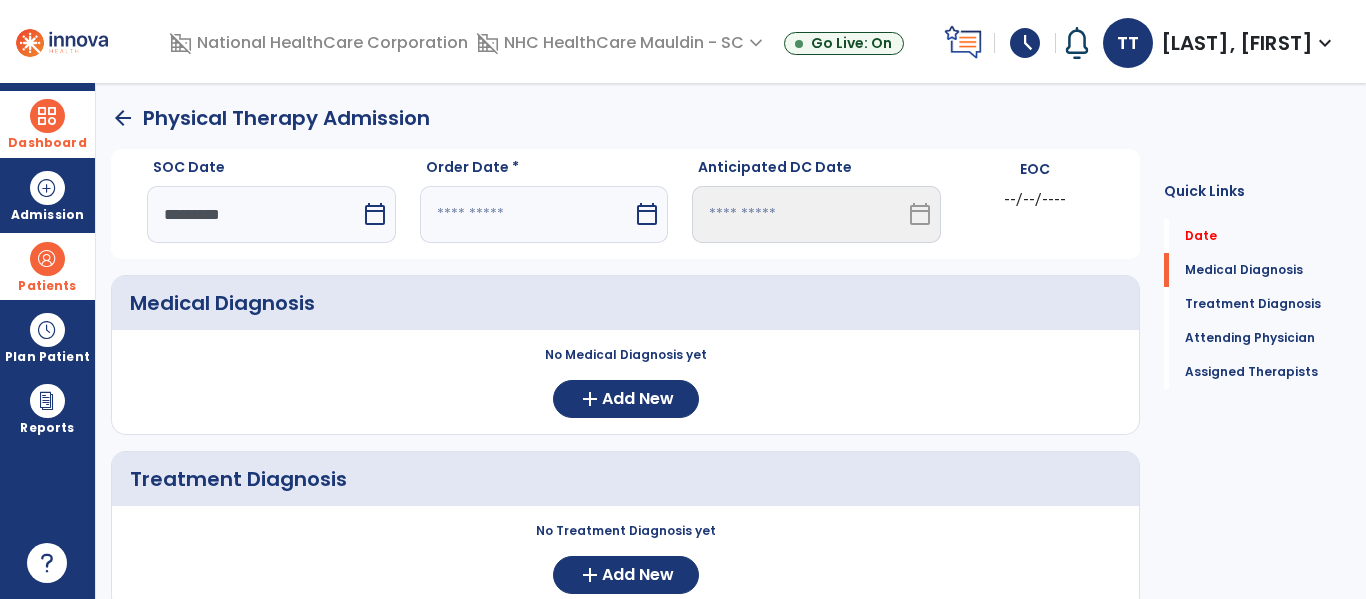 click on "calendar_today" at bounding box center [649, 214] 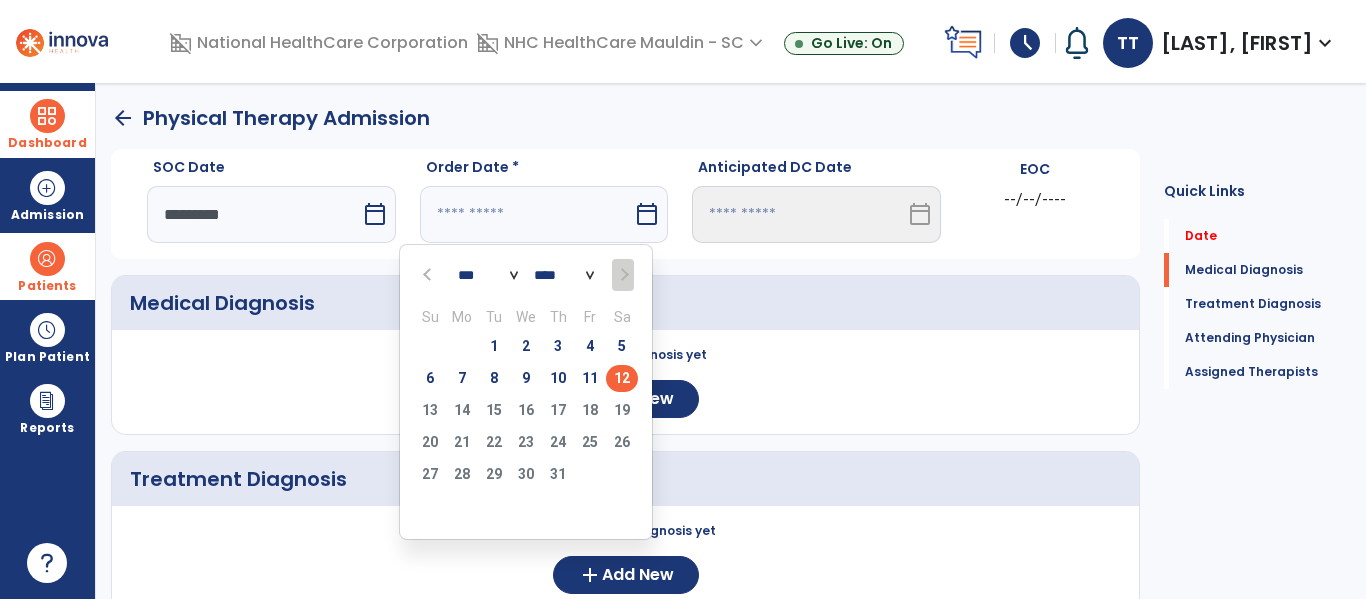 click on "12" at bounding box center (622, 378) 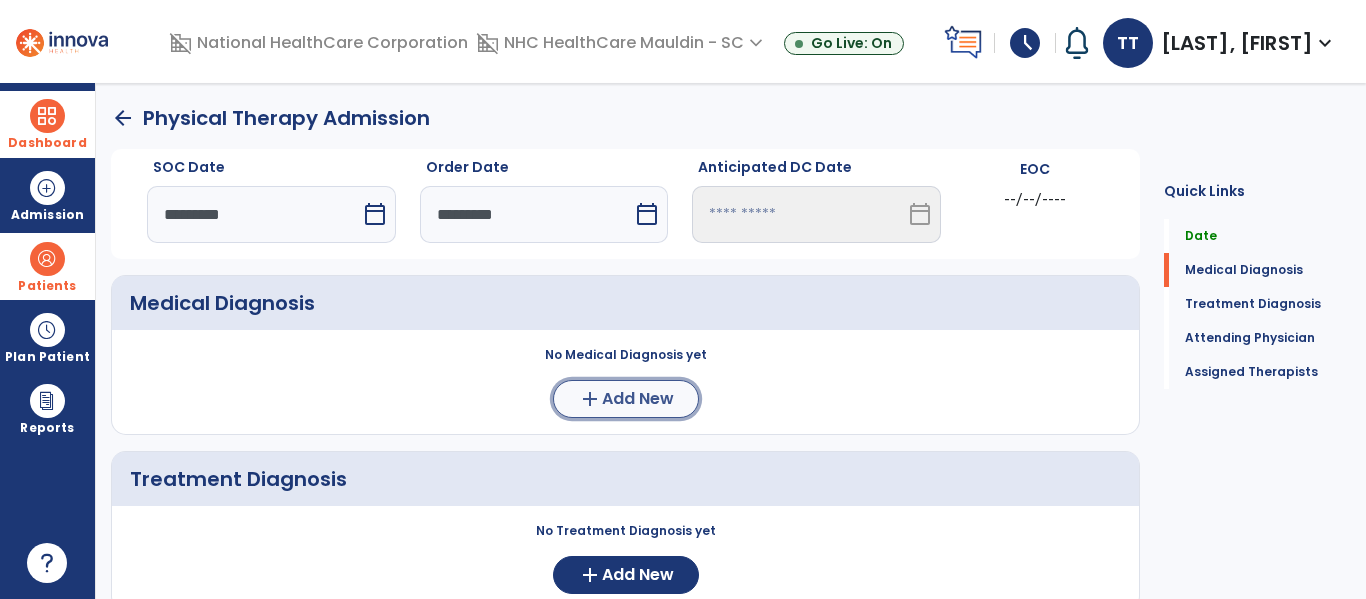 click on "Add New" 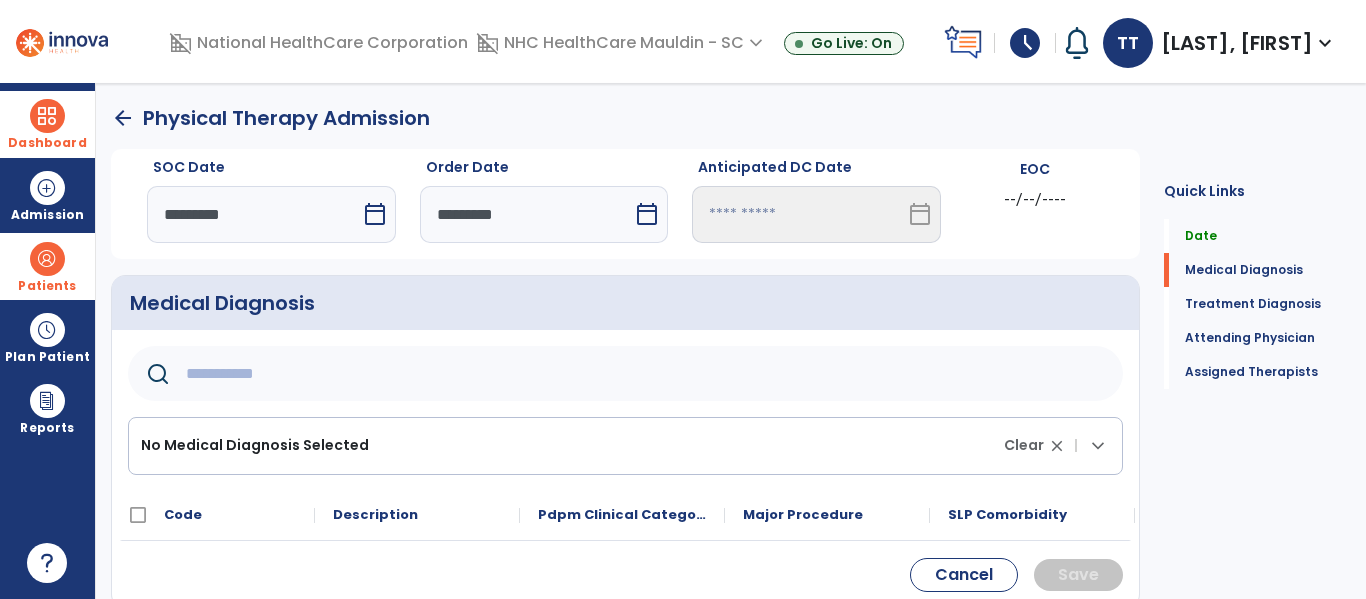 click 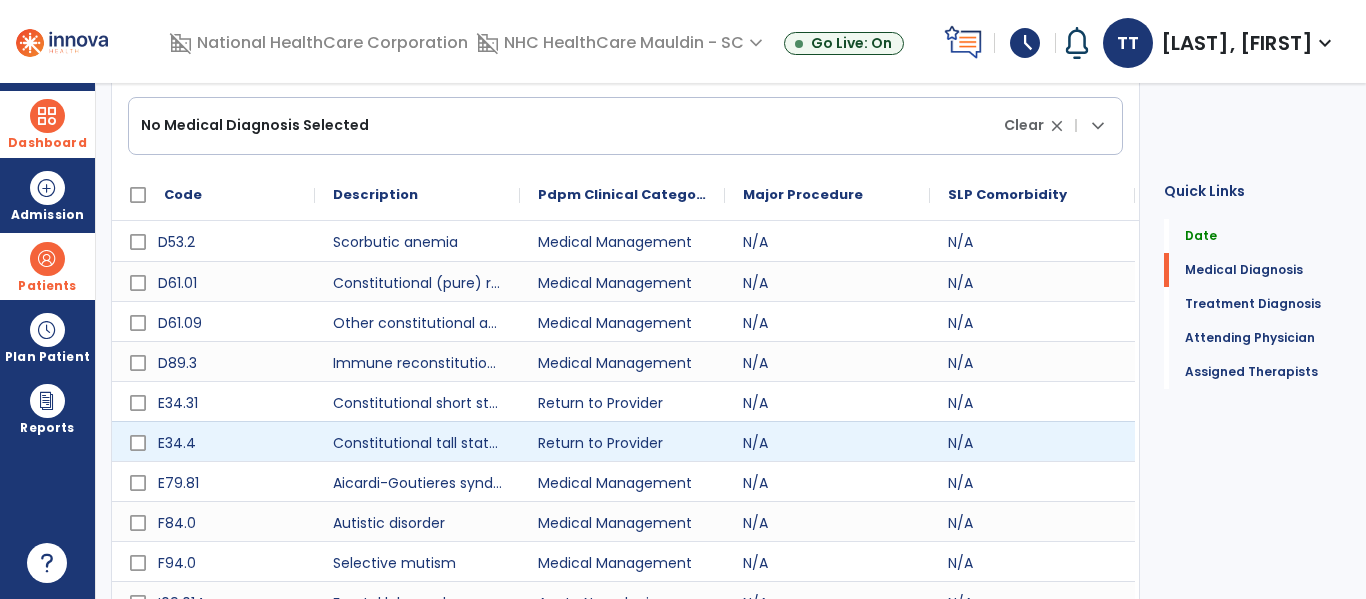 scroll, scrollTop: 388, scrollLeft: 0, axis: vertical 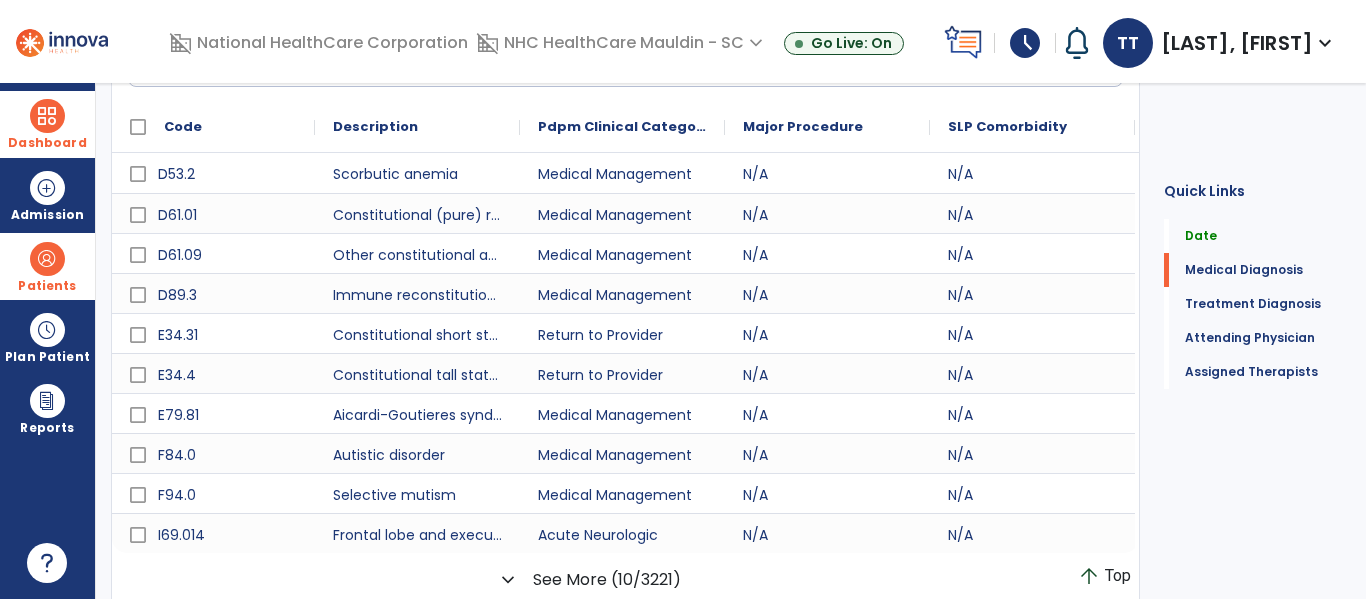 click on "expand_more" 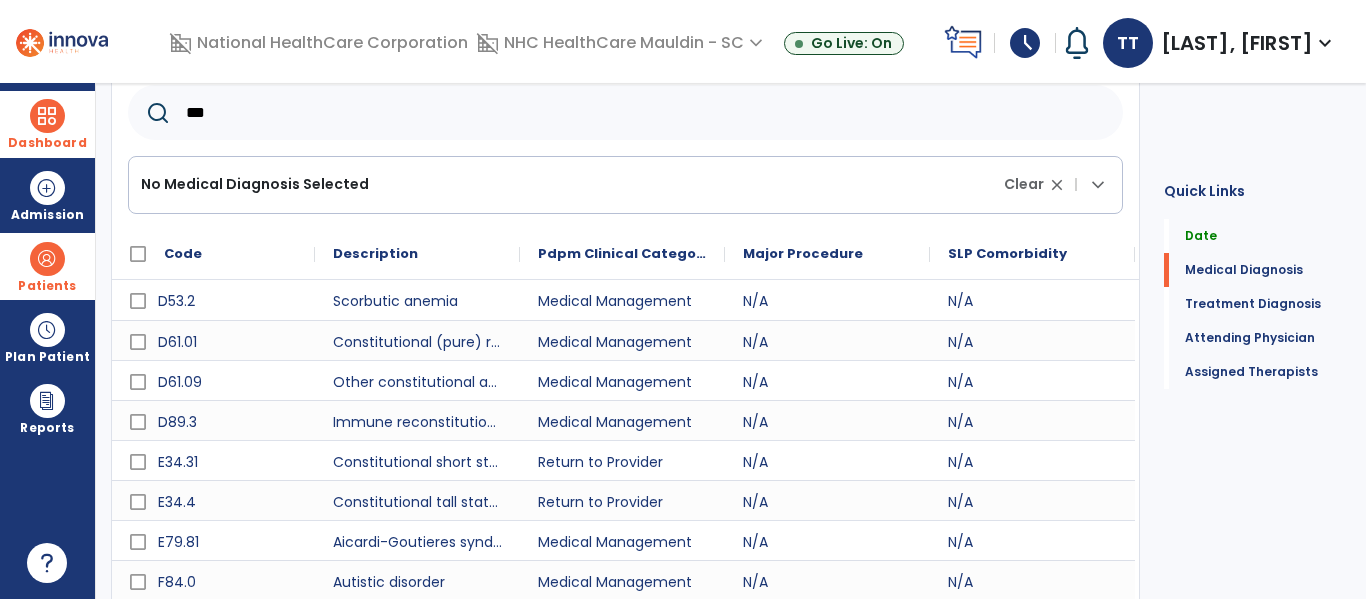 scroll, scrollTop: 0, scrollLeft: 0, axis: both 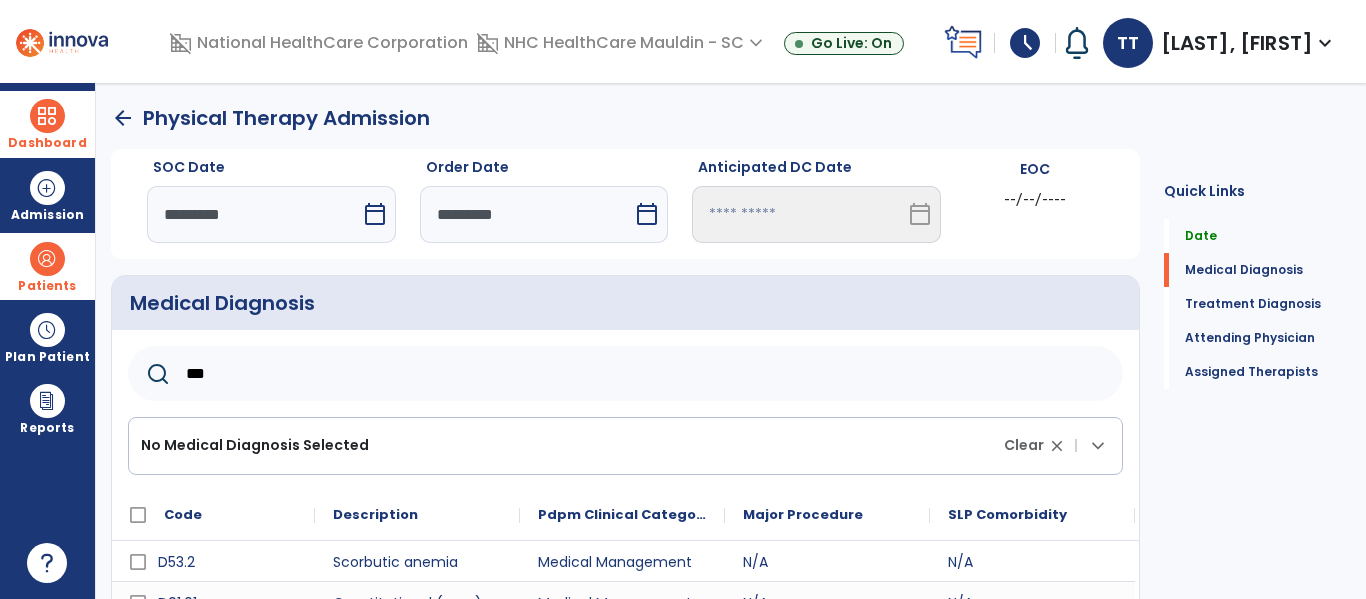 click on "***" 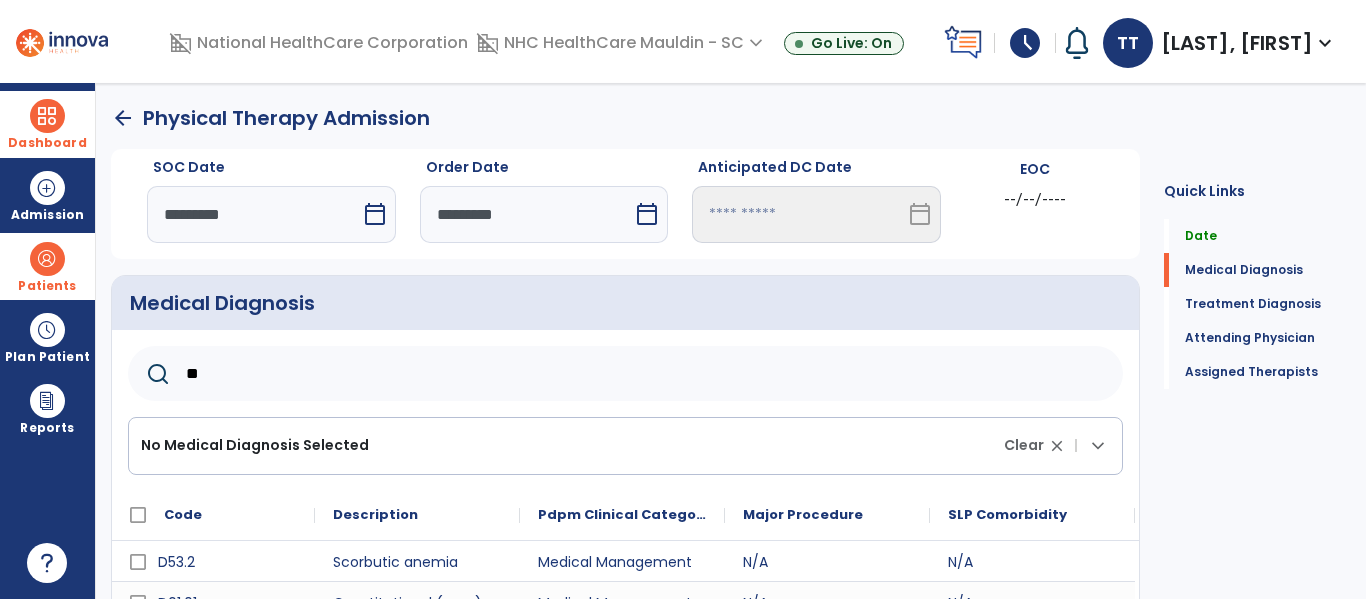 click on "**" 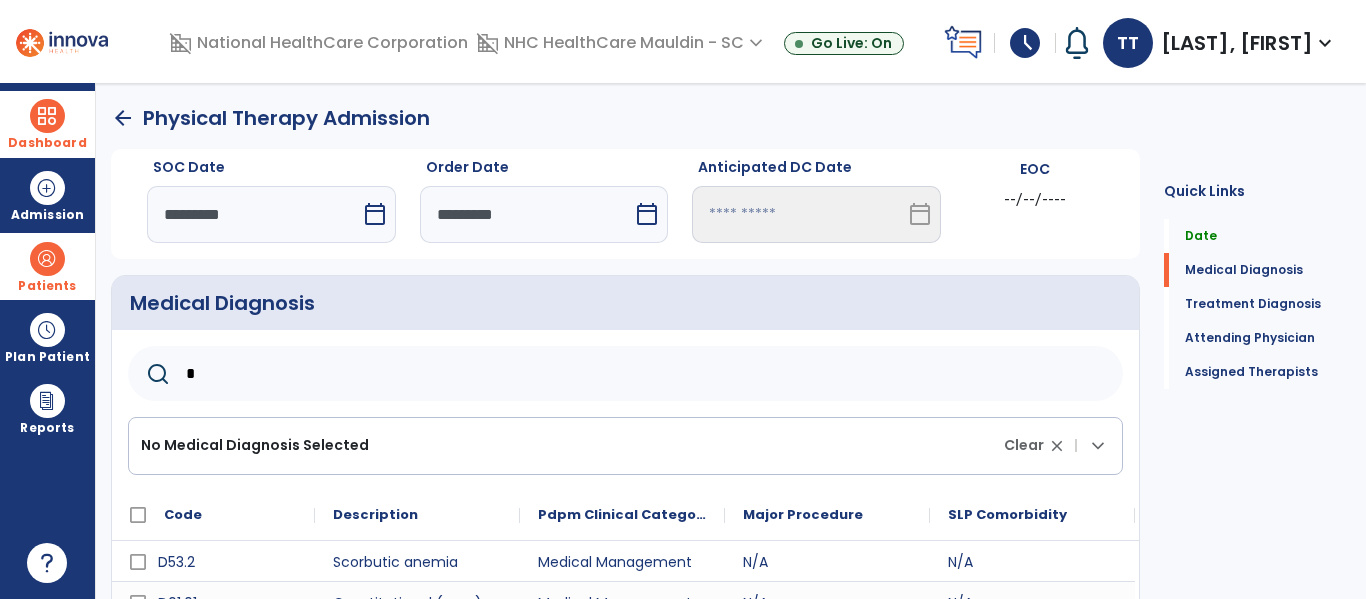 click on "*" 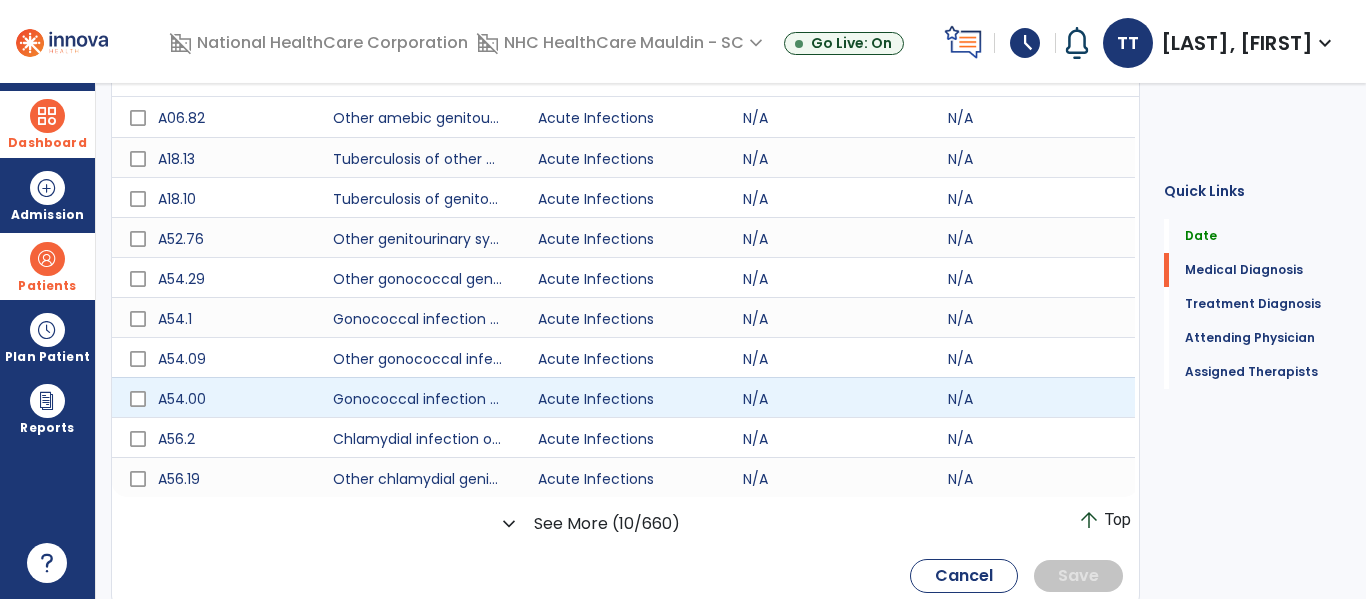 scroll, scrollTop: 445, scrollLeft: 0, axis: vertical 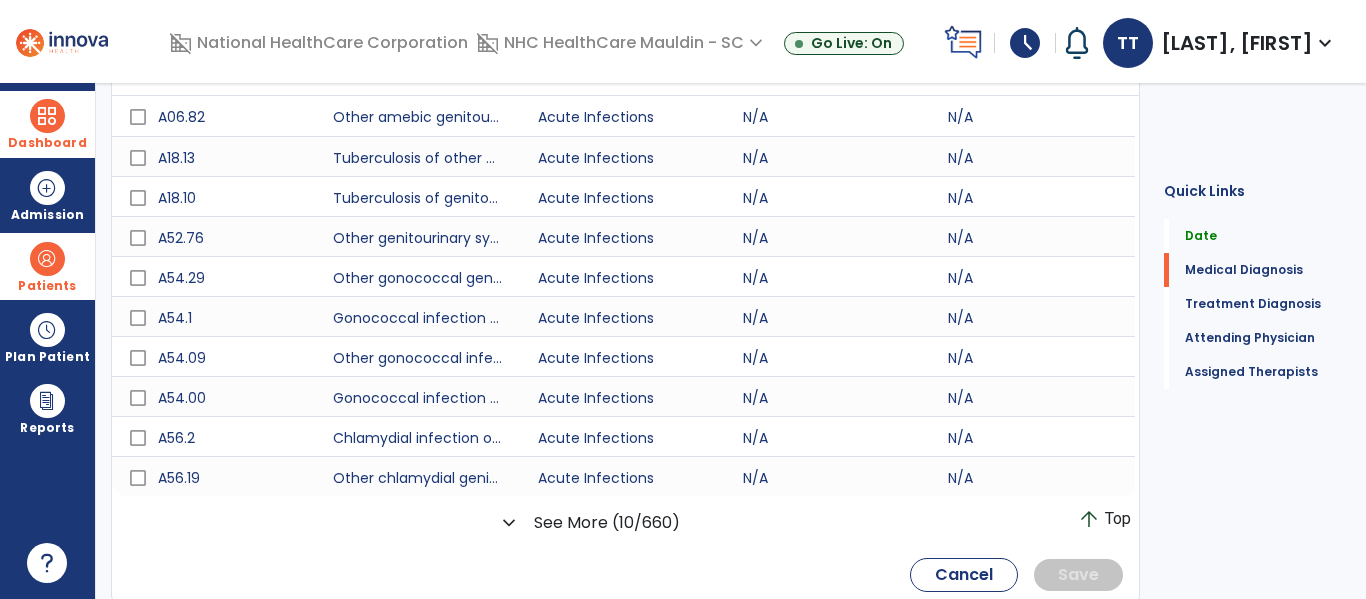 click on "expand_more" 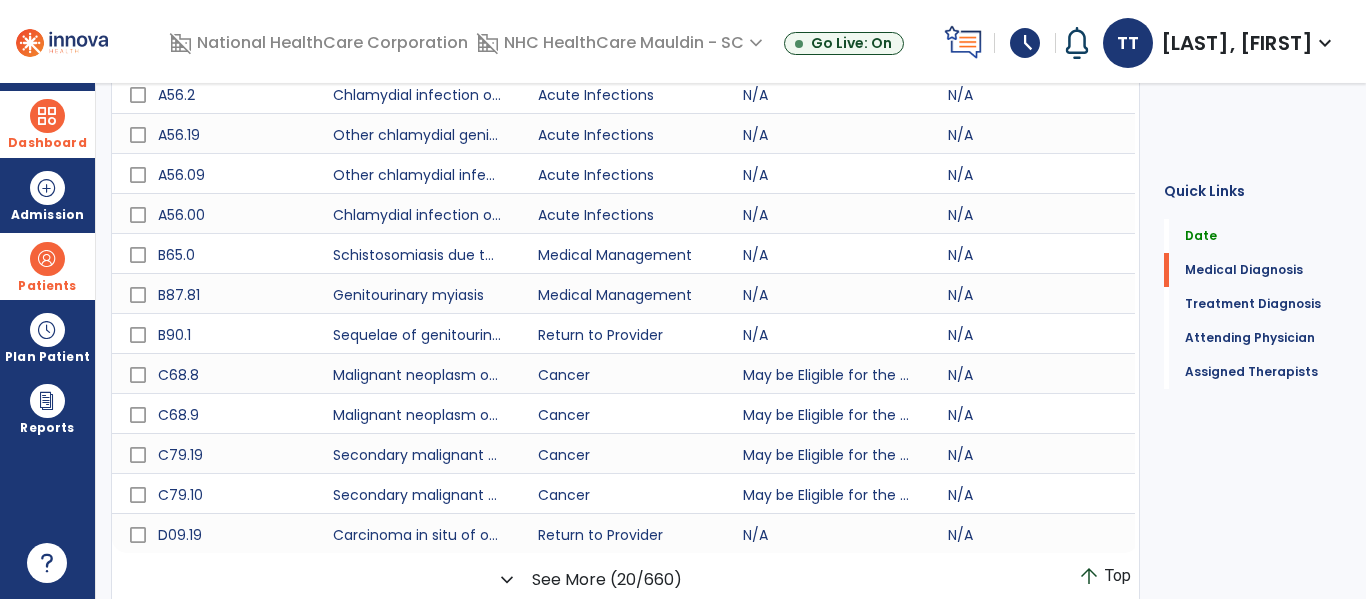 scroll, scrollTop: 0, scrollLeft: 0, axis: both 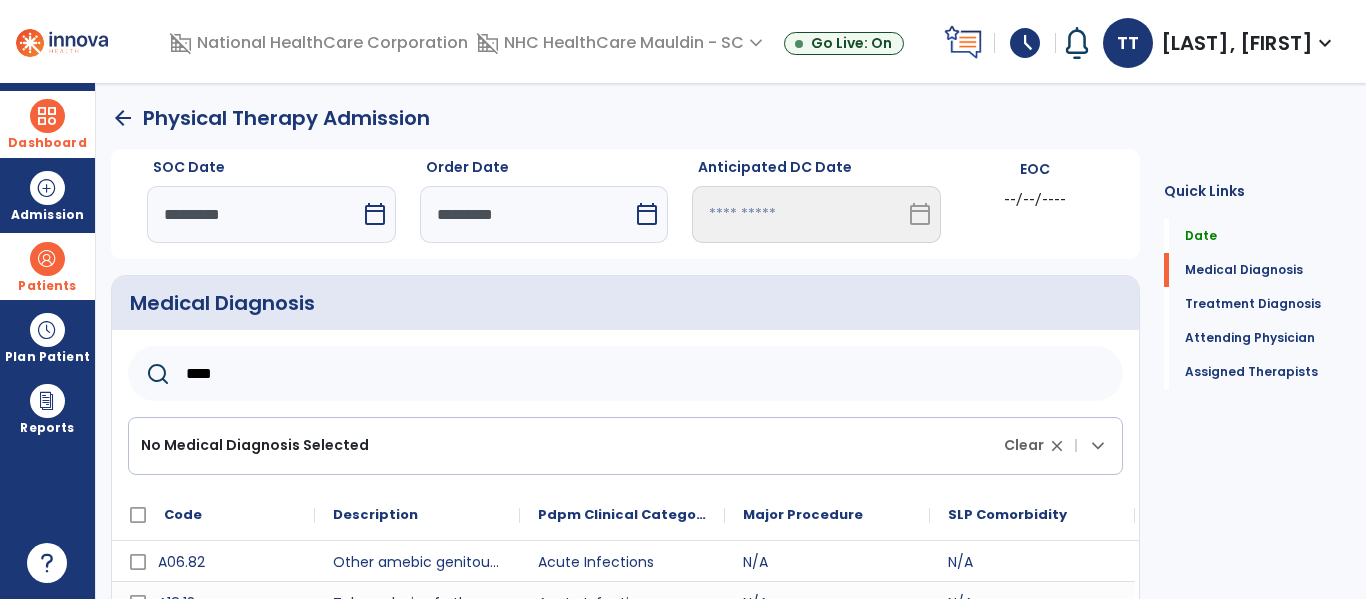 click on "****" 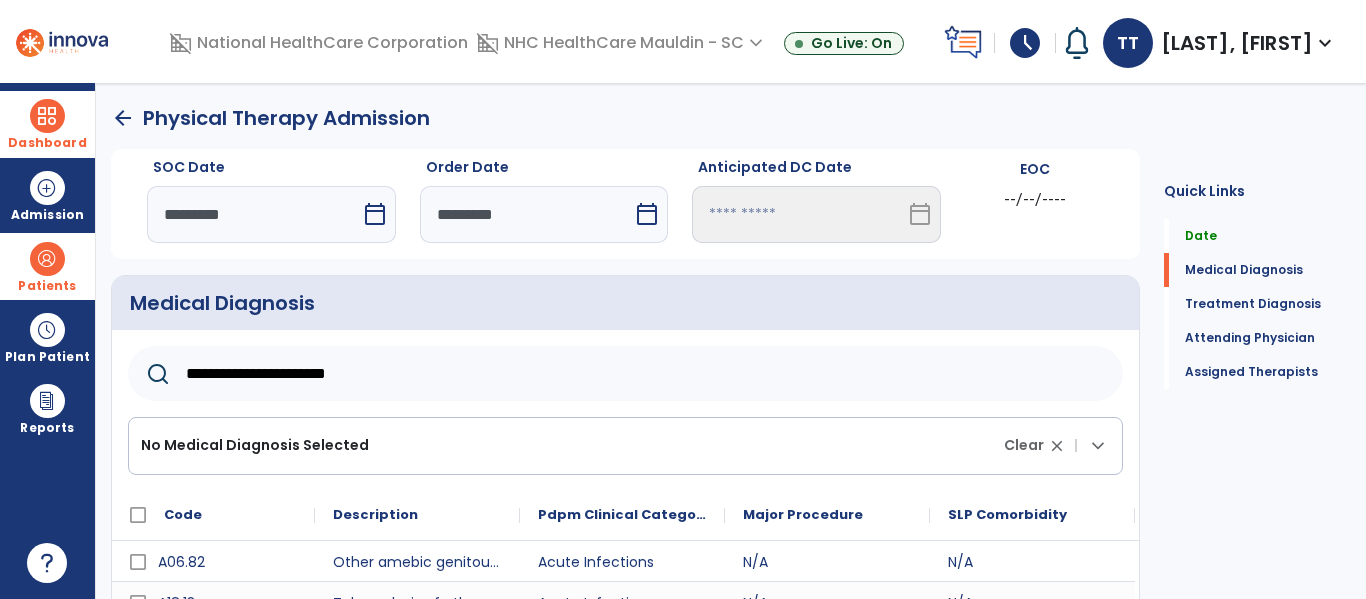 type on "**********" 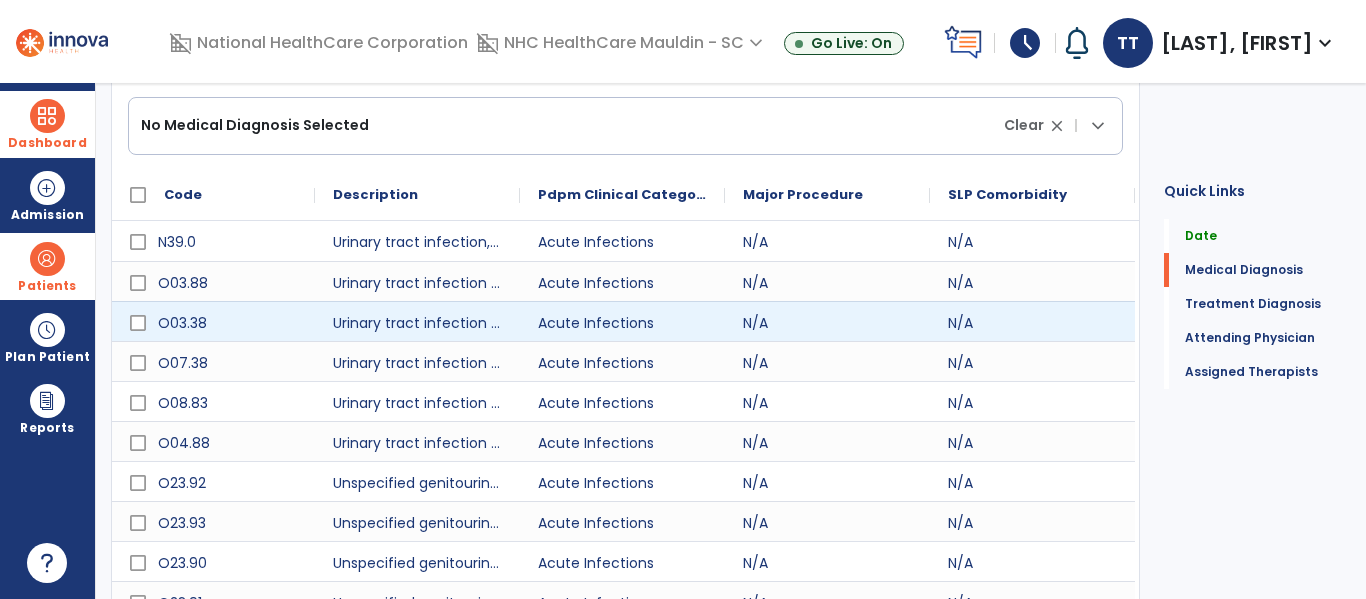 scroll, scrollTop: 388, scrollLeft: 0, axis: vertical 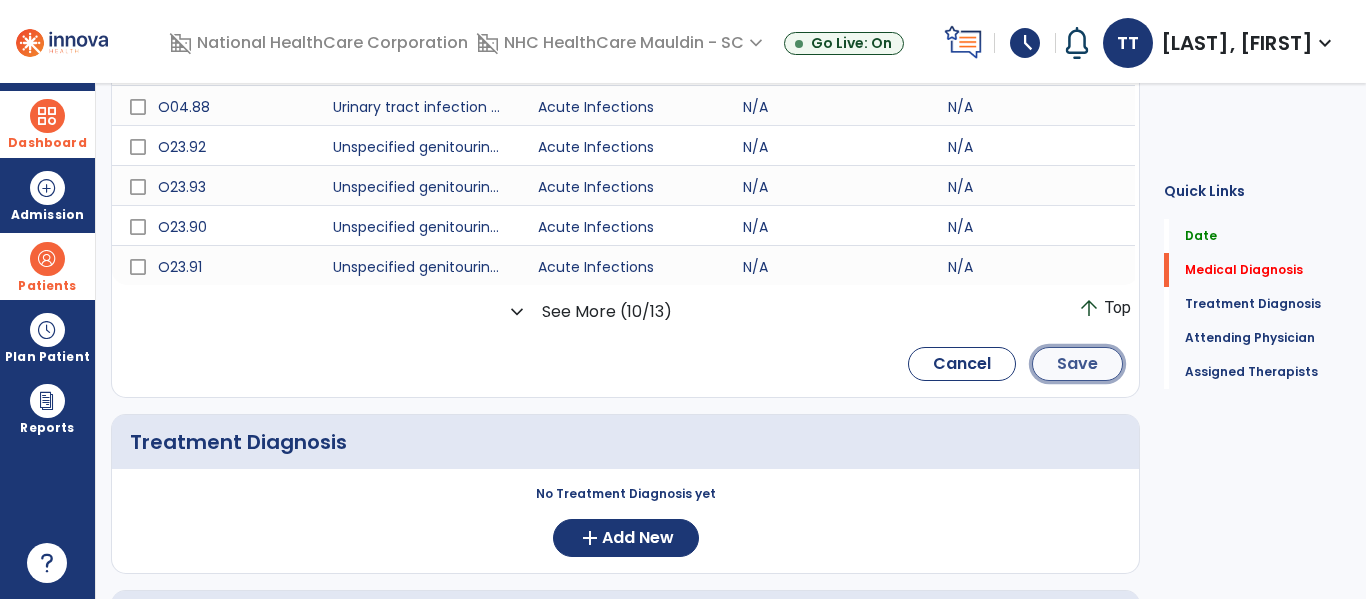 click on "Save" 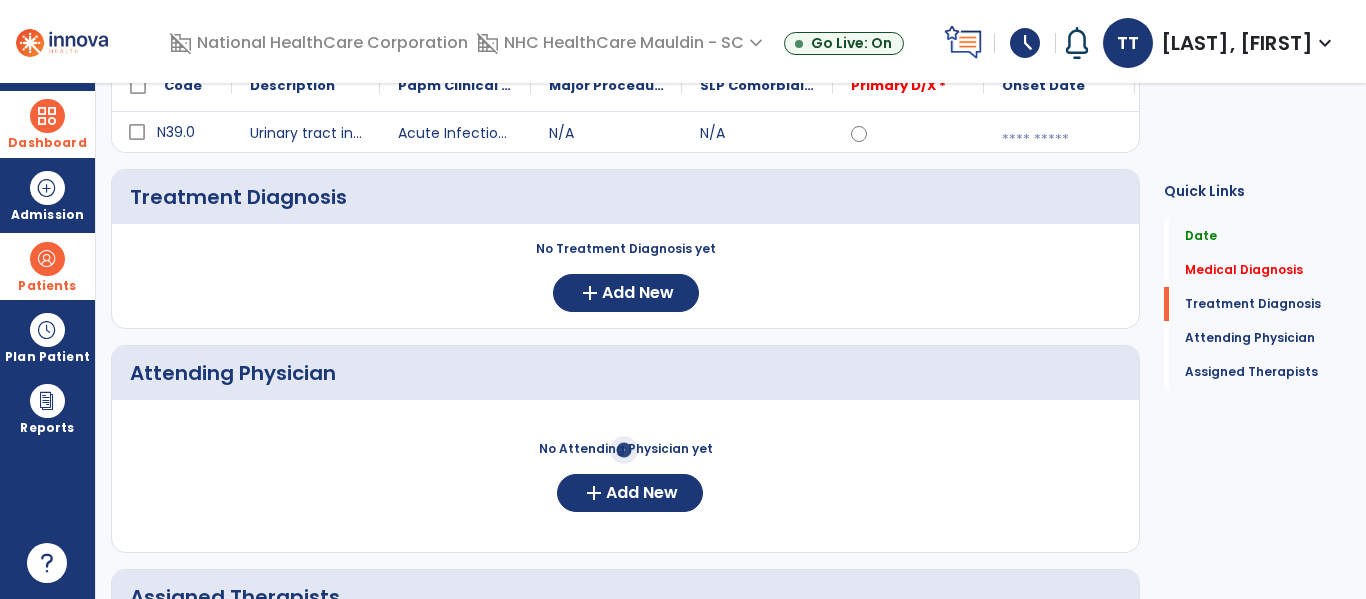 scroll, scrollTop: 269, scrollLeft: 0, axis: vertical 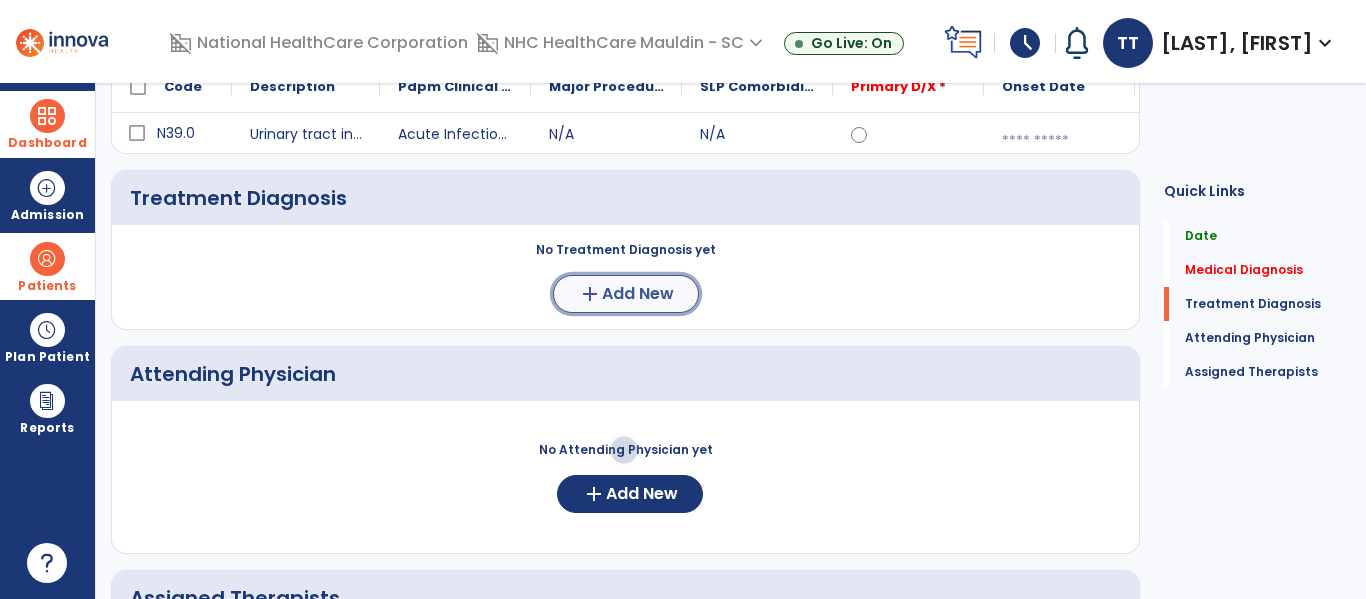 click on "Add New" 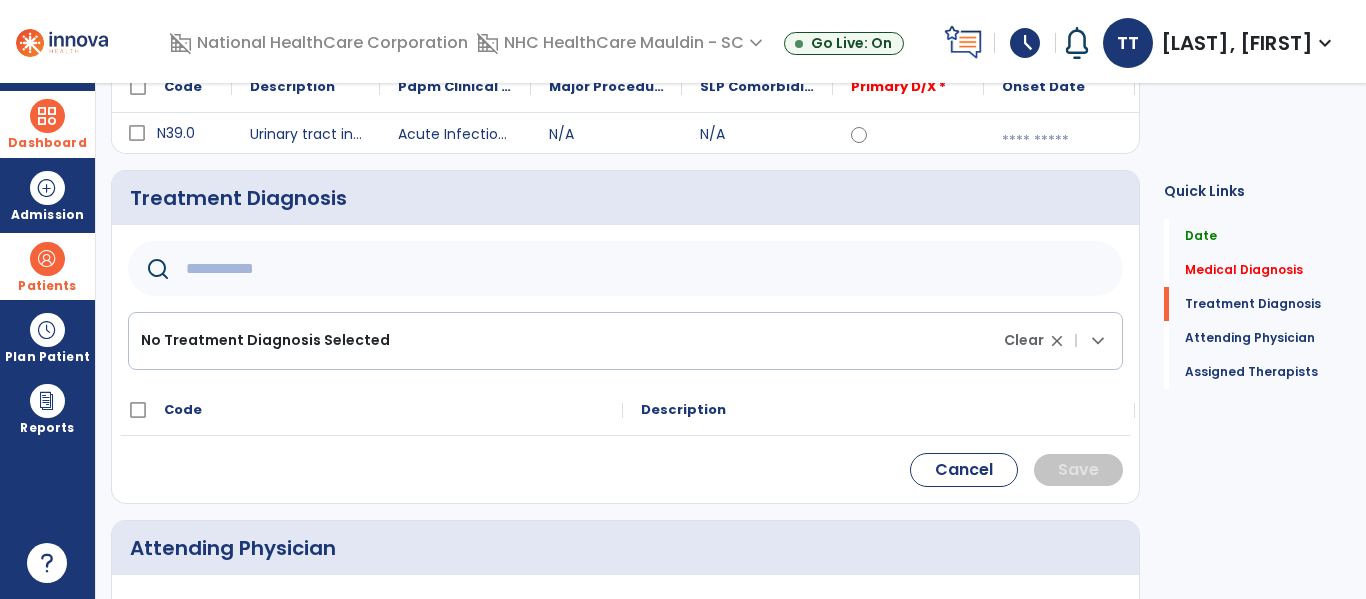 click 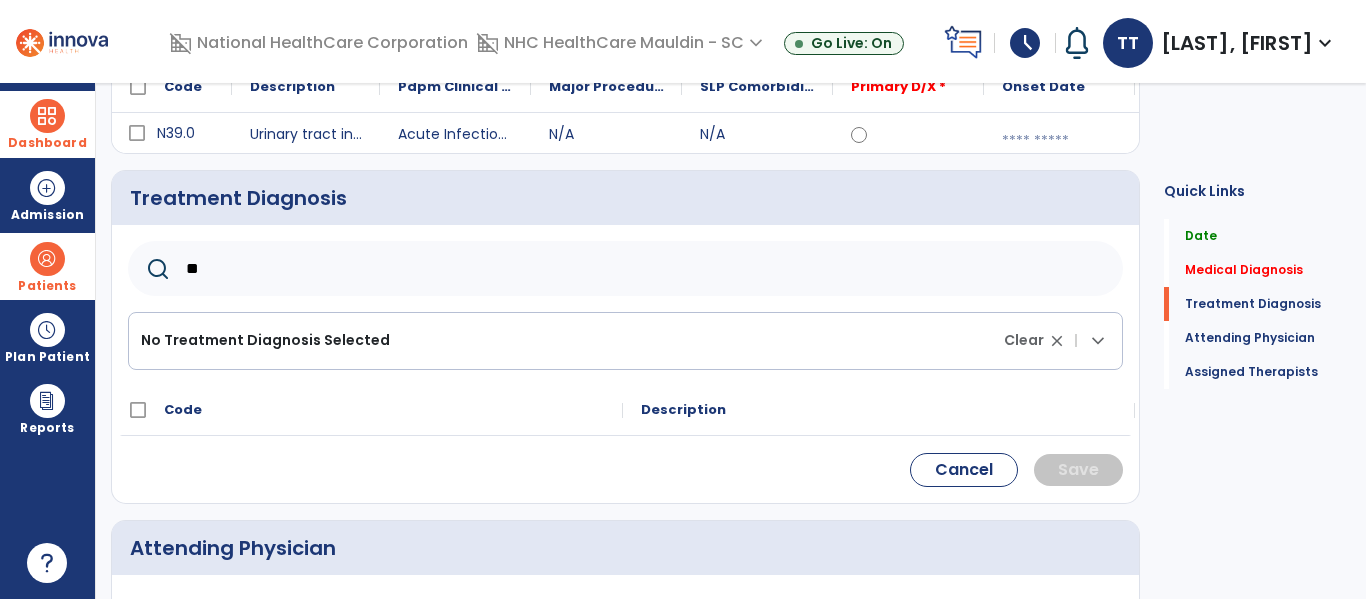 type on "*" 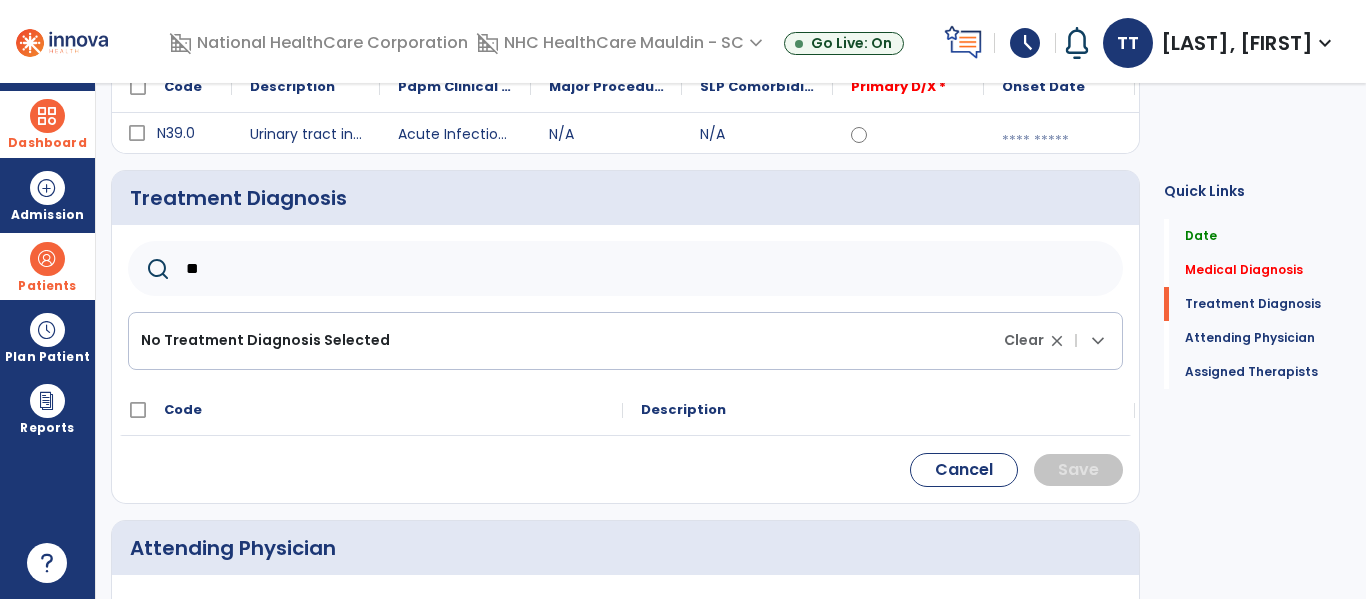 type on "*" 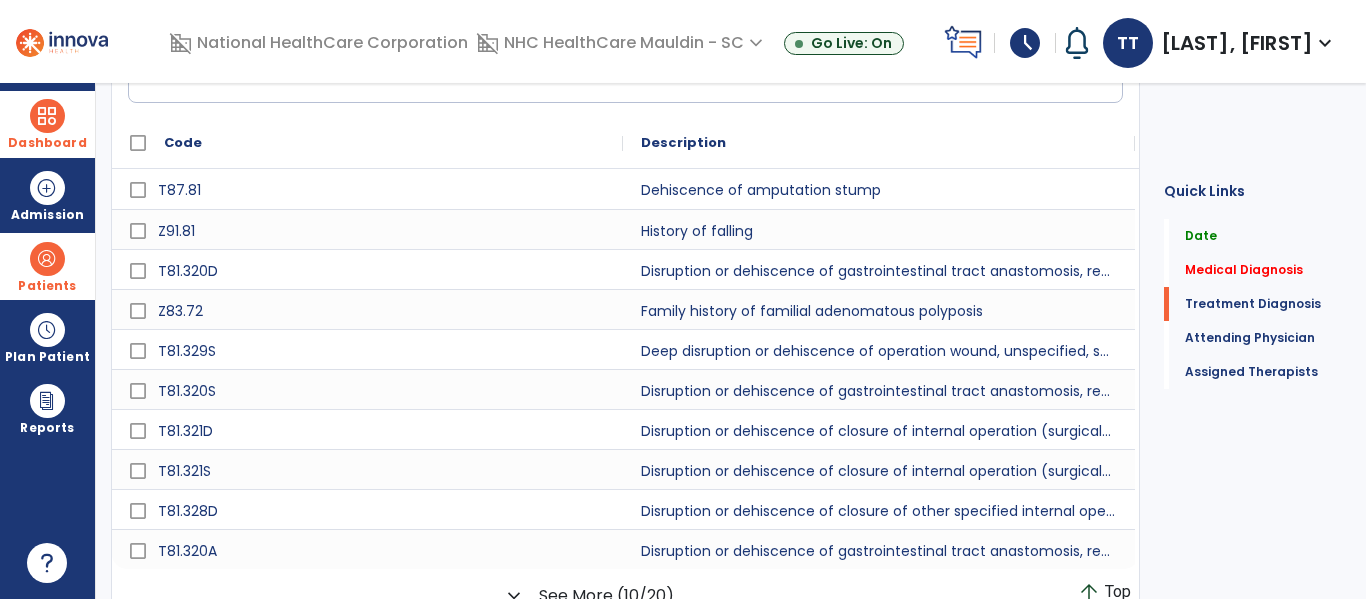 scroll, scrollTop: 552, scrollLeft: 0, axis: vertical 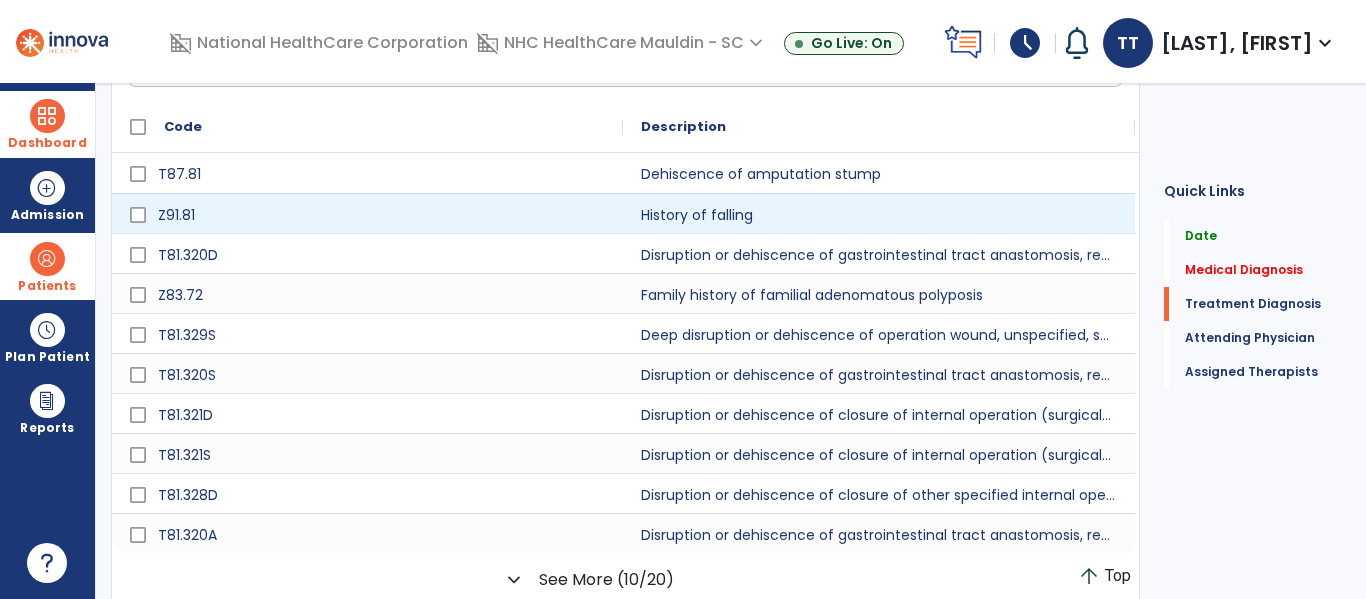 type on "***" 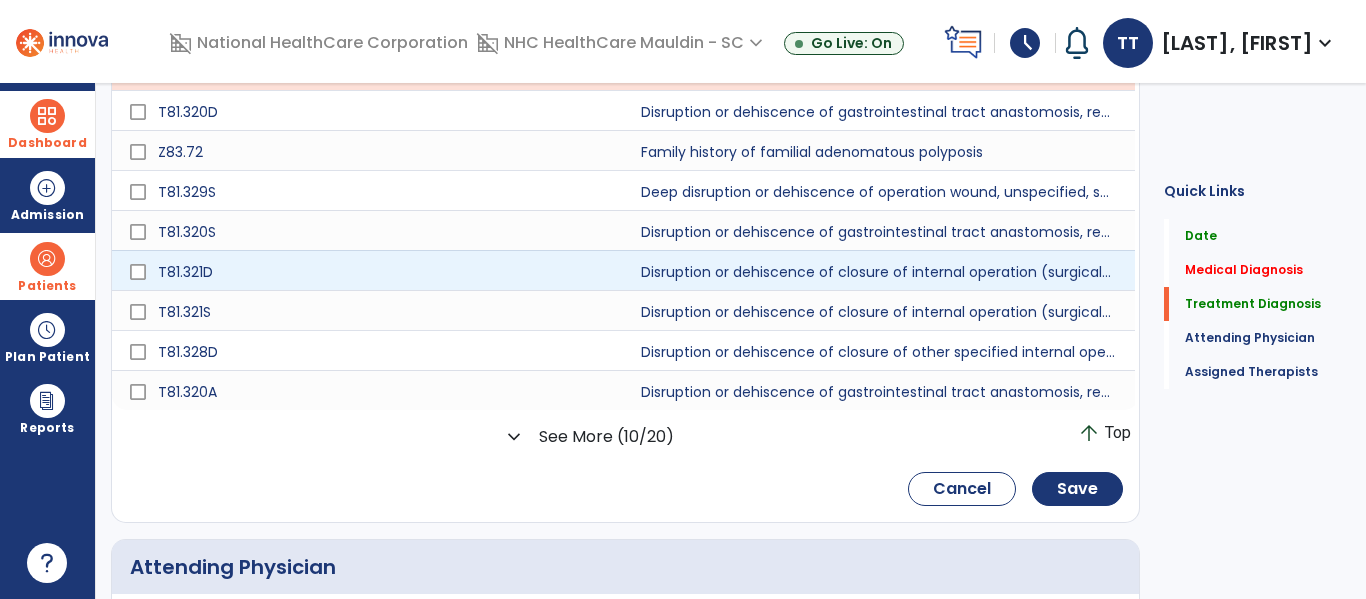 scroll, scrollTop: 712, scrollLeft: 0, axis: vertical 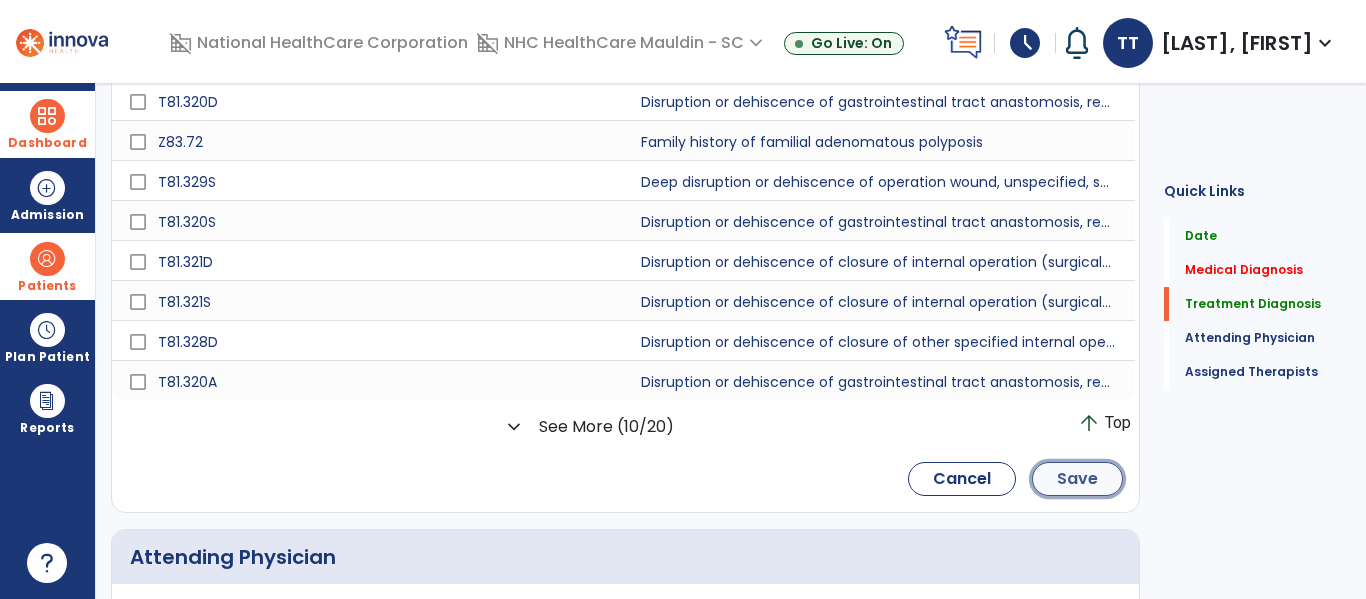 click on "Save" 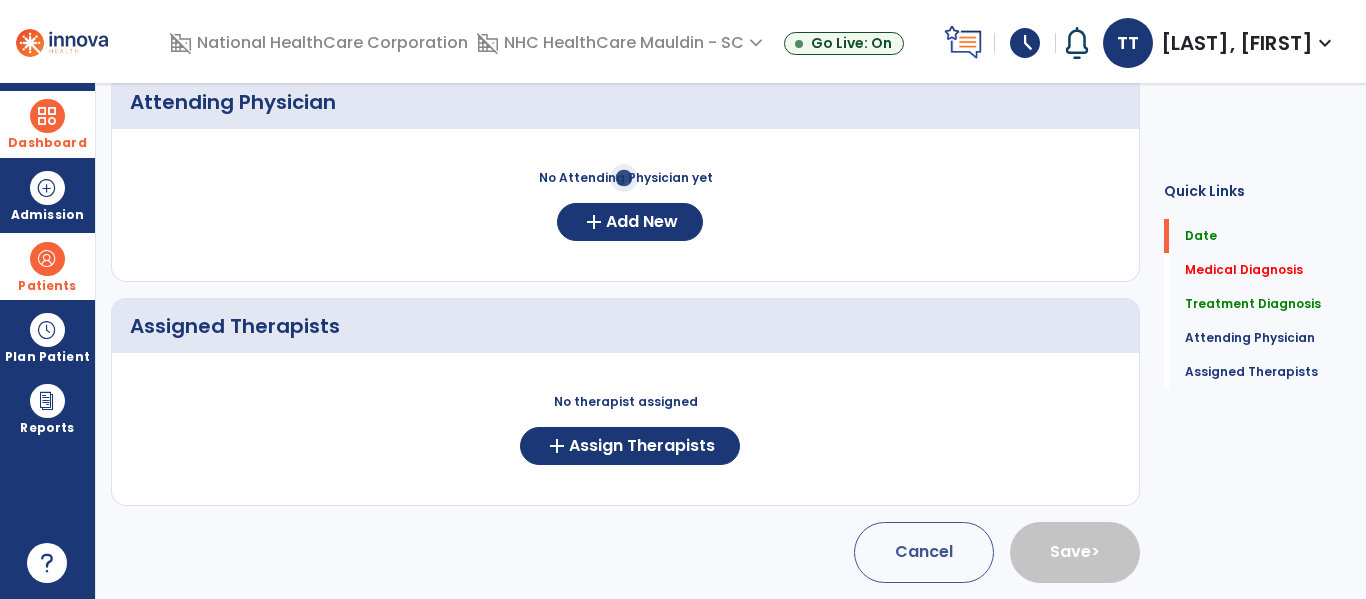 scroll, scrollTop: 529, scrollLeft: 0, axis: vertical 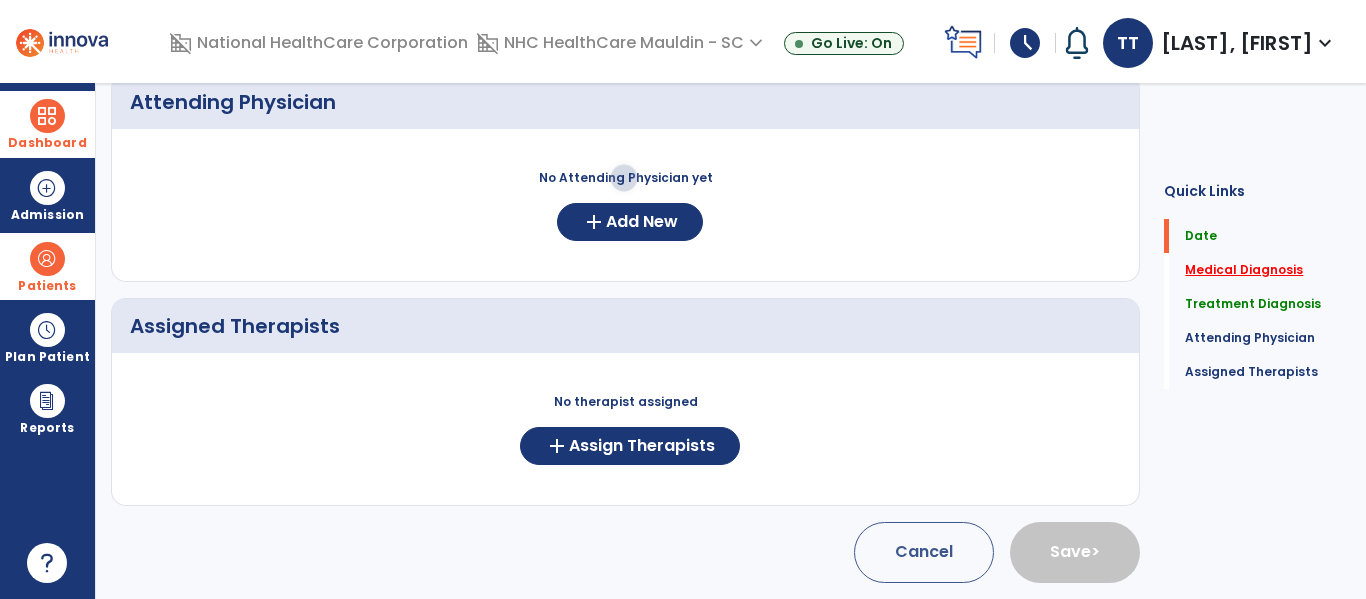 click on "Medical Diagnosis" 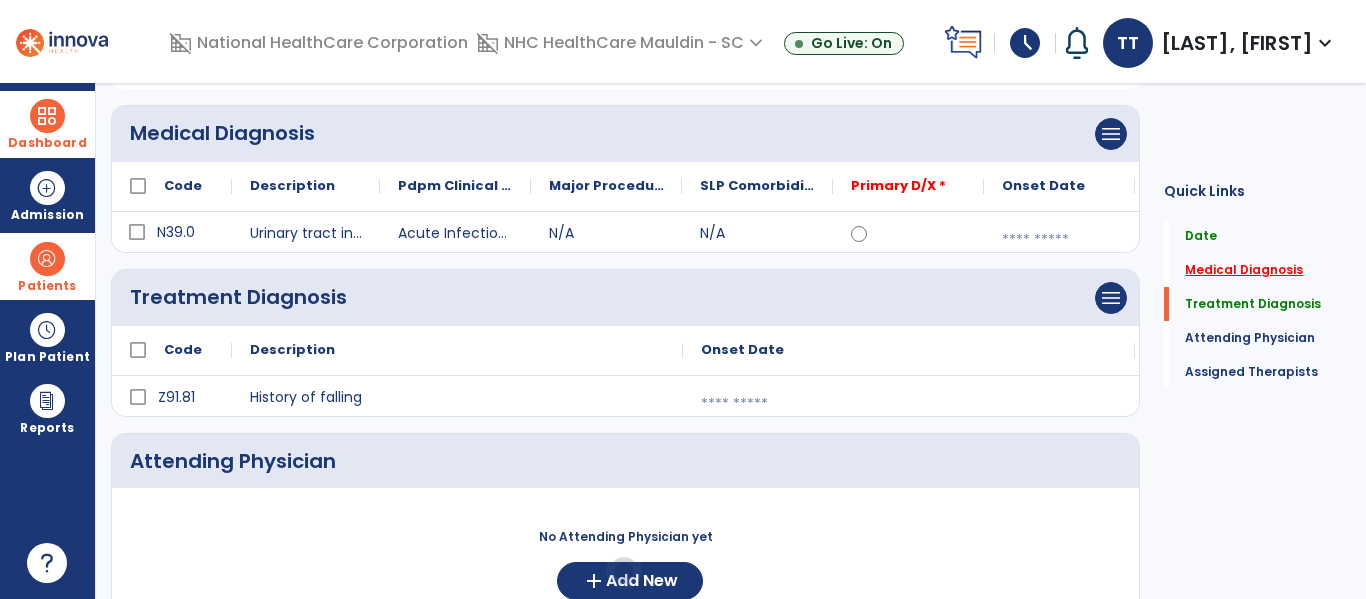 scroll, scrollTop: 8, scrollLeft: 0, axis: vertical 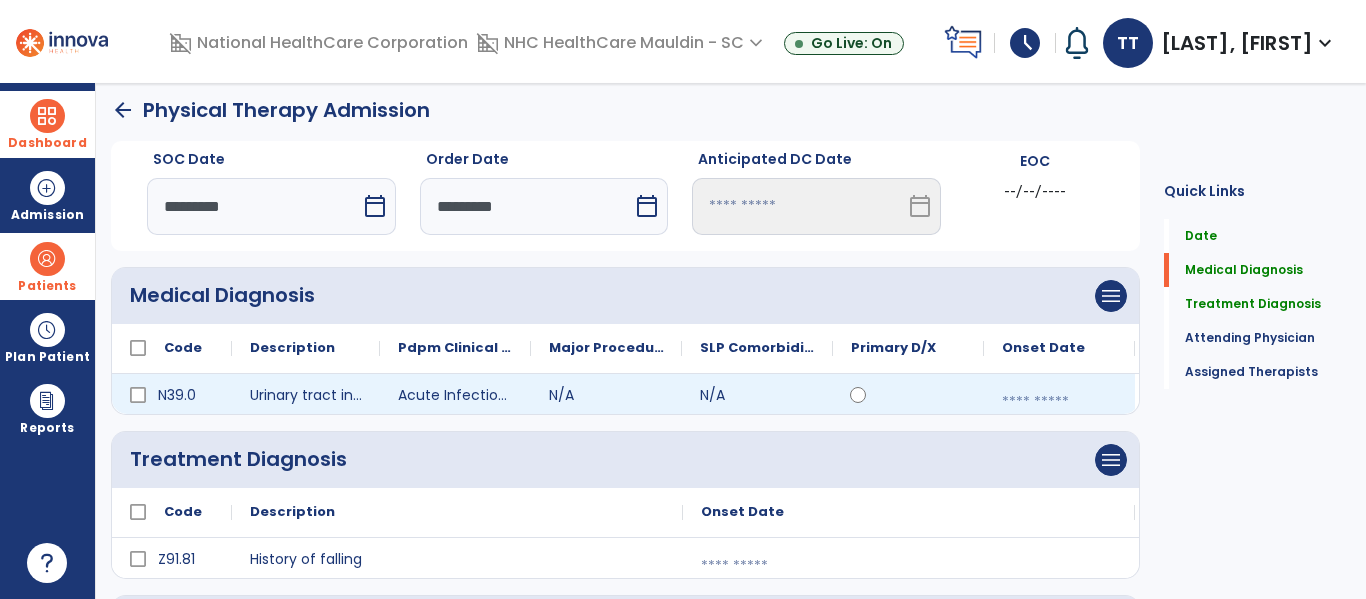 click at bounding box center [1059, 402] 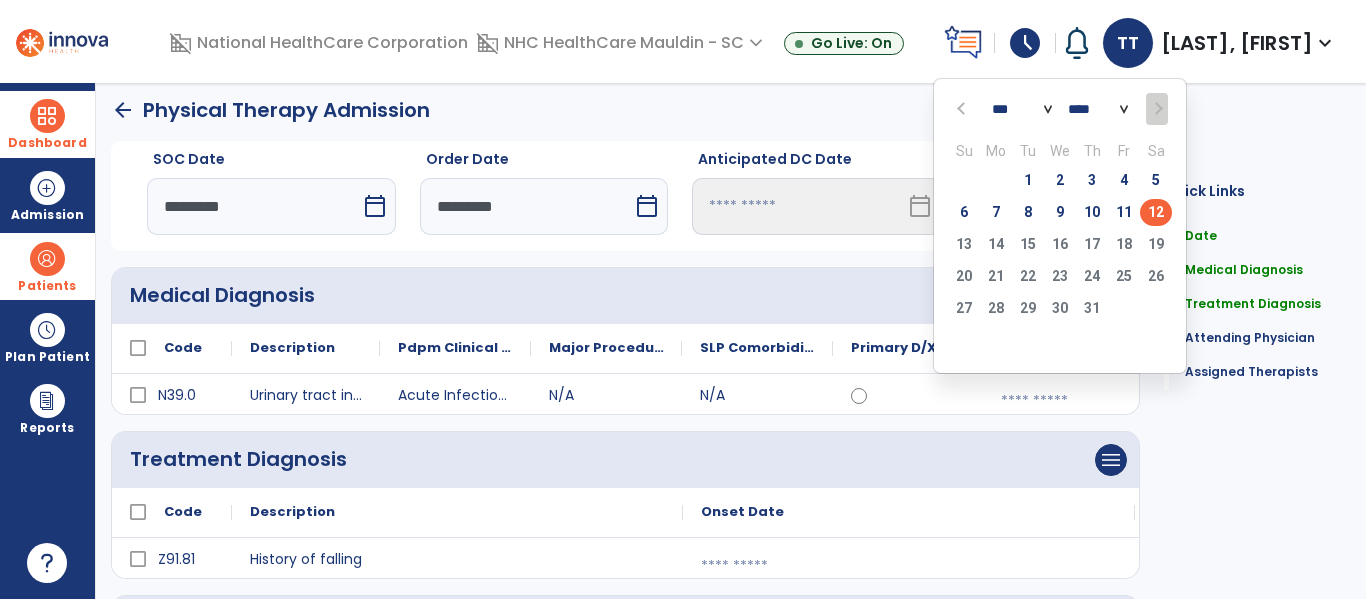 click on "12" 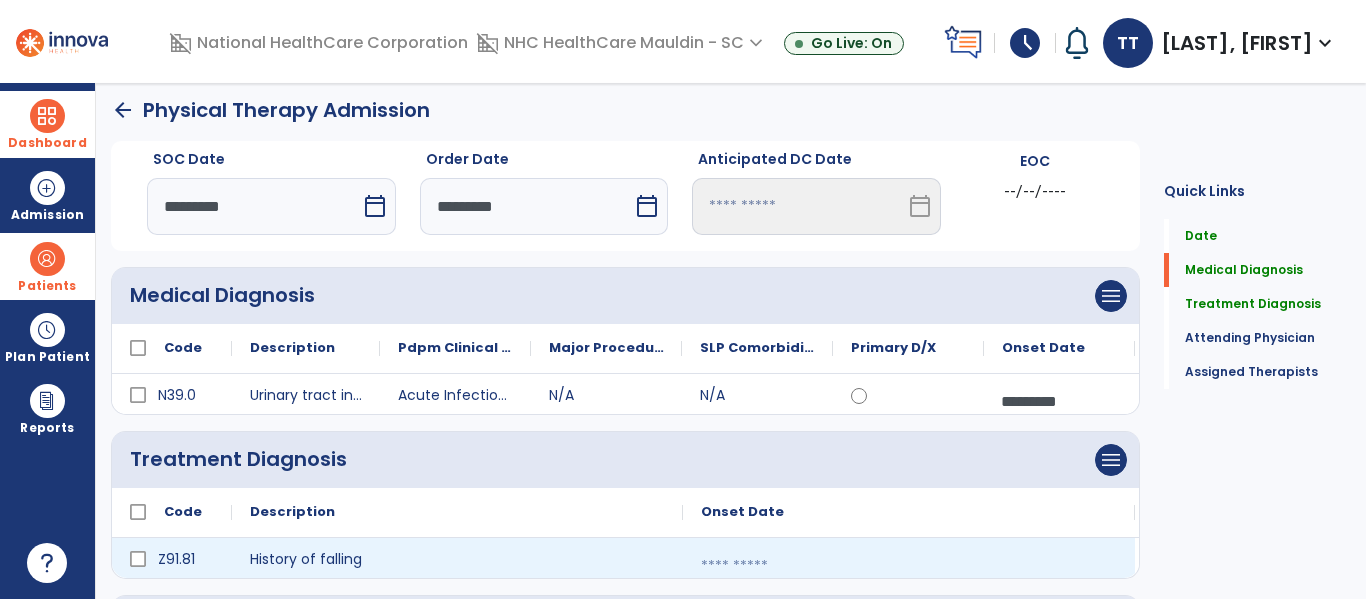 click at bounding box center [909, 566] 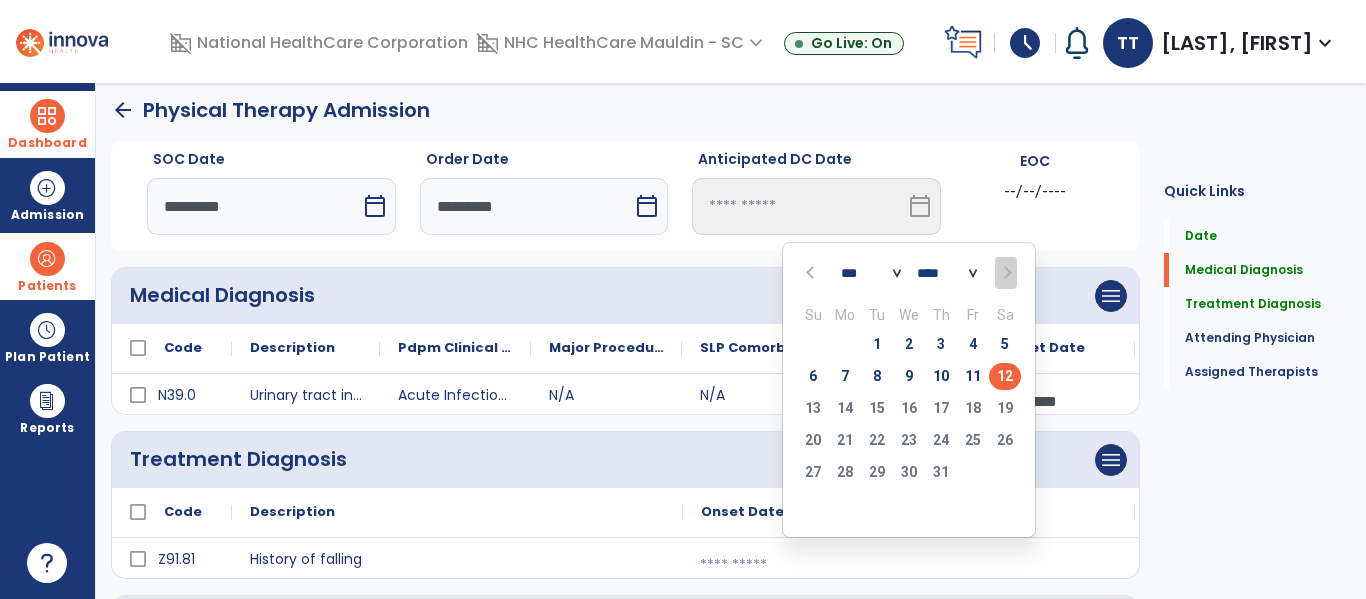 click on "12" 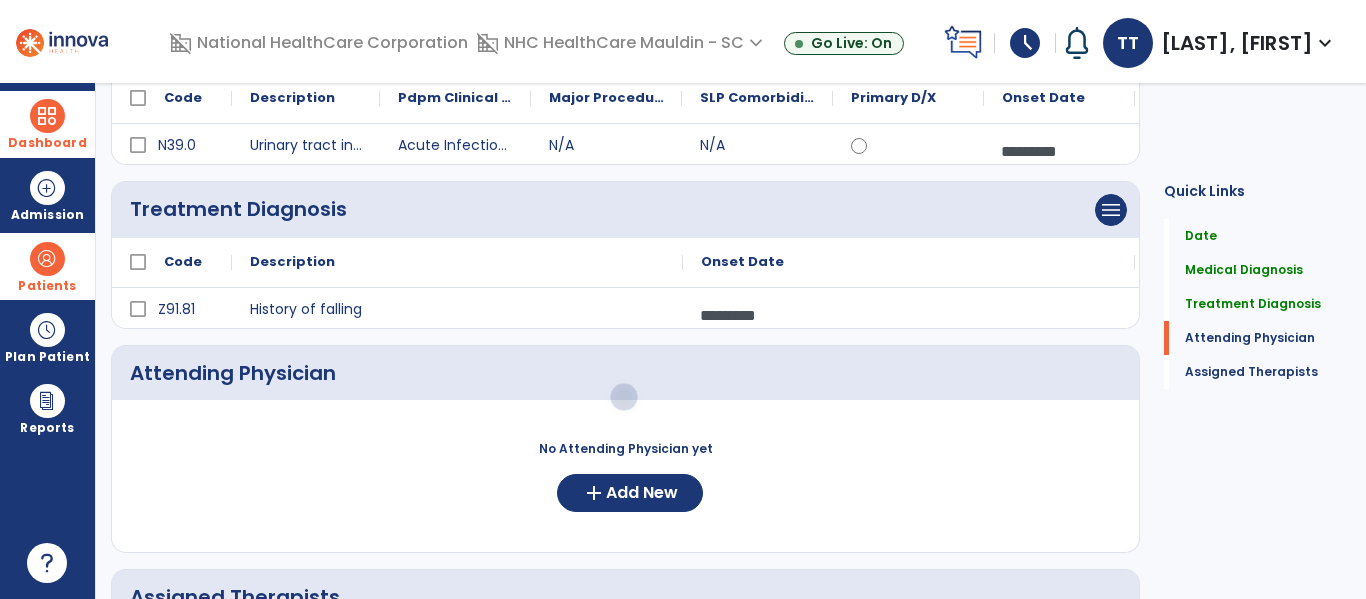 scroll, scrollTop: 311, scrollLeft: 0, axis: vertical 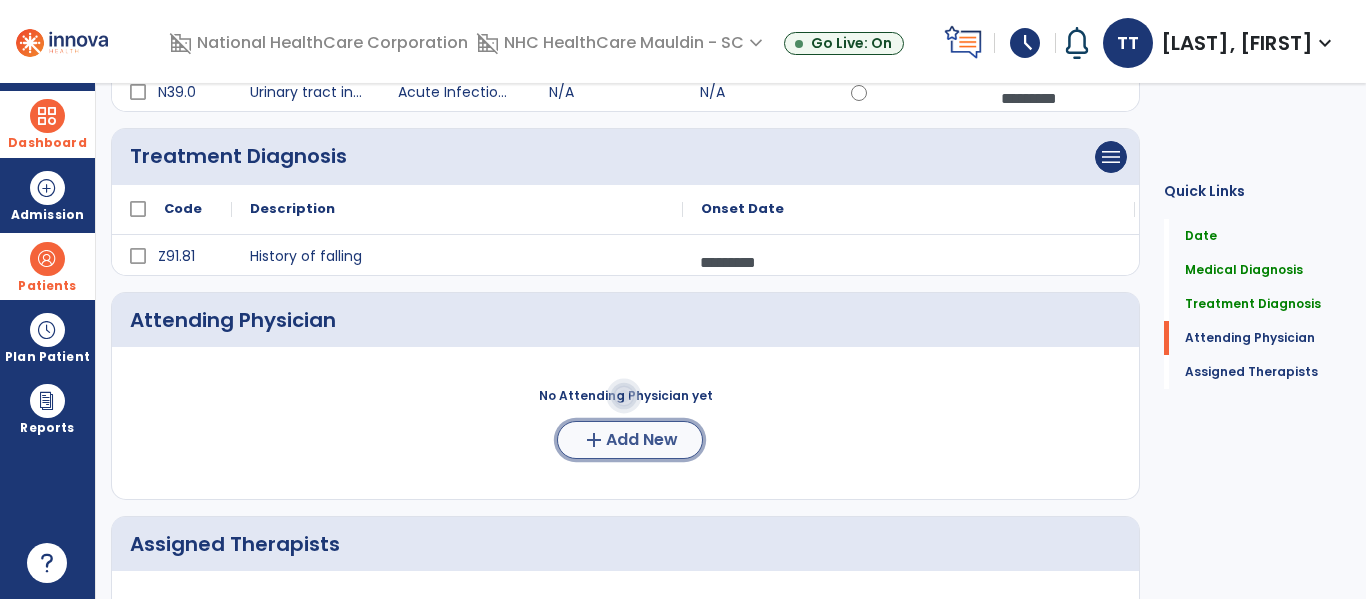 click on "Add New" 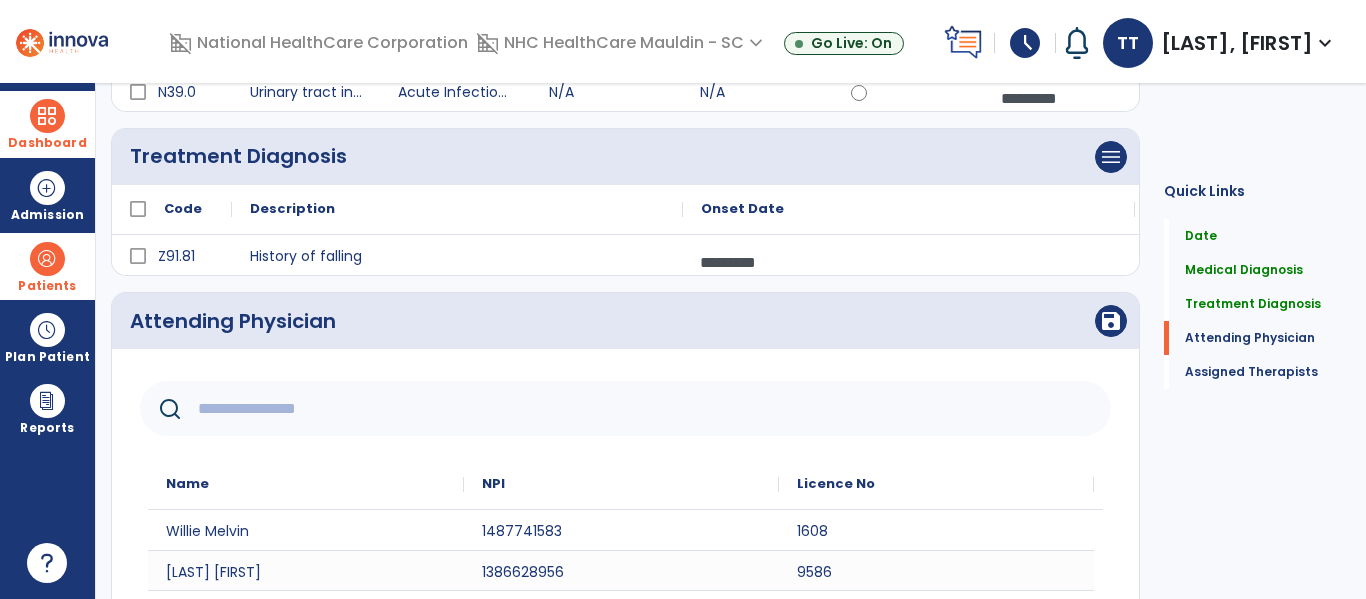click 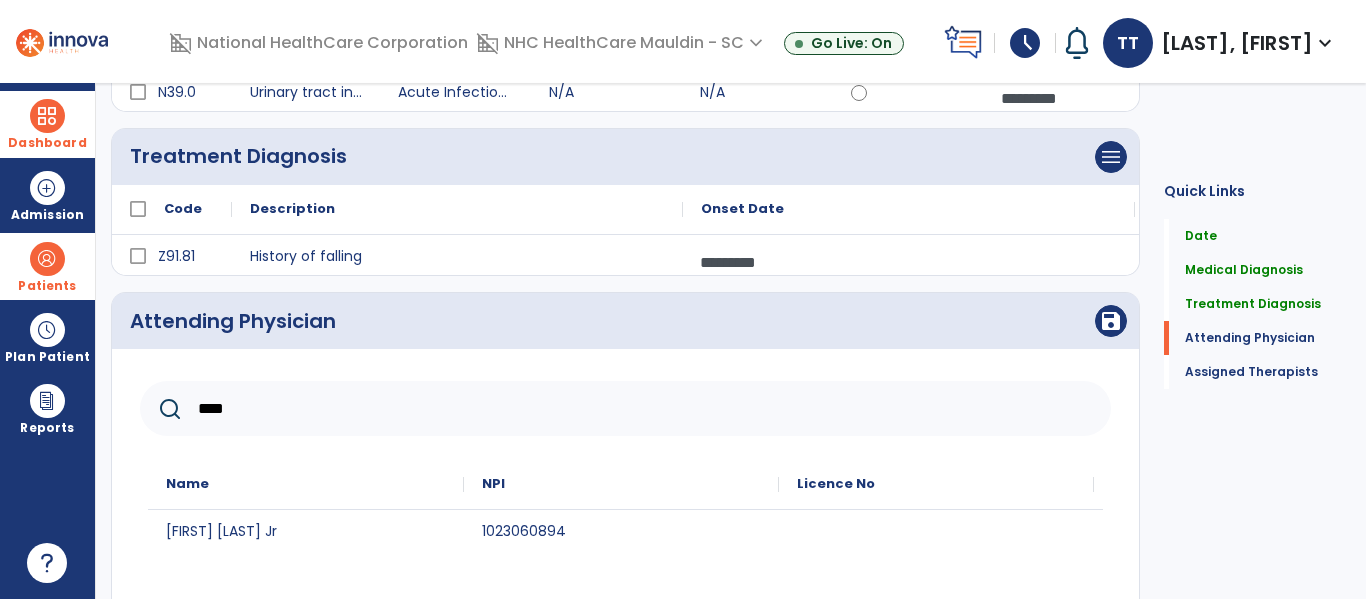 click on "****" 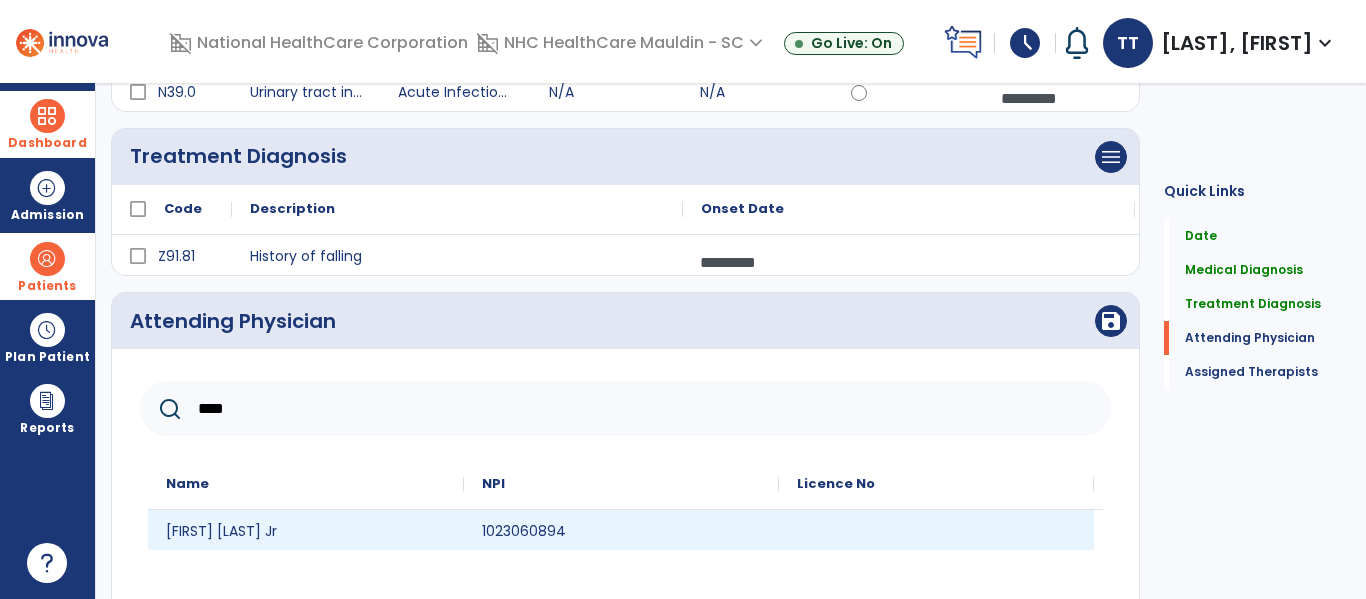 type on "****" 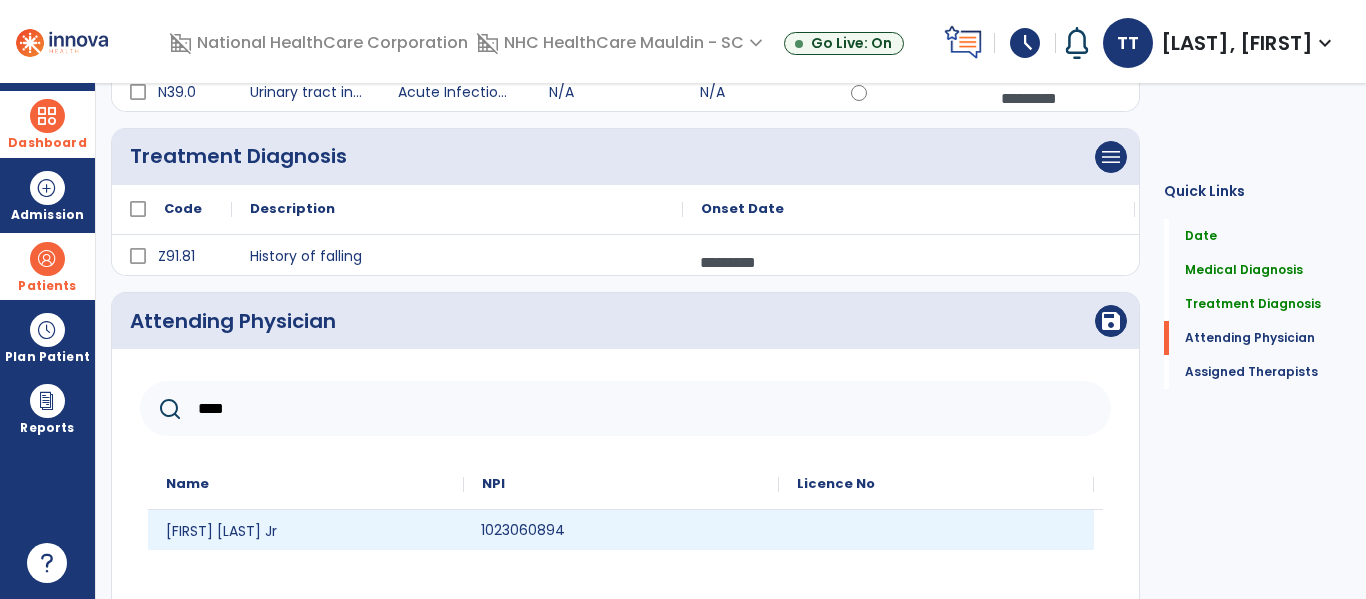 click on "1023060894" 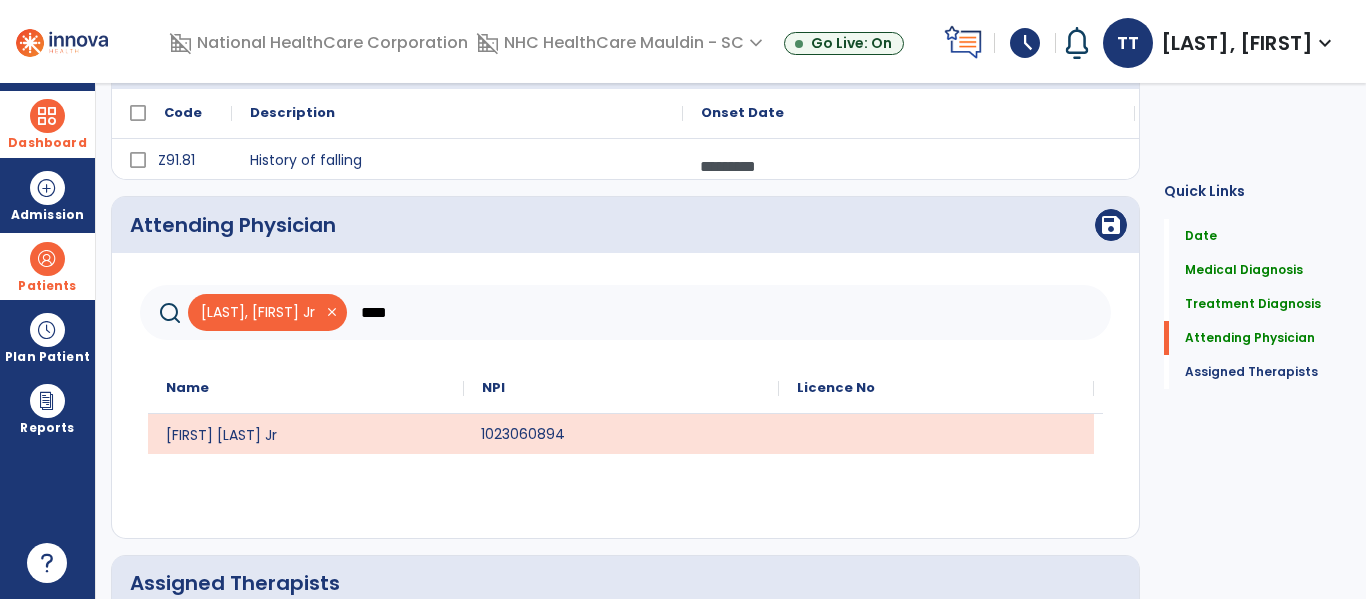 click on "[FIRST], [LAST] [SUFFIX] [NUMBER]" 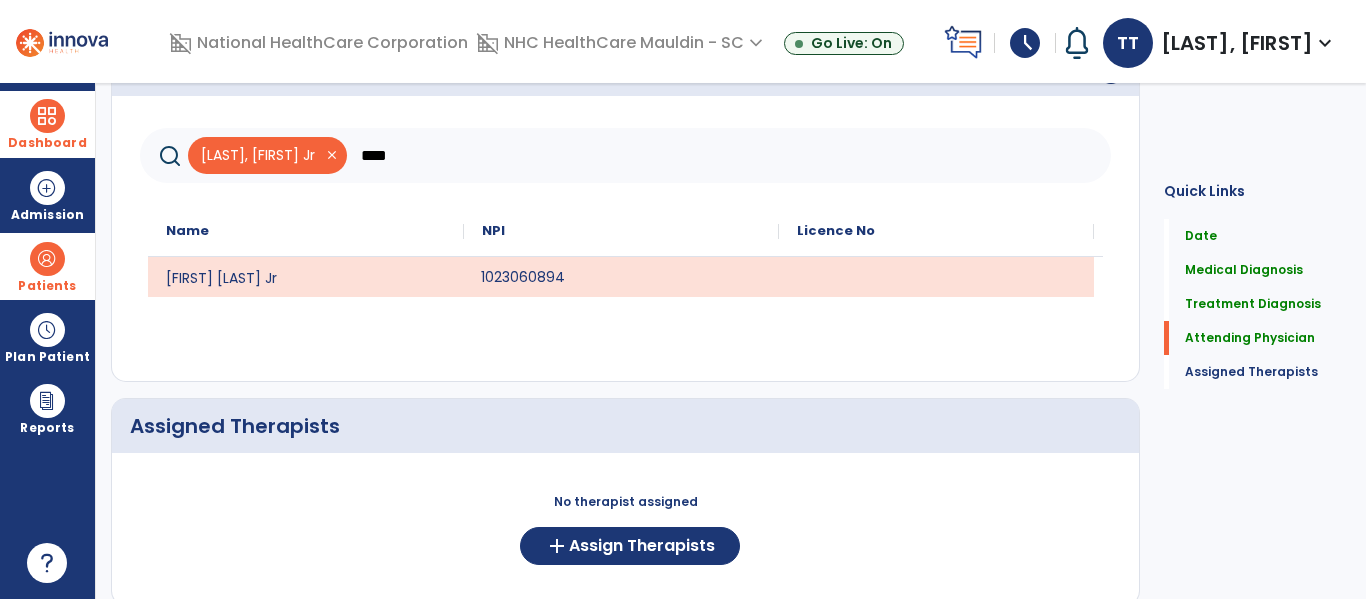 scroll, scrollTop: 565, scrollLeft: 0, axis: vertical 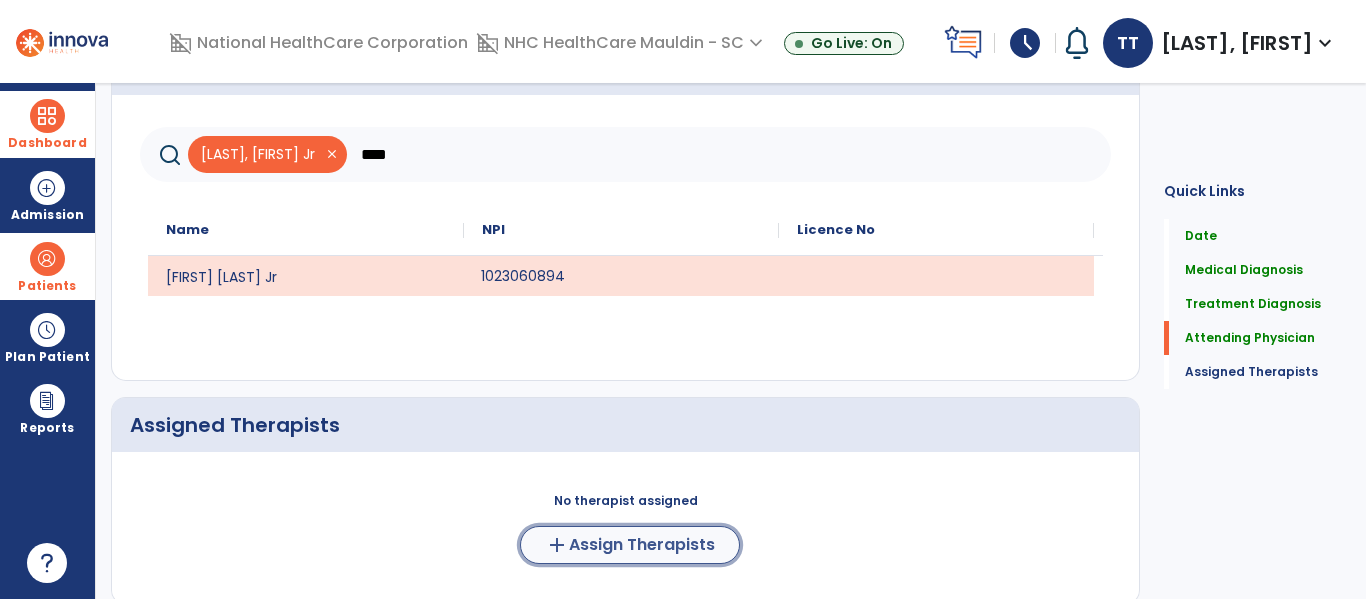 click on "Assign Therapists" 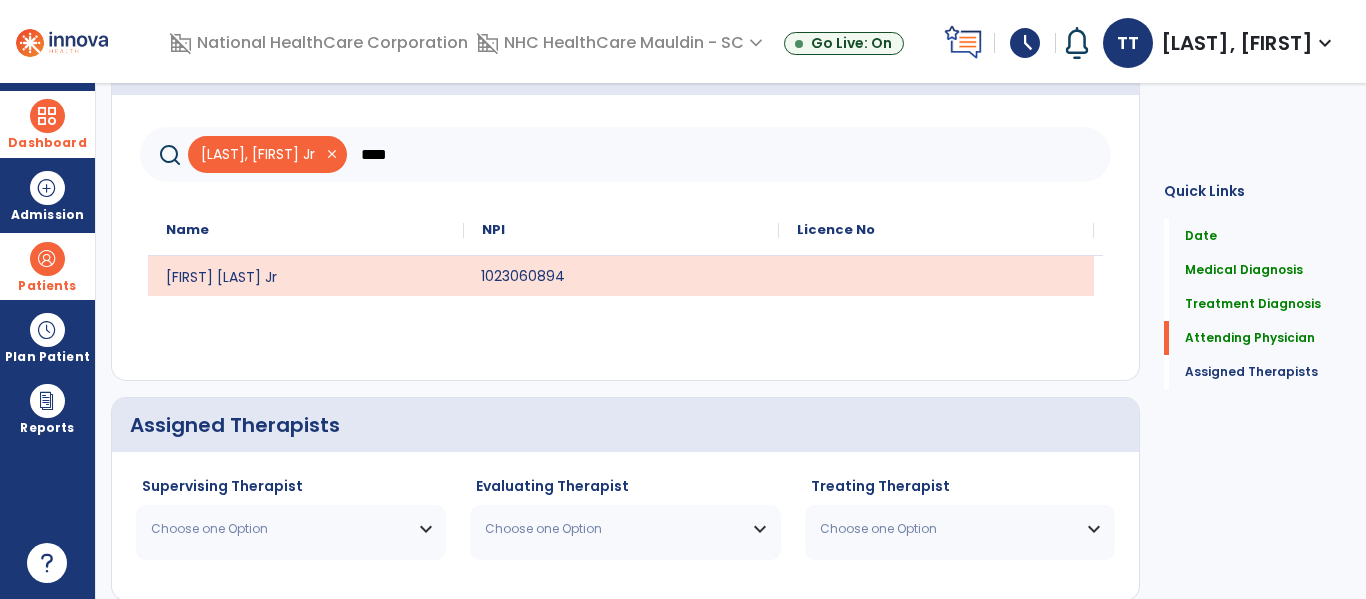 click on "Choose one Option" at bounding box center [278, 529] 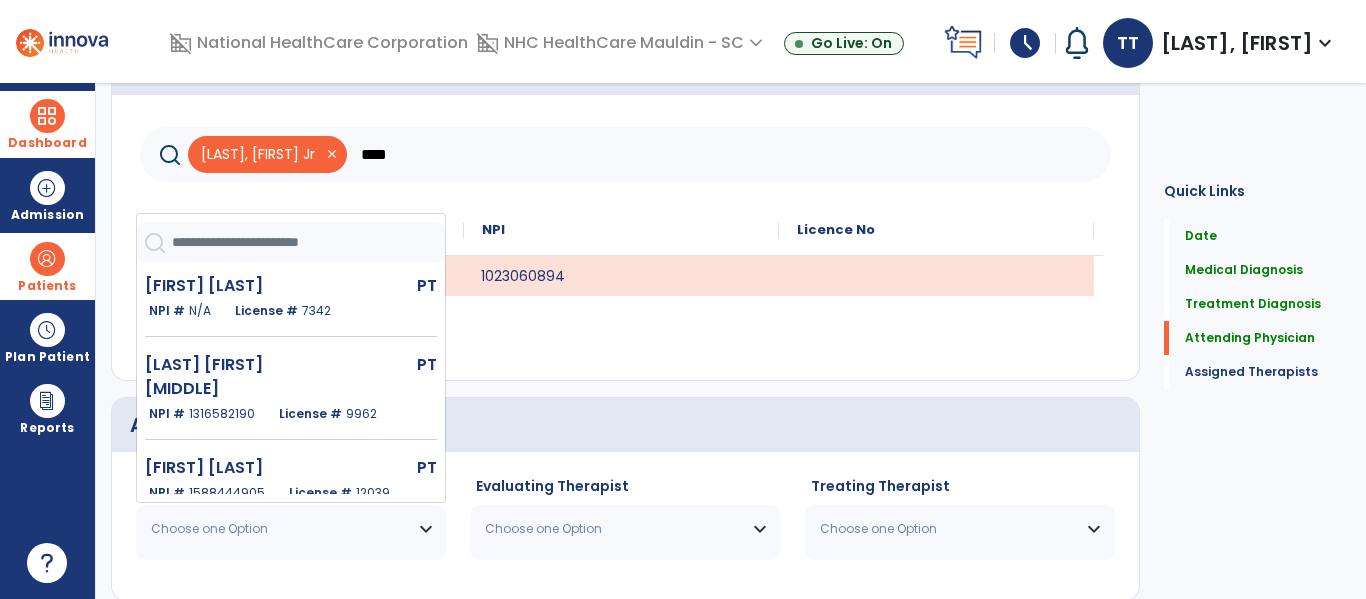click 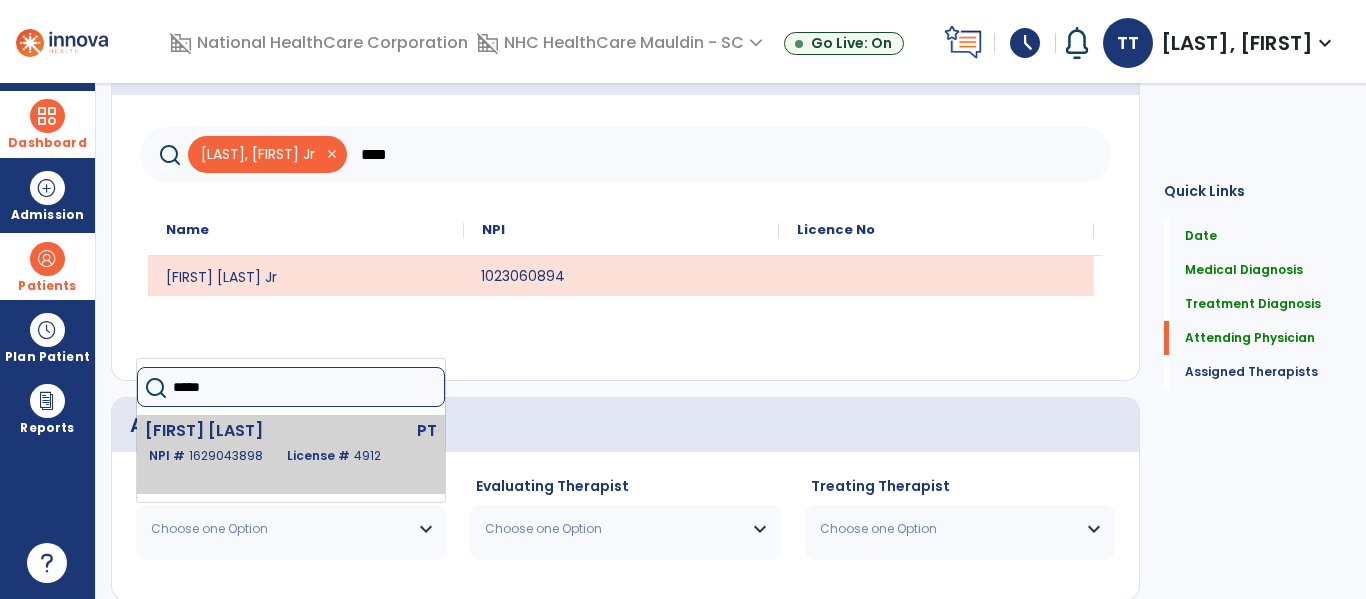 type on "*****" 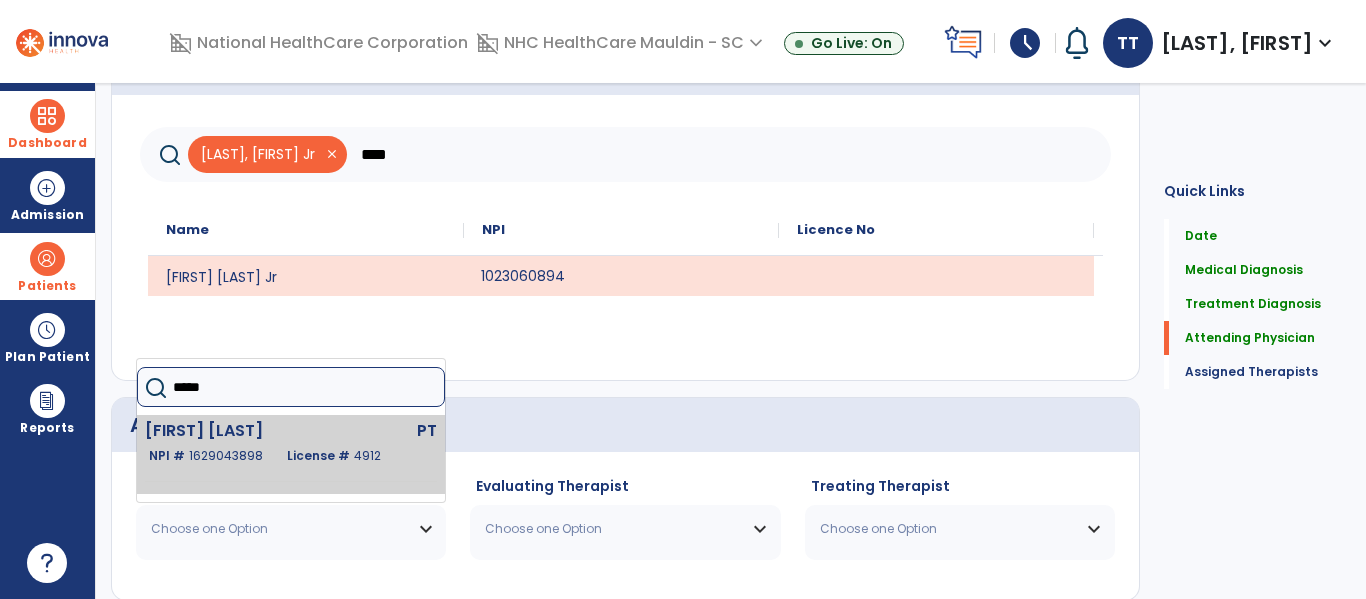 click on "[FIRST] [LAST]" 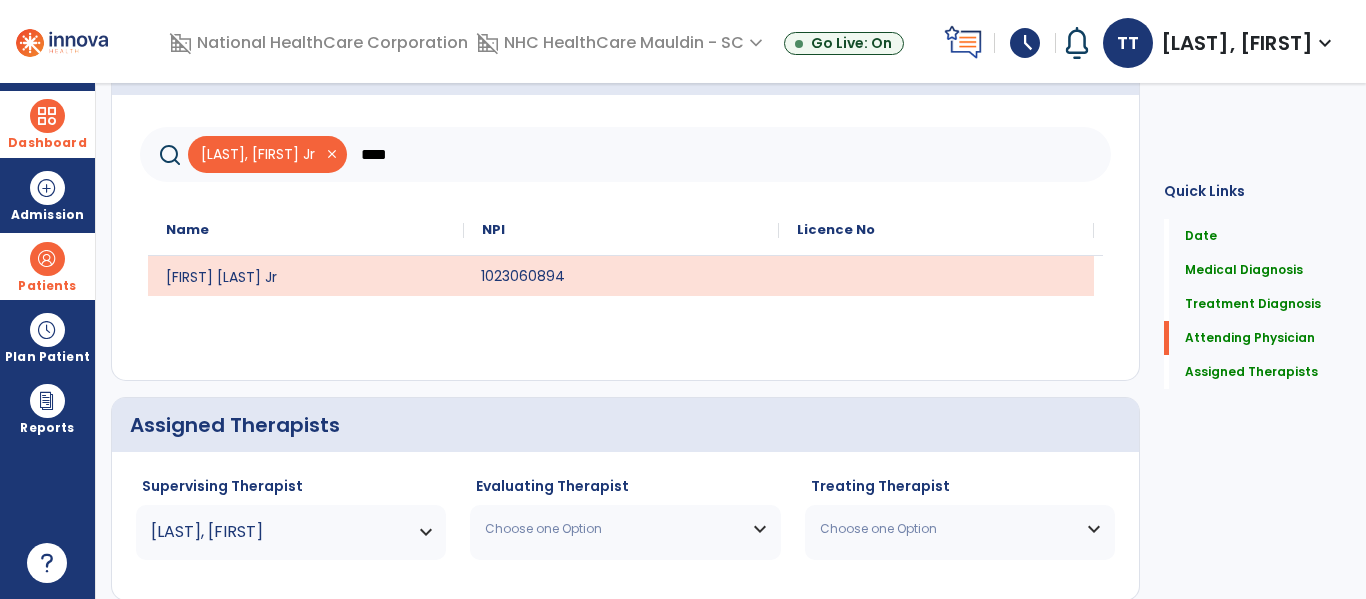 click on "Assigned Therapists" 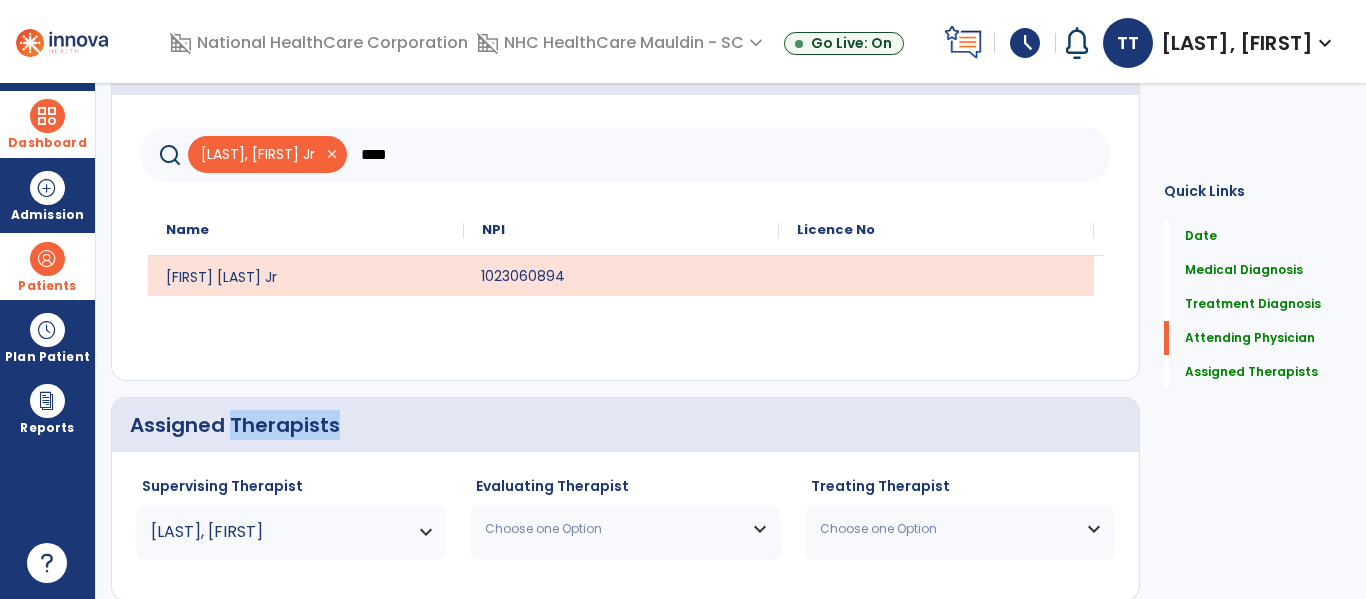 click on "Choose one Option" at bounding box center (612, 529) 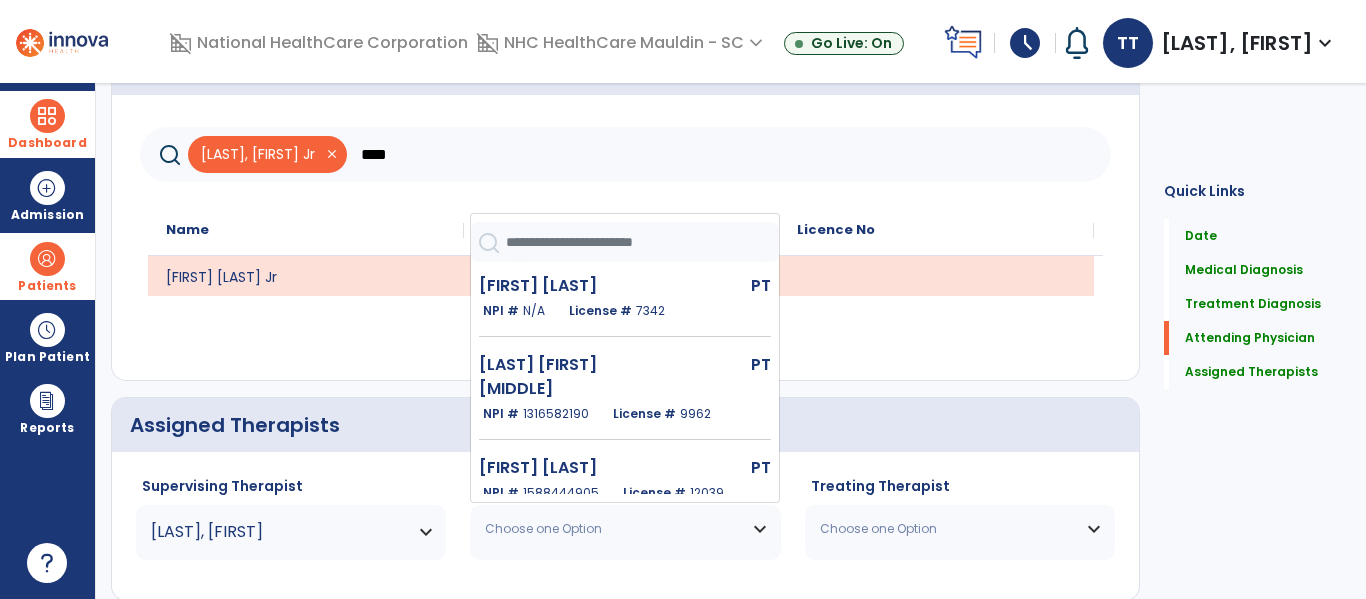 click 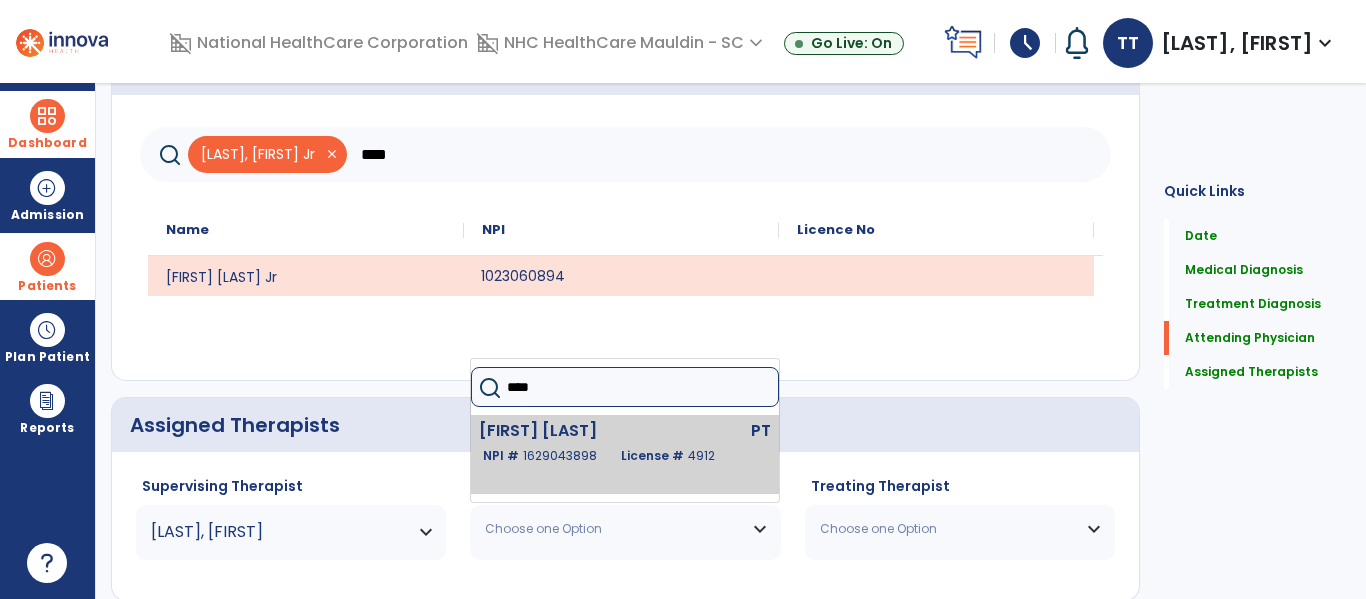 type on "****" 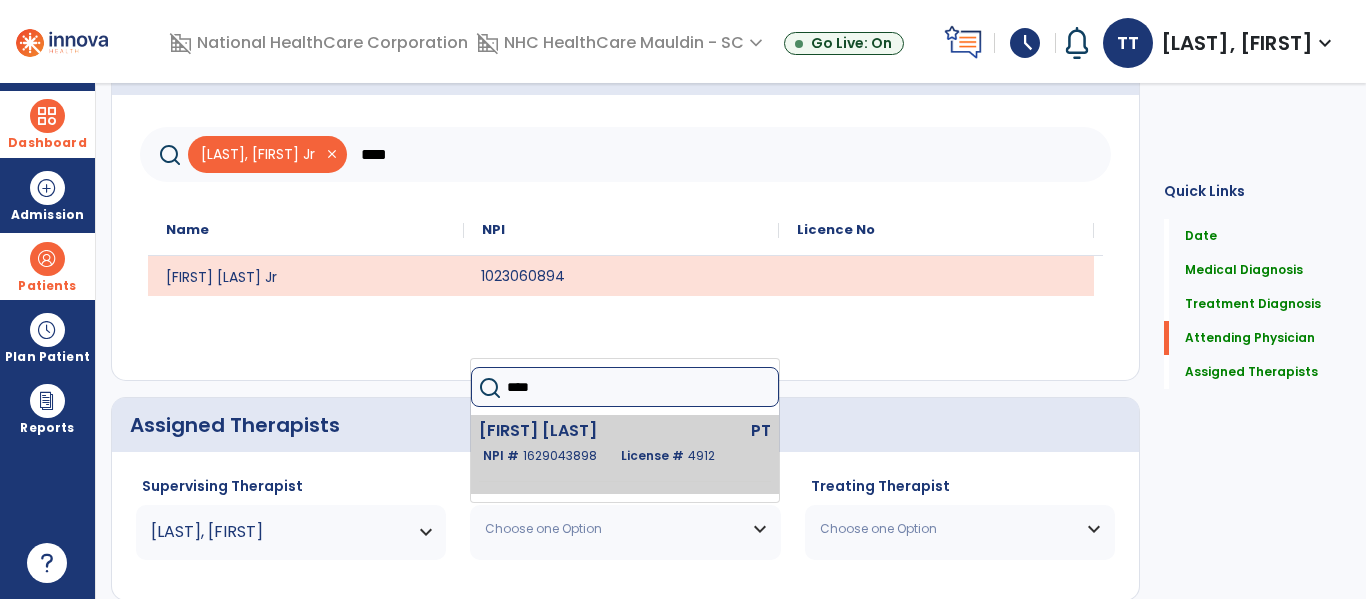 click on "1629043898" 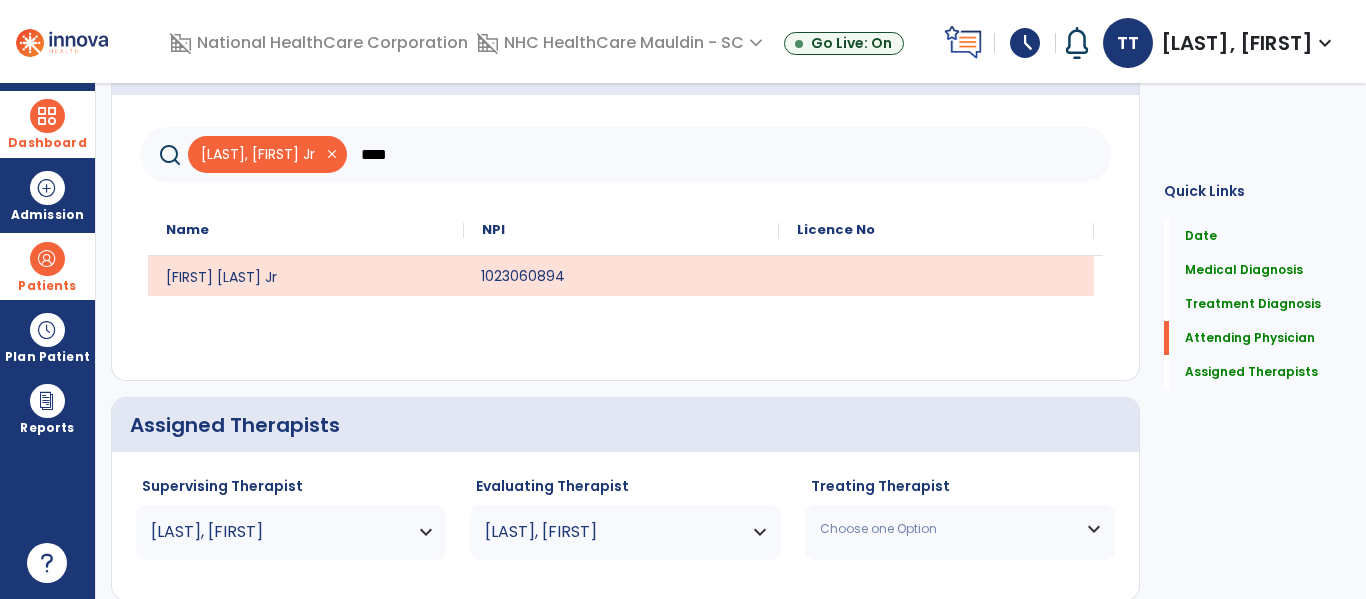 click on "Choose one Option" at bounding box center [960, 529] 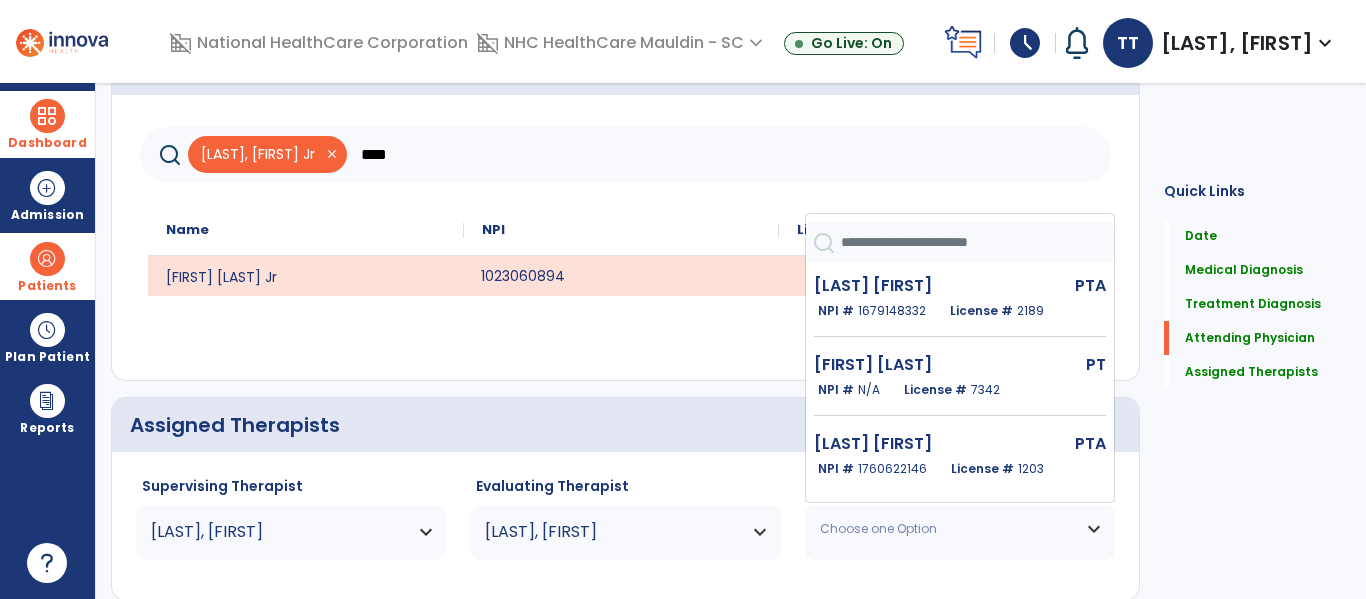 click 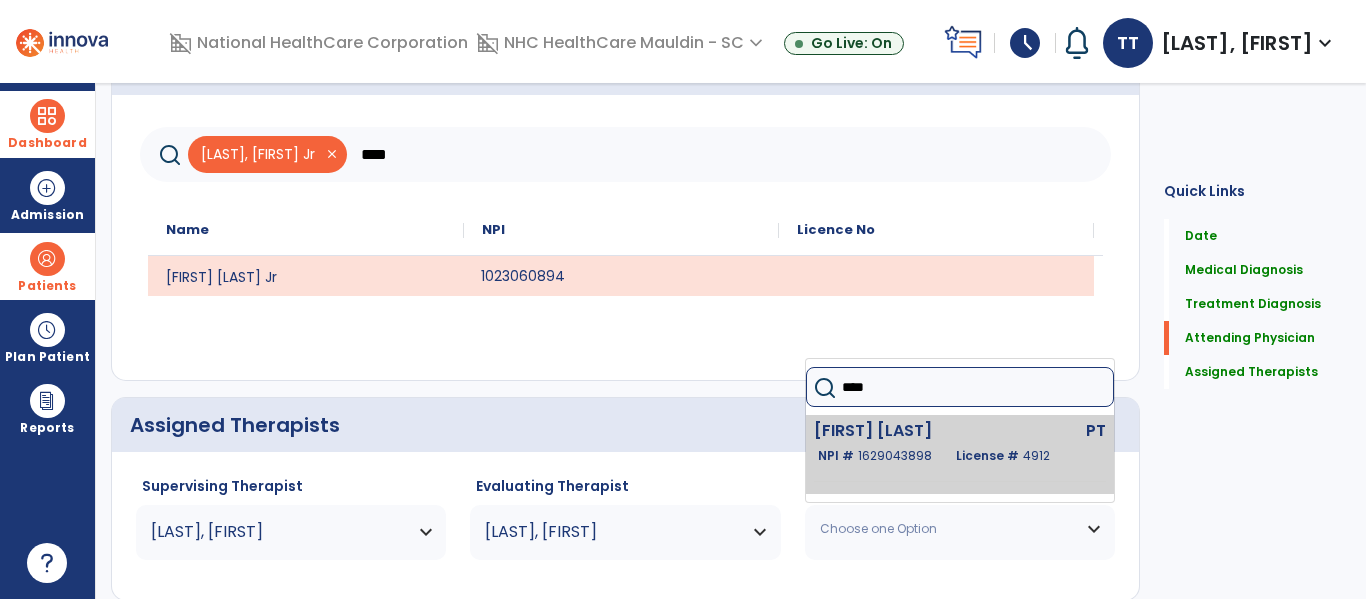 type on "****" 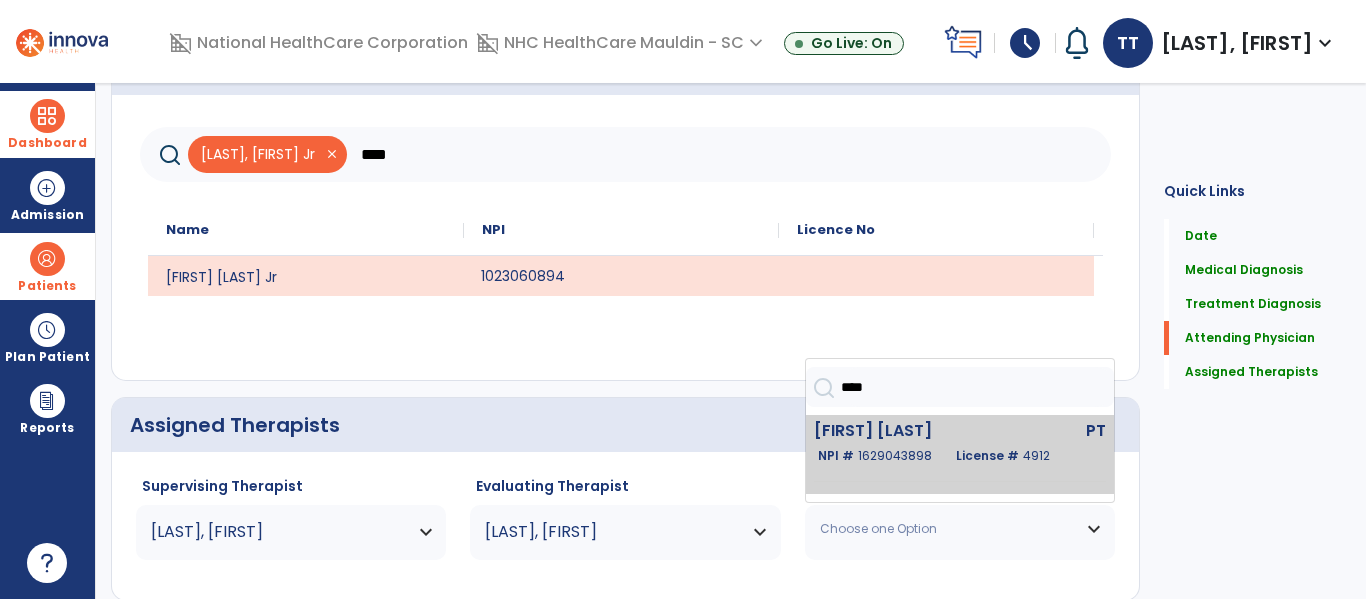 click on "[FIRST] [LAST]" 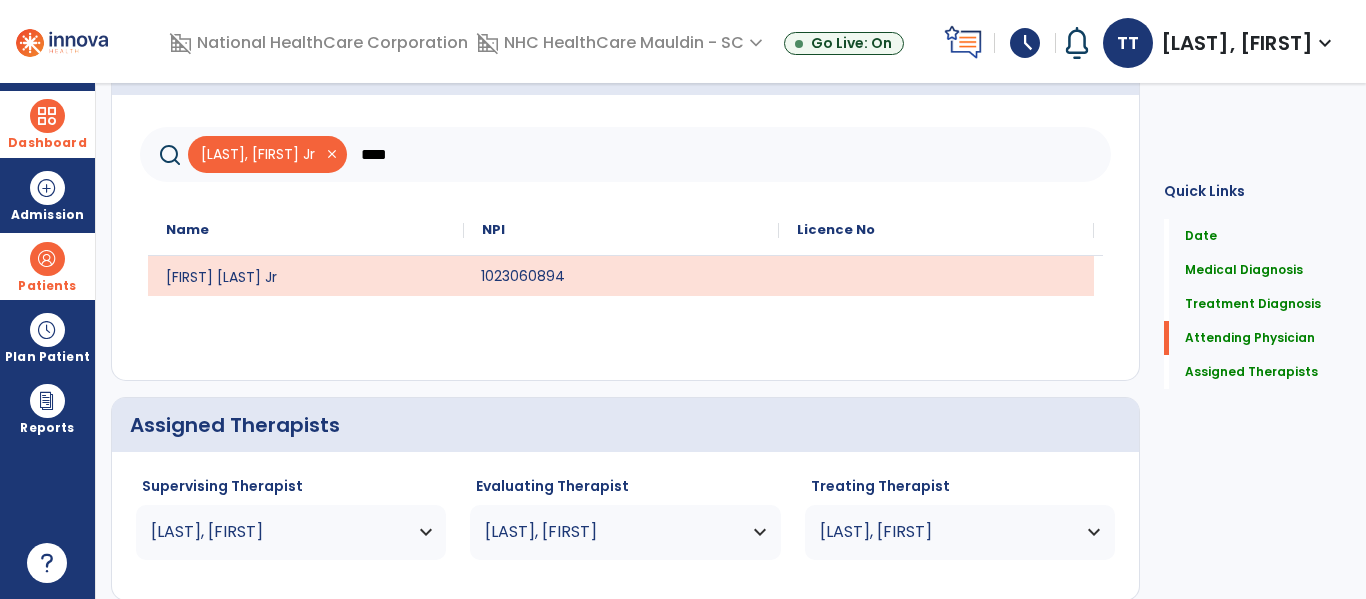 scroll, scrollTop: 660, scrollLeft: 0, axis: vertical 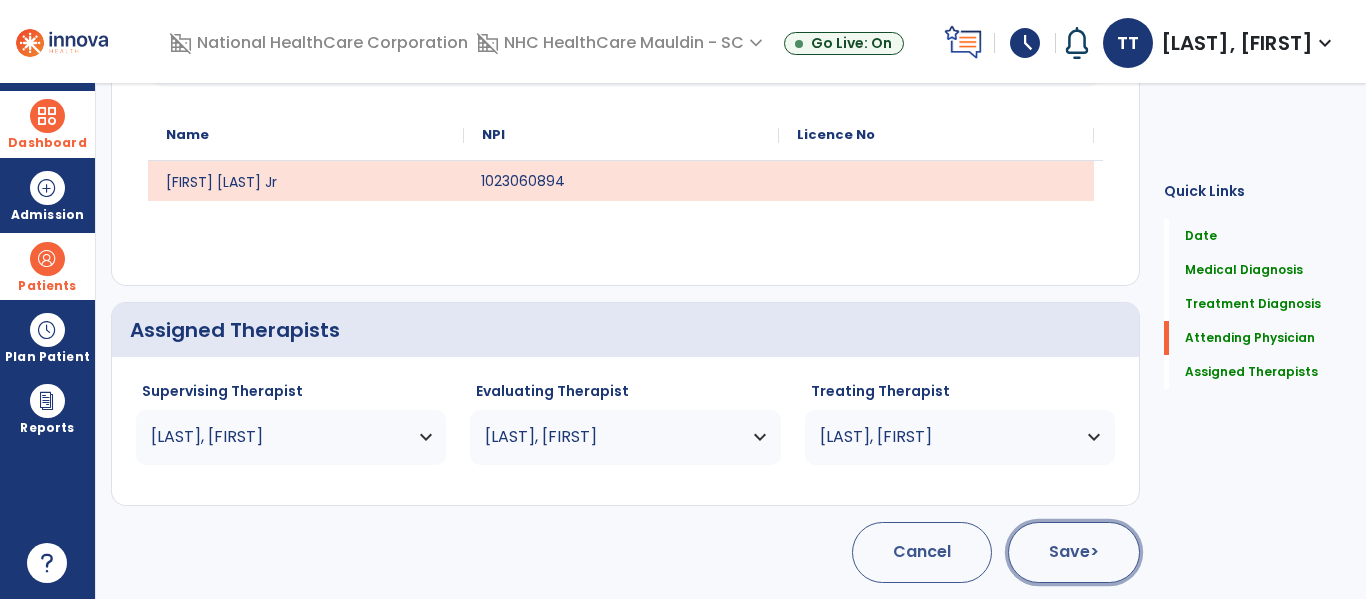 click on "Save  >" 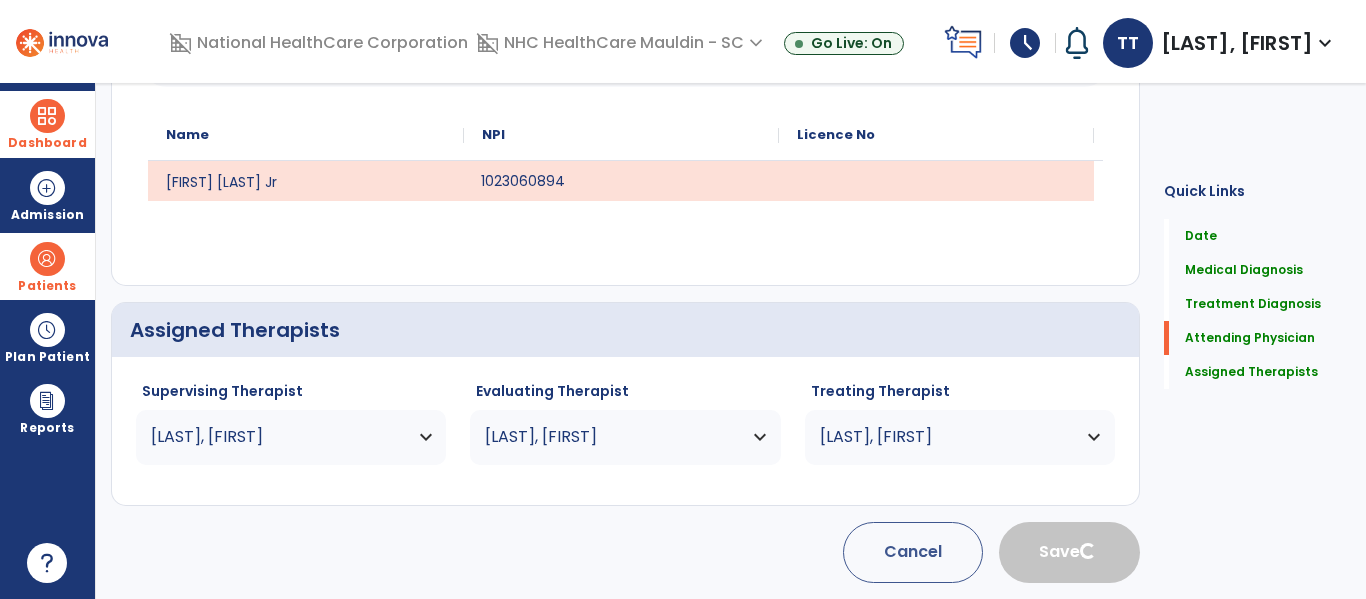 scroll, scrollTop: 146, scrollLeft: 0, axis: vertical 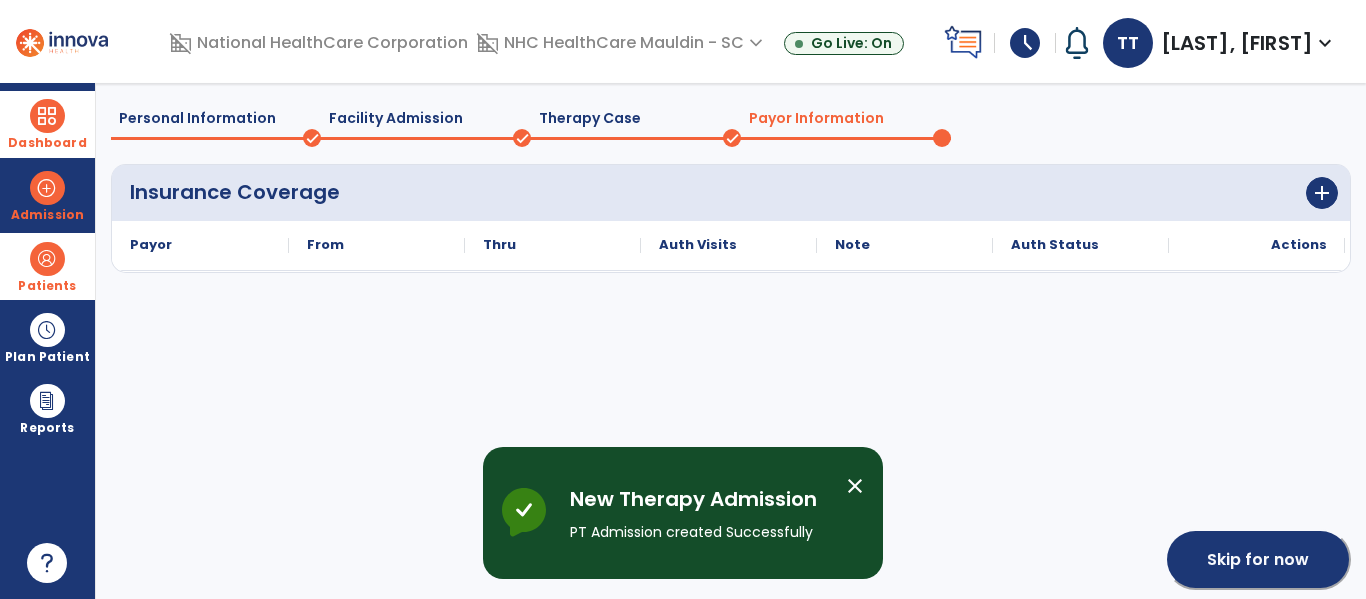 click on "Skip for now" 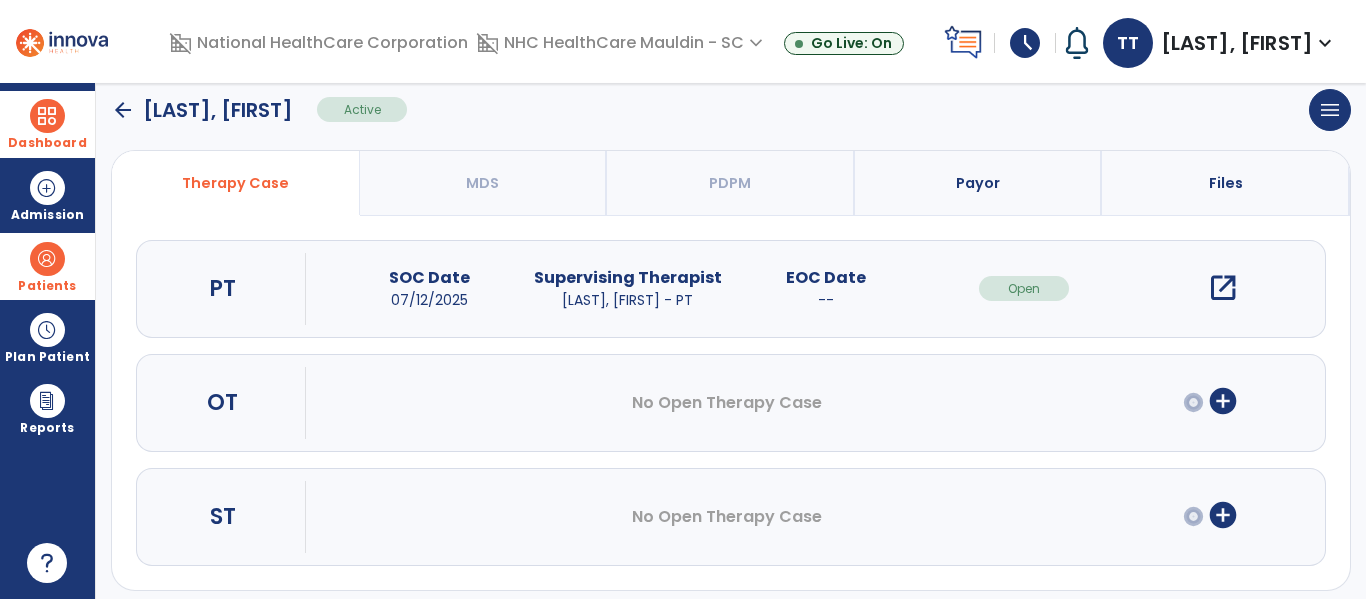 click on "open_in_new" at bounding box center (1223, 288) 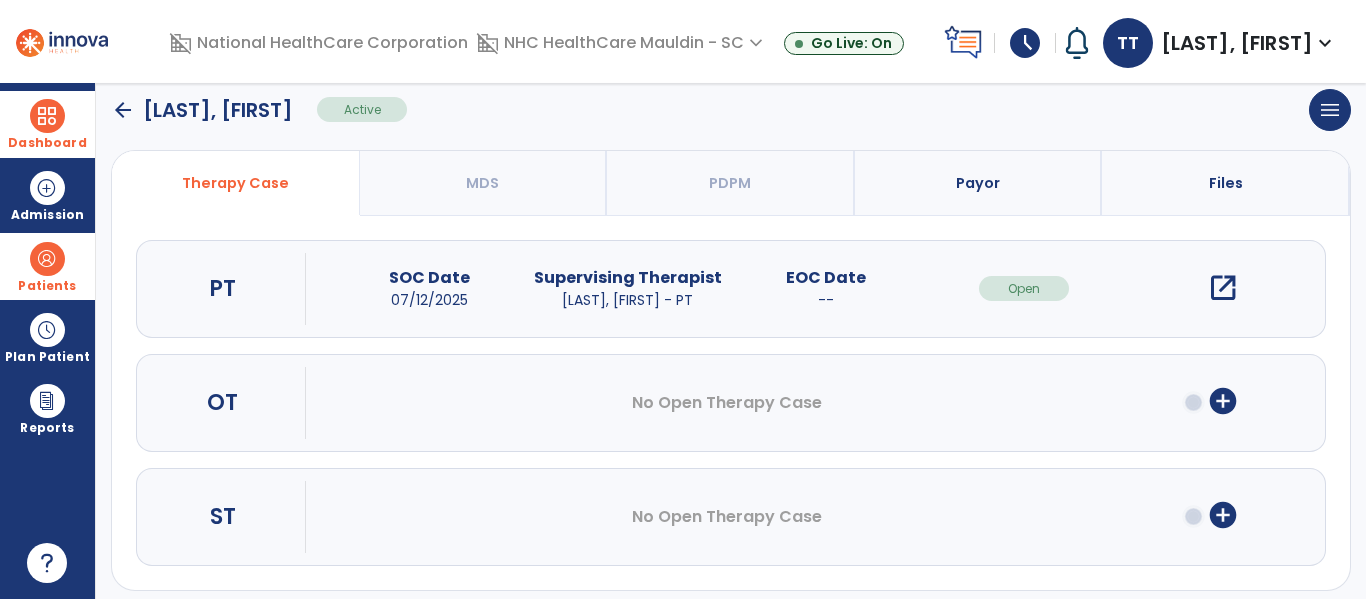 scroll, scrollTop: 0, scrollLeft: 0, axis: both 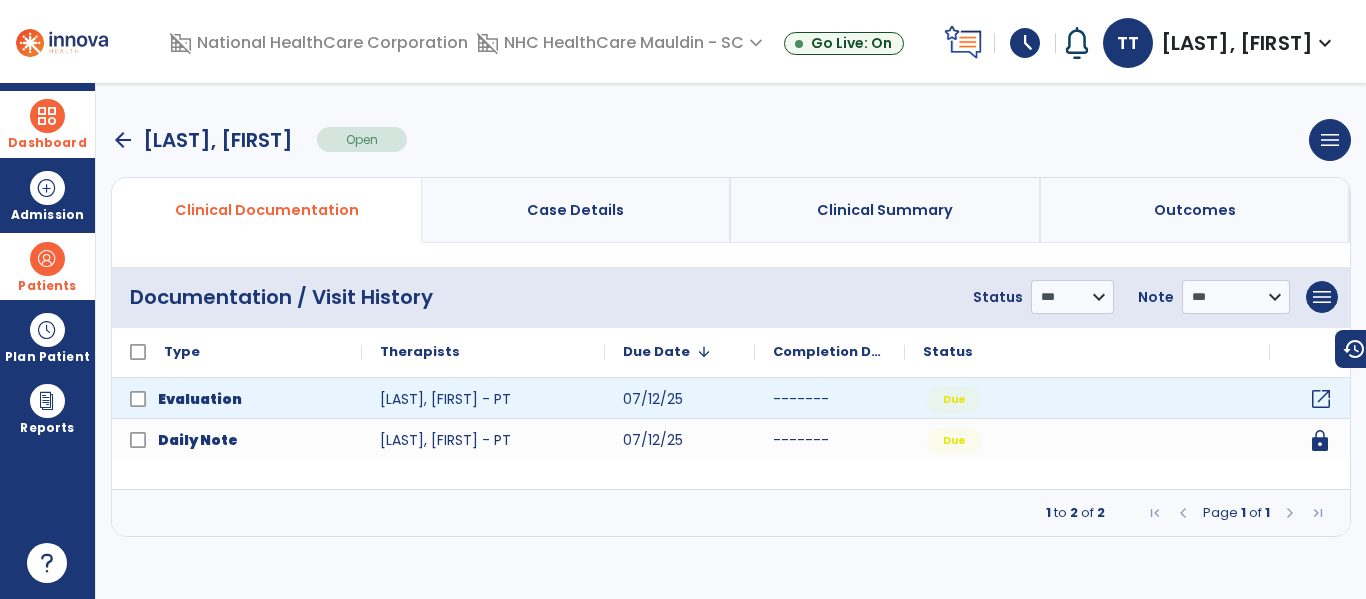 click on "open_in_new" 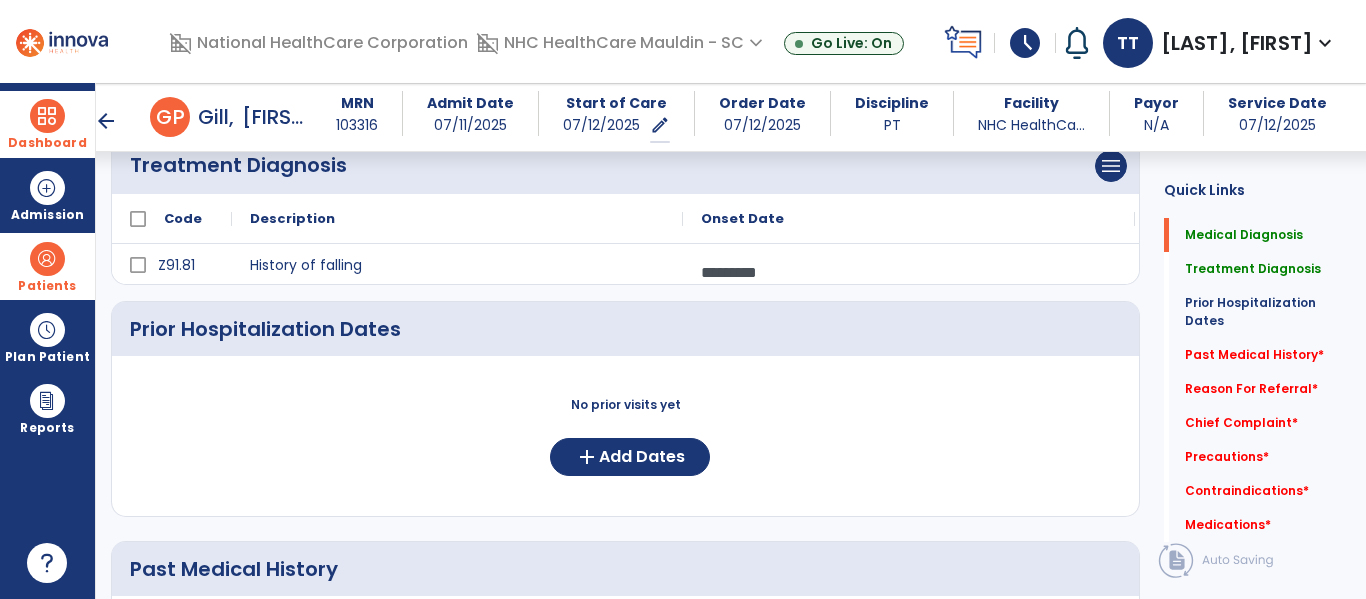 scroll, scrollTop: 364, scrollLeft: 0, axis: vertical 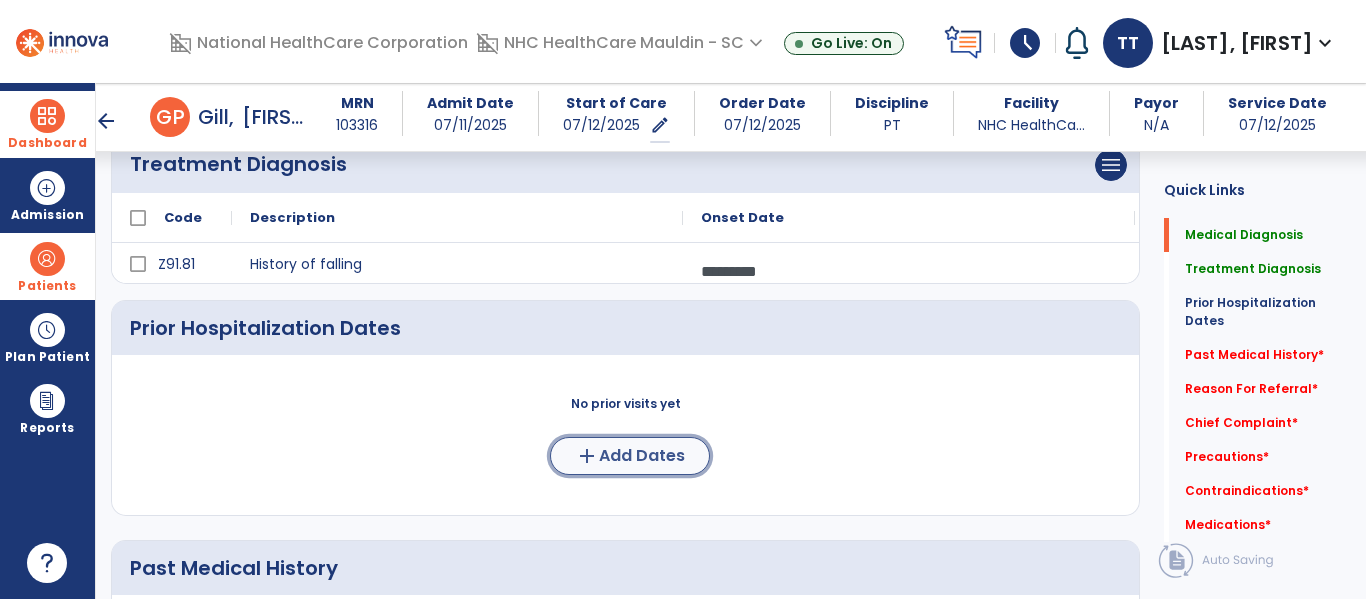 click on "add  Add Dates" 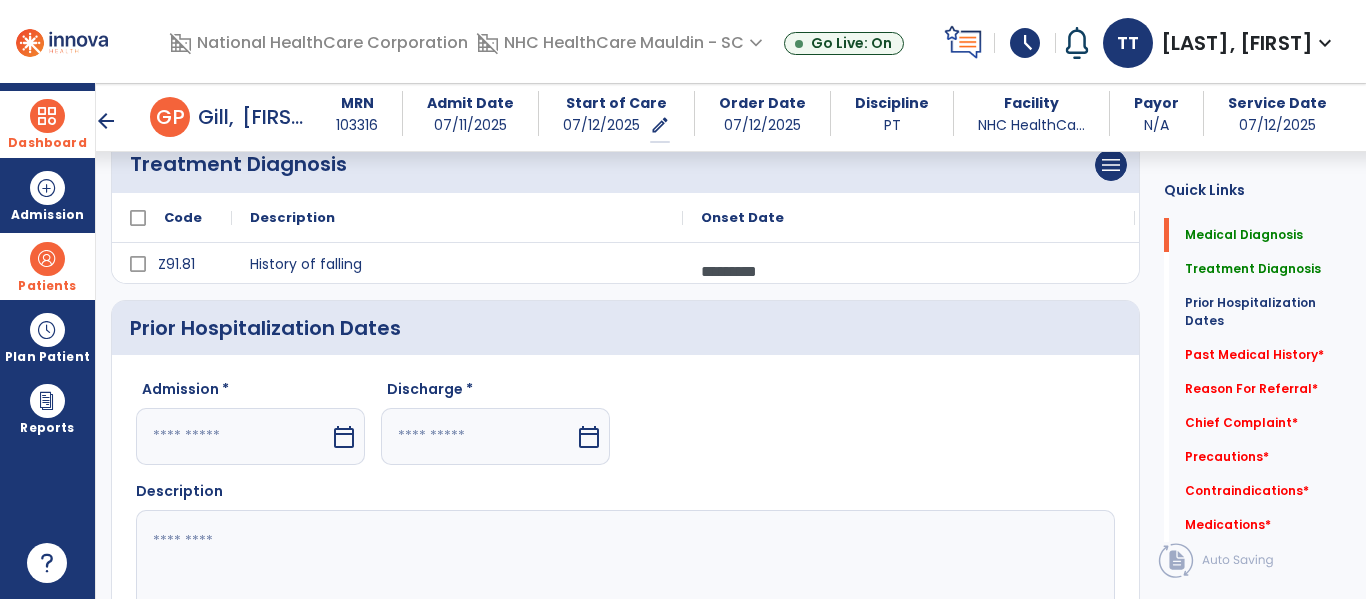 click at bounding box center [233, 436] 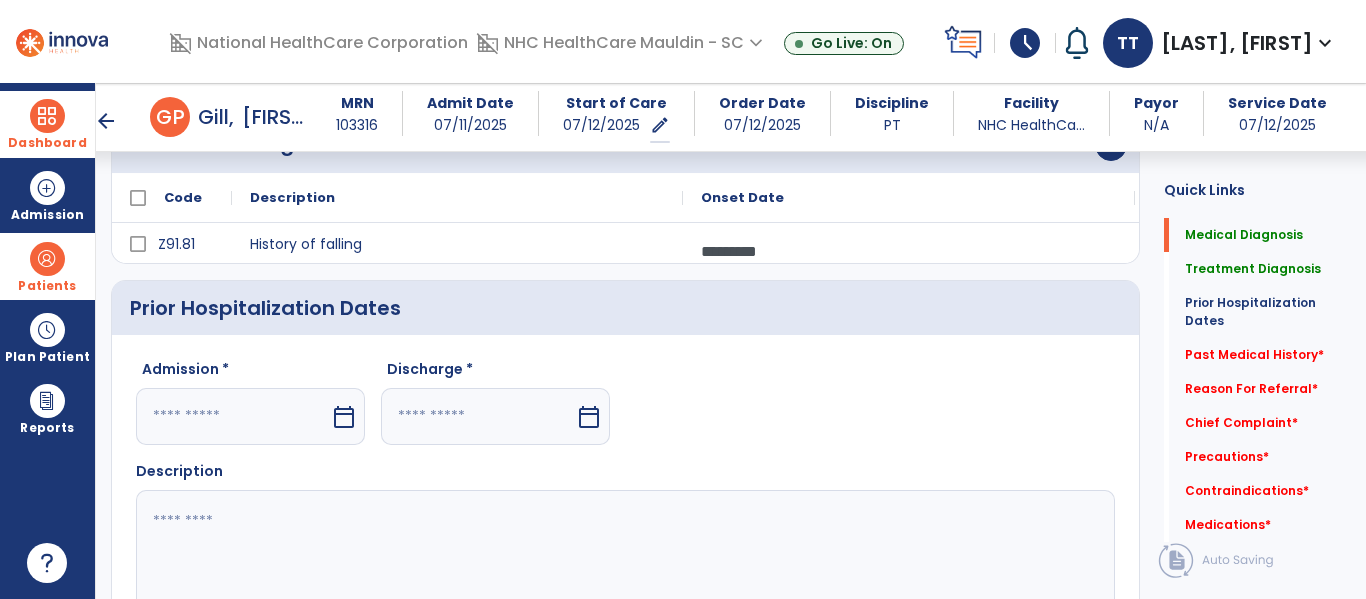 select on "*" 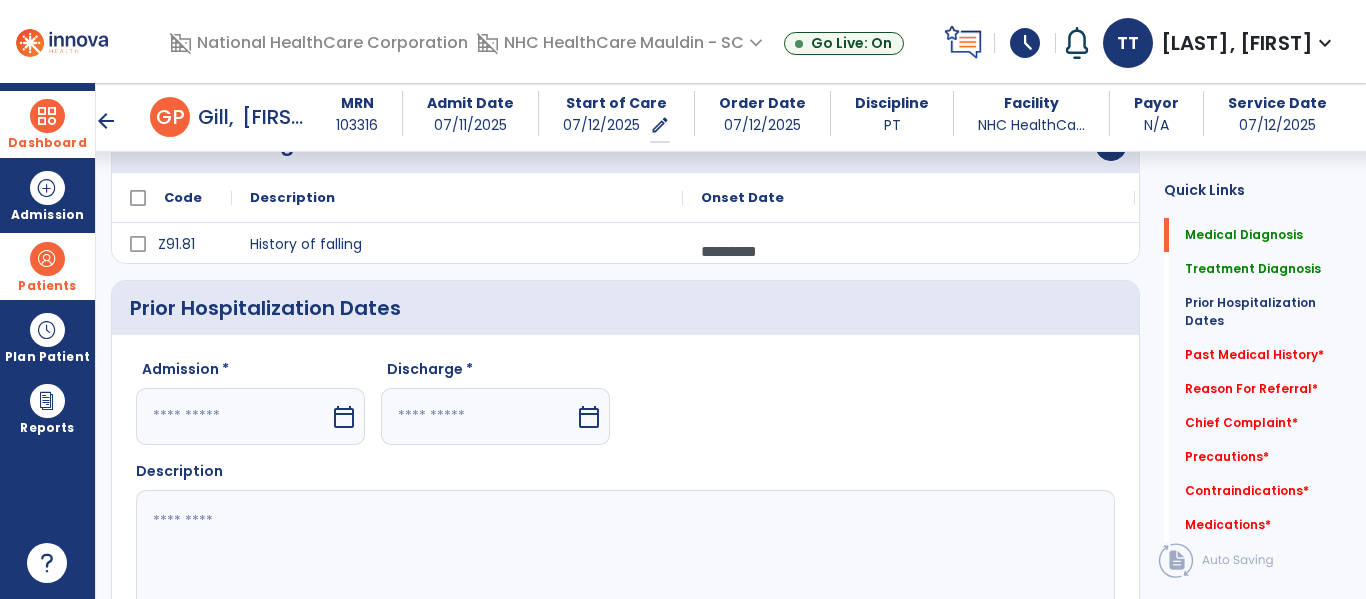 select on "****" 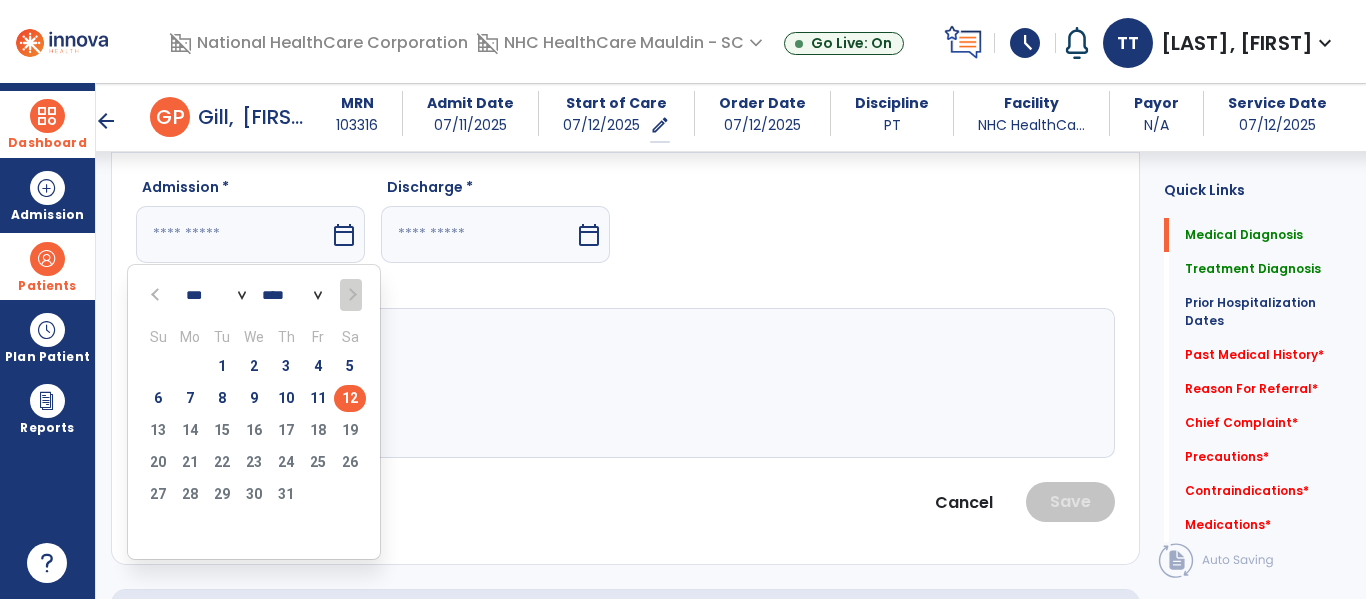 scroll, scrollTop: 567, scrollLeft: 0, axis: vertical 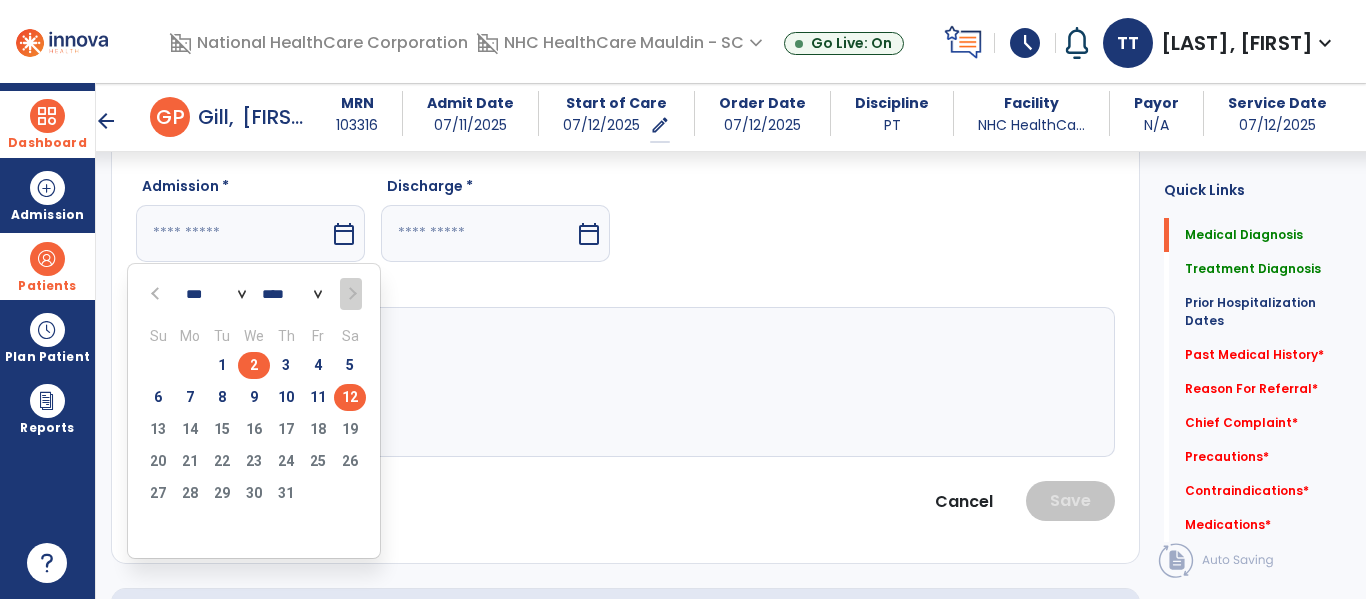 click on "2" at bounding box center [254, 365] 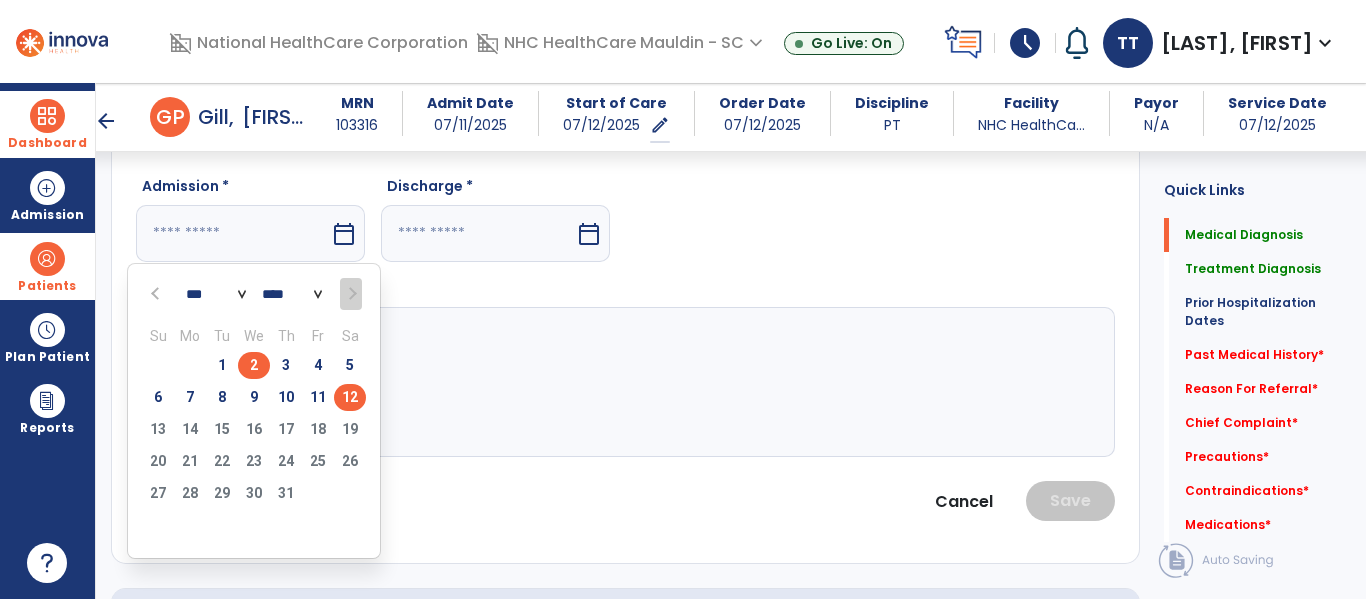 type on "********" 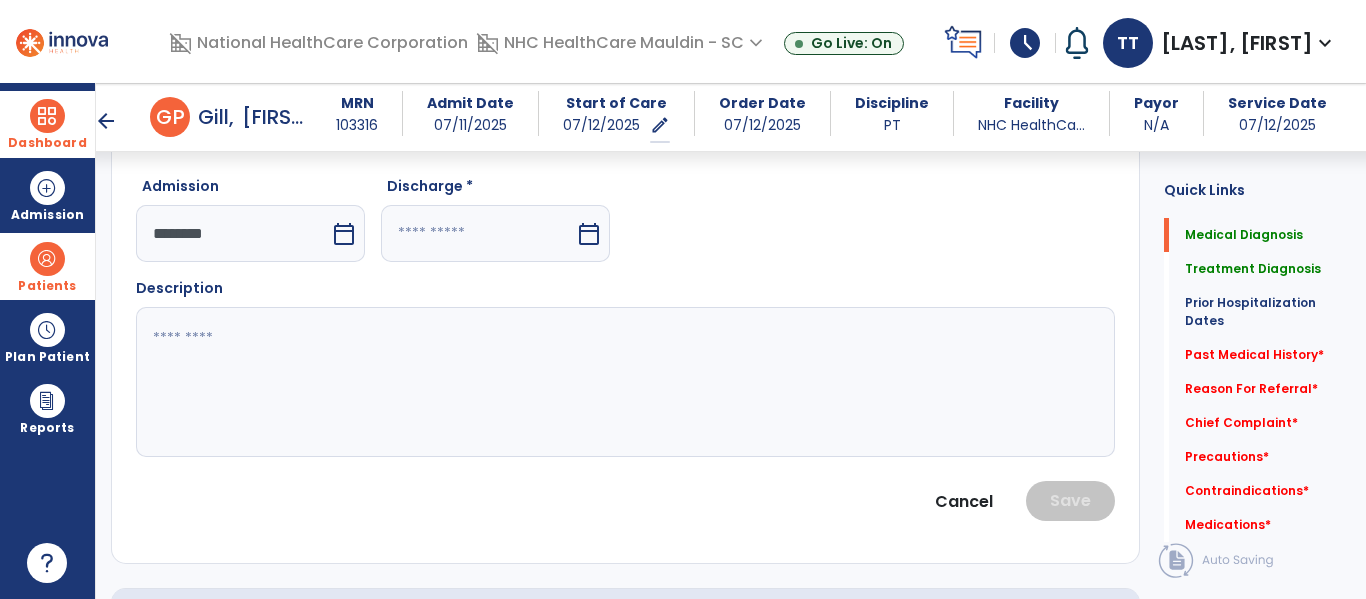 click at bounding box center (478, 233) 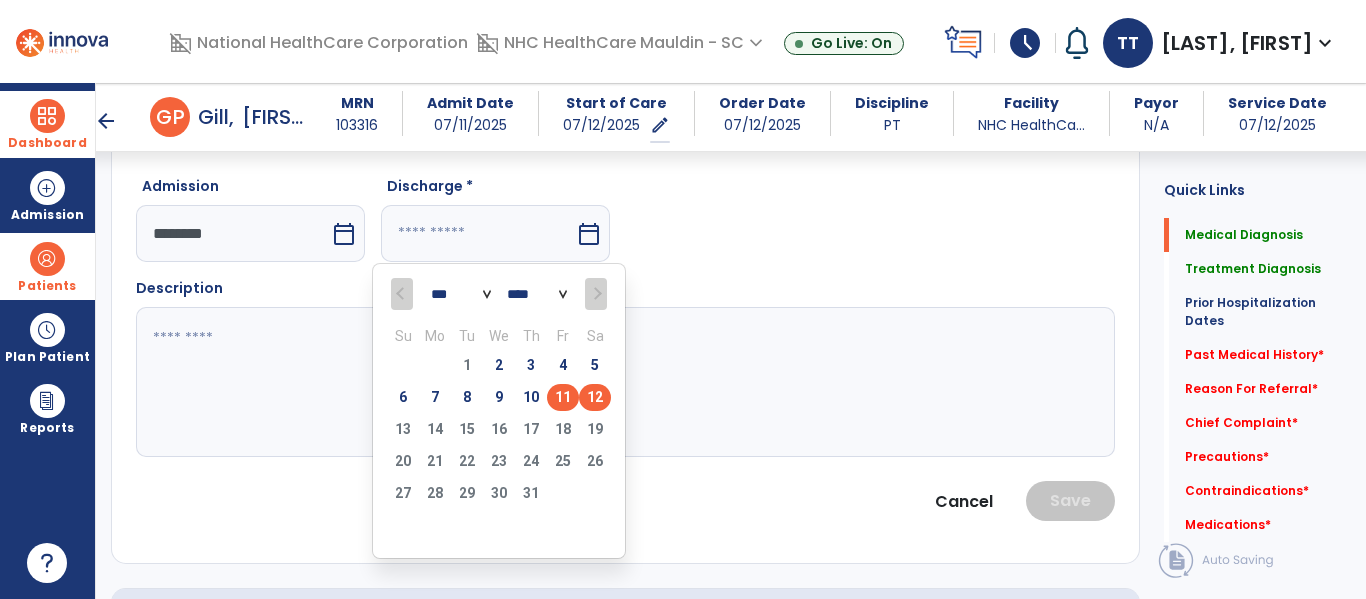 click on "11" at bounding box center (563, 397) 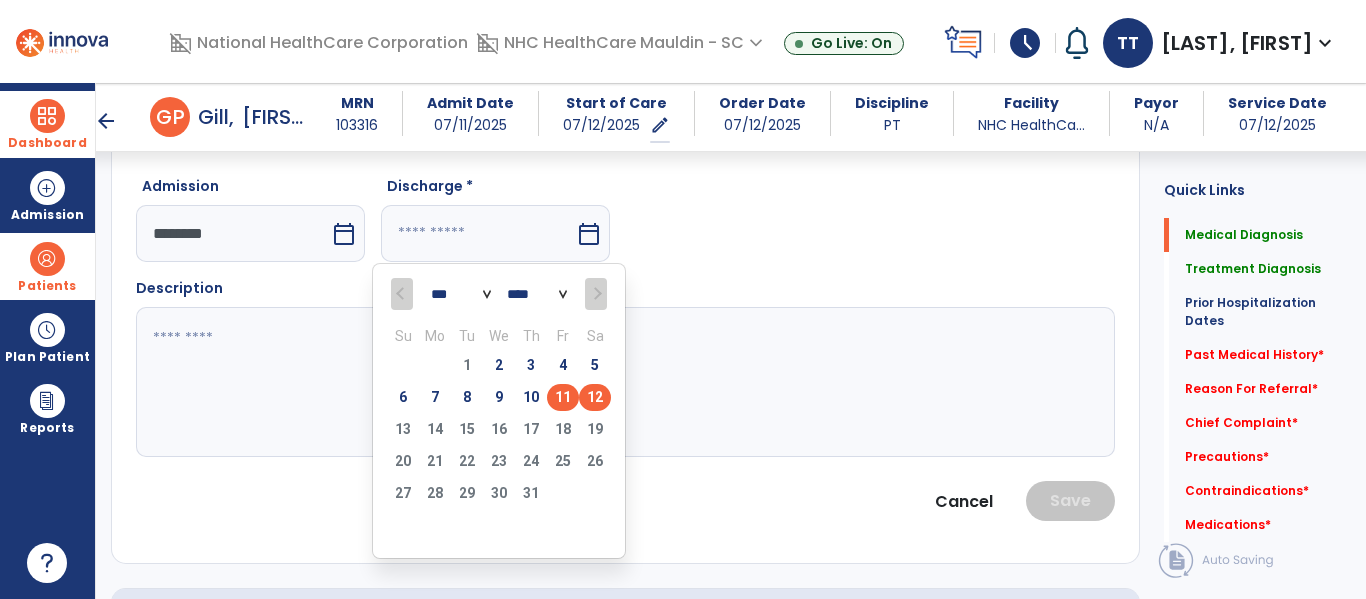 type on "*********" 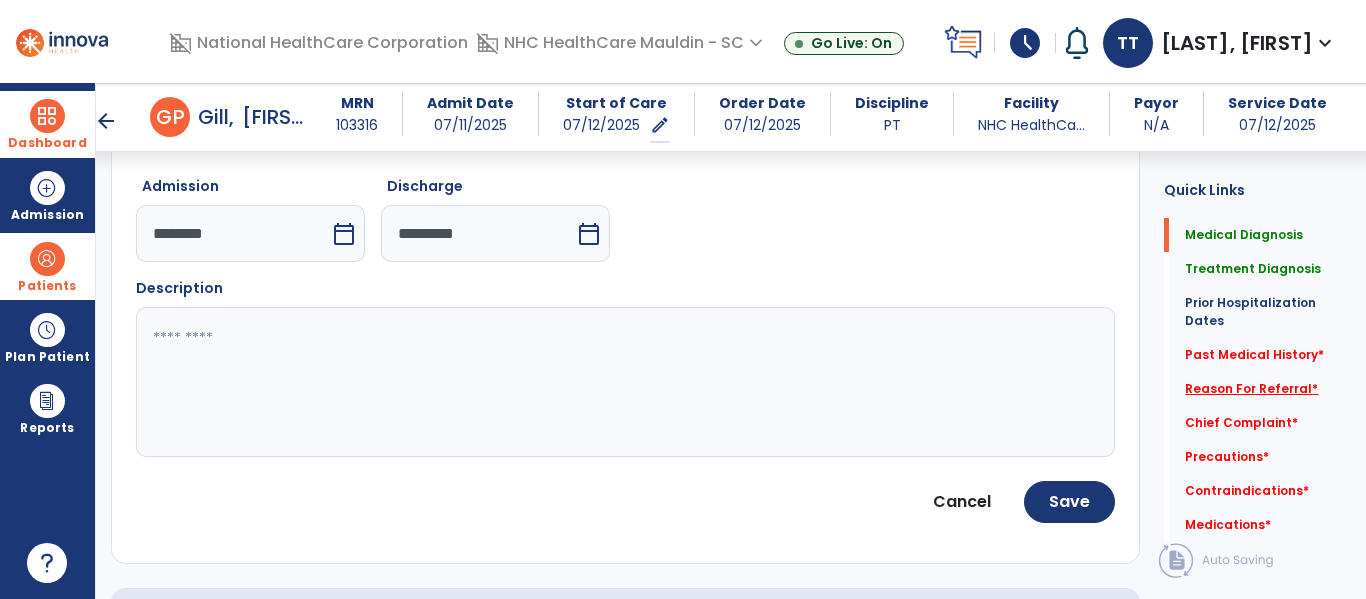 click on "Reason For Referral   *" 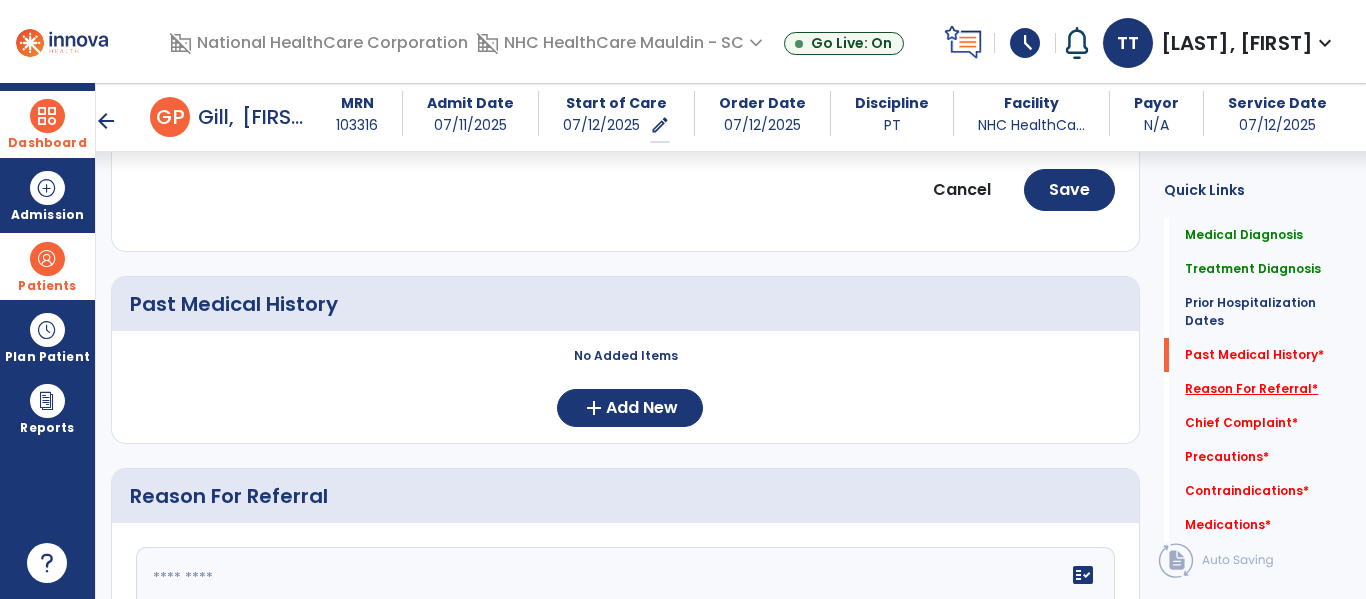 scroll, scrollTop: 1133, scrollLeft: 0, axis: vertical 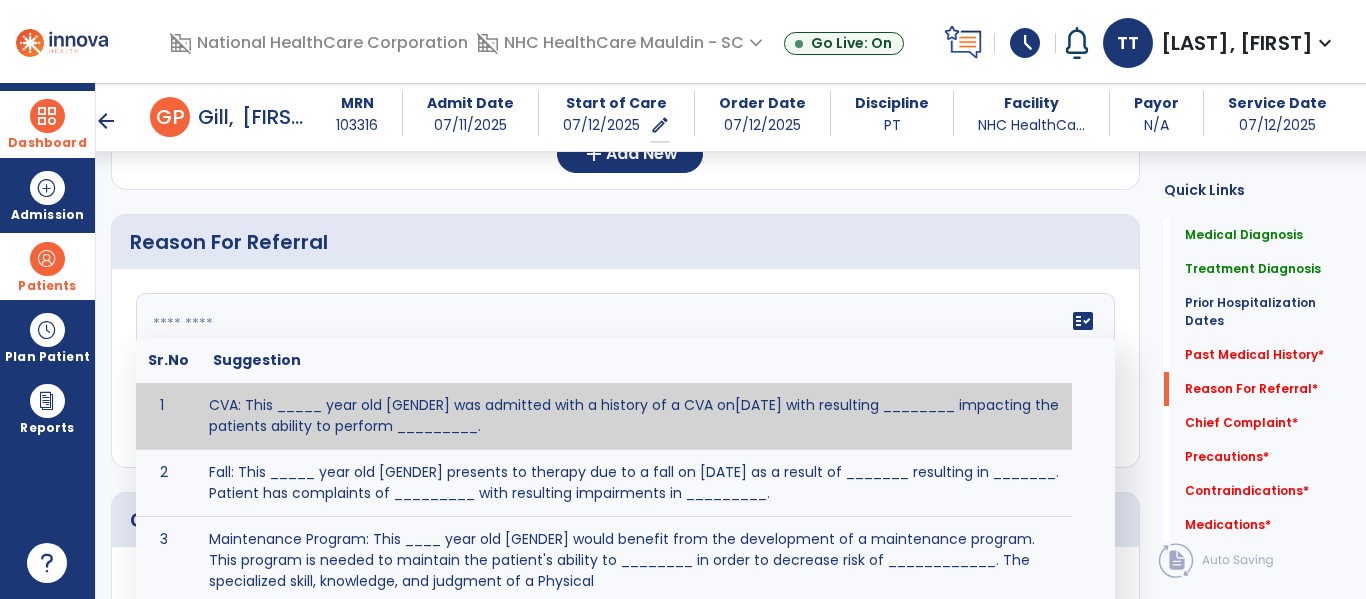 click on "fact_check  Sr.No Suggestion 1 CVA: This _____ year old [GENDER] was admitted with a history of a CVA on[DATE] with resulting ________ impacting the patients ability to perform _________. 2 Fall: This _____ year old [GENDER] presents to therapy due to a fall on [DATE] as a result of _______ resulting in _______.  Patient has complaints of _________ with resulting impairments in _________. 3 Maintenance Program: This ____ year old [GENDER] would benefit from the development of a maintenance program.  This program is needed to maintain the patient's ability to ________ in order to decrease risk of ____________.  The specialized skill, knowledge, and judgment of a Physical  4 Fall at Home: This _____ year old [GENDER] fell at home, resulting  in ________.  This has impacted this patient's _______.  As a result of these noted limitations in functional activities, this patient is unable to safely return to home.  This patient requires skilled therapy in order to improve safety and function. 5 6 7 8 9 10" 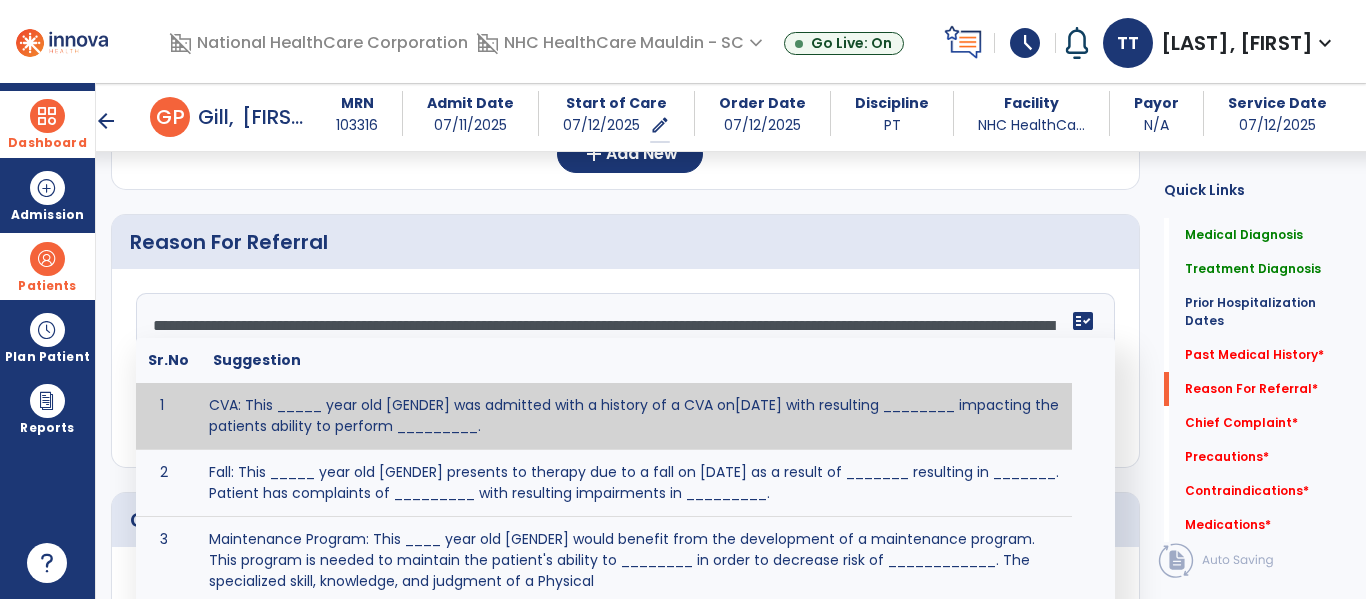 click on "**********" 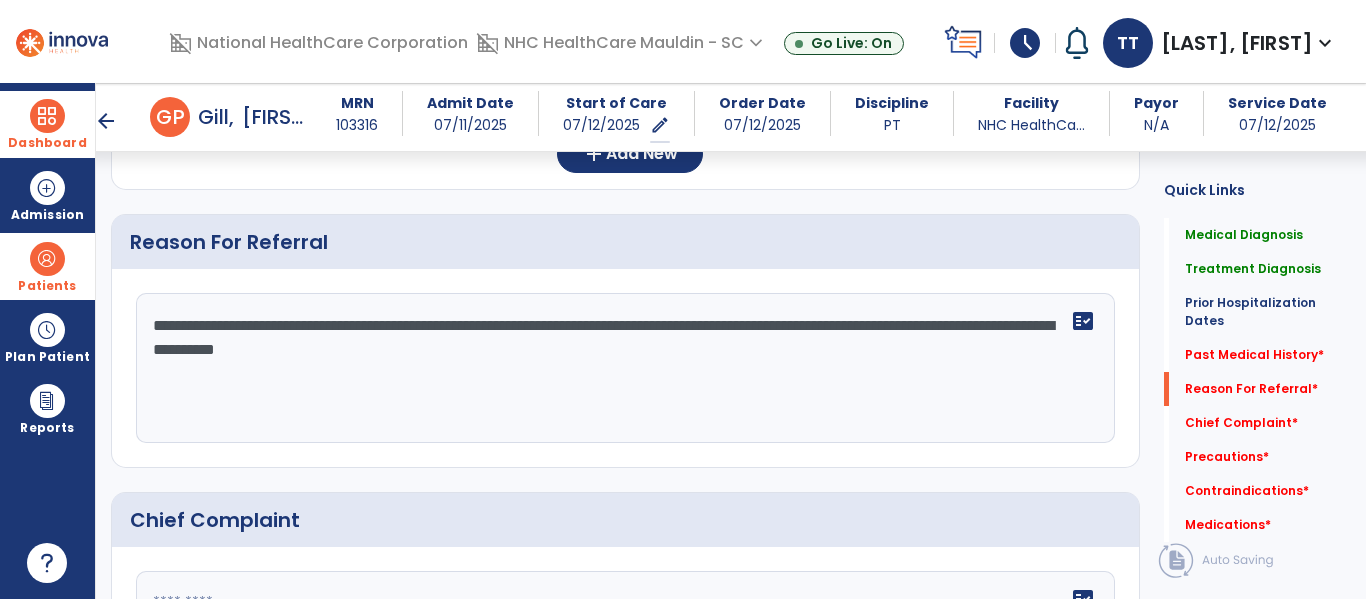click on "No Added Items  add  Add New" 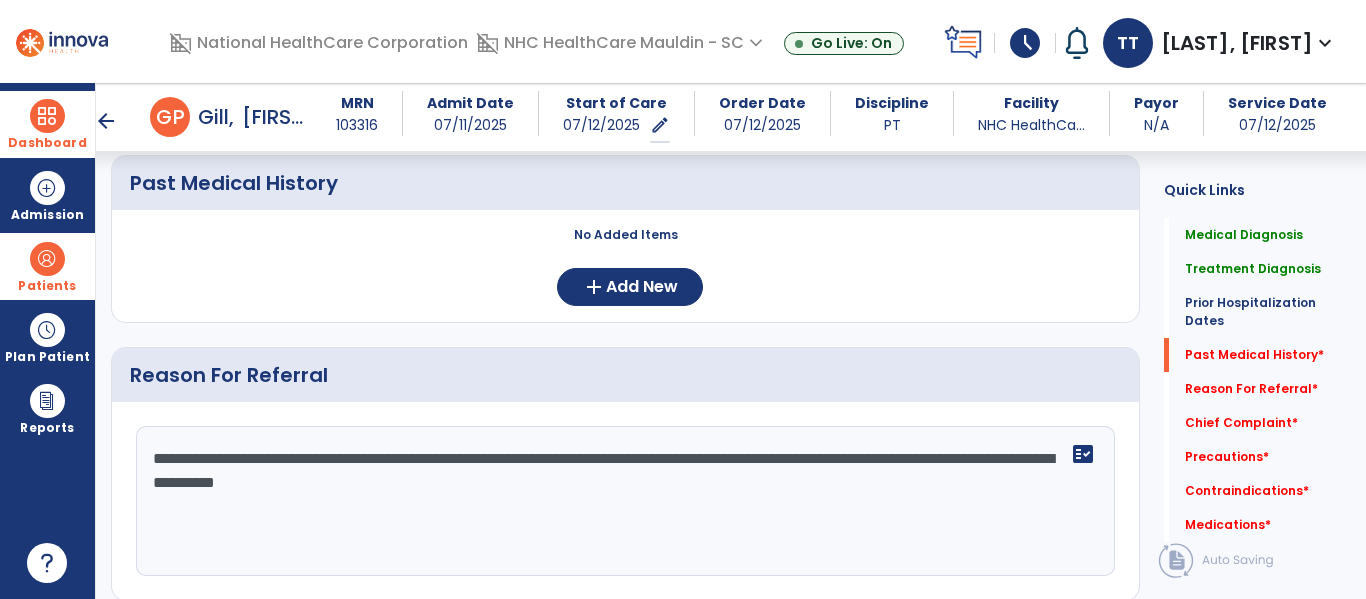 scroll, scrollTop: 974, scrollLeft: 0, axis: vertical 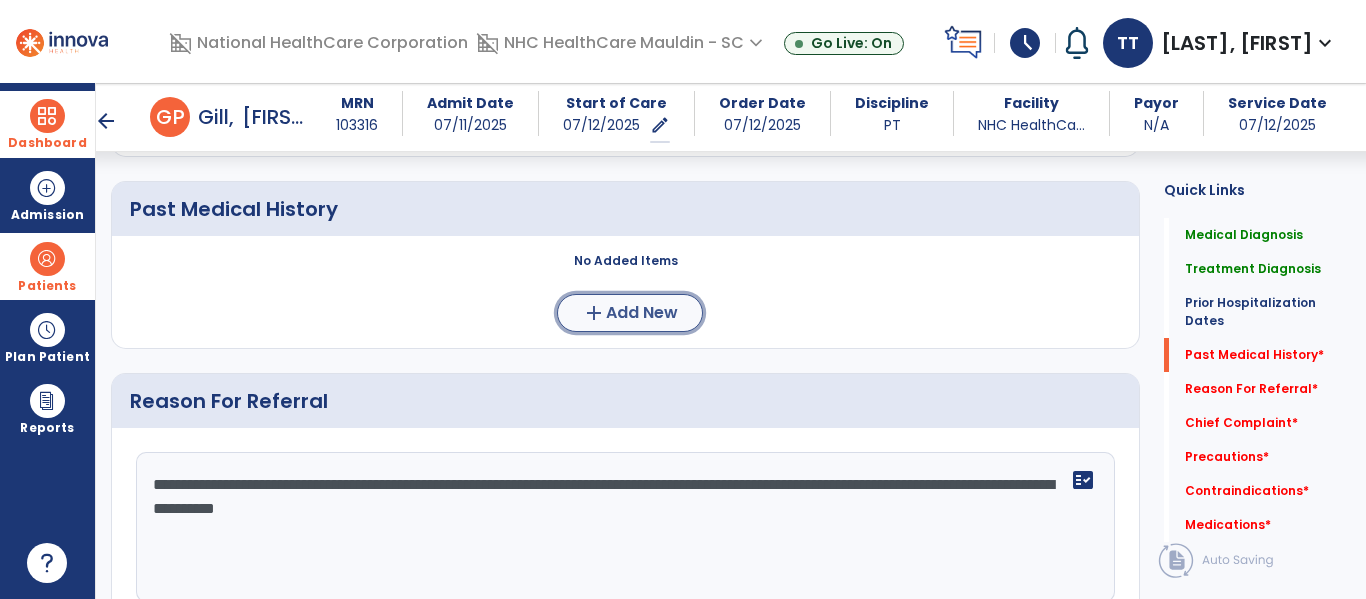 click on "Add New" 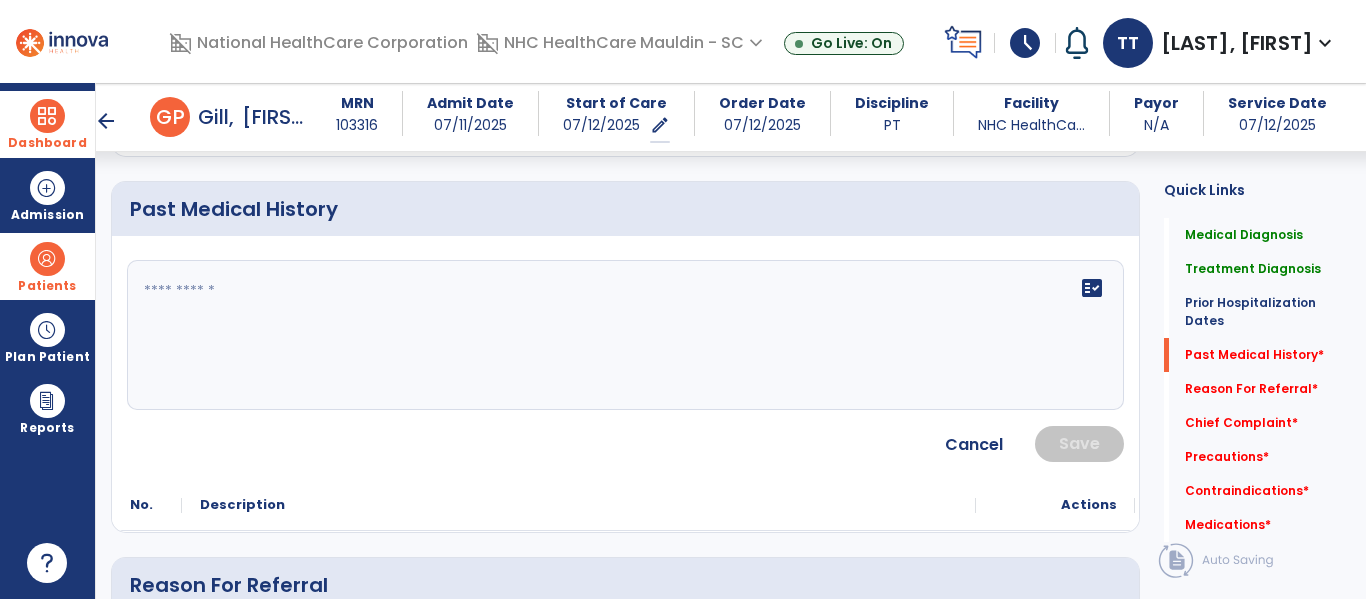 click 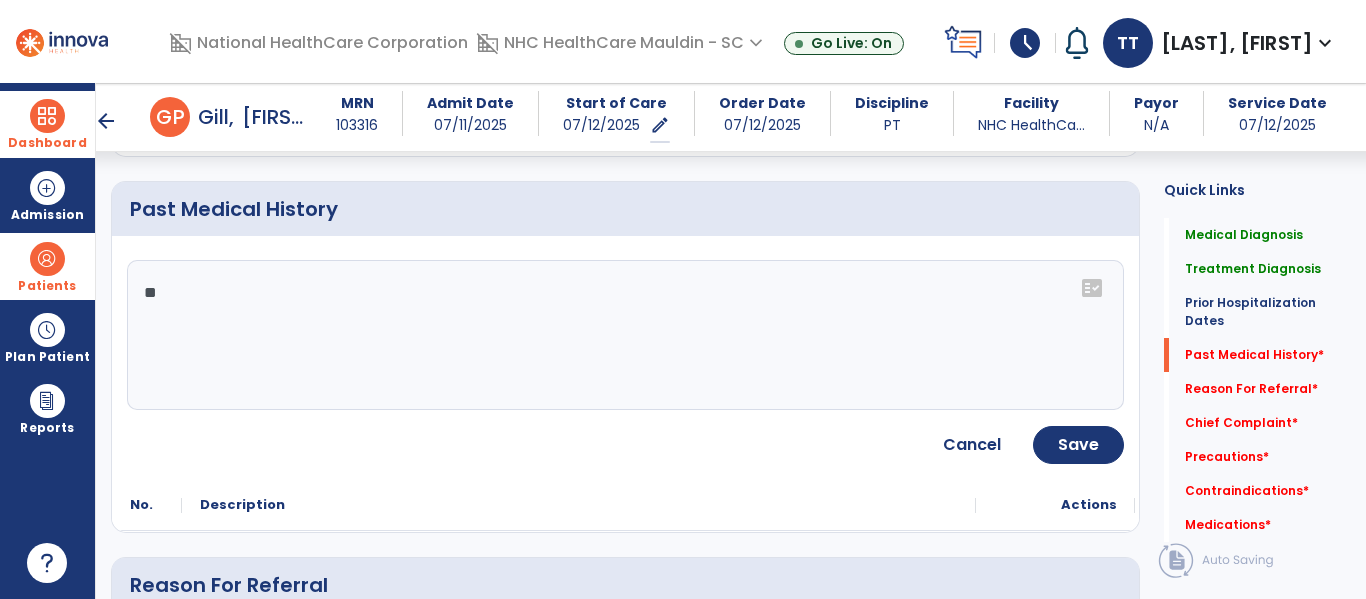 type on "*" 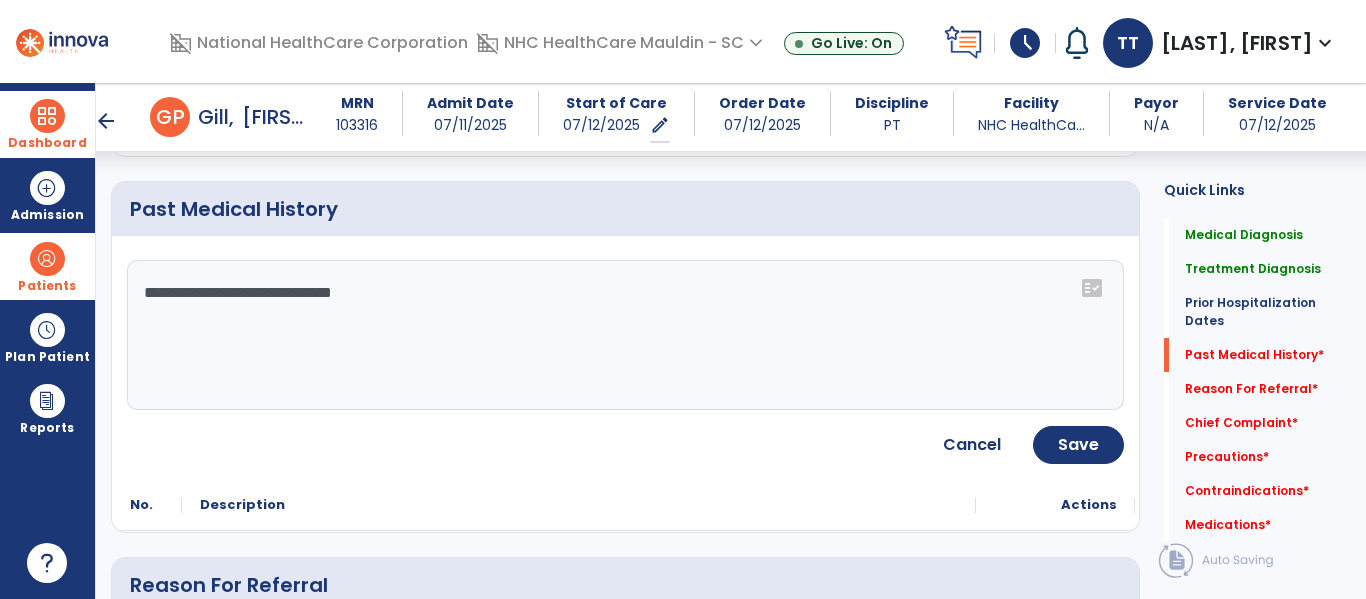 click on "**********" 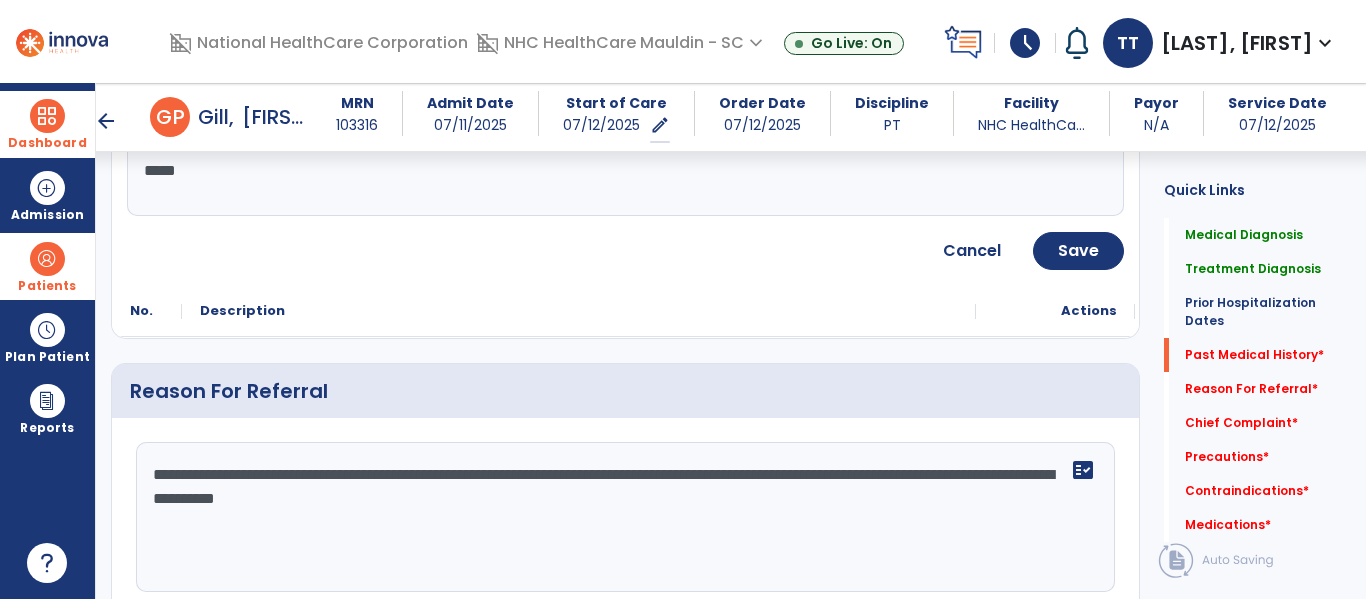 scroll, scrollTop: 1097, scrollLeft: 0, axis: vertical 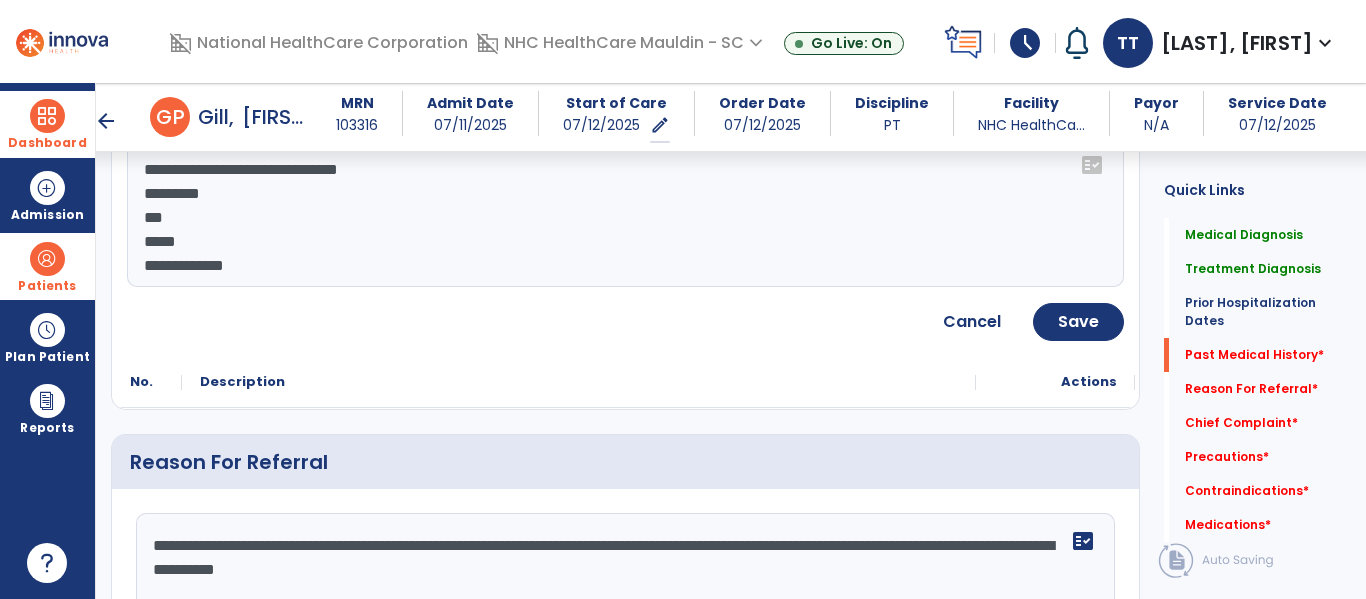 click on "**********" 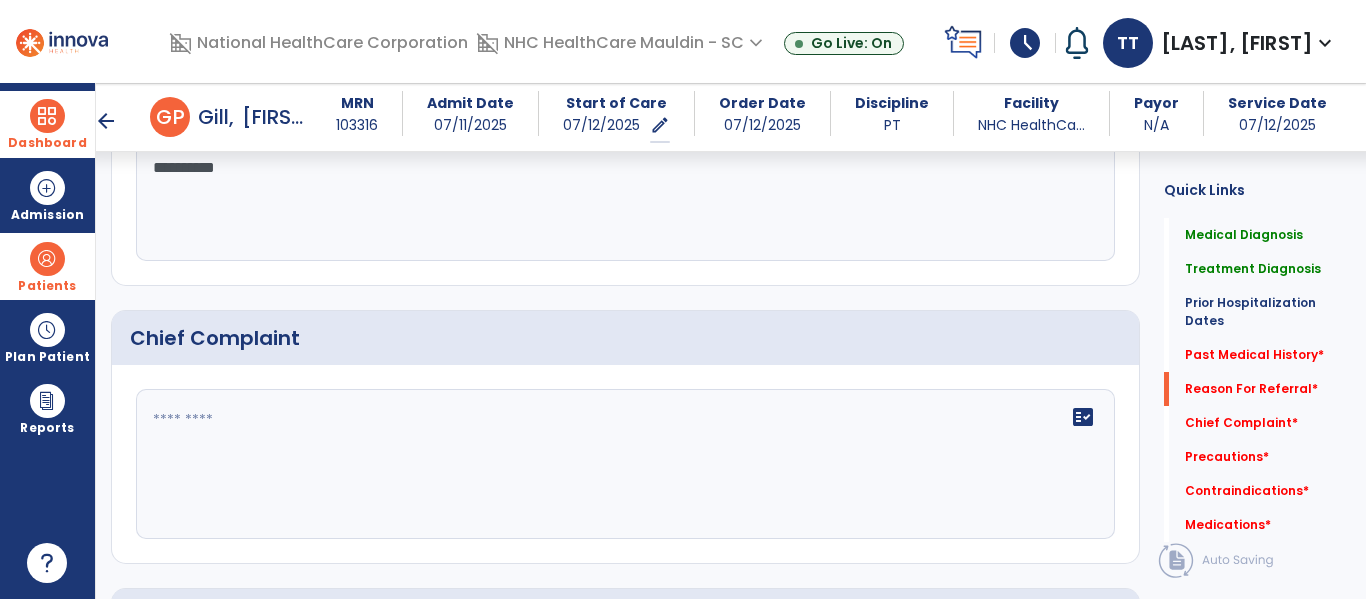scroll, scrollTop: 1506, scrollLeft: 0, axis: vertical 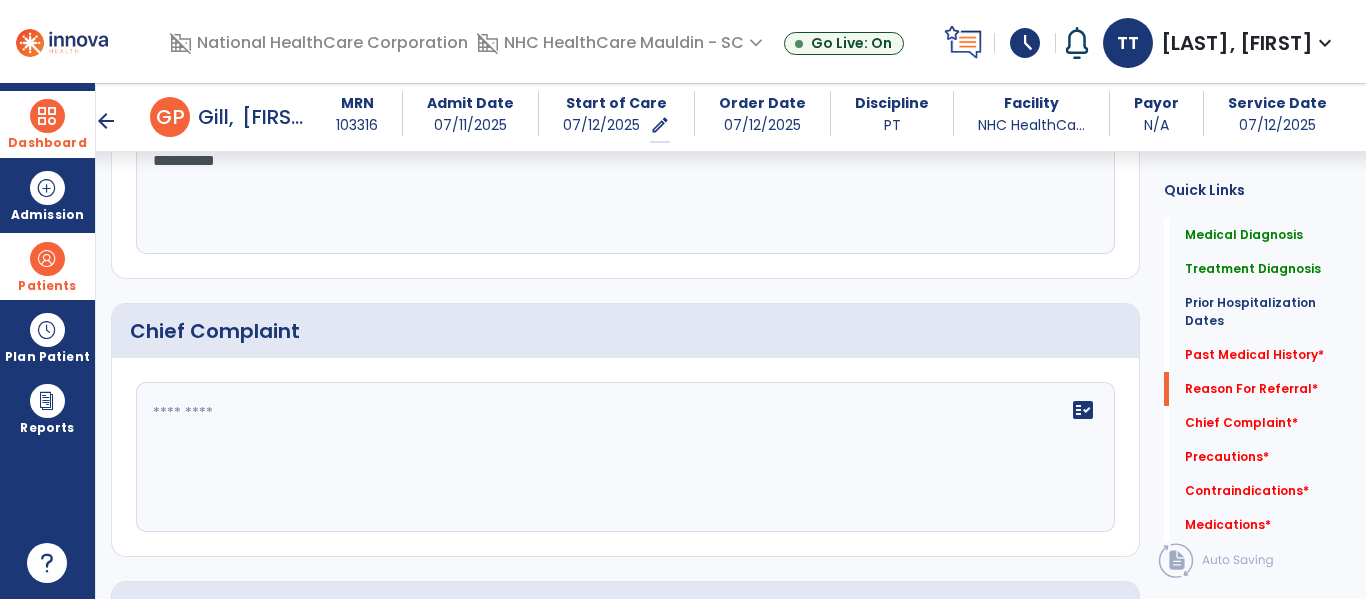 type on "**********" 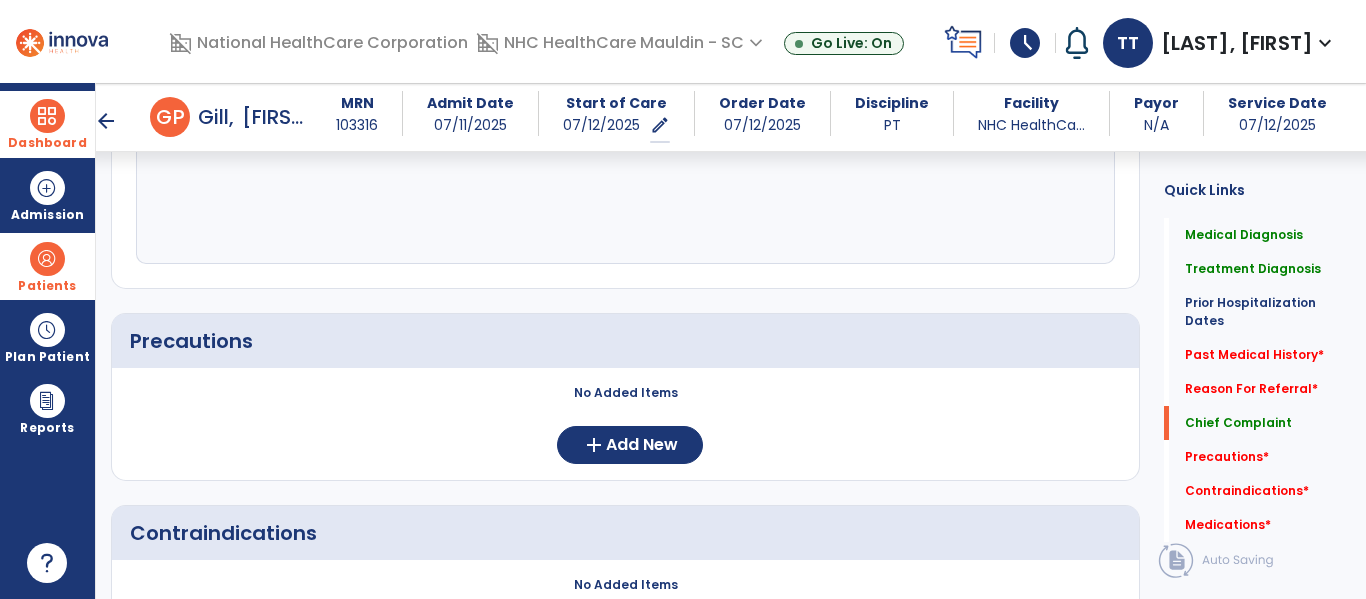 scroll, scrollTop: 1775, scrollLeft: 0, axis: vertical 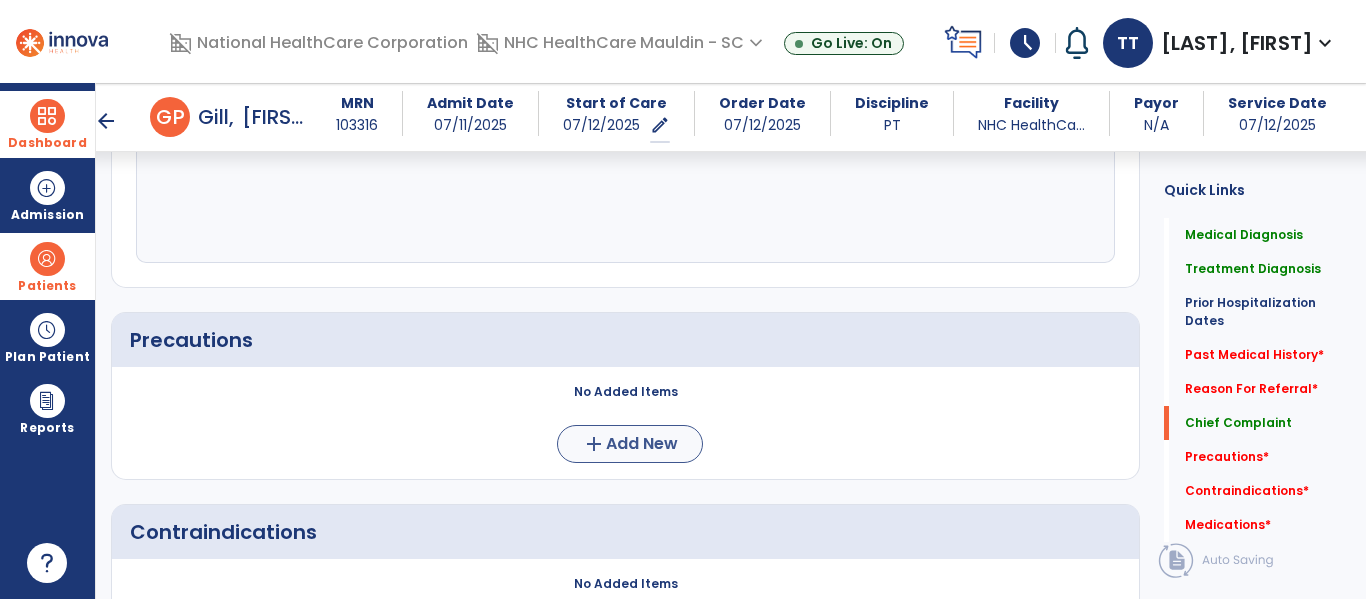 type on "**********" 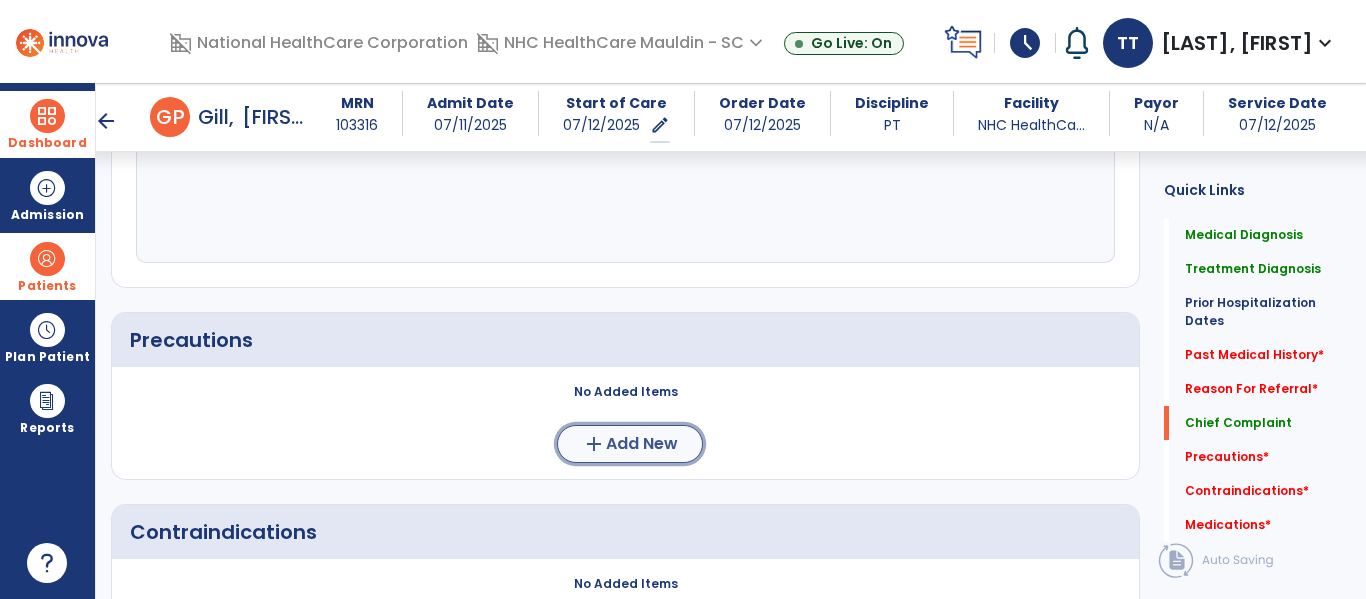 click on "Add New" 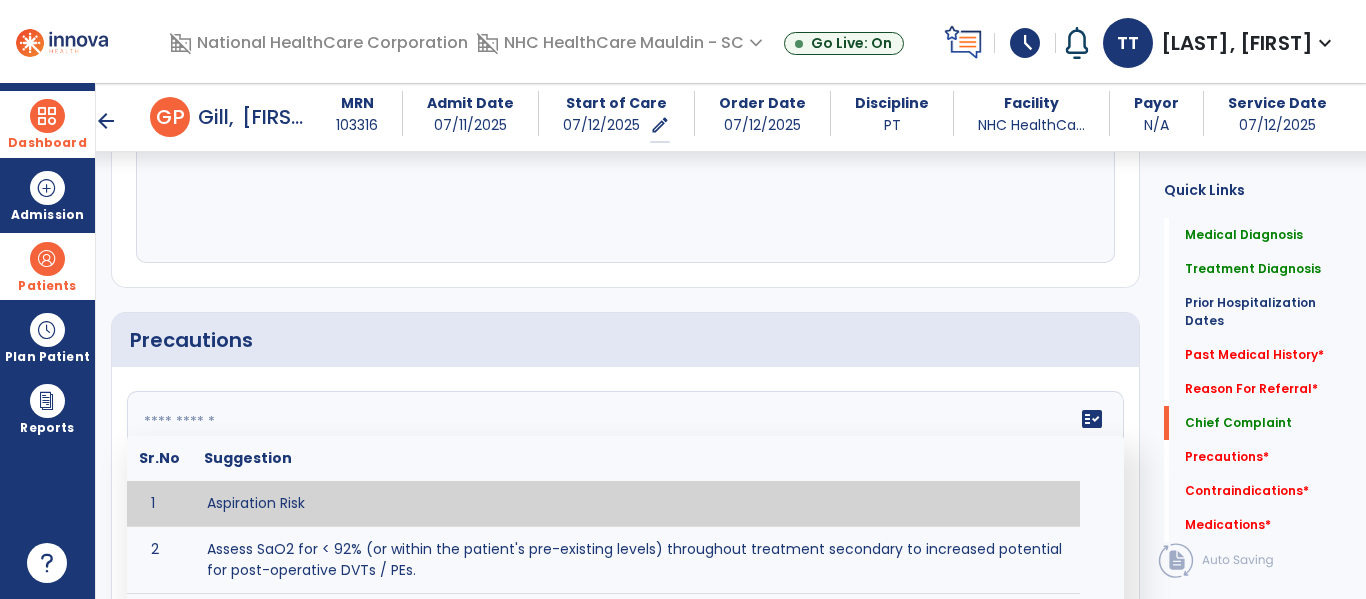 click 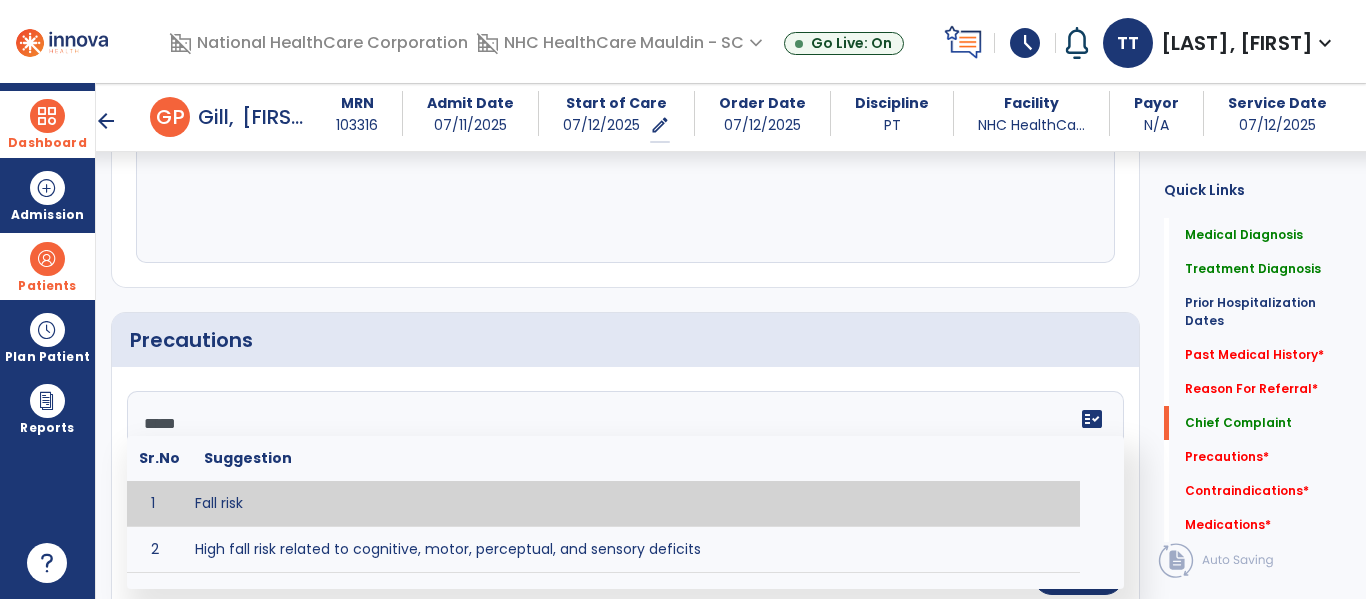 type on "*********" 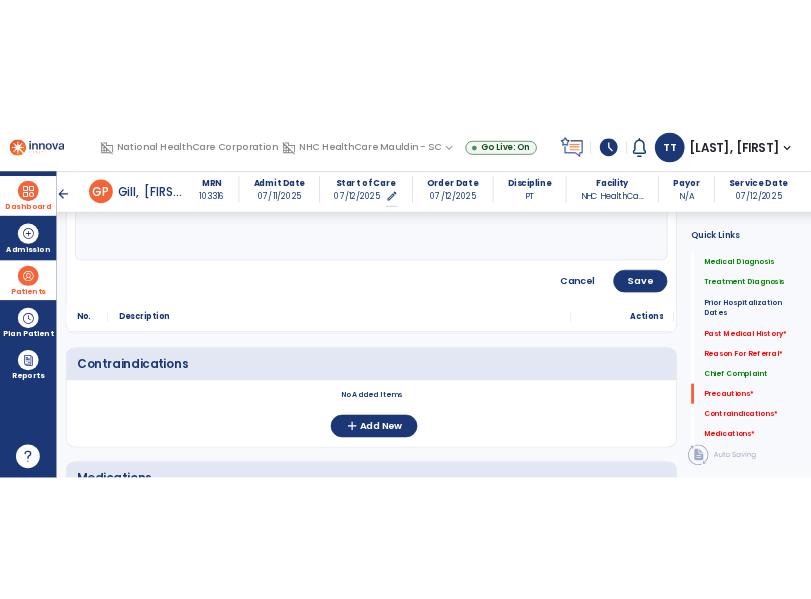 scroll, scrollTop: 2086, scrollLeft: 0, axis: vertical 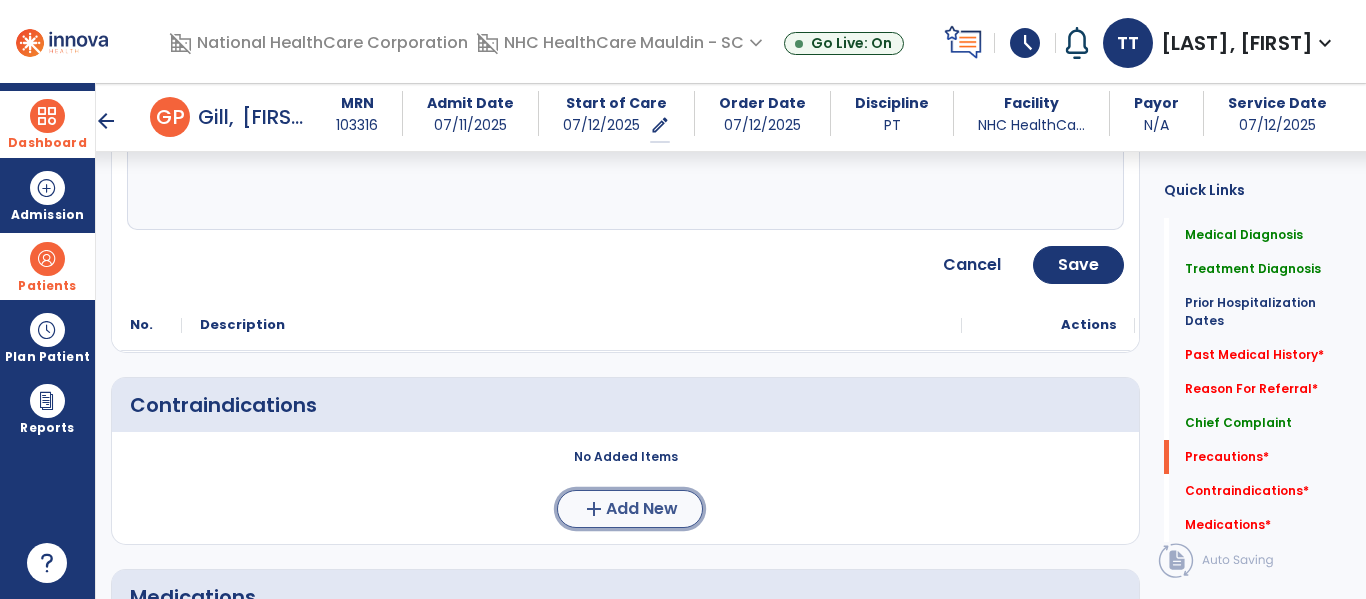 click on "Add New" 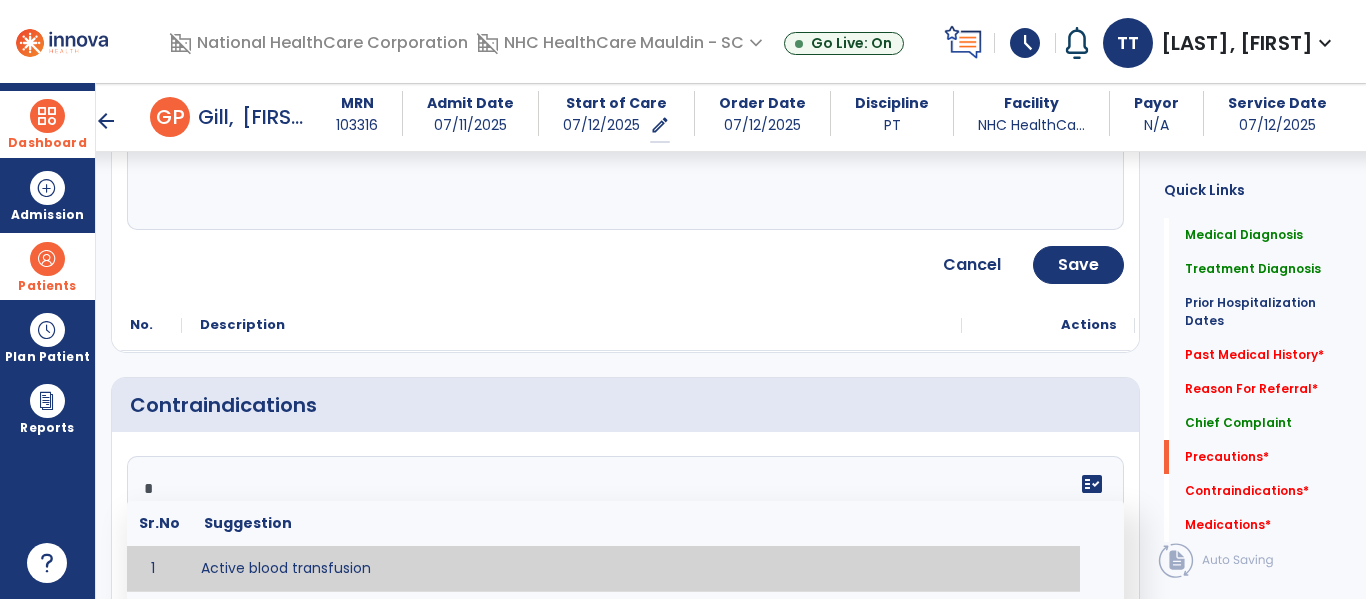 type on "*" 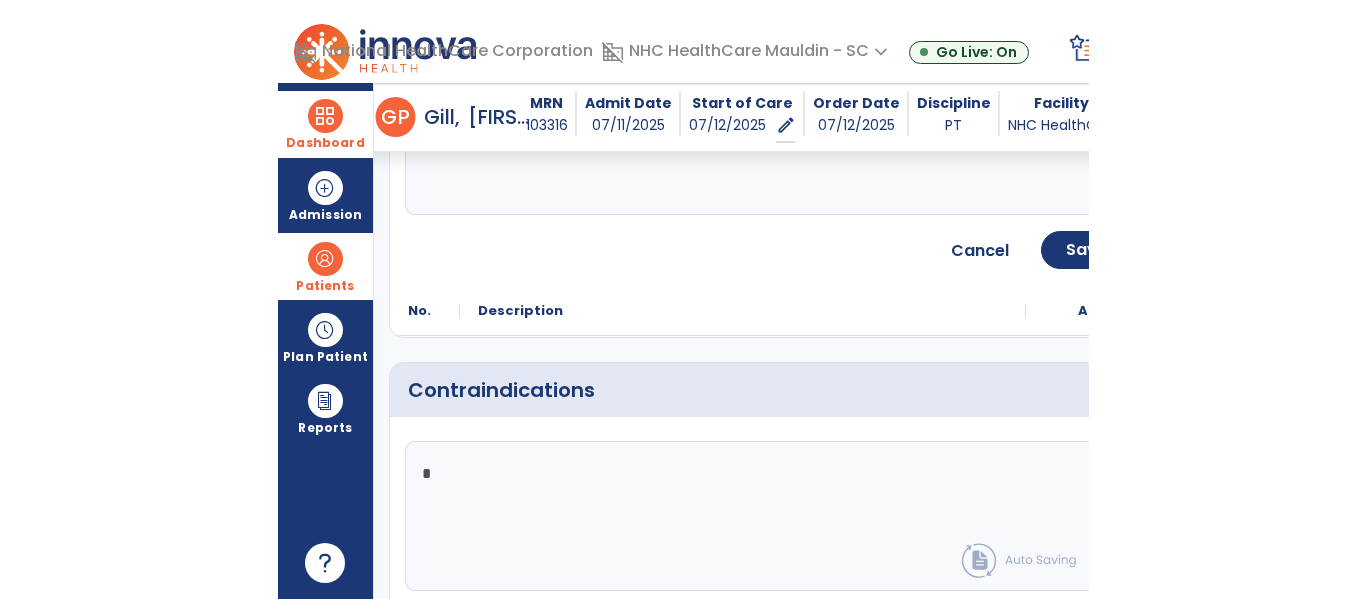 scroll, scrollTop: 2101, scrollLeft: 0, axis: vertical 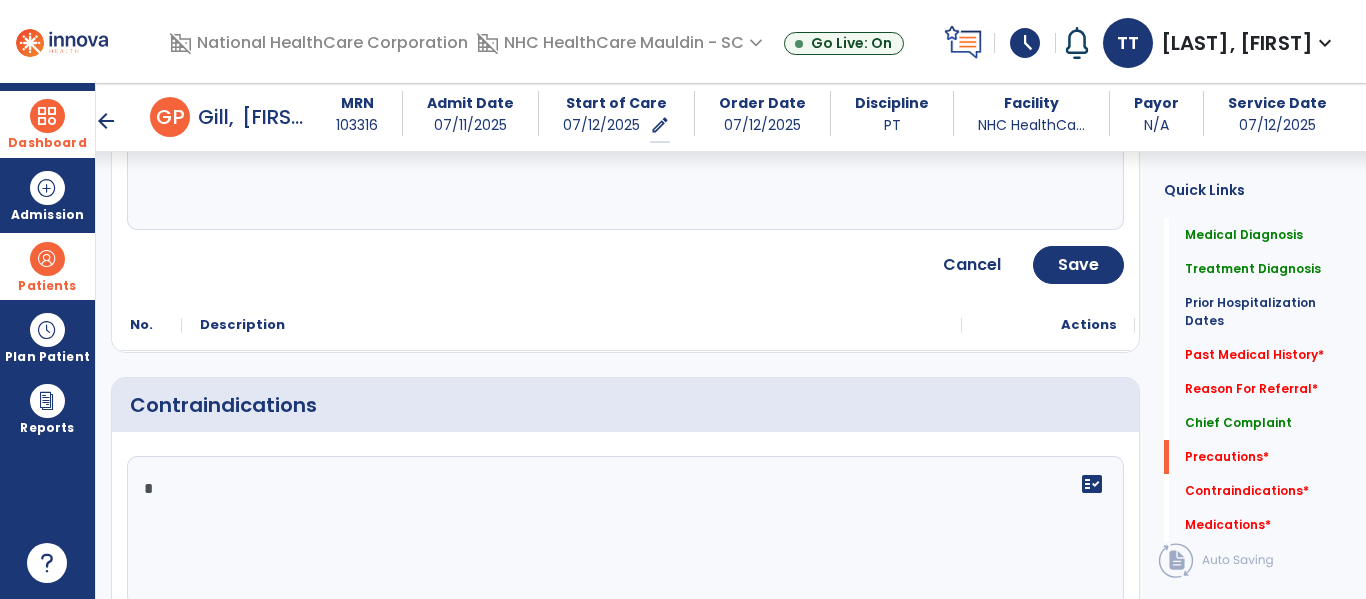 click on "*" 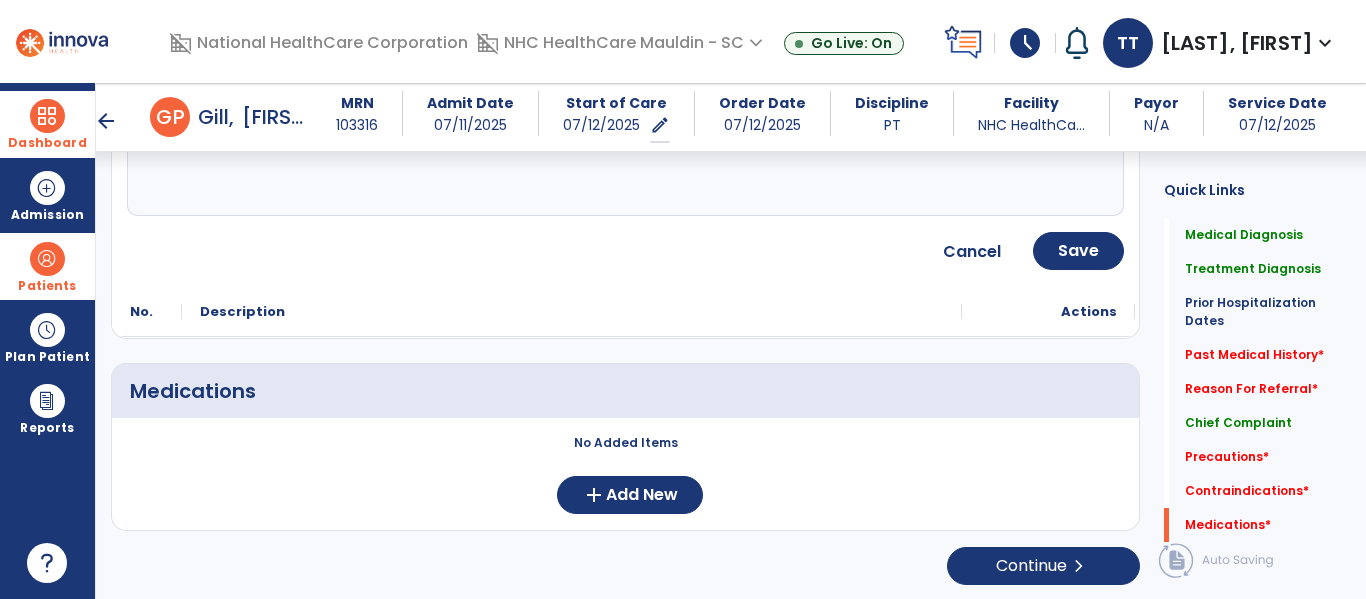 scroll, scrollTop: 2478, scrollLeft: 0, axis: vertical 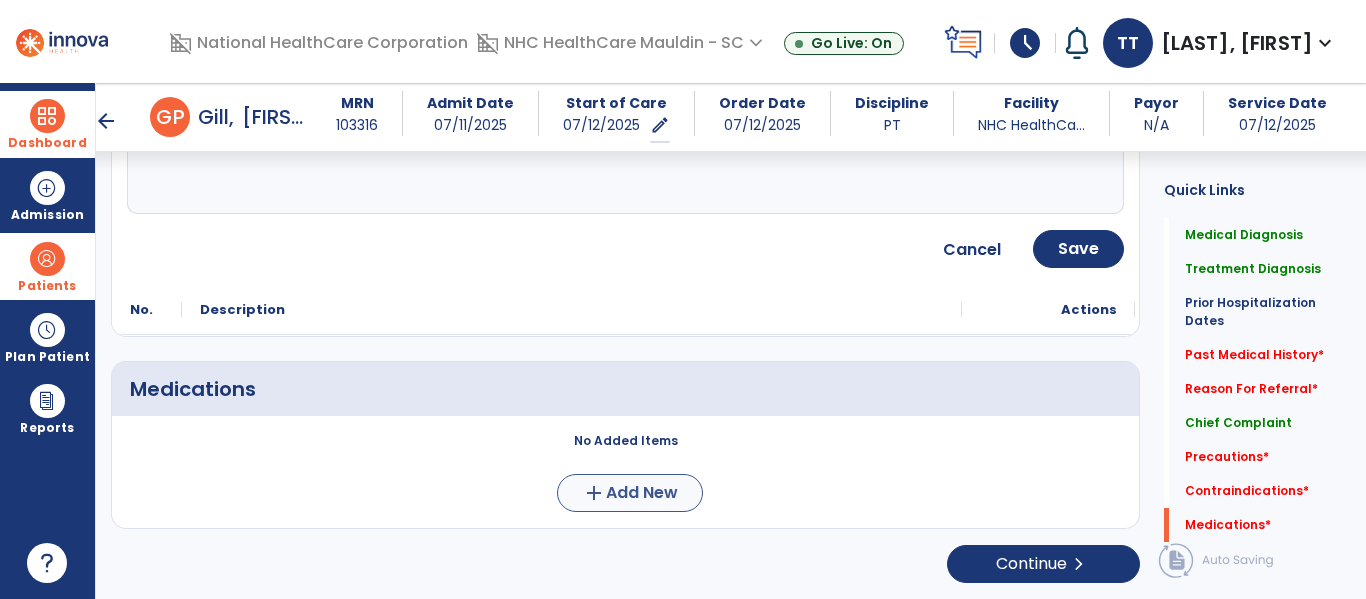 type on "**********" 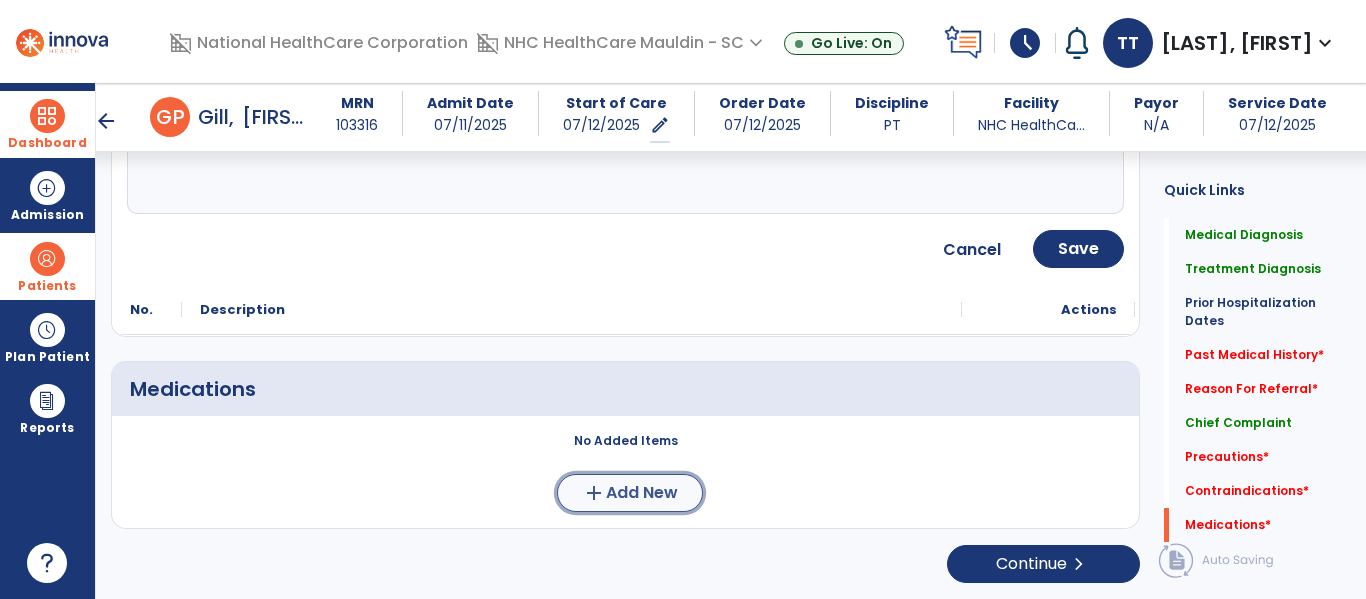 click on "add" 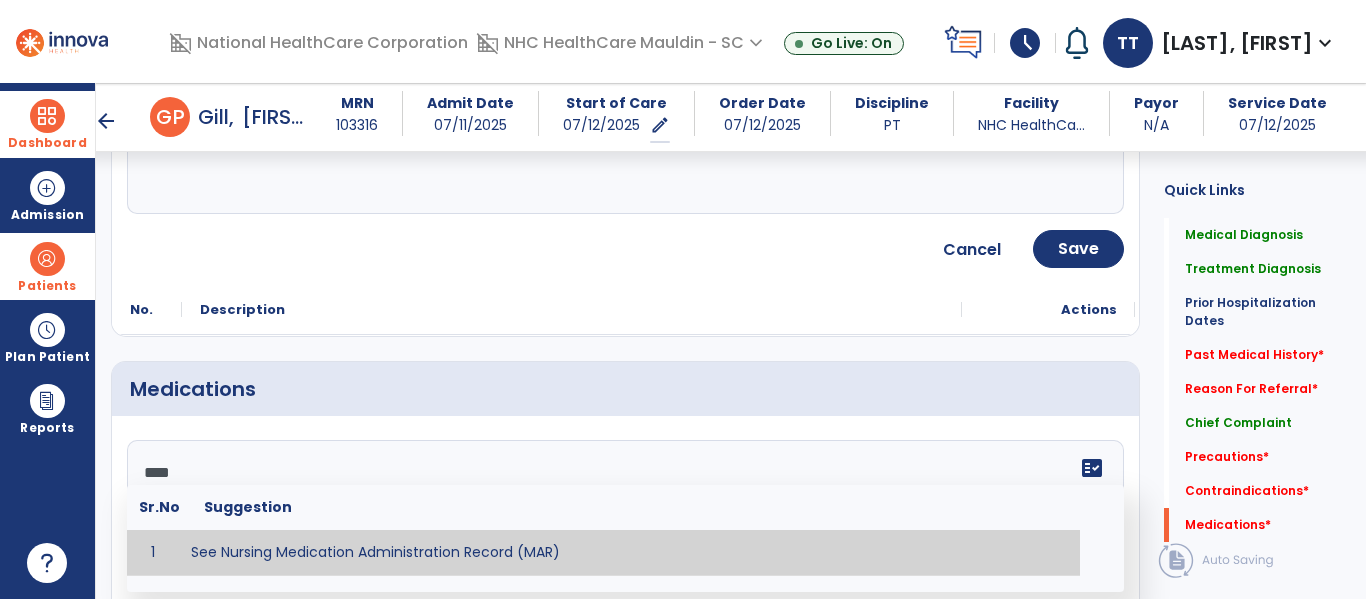 type on "**********" 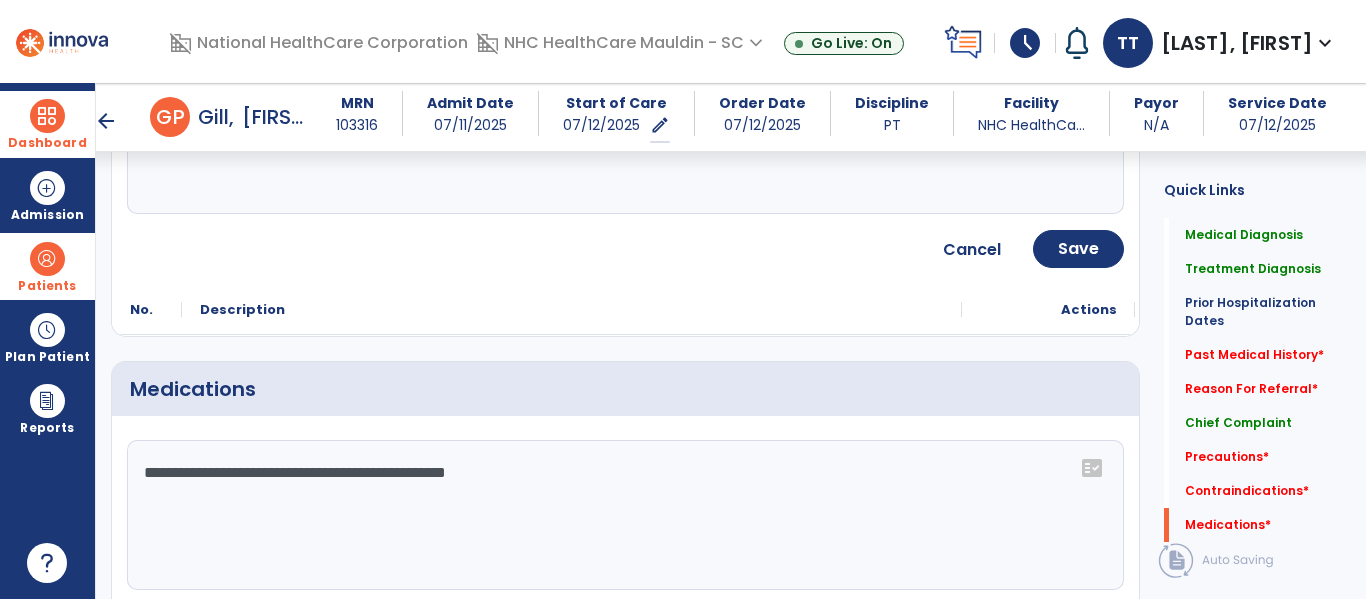 scroll, scrollTop: 2479, scrollLeft: 0, axis: vertical 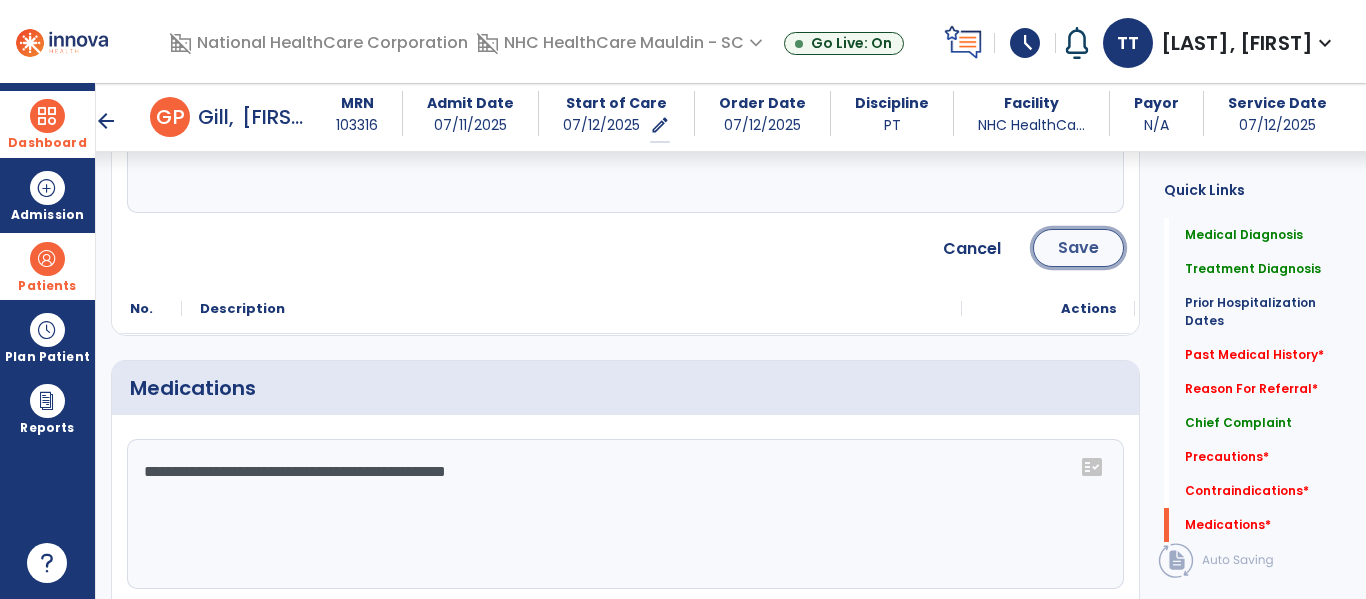 click on "Save" 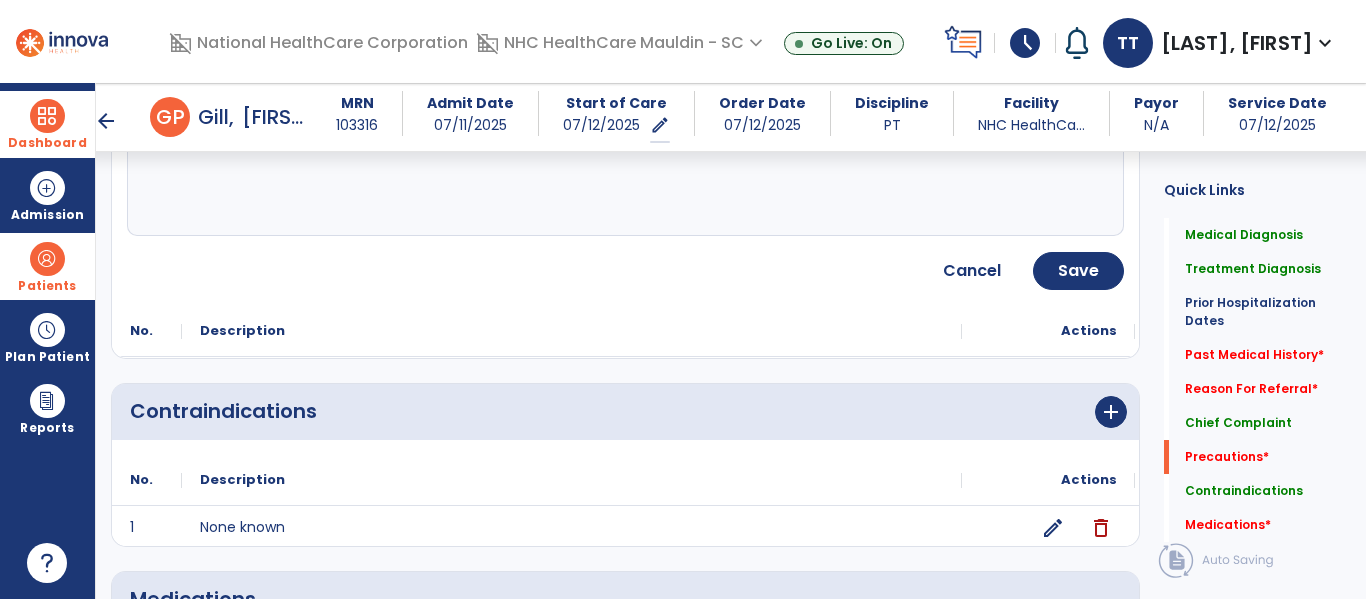 scroll, scrollTop: 2072, scrollLeft: 0, axis: vertical 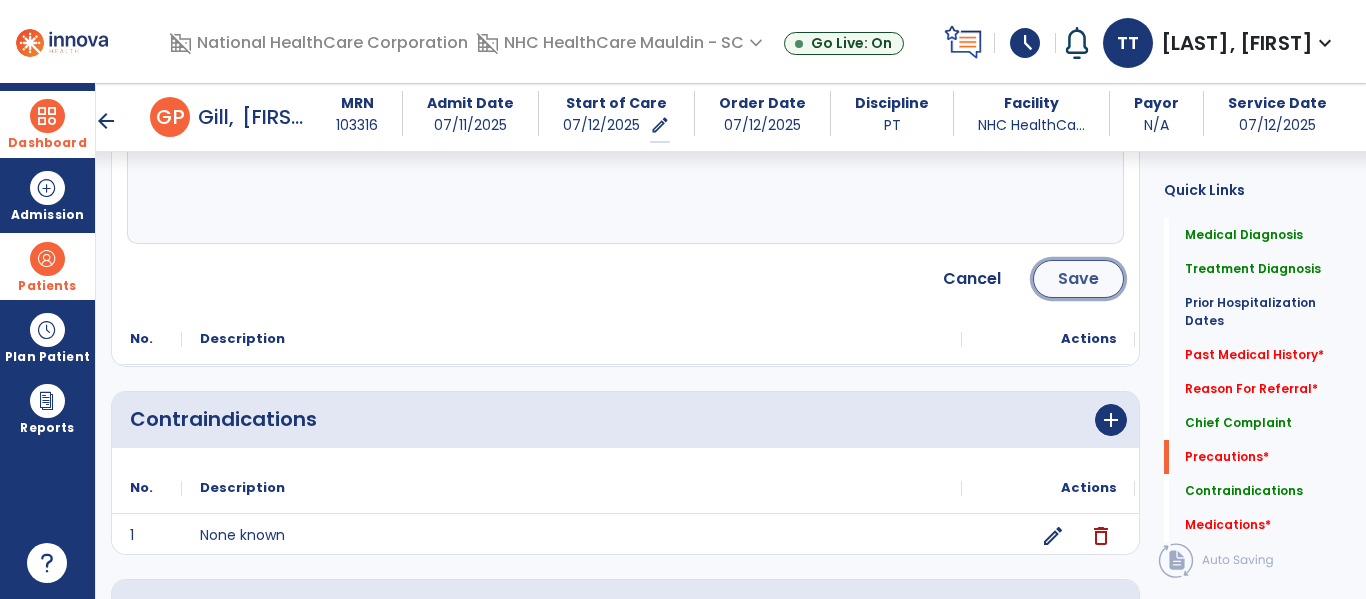 click on "Save" 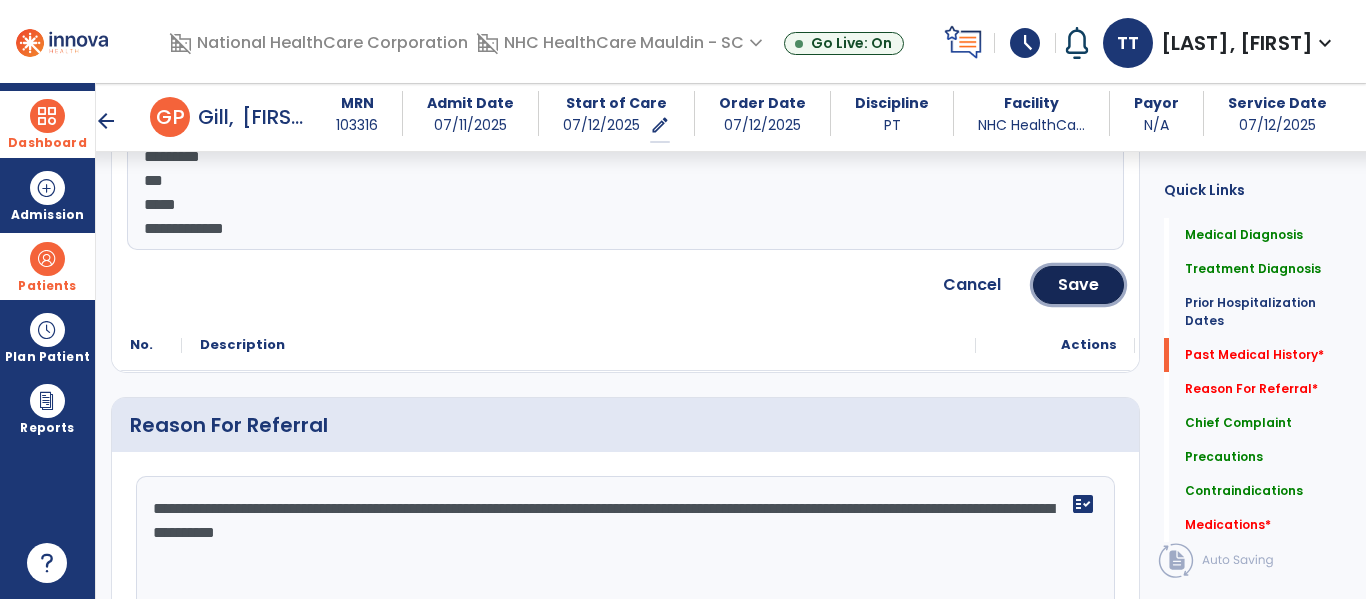 click on "Save" 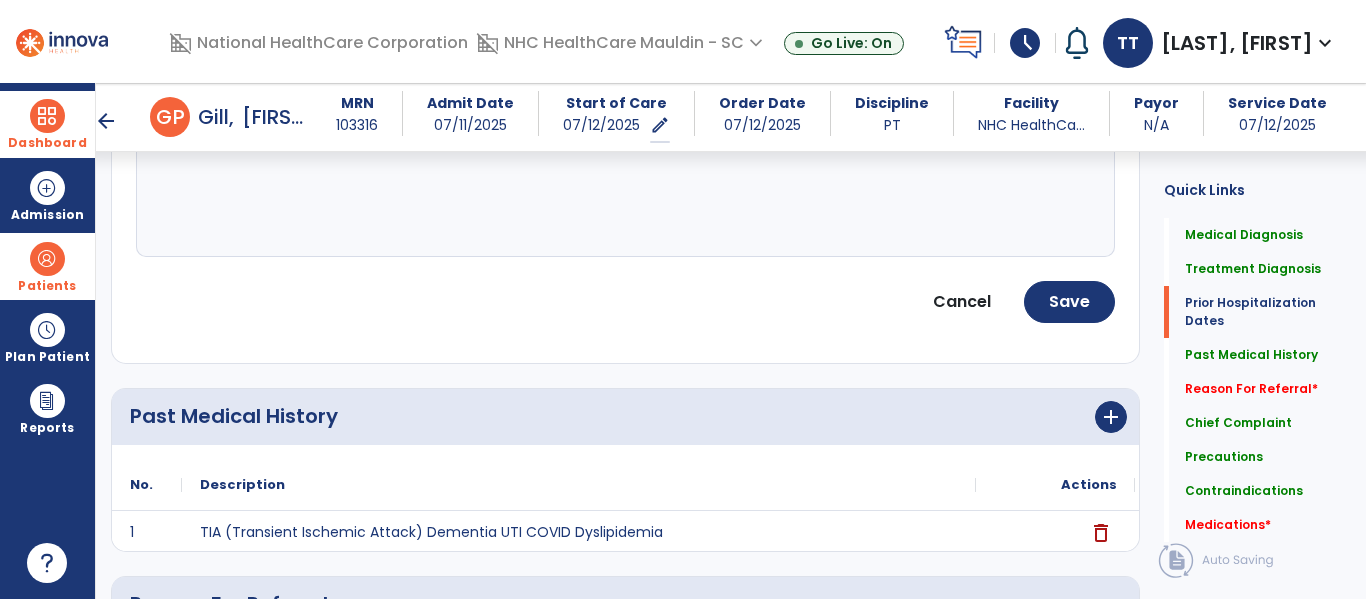 scroll, scrollTop: 766, scrollLeft: 0, axis: vertical 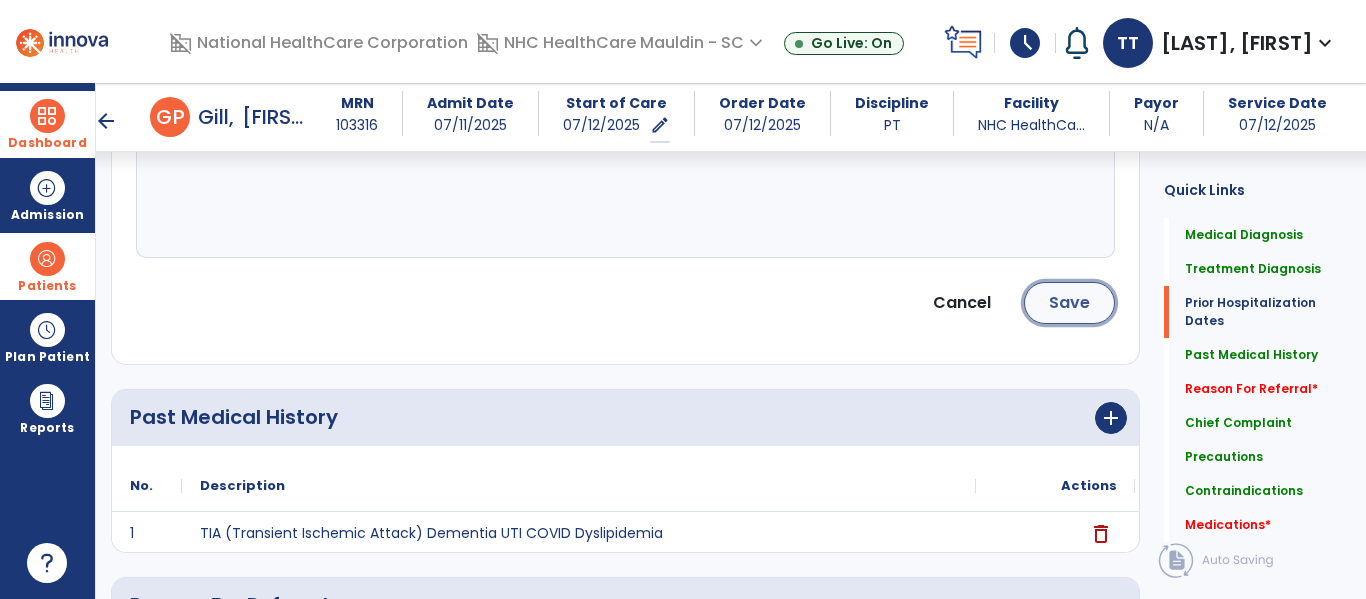 click on "Save" 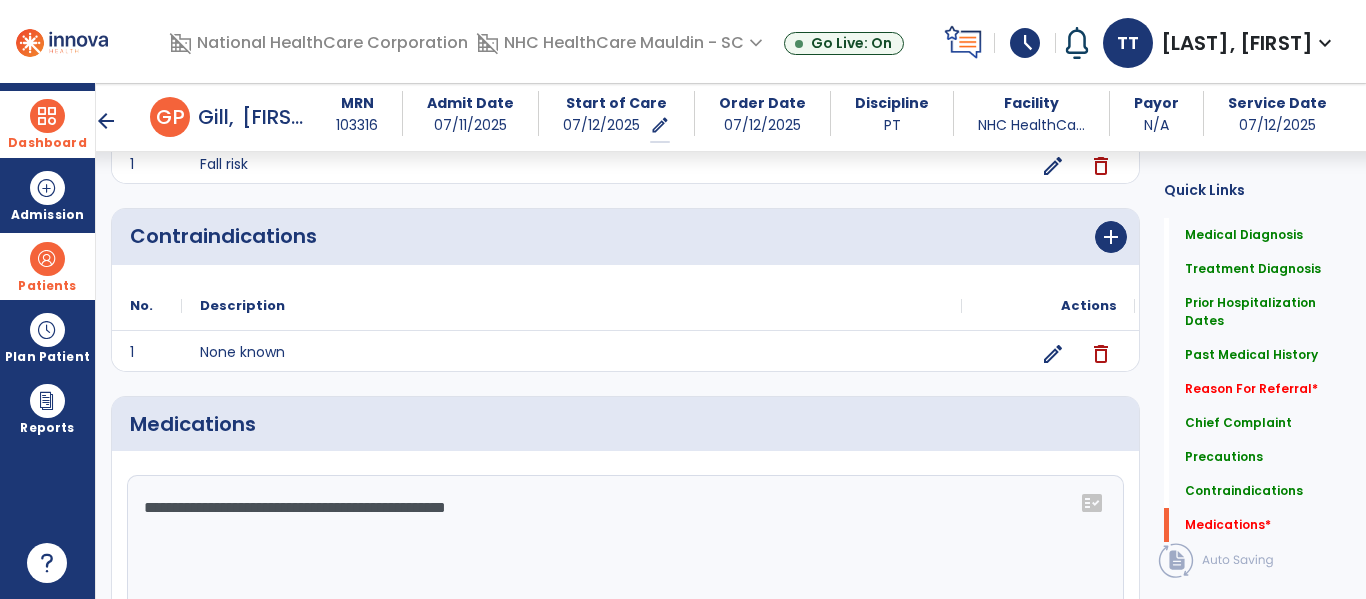 scroll, scrollTop: 1828, scrollLeft: 0, axis: vertical 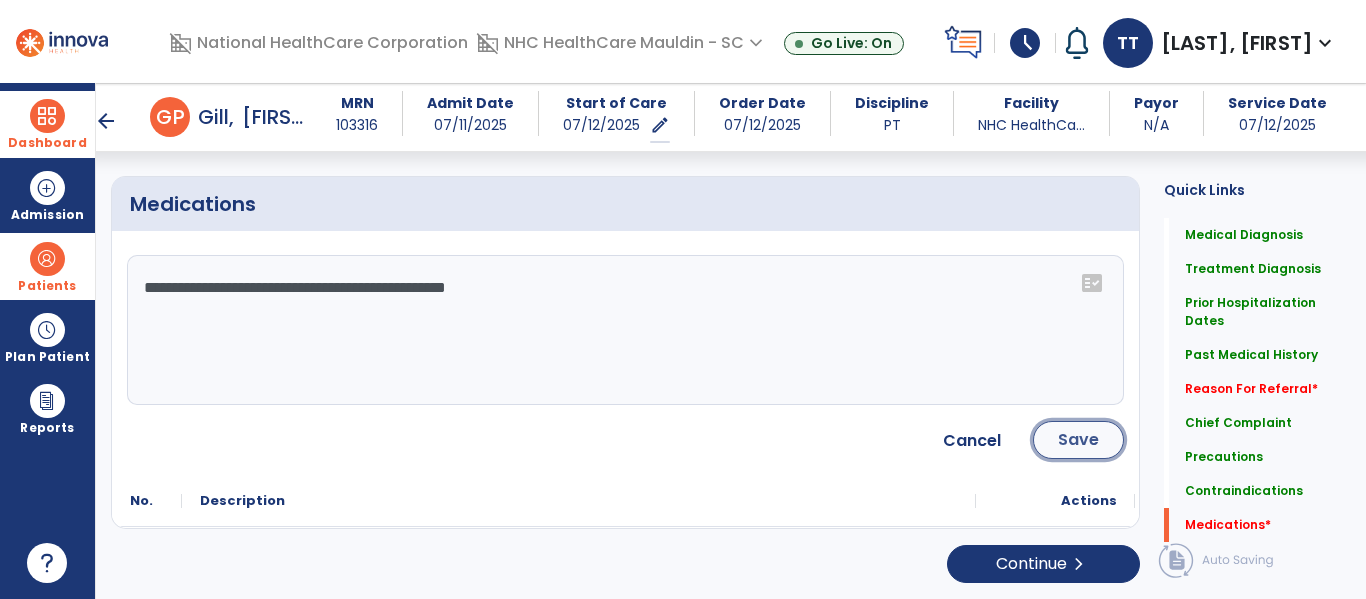 click on "Save" 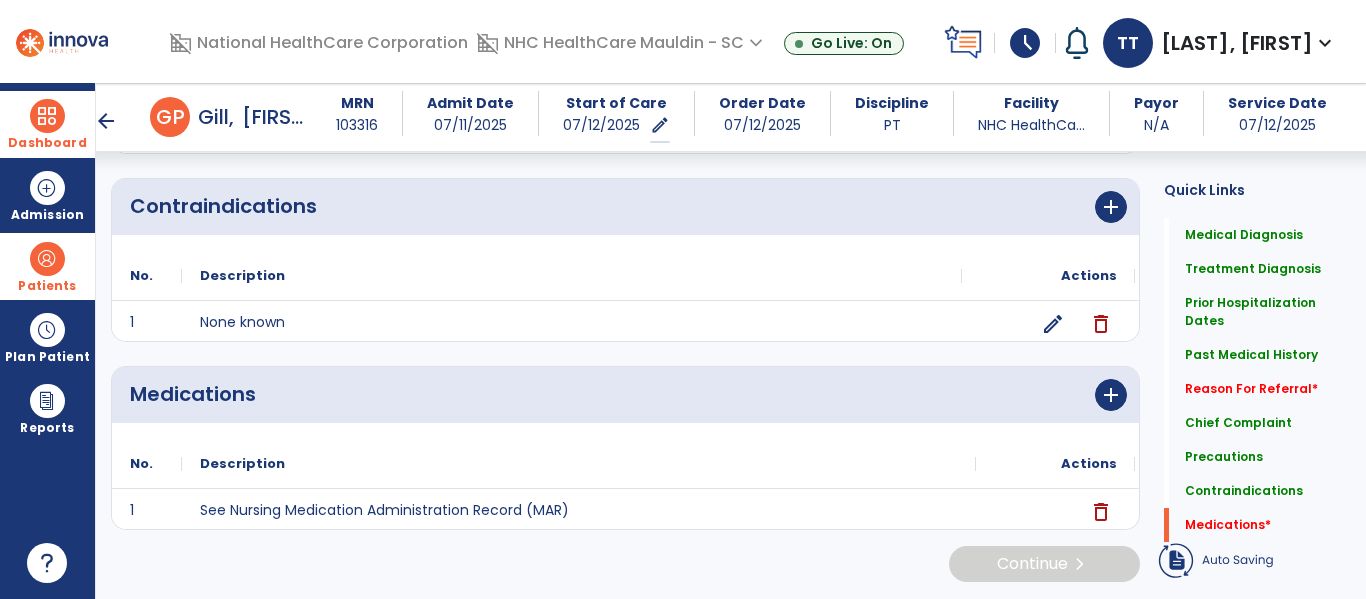 scroll, scrollTop: 1640, scrollLeft: 0, axis: vertical 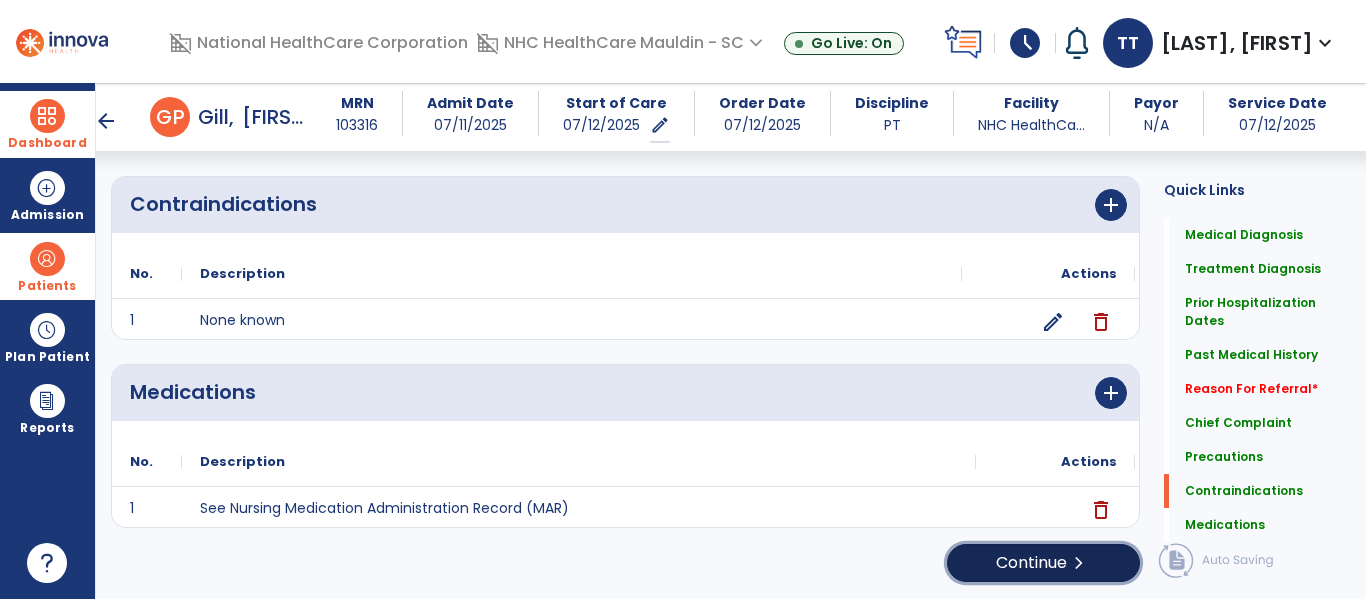 click on "Continue  chevron_right" 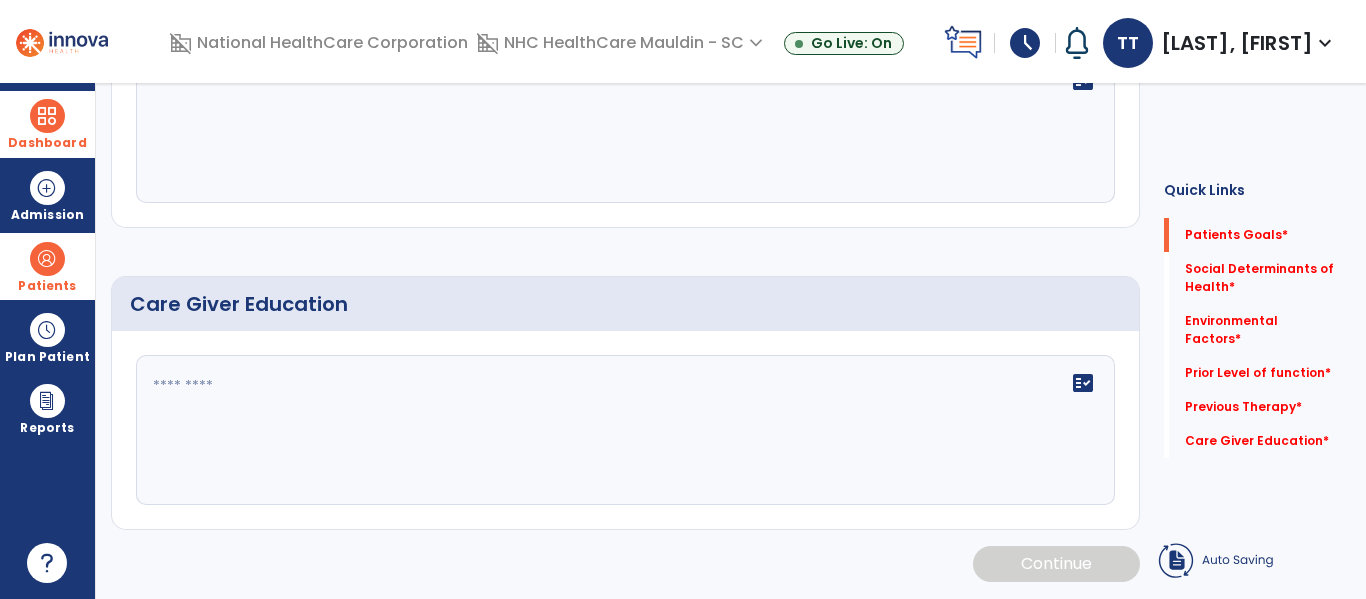 scroll, scrollTop: 0, scrollLeft: 0, axis: both 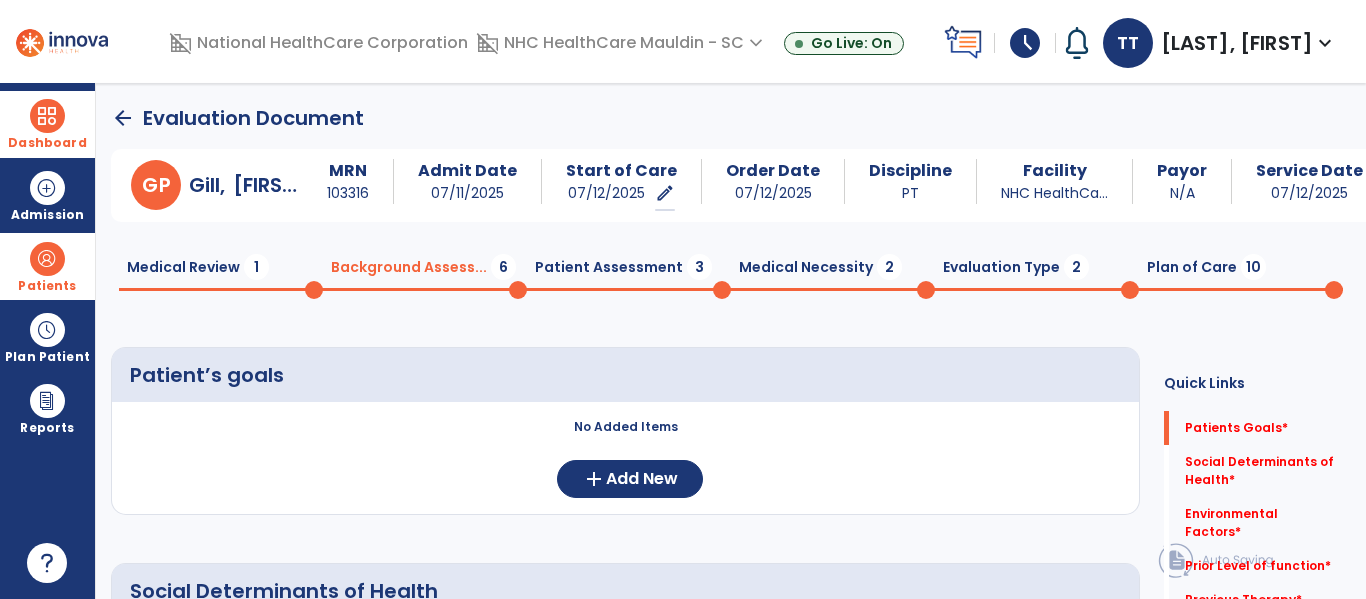 click on "No Added Items  add  Add New" 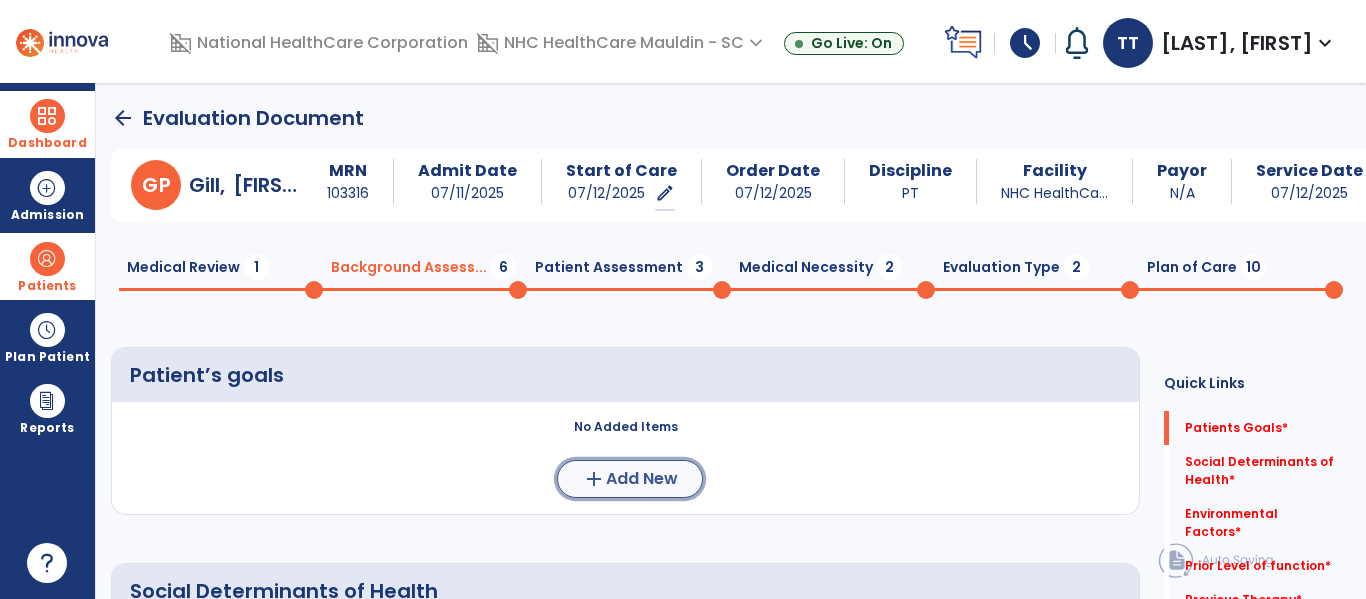 click on "add  Add New" 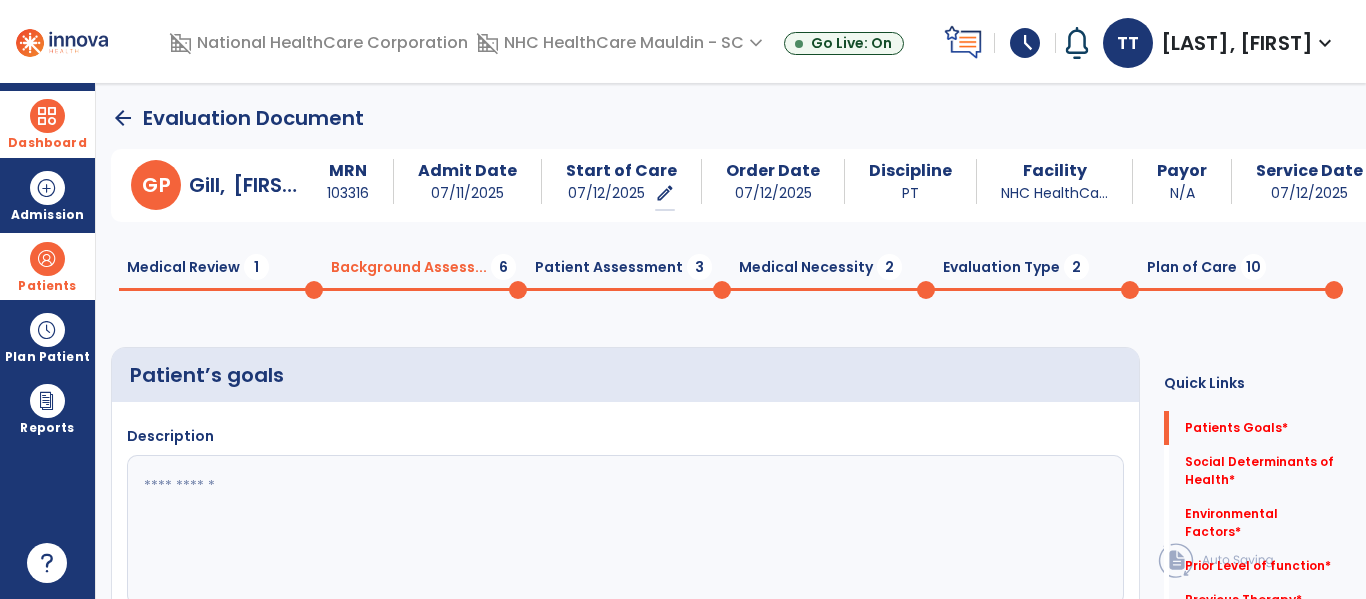 click 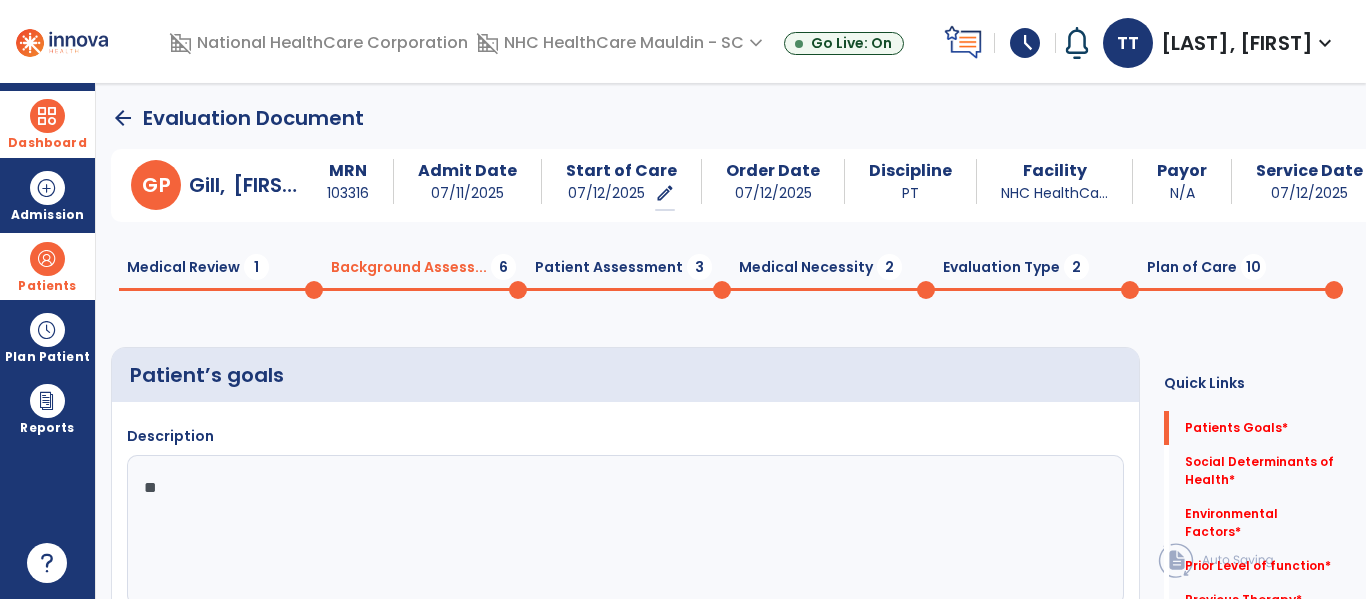 type on "*" 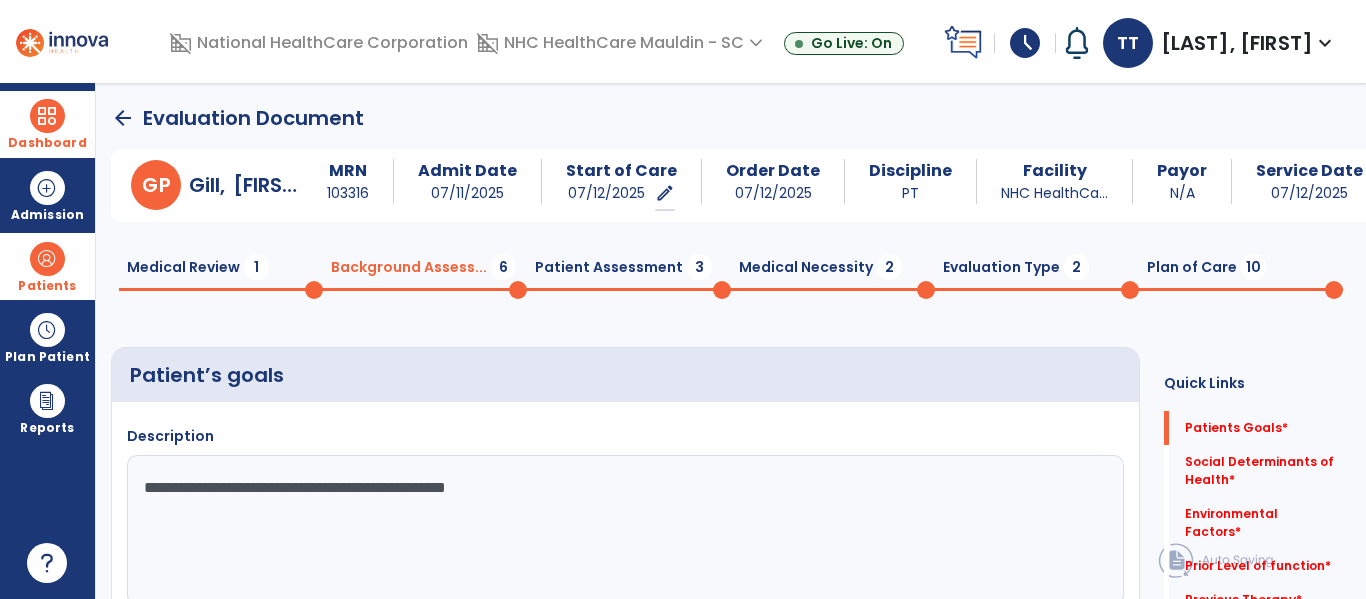 type on "**********" 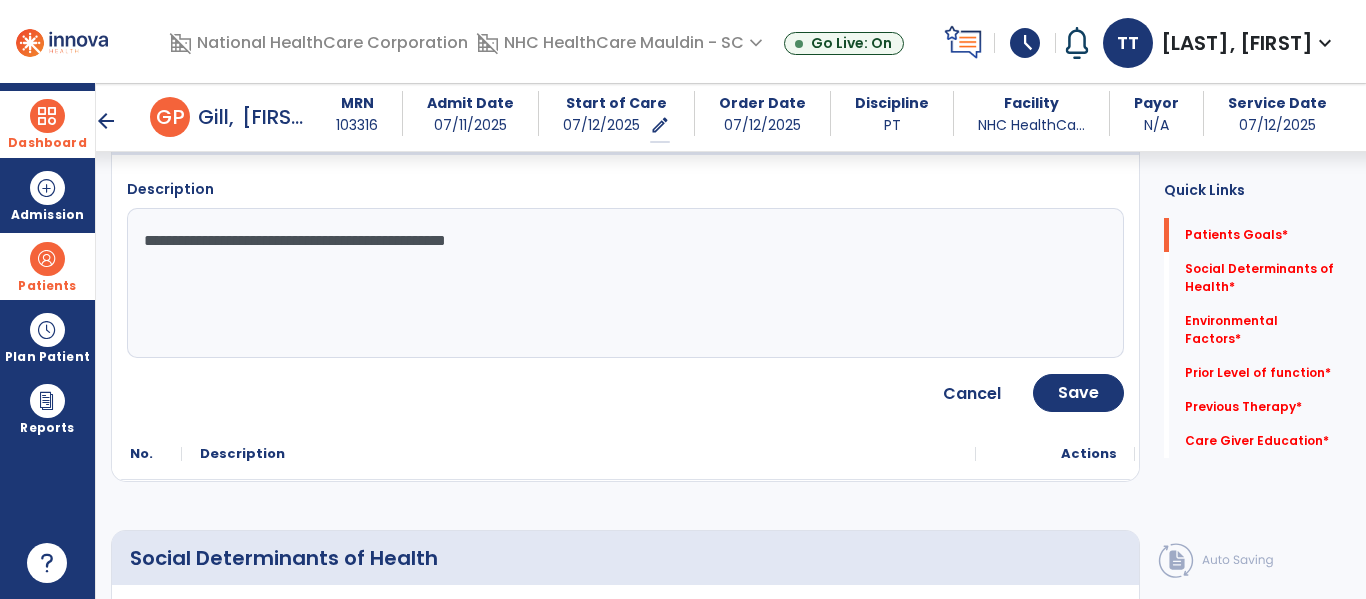 scroll, scrollTop: 227, scrollLeft: 0, axis: vertical 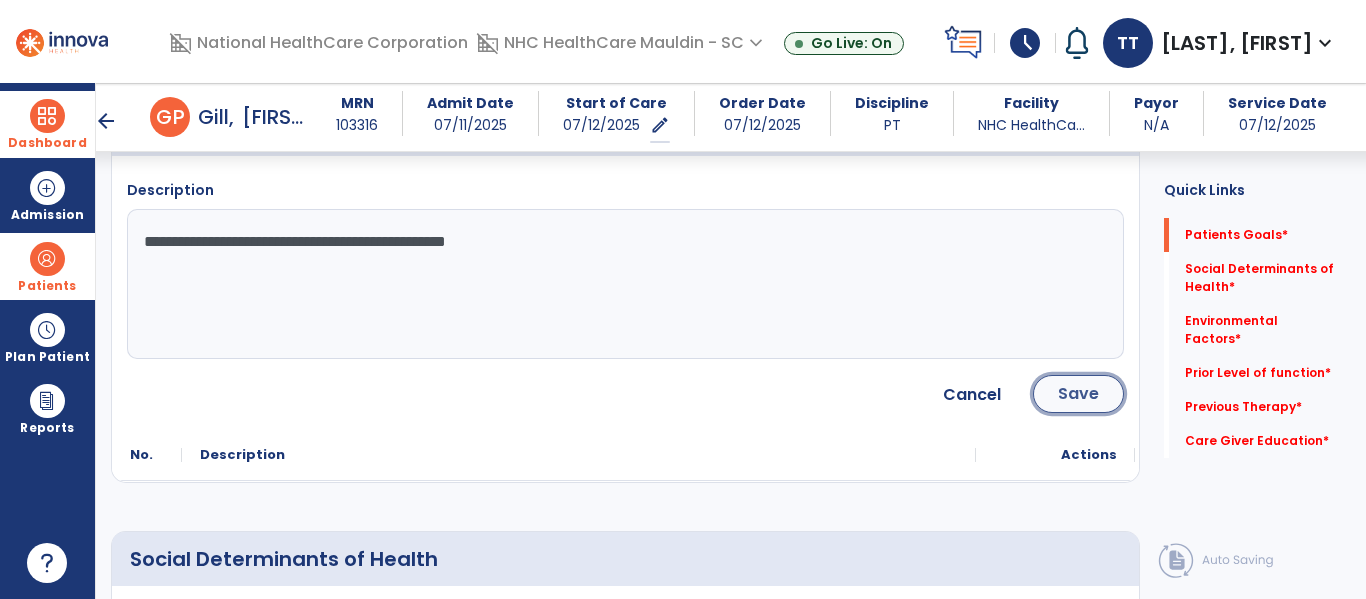 click on "Save" 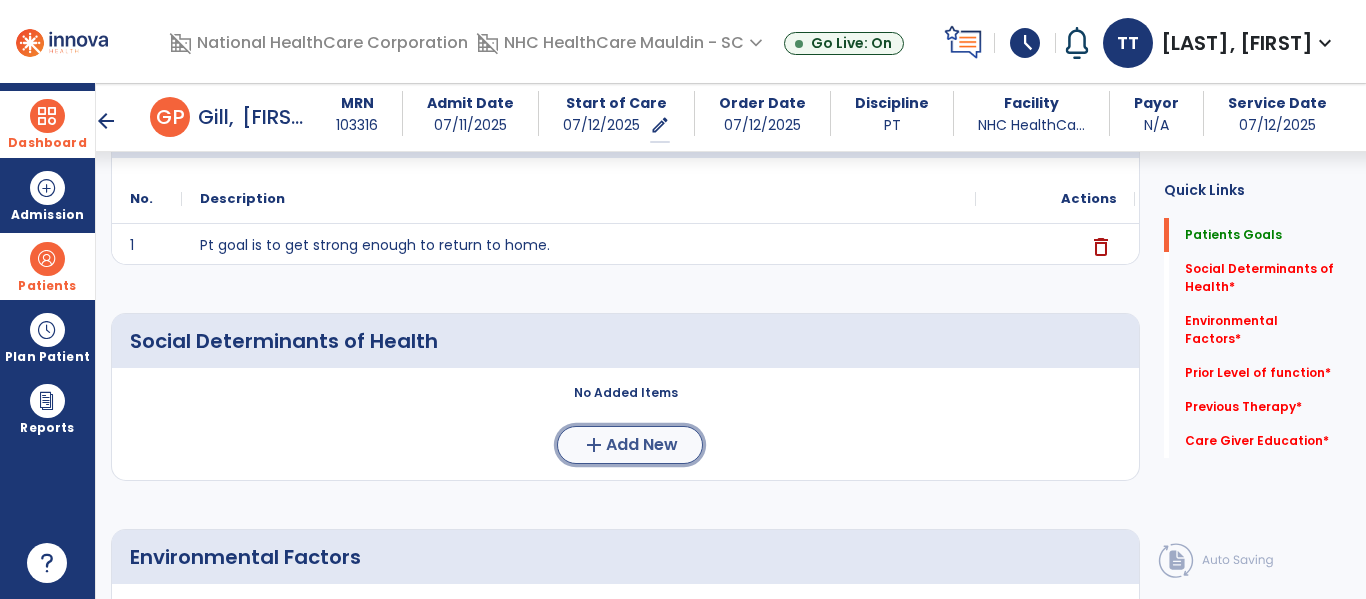 click on "add  Add New" 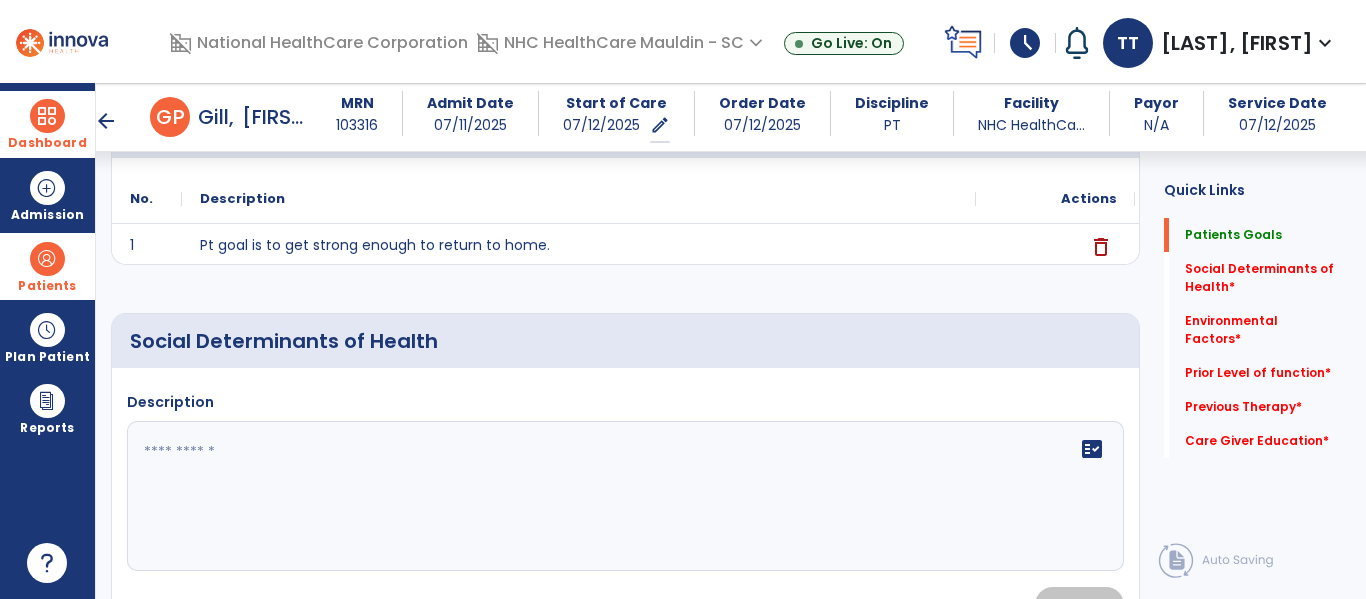 click 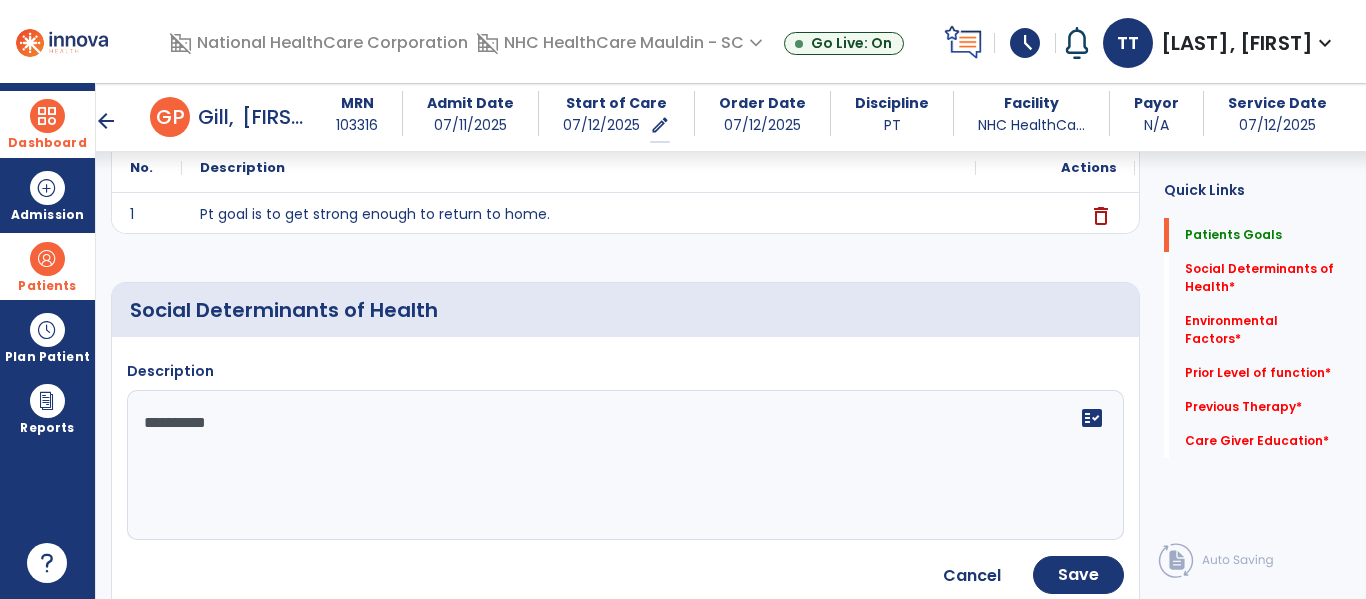 scroll, scrollTop: 259, scrollLeft: 0, axis: vertical 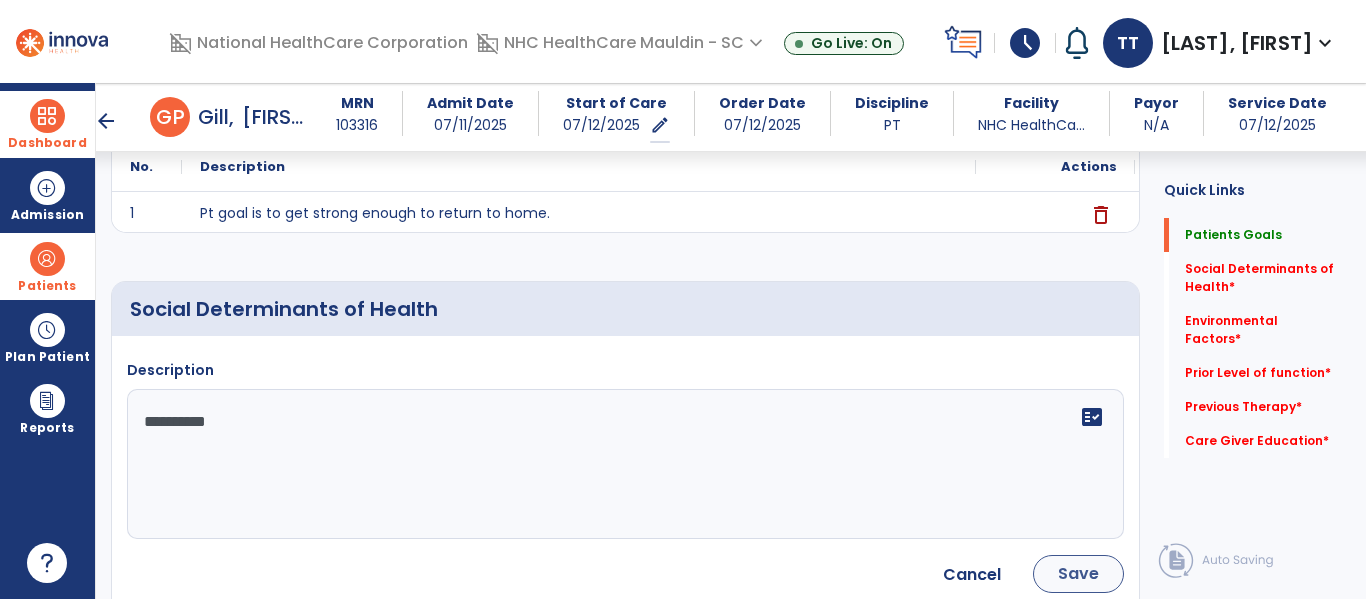 type on "**********" 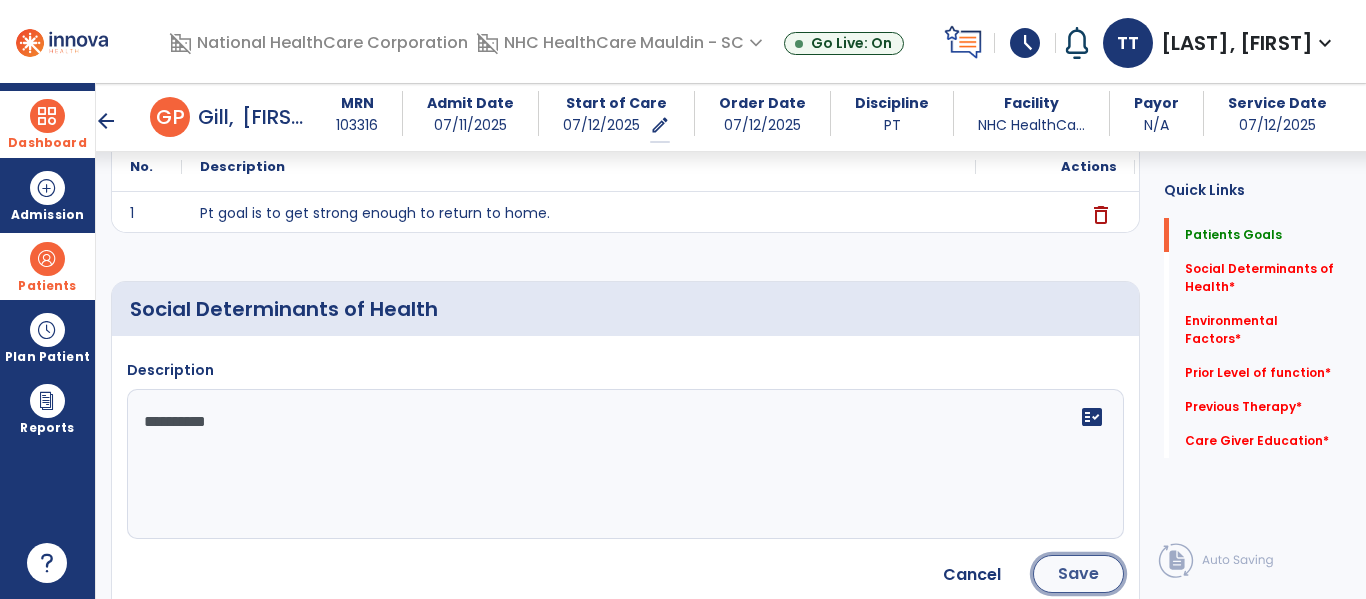 click on "Save" 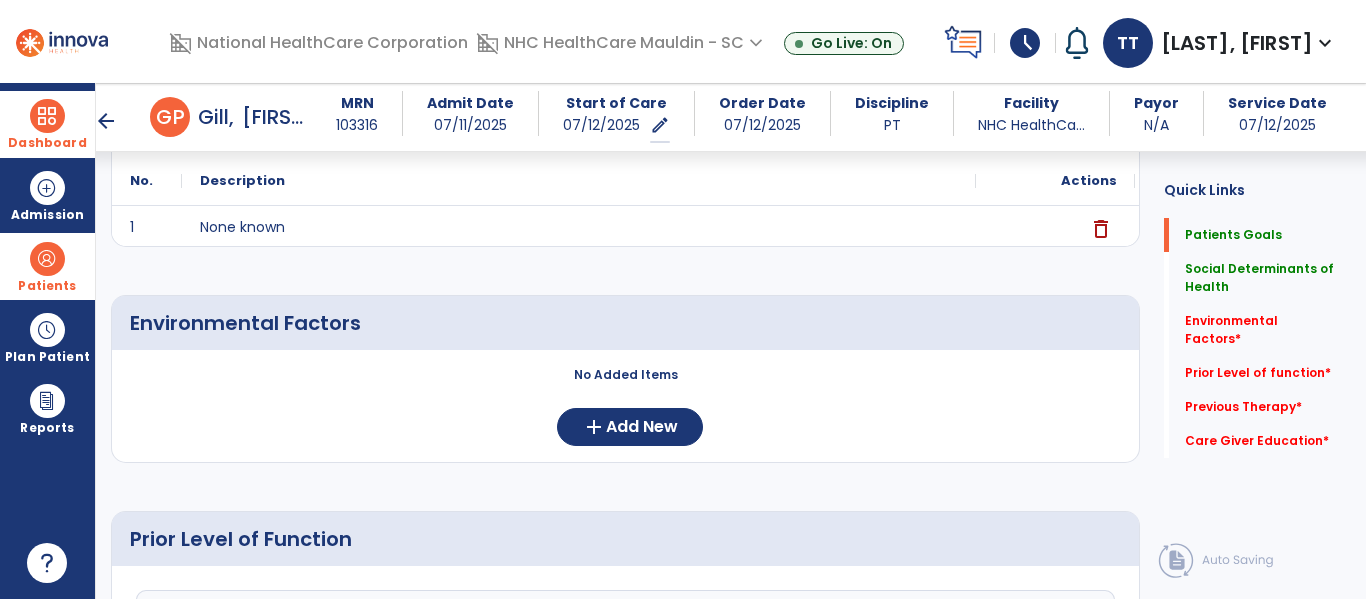 scroll, scrollTop: 458, scrollLeft: 0, axis: vertical 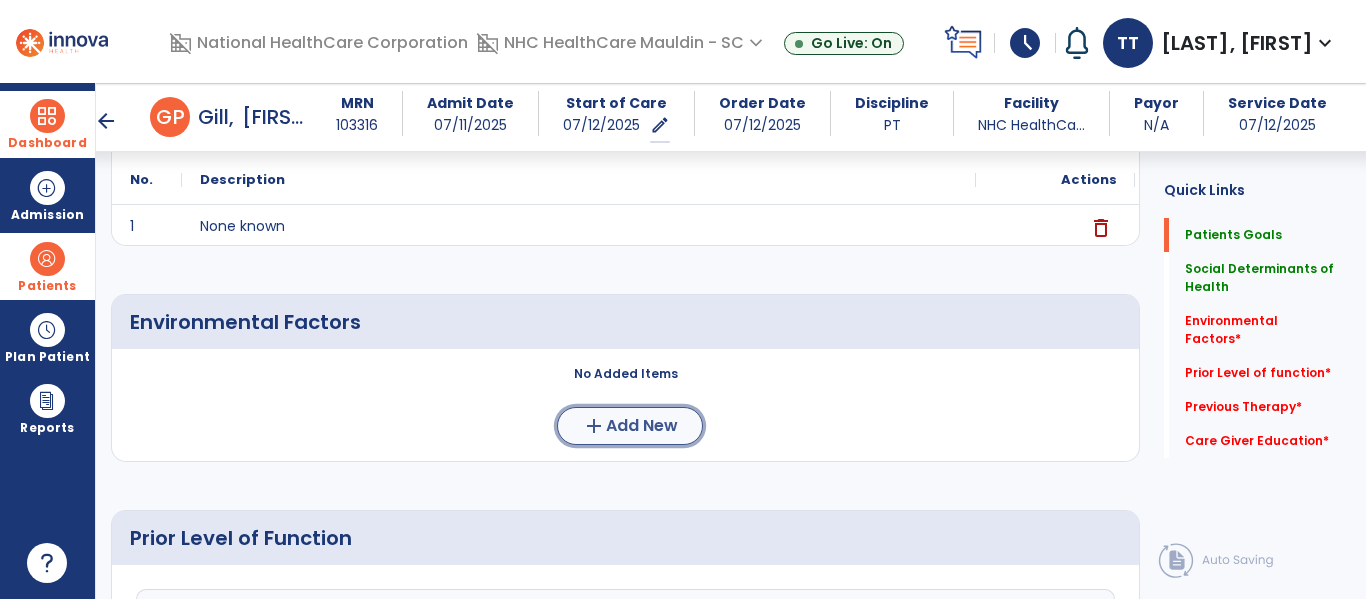 click on "Add New" 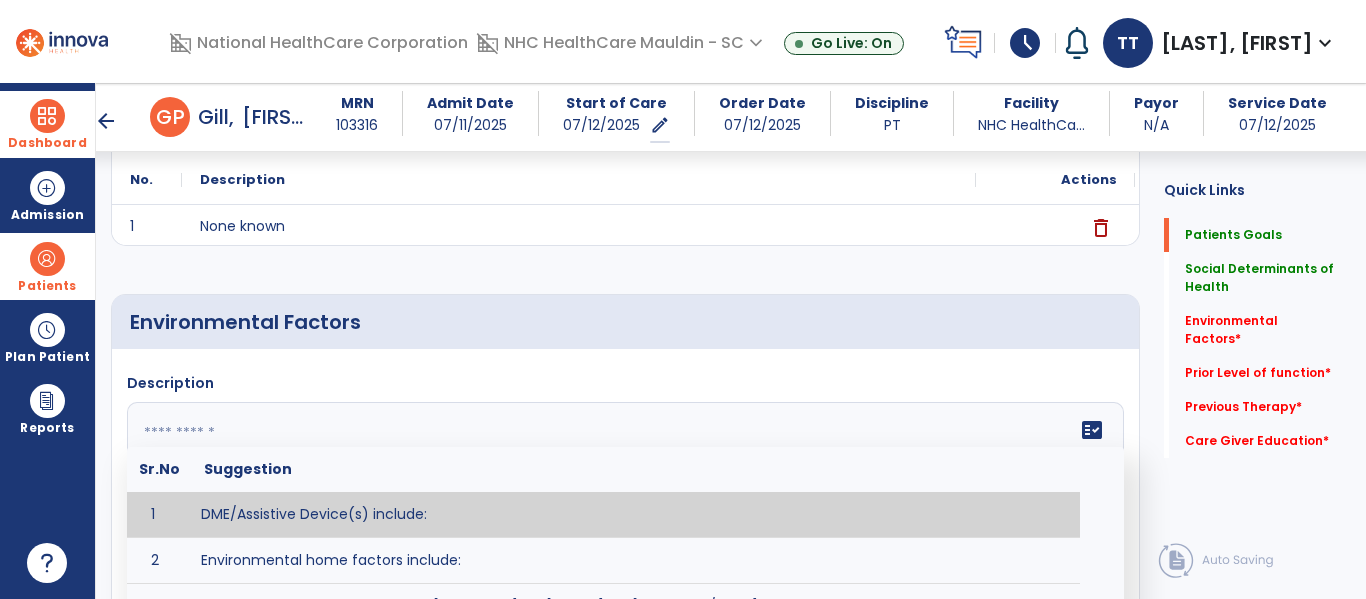 click 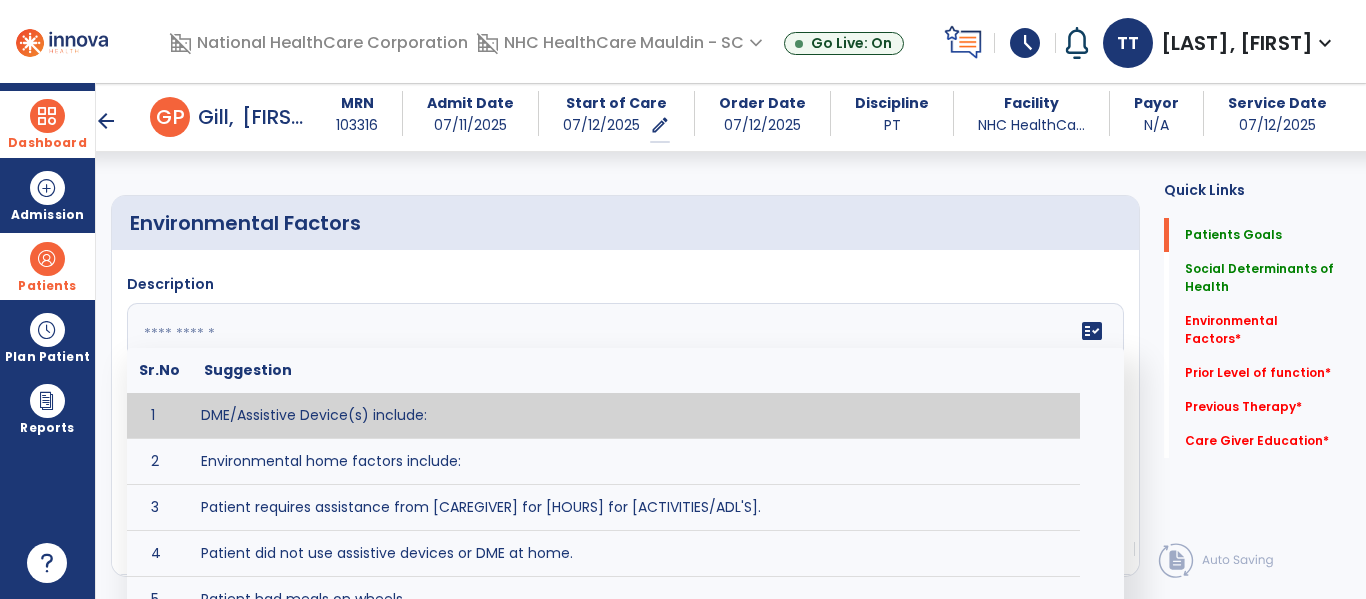 scroll, scrollTop: 558, scrollLeft: 0, axis: vertical 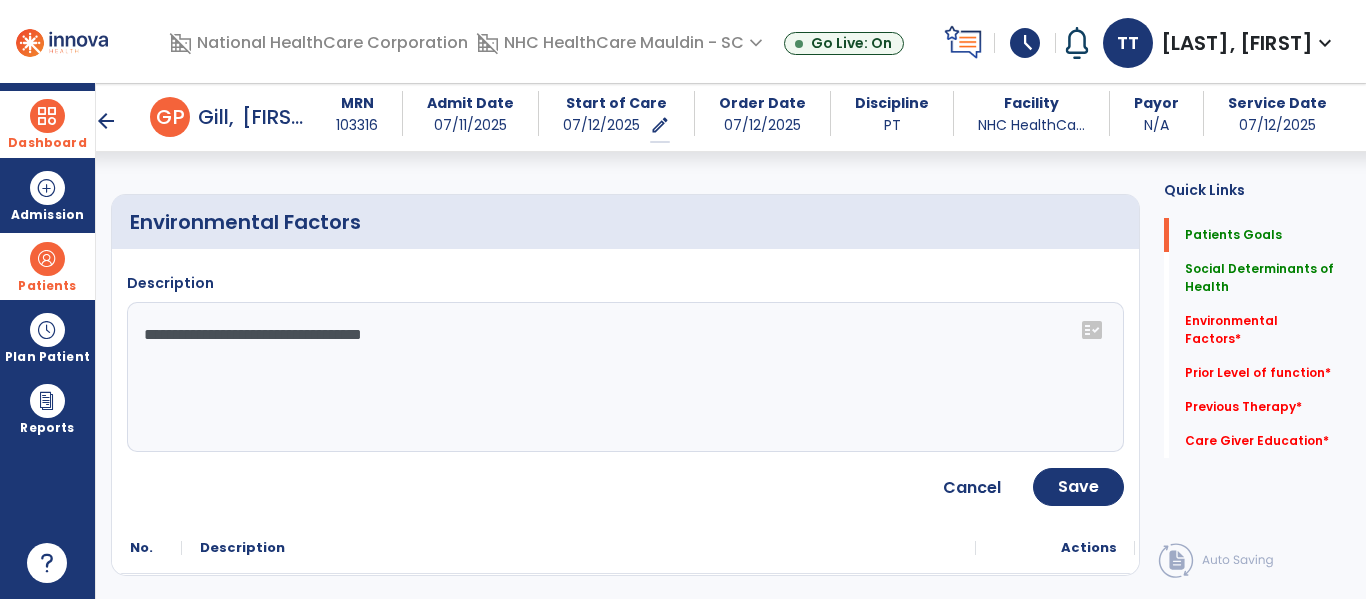 click on "**********" 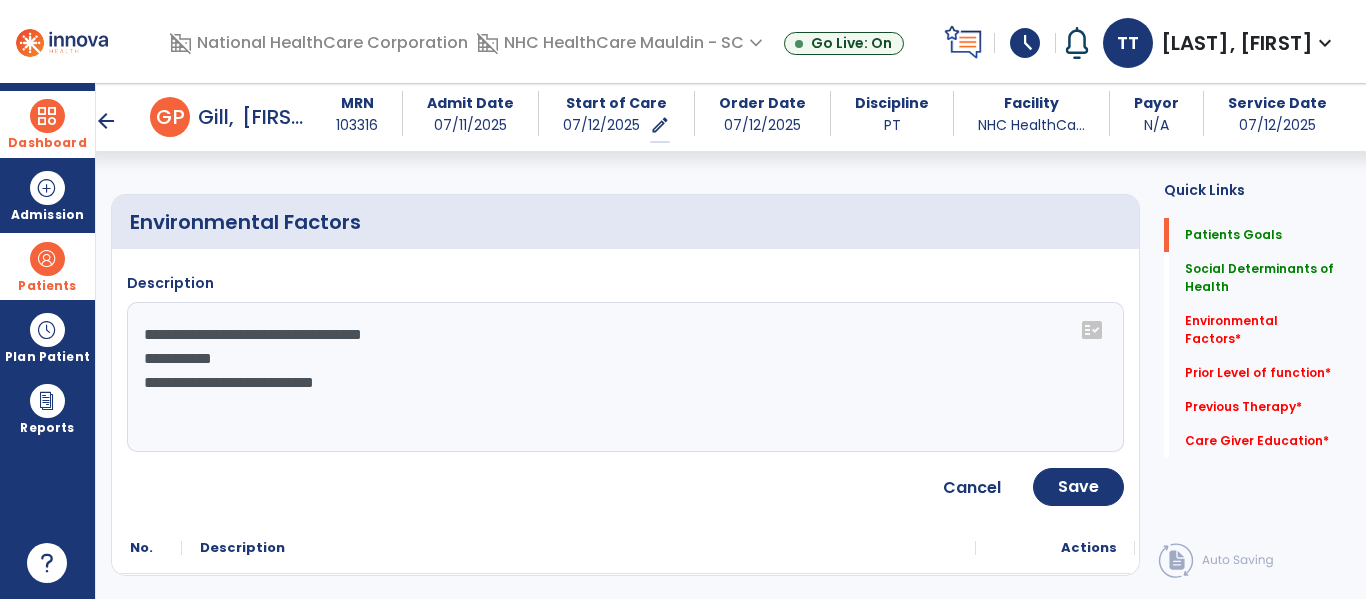 click on "**********" 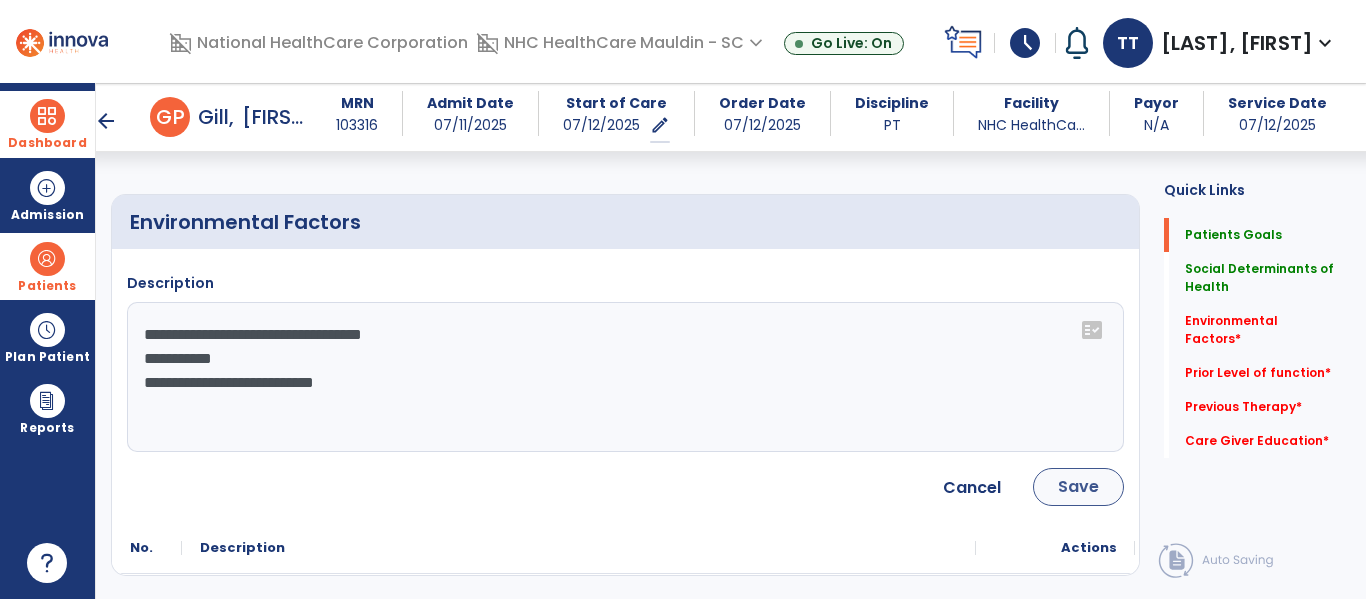 type on "**********" 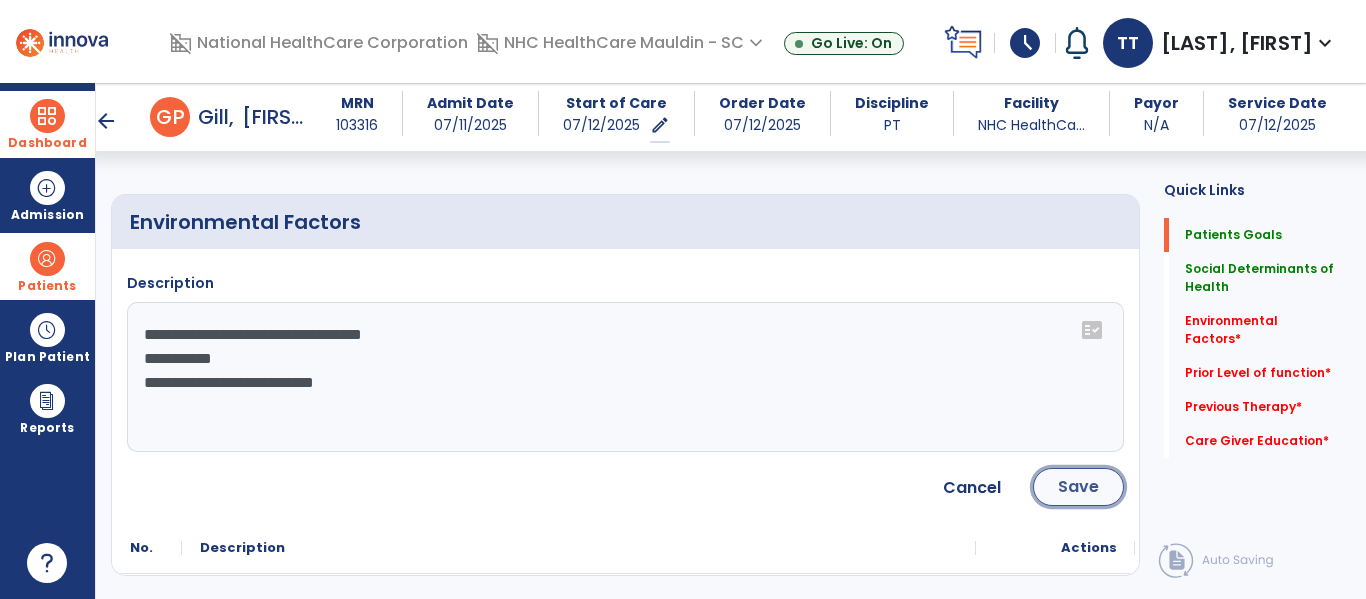 click on "Save" 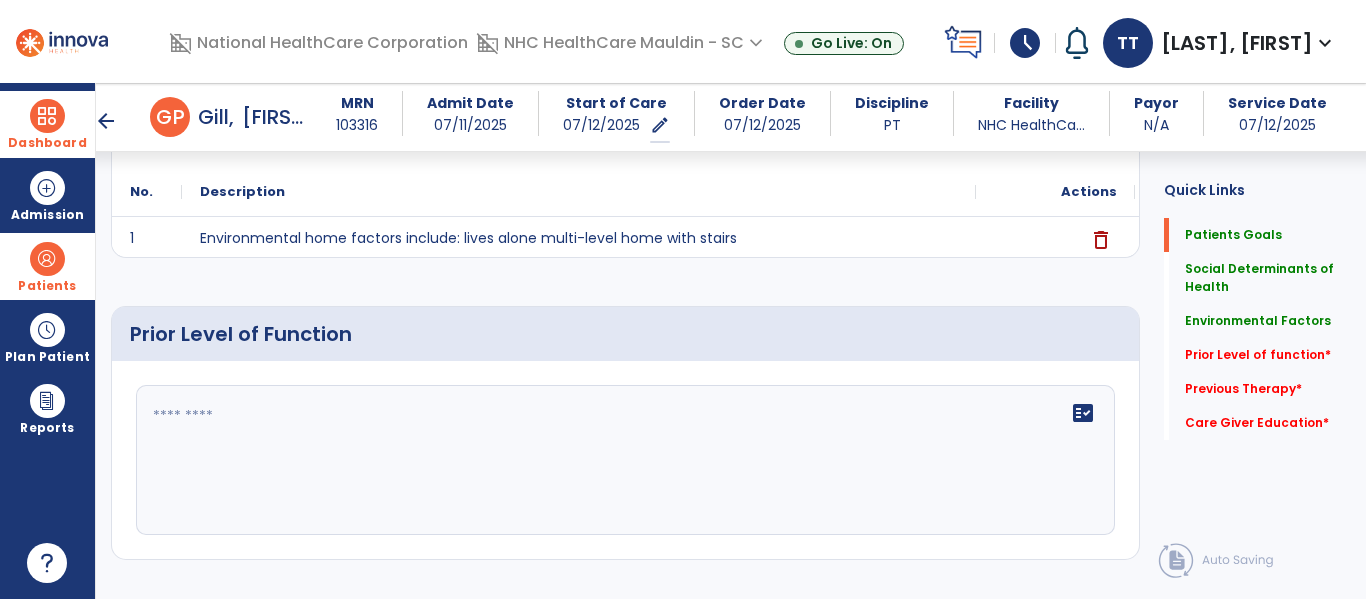 scroll, scrollTop: 733, scrollLeft: 0, axis: vertical 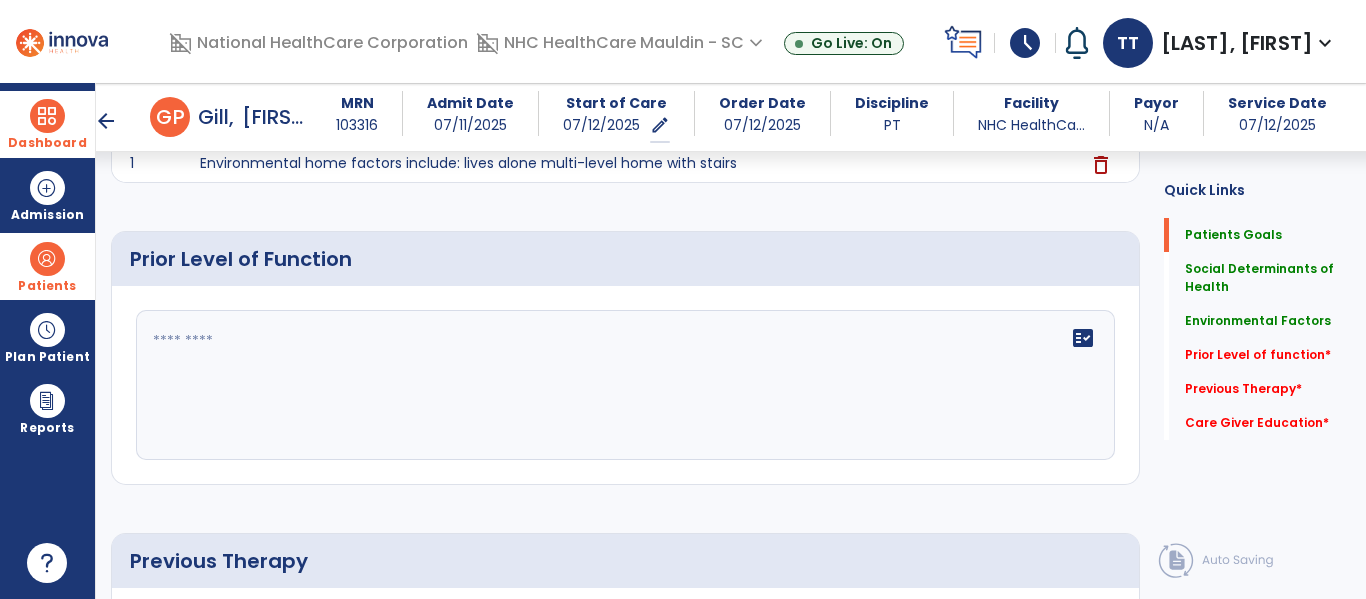 click on "fact_check" 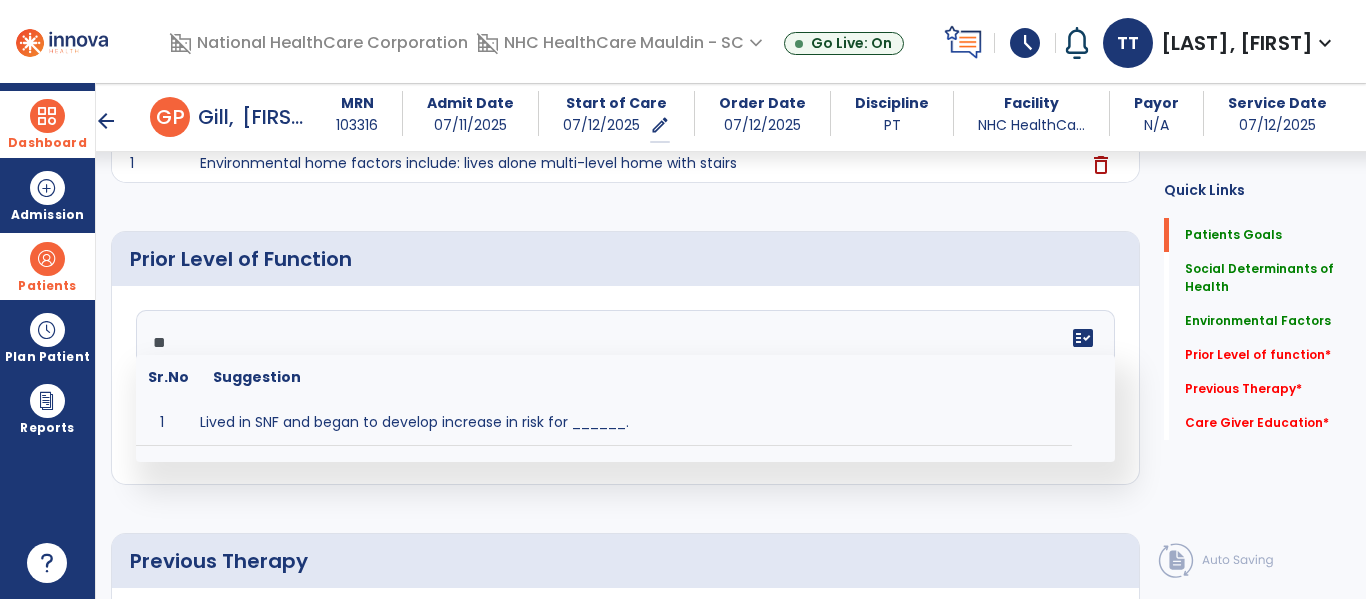 type on "*" 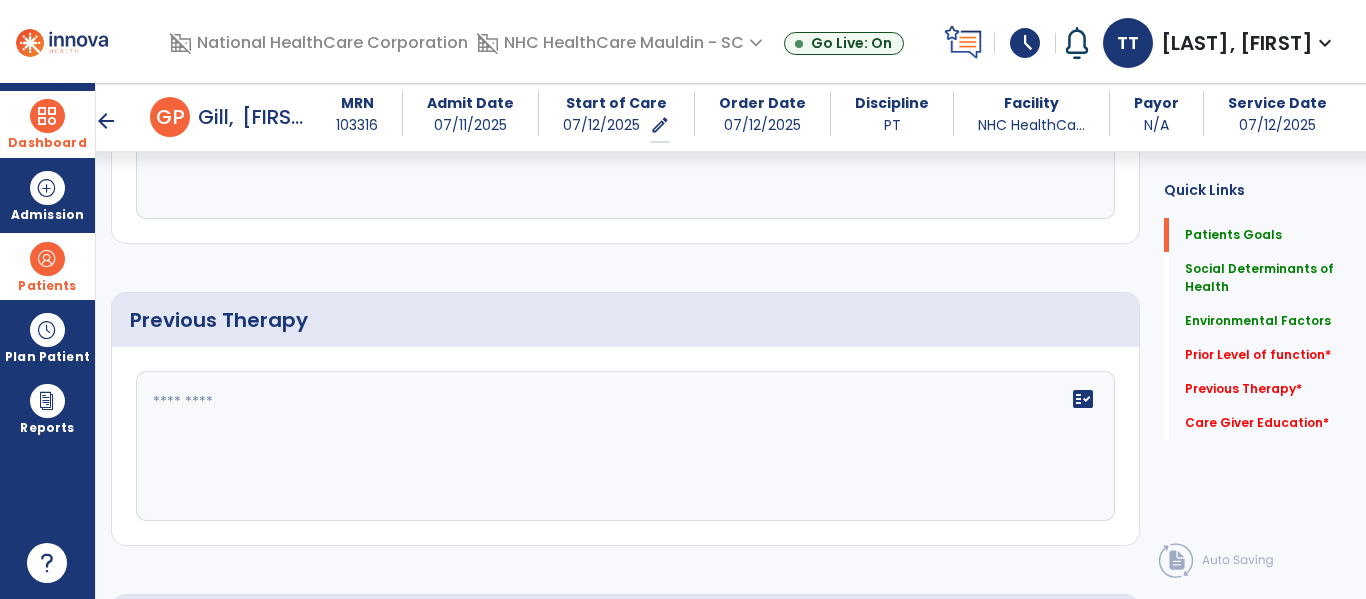 scroll, scrollTop: 977, scrollLeft: 0, axis: vertical 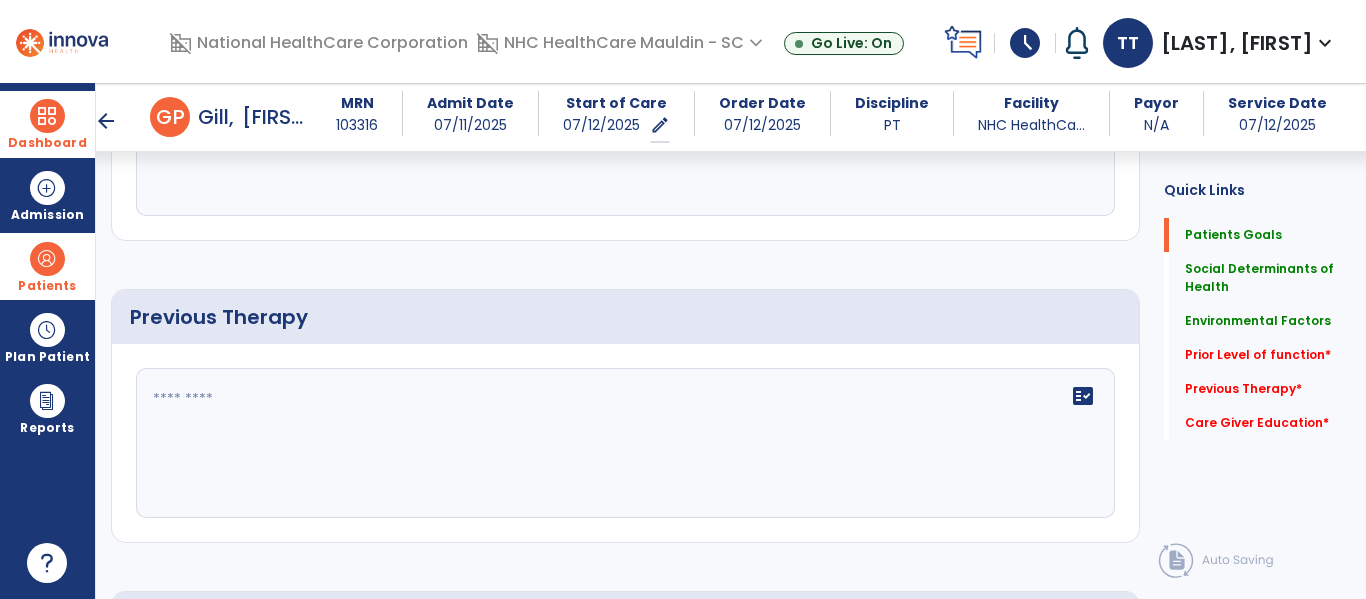 type on "**********" 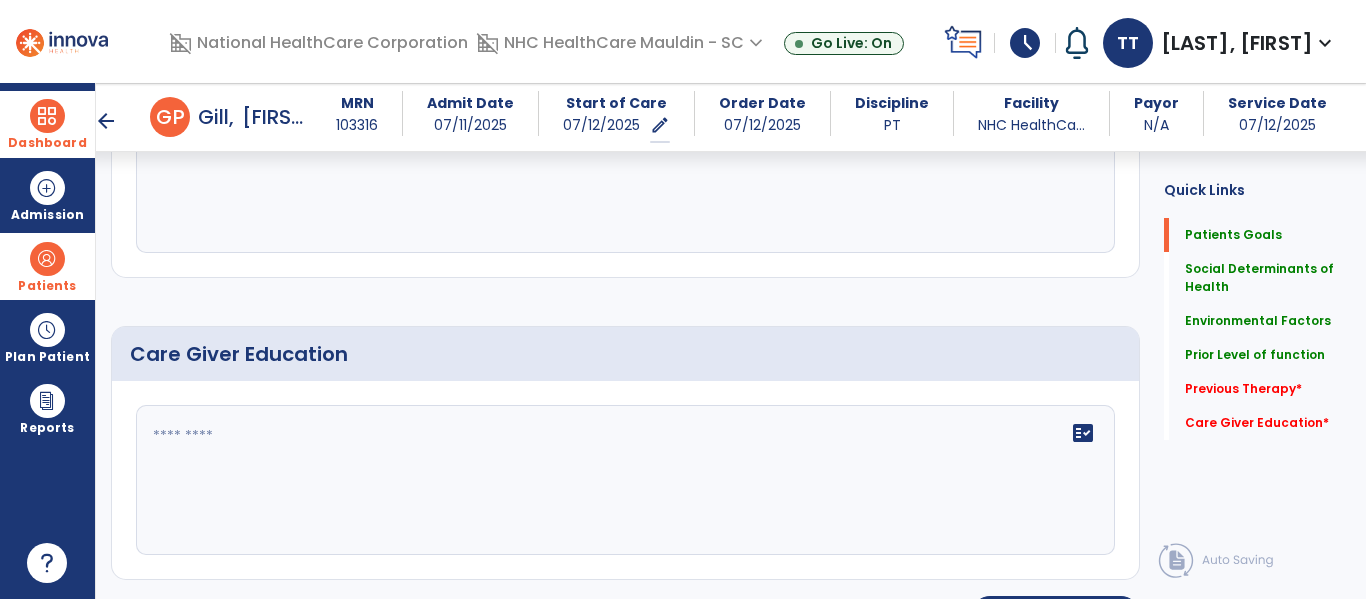 scroll, scrollTop: 1280, scrollLeft: 0, axis: vertical 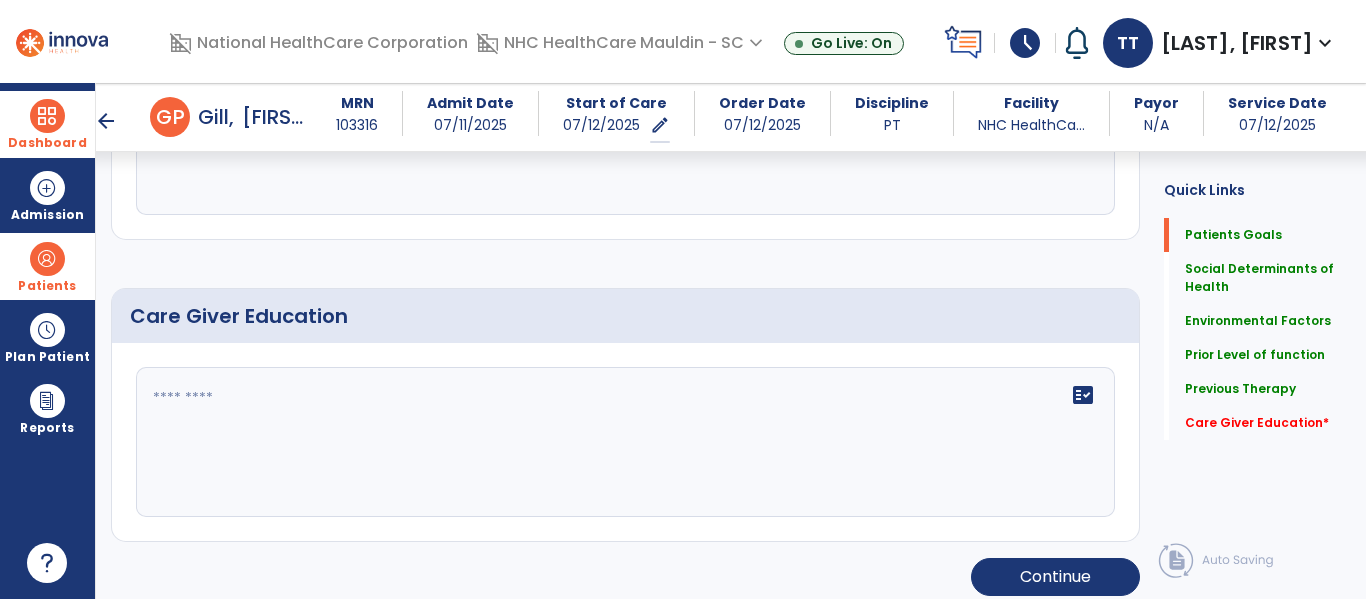 type on "**********" 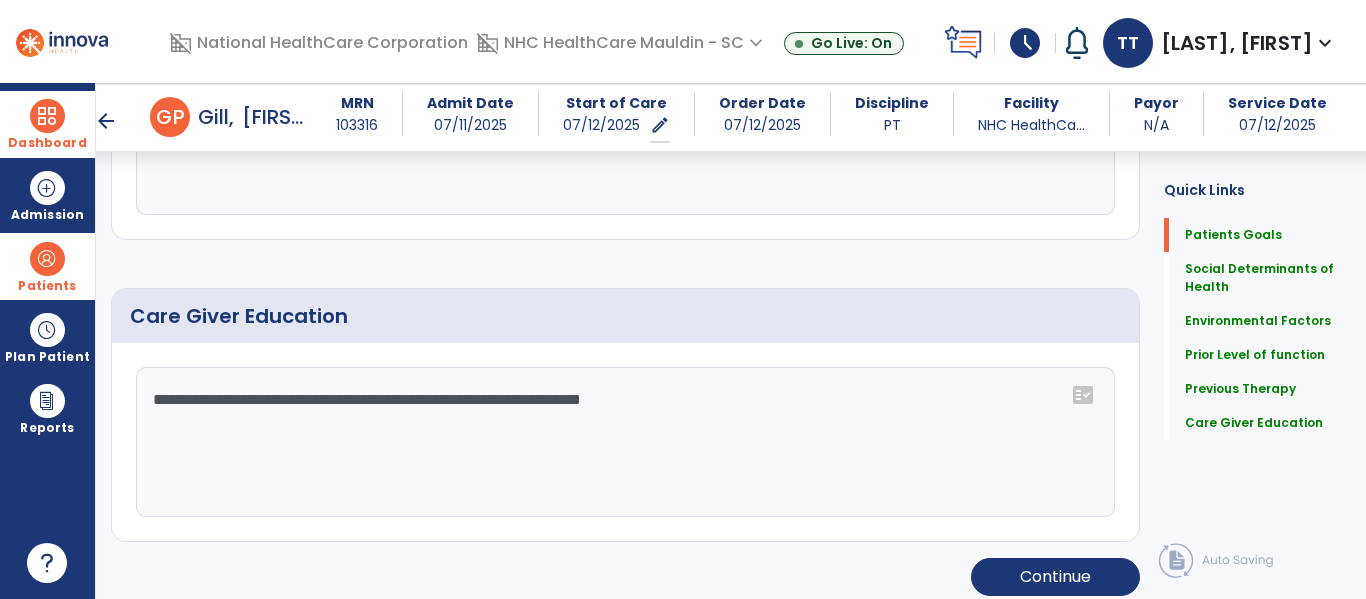 type on "**********" 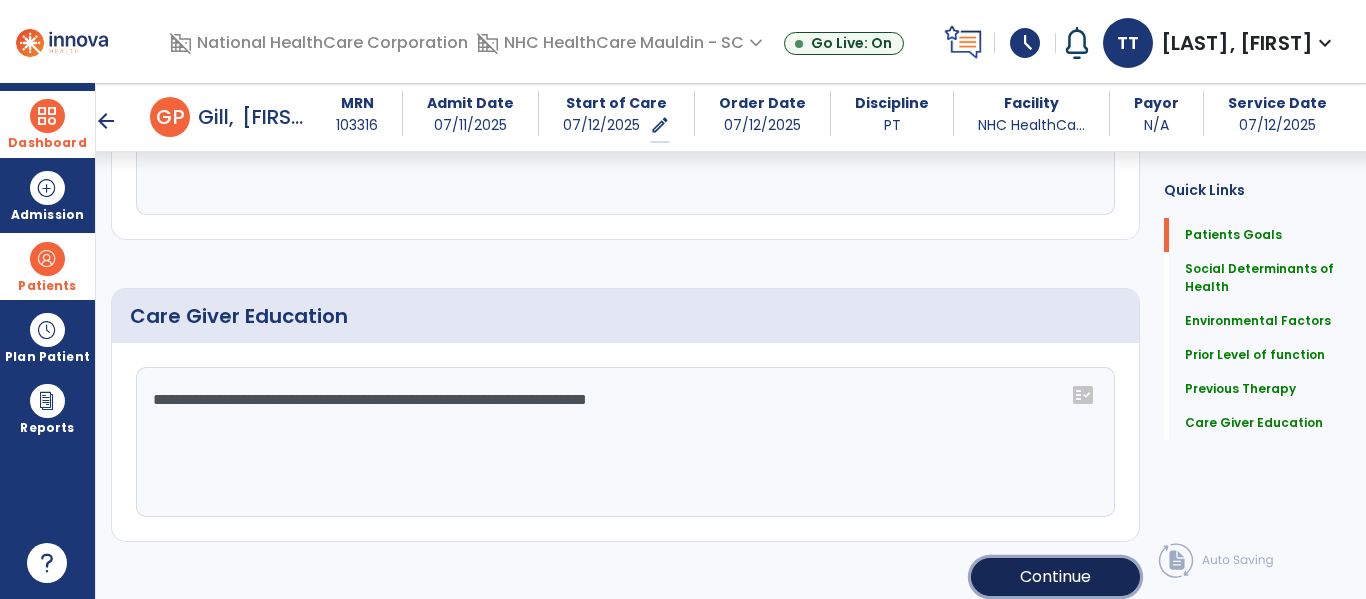 click on "Continue" 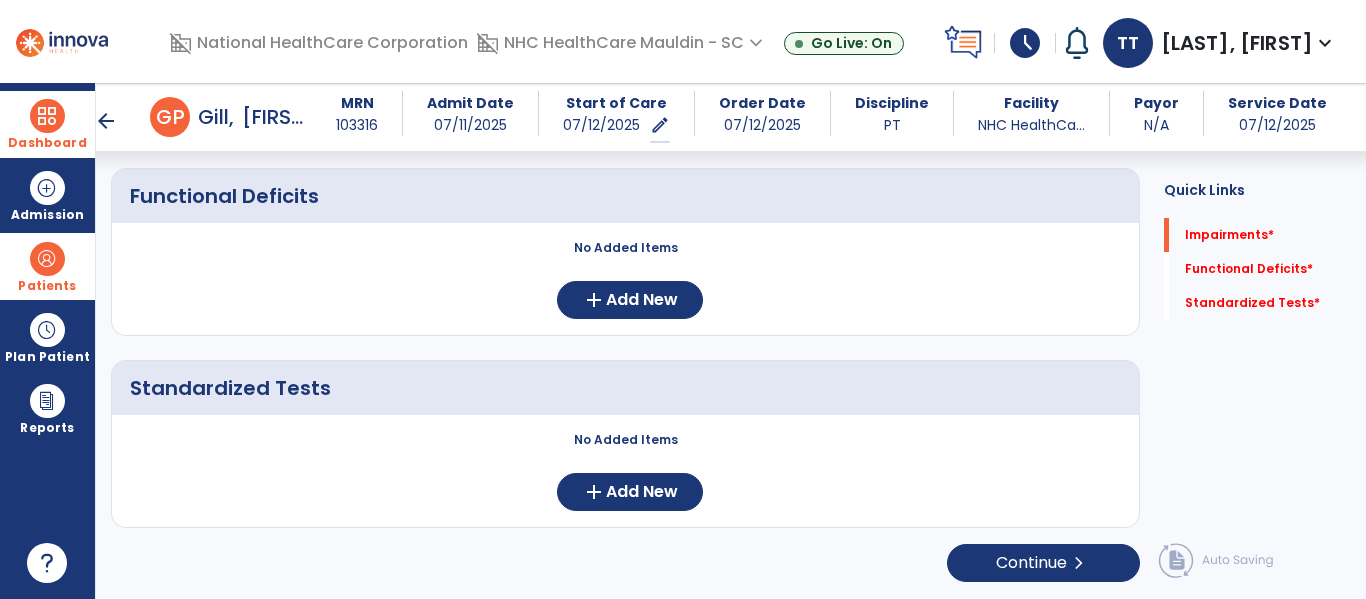 scroll, scrollTop: 352, scrollLeft: 0, axis: vertical 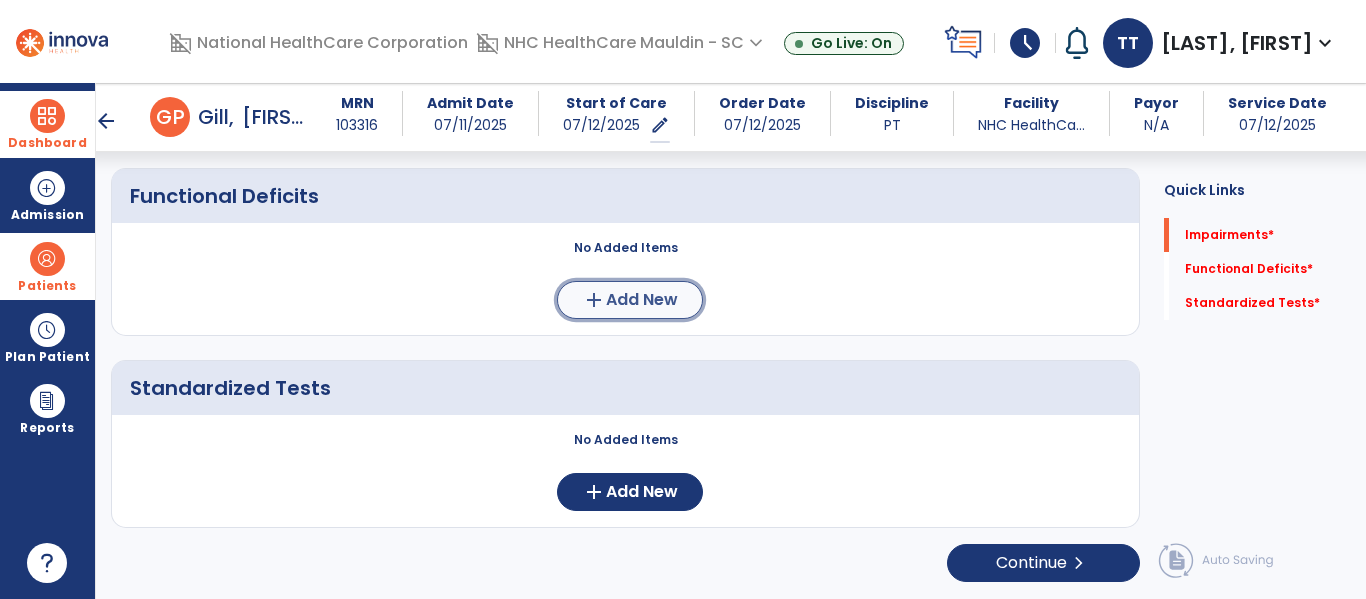 click on "add" 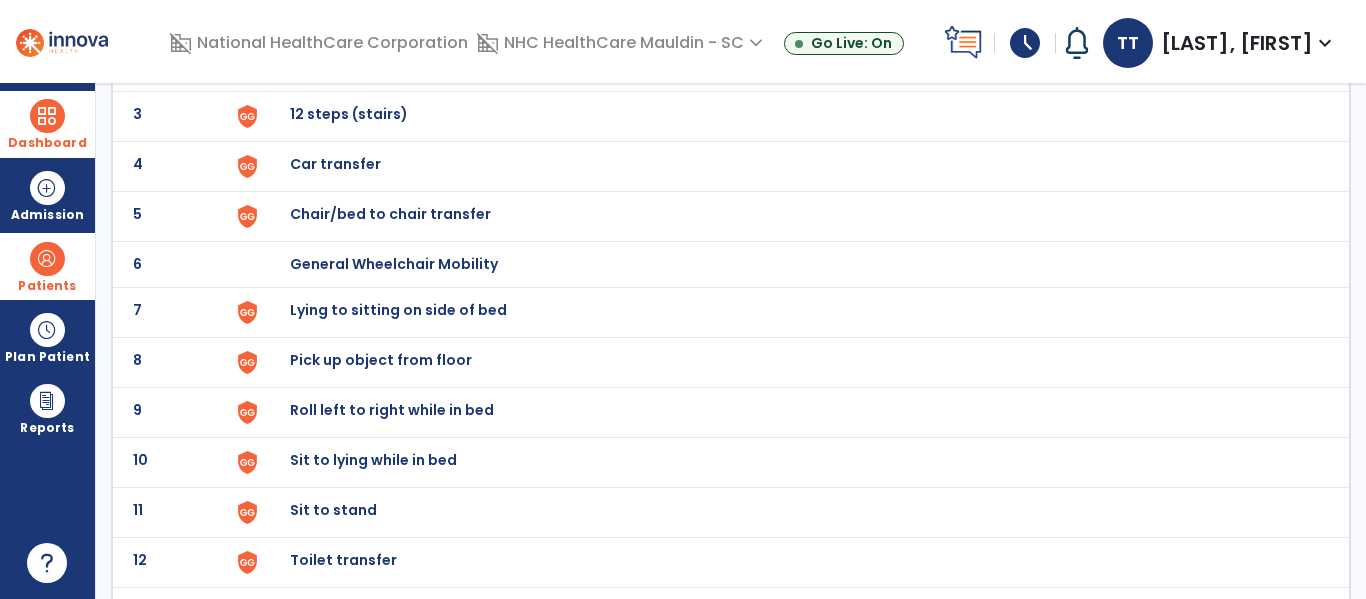 scroll, scrollTop: 0, scrollLeft: 0, axis: both 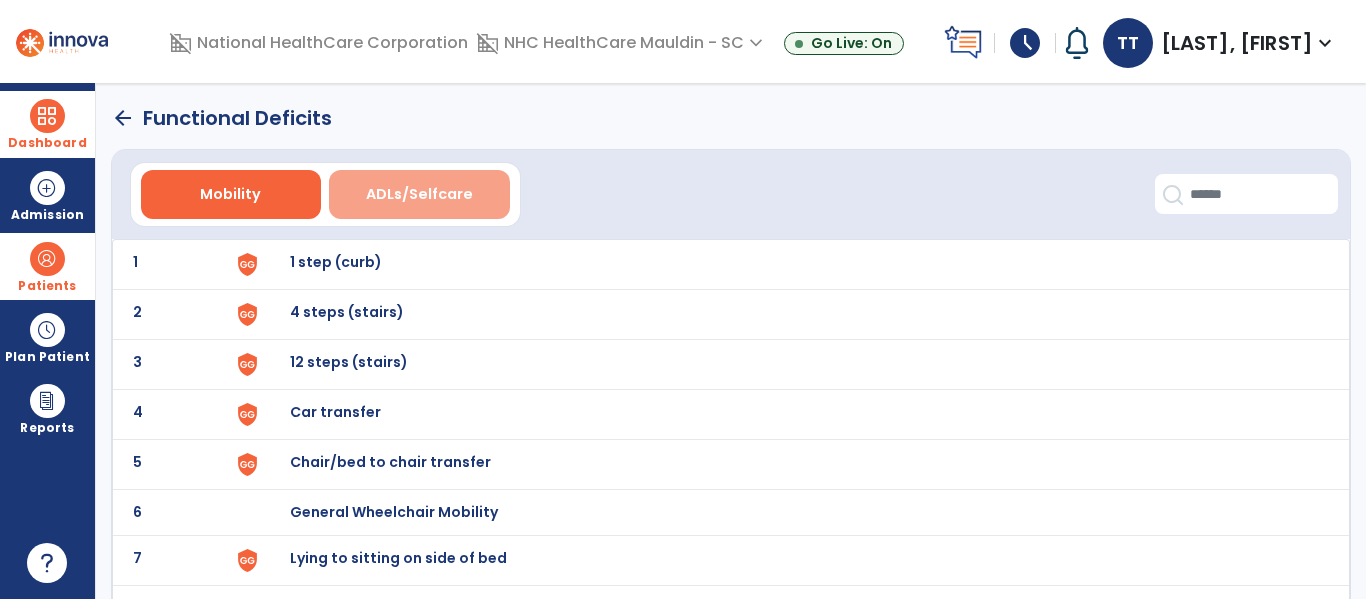 click on "ADLs/Selfcare" at bounding box center [419, 194] 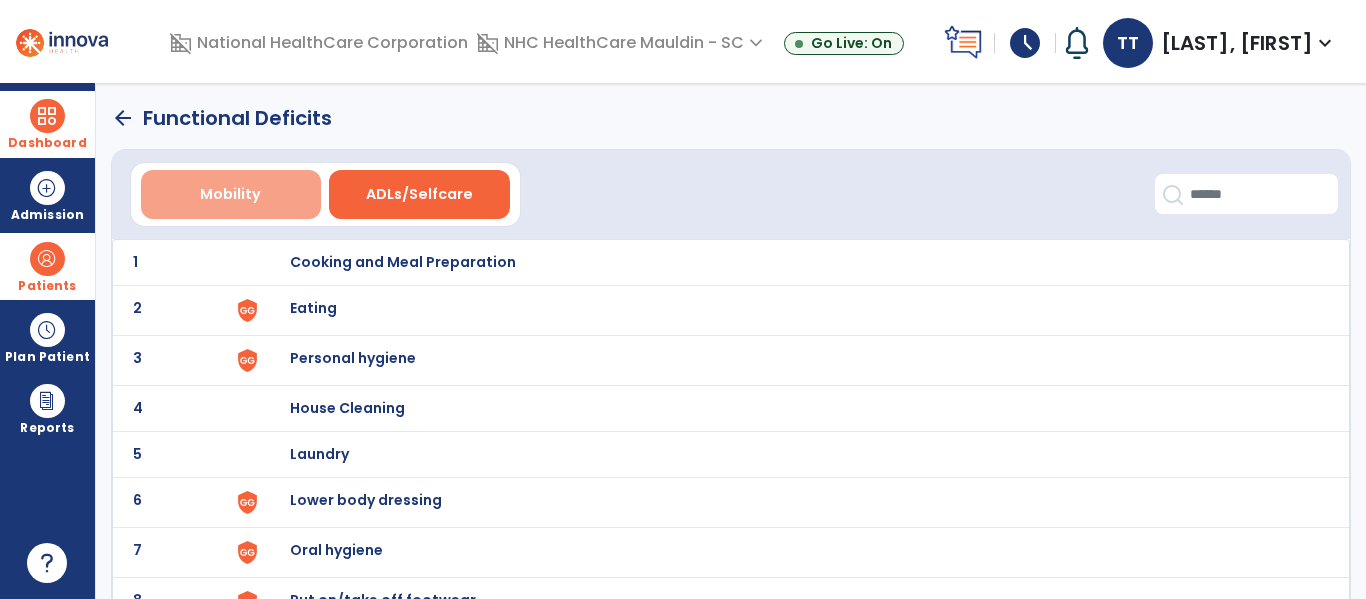click on "Mobility" at bounding box center [231, 194] 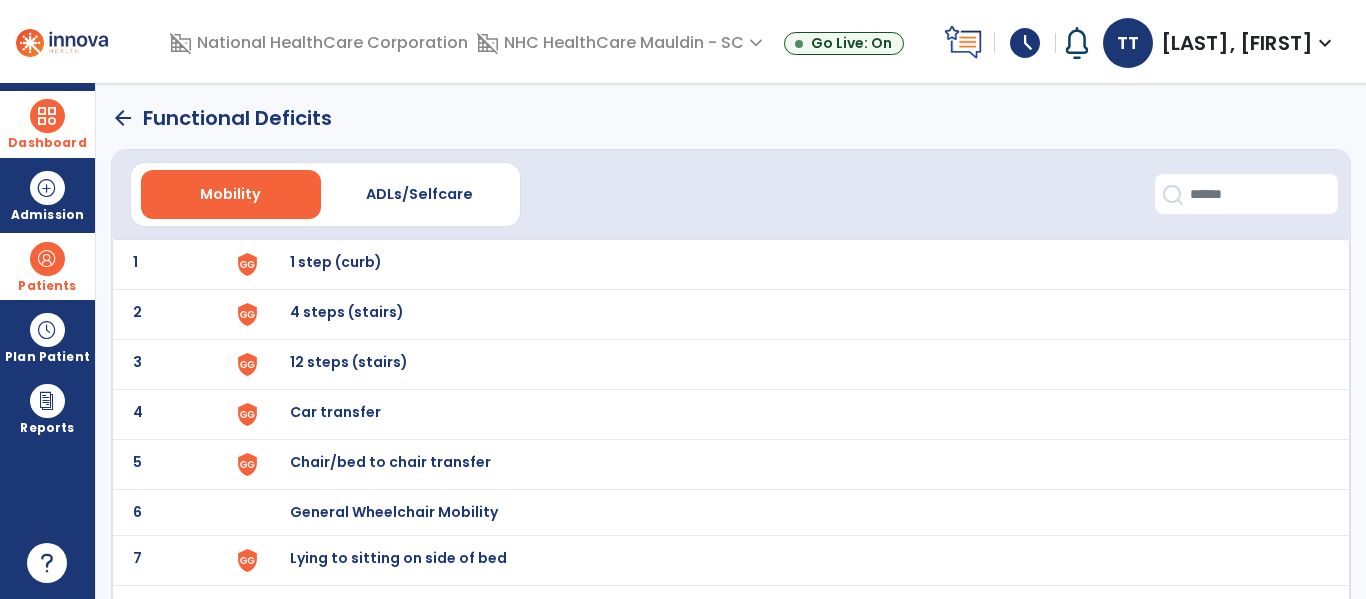 click on "12 steps (stairs)" at bounding box center [336, 262] 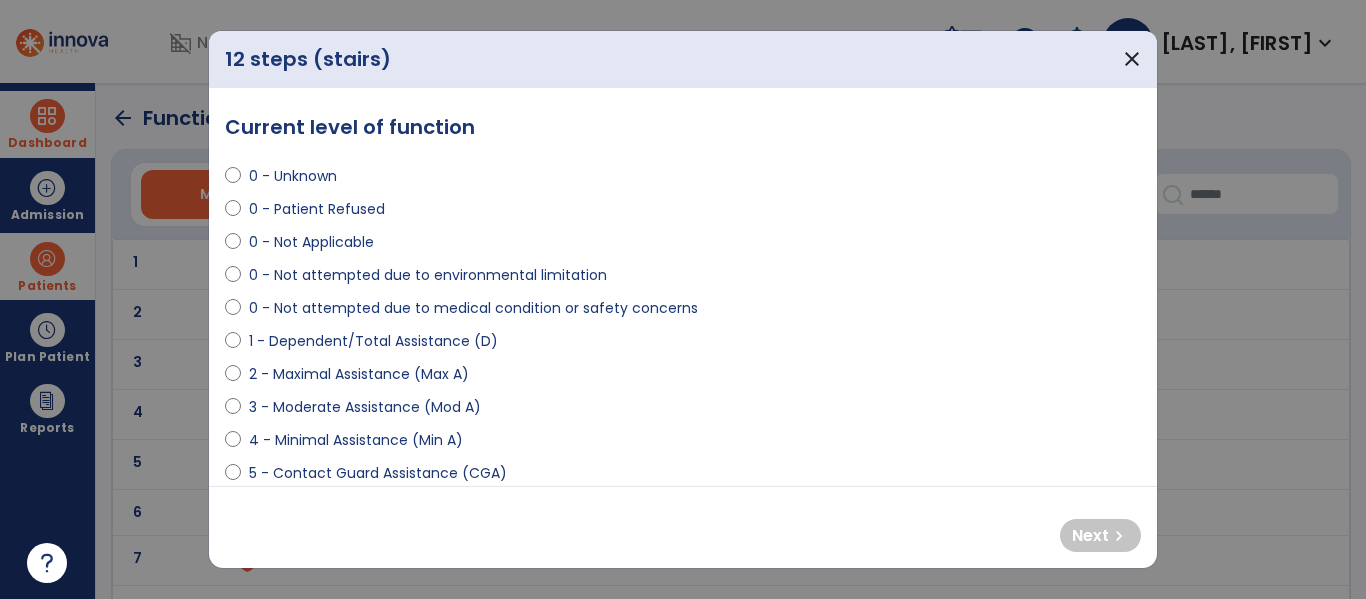 click on "2 - Maximal Assistance (Max A)" at bounding box center (359, 374) 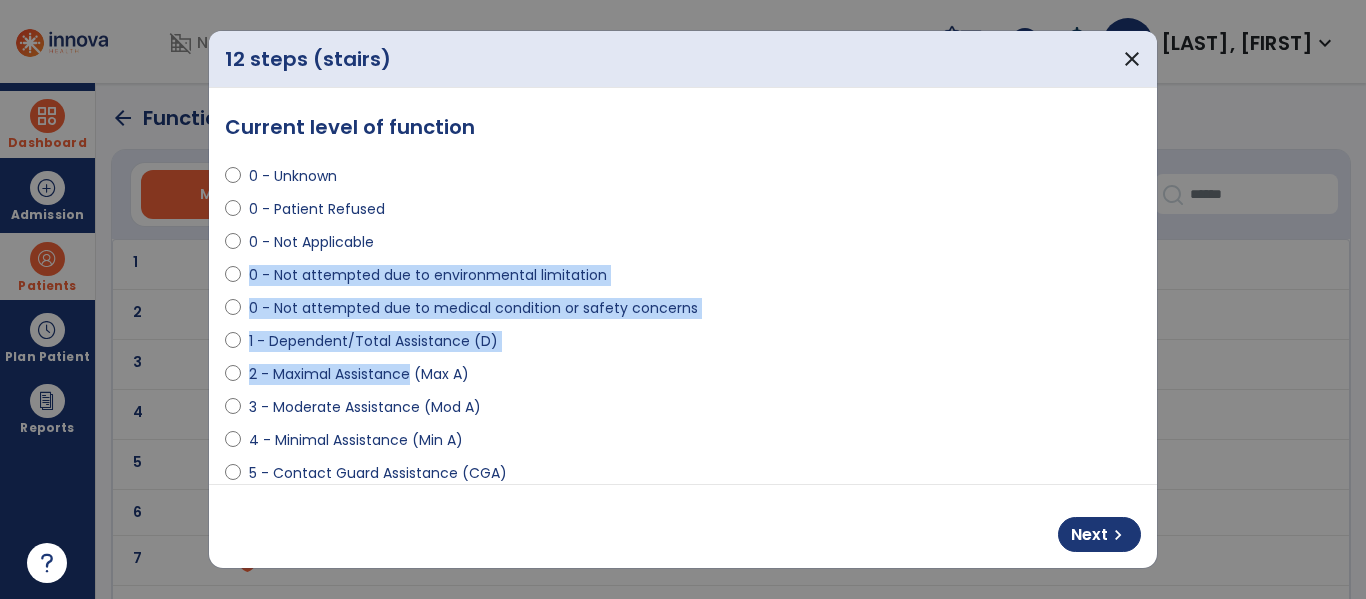 drag, startPoint x: 336, startPoint y: 365, endPoint x: 239, endPoint y: 286, distance: 125.09996 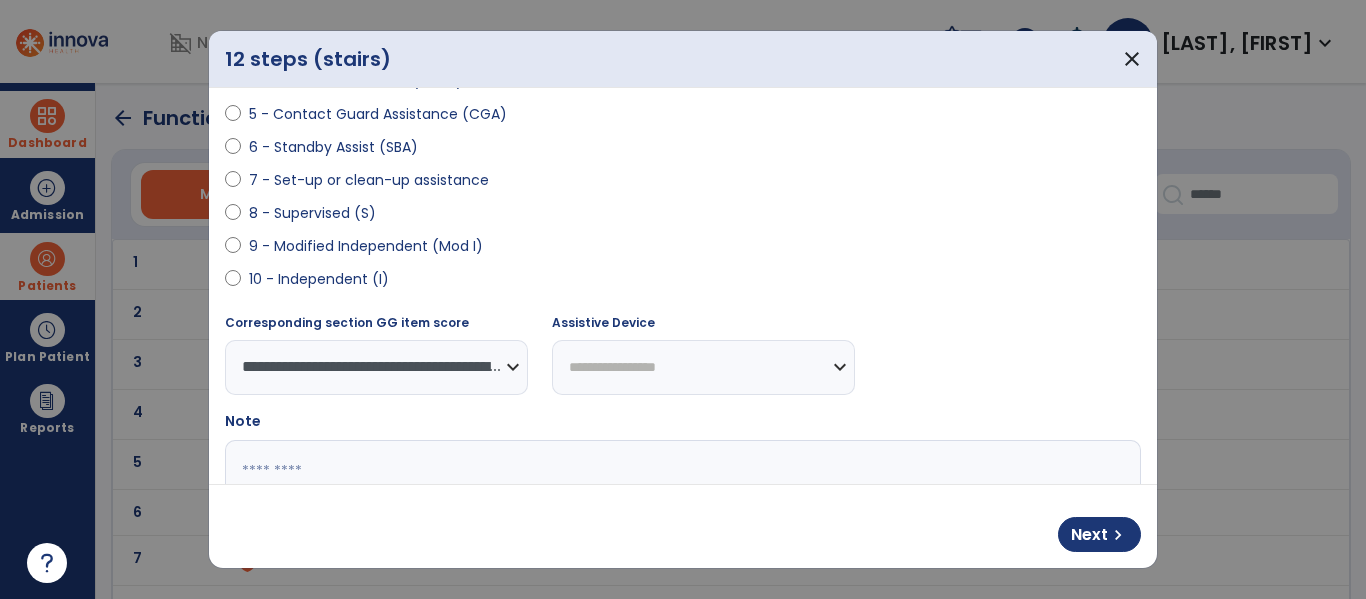 scroll, scrollTop: 496, scrollLeft: 0, axis: vertical 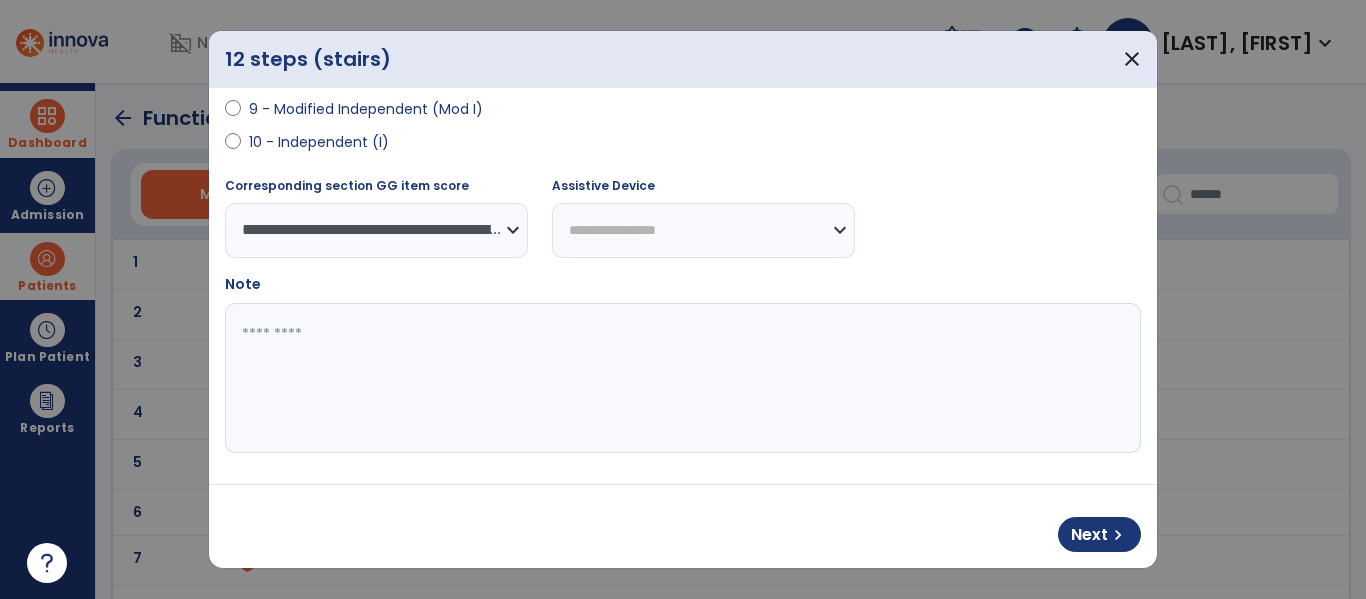 click at bounding box center [680, 378] 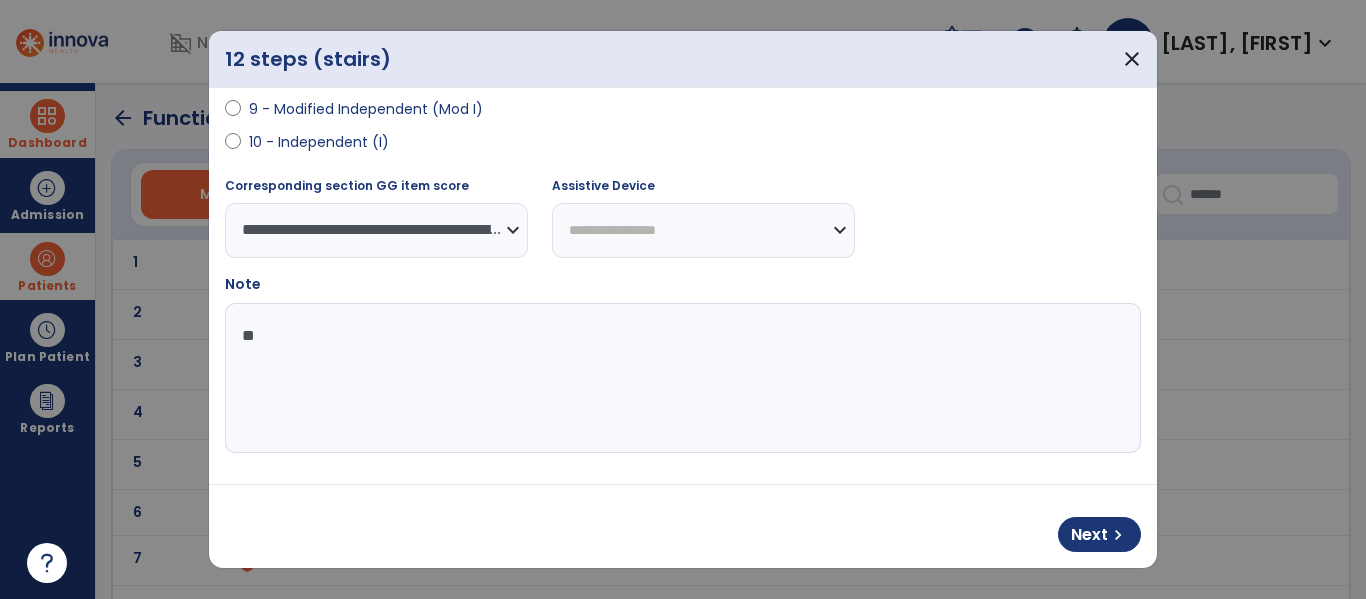 type on "*" 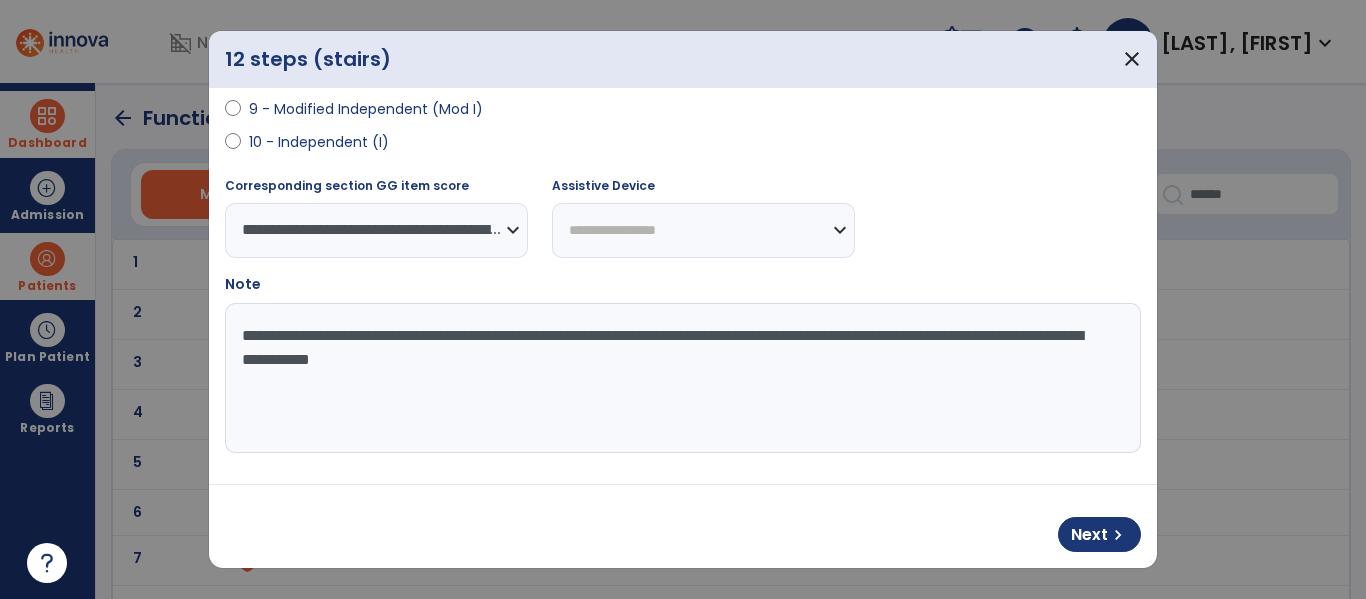 type on "**********" 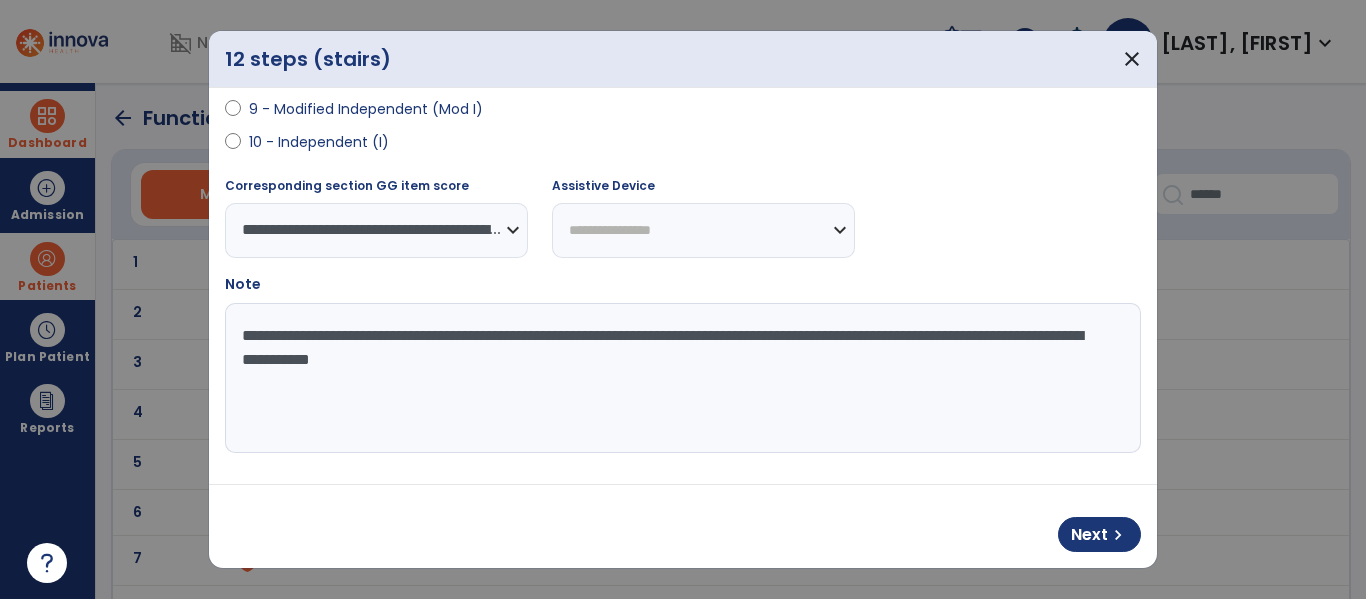 click on "**********" at bounding box center (703, 230) 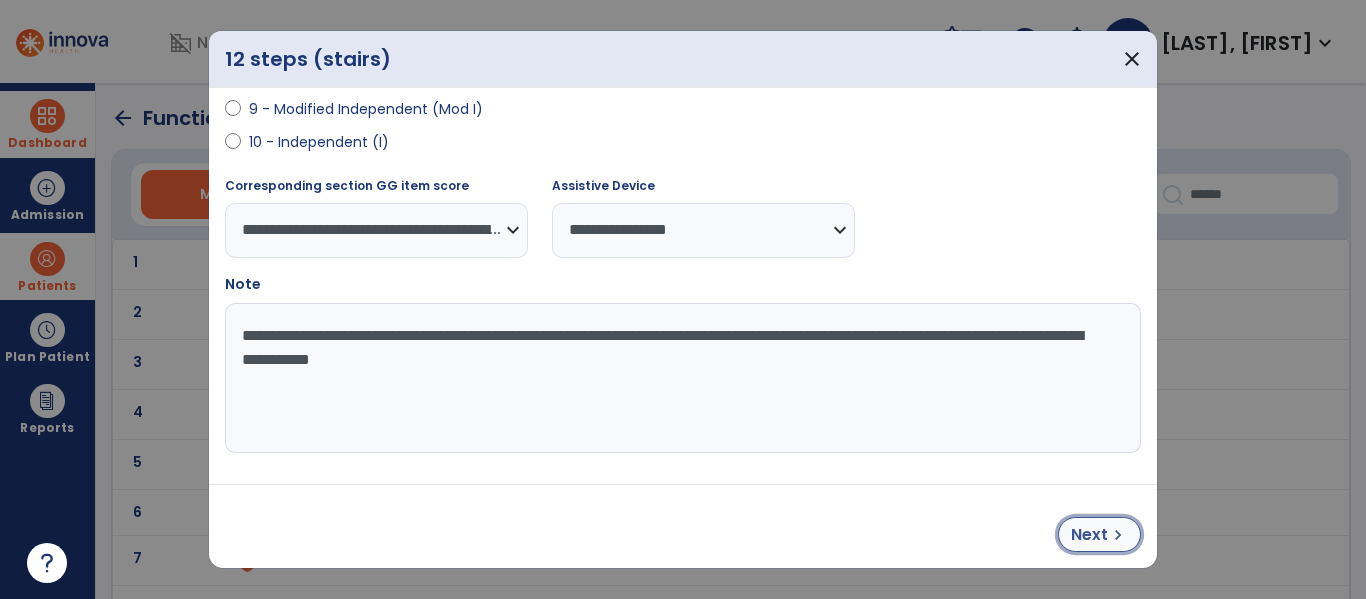 click on "Next" at bounding box center [1089, 535] 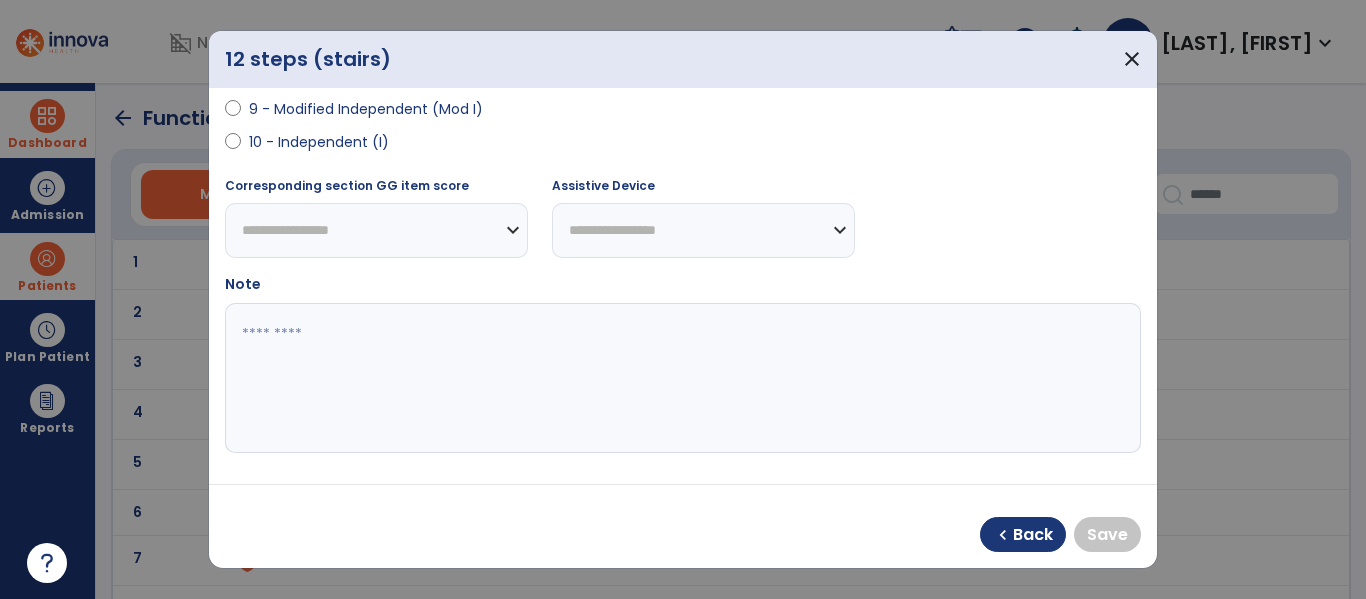 select on "**********" 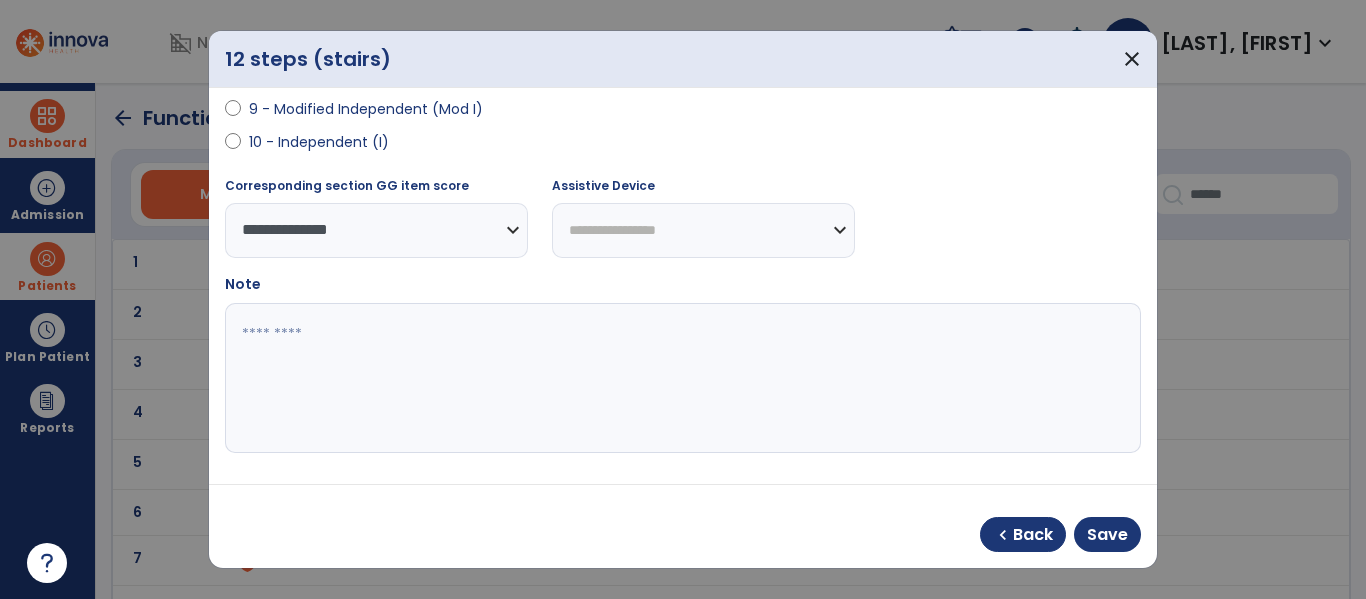 click on "**********" at bounding box center [703, 230] 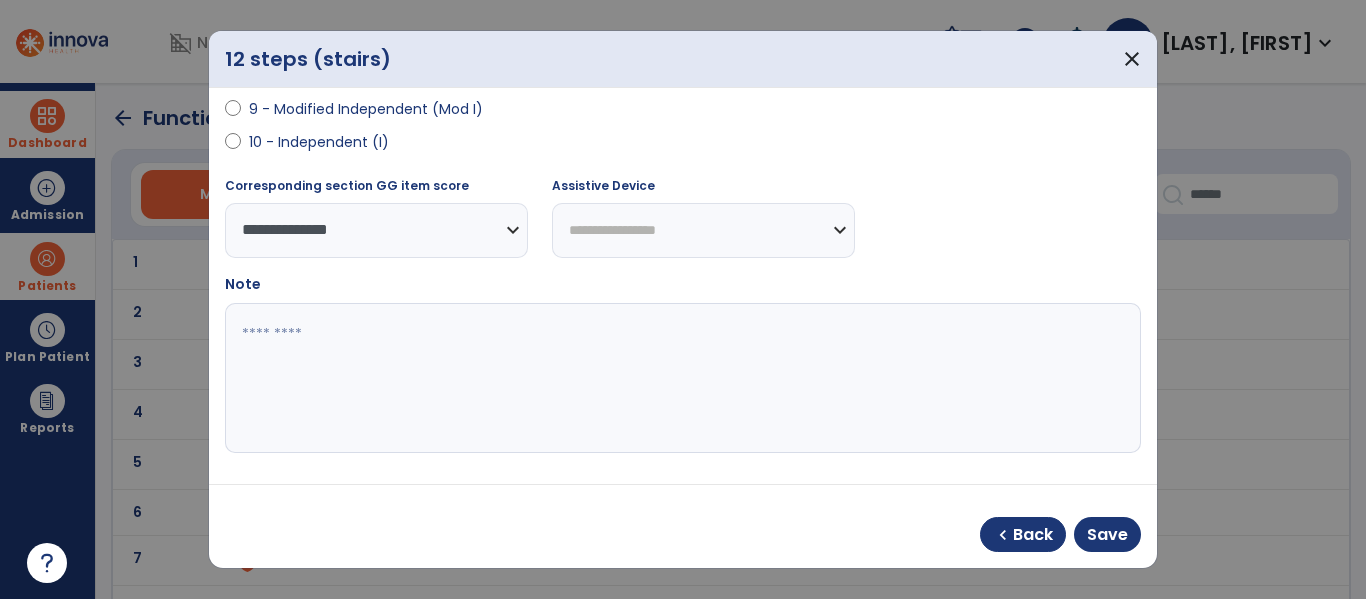 select on "****" 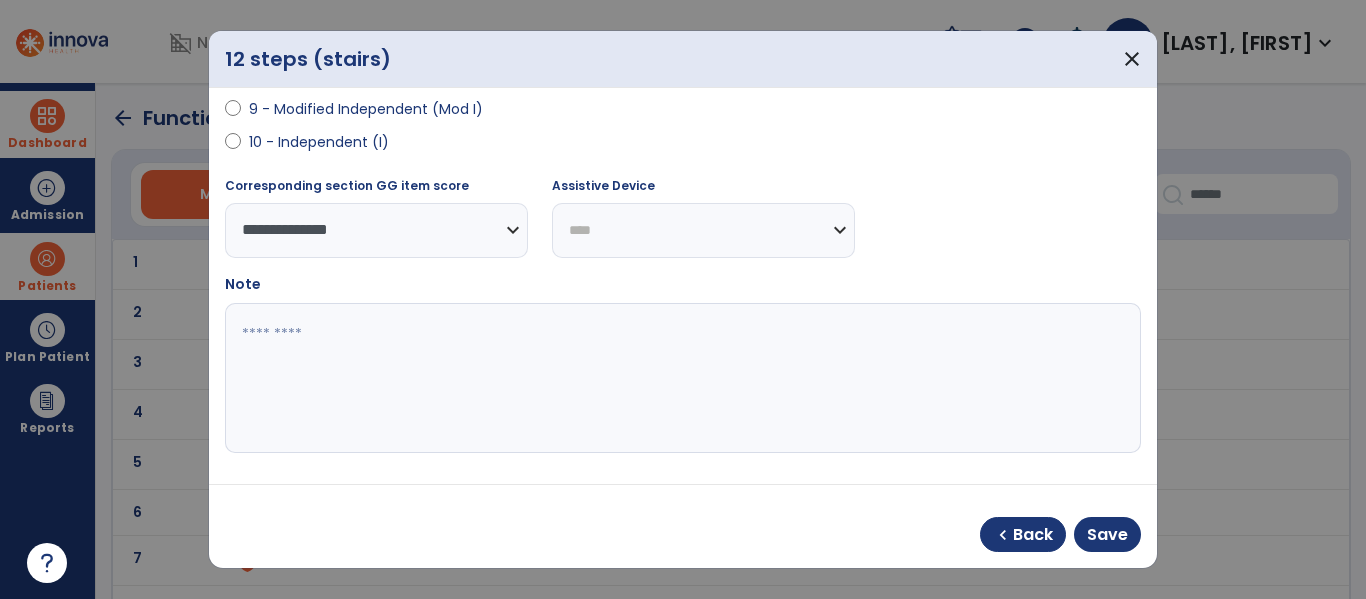 click on "**********" at bounding box center (703, 230) 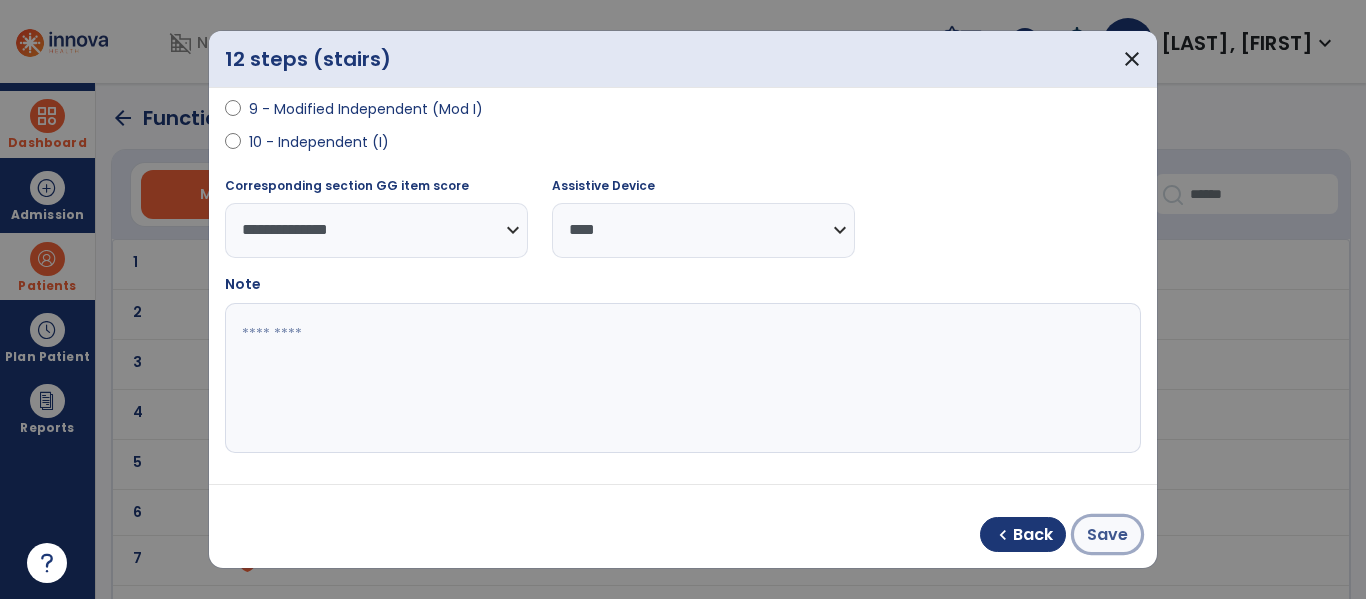 click on "Save" at bounding box center (1107, 534) 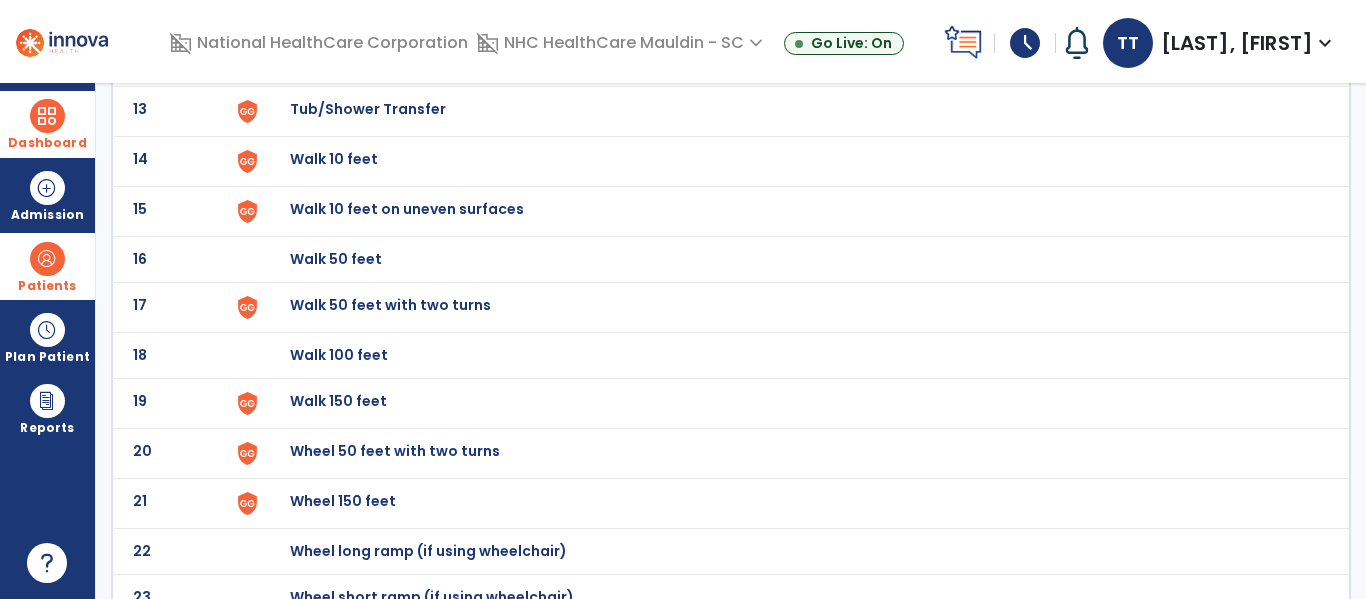 scroll, scrollTop: 772, scrollLeft: 0, axis: vertical 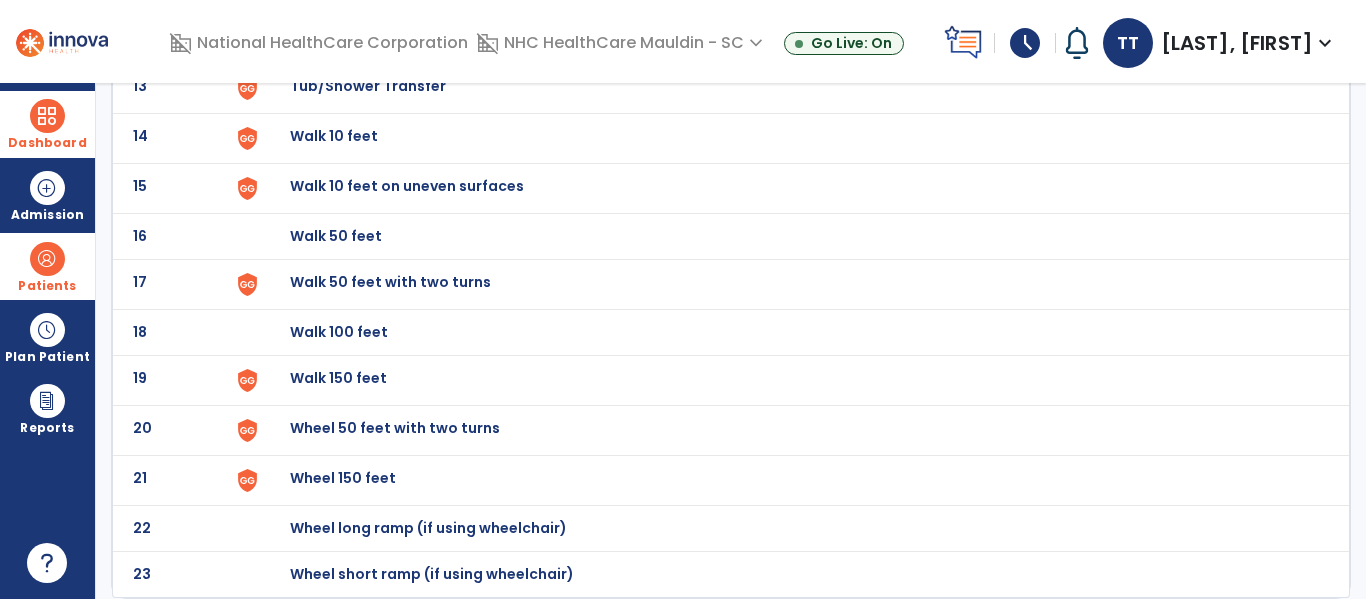 click on "Wheel 150 feet" at bounding box center [789, -508] 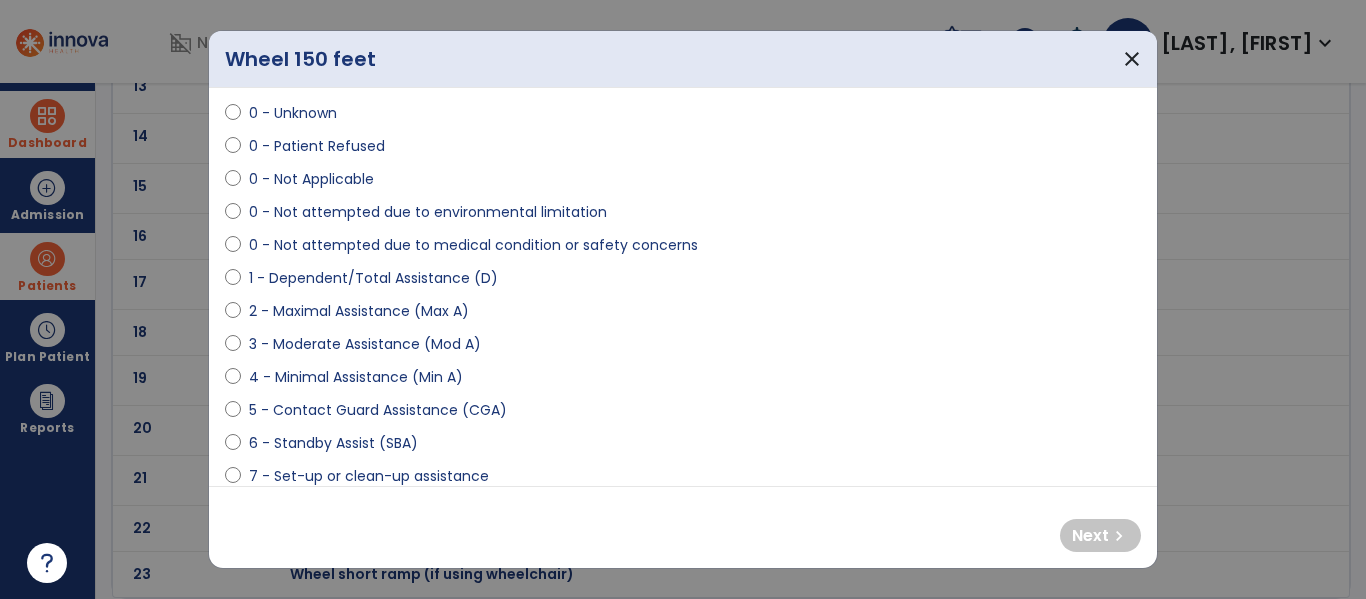 scroll, scrollTop: 64, scrollLeft: 0, axis: vertical 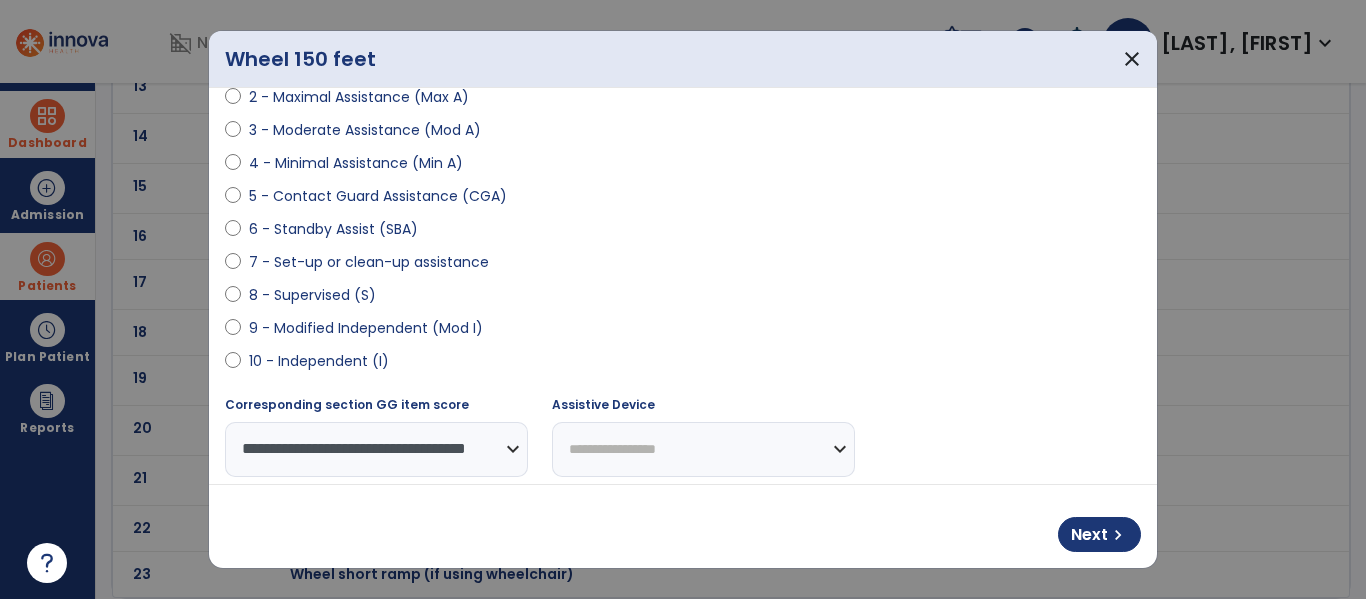 select on "**********" 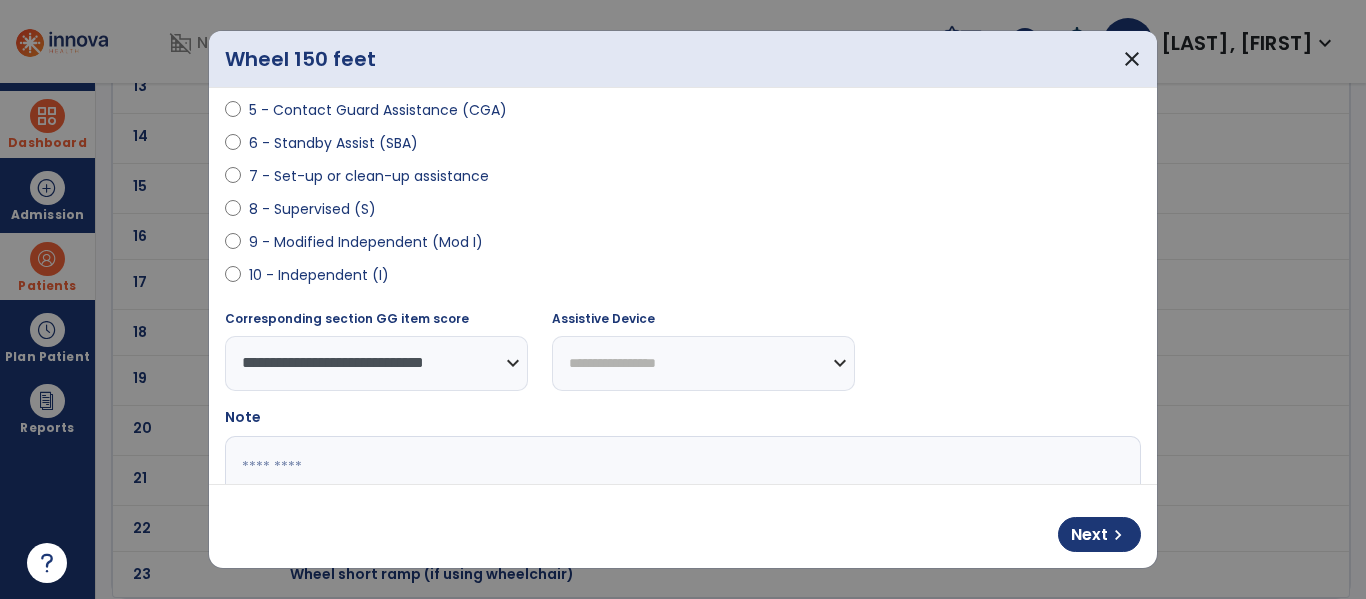 scroll, scrollTop: 364, scrollLeft: 0, axis: vertical 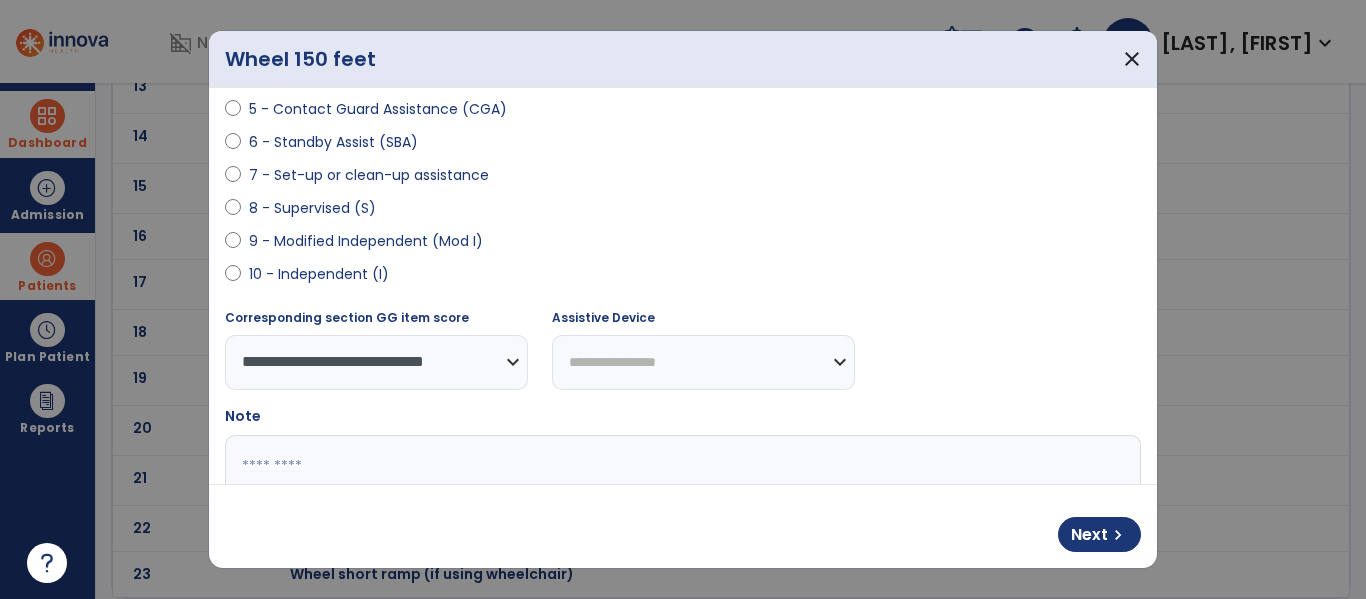 click on "**********" at bounding box center [703, 362] 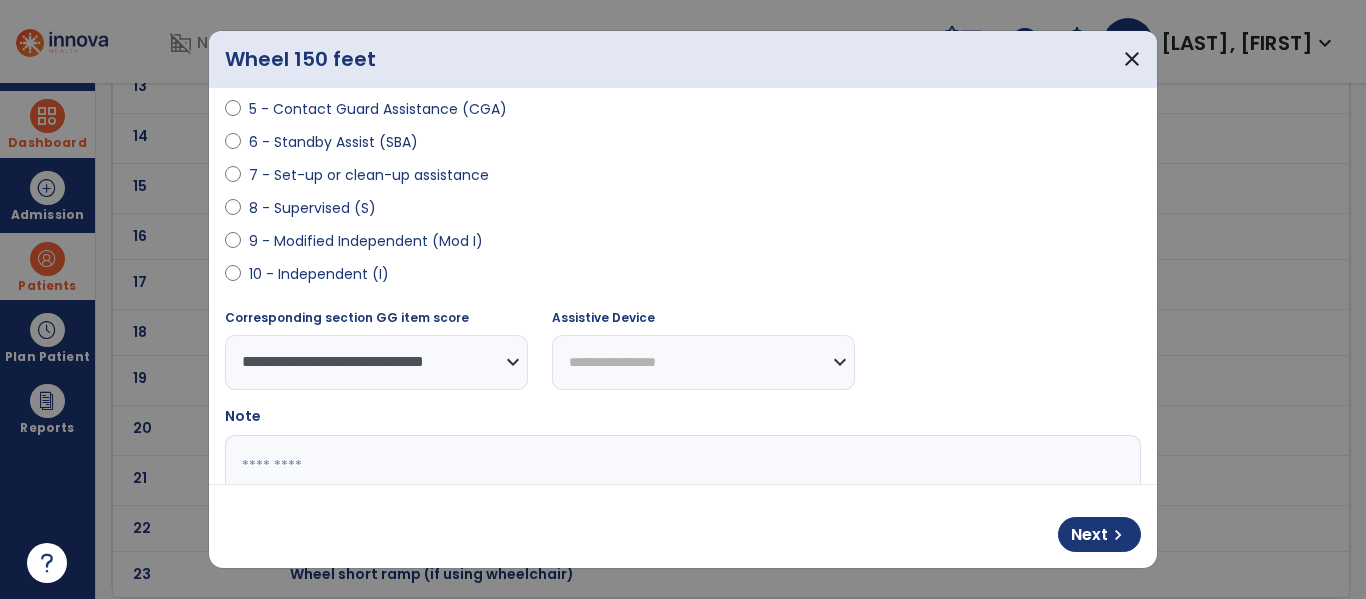 select on "**********" 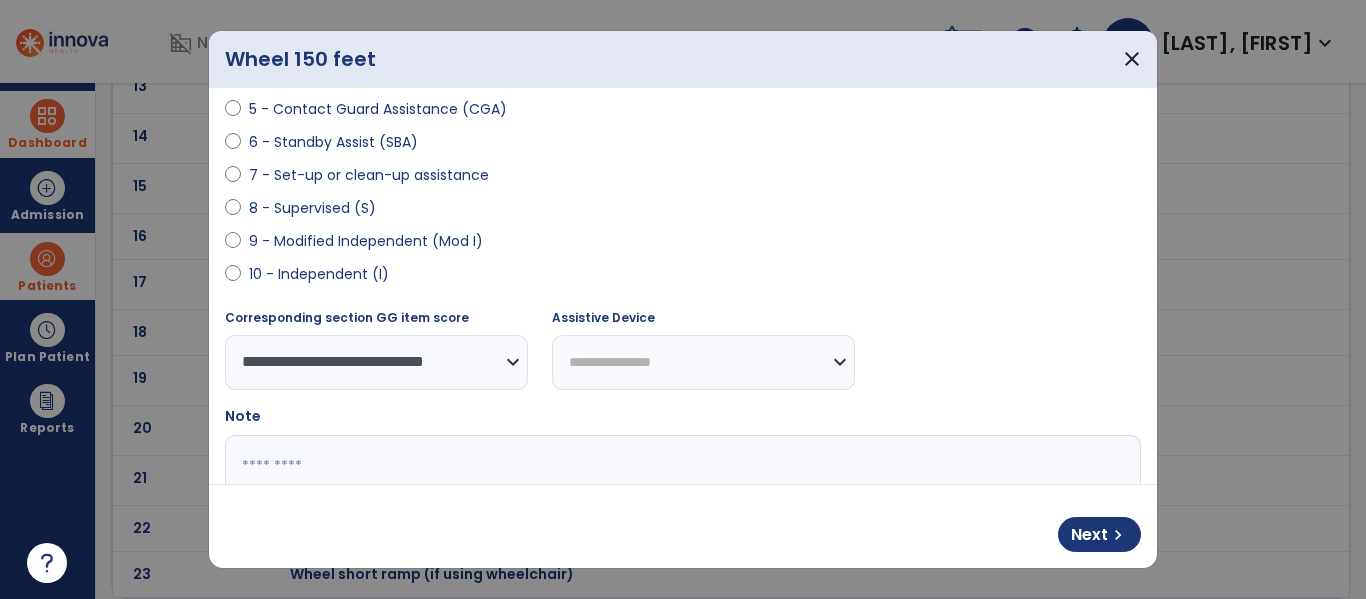 click on "**********" at bounding box center (703, 362) 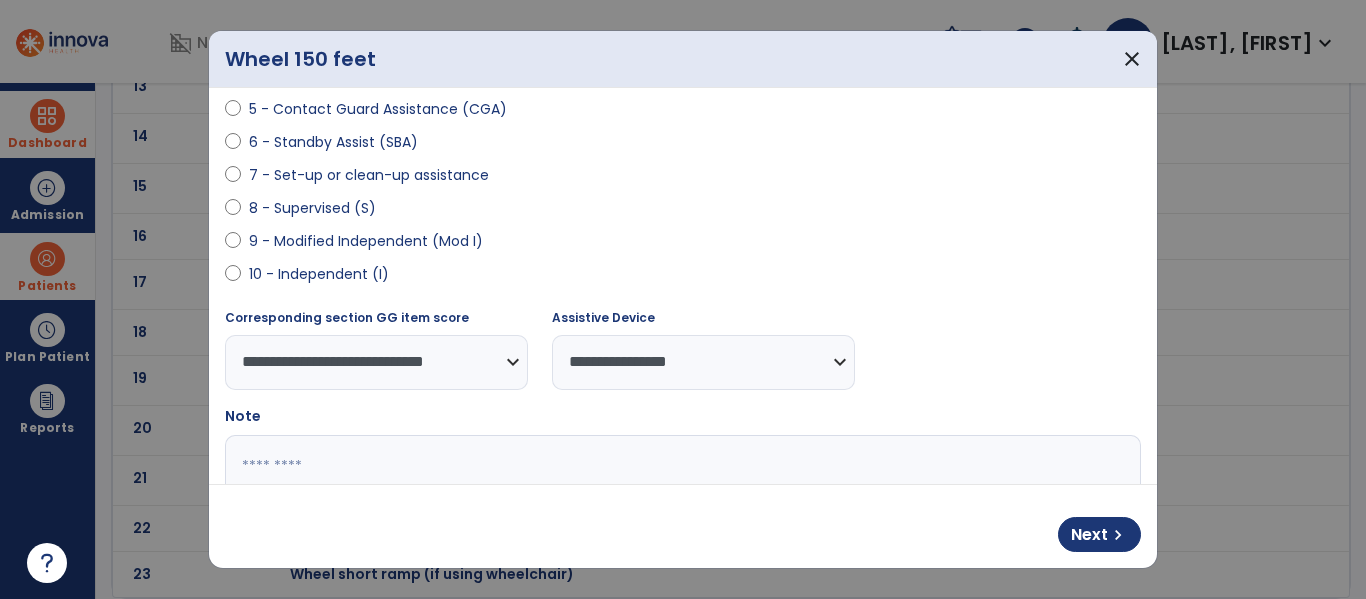 click at bounding box center (680, 510) 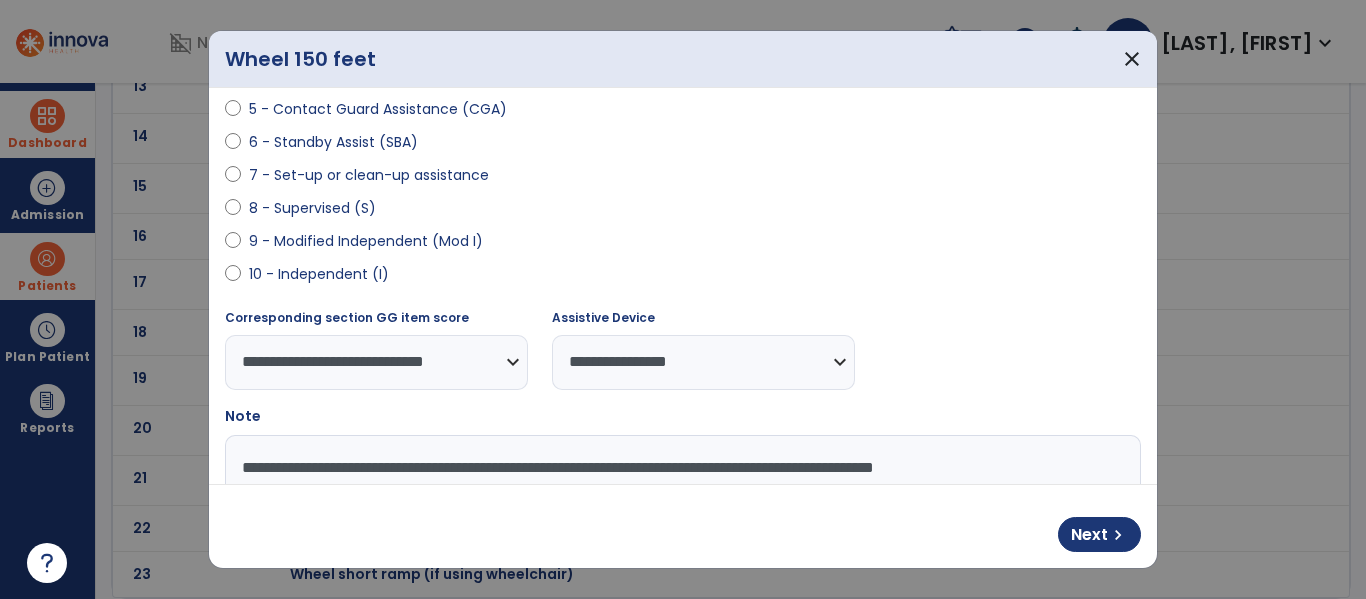 scroll, scrollTop: 383, scrollLeft: 0, axis: vertical 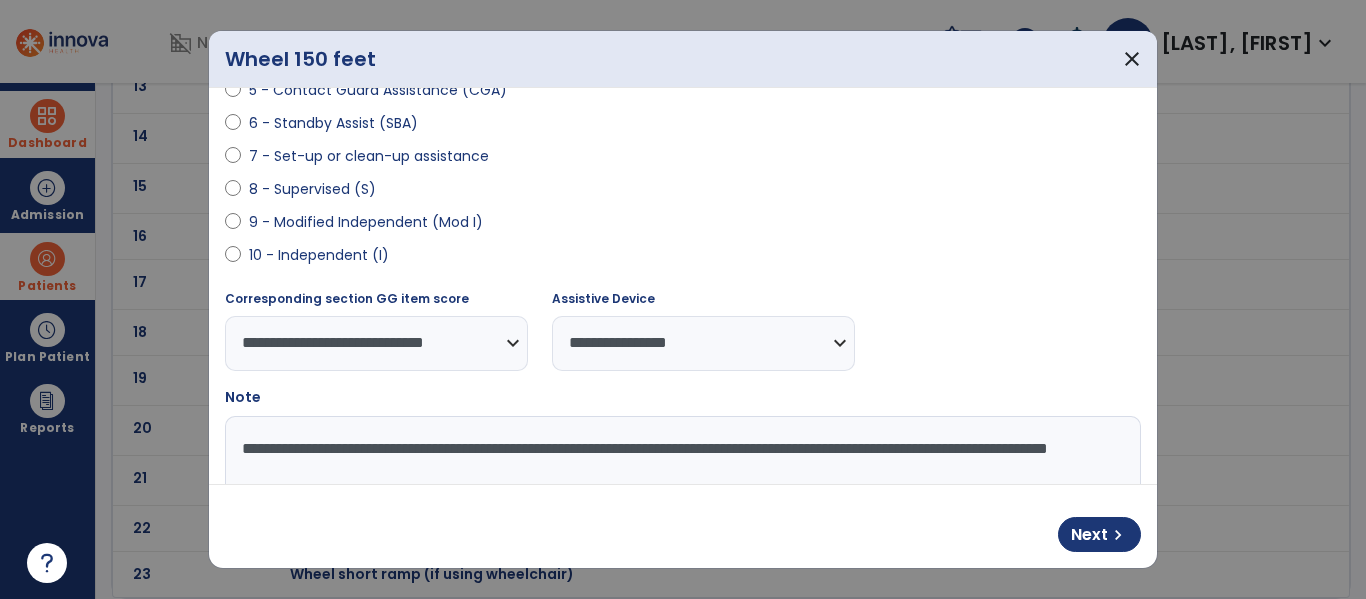type on "**********" 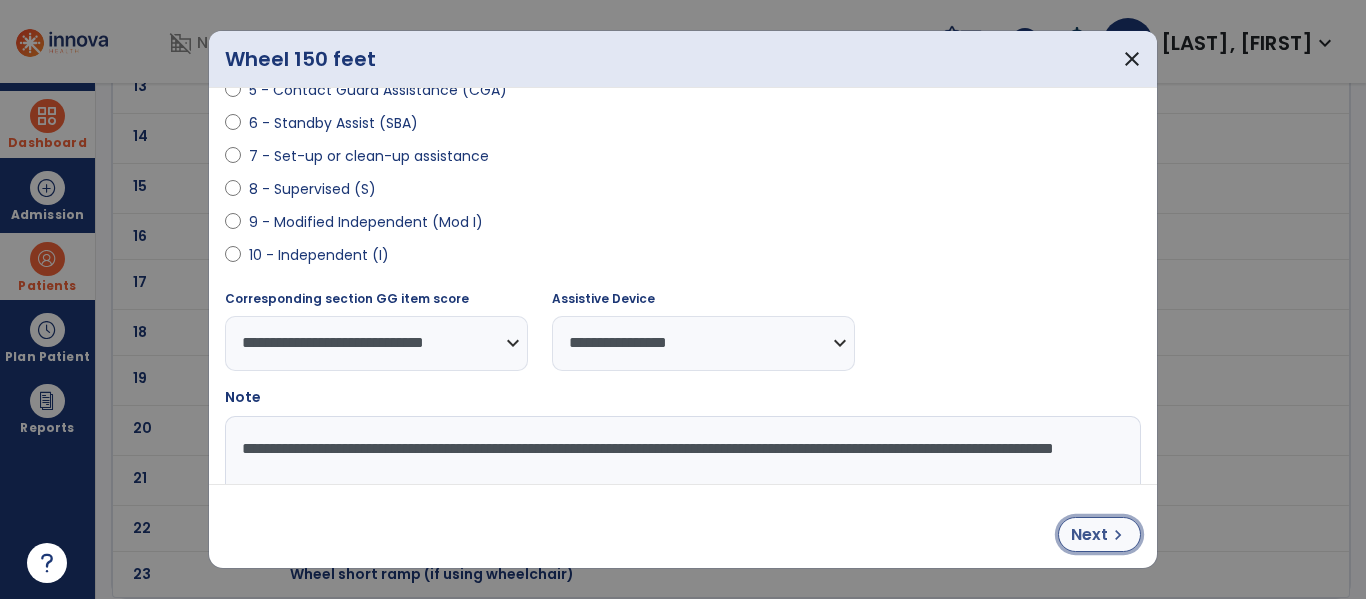 click on "Next" at bounding box center [1089, 535] 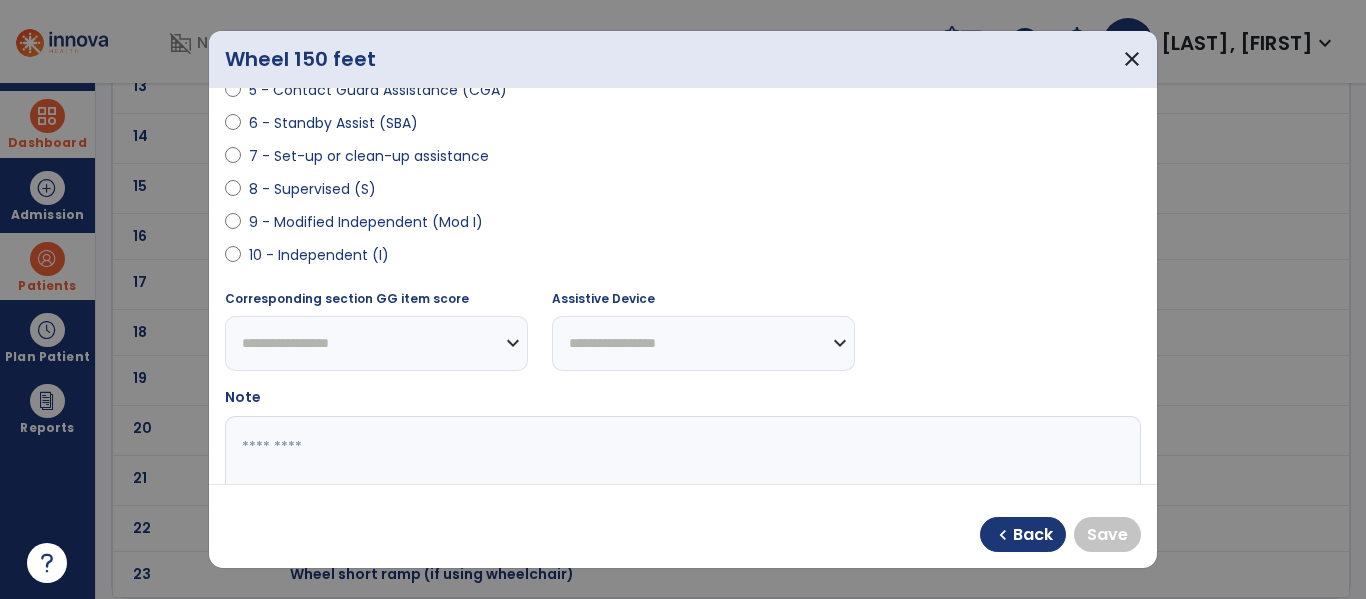 select on "**********" 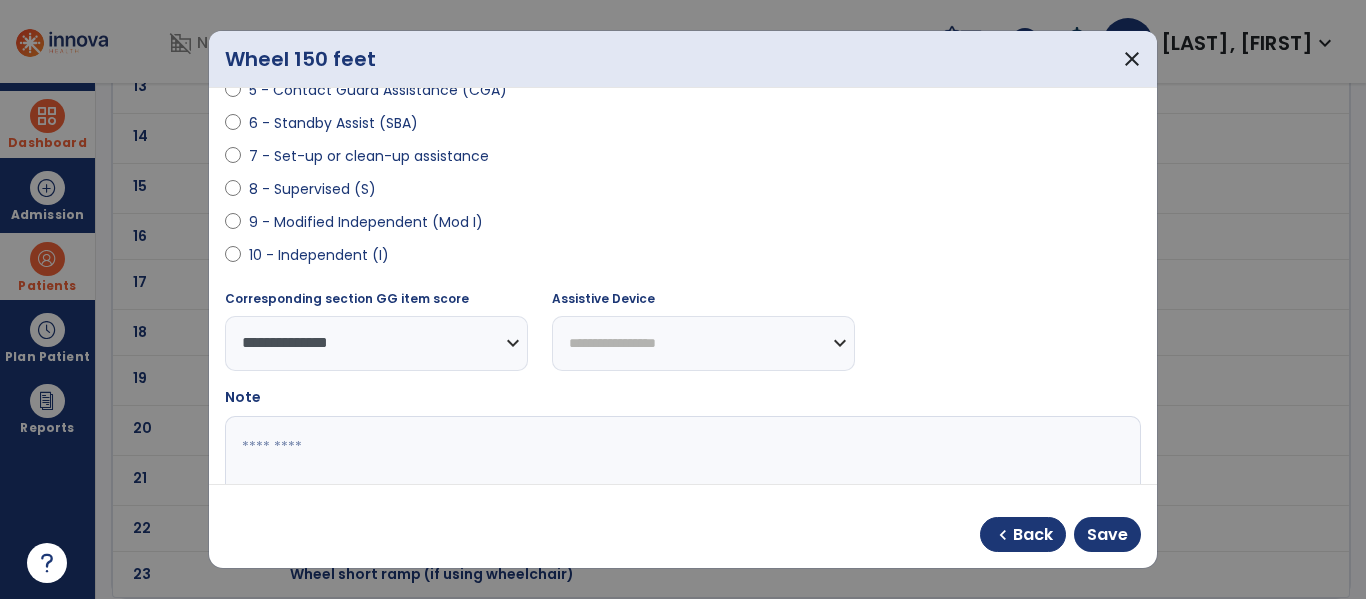 click on "**********" at bounding box center [703, 343] 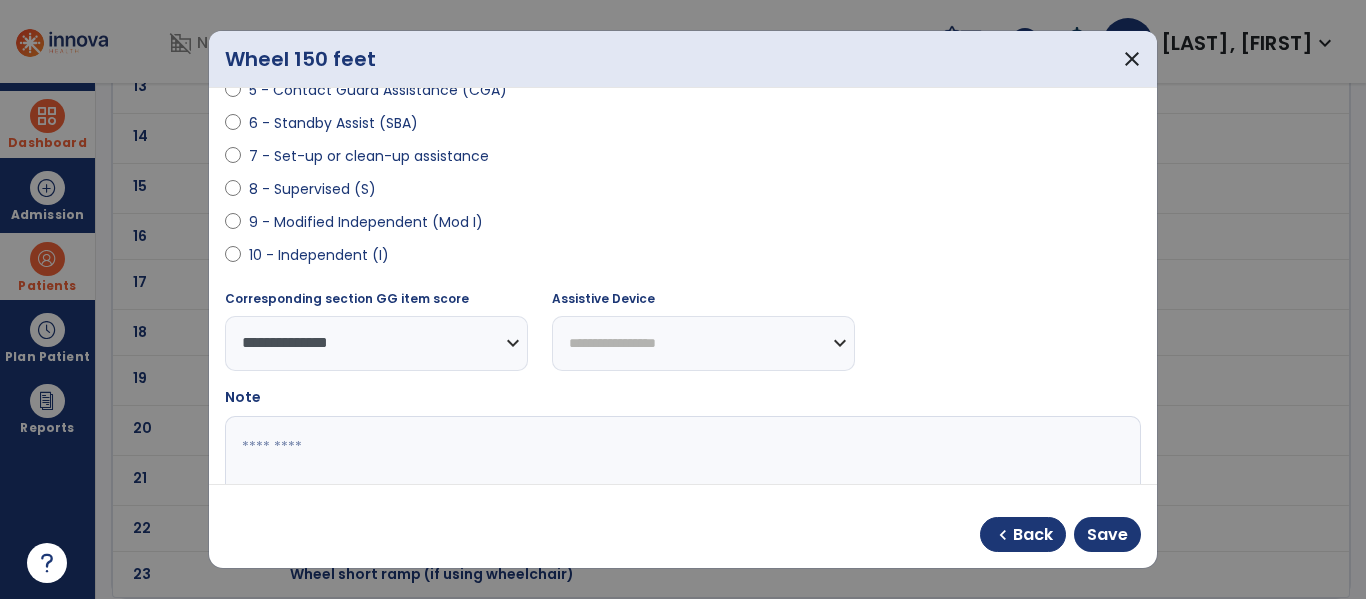 select on "****" 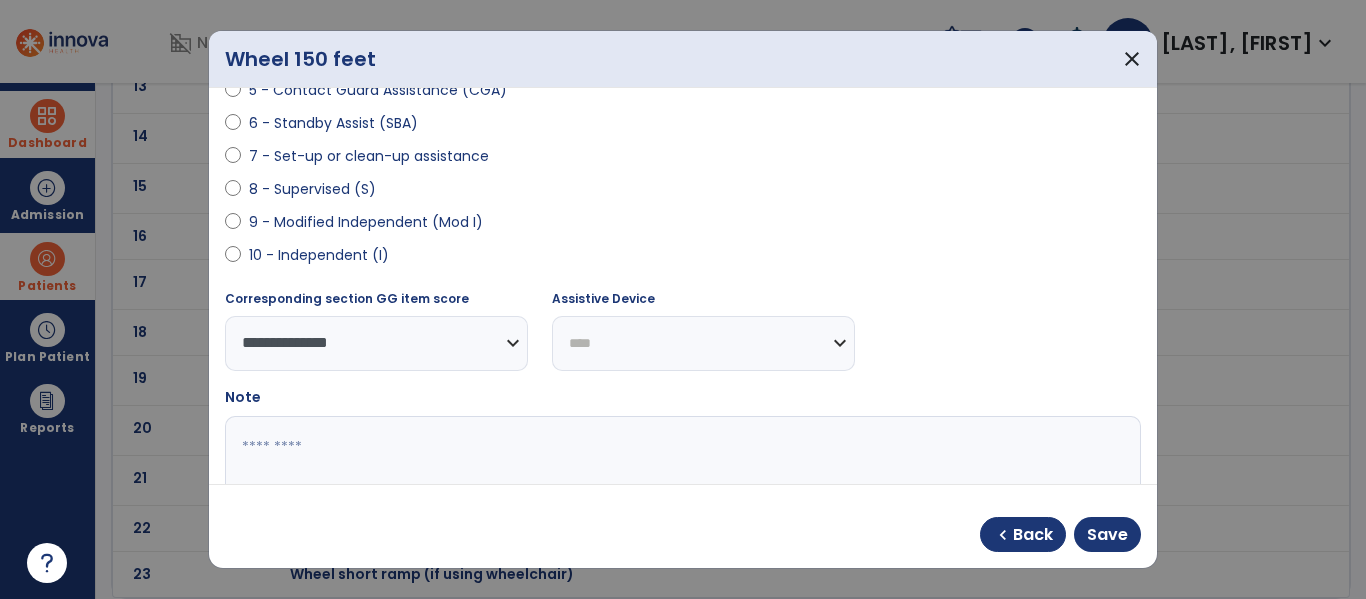 click on "**********" at bounding box center (703, 343) 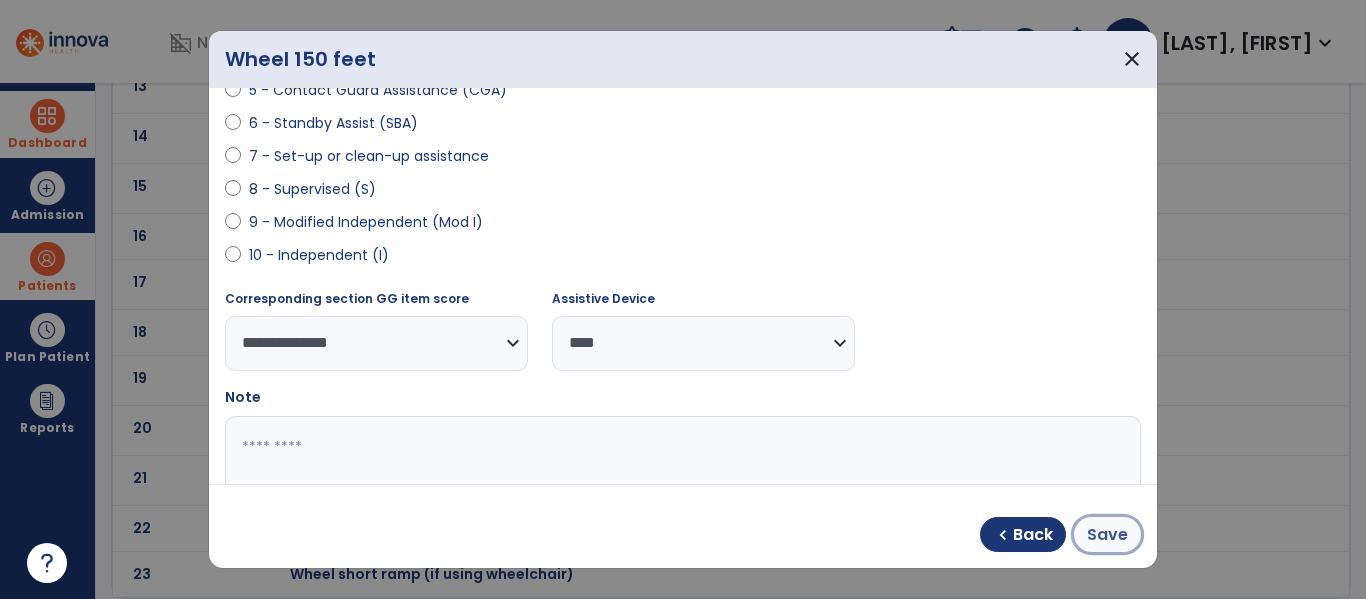 click on "Save" at bounding box center [1107, 535] 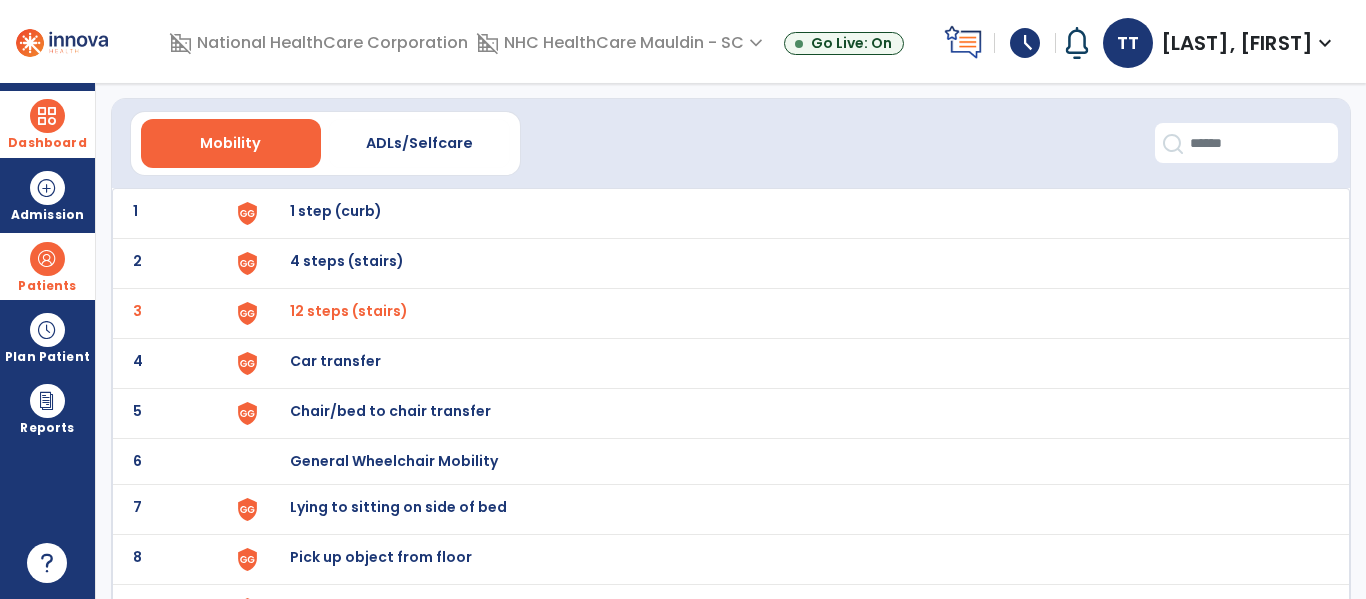 scroll, scrollTop: 0, scrollLeft: 0, axis: both 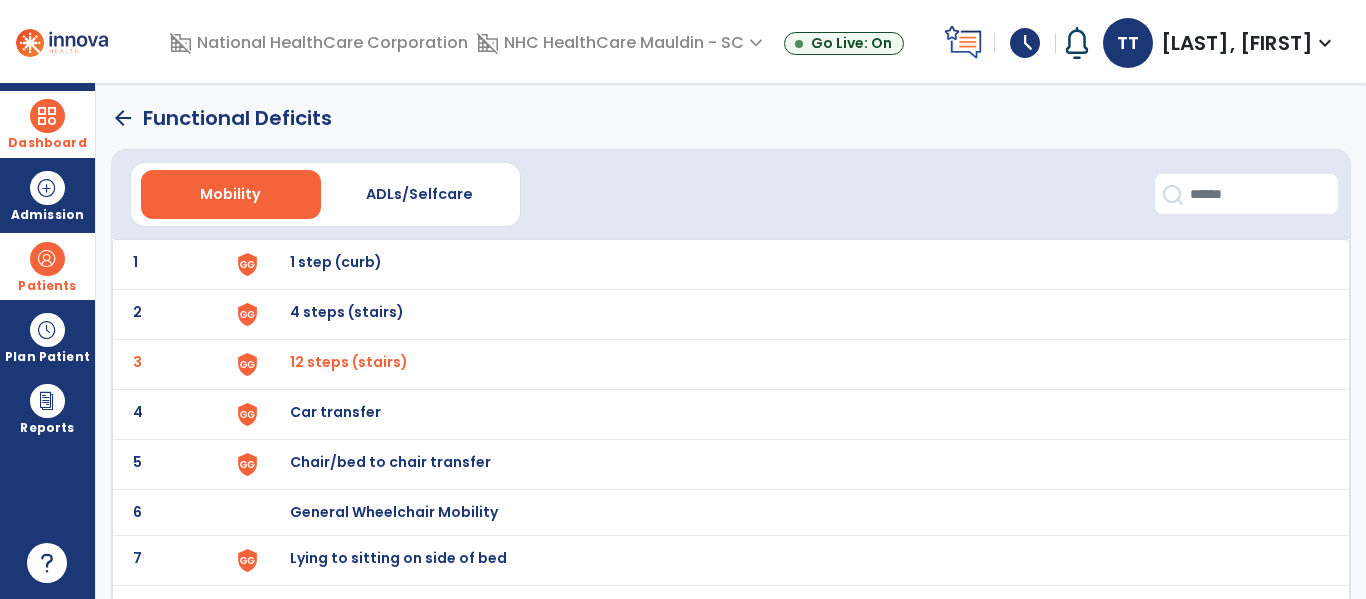 click on "arrow_back" 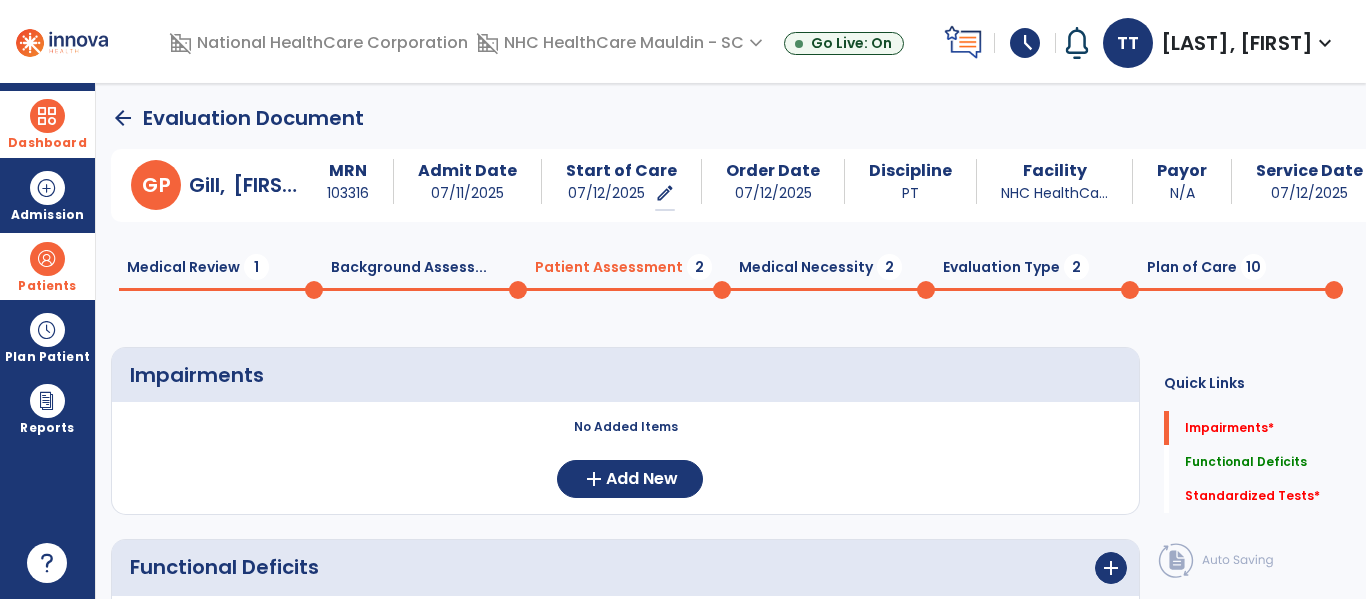 scroll, scrollTop: 20, scrollLeft: 0, axis: vertical 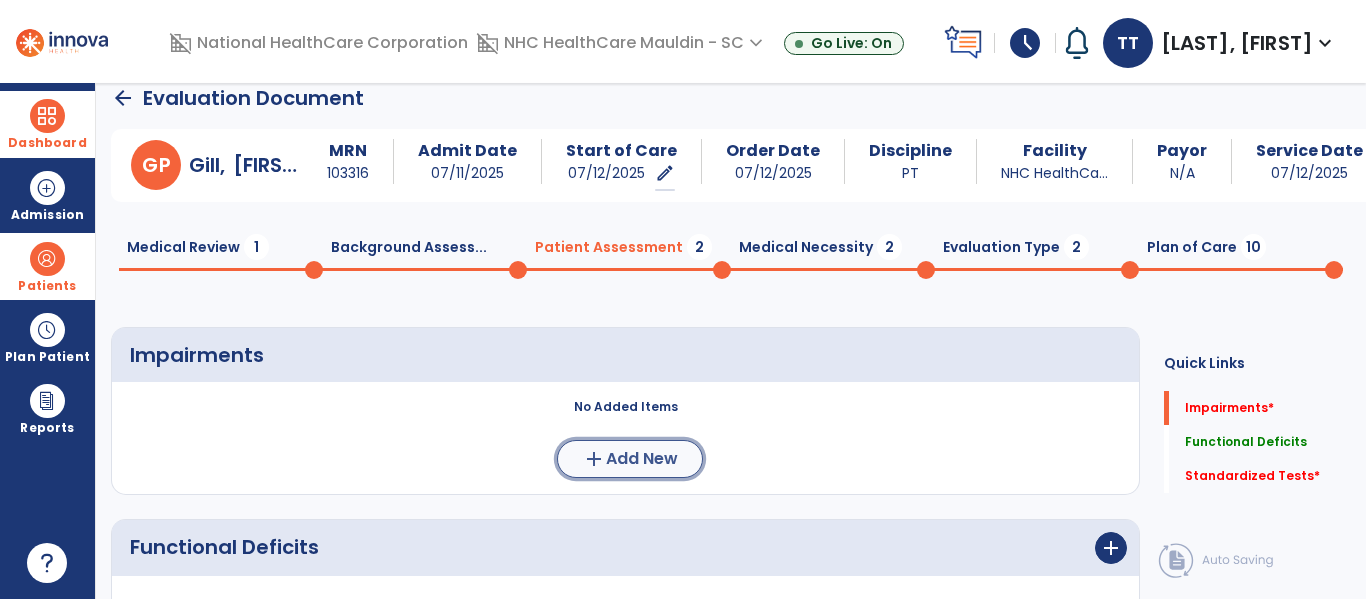 click on "Add New" 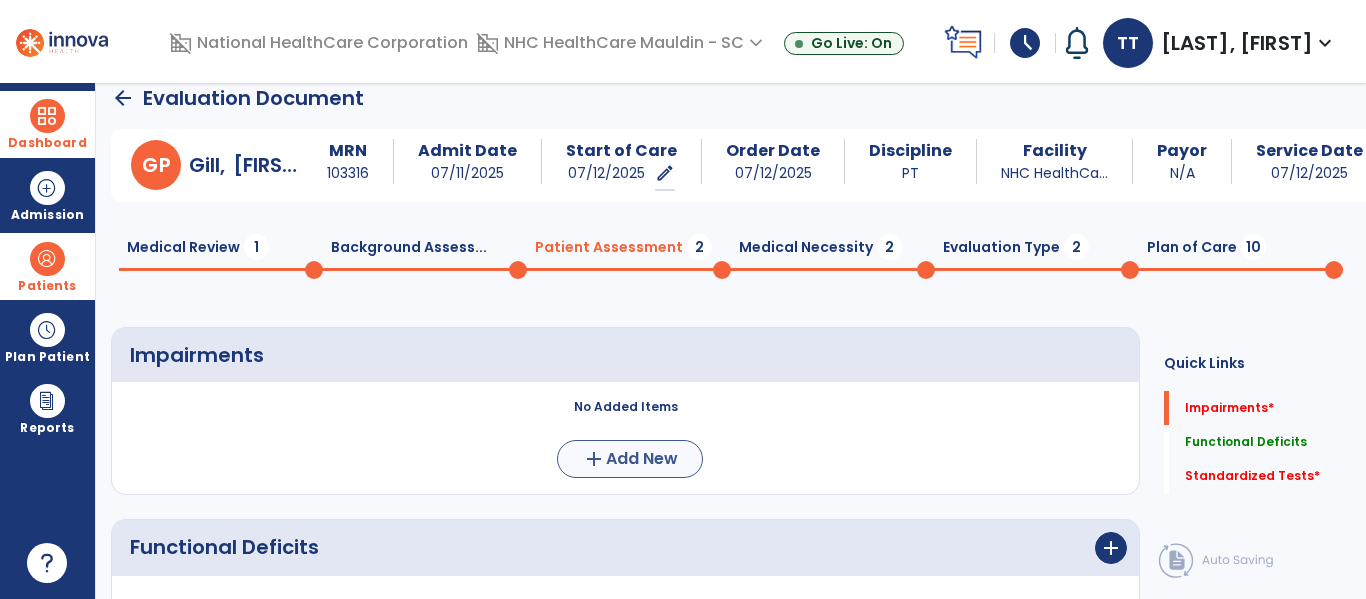 scroll, scrollTop: 0, scrollLeft: 0, axis: both 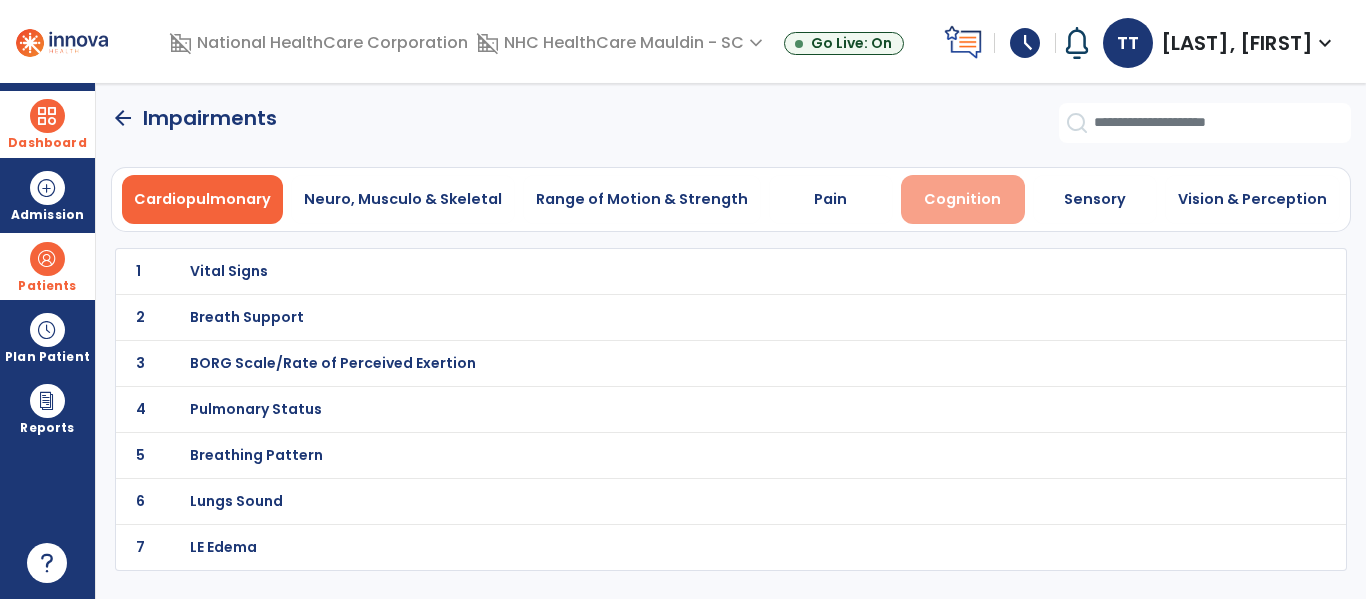 click on "Cognition" at bounding box center [962, 199] 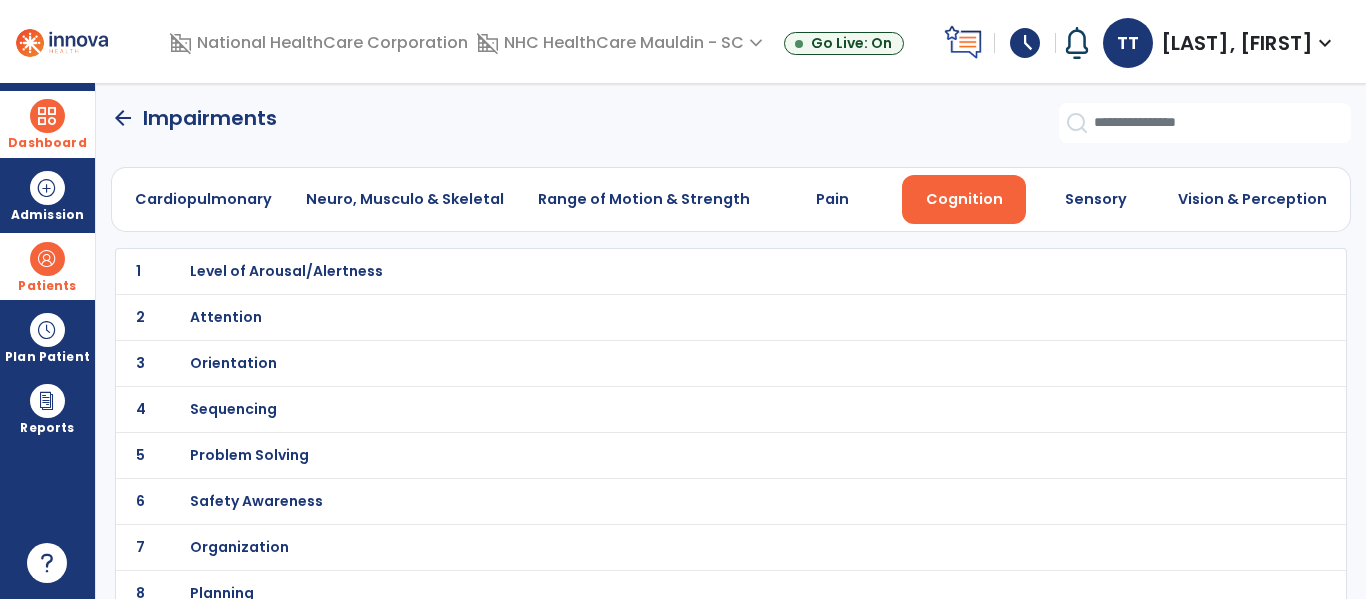 click on "Orientation" at bounding box center (286, 271) 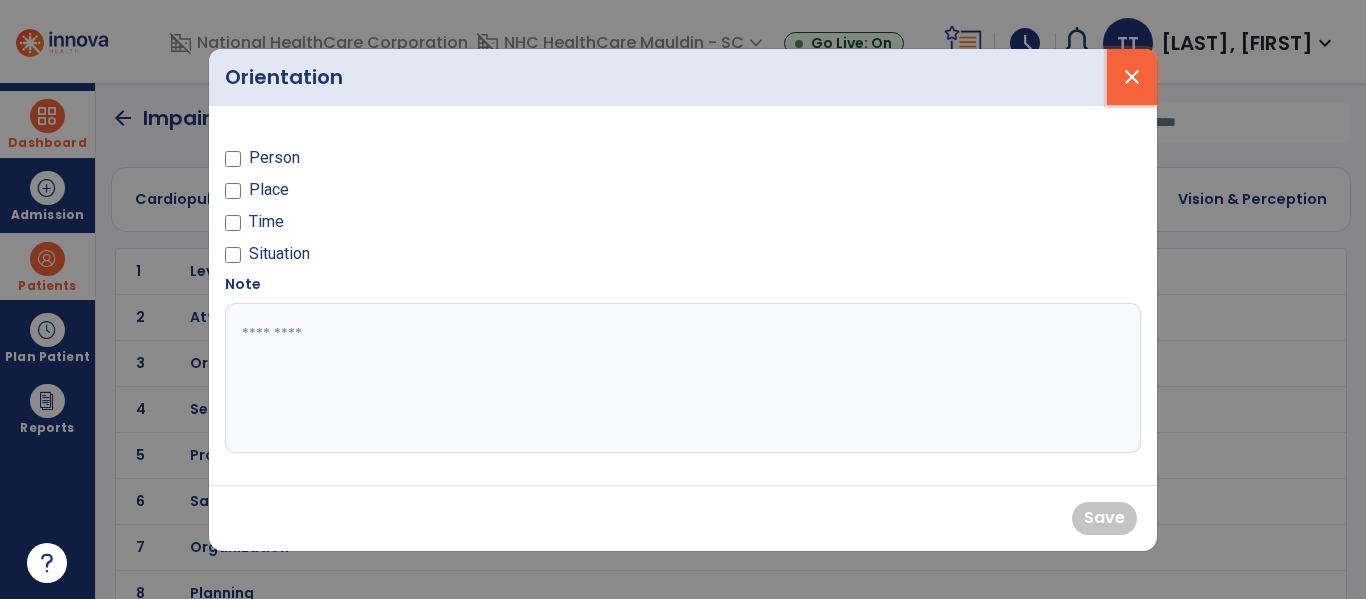 click on "close" at bounding box center (1132, 77) 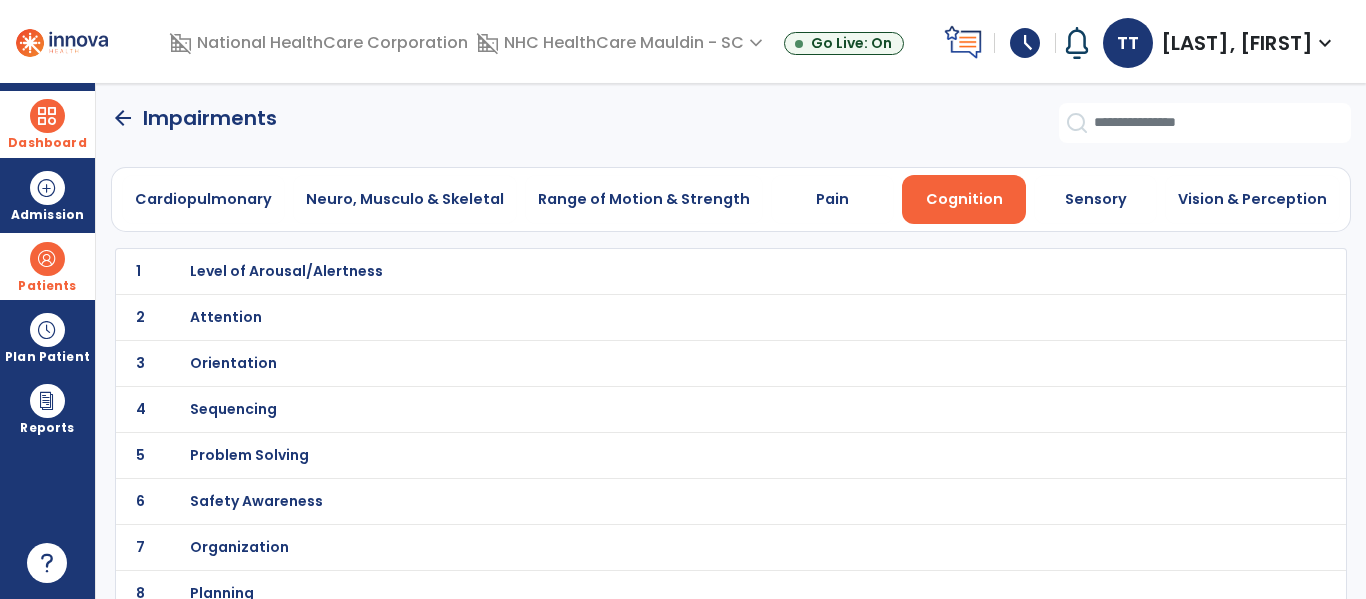 click on "Level of Arousal/Alertness" at bounding box center [286, 271] 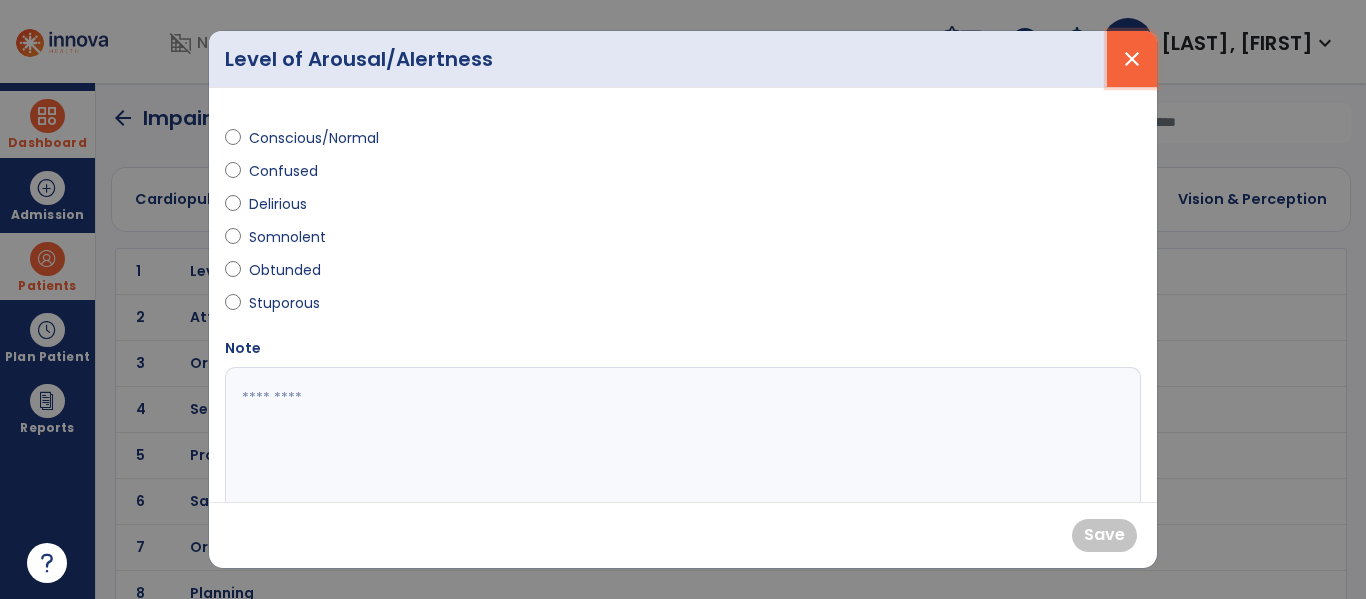 click on "close" at bounding box center [1132, 59] 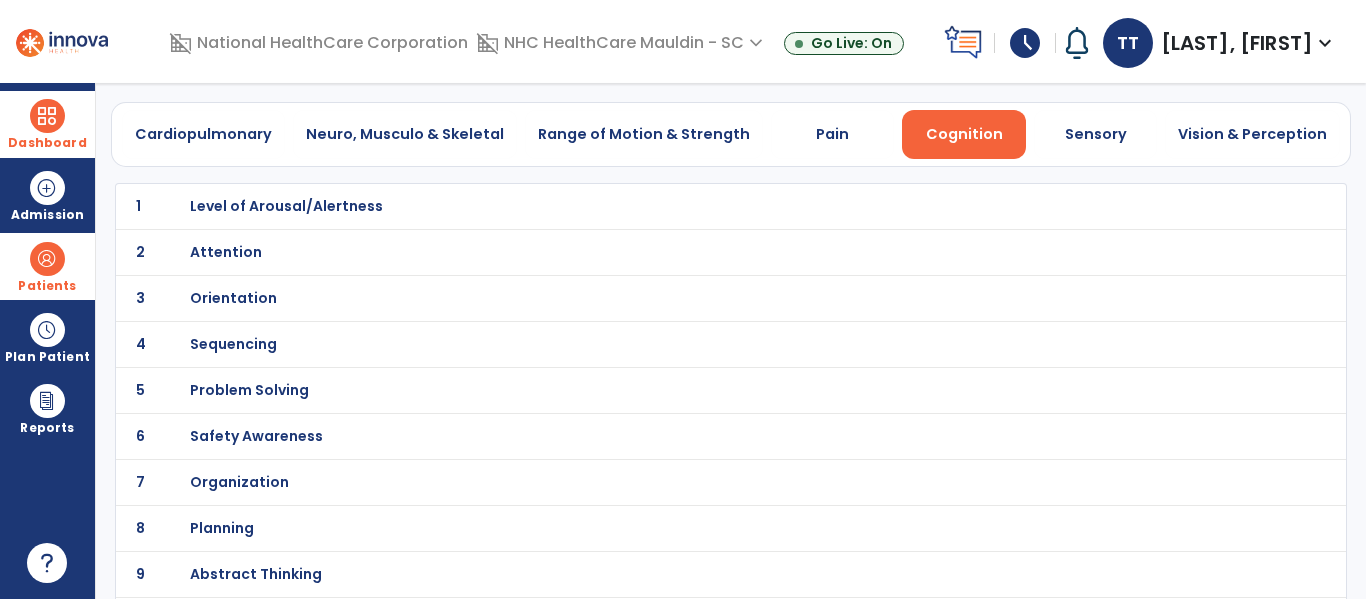 scroll, scrollTop: 66, scrollLeft: 0, axis: vertical 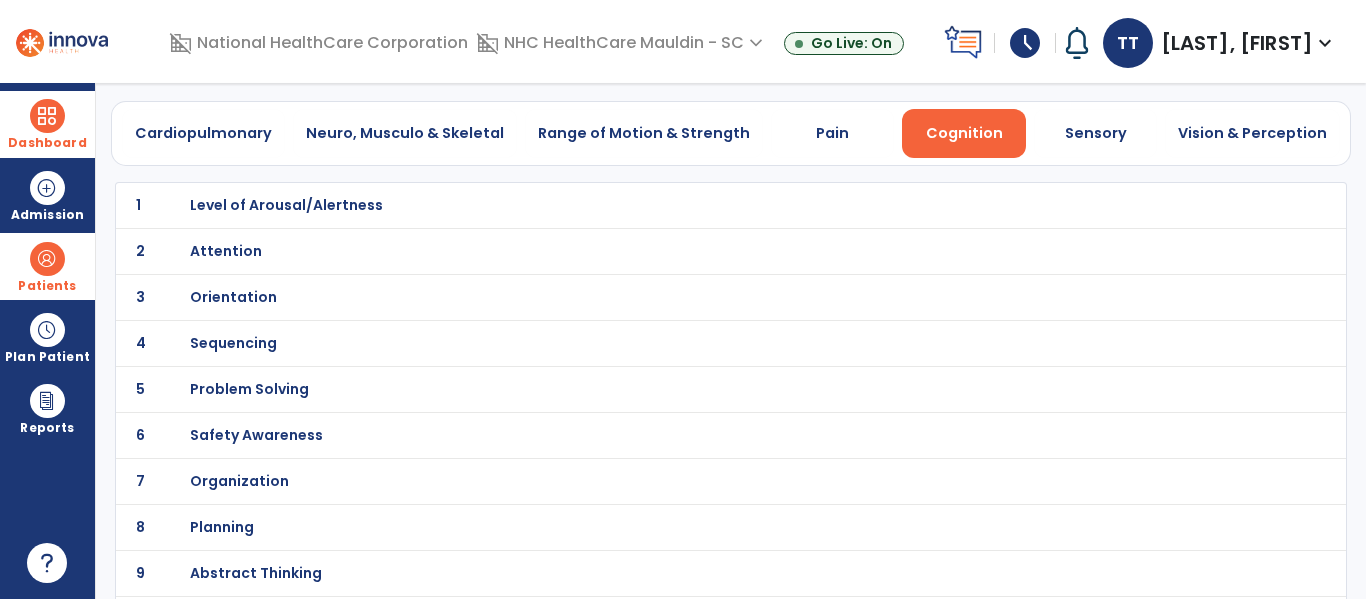 click on "Sequencing" at bounding box center (286, 205) 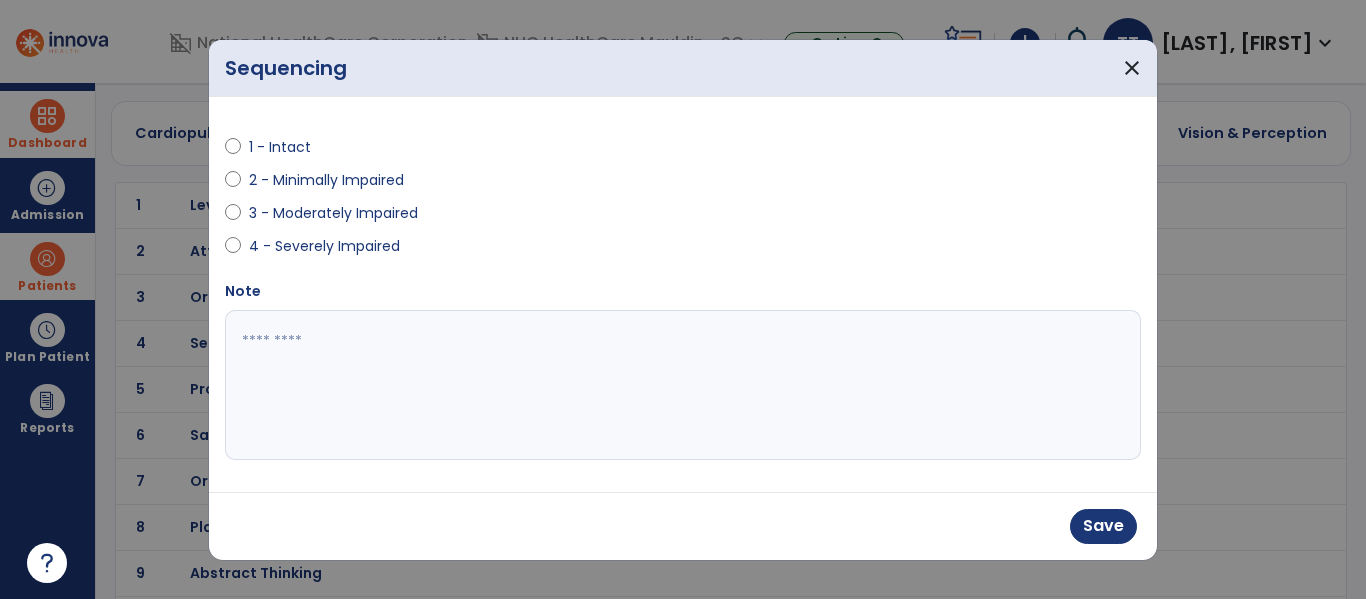 click at bounding box center [683, 385] 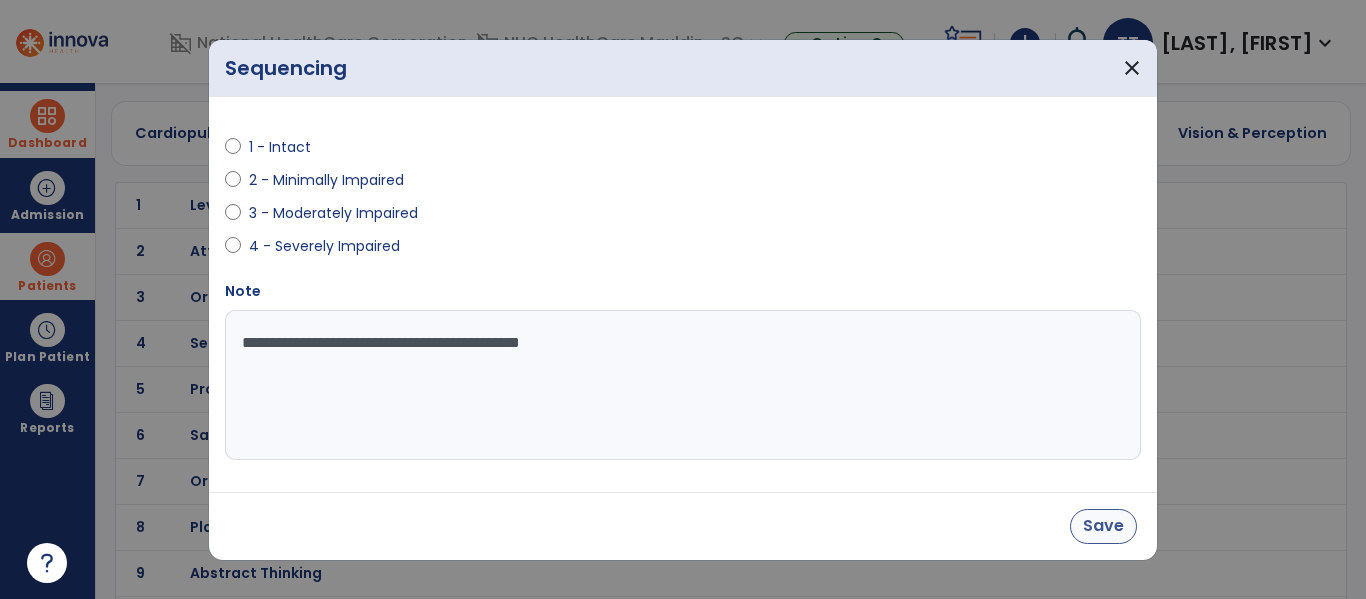 type on "**********" 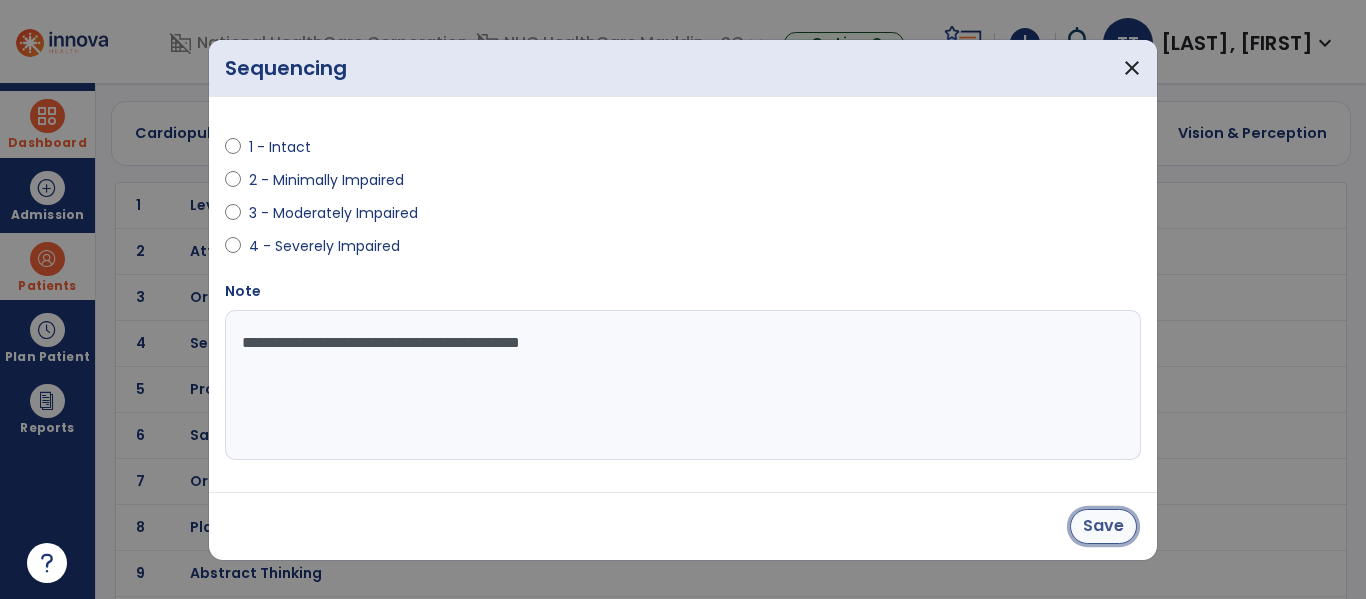 click on "Save" at bounding box center [1103, 526] 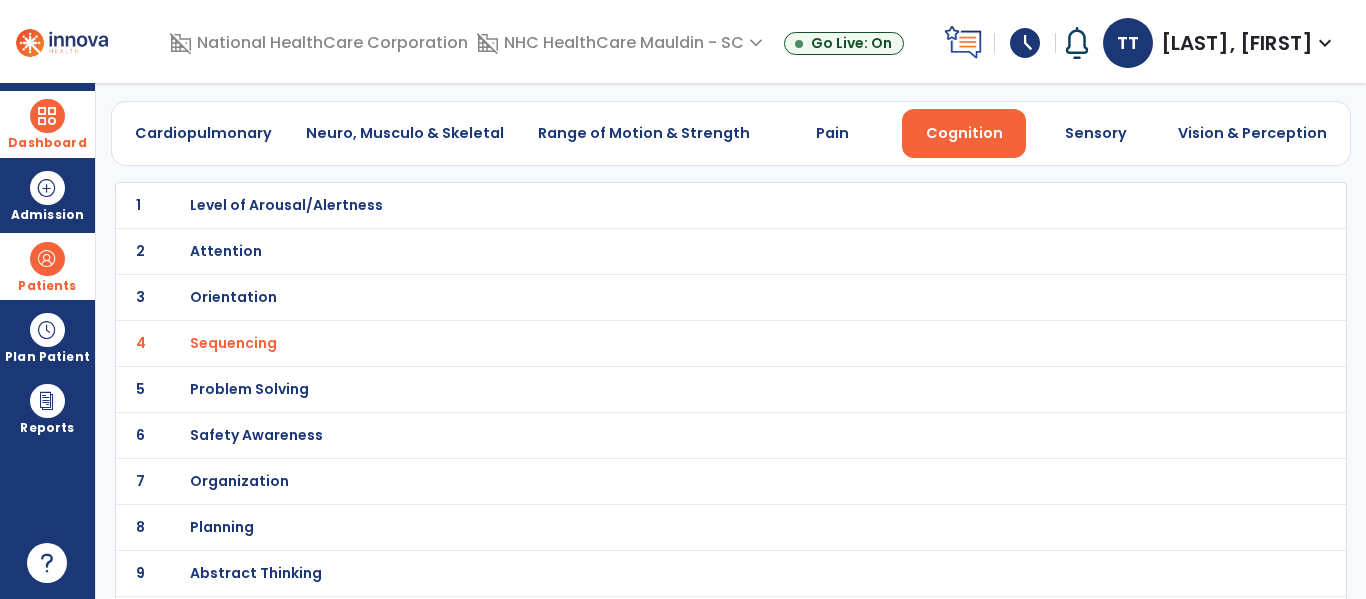 click on "Safety Awareness" at bounding box center (286, 205) 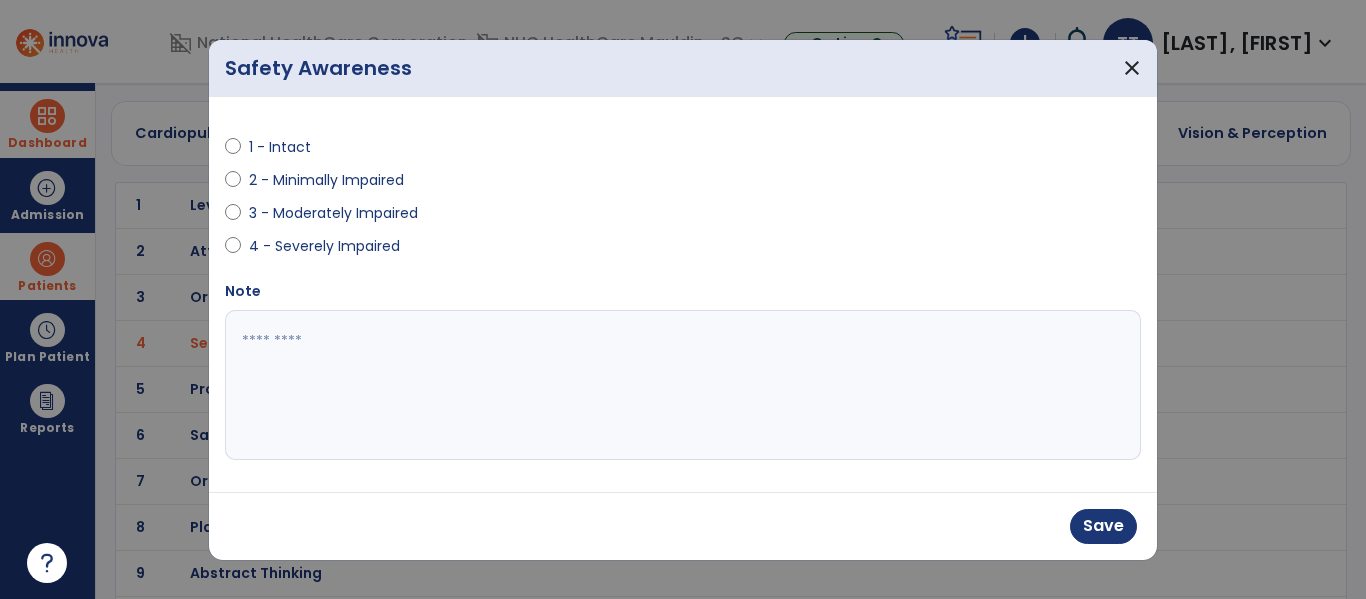 click at bounding box center [683, 385] 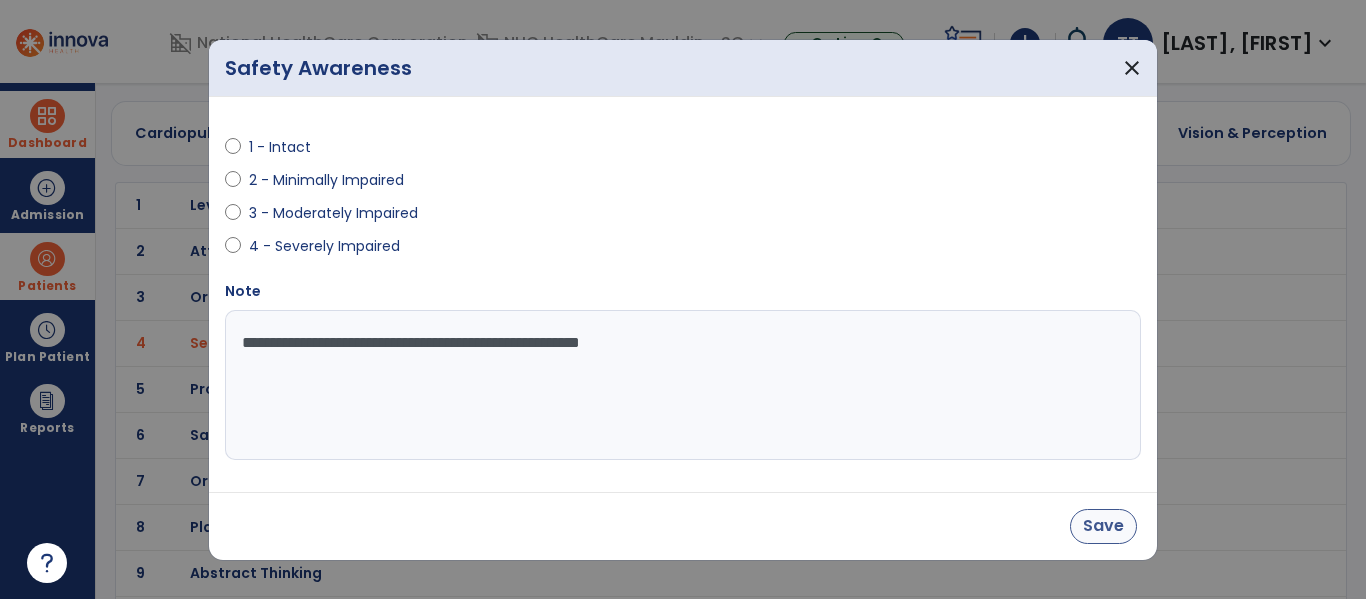 type on "**********" 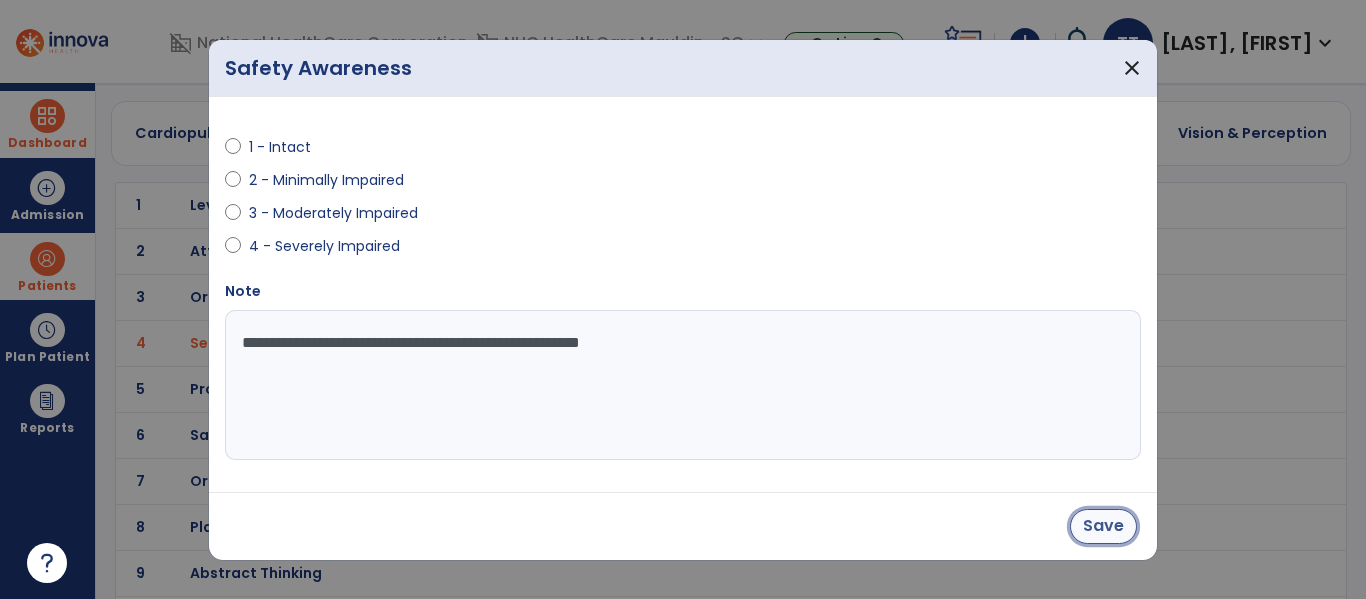 click on "Save" at bounding box center (1103, 526) 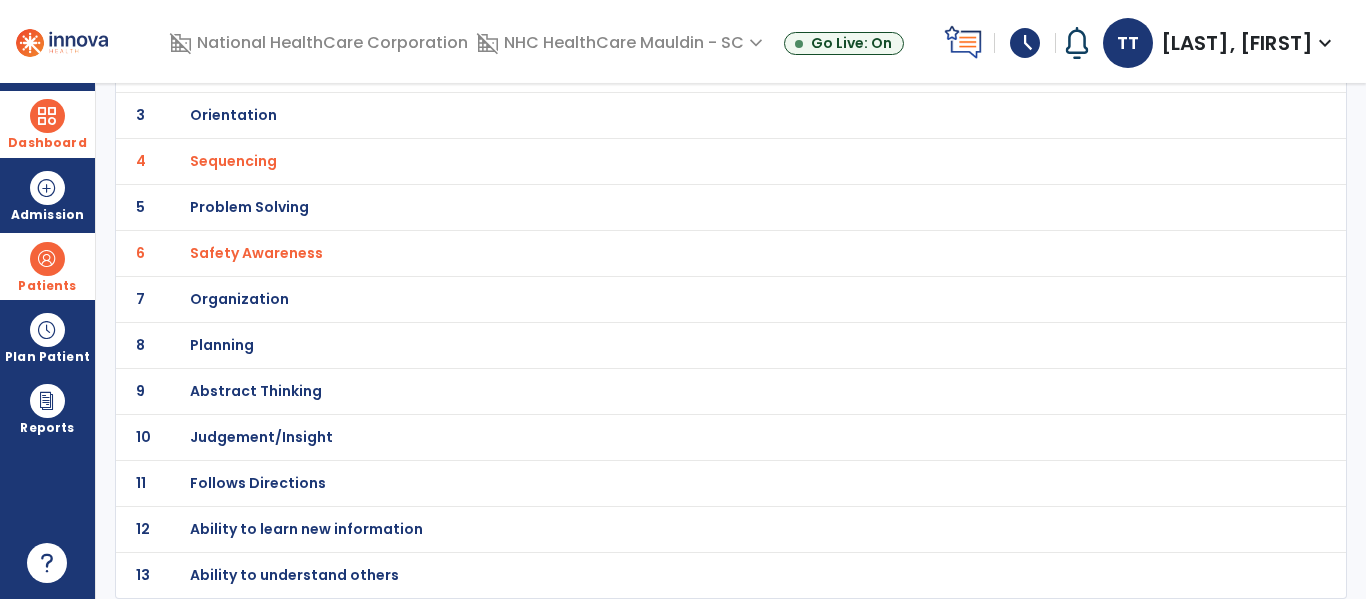 scroll, scrollTop: 0, scrollLeft: 0, axis: both 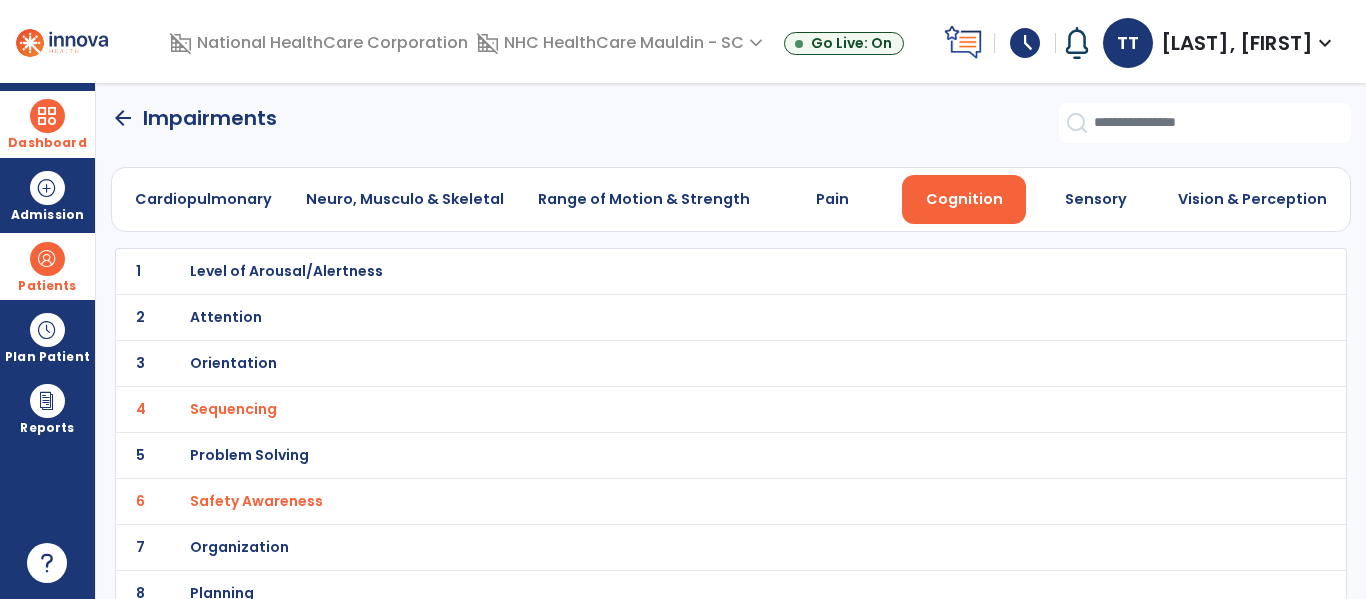 click on "Impairments" 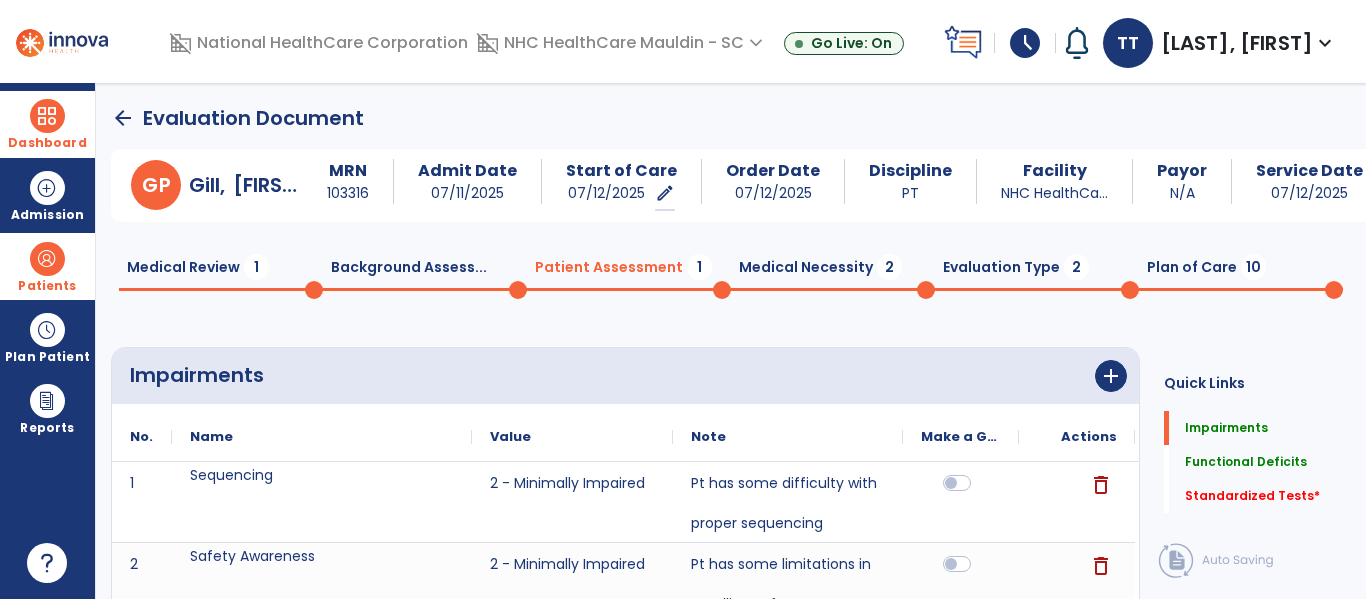 click on "G P Gill, Penny MRN 103316 Admit Date [DATE] Start of Care [DATE] edit Order Date [DATE] Discipline PT Facility NHC HealthCa... Payor N/A Service Date [DATE] Medical Review 1 Background Assess... 0 Patient Assessment 1 Medical Necessity 2 Evaluation Type 2 Plan of Care 10 Impairments add" 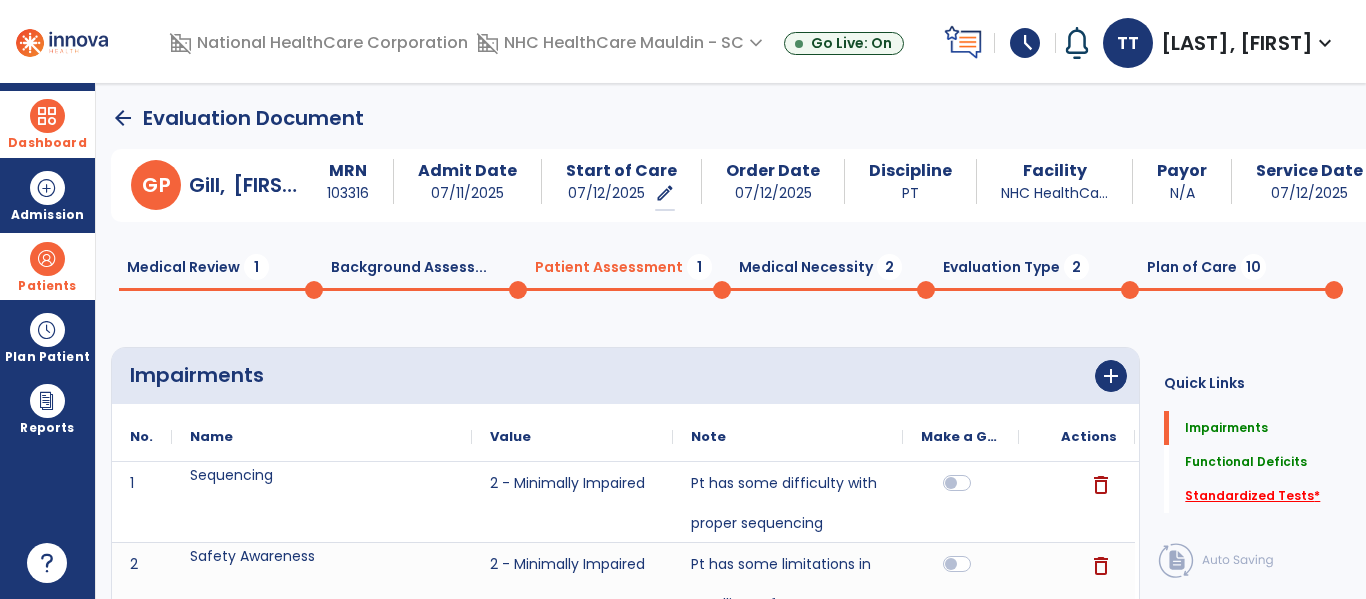 click on "Standardized Tests   *" 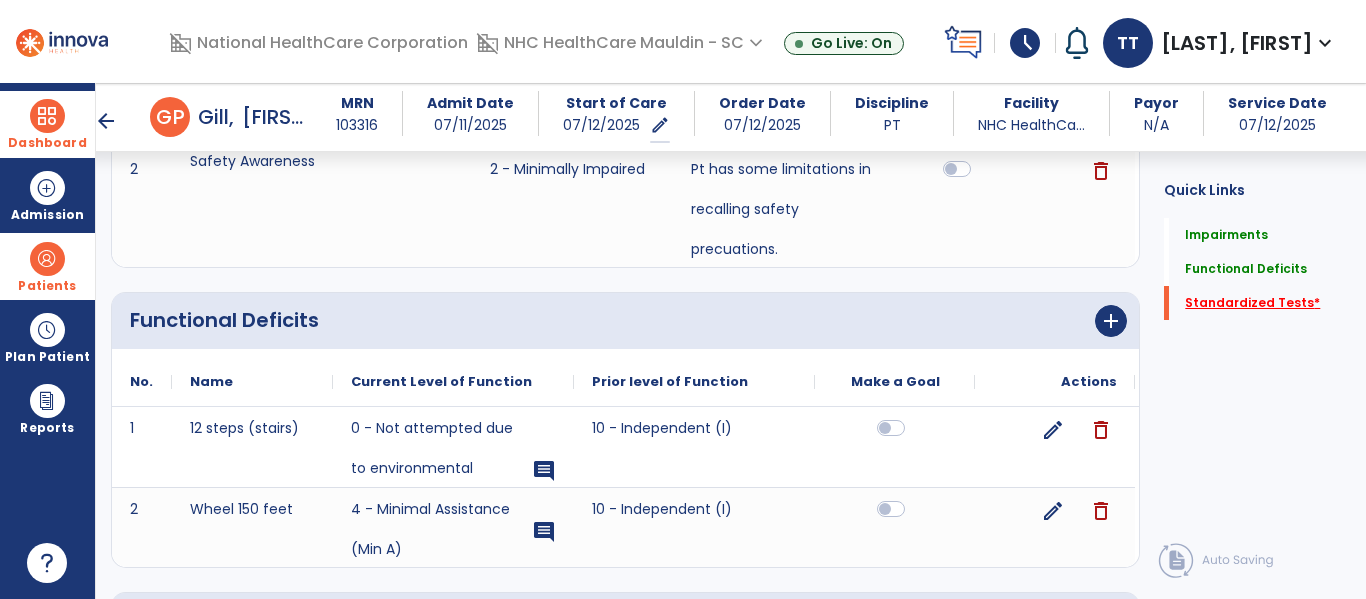 scroll, scrollTop: 608, scrollLeft: 0, axis: vertical 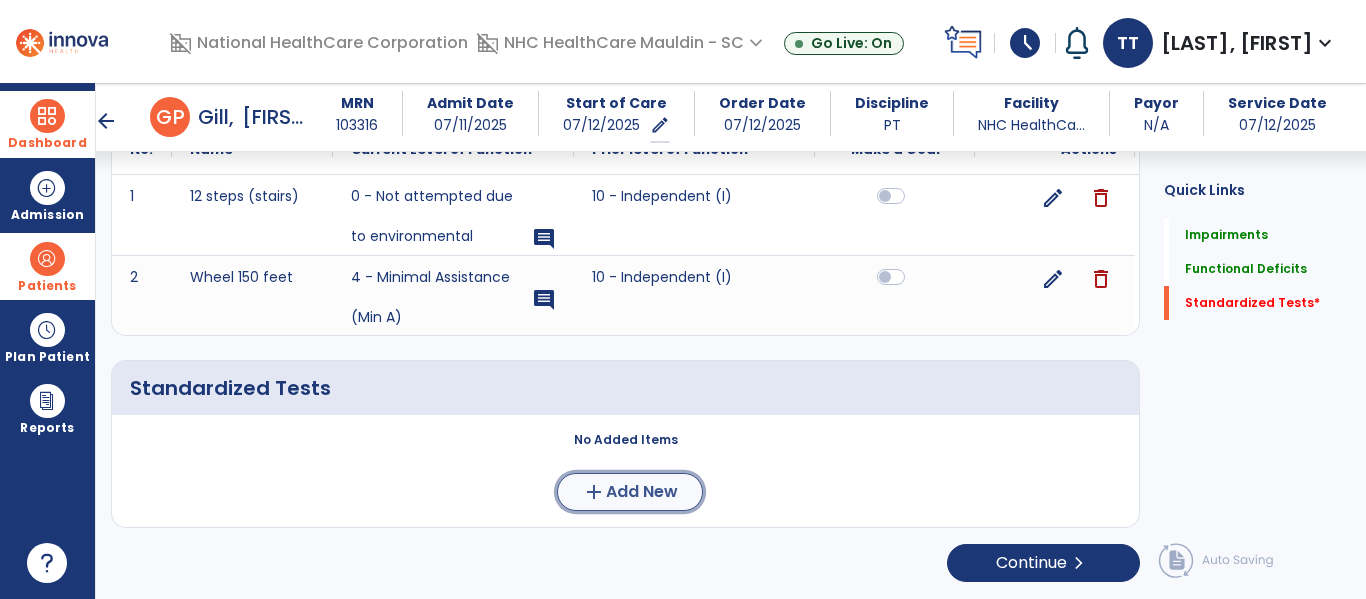 click on "Add New" 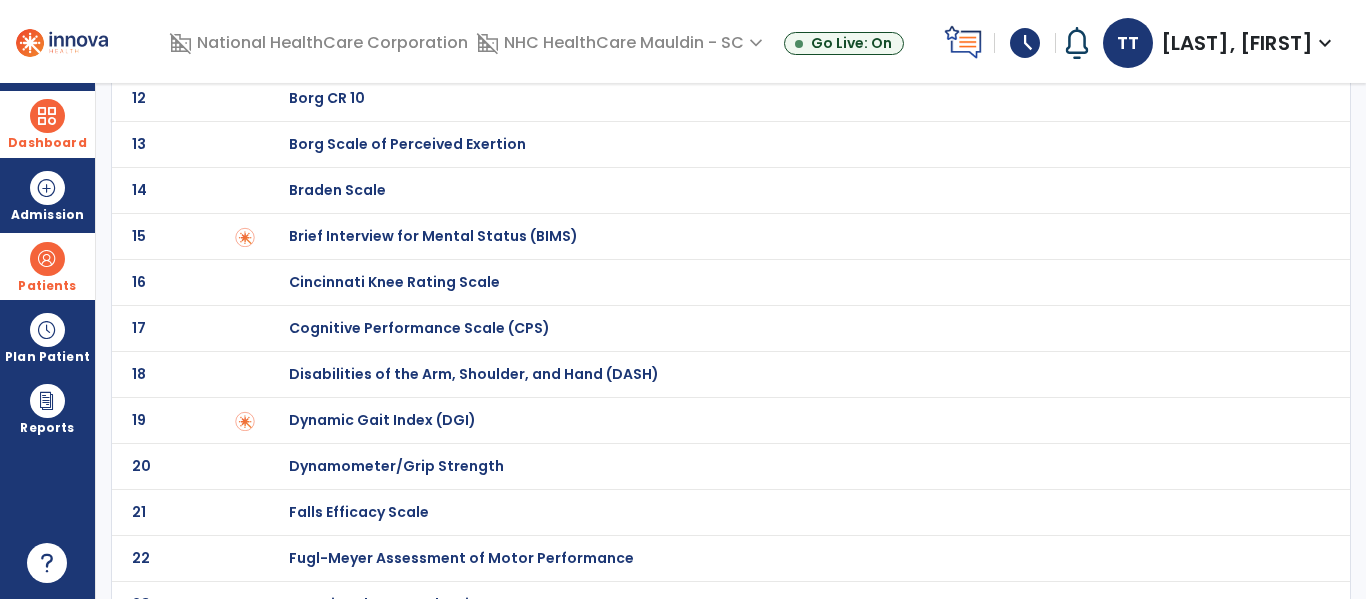 scroll, scrollTop: 0, scrollLeft: 0, axis: both 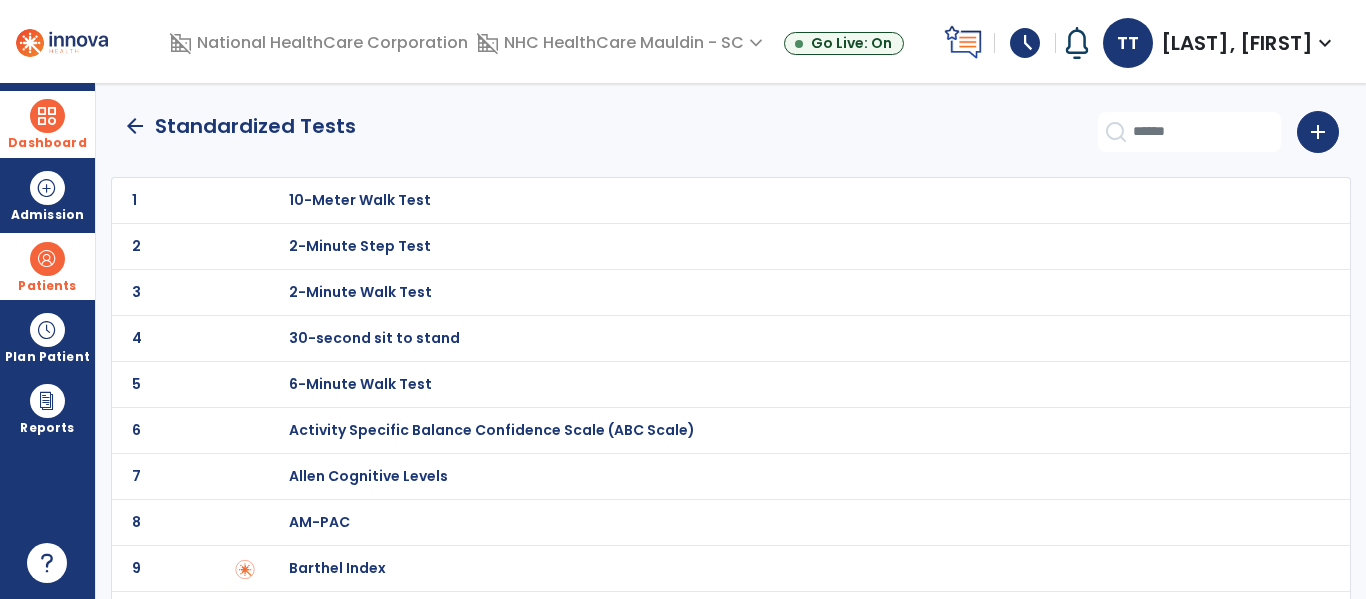click on "30-second sit to stand" at bounding box center (360, 200) 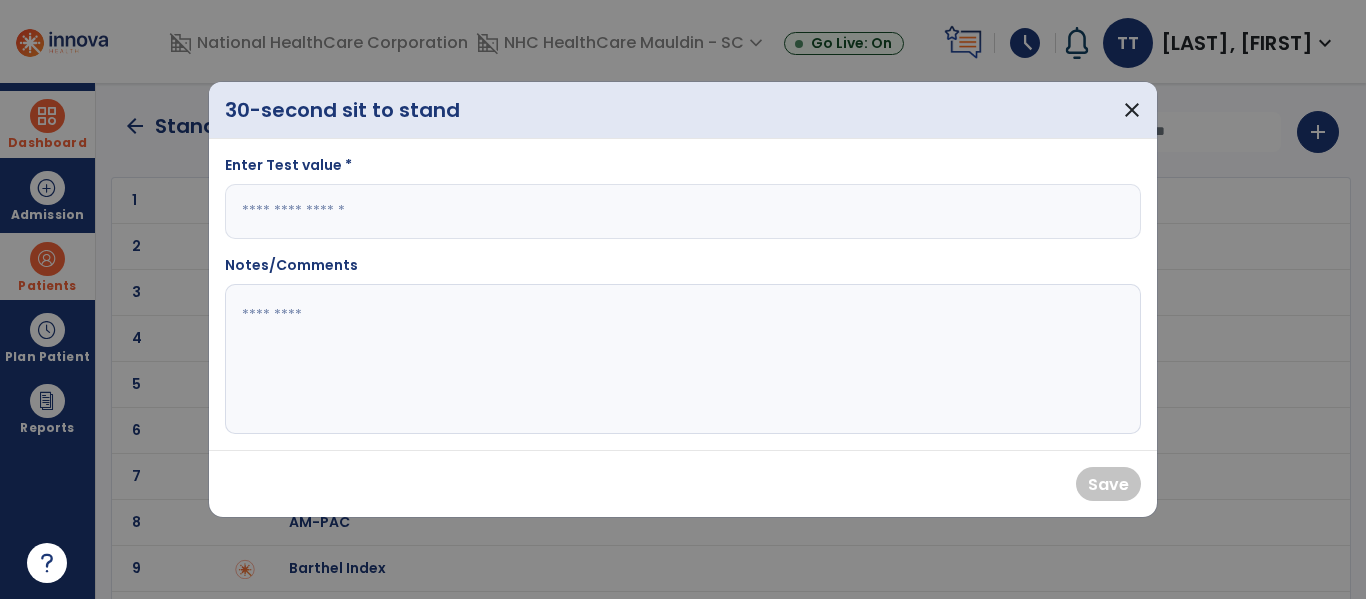 click at bounding box center (683, 211) 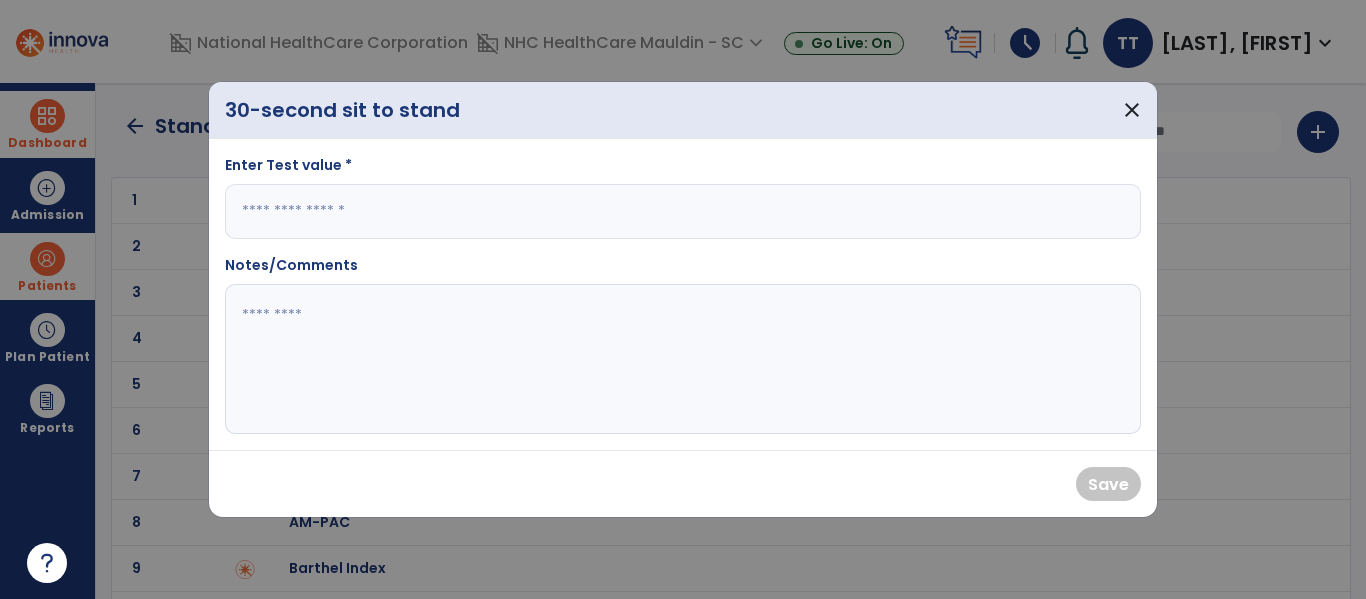 type on "*" 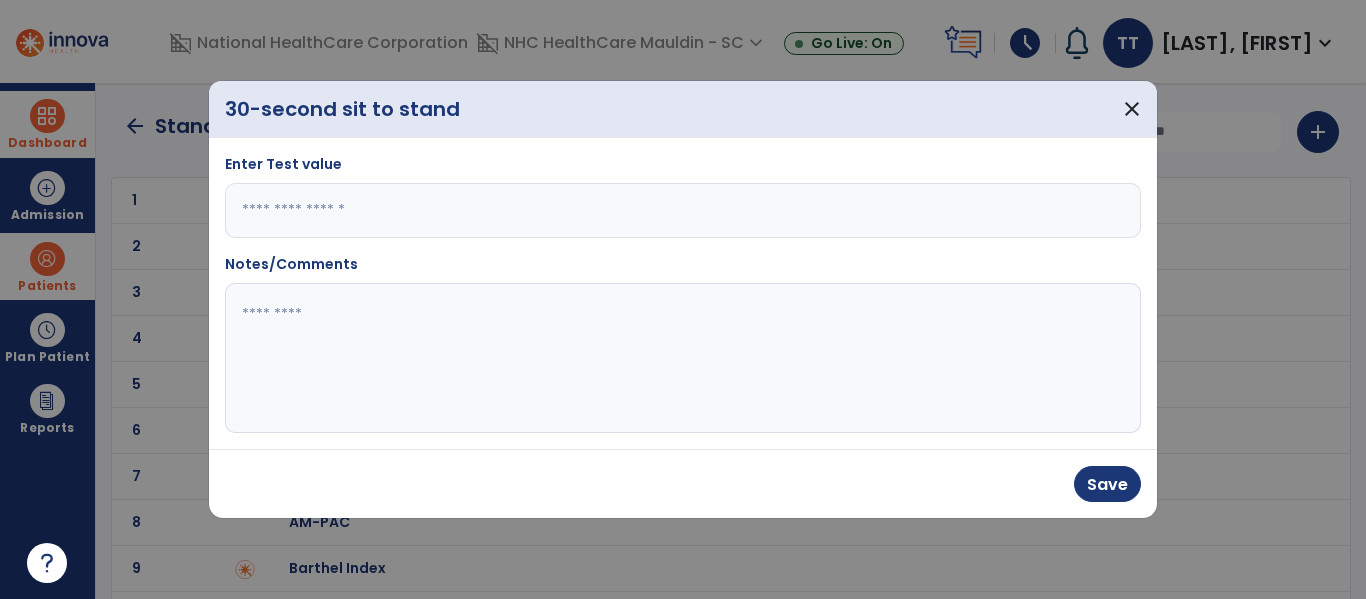type on "*" 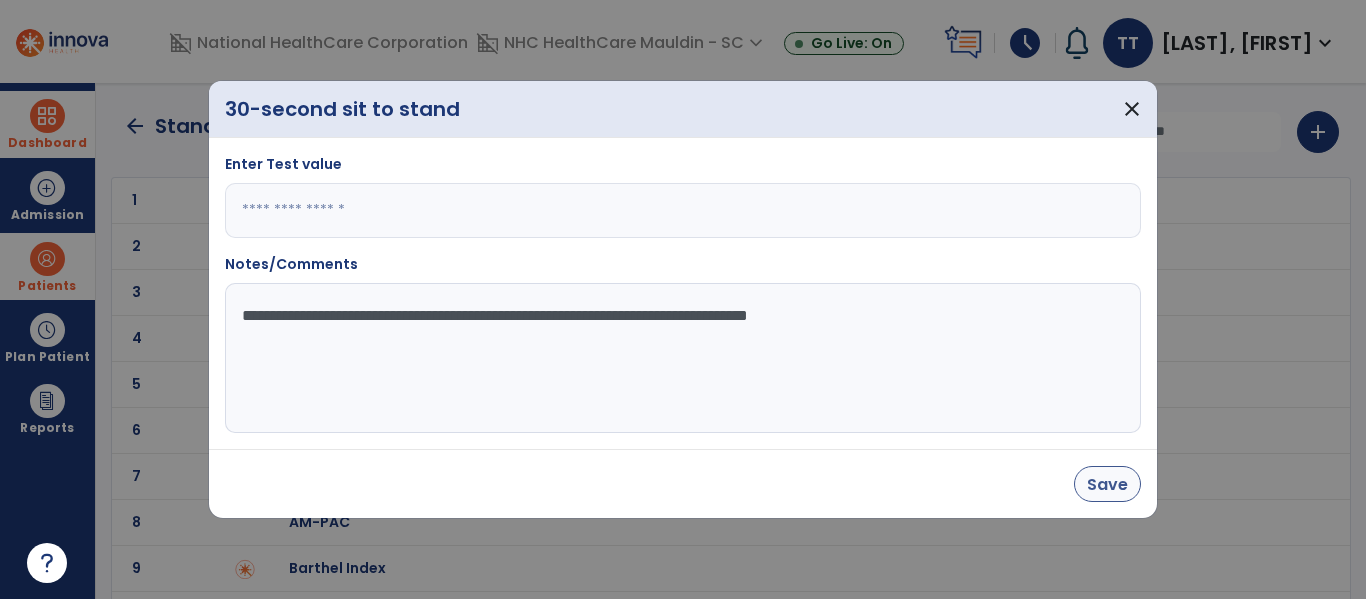 type on "**********" 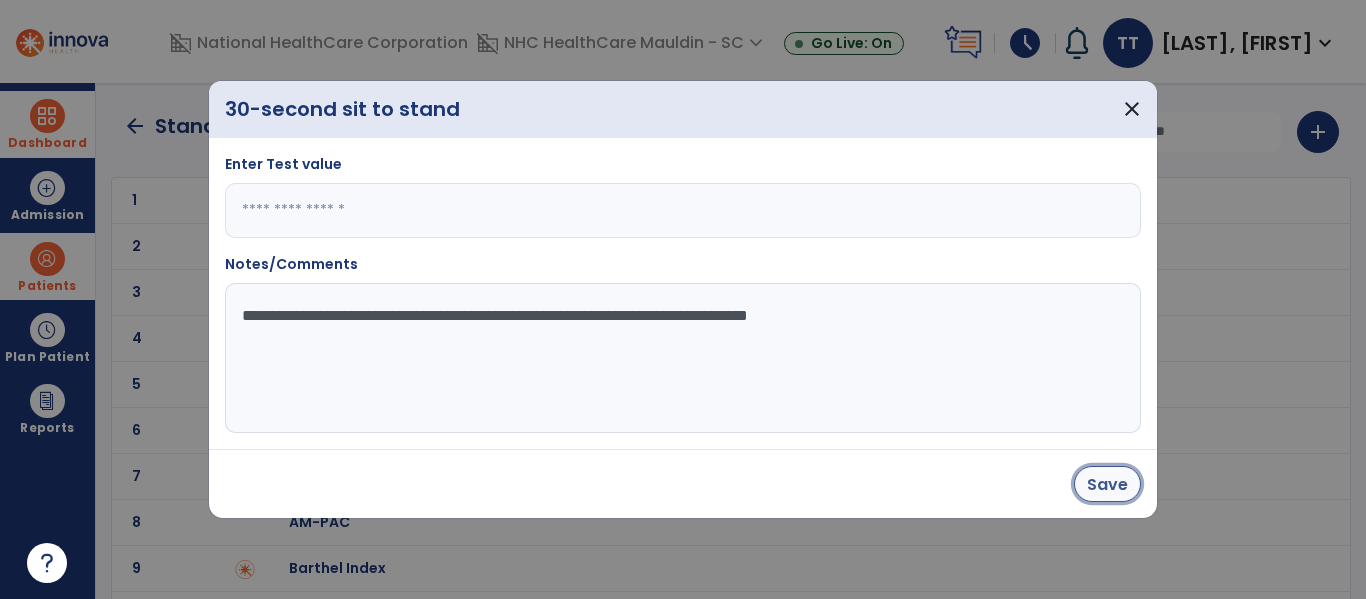 click on "Save" at bounding box center (1107, 484) 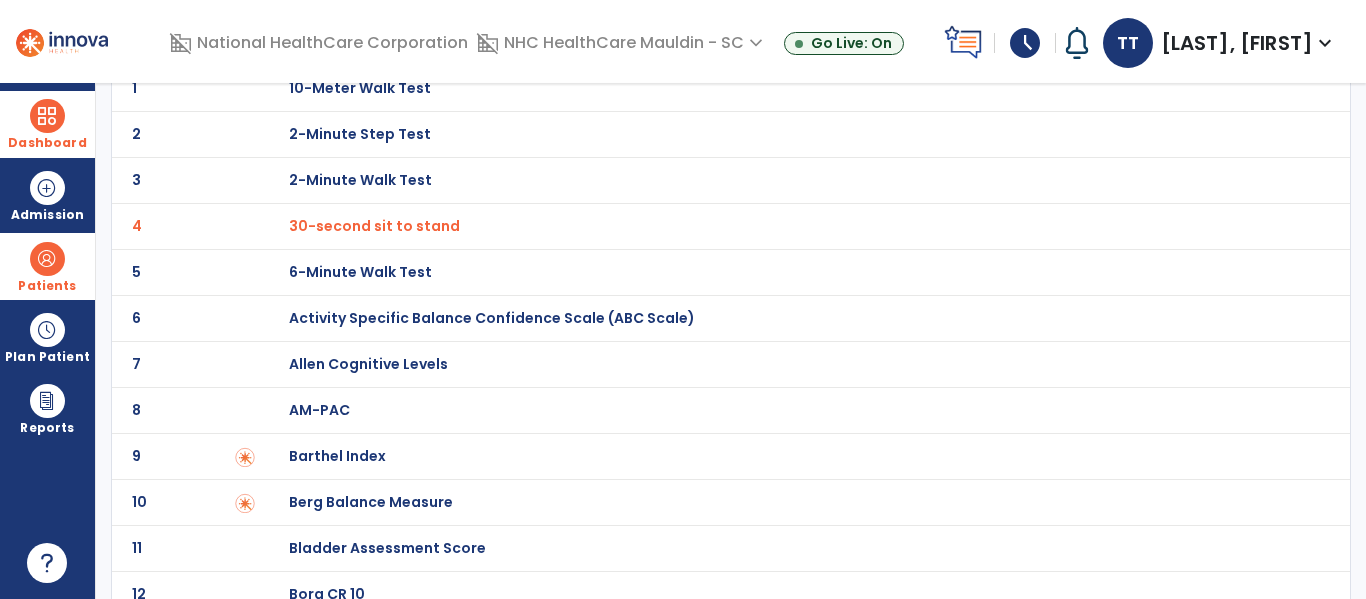 scroll, scrollTop: 0, scrollLeft: 0, axis: both 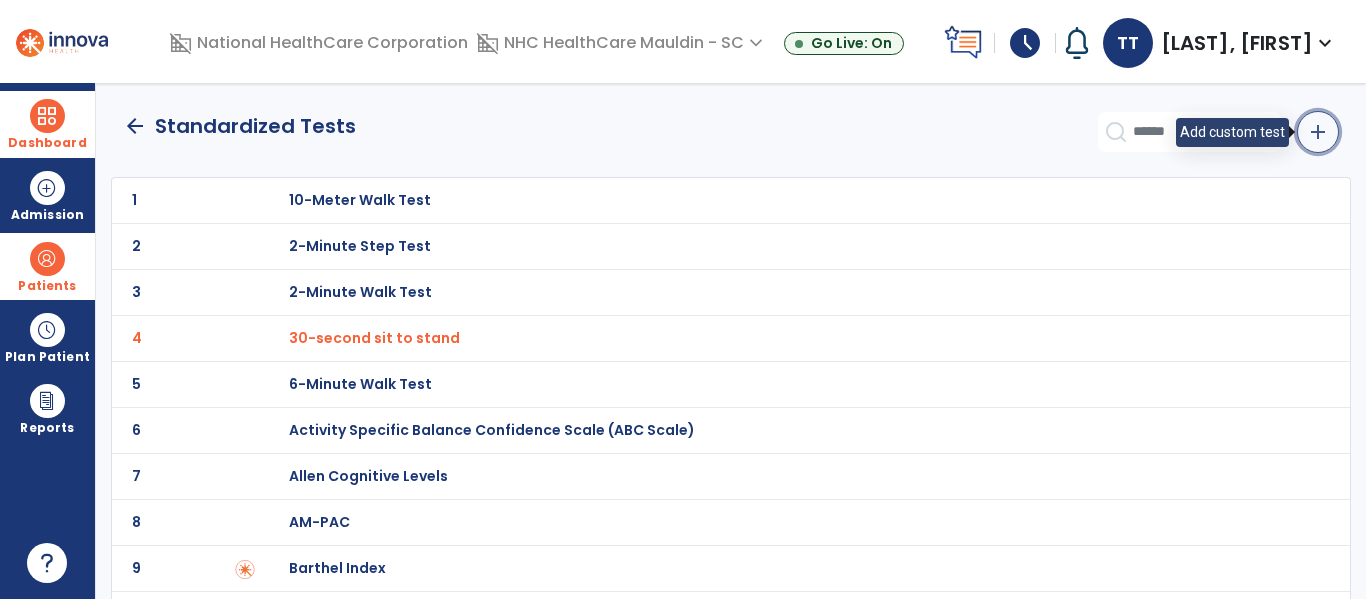 click on "add" 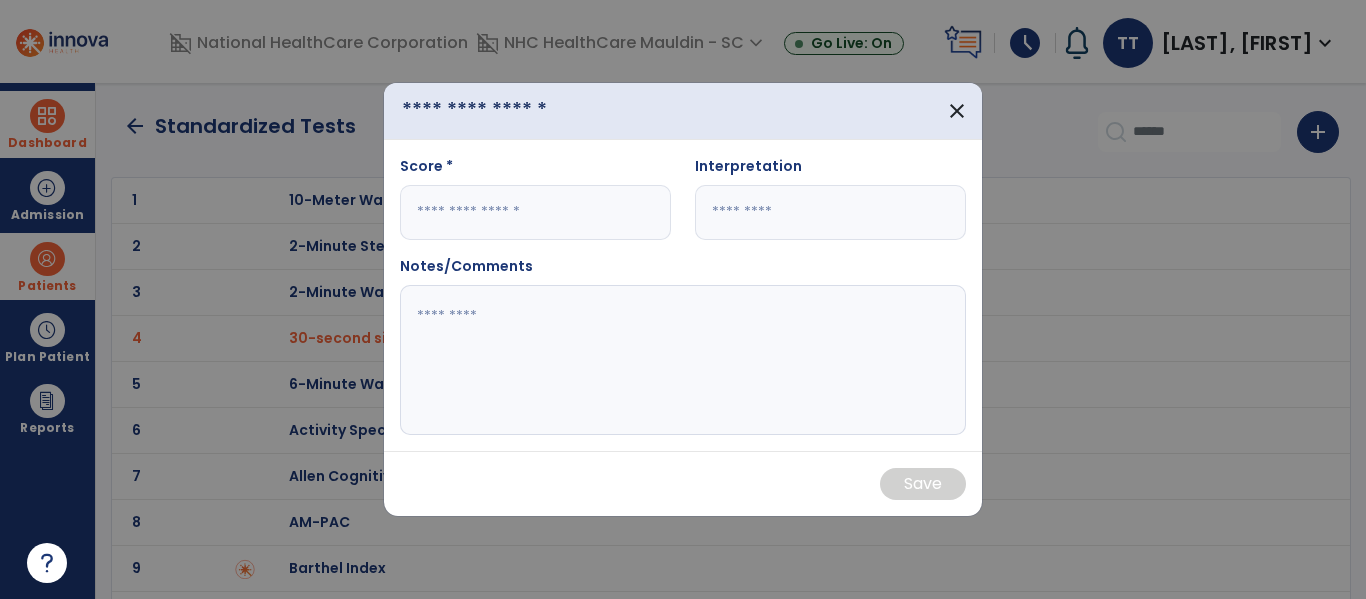 click at bounding box center [502, 111] 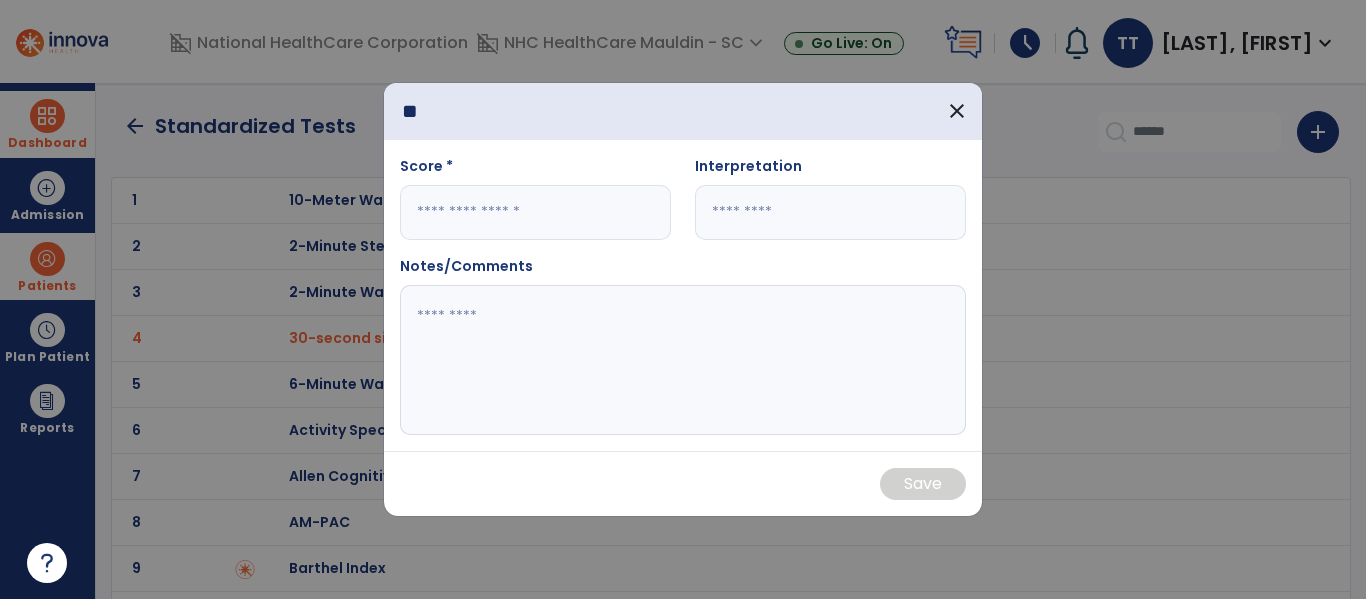 click on "**" at bounding box center [502, 111] 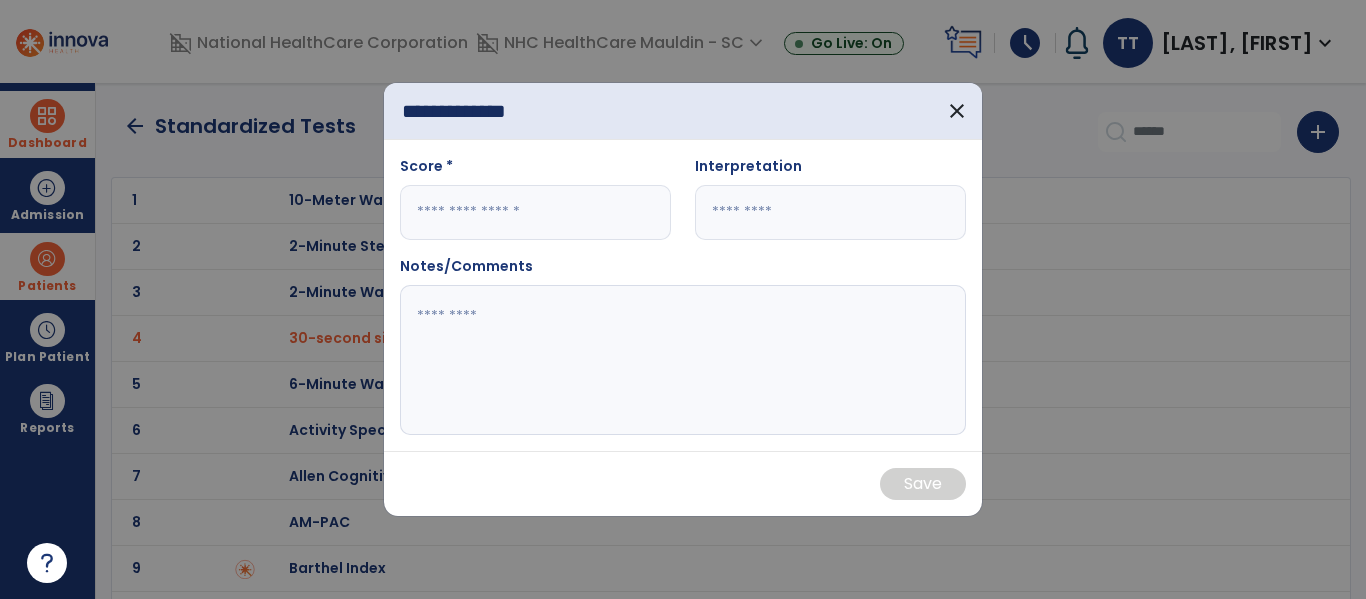 type on "**********" 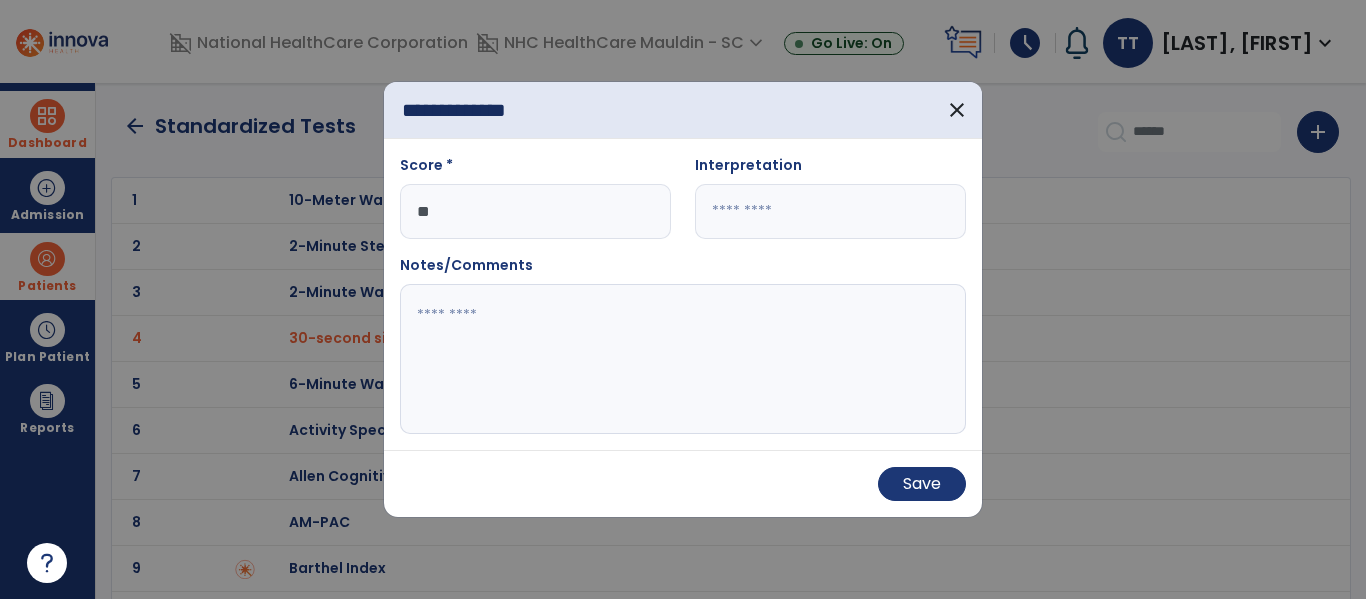 type on "**" 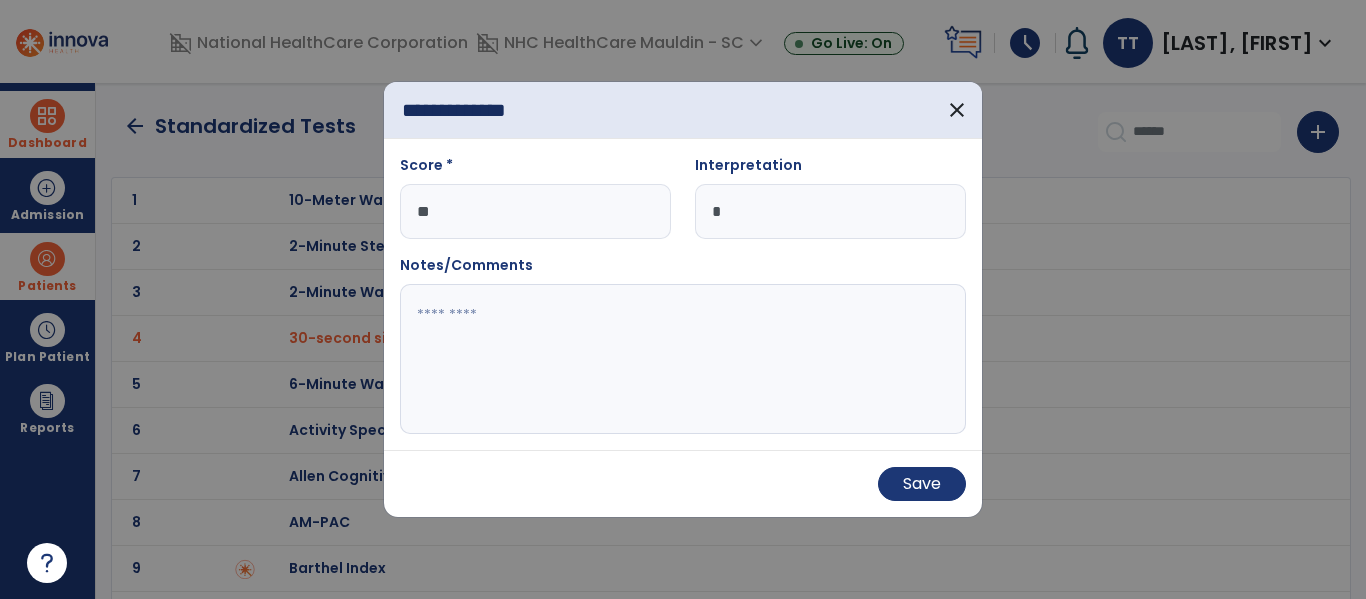 click on "*" at bounding box center (830, 211) 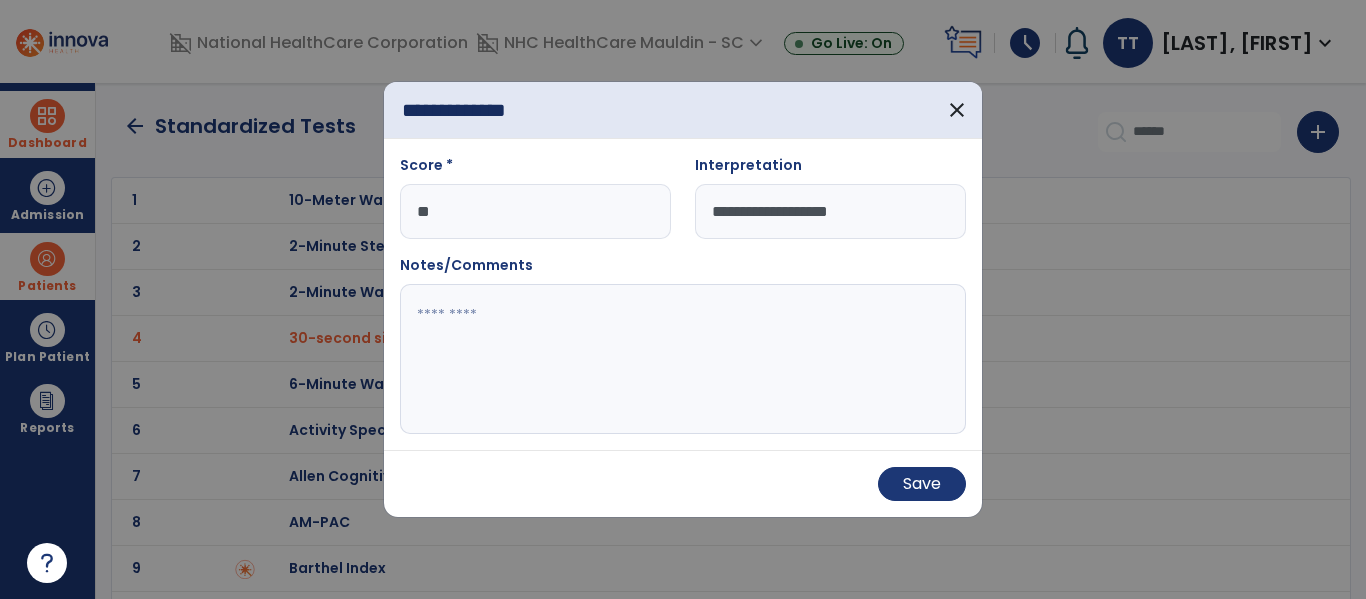 type on "**********" 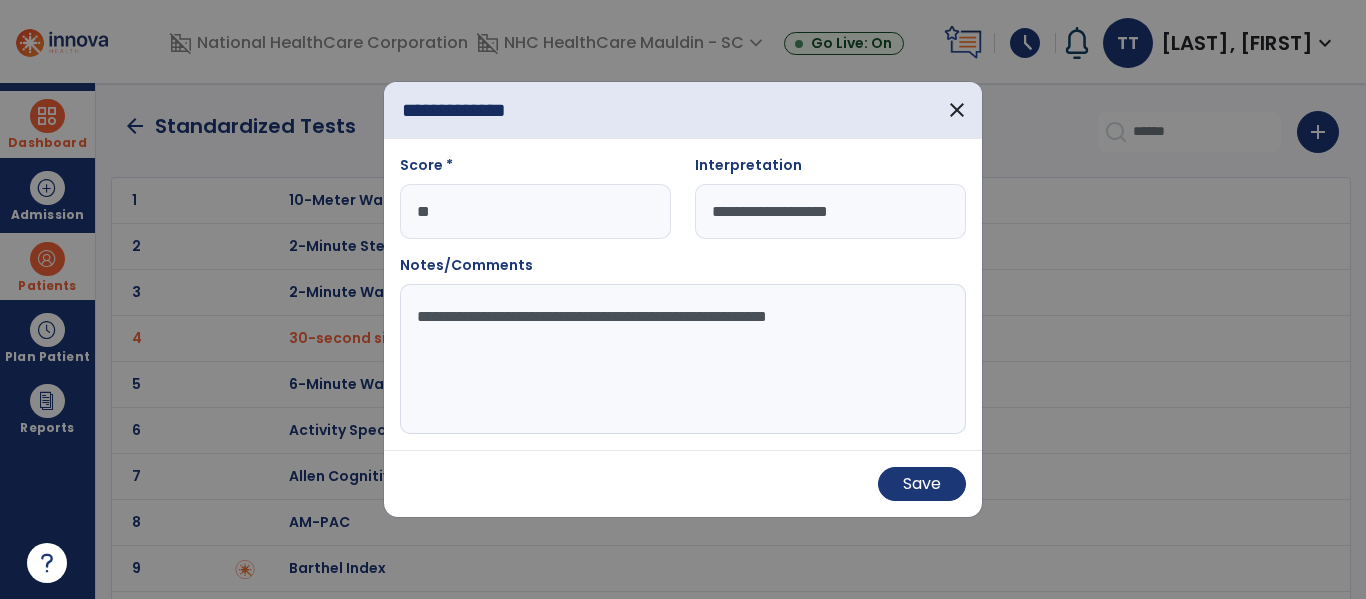 type on "**********" 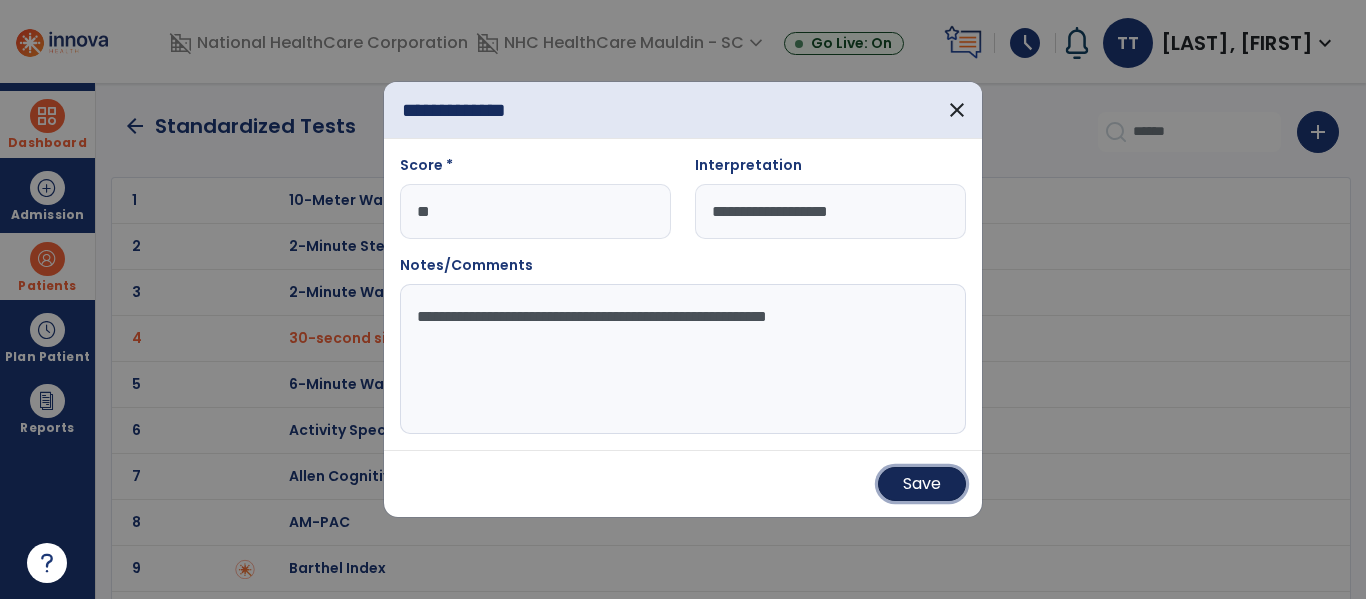 click on "Save" at bounding box center (922, 484) 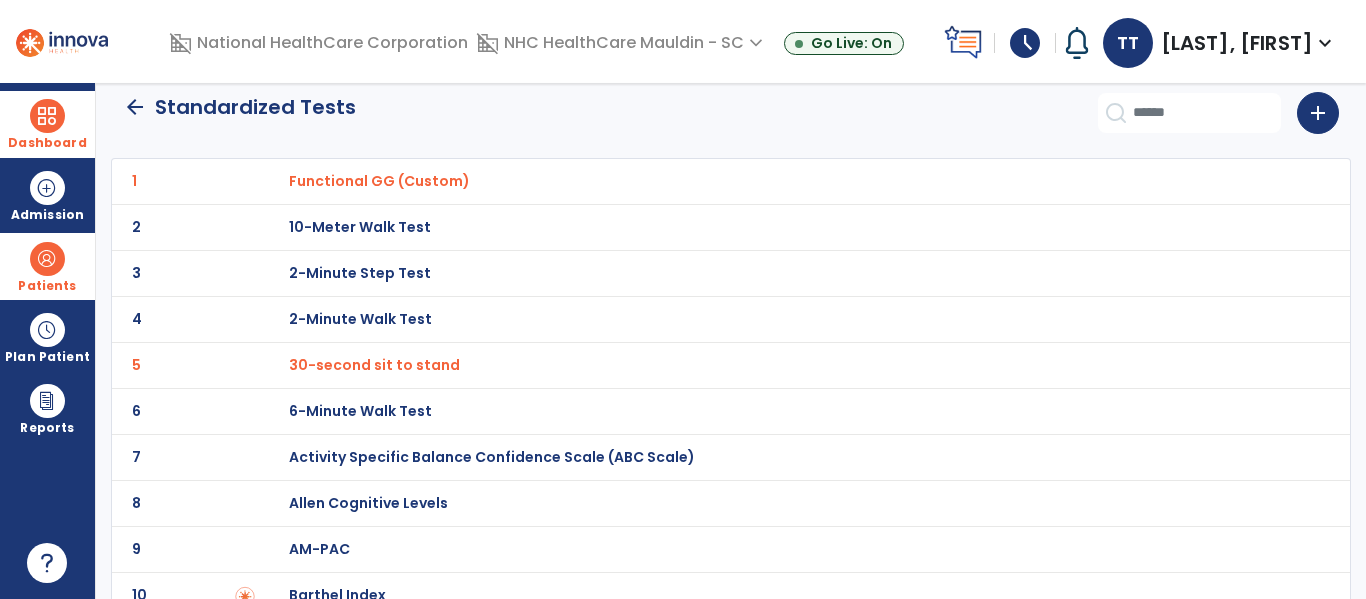 scroll, scrollTop: 0, scrollLeft: 0, axis: both 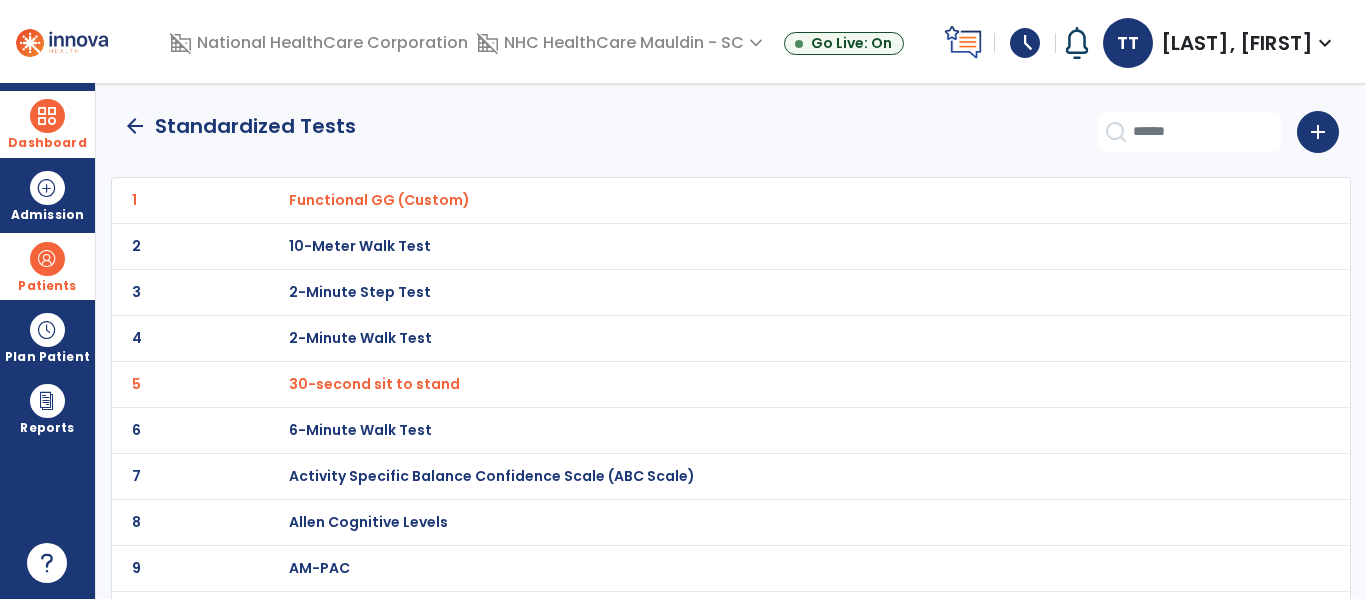 click on "arrow_back" 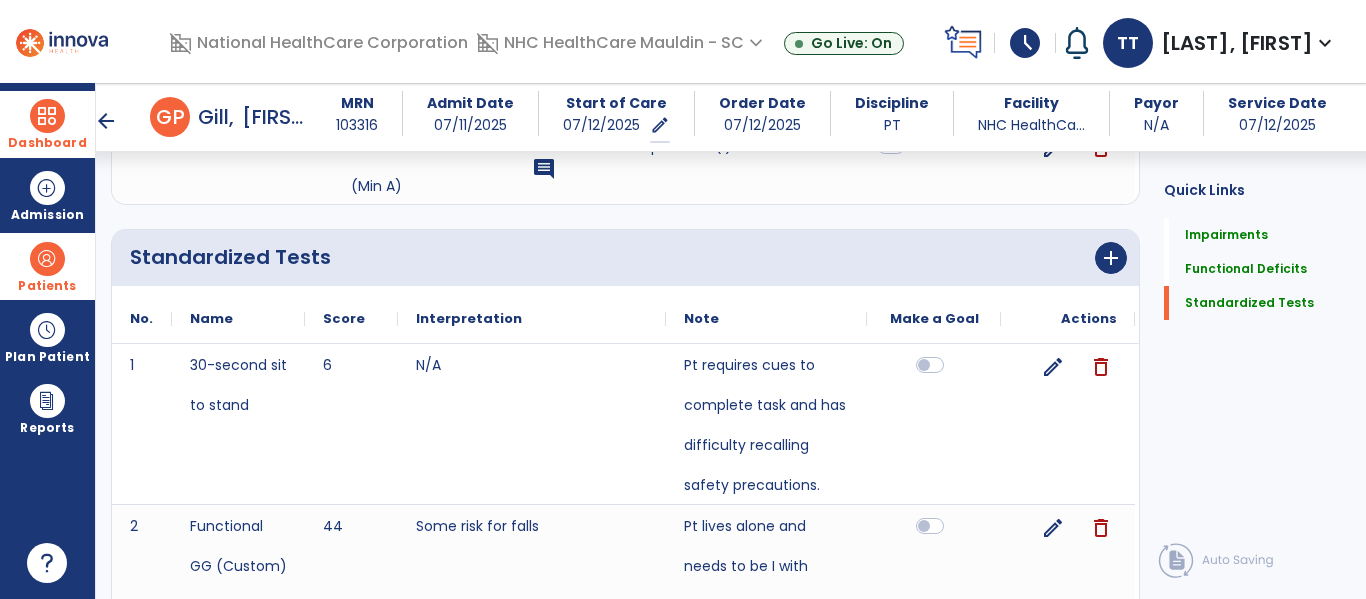 scroll, scrollTop: 835, scrollLeft: 0, axis: vertical 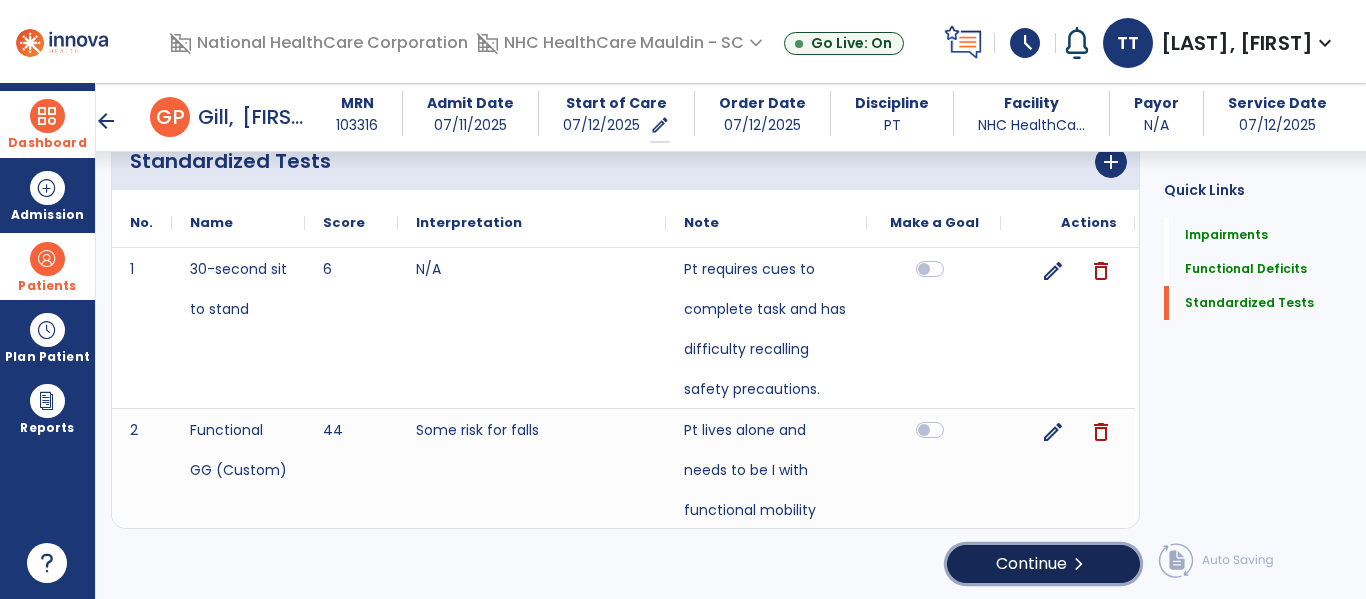 click on "Continue  chevron_right" 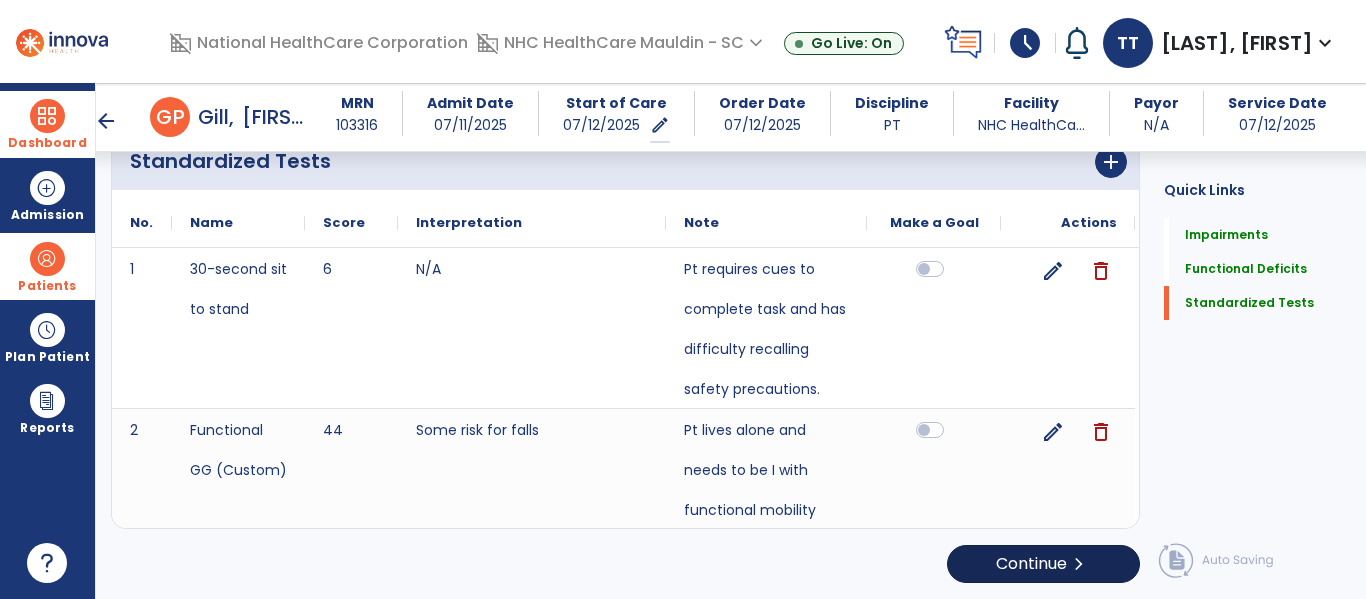 scroll, scrollTop: 29, scrollLeft: 0, axis: vertical 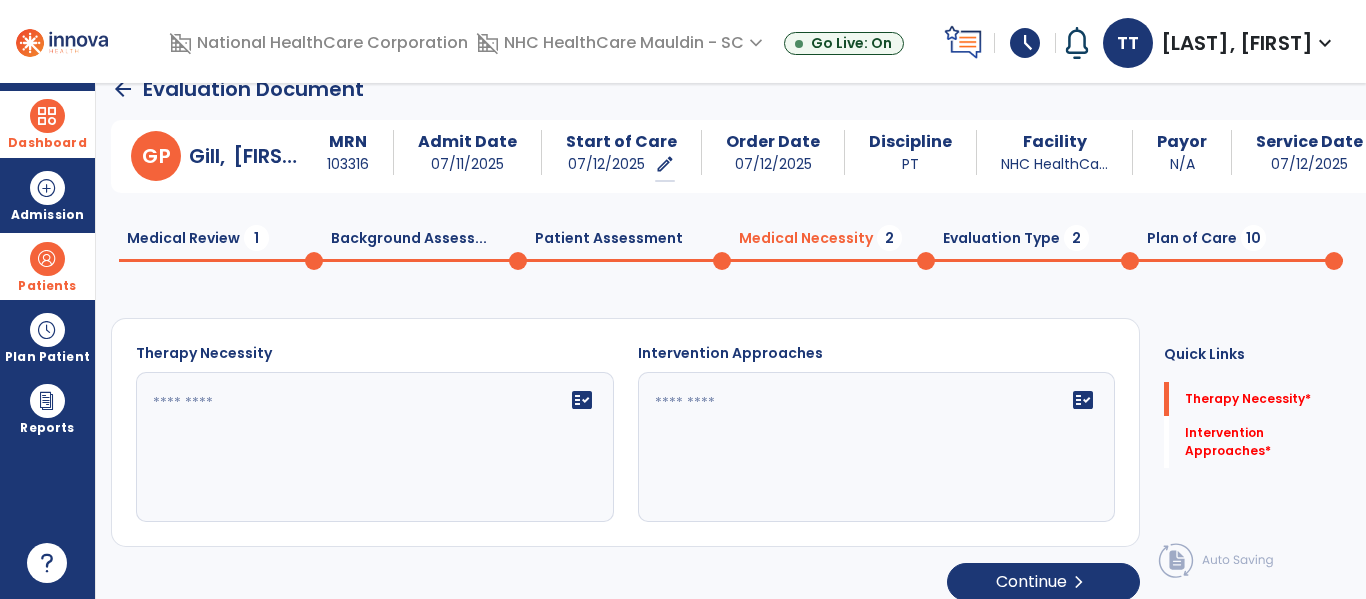 click on "fact_check" 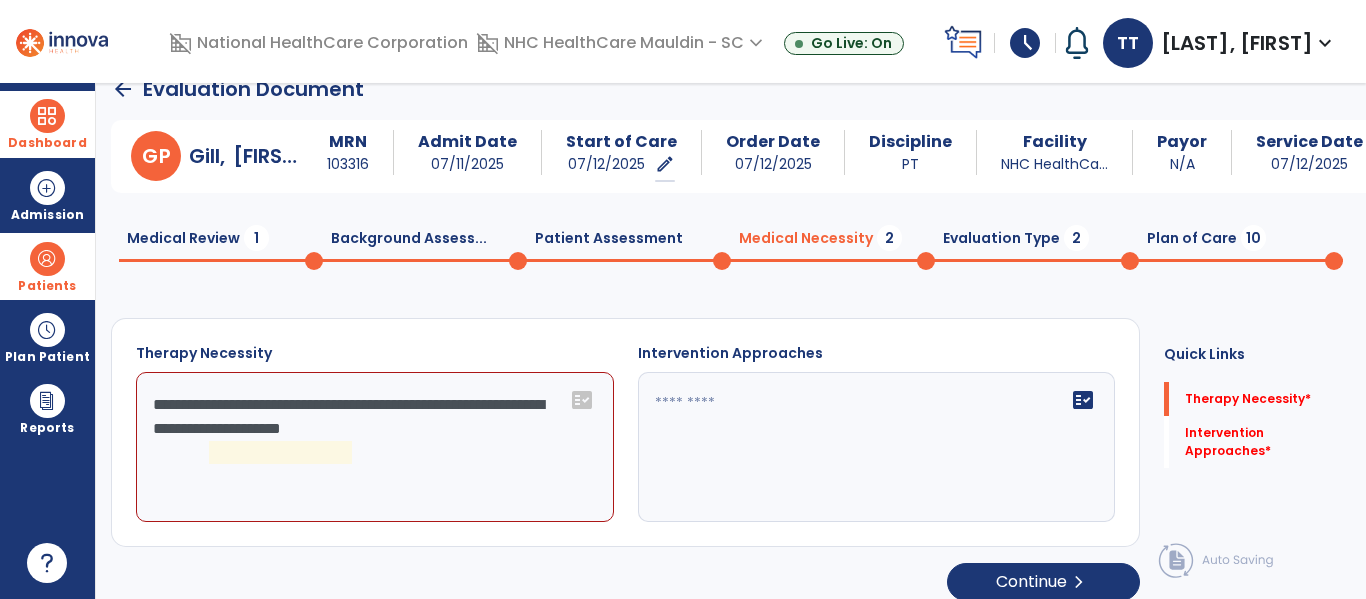 click on "**********" 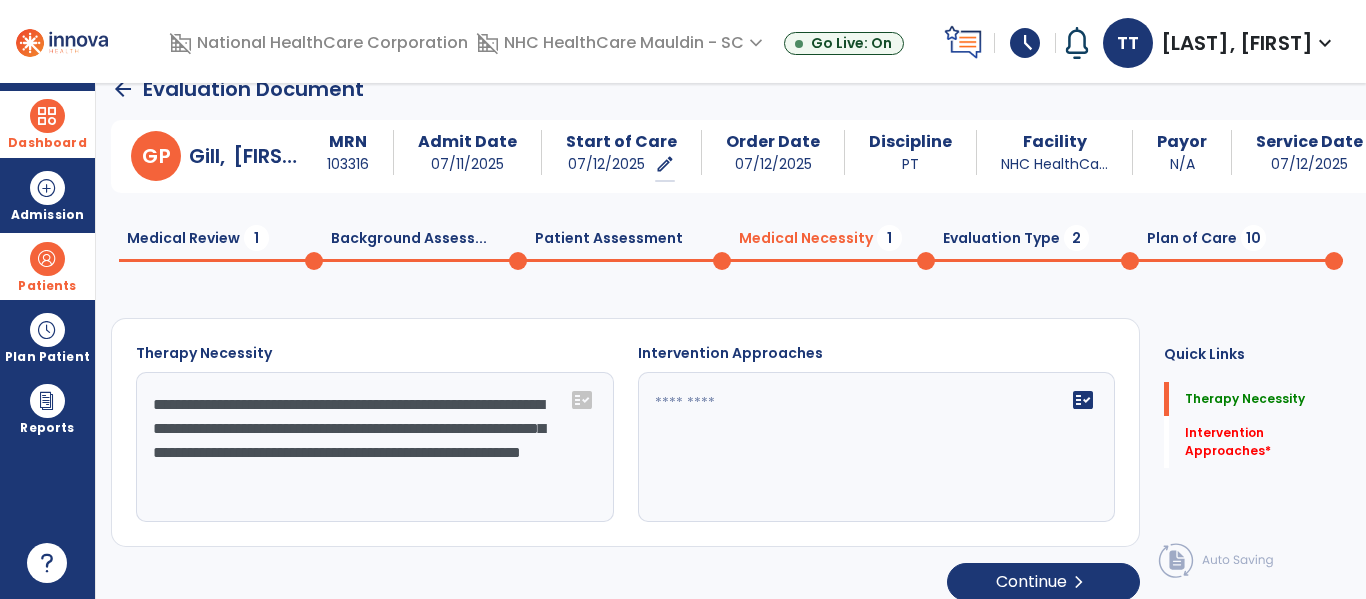 click on "**********" 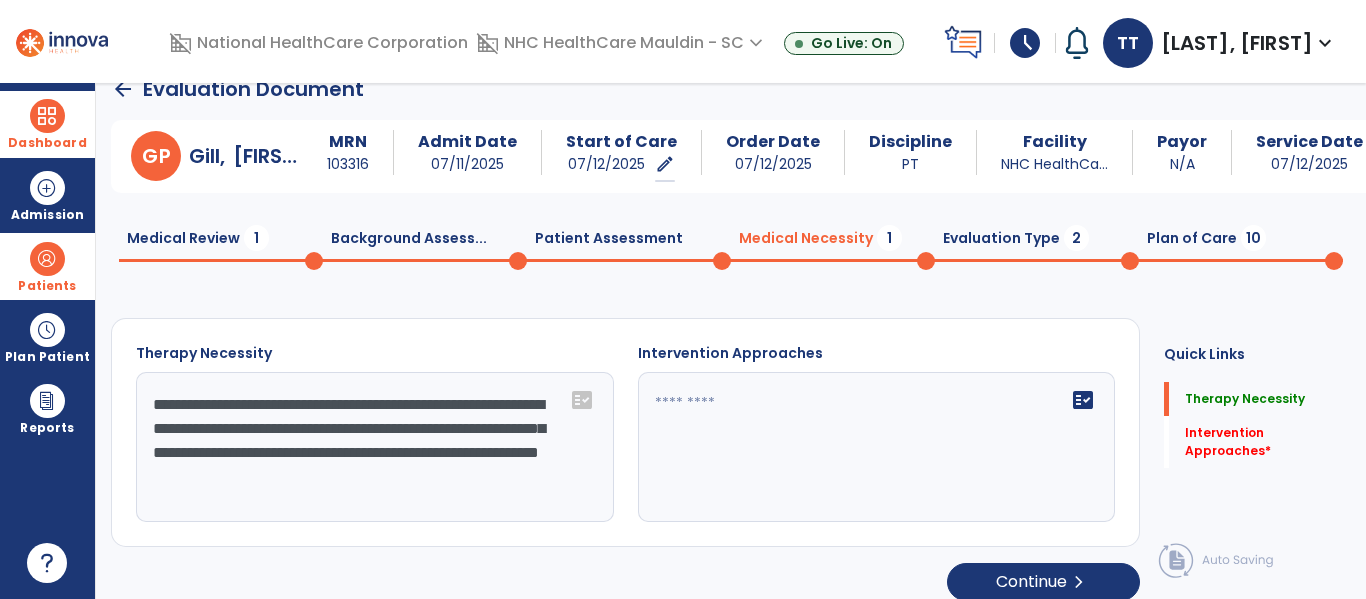 click on "**********" 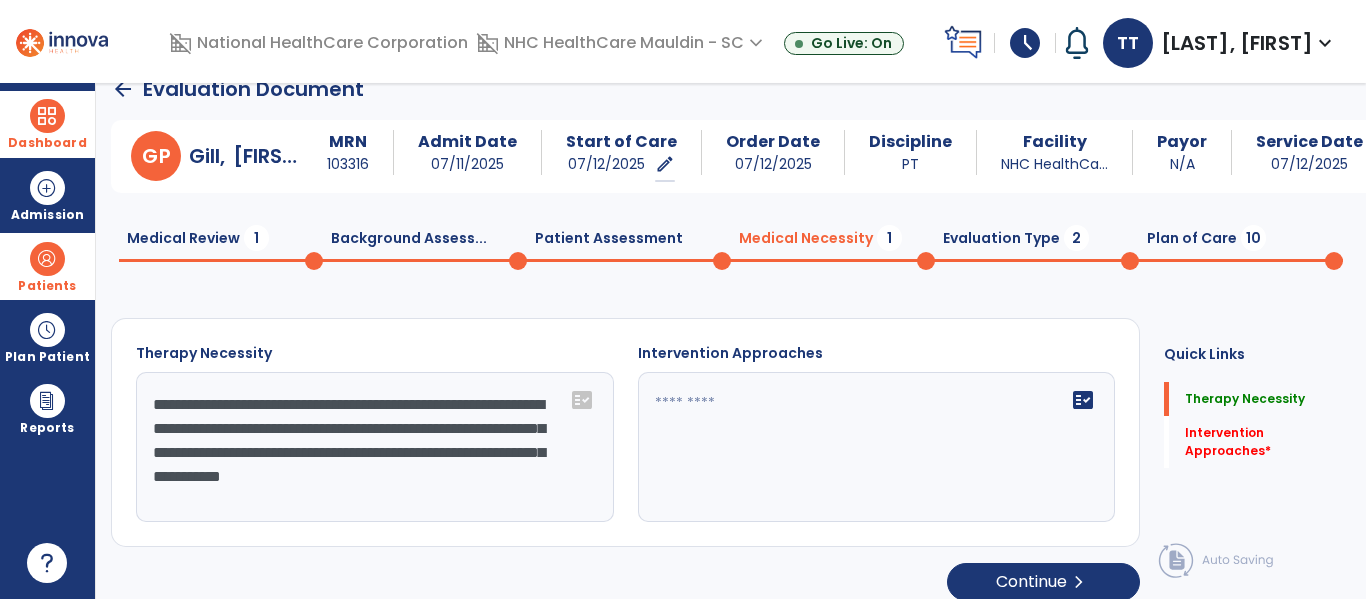 click on "**********" 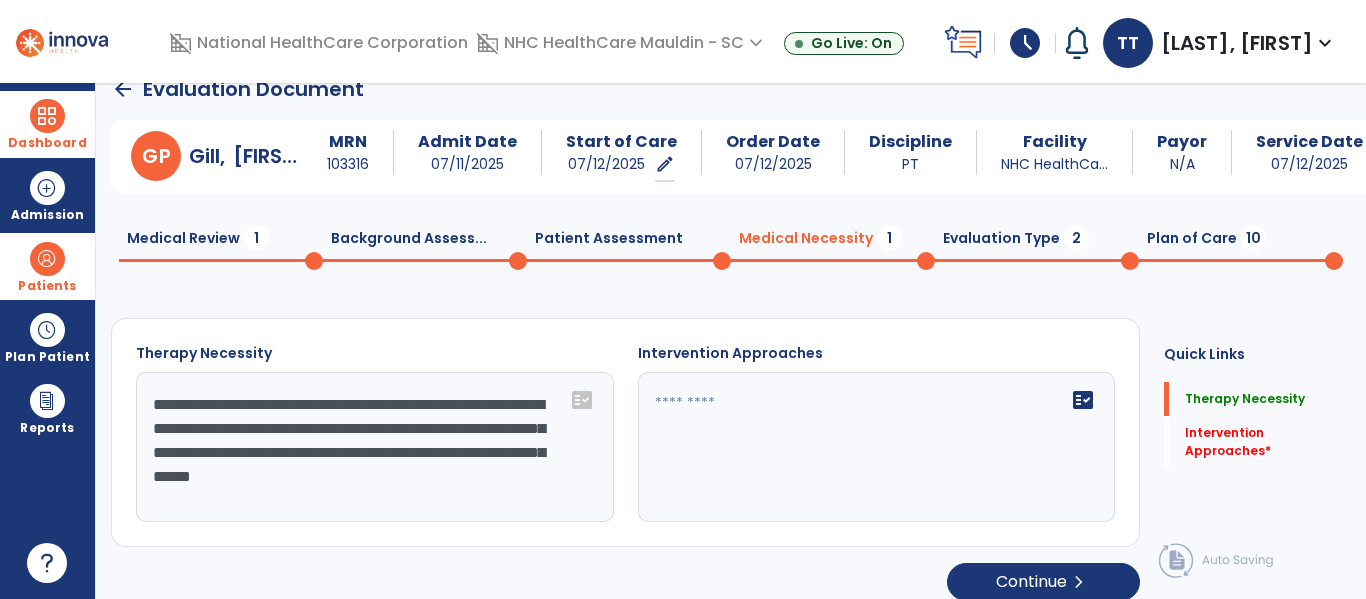 type on "**********" 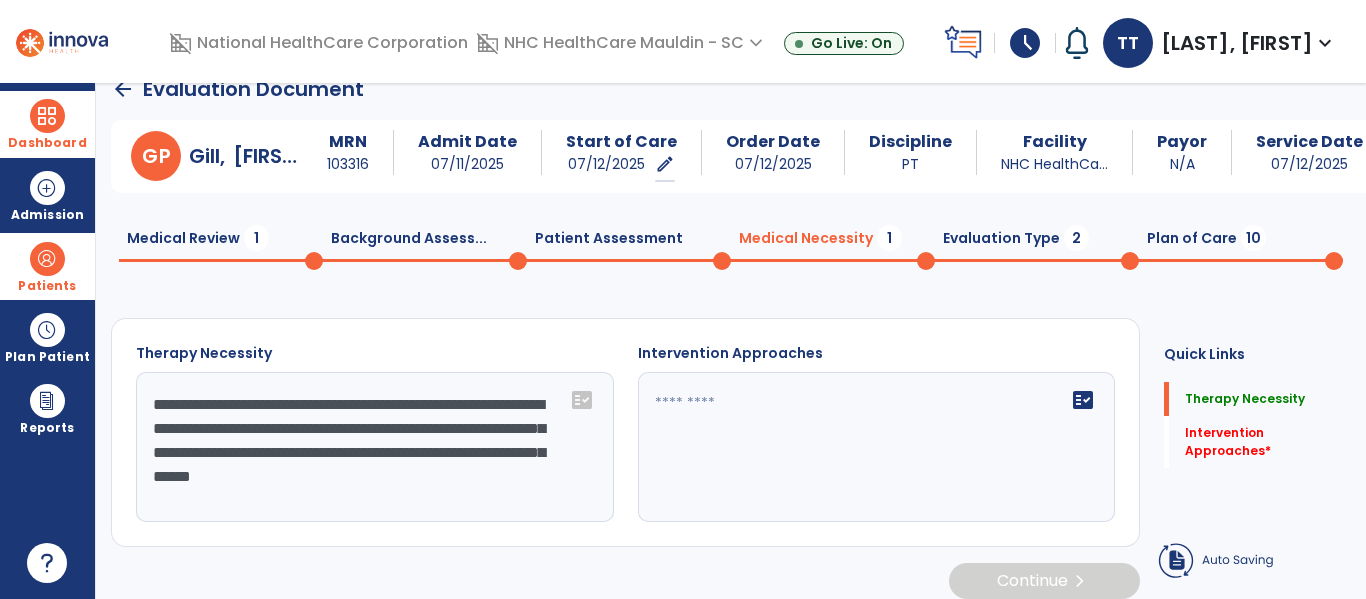 click on "fact_check" 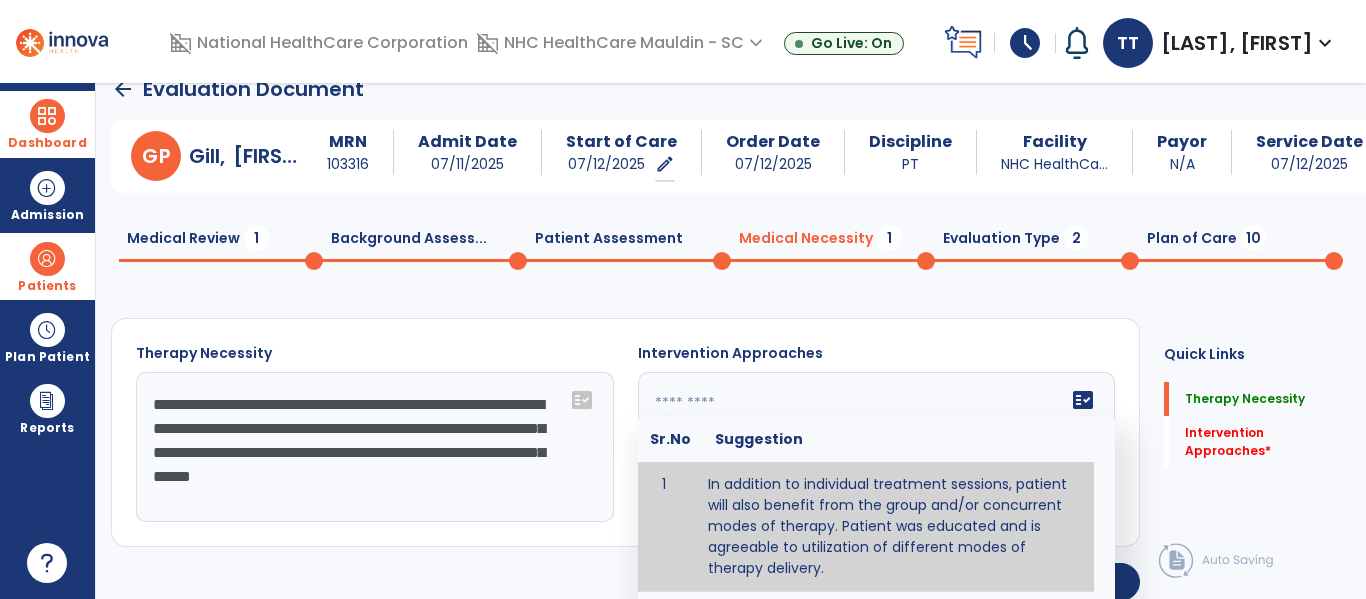 type on "**********" 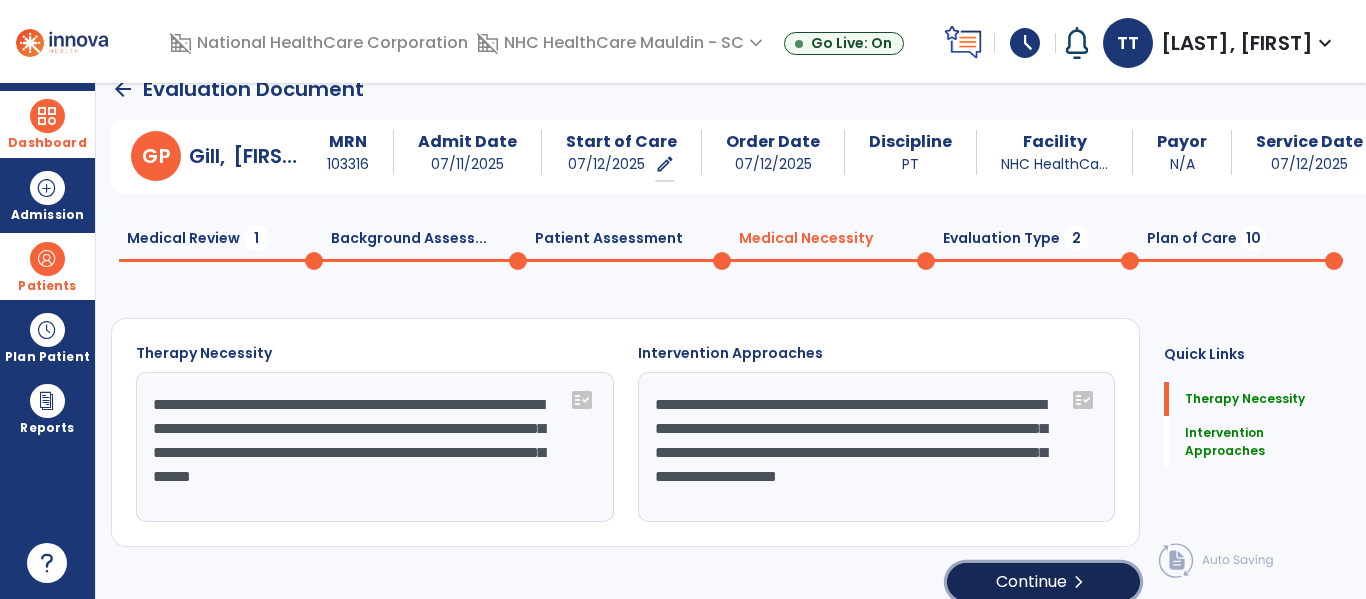 click on "Continue  chevron_right" 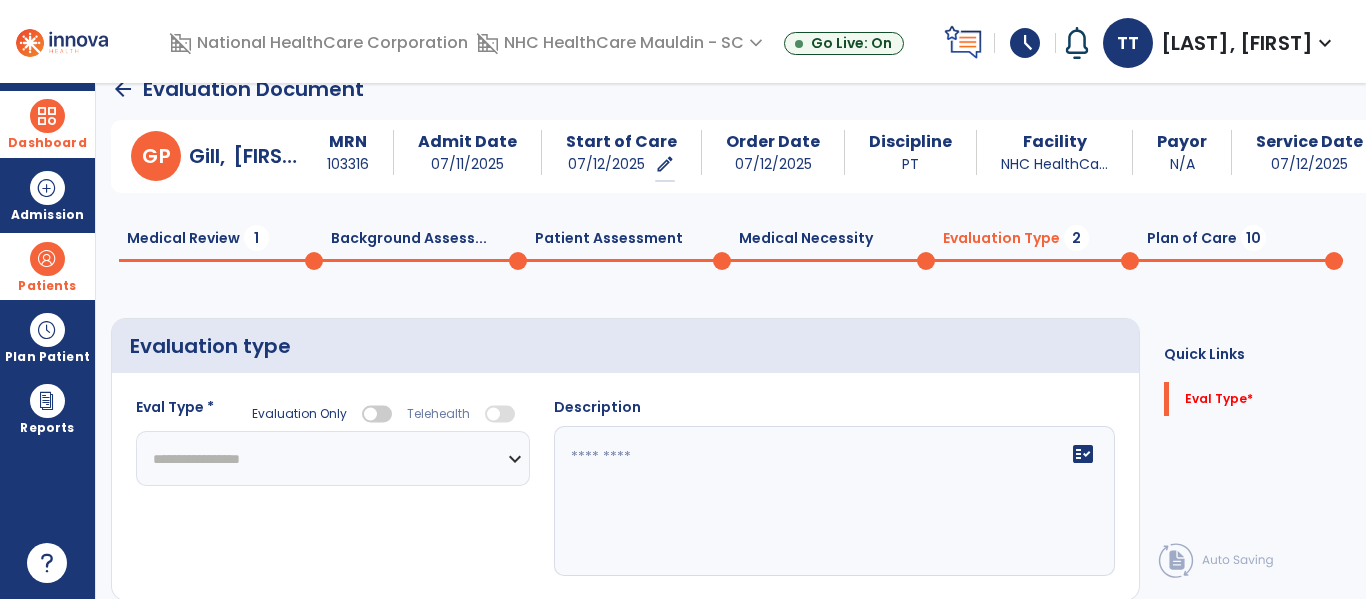 click on "**********" 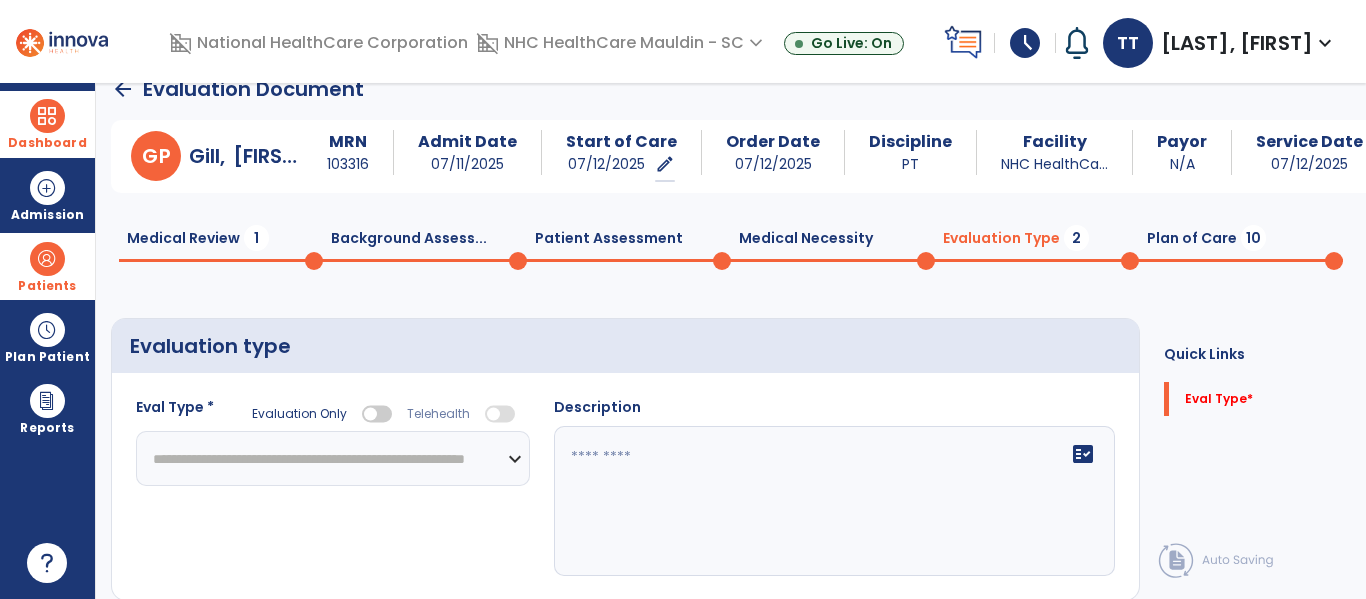 click on "**********" 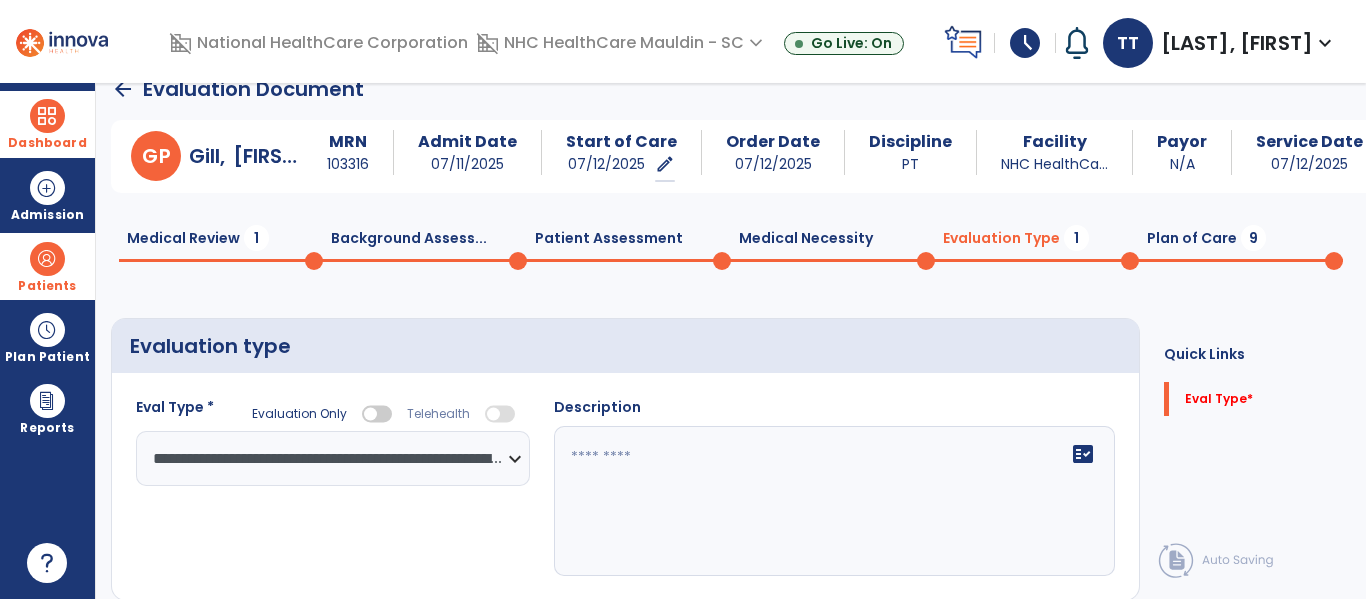 click on "fact_check" 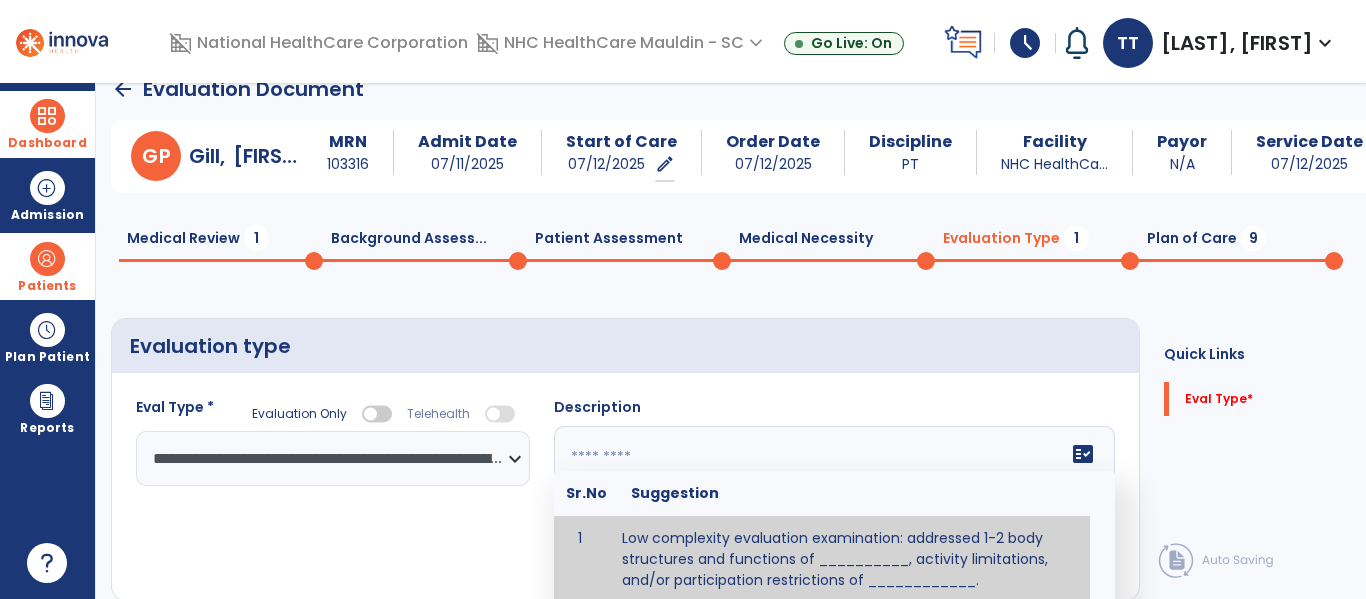 scroll, scrollTop: 14, scrollLeft: 0, axis: vertical 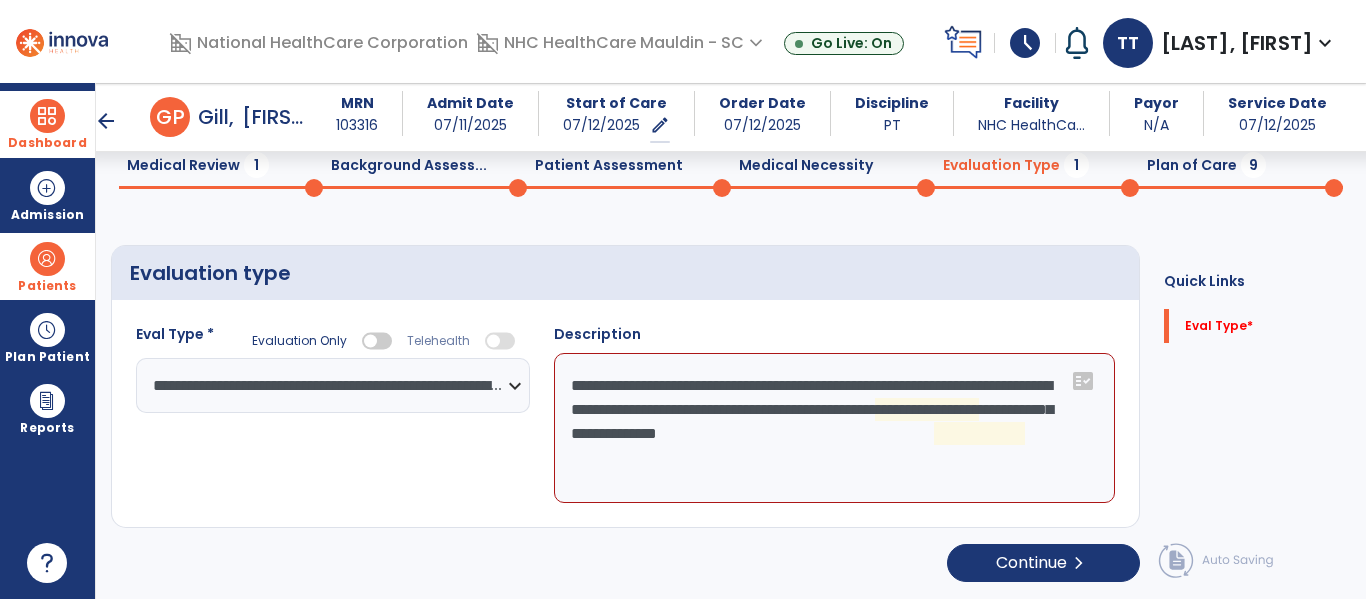 click on "**********" 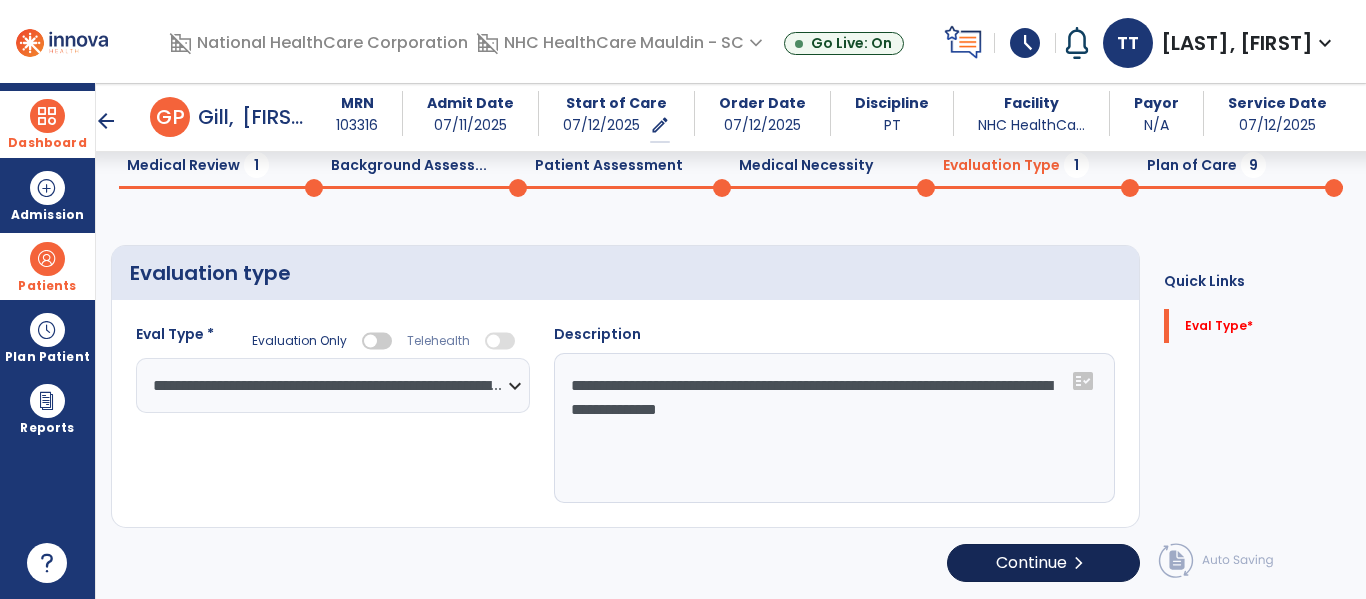 type on "**********" 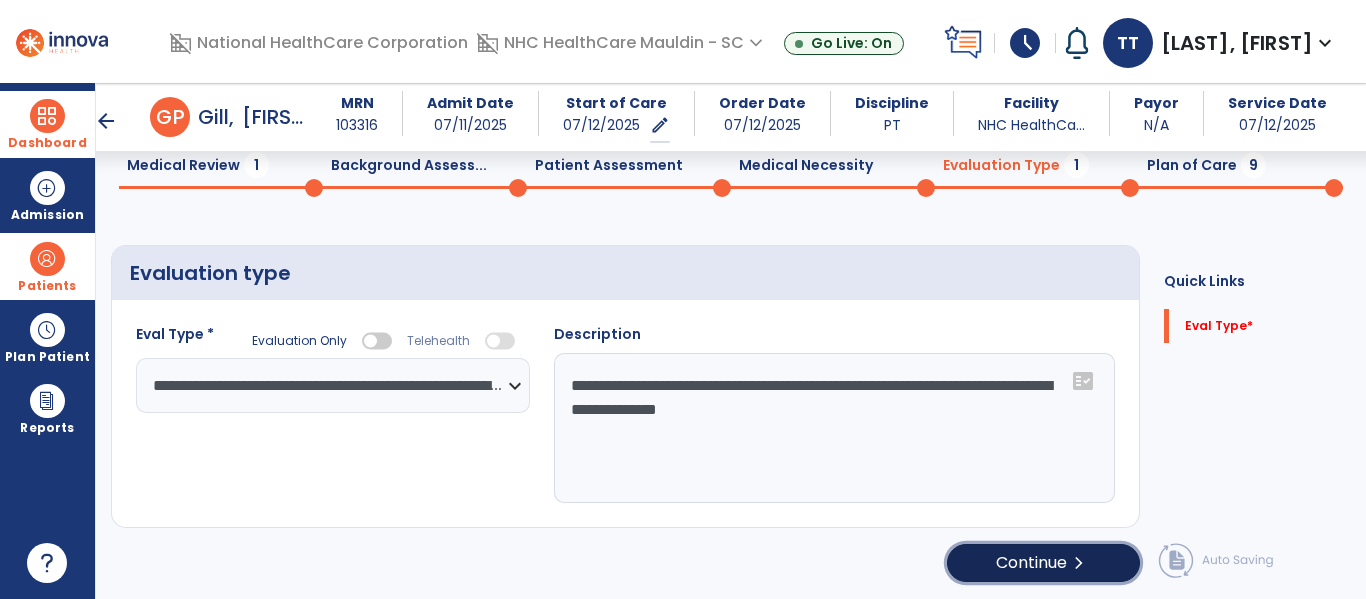 click on "Continue  chevron_right" 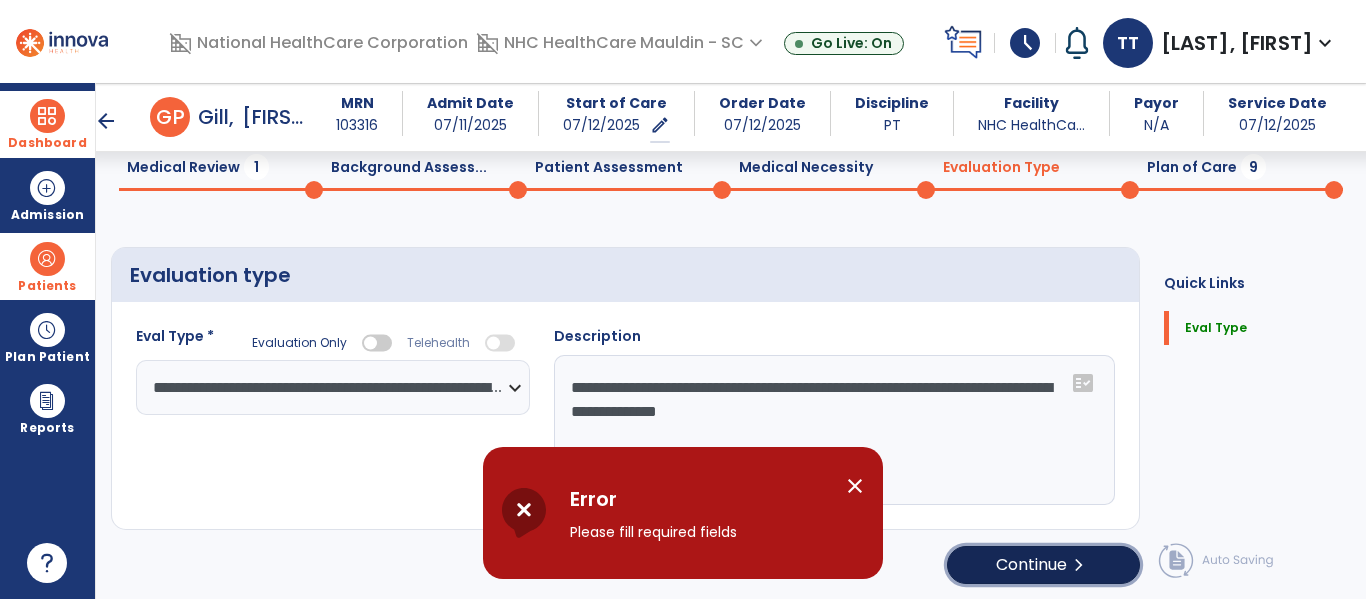 scroll, scrollTop: 83, scrollLeft: 0, axis: vertical 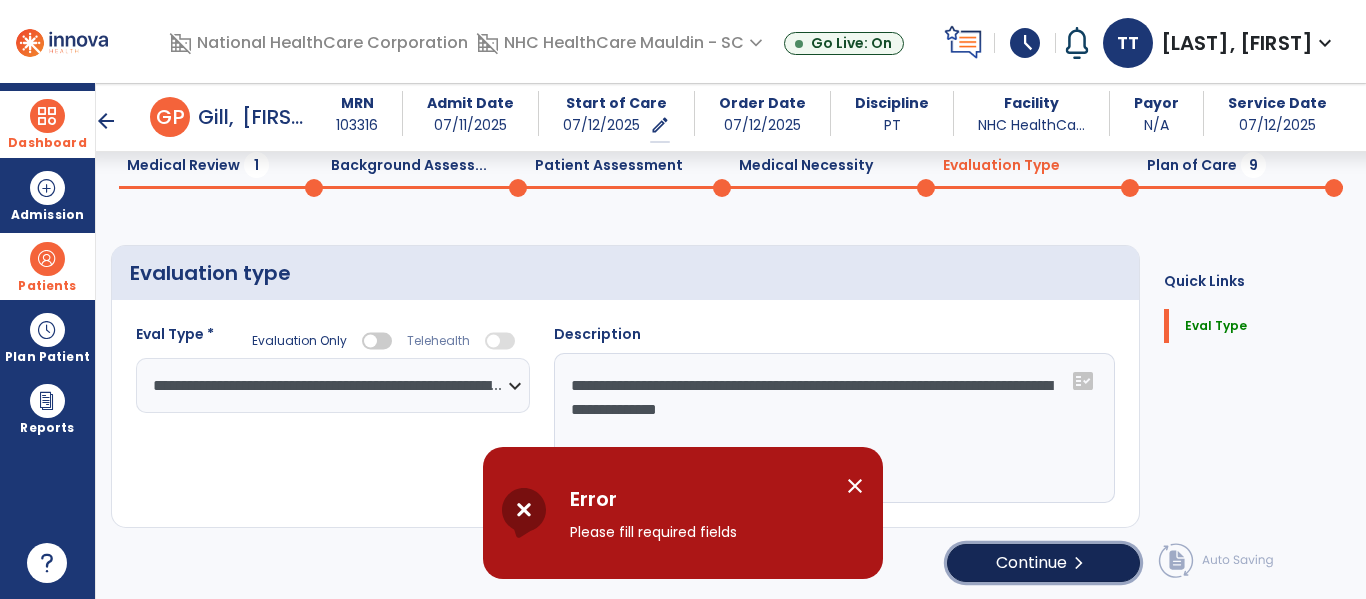 click on "Continue  chevron_right" 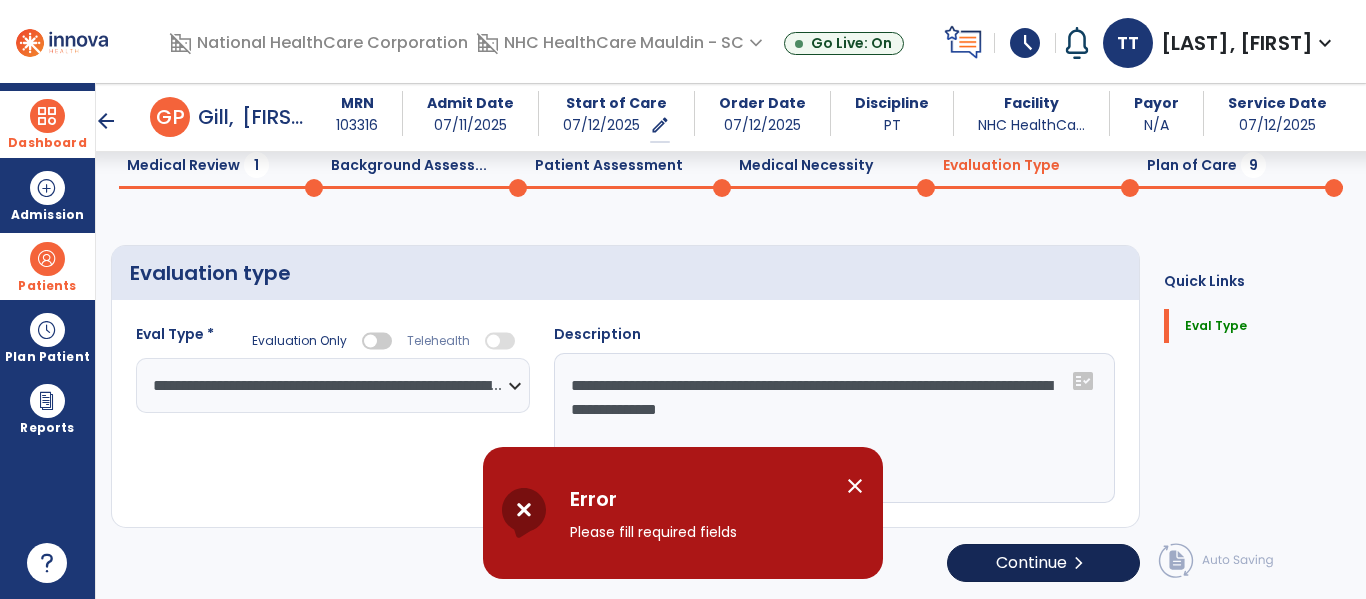 select on "*****" 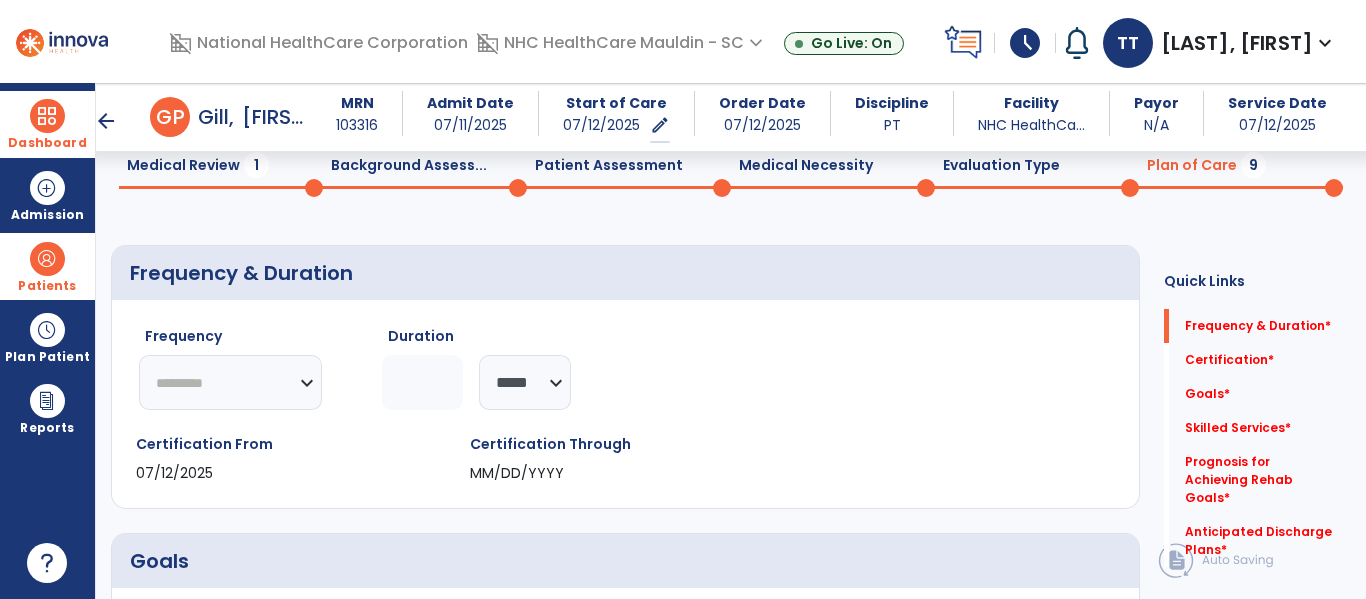 click on "********* ** ** ** ** ** ** **" 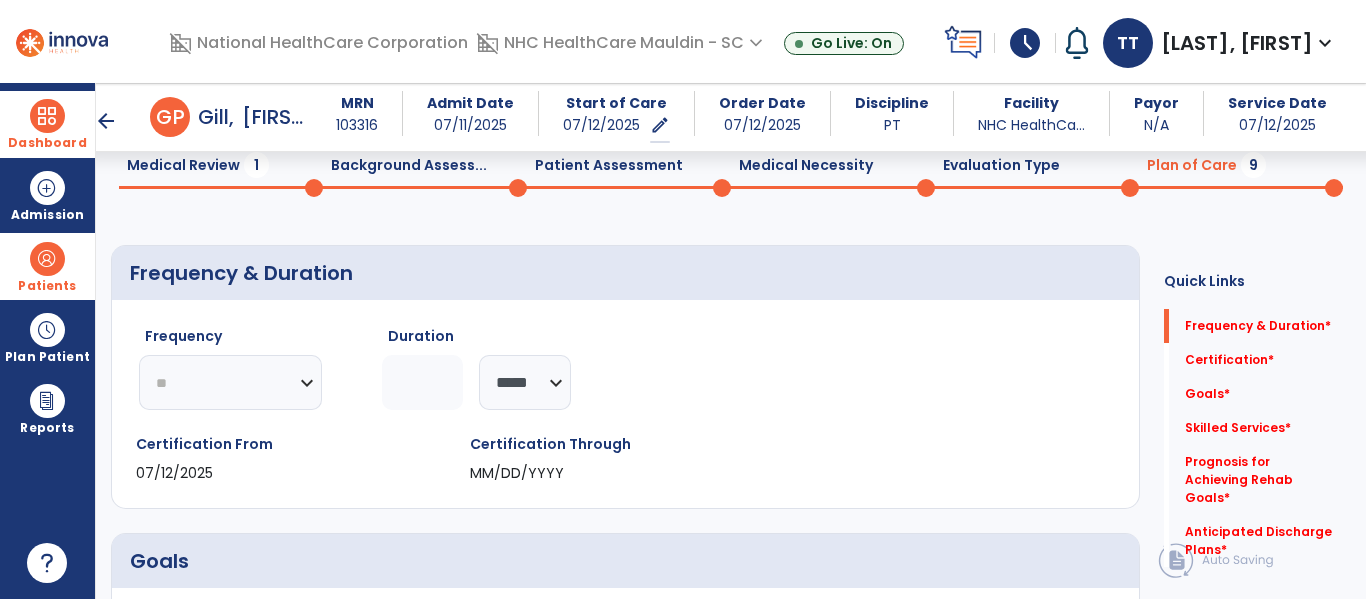 click on "********* ** ** ** ** ** ** **" 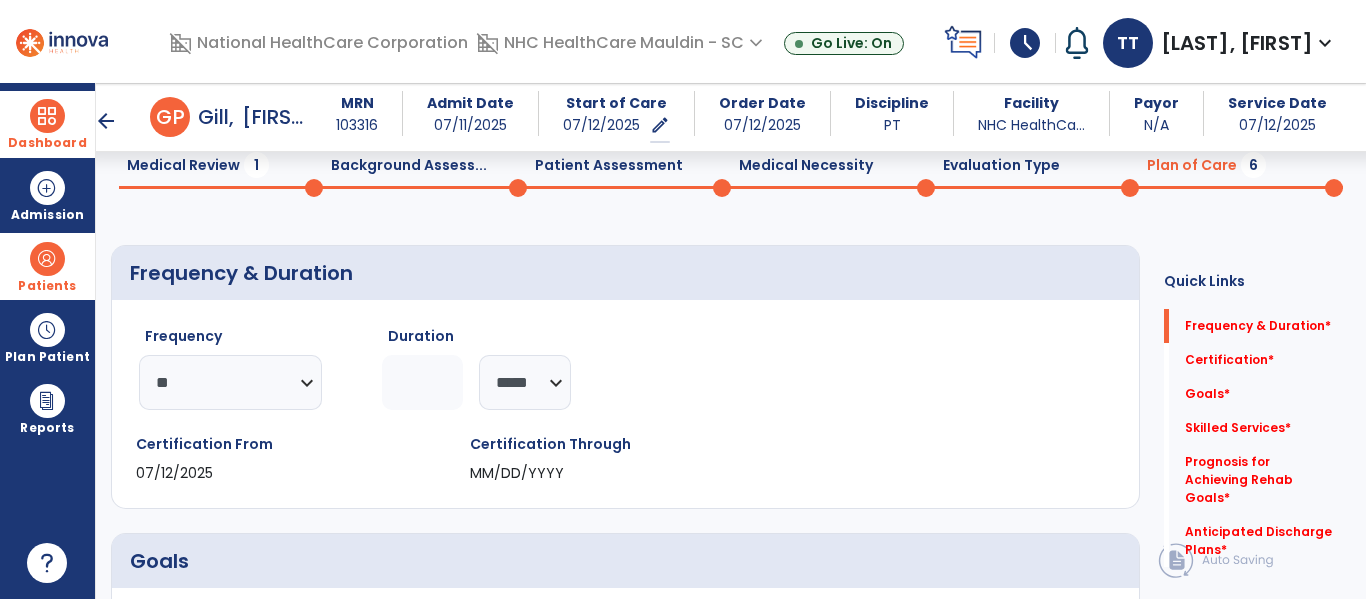 click 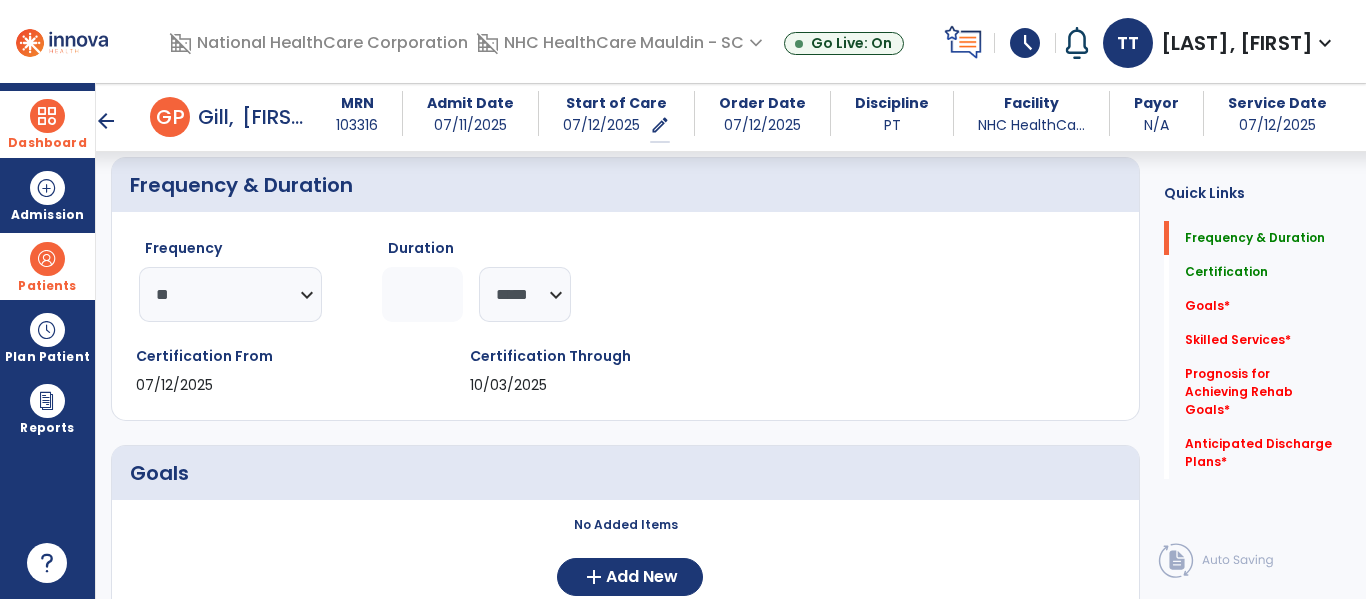 scroll, scrollTop: 176, scrollLeft: 0, axis: vertical 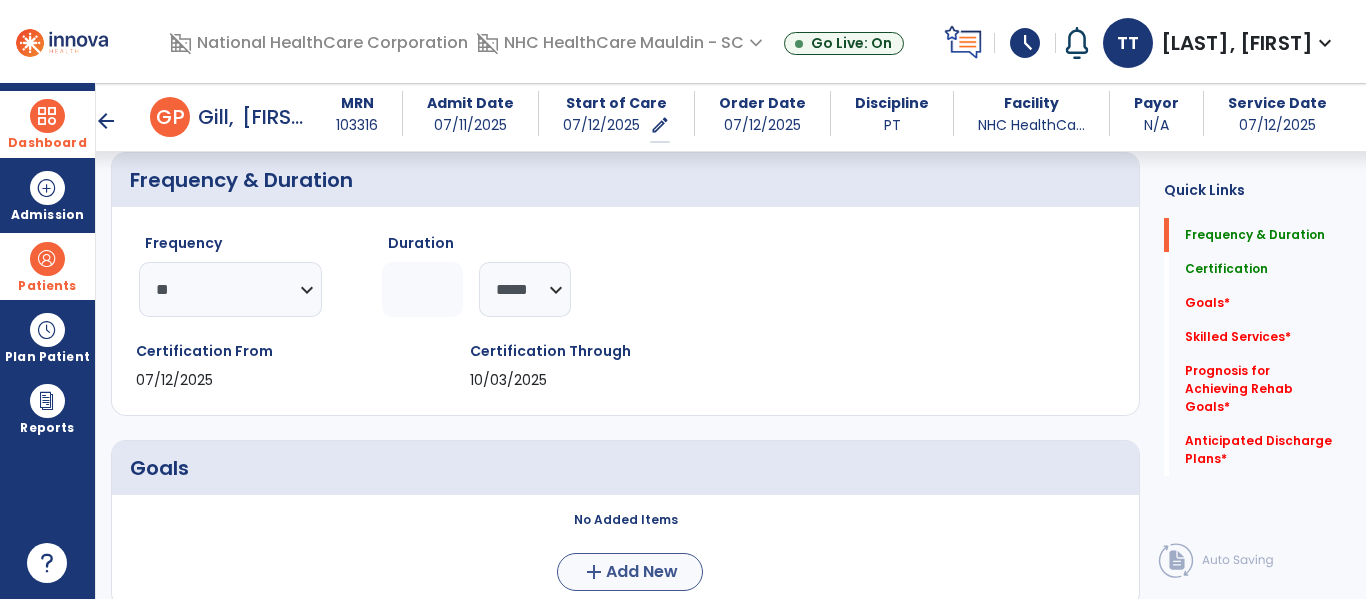 type on "**" 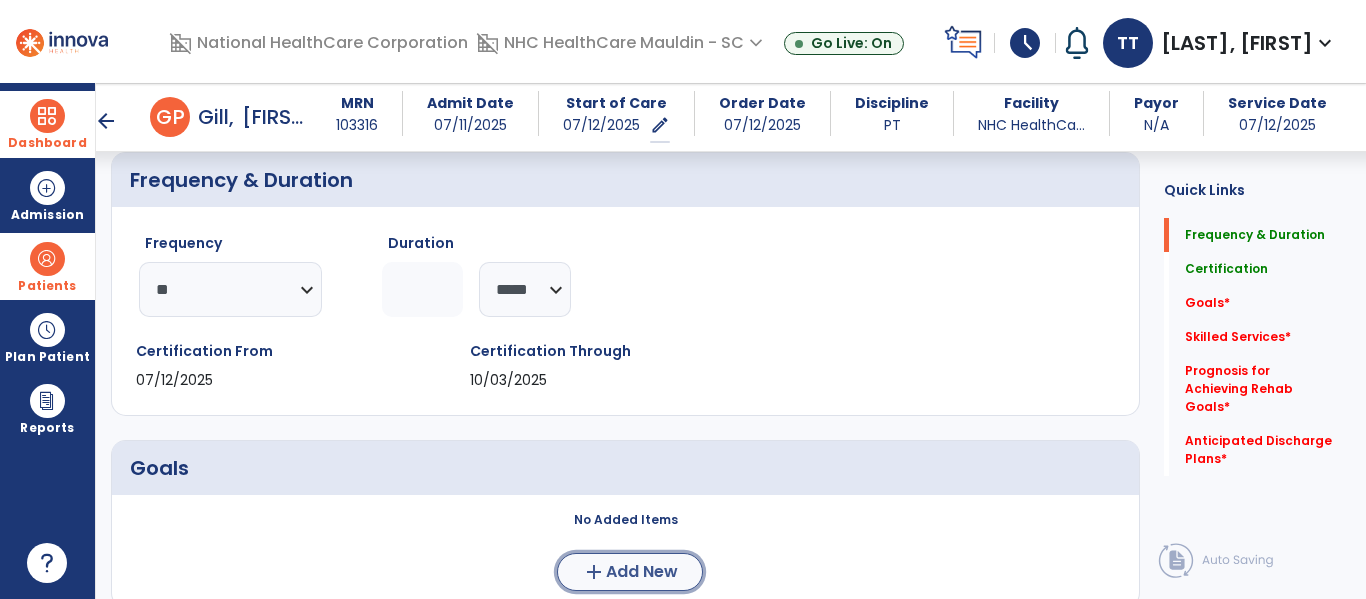 click on "Add New" at bounding box center (642, 572) 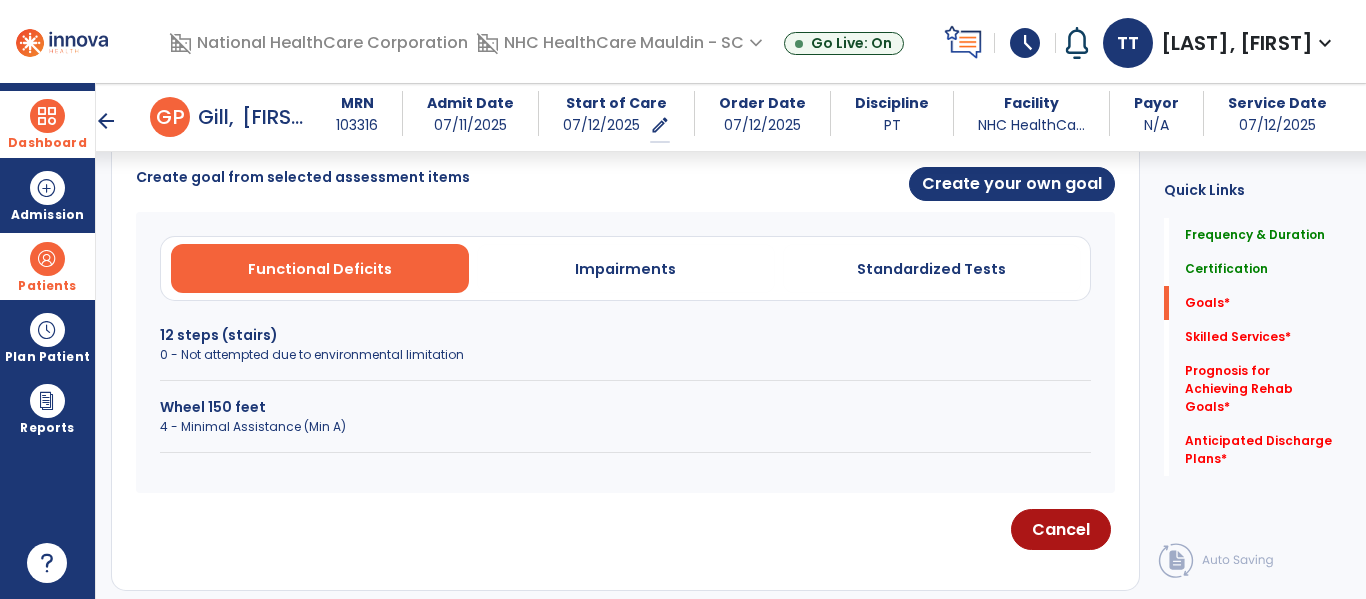 scroll, scrollTop: 529, scrollLeft: 0, axis: vertical 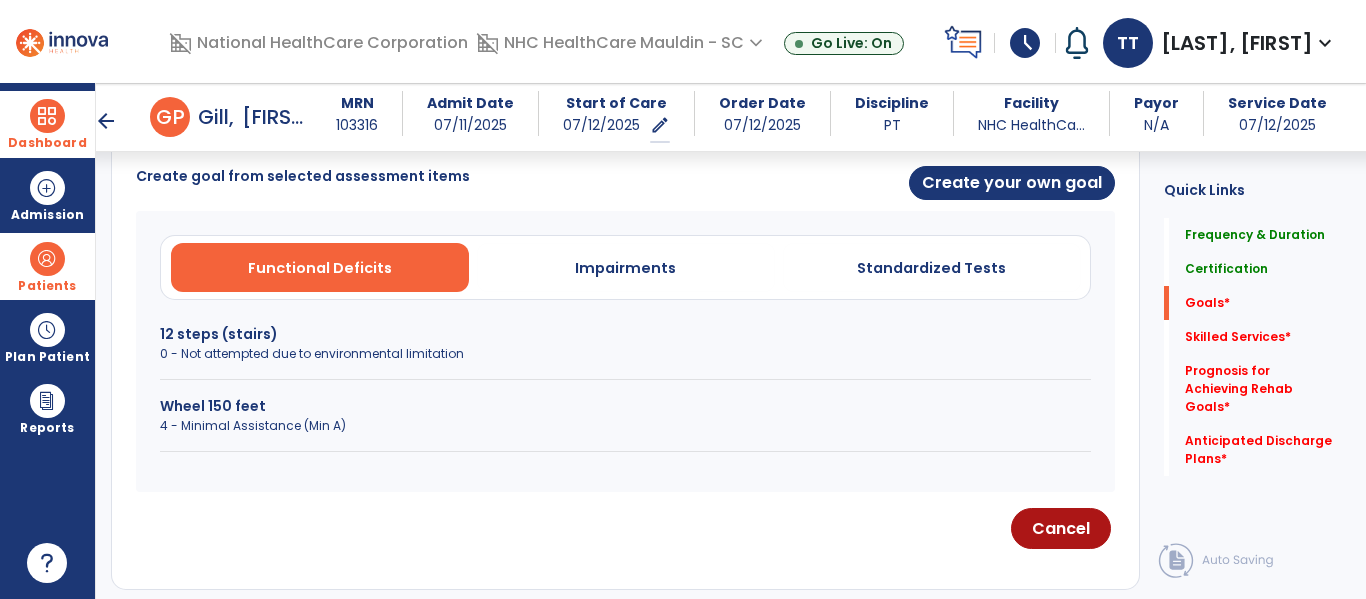 click on "4 - Minimal Assistance (Min A)" at bounding box center [625, 426] 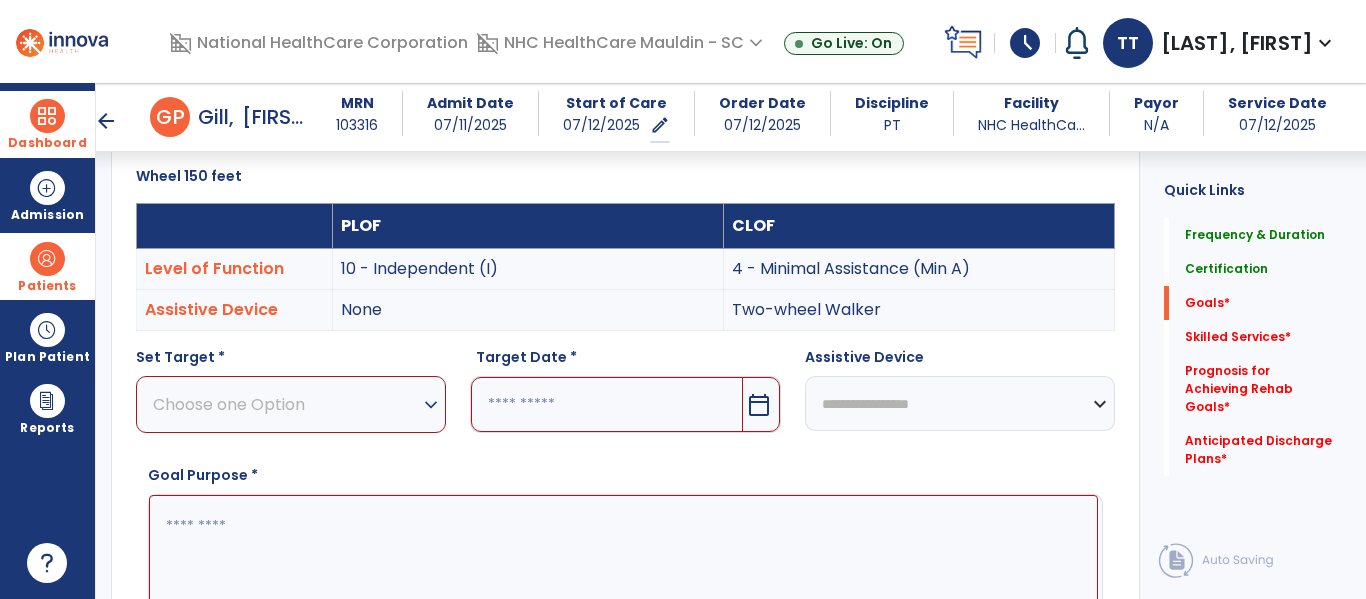click on "expand_more" at bounding box center [431, 405] 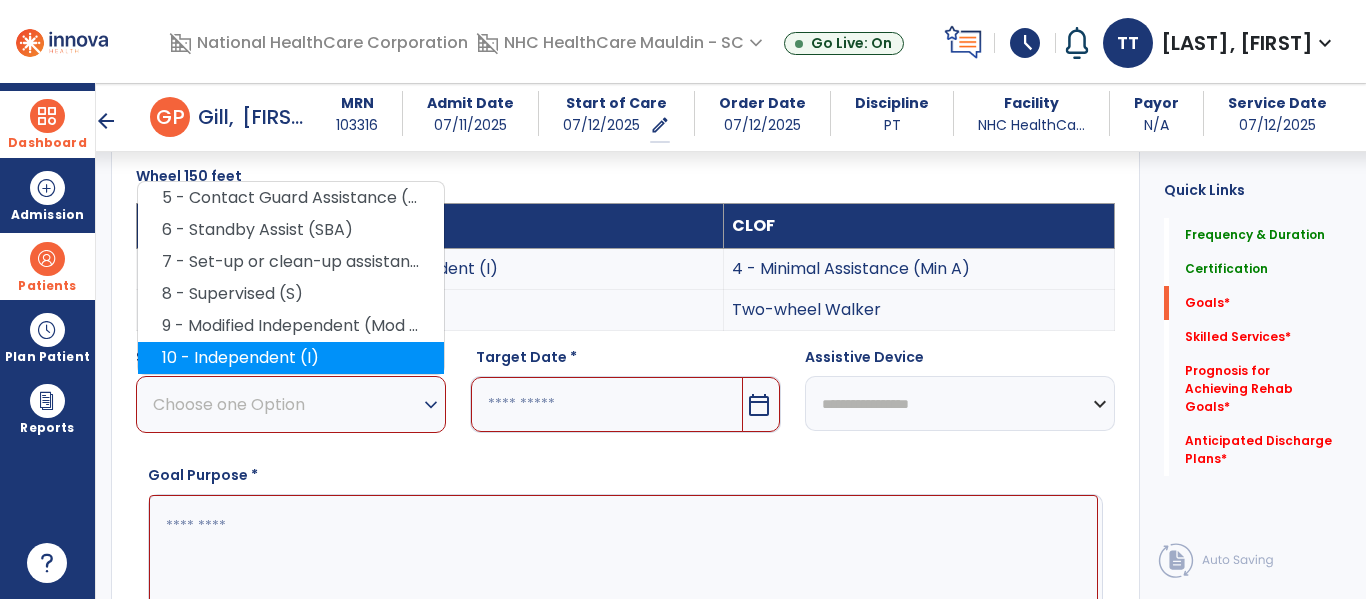 click on "10 - Independent (I)" at bounding box center [291, 358] 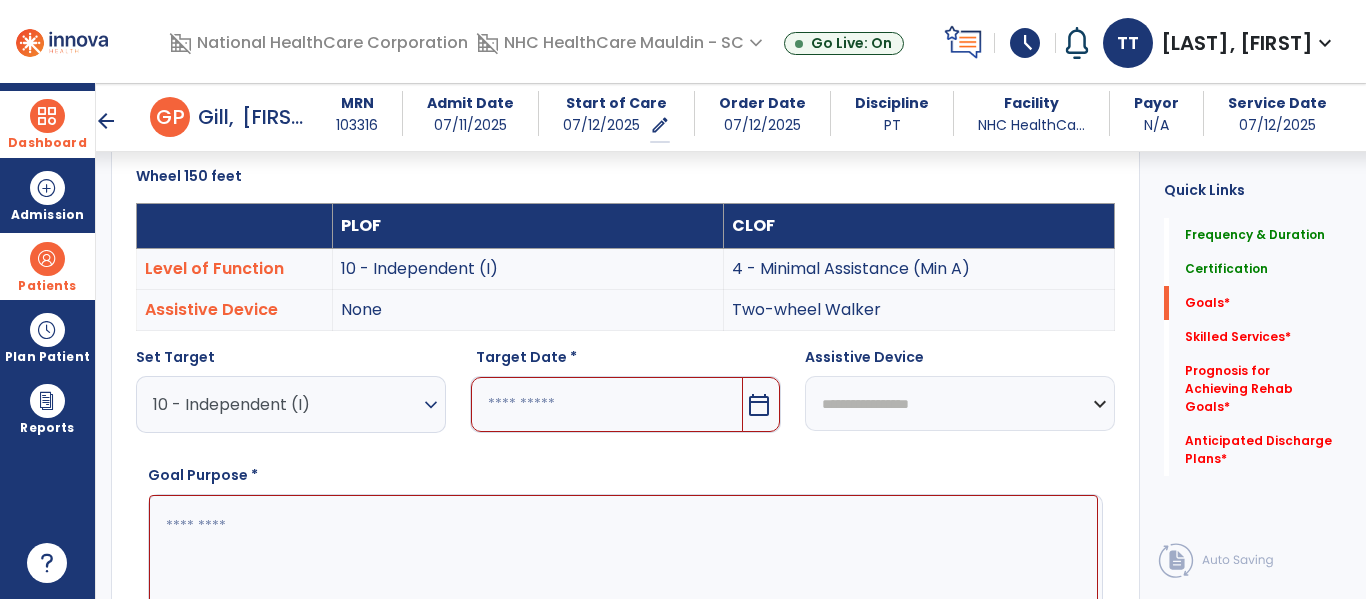click at bounding box center [606, 404] 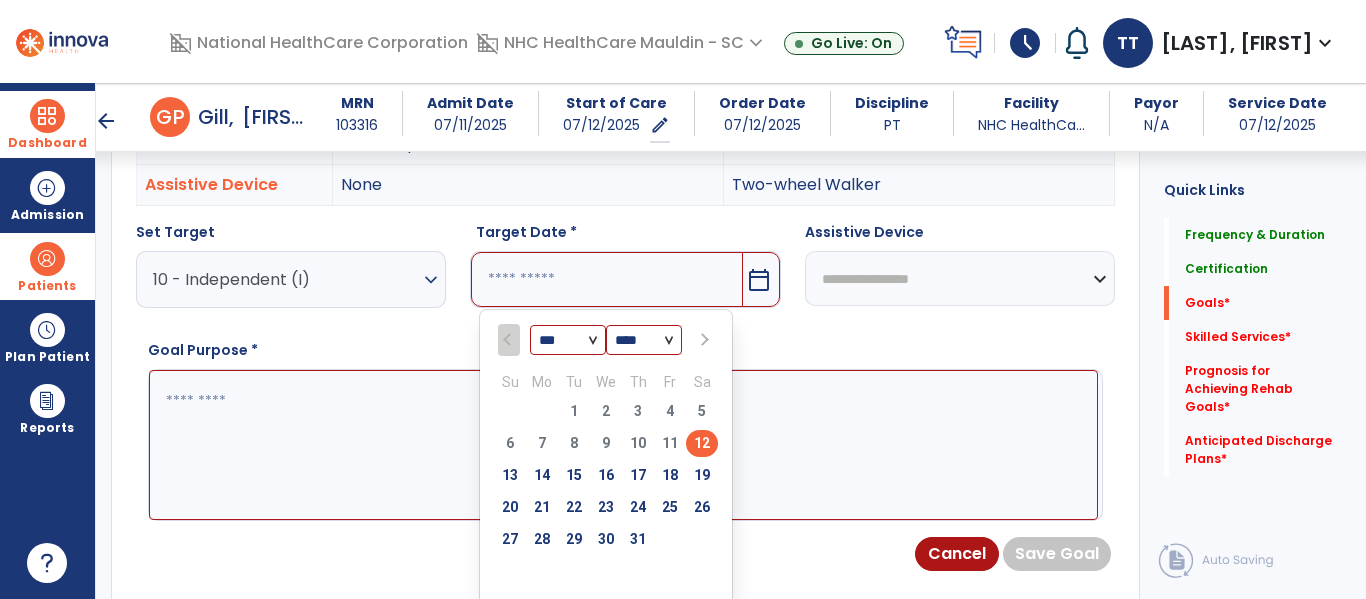 scroll, scrollTop: 655, scrollLeft: 0, axis: vertical 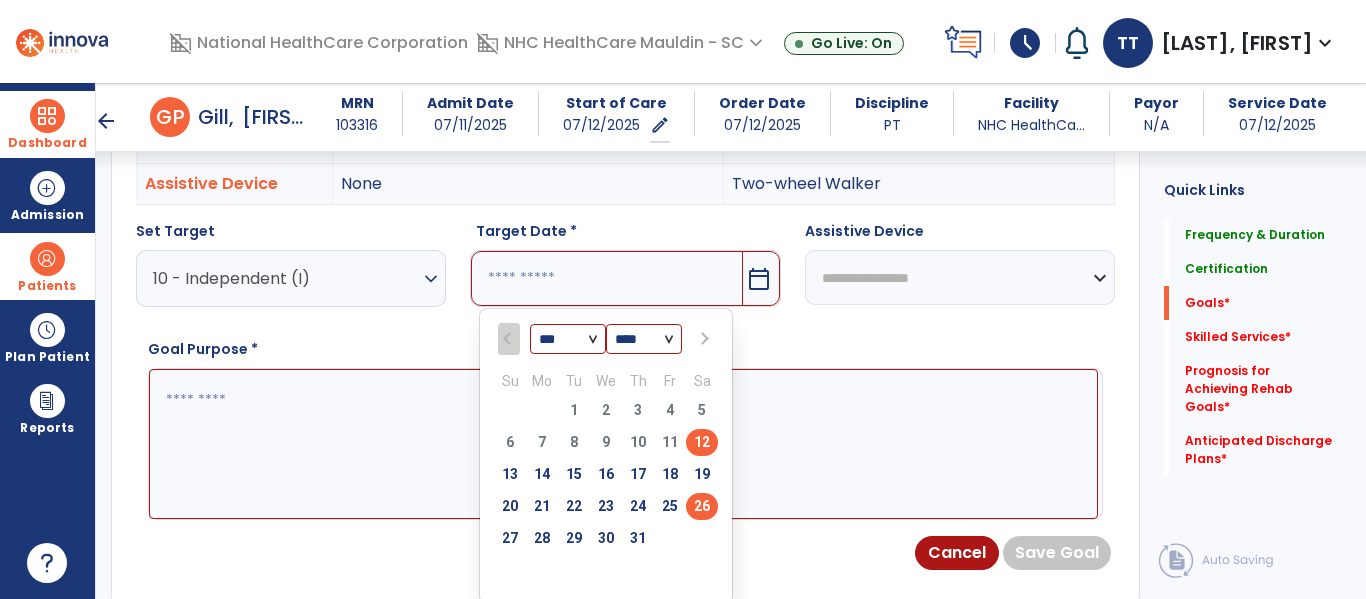 click on "26" at bounding box center [702, 506] 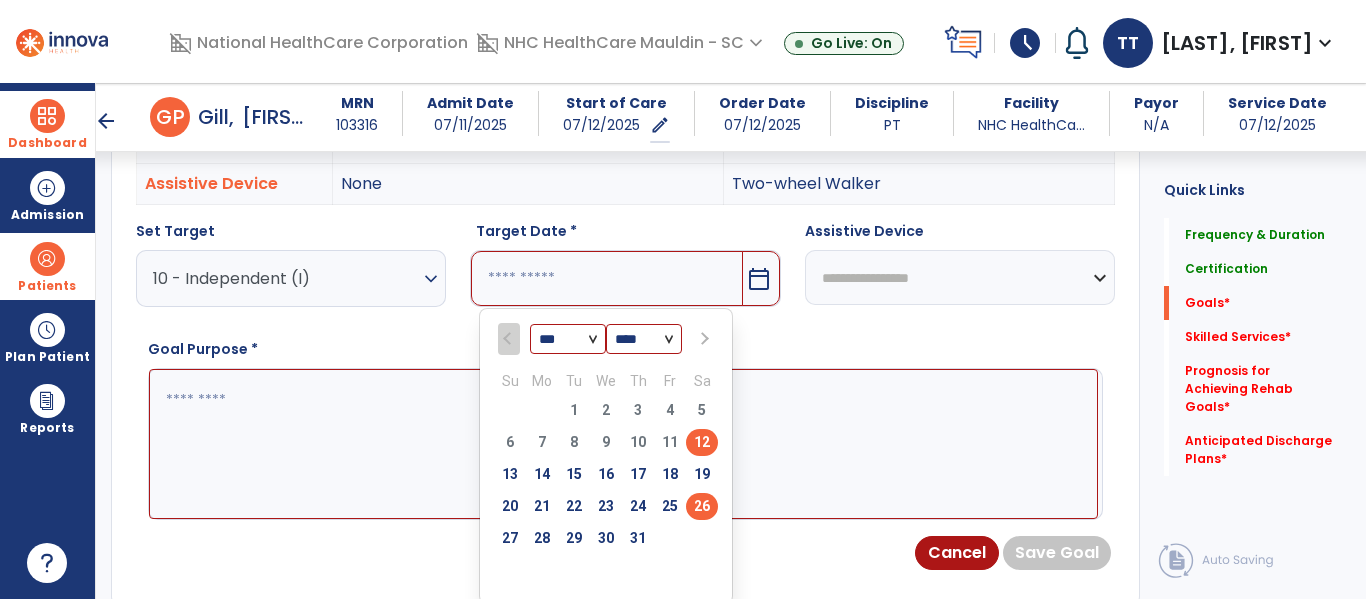 type on "*********" 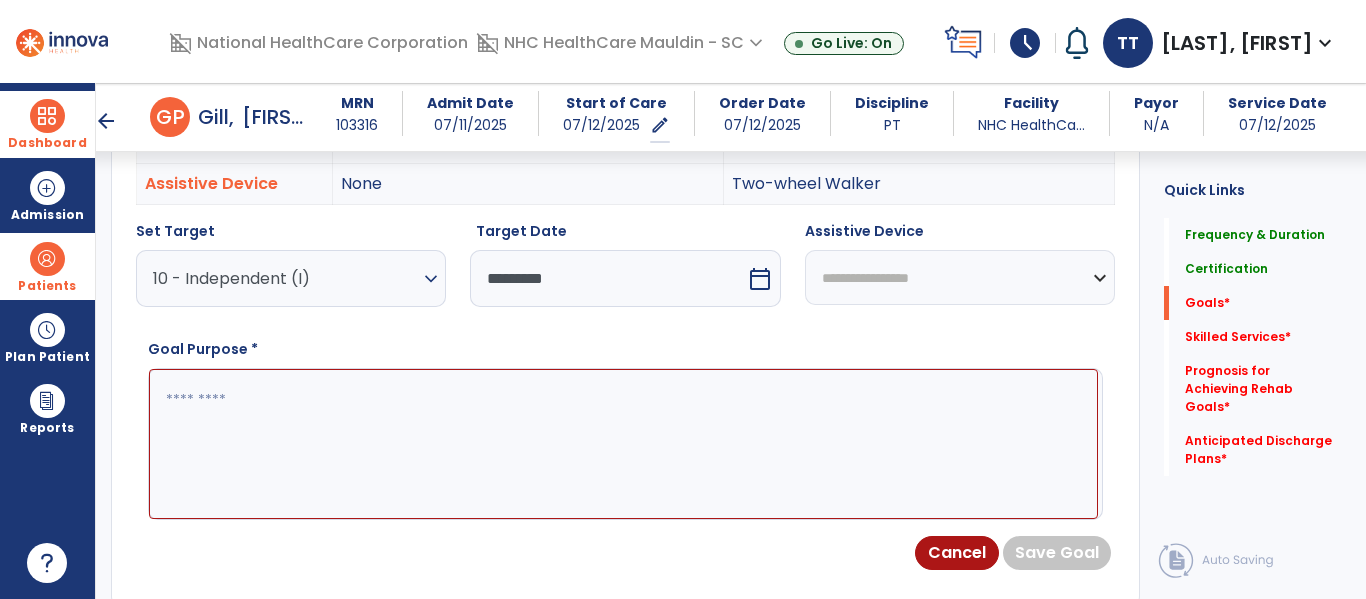 click on "**********" at bounding box center (960, 277) 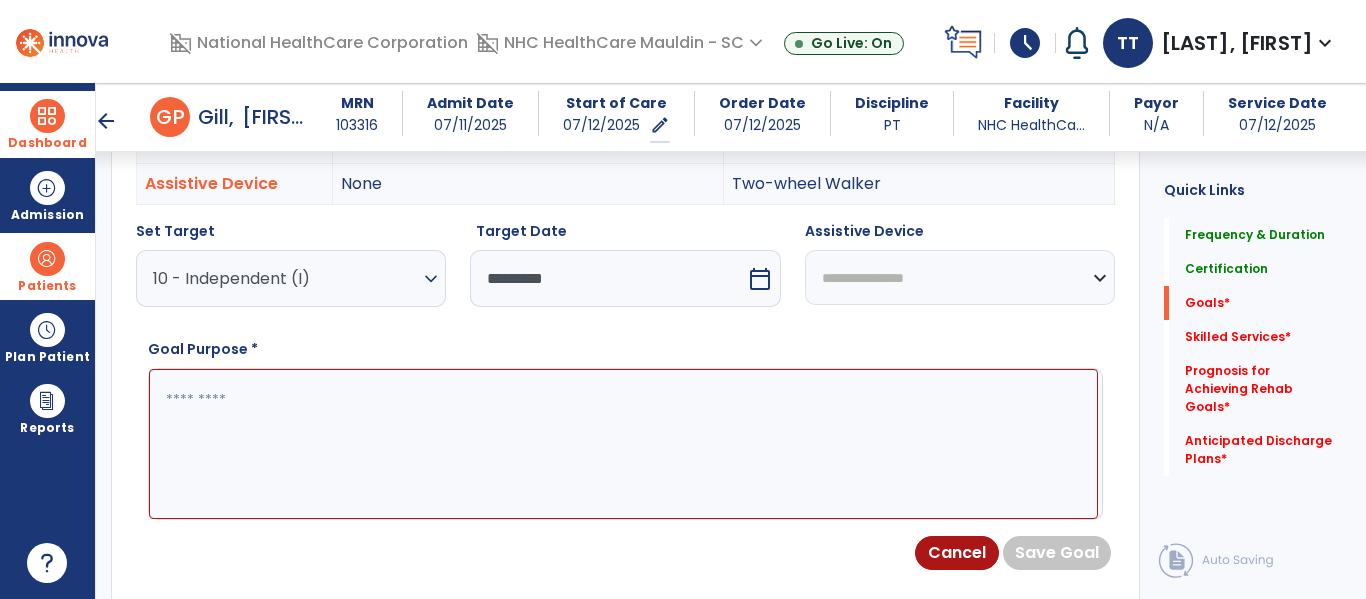 click on "**********" at bounding box center [960, 277] 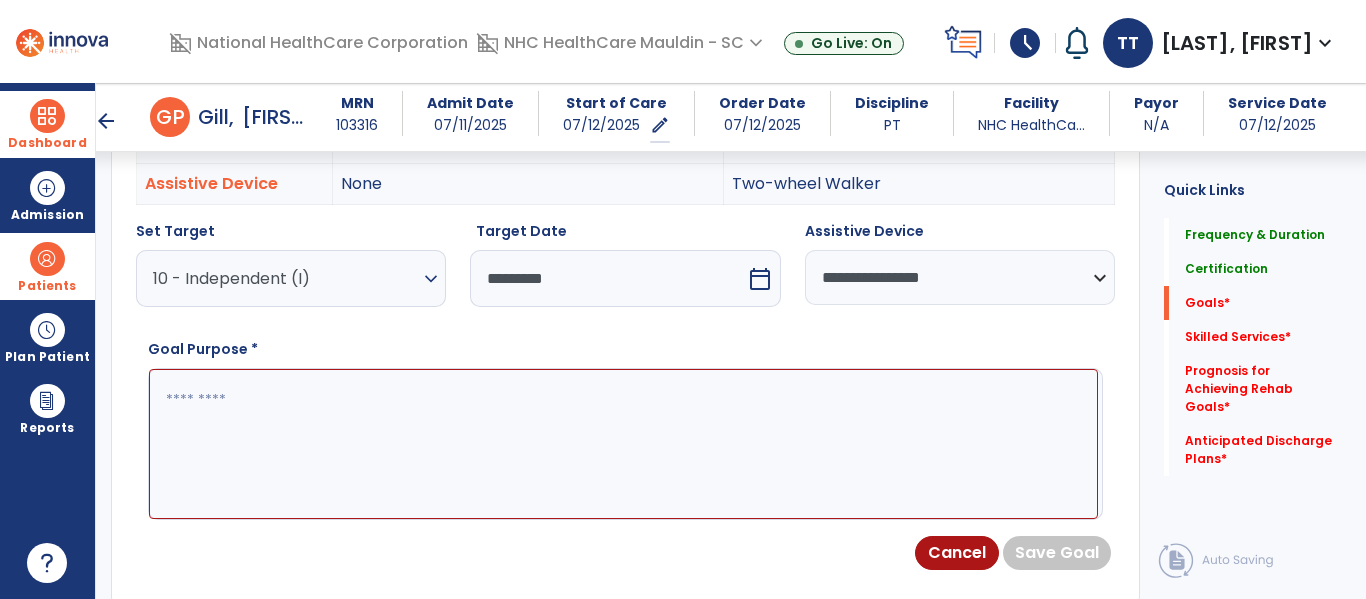 click at bounding box center [623, 444] 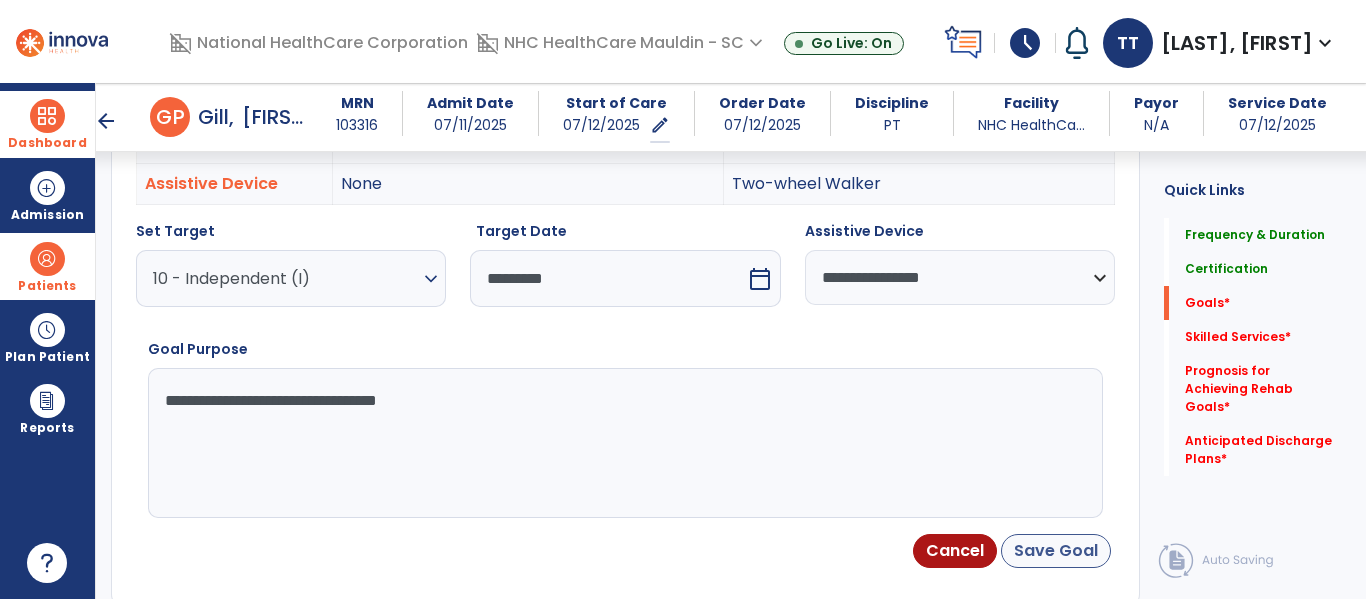 type on "**********" 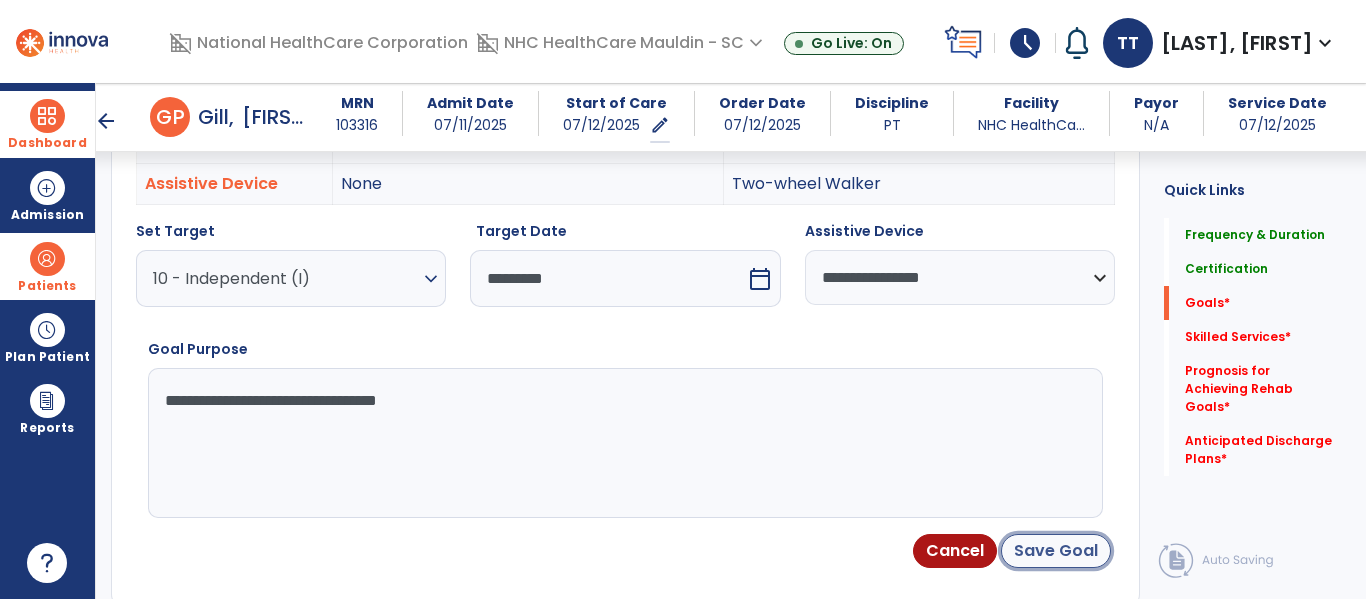 click on "Save Goal" at bounding box center (1056, 551) 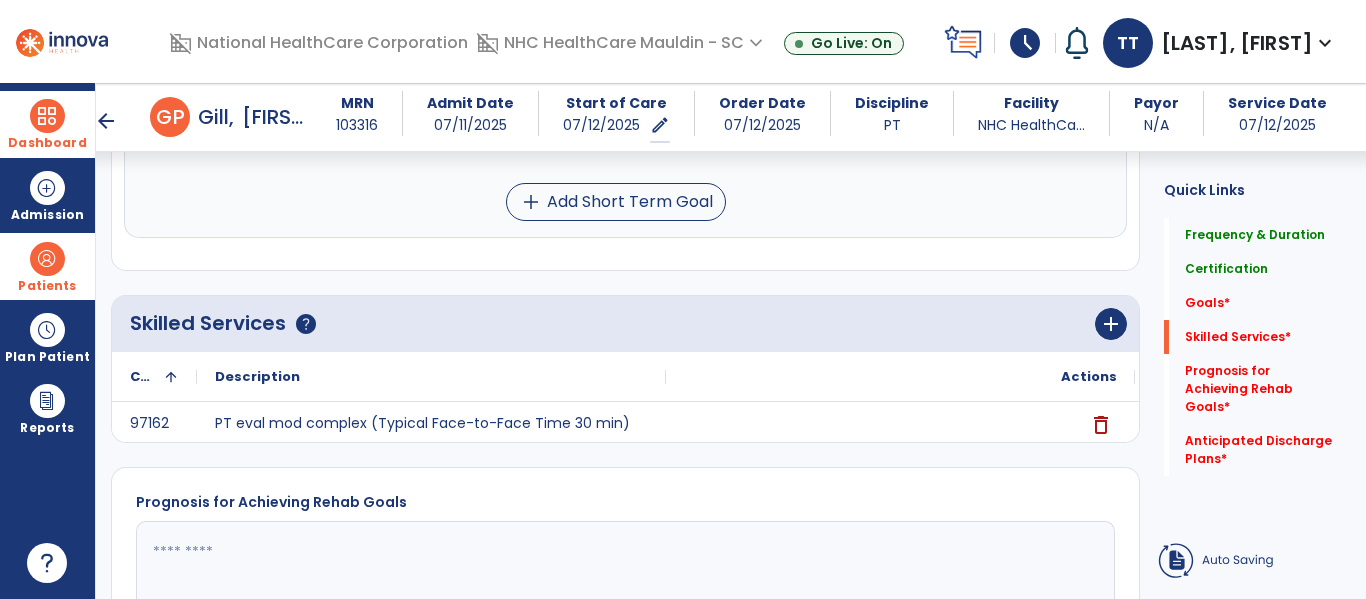 scroll, scrollTop: 657, scrollLeft: 0, axis: vertical 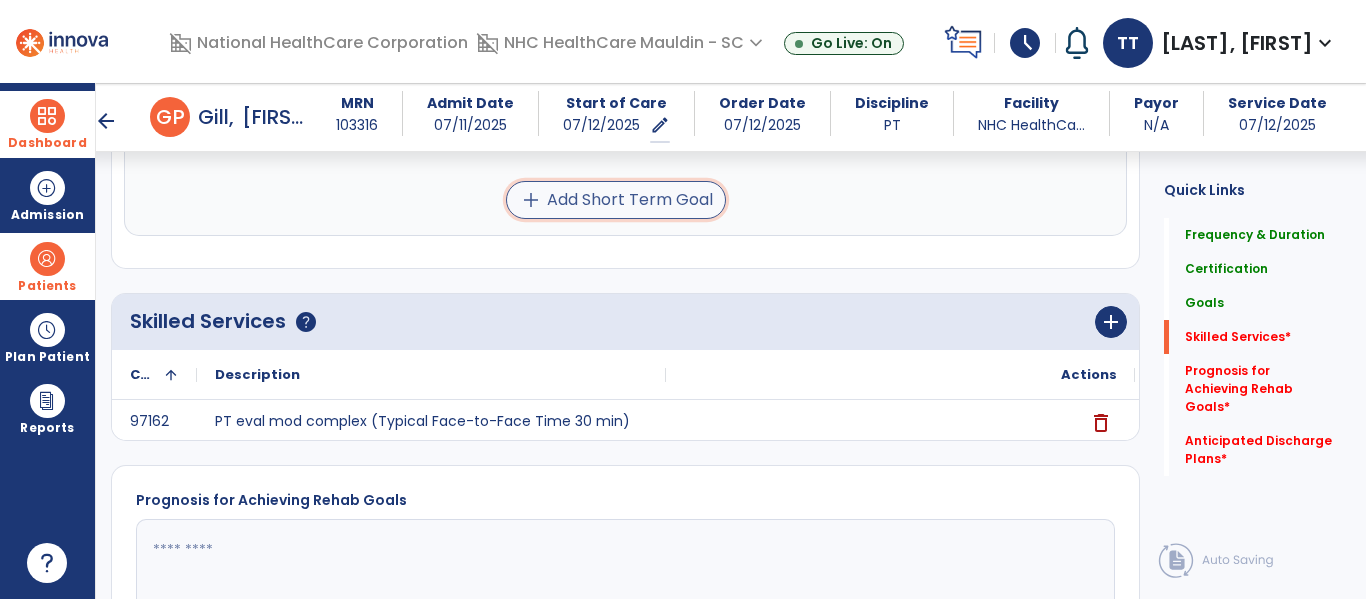 click on "add  Add Short Term Goal" at bounding box center [616, 200] 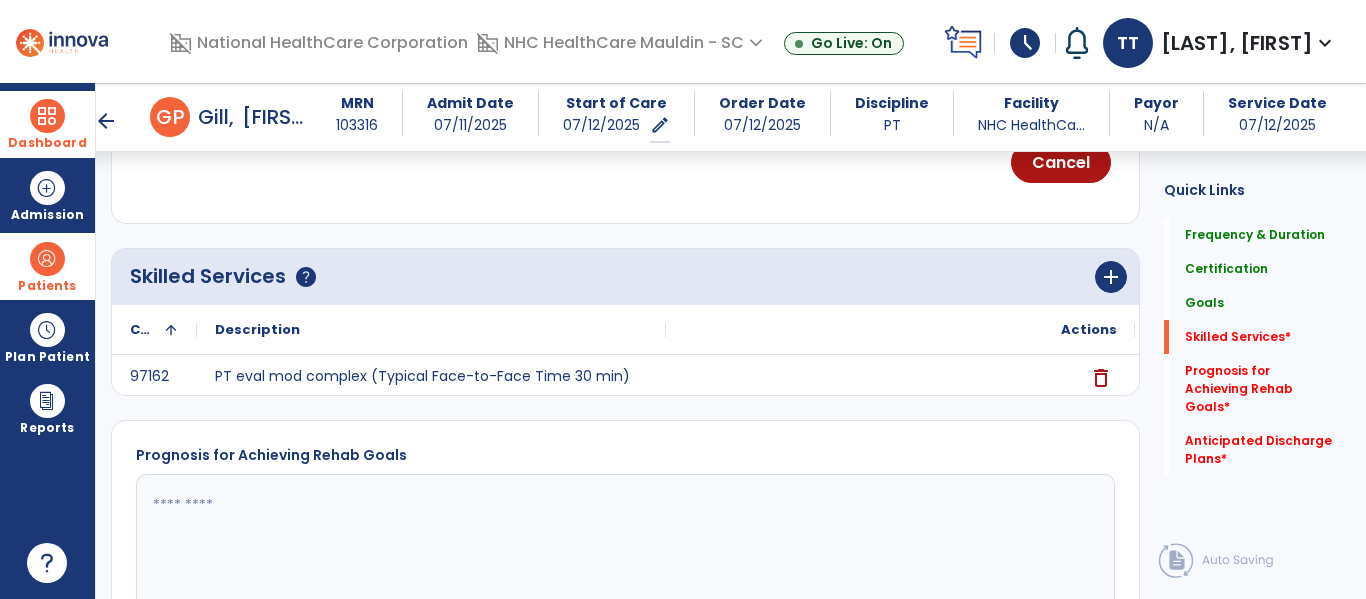 scroll, scrollTop: 818, scrollLeft: 0, axis: vertical 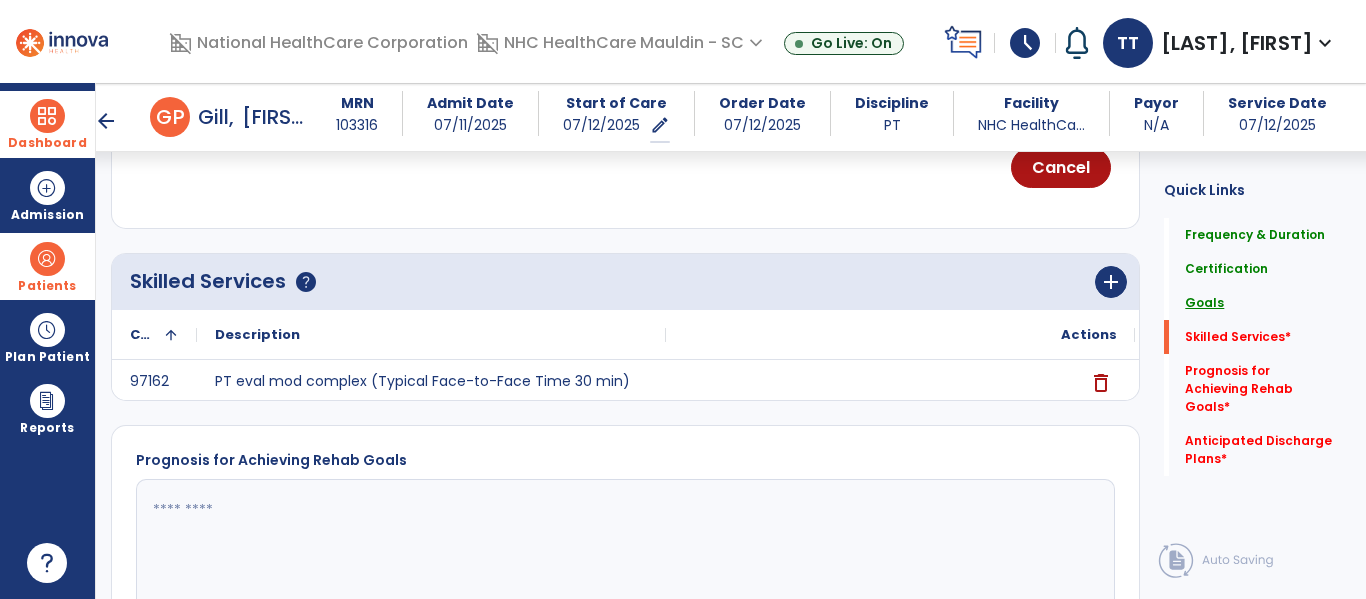 click on "Goals" 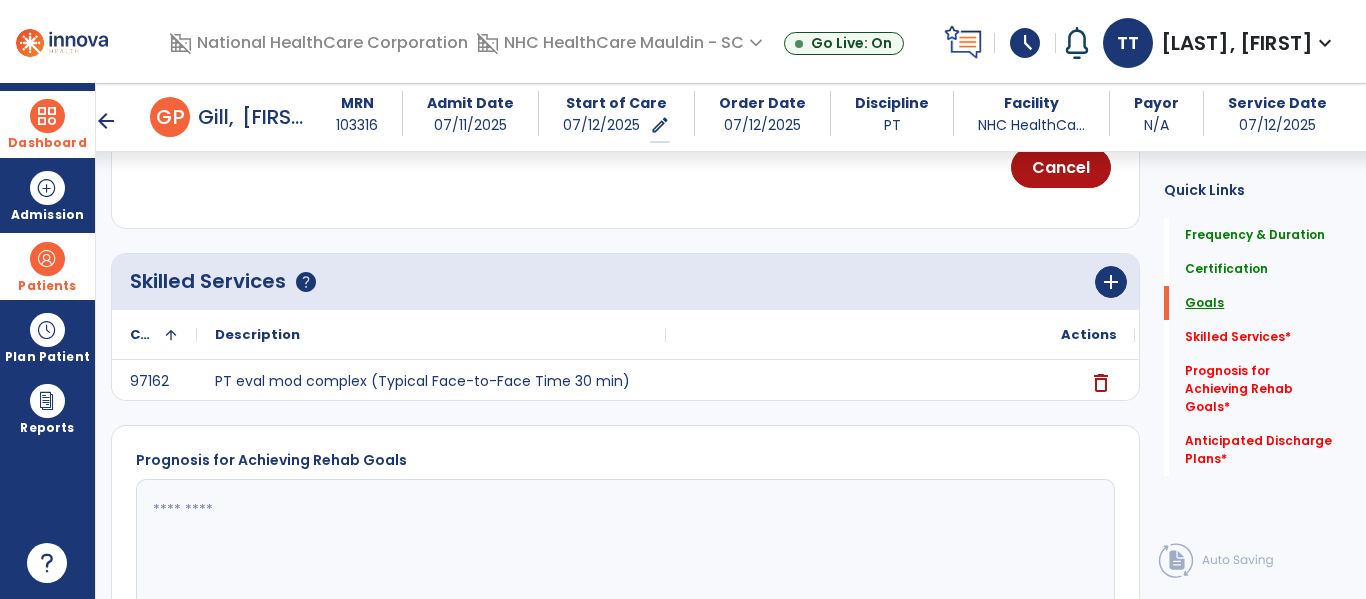 scroll, scrollTop: 41, scrollLeft: 0, axis: vertical 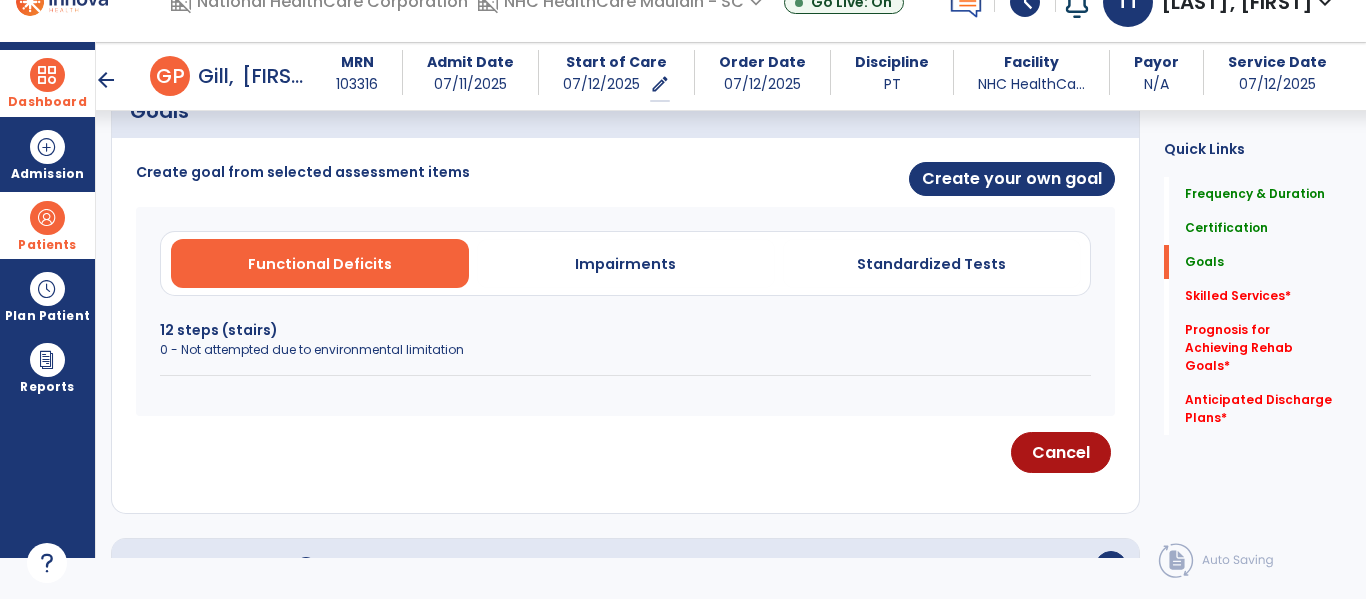 click on "0 - Not attempted due to environmental limitation" at bounding box center [625, 350] 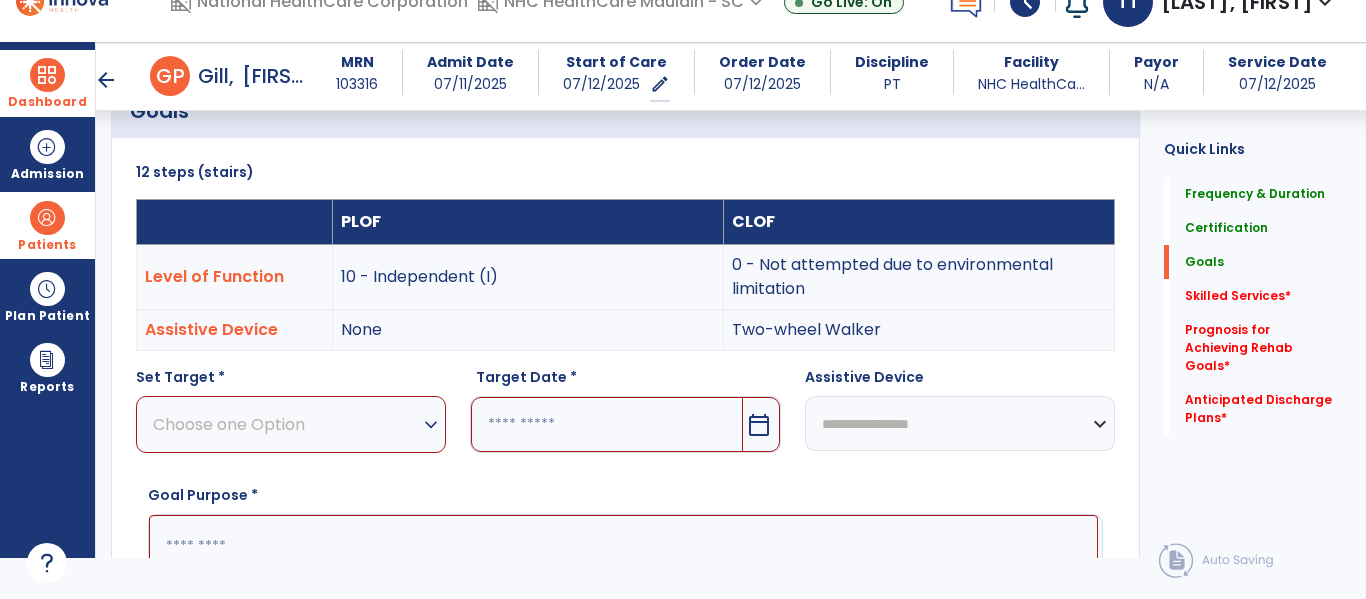 click on "Choose one Option" at bounding box center [286, 424] 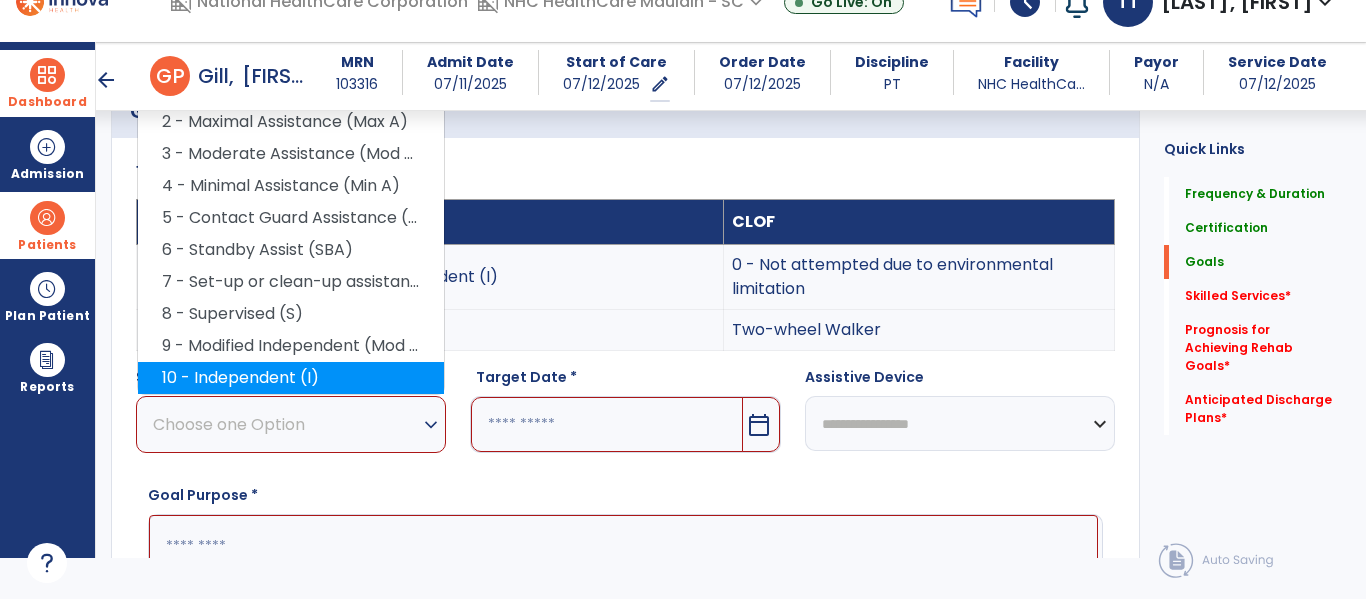 click on "10 - Independent (I)" at bounding box center (291, 378) 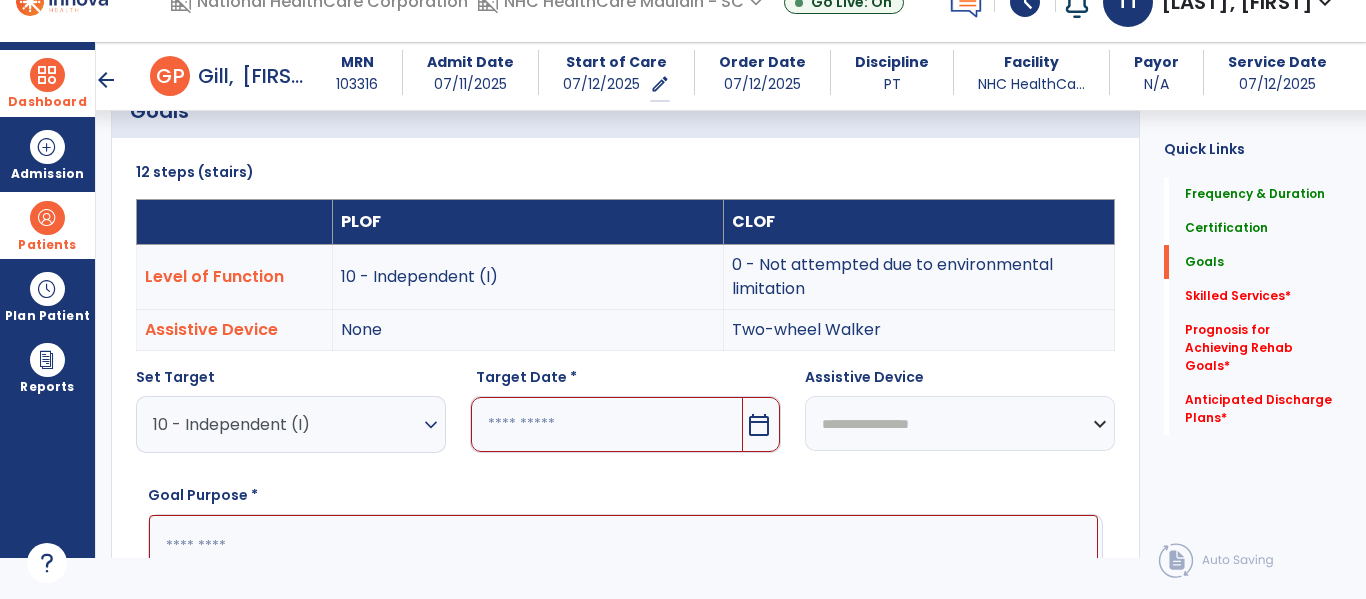 click at bounding box center [606, 424] 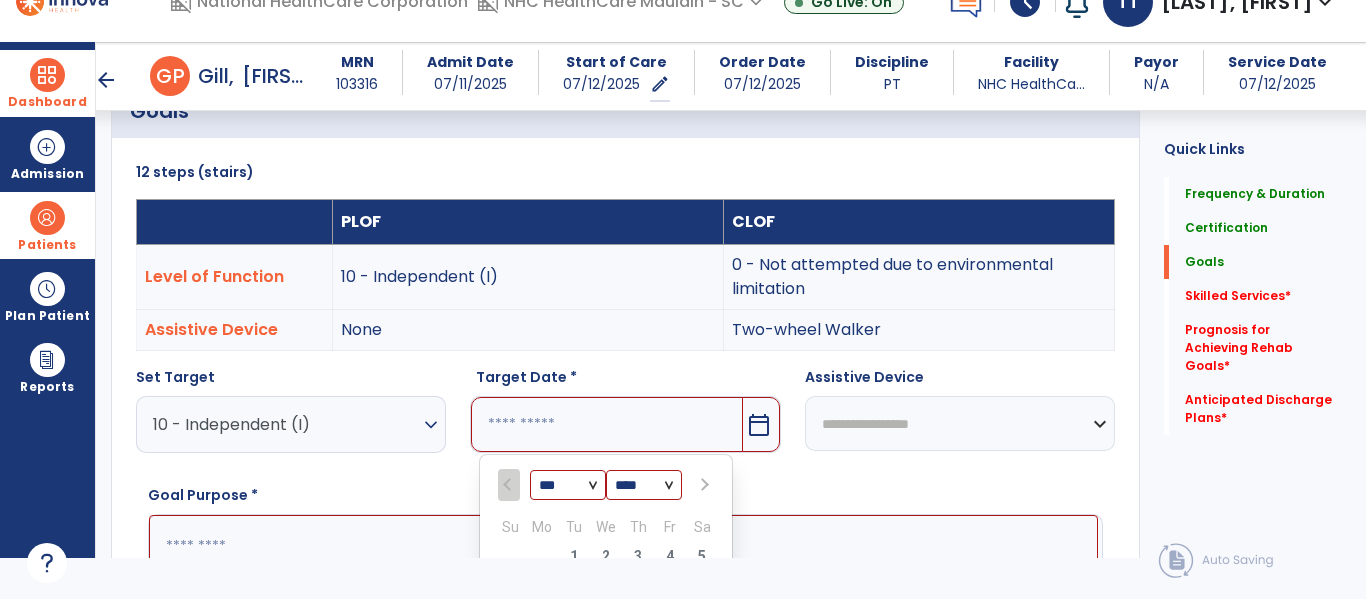 scroll, scrollTop: 785, scrollLeft: 0, axis: vertical 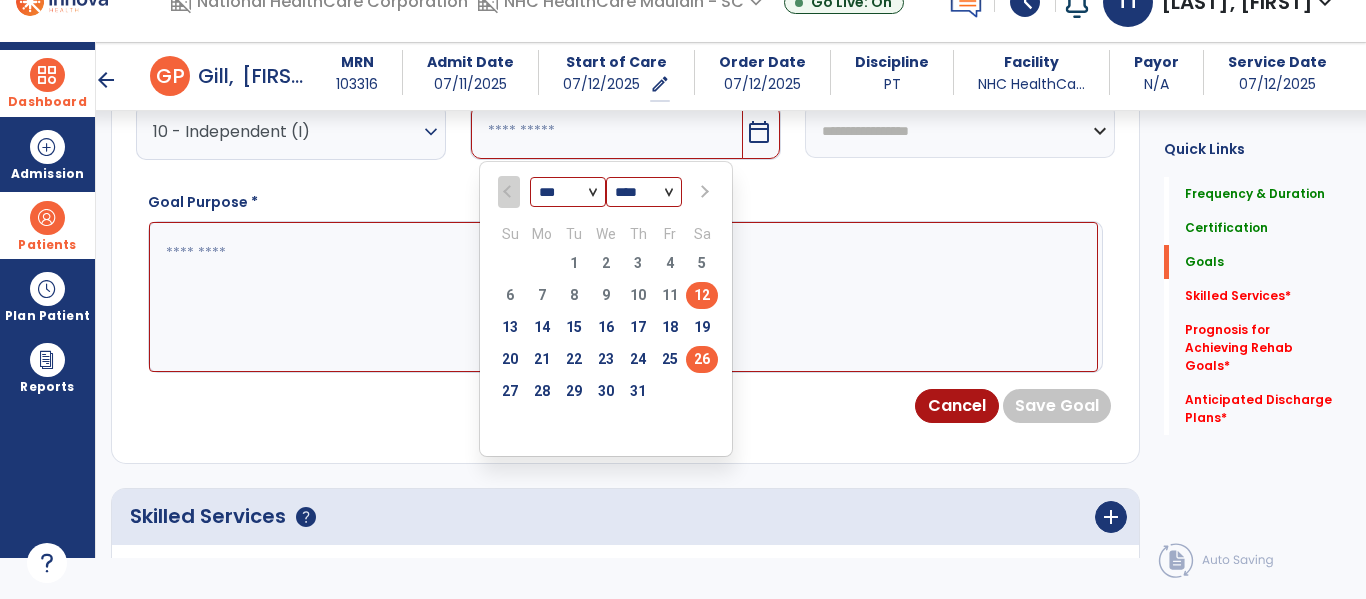 click on "26" at bounding box center [702, 359] 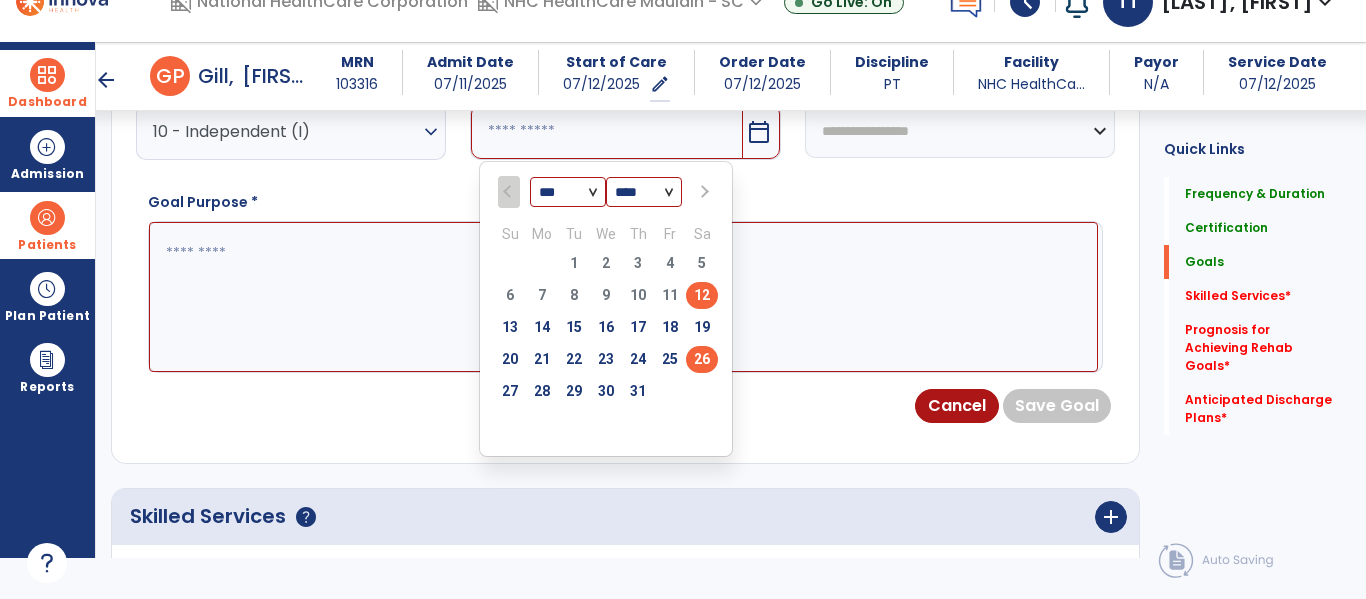 type on "*********" 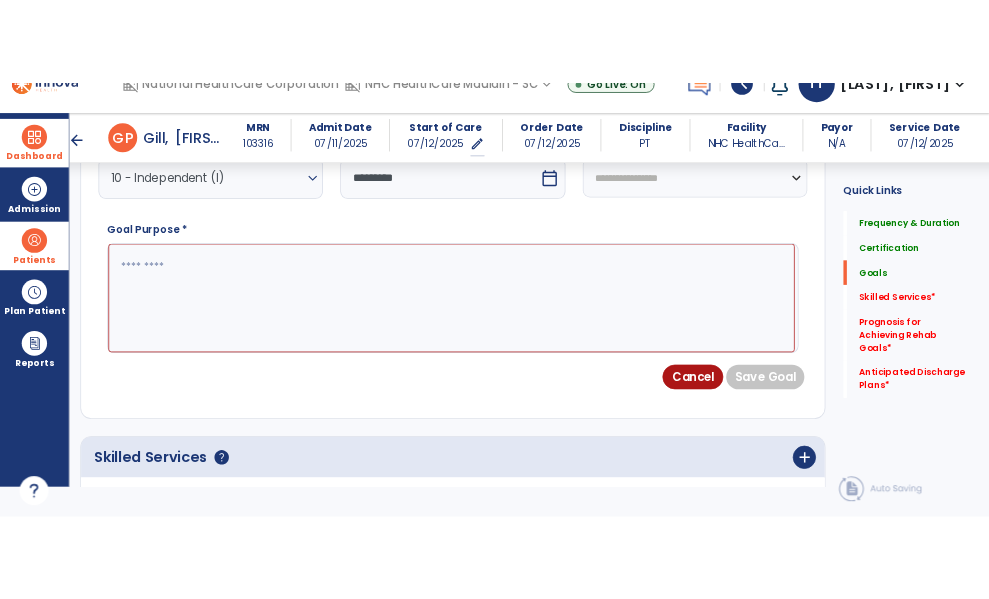 scroll, scrollTop: 56, scrollLeft: 0, axis: vertical 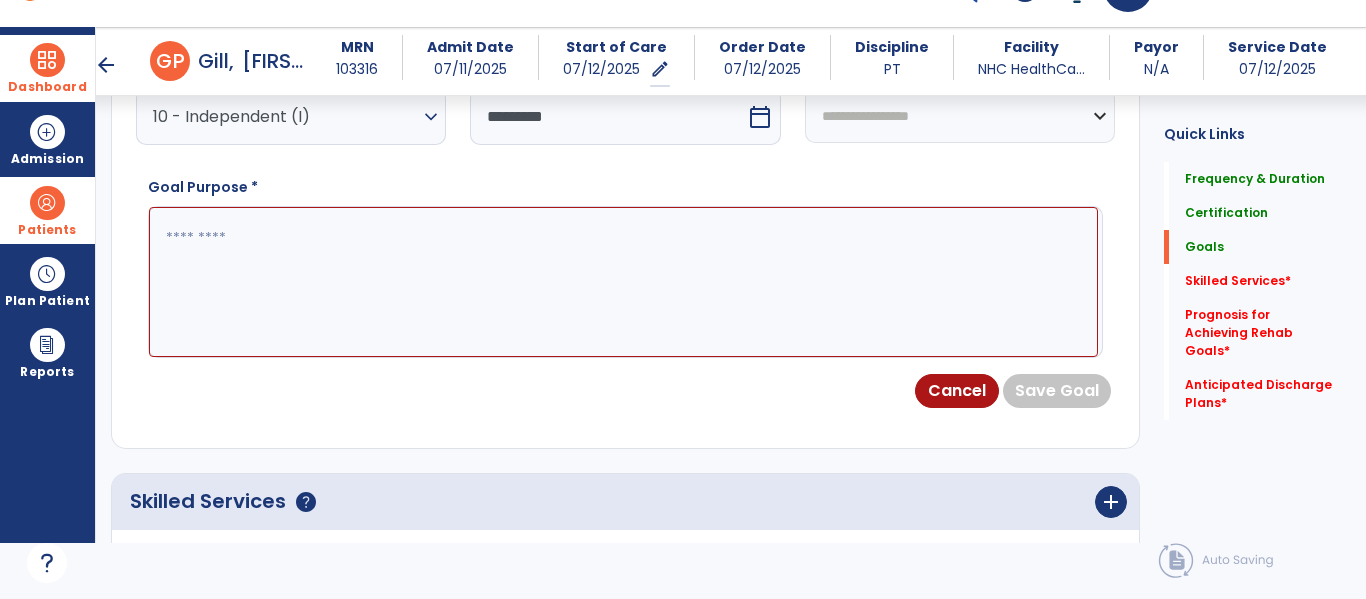 click at bounding box center (623, 282) 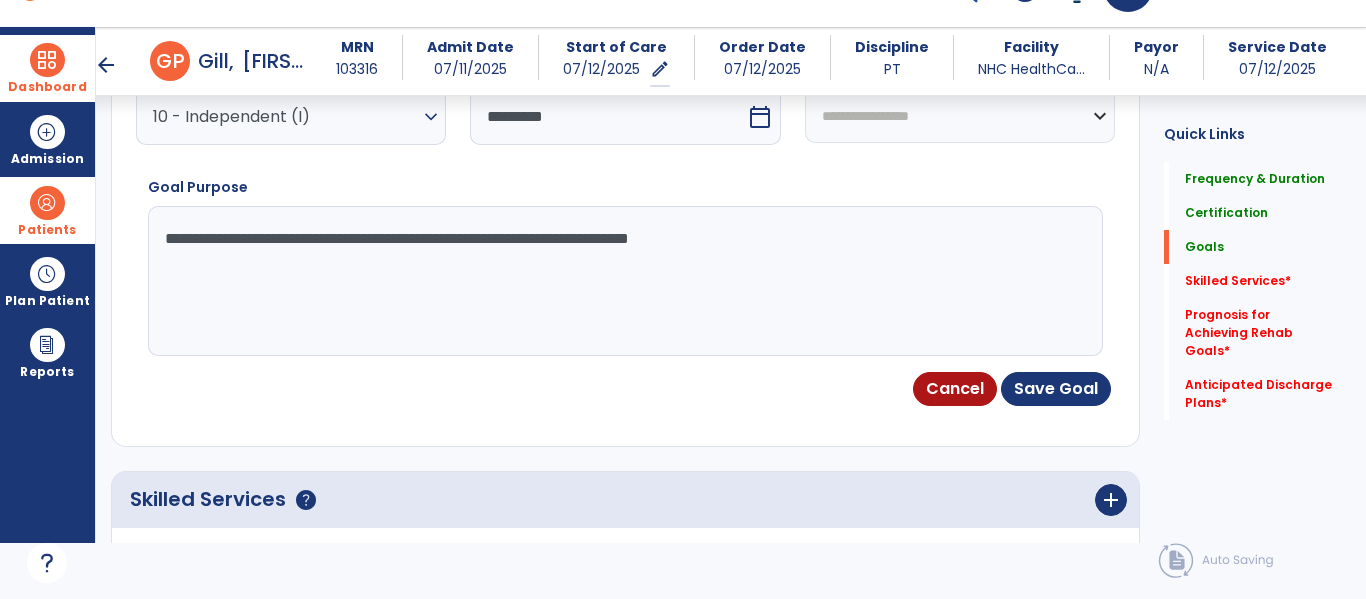 type on "**********" 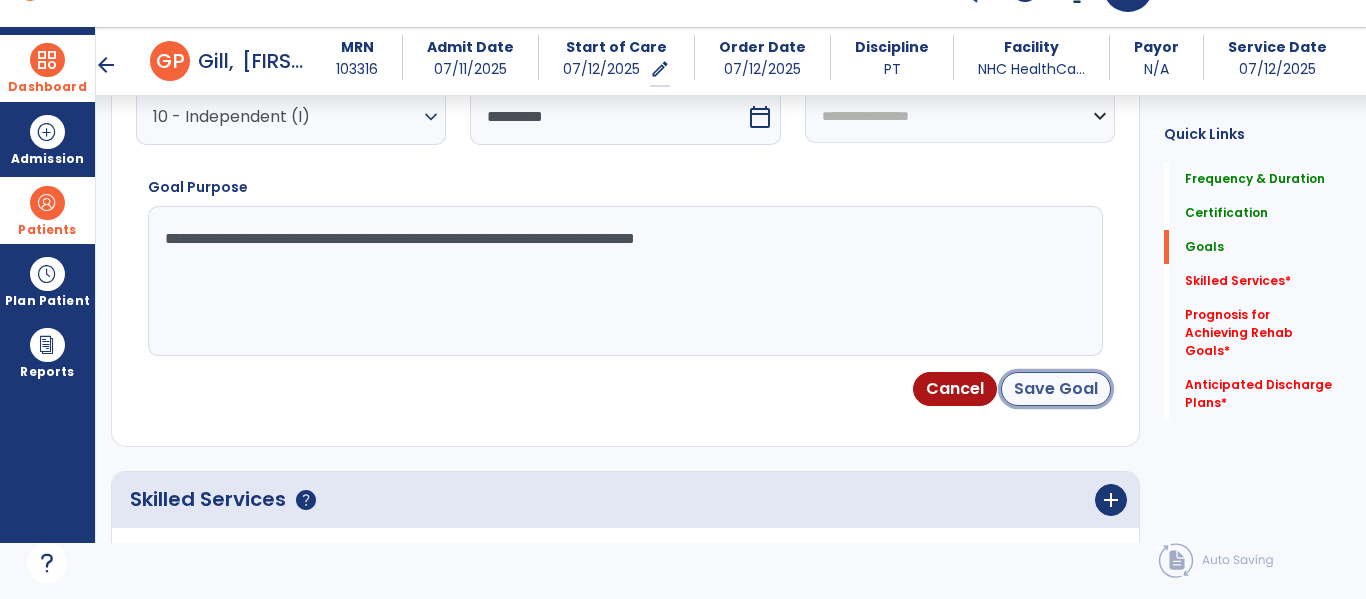 click on "Save Goal" at bounding box center (1056, 389) 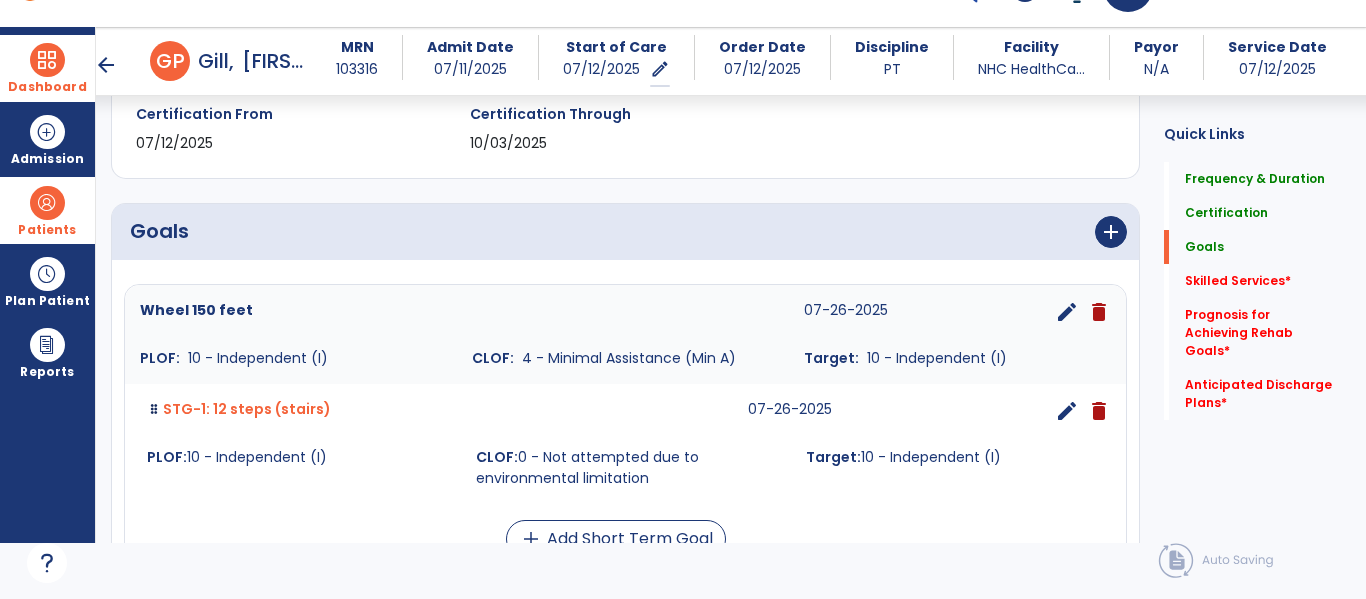 scroll, scrollTop: 358, scrollLeft: 0, axis: vertical 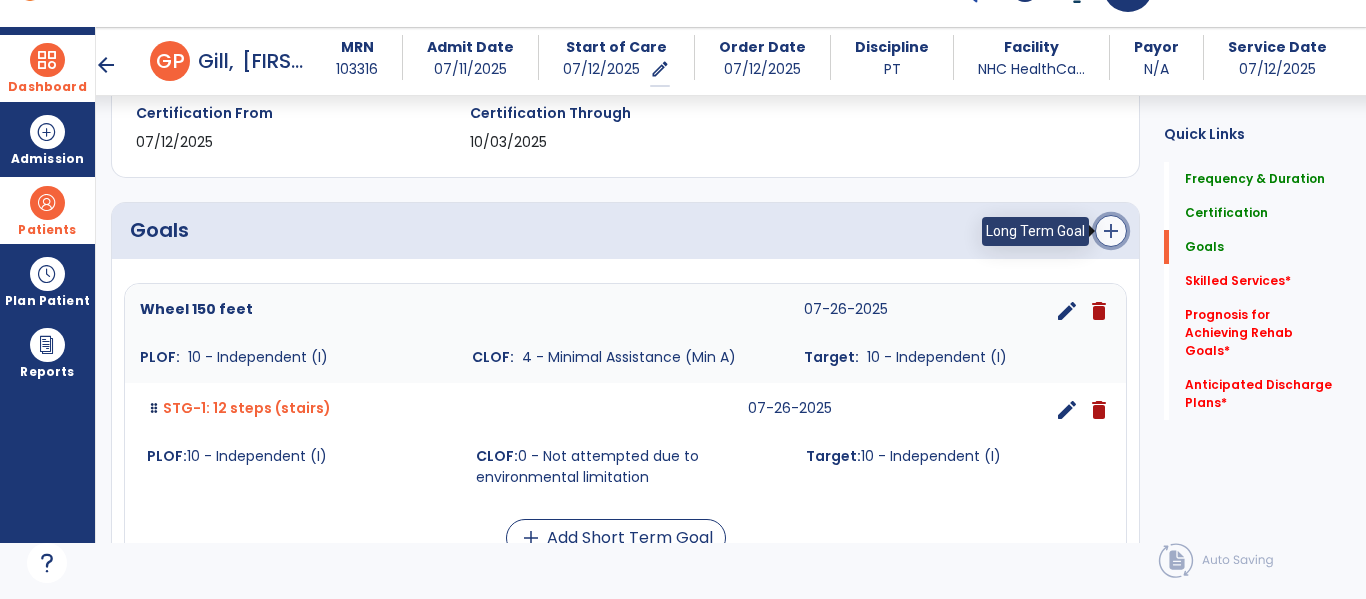 click on "add" at bounding box center [1111, 231] 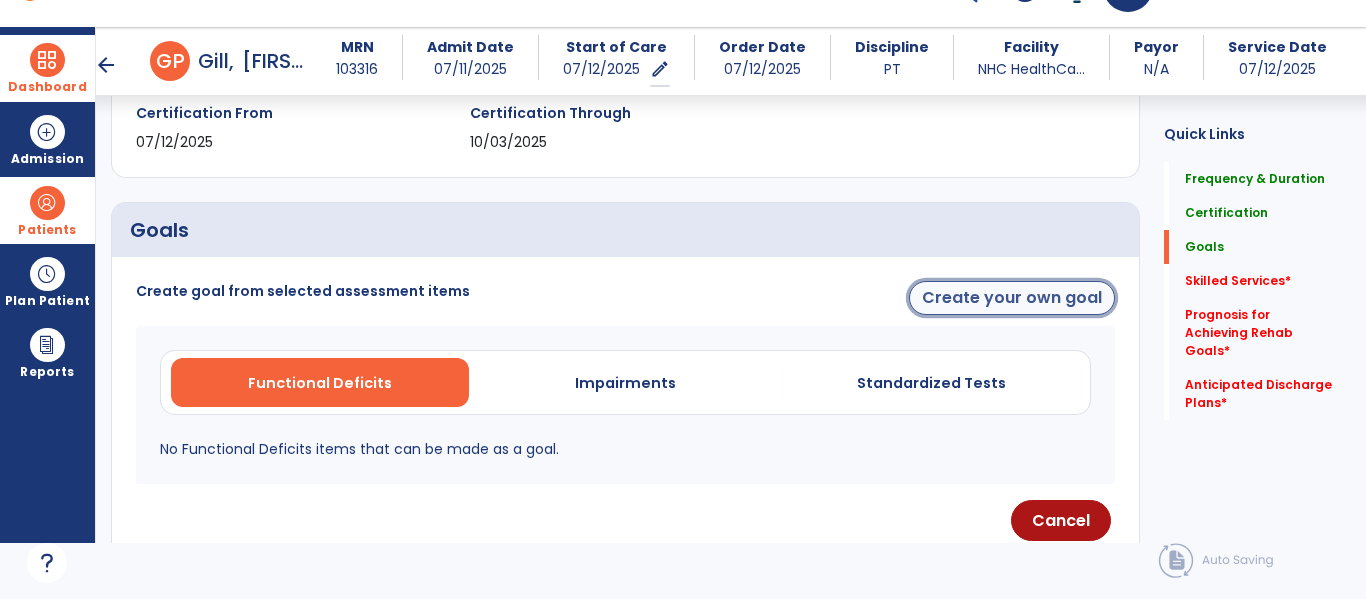 click on "Create your own goal" at bounding box center [1012, 298] 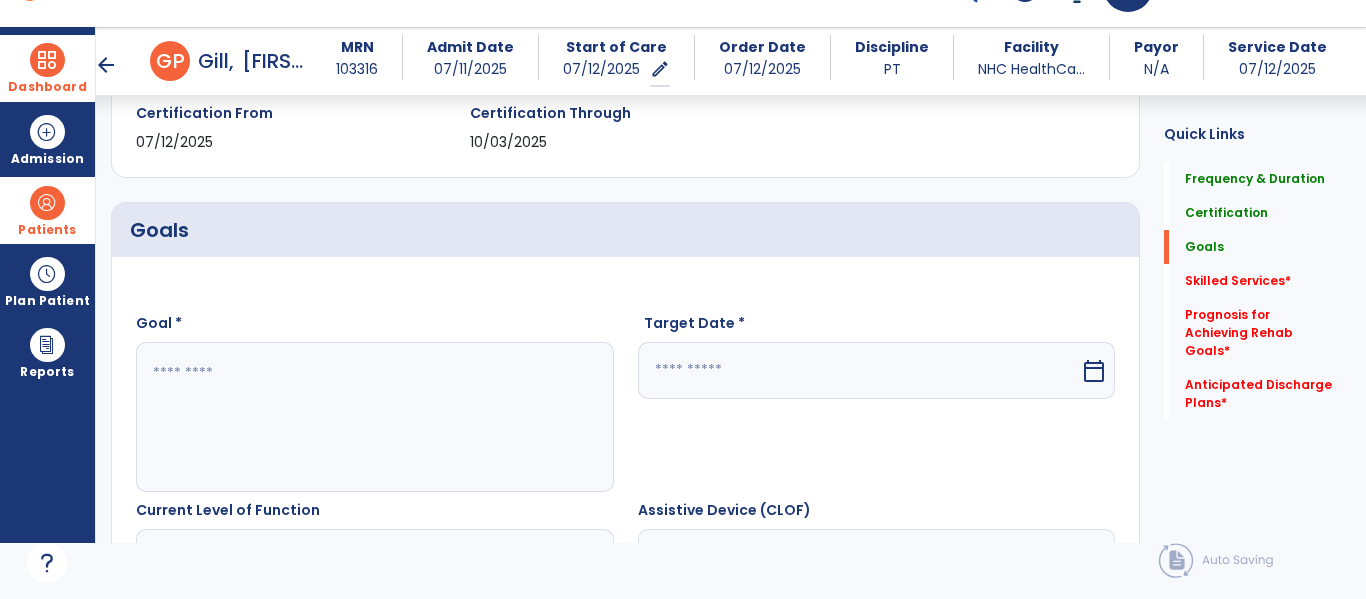click at bounding box center [374, 417] 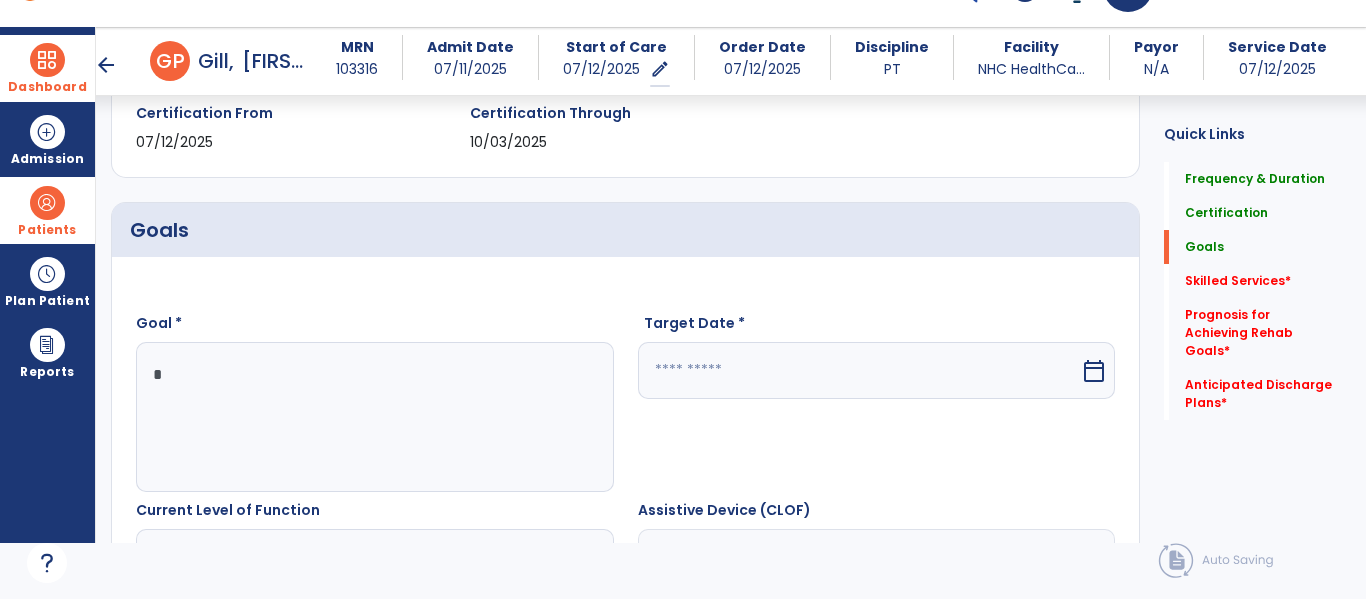 click at bounding box center (374, 417) 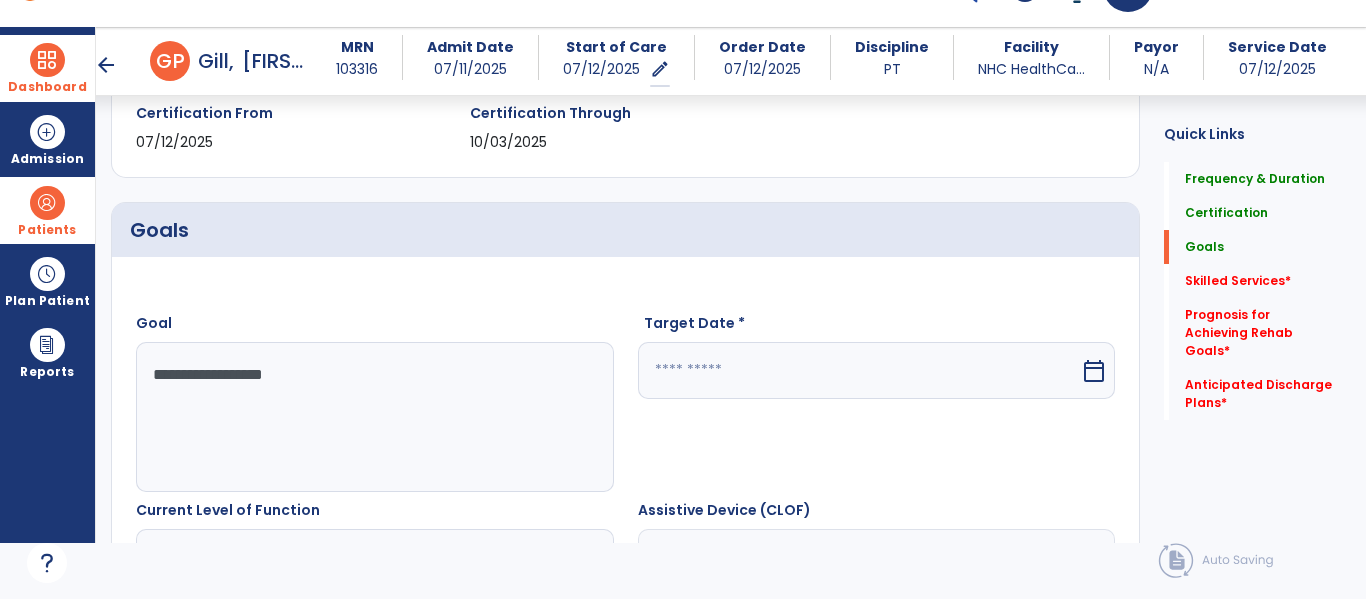 type on "**********" 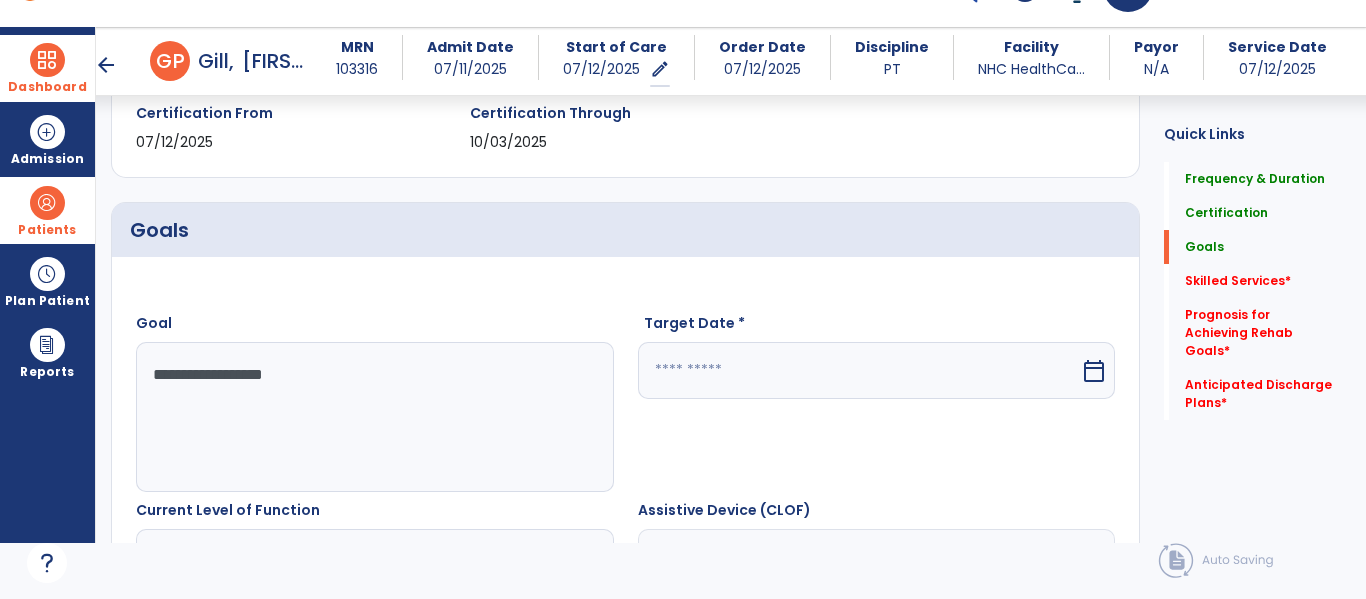 click at bounding box center [859, 370] 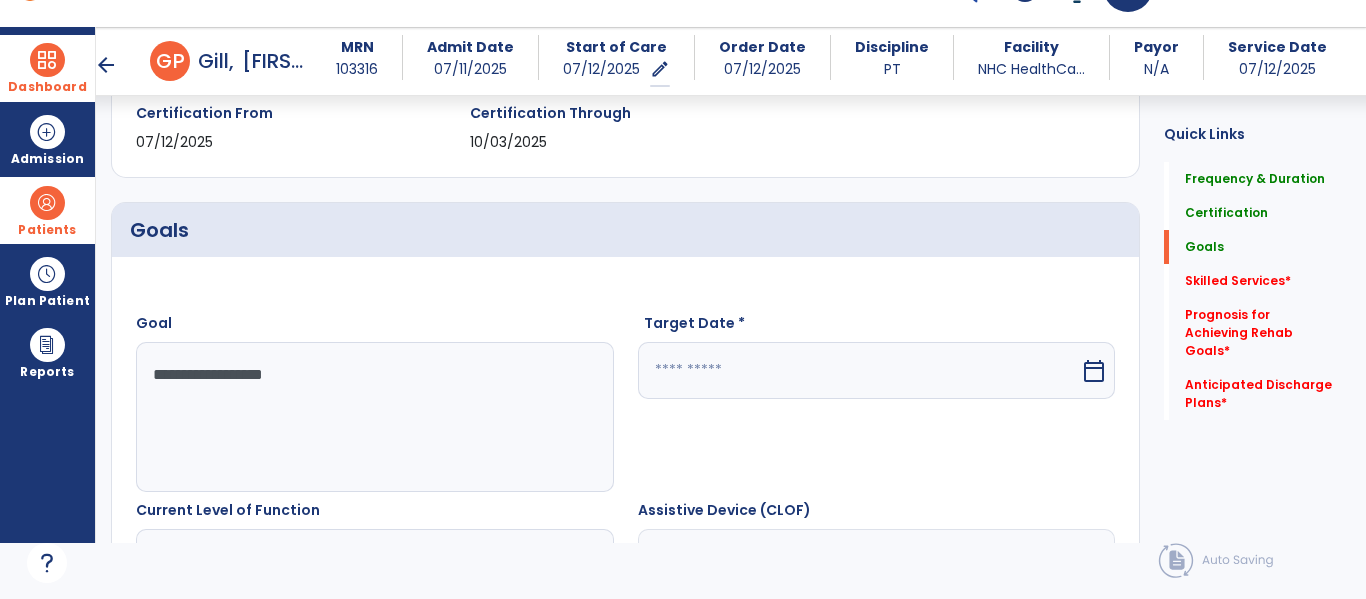 scroll, scrollTop: 369, scrollLeft: 0, axis: vertical 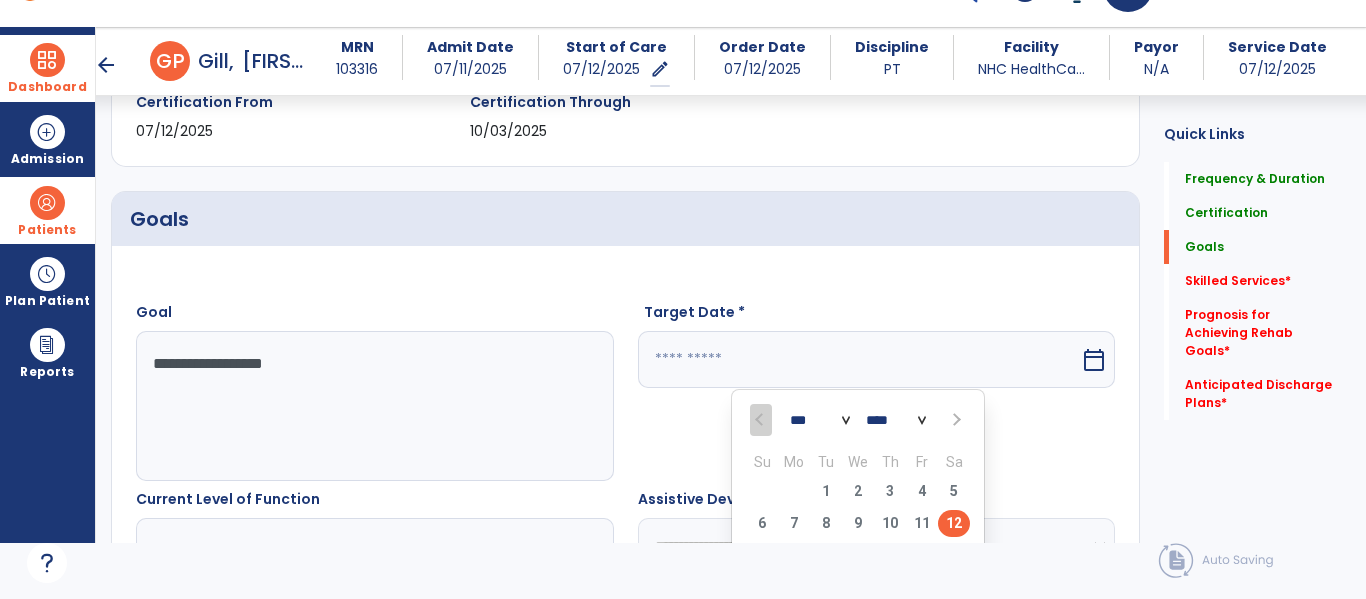 click at bounding box center [954, 420] 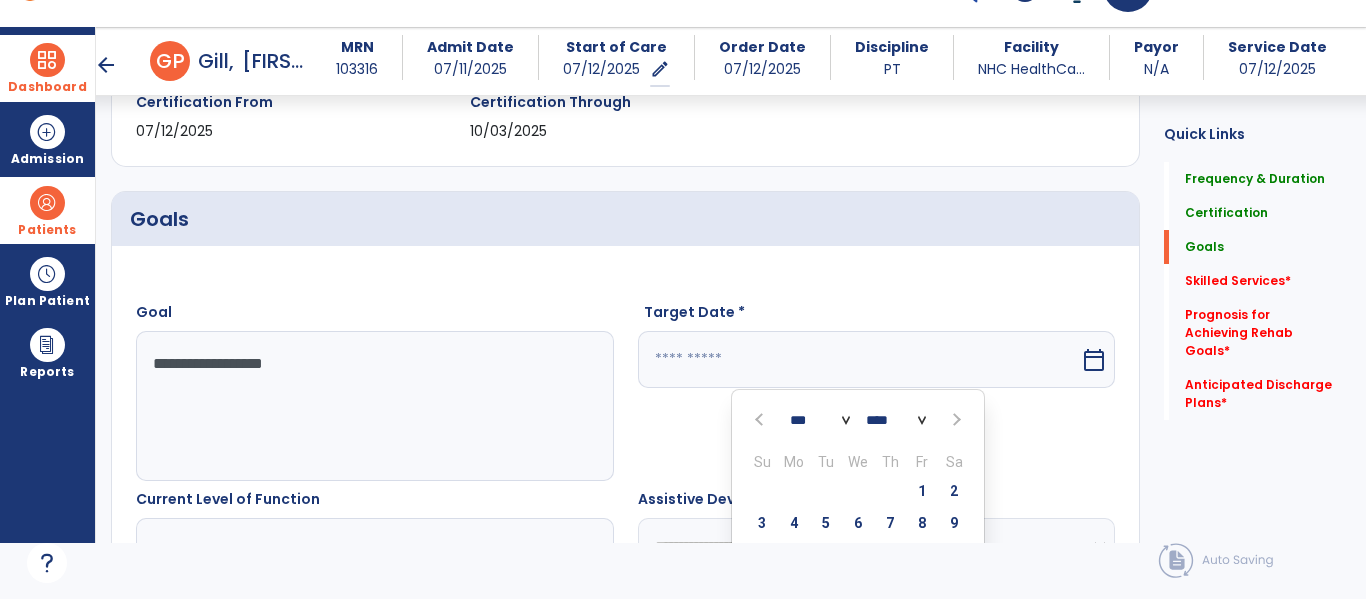 click at bounding box center (954, 420) 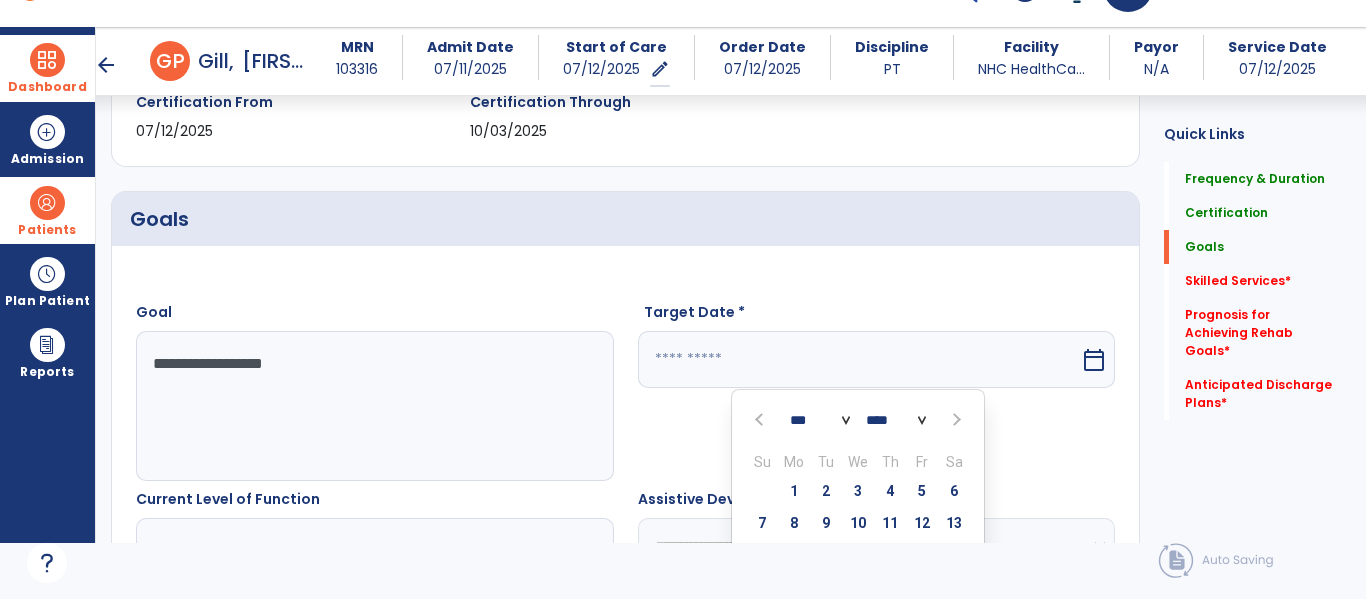 click at bounding box center (954, 420) 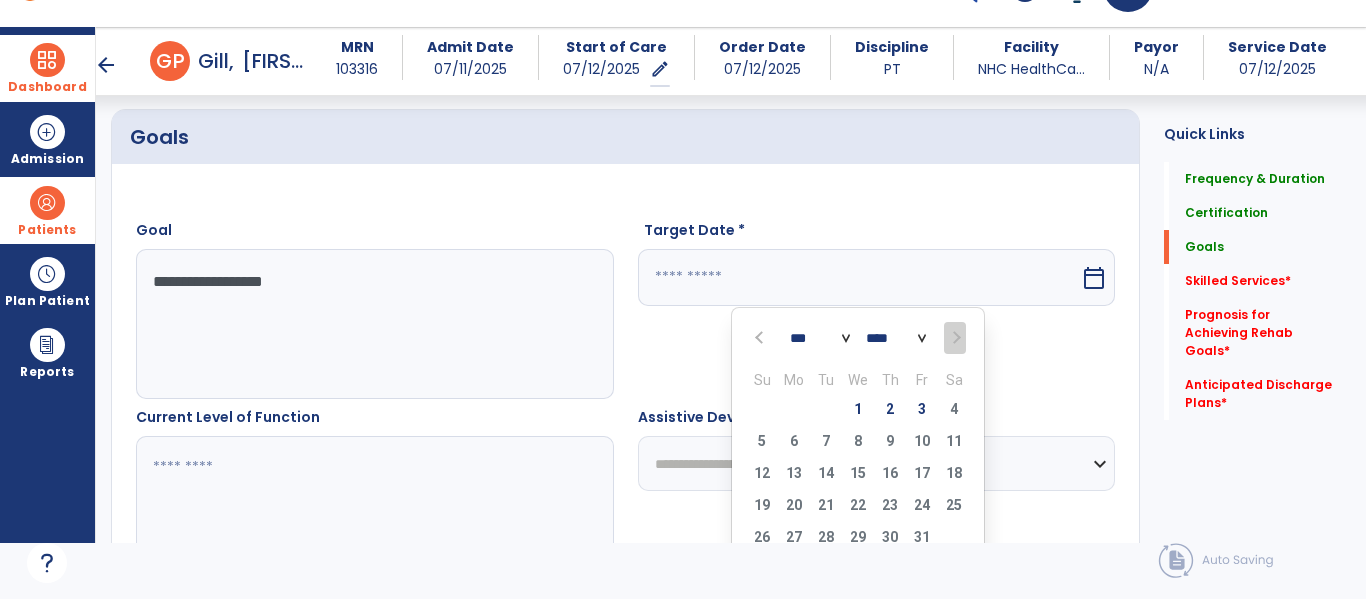 scroll, scrollTop: 452, scrollLeft: 0, axis: vertical 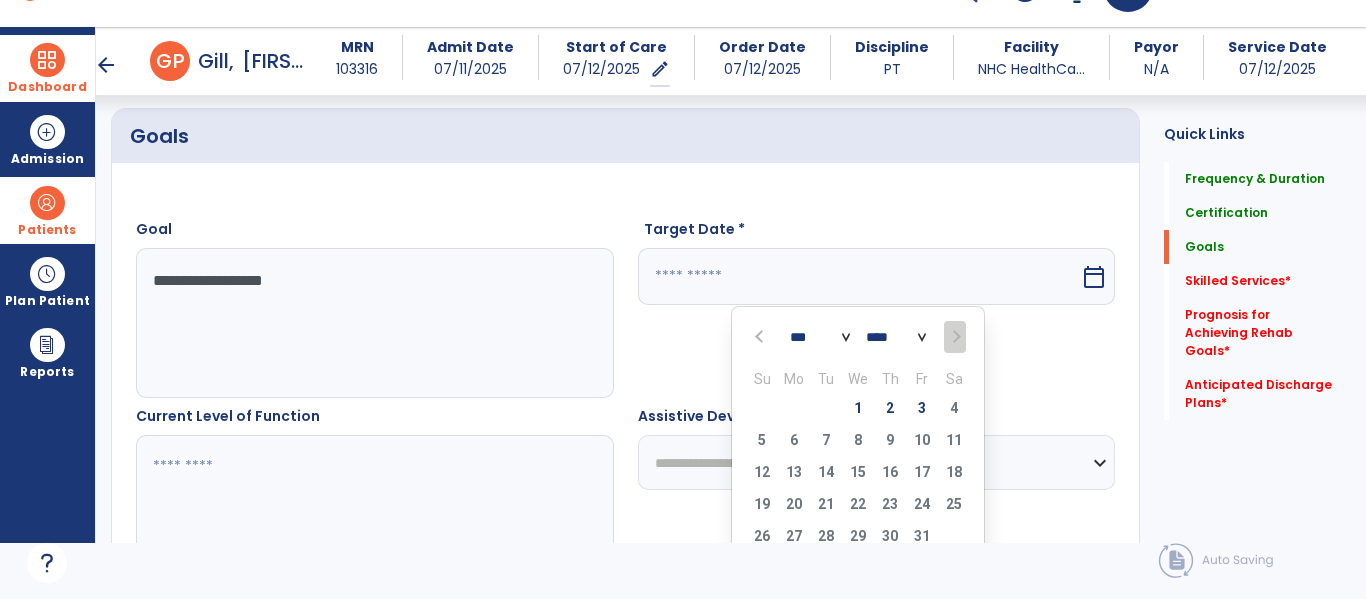click on "5   6   7   8   9   10   11" at bounding box center (858, 443) 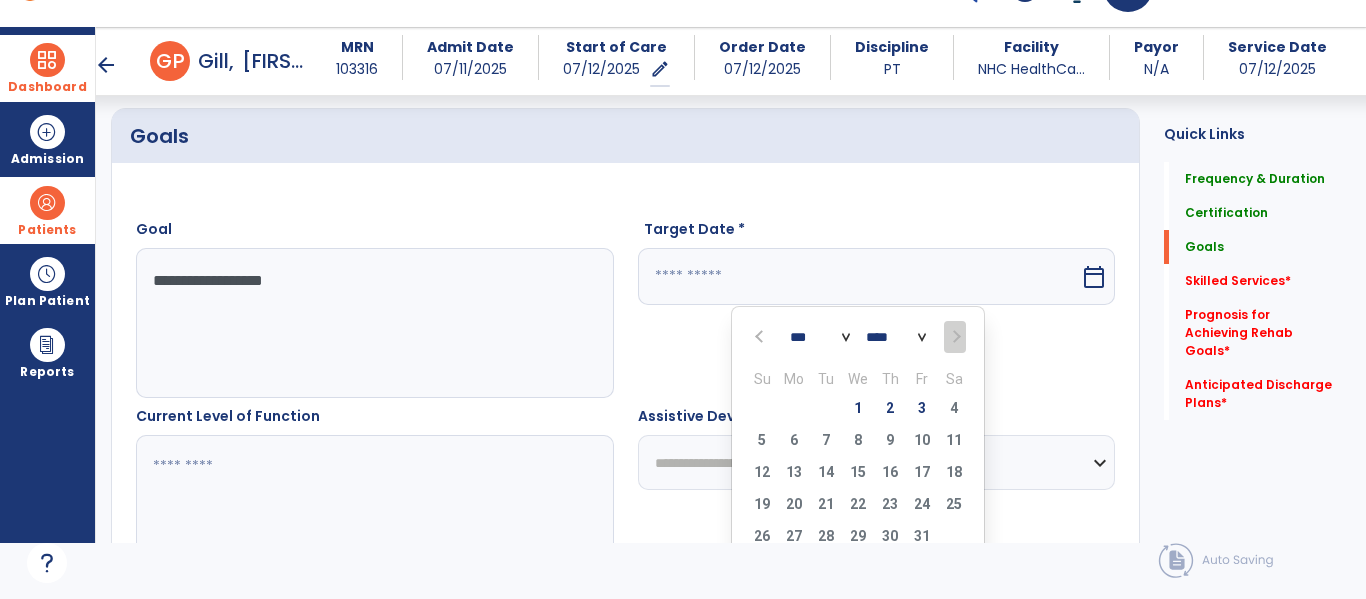 click on "5   6   7   8   9   10   11" at bounding box center [858, 443] 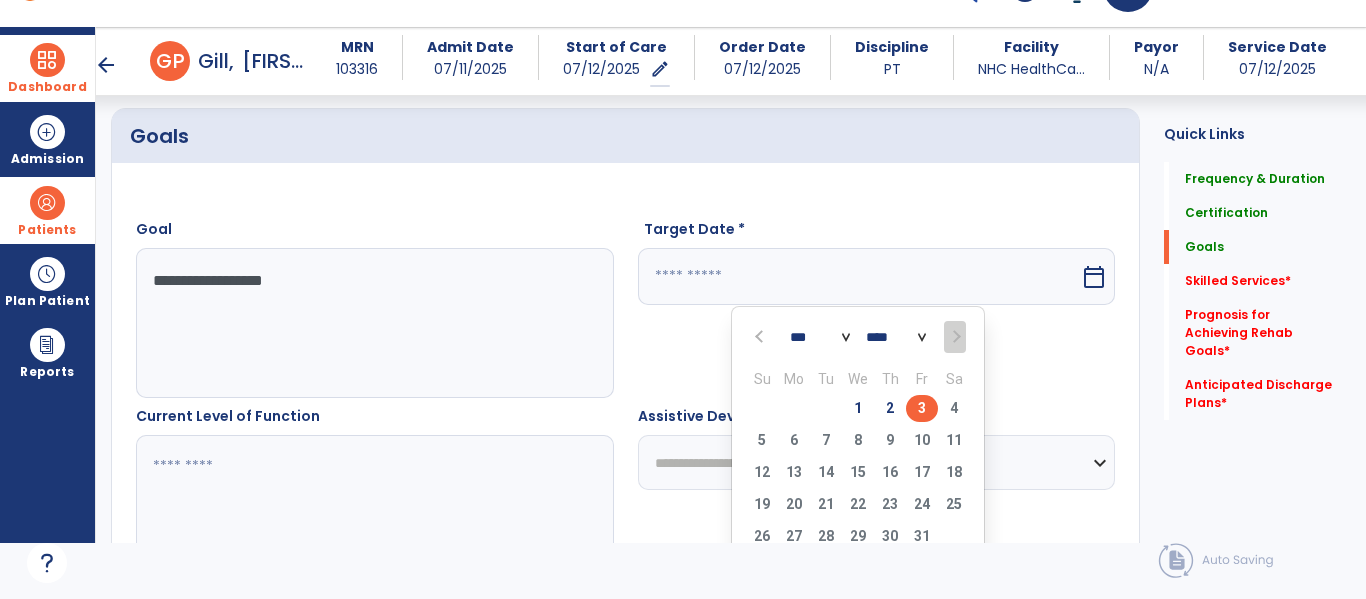 click on "3" at bounding box center (922, 408) 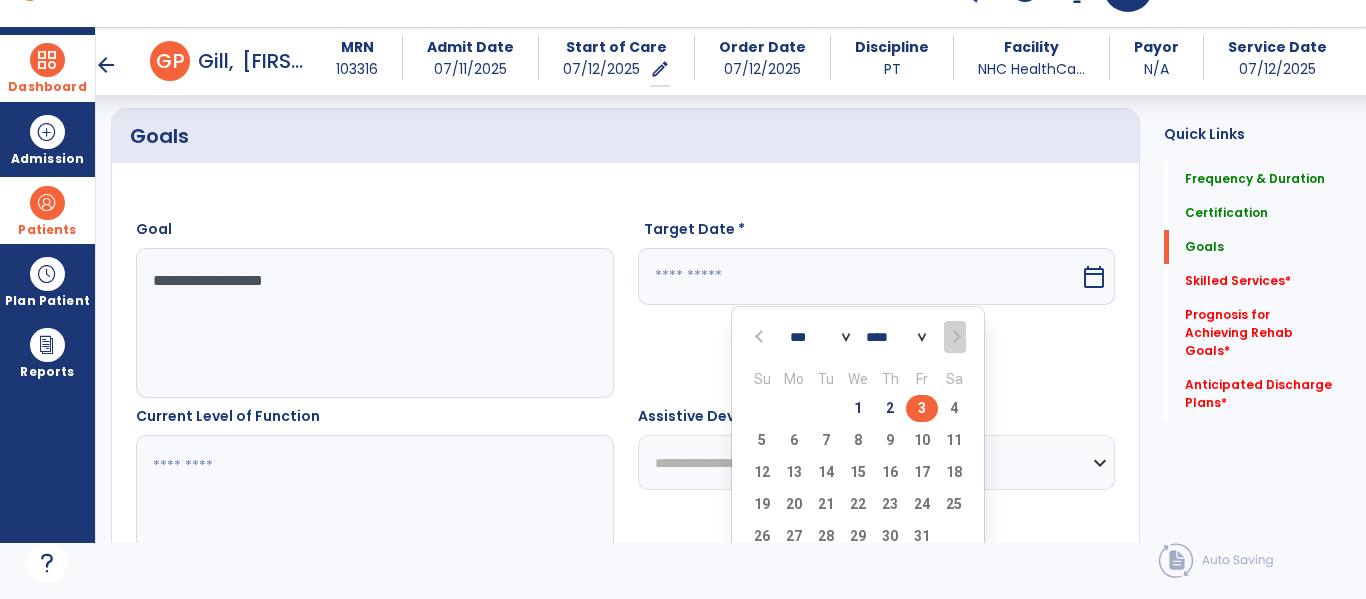 type on "*********" 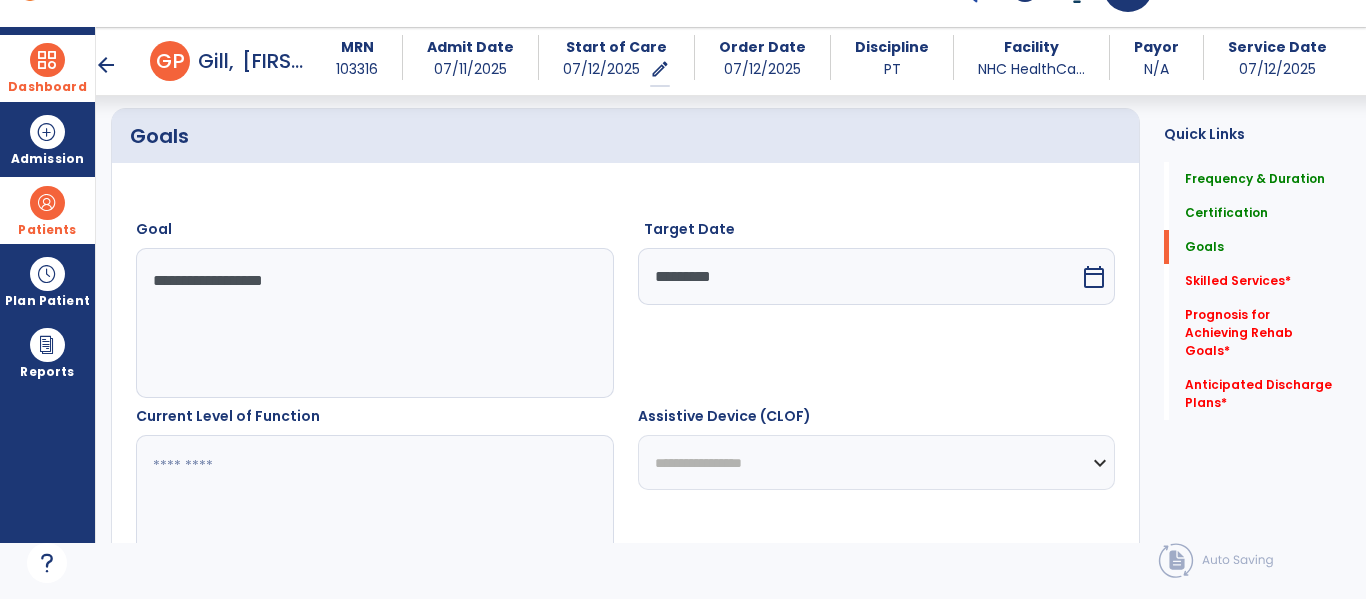click at bounding box center (374, 510) 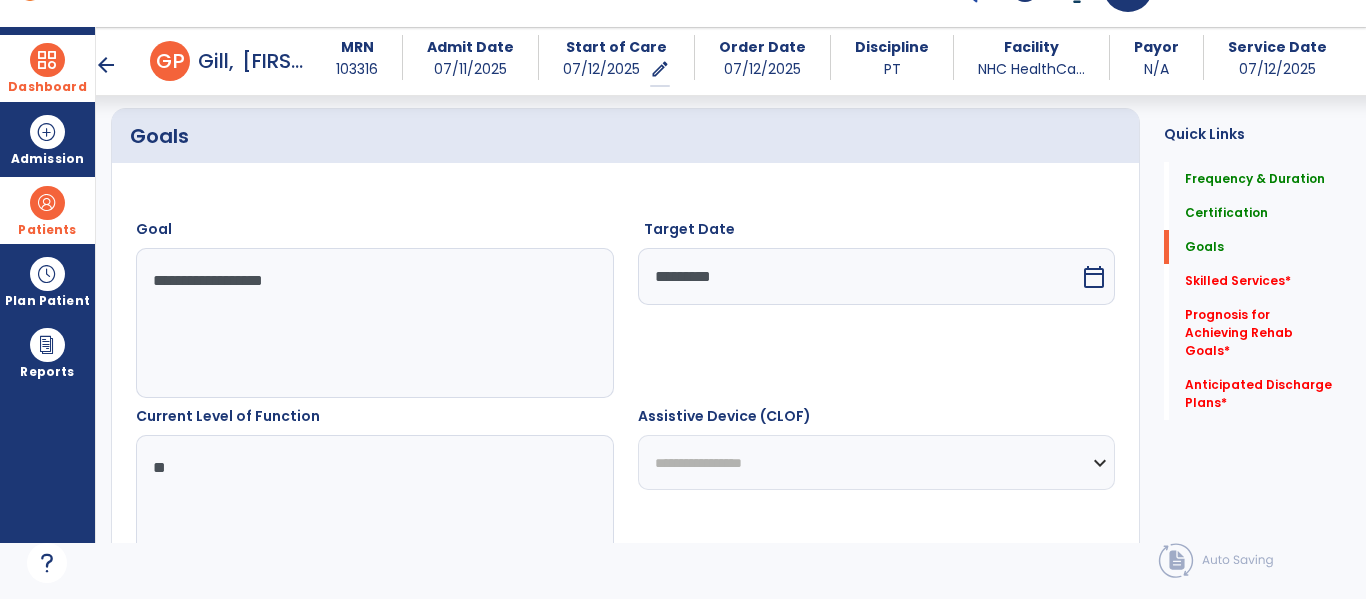 type on "**" 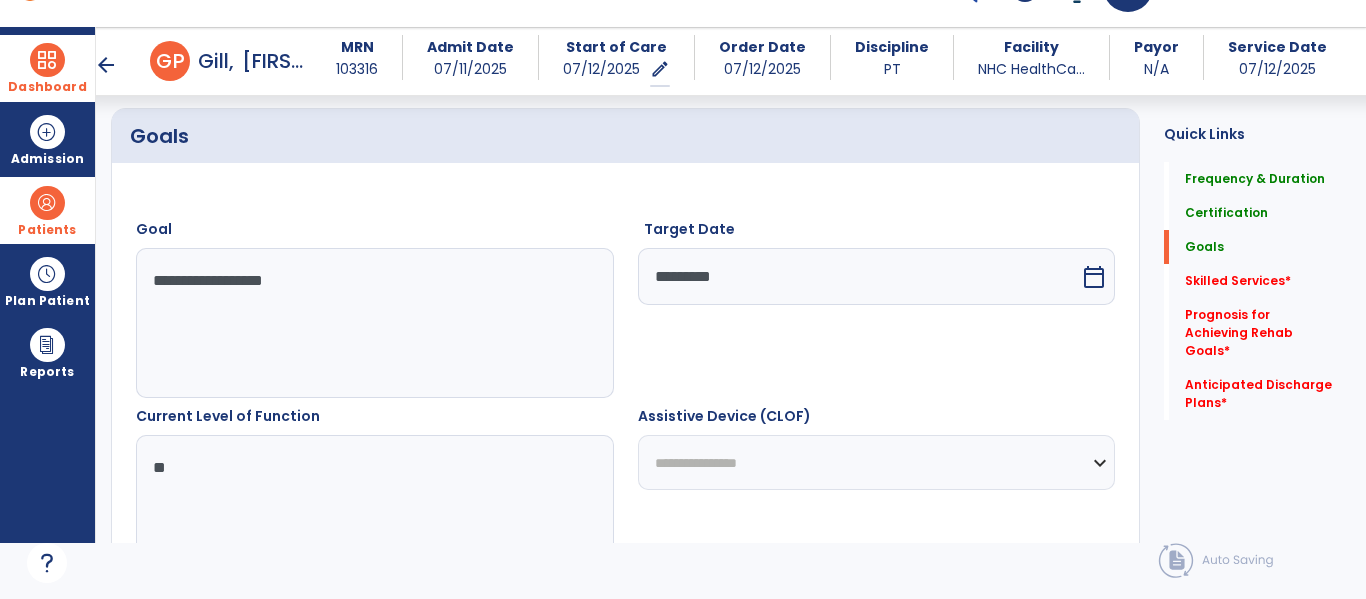 click on "**********" at bounding box center [877, 462] 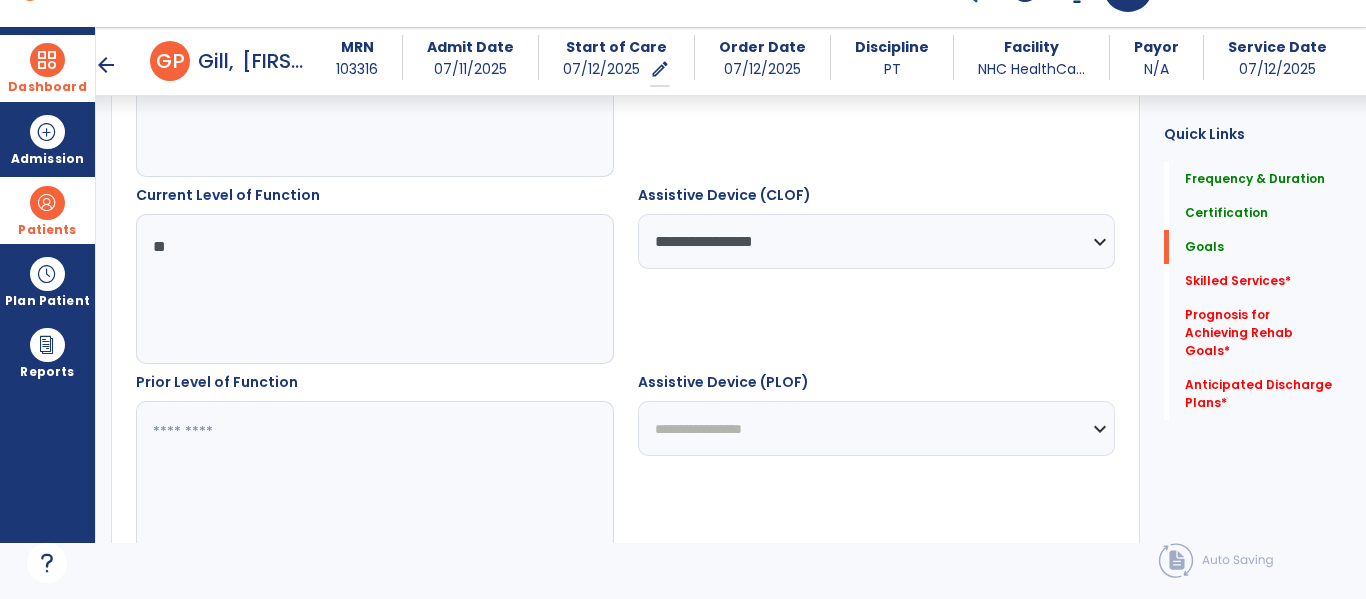 scroll, scrollTop: 675, scrollLeft: 0, axis: vertical 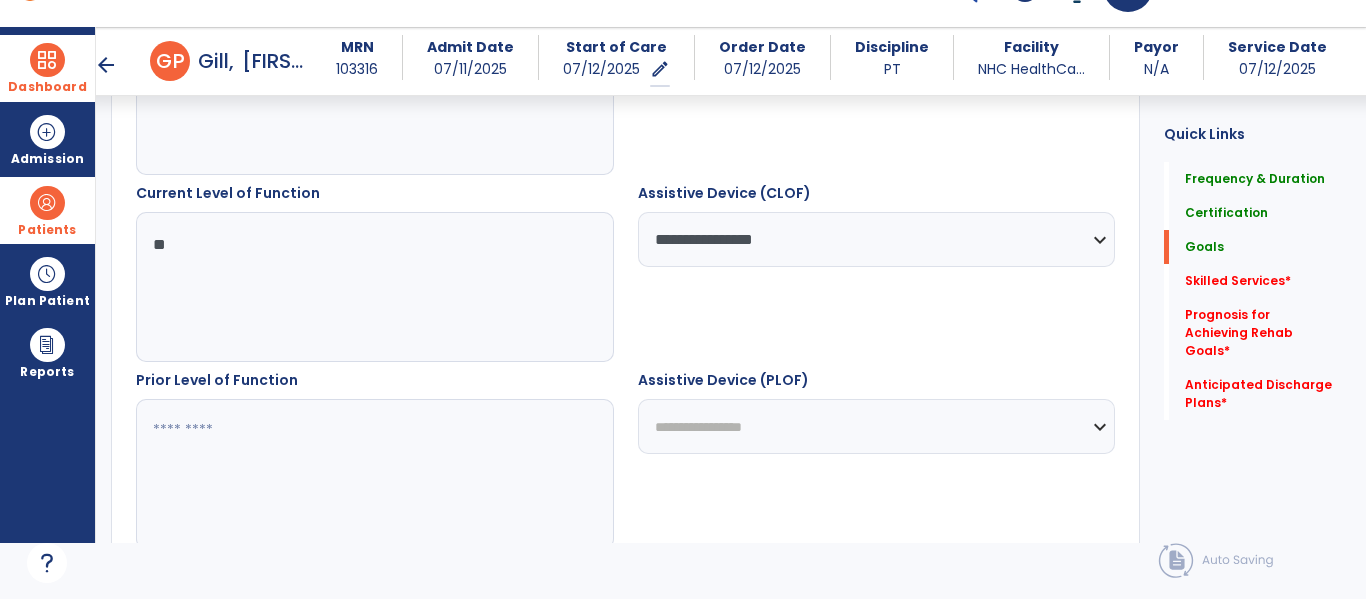 click at bounding box center [374, 474] 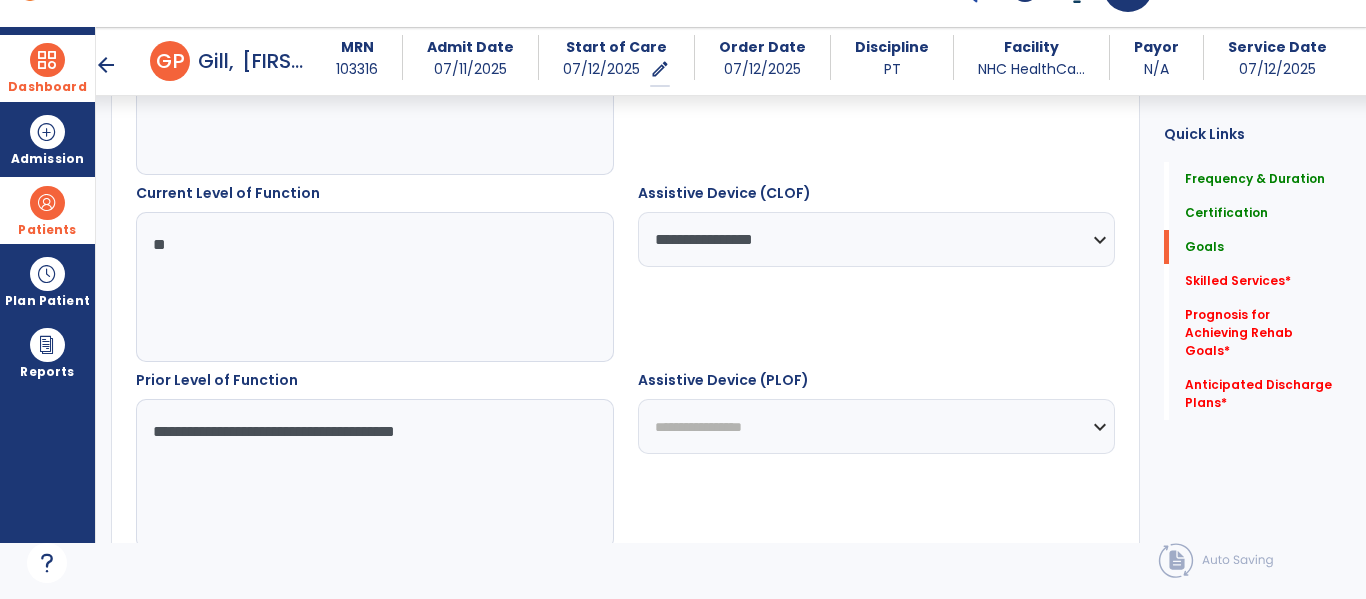 type on "**********" 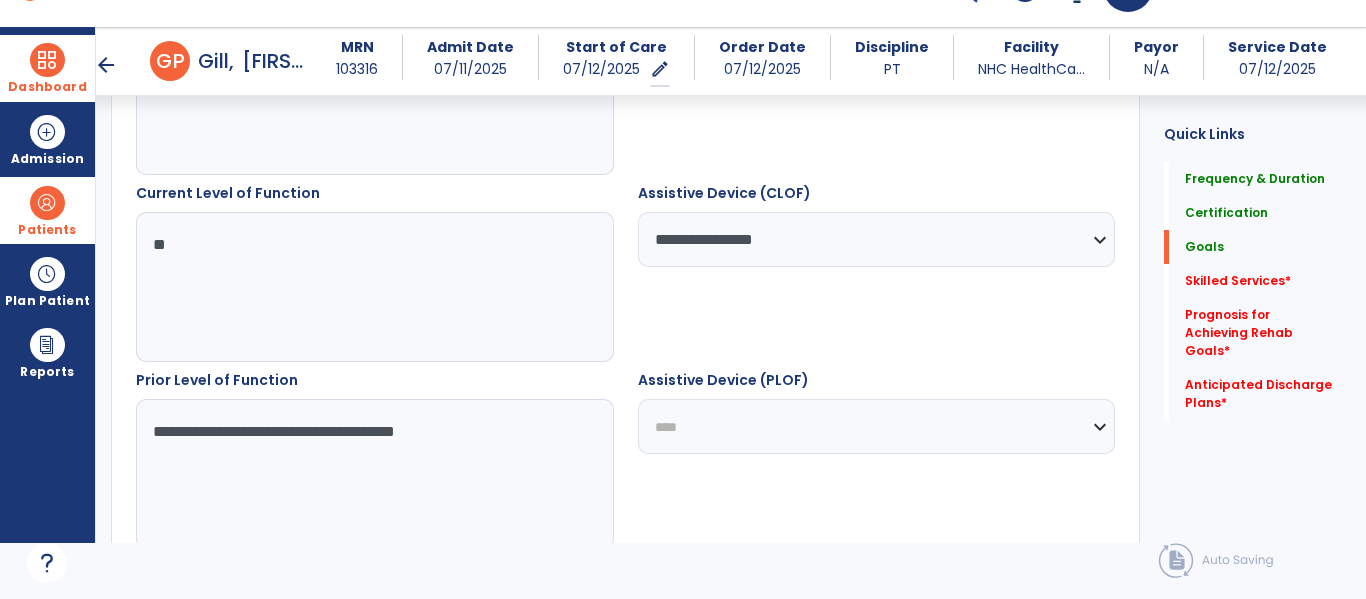 click on "**********" at bounding box center [877, 426] 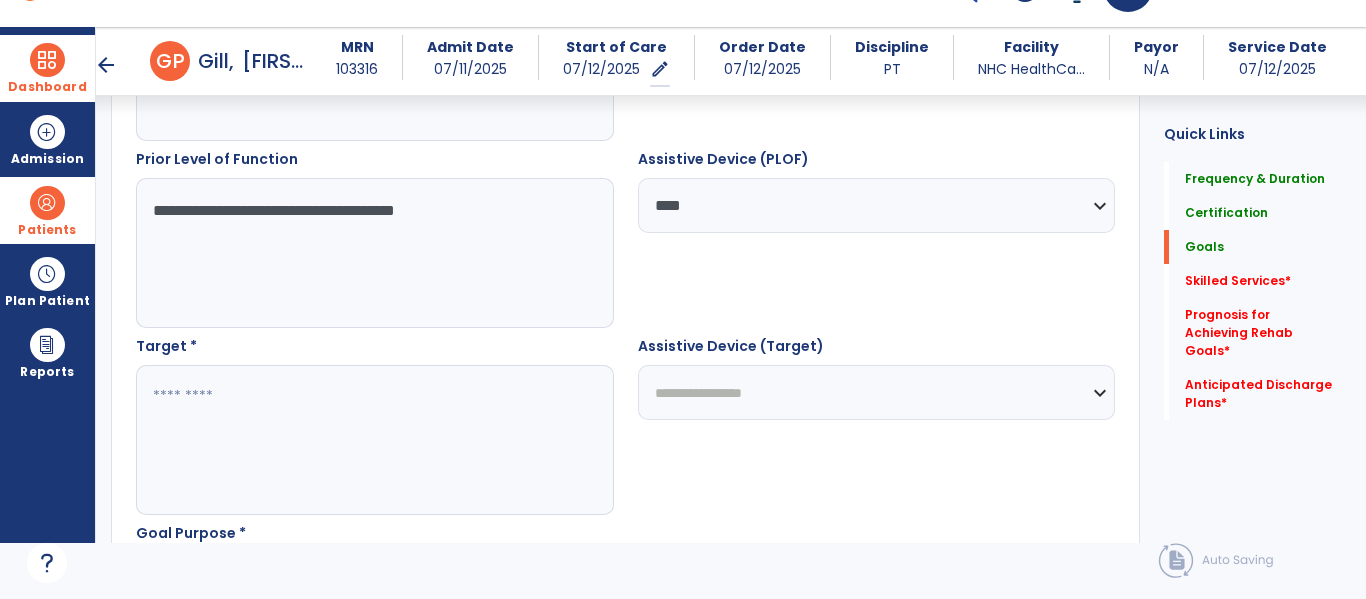 scroll, scrollTop: 945, scrollLeft: 0, axis: vertical 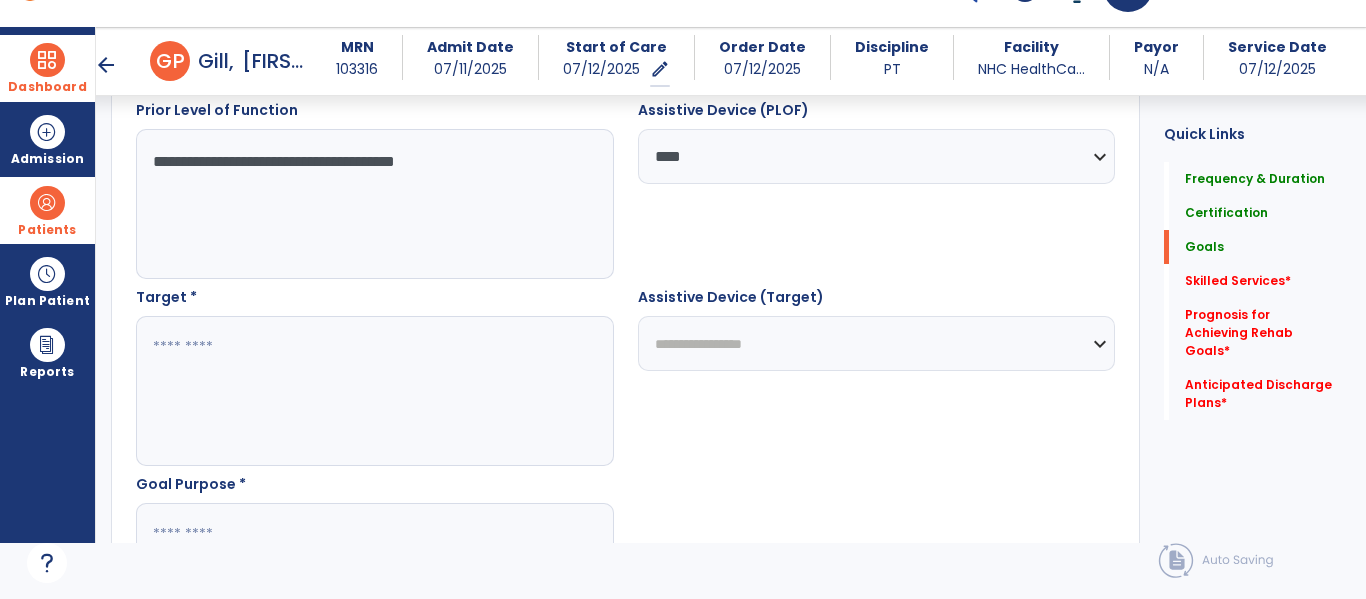 click at bounding box center [374, 391] 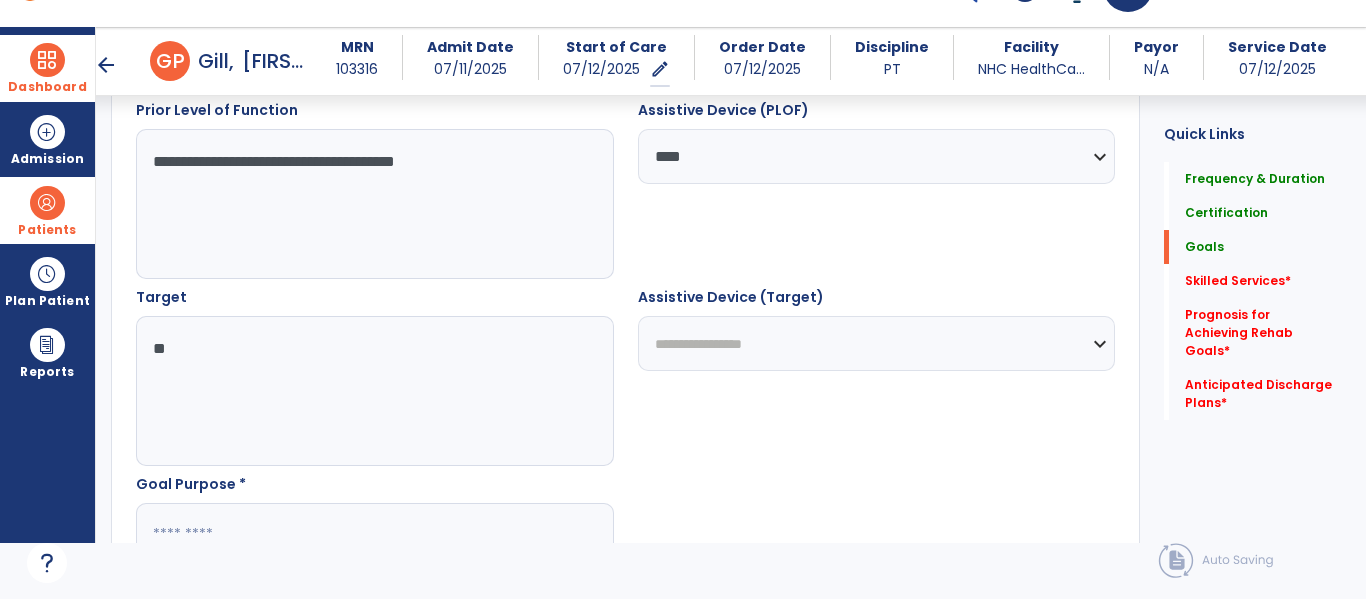 type on "**" 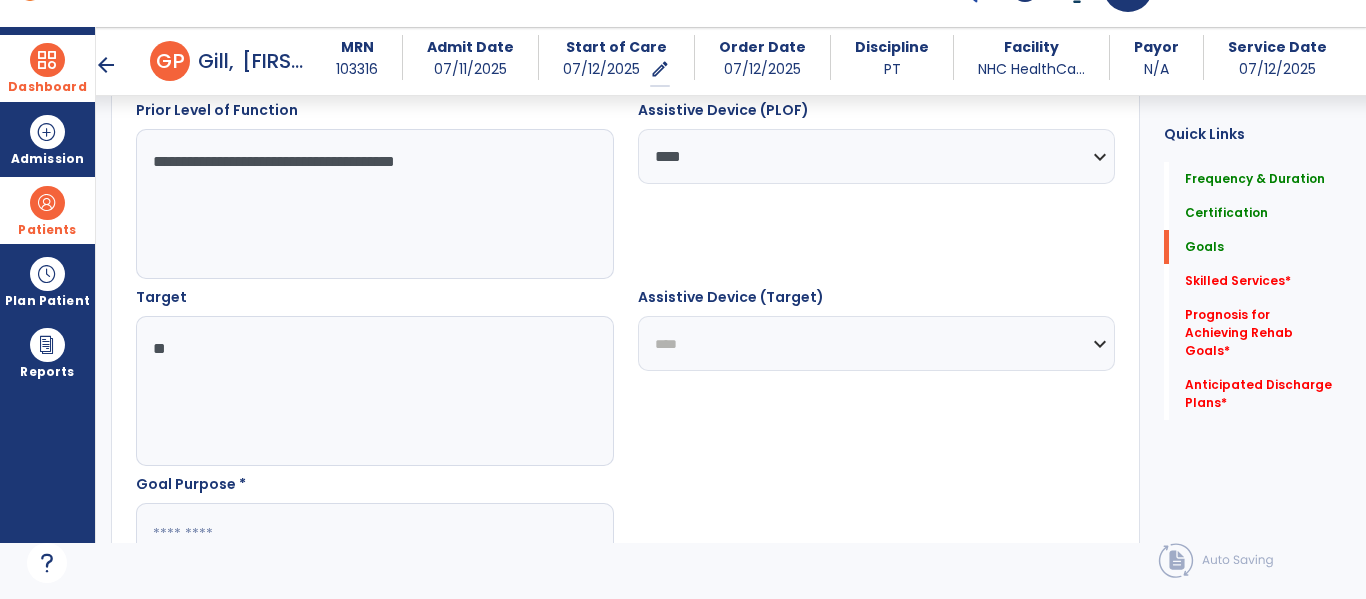 click on "**********" at bounding box center [877, 343] 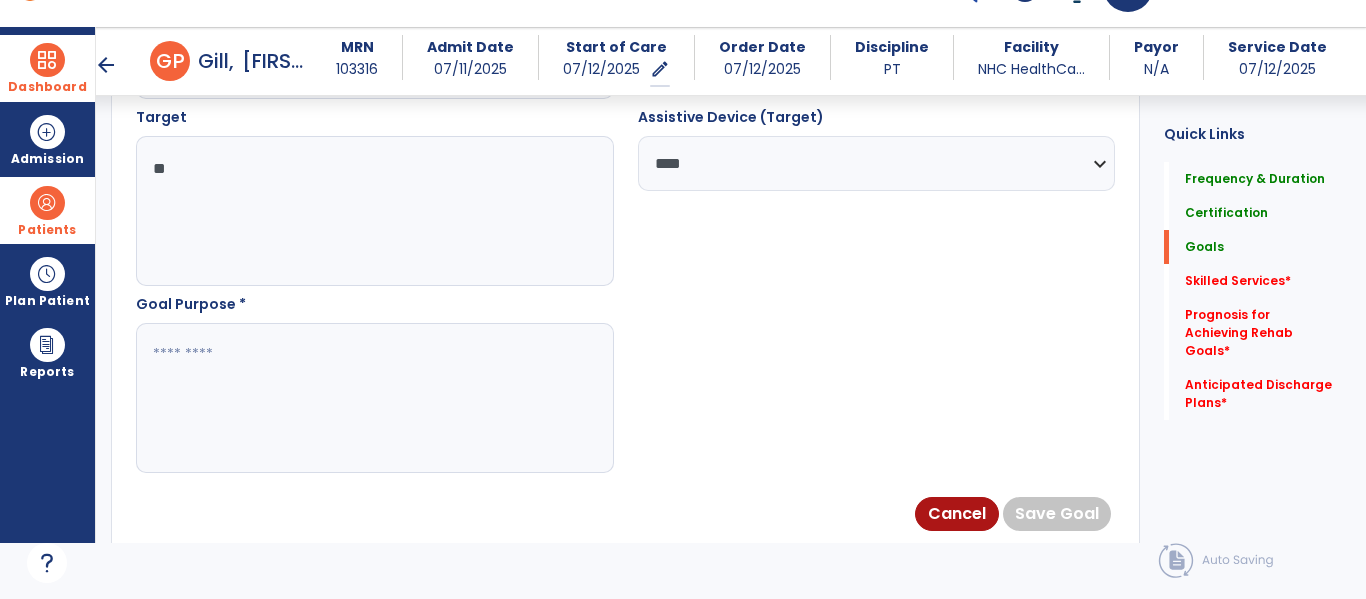 scroll, scrollTop: 1126, scrollLeft: 0, axis: vertical 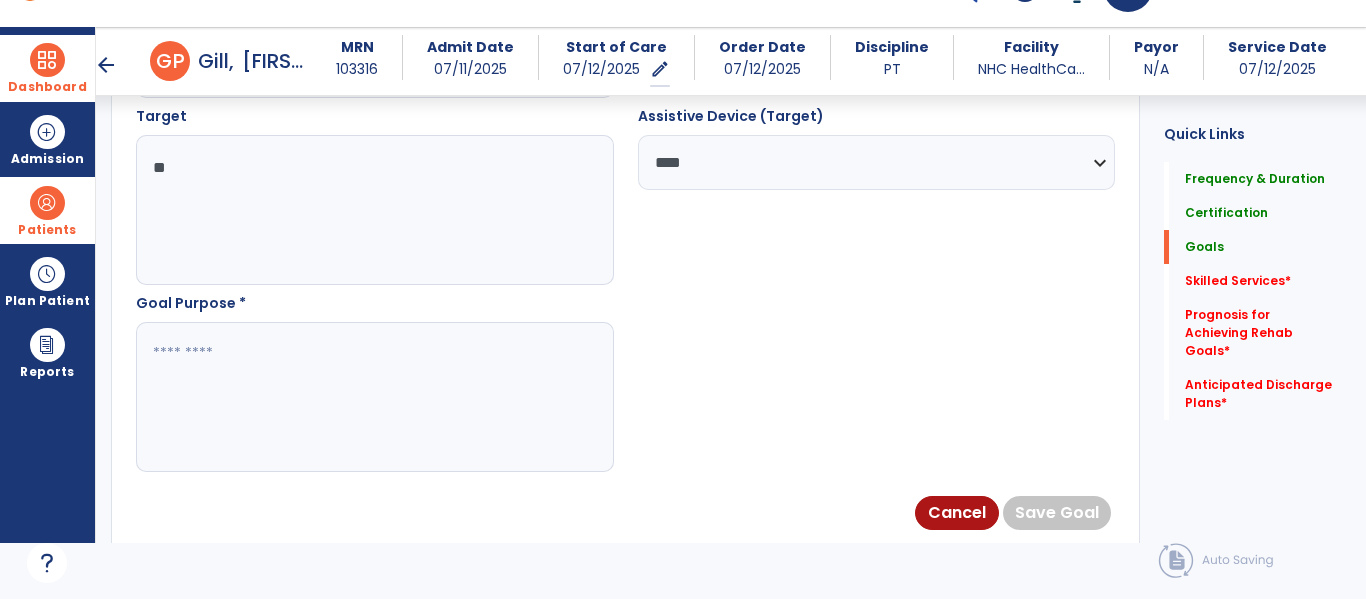 click at bounding box center [374, 397] 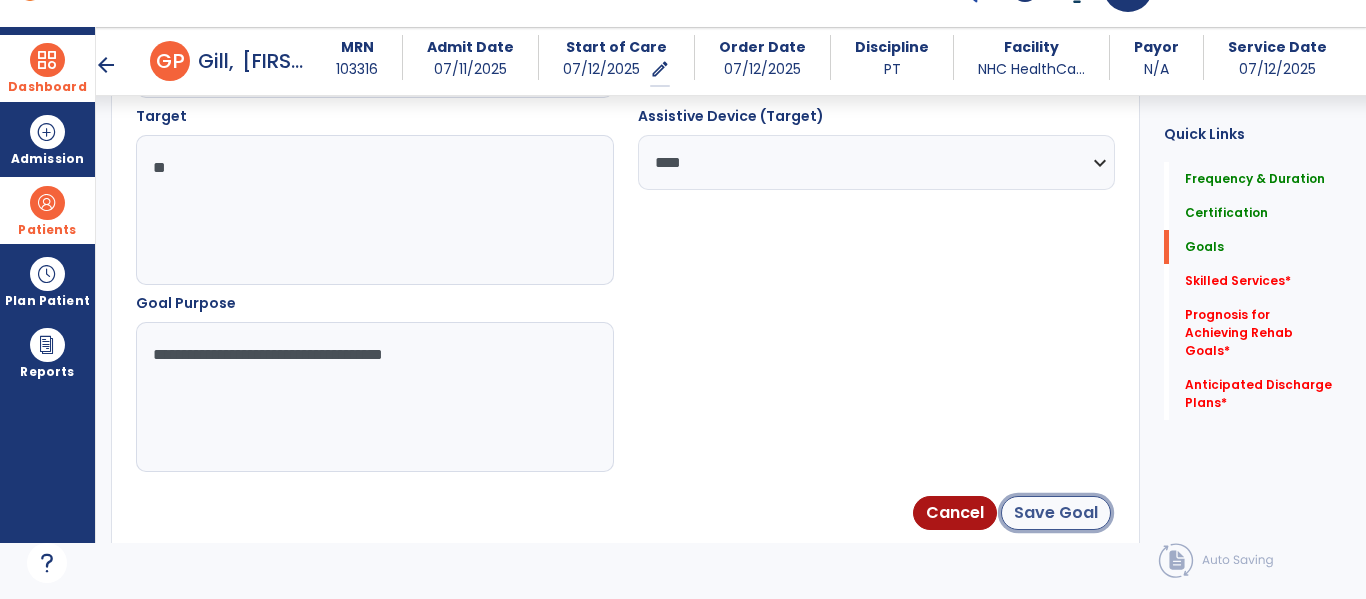 click on "Save Goal" at bounding box center (1056, 513) 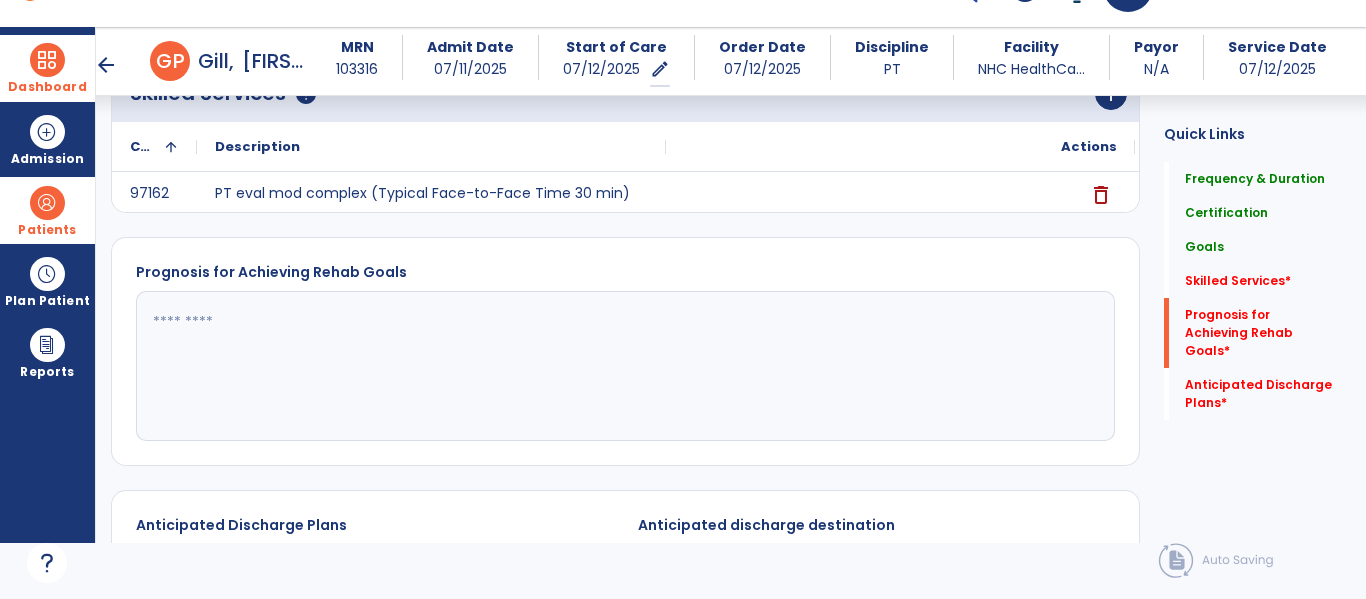 scroll, scrollTop: 1354, scrollLeft: 0, axis: vertical 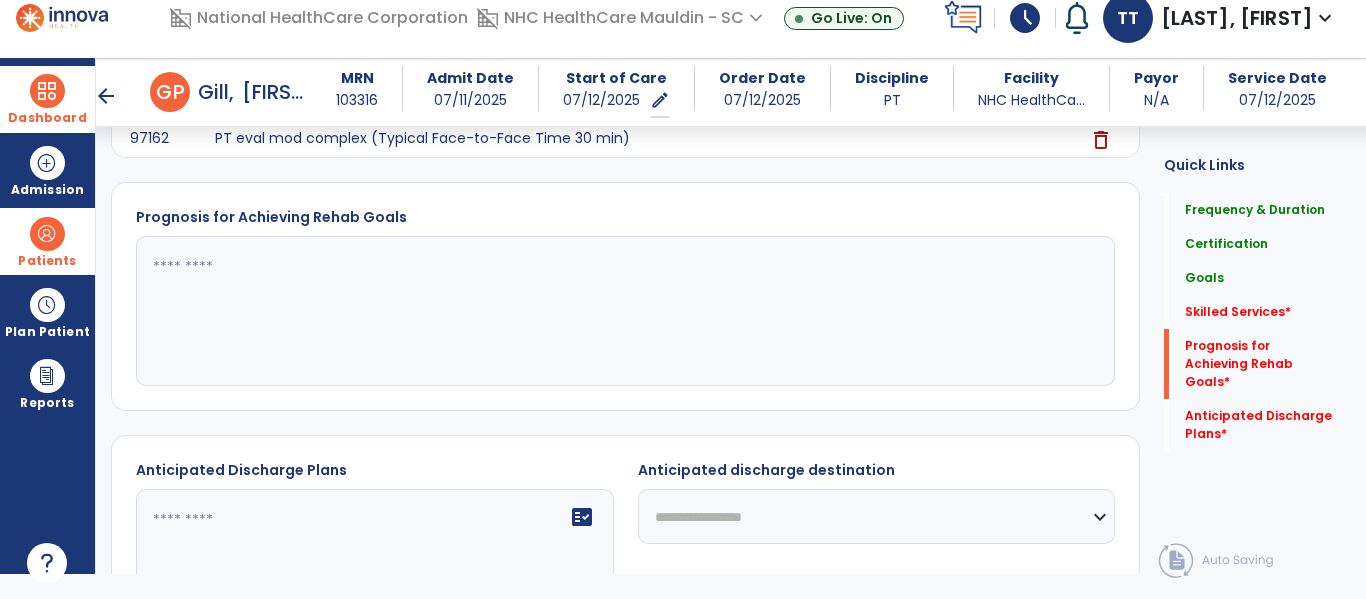 drag, startPoint x: 907, startPoint y: 398, endPoint x: 906, endPoint y: 291, distance: 107.00467 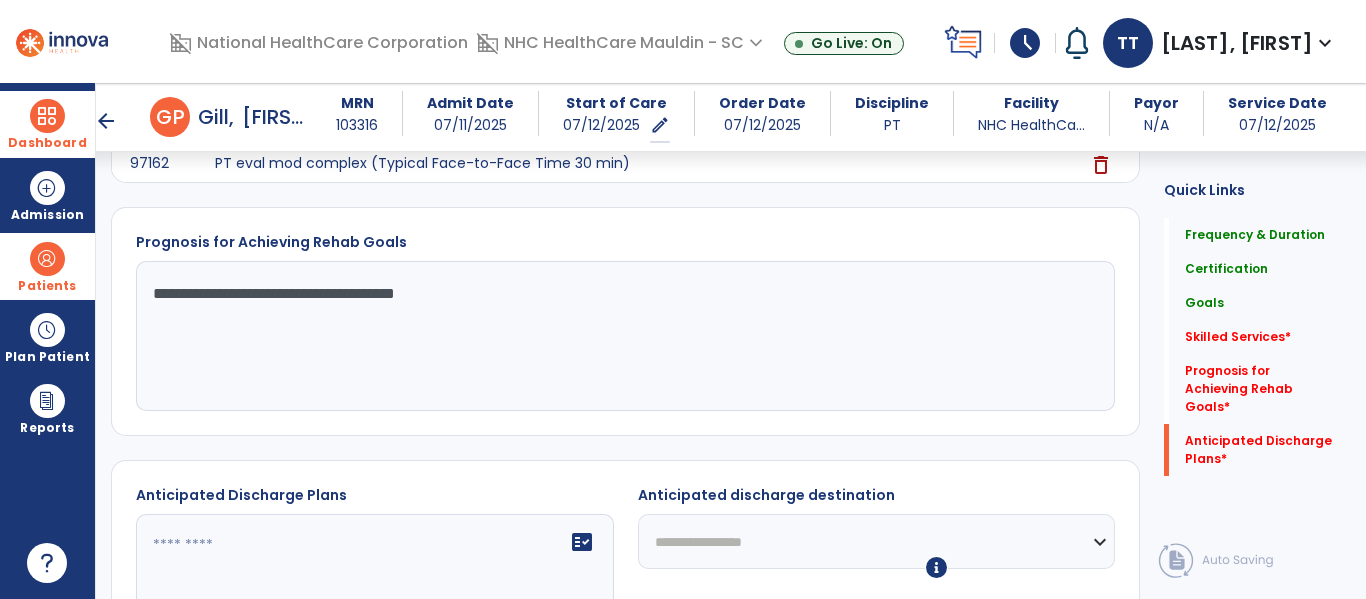 scroll, scrollTop: 1401, scrollLeft: 0, axis: vertical 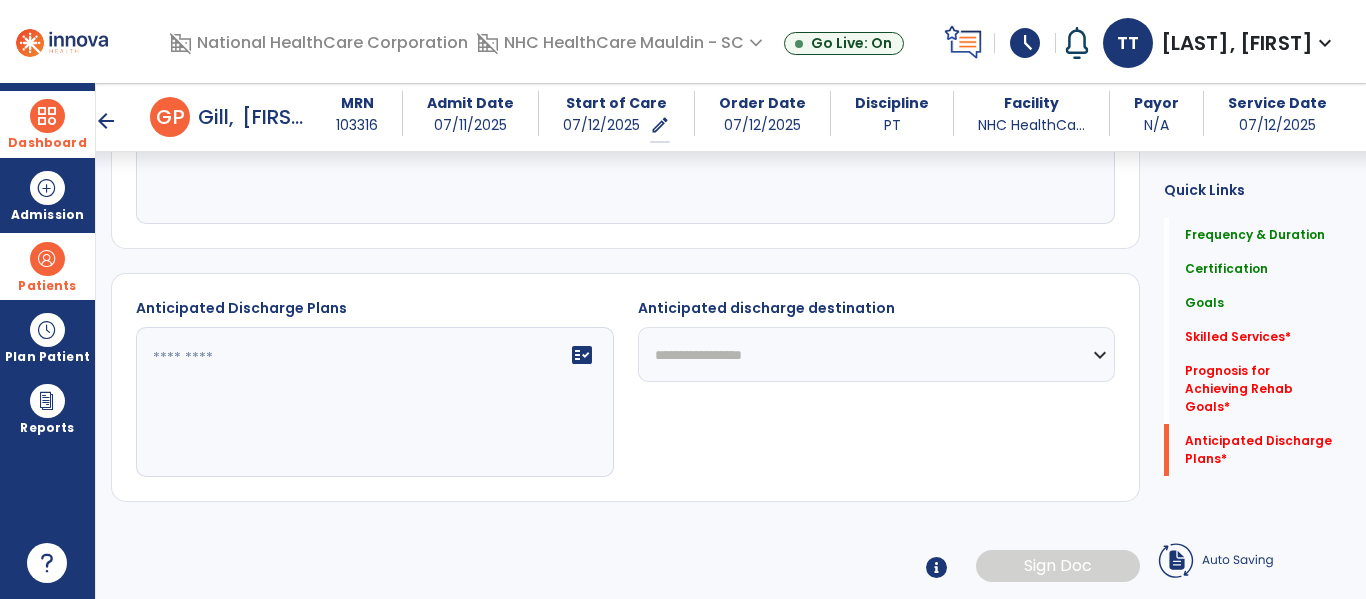 click on "fact_check" 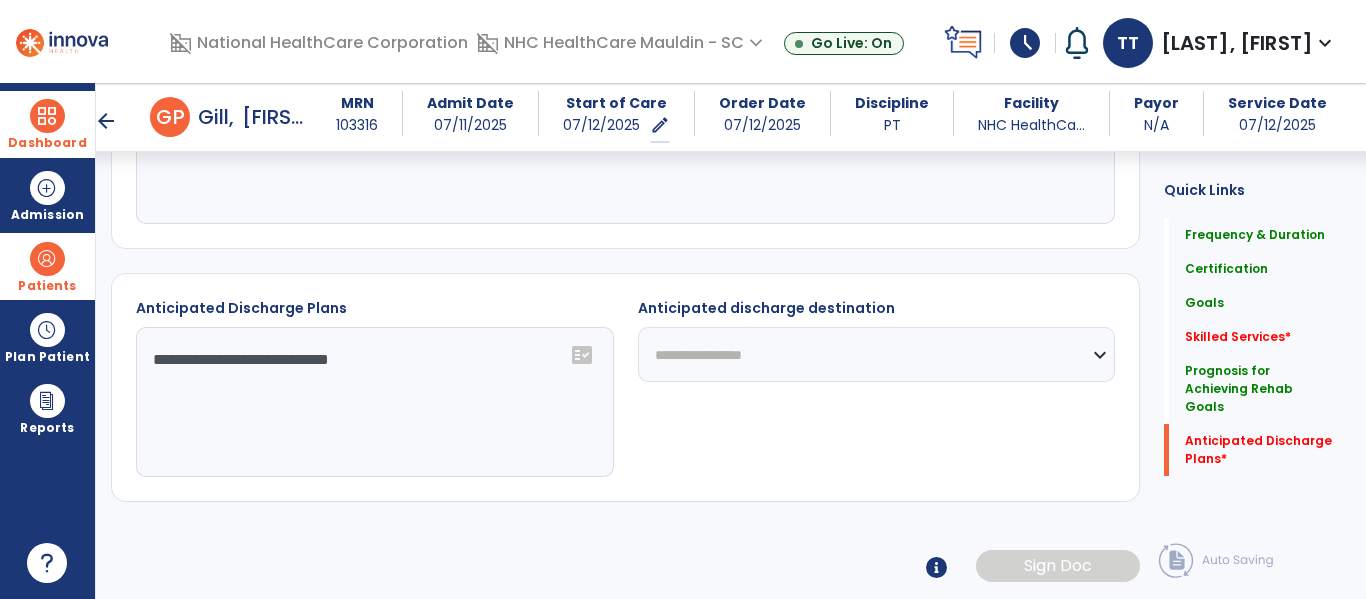 click on "**********" 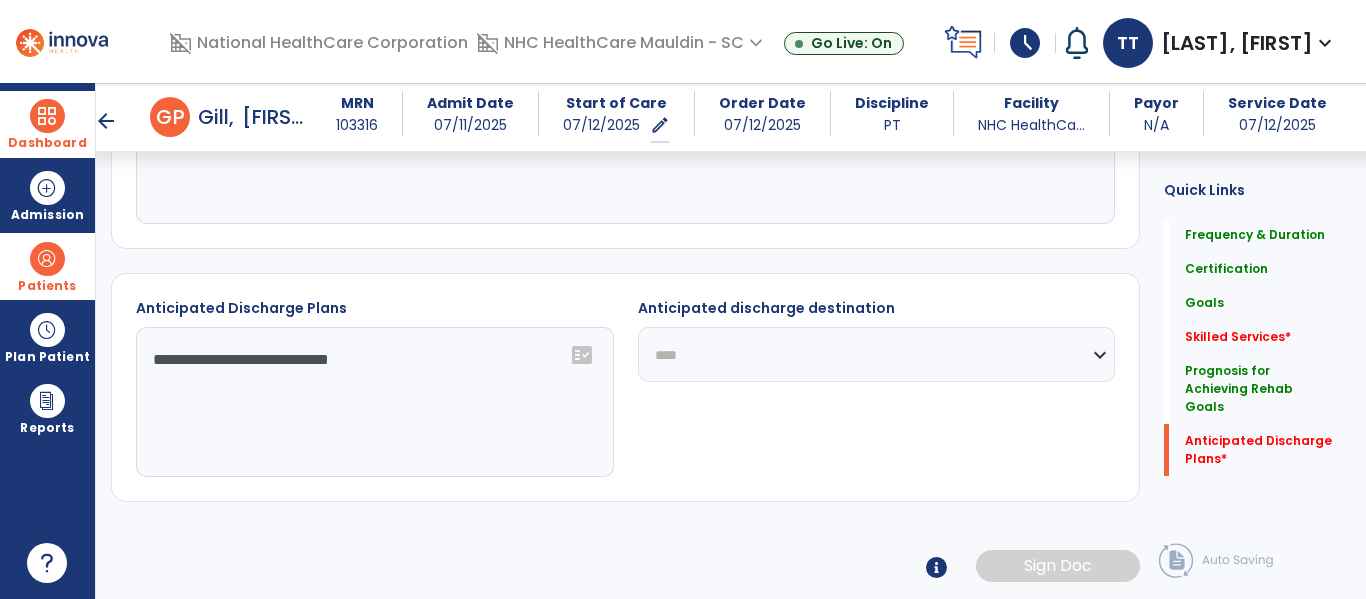 click on "**********" 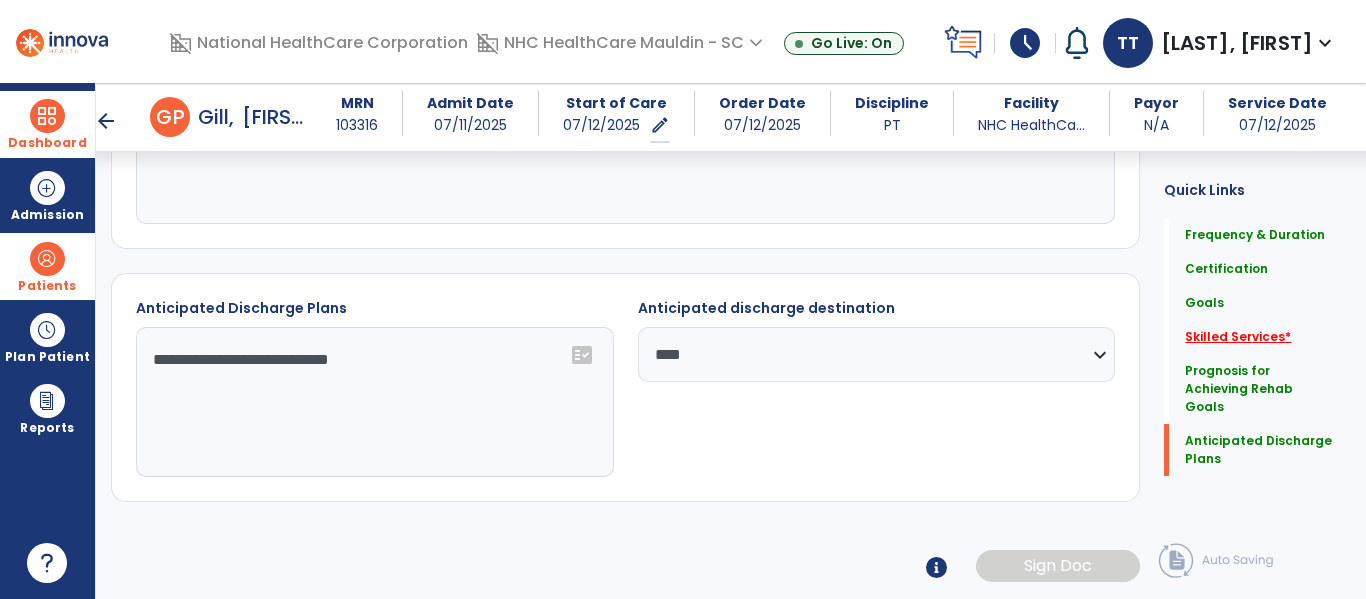 click on "Skilled Services   *" 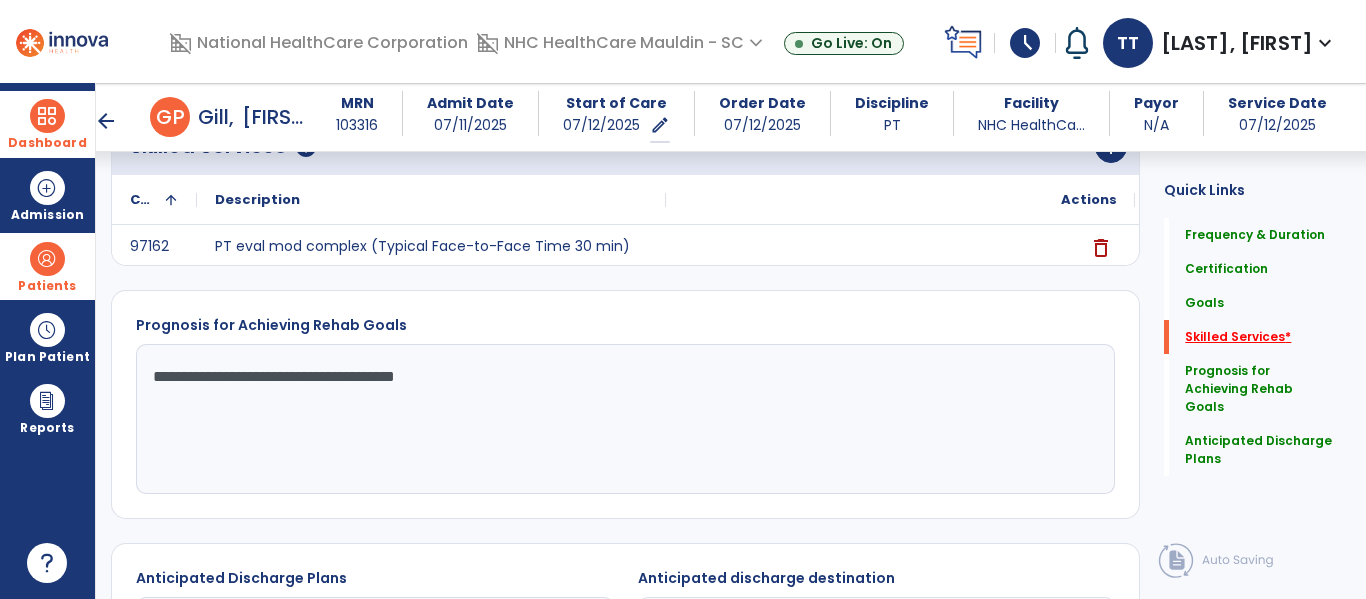 scroll, scrollTop: 984, scrollLeft: 0, axis: vertical 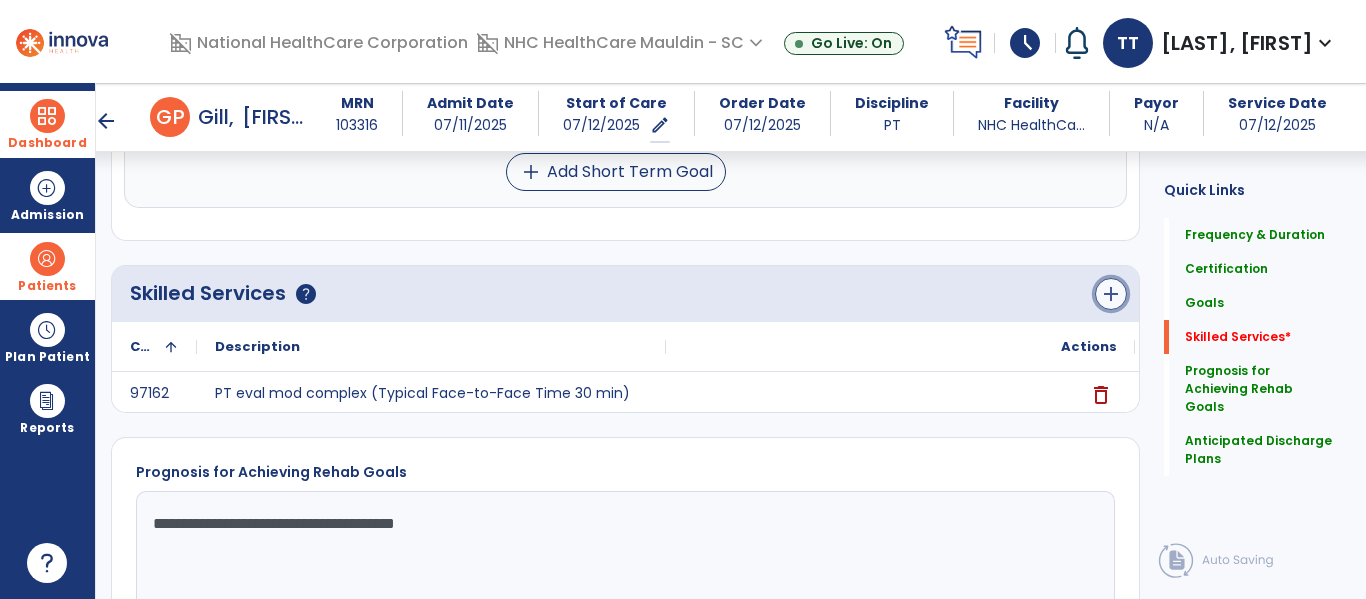 click on "add" 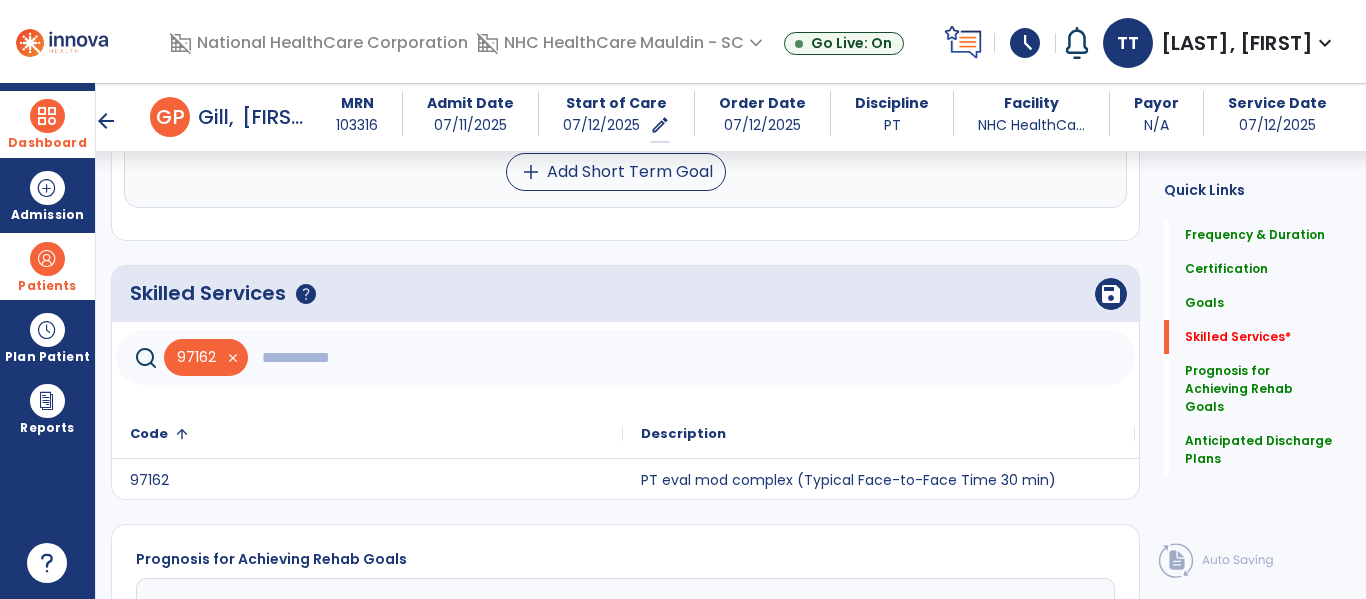 click 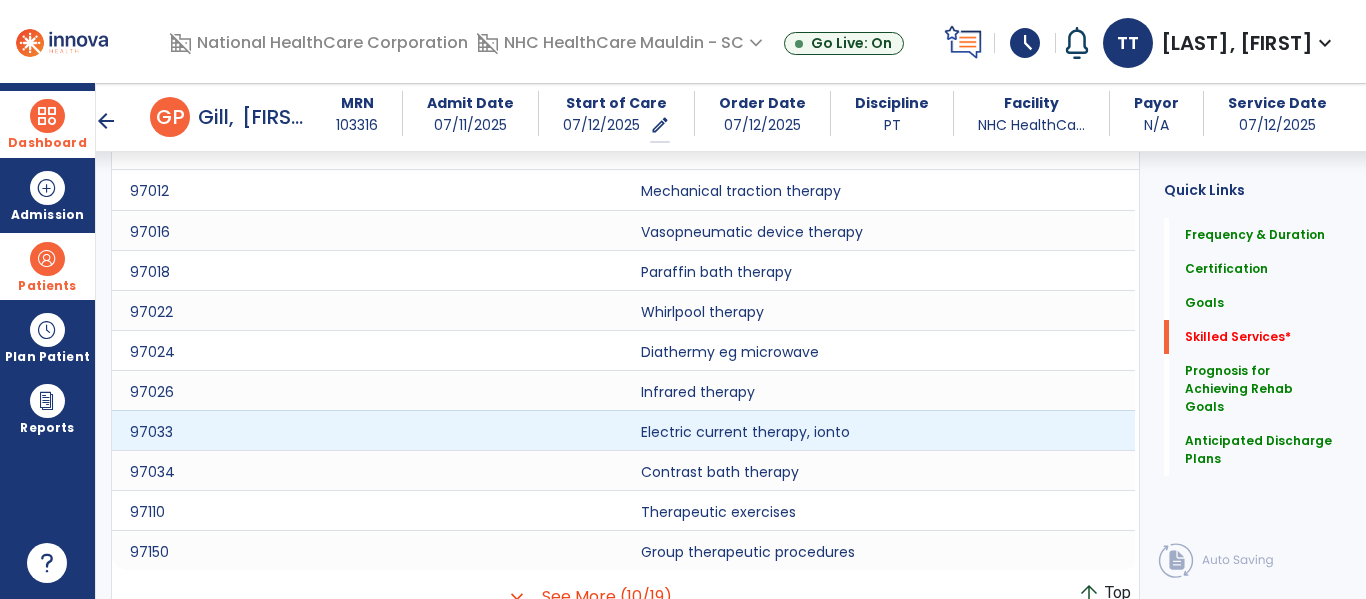scroll, scrollTop: 1291, scrollLeft: 0, axis: vertical 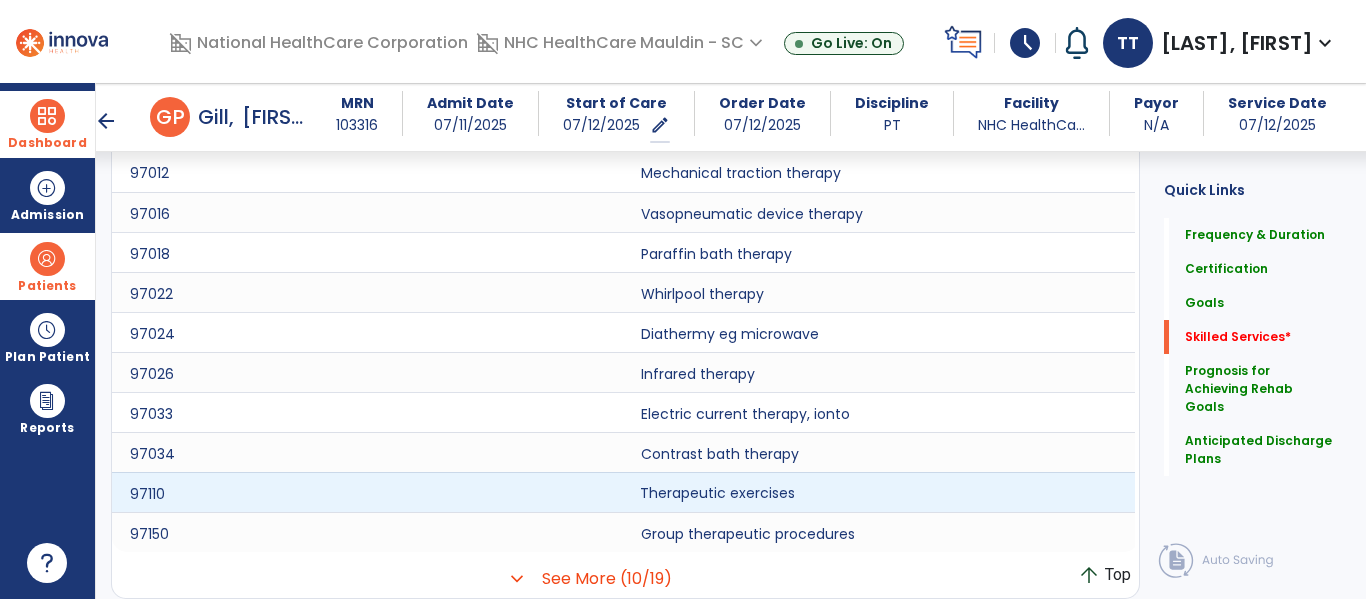 click on "Therapeutic exercises" 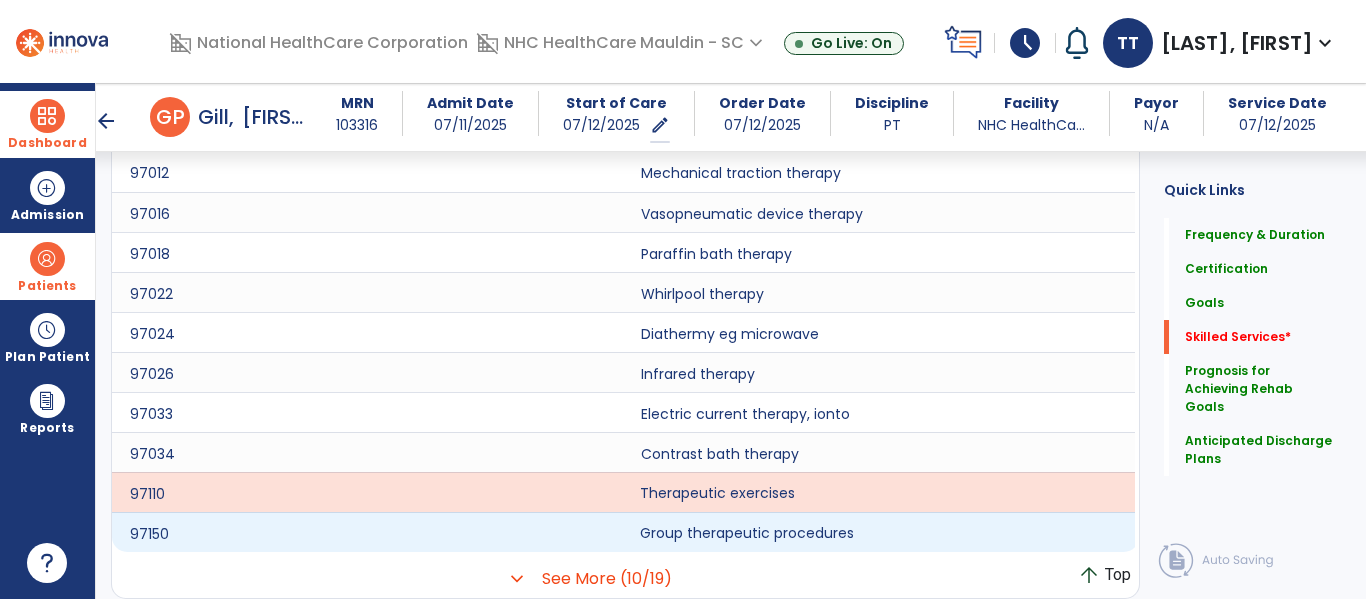 click on "Group therapeutic procedures" 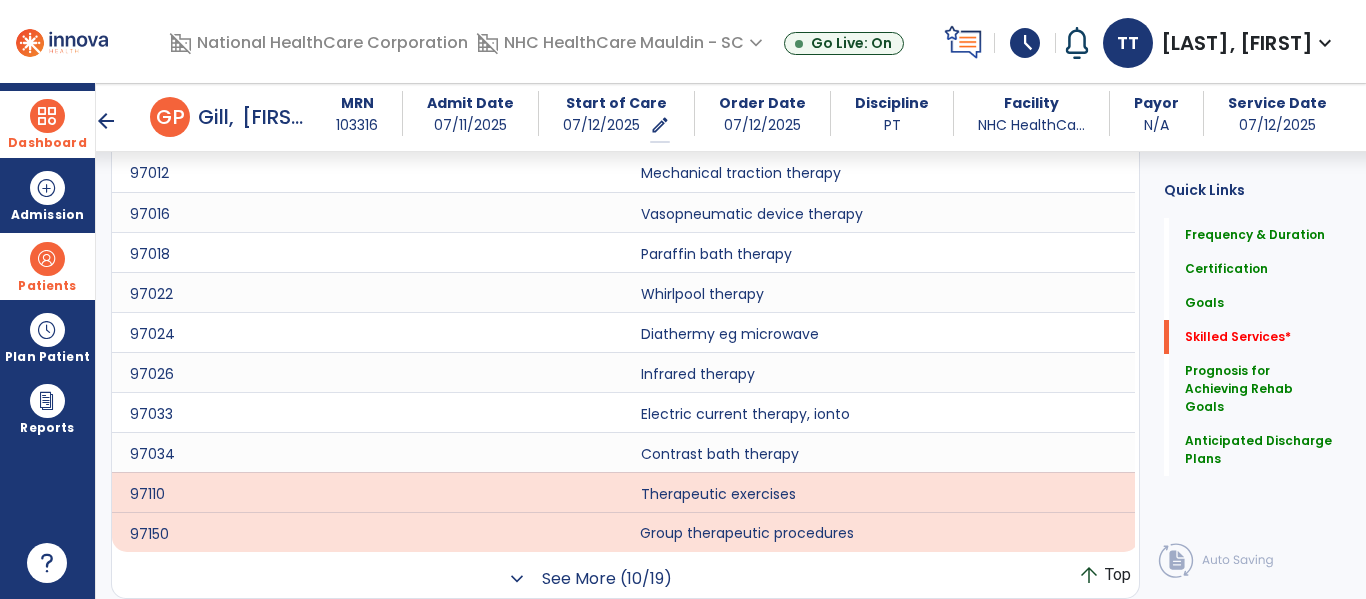 click on "See More (10/19)" 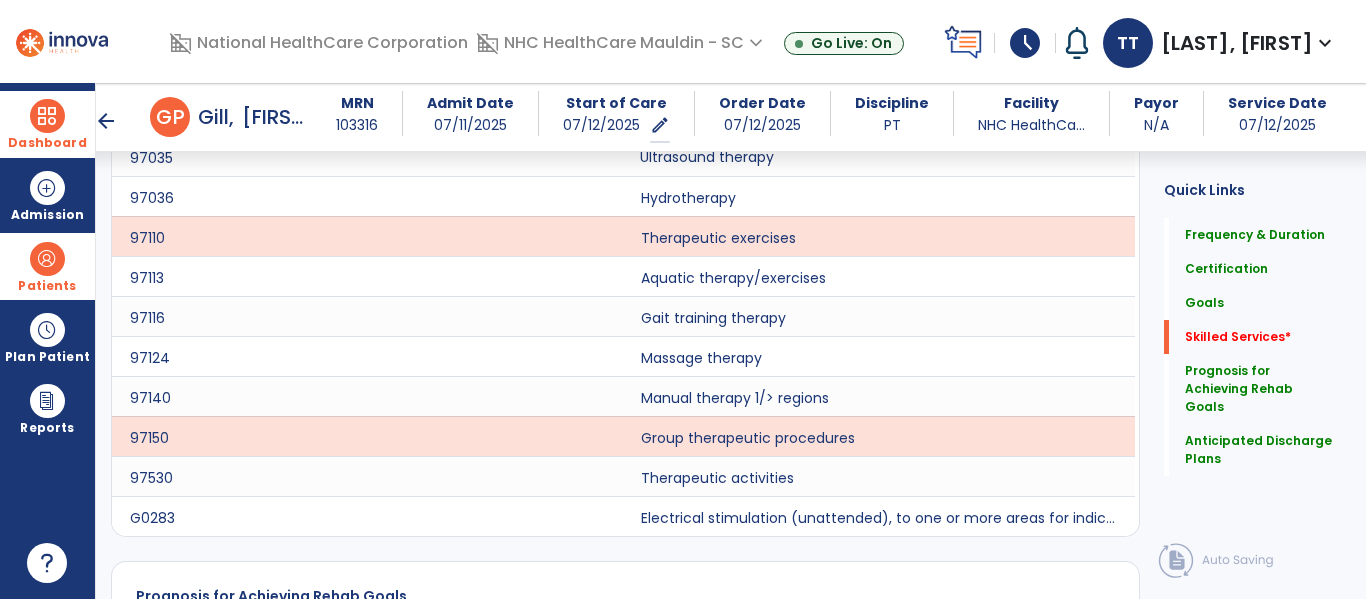 scroll, scrollTop: 1668, scrollLeft: 0, axis: vertical 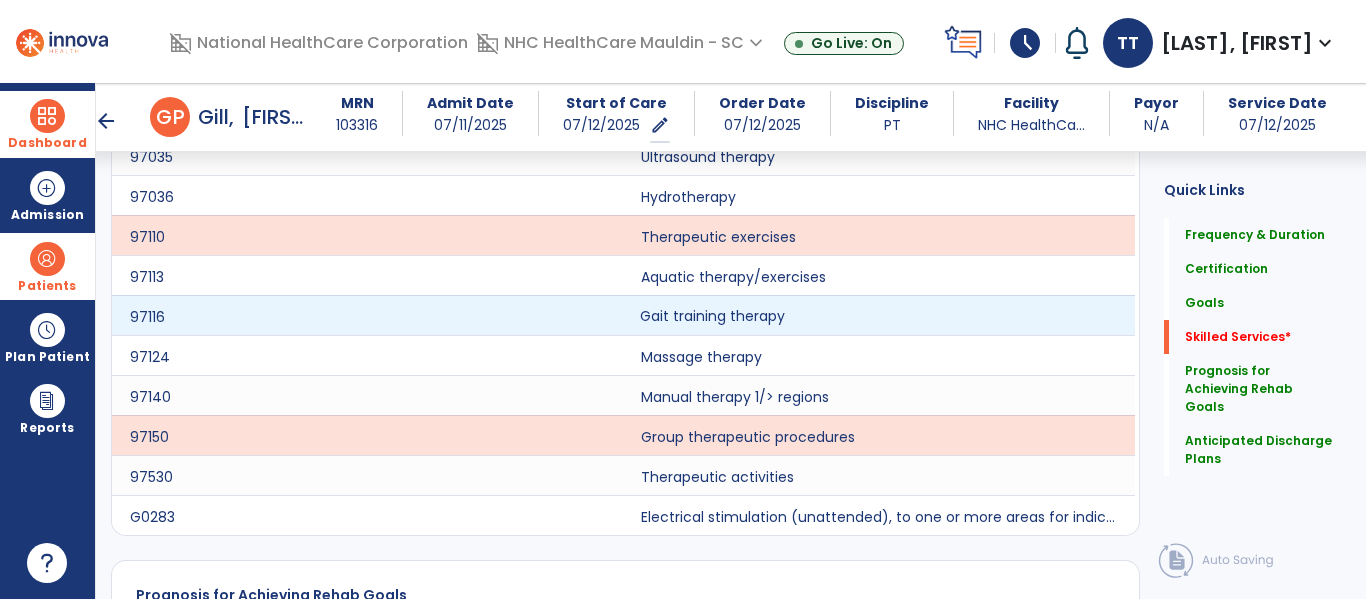 click on "Gait training therapy" 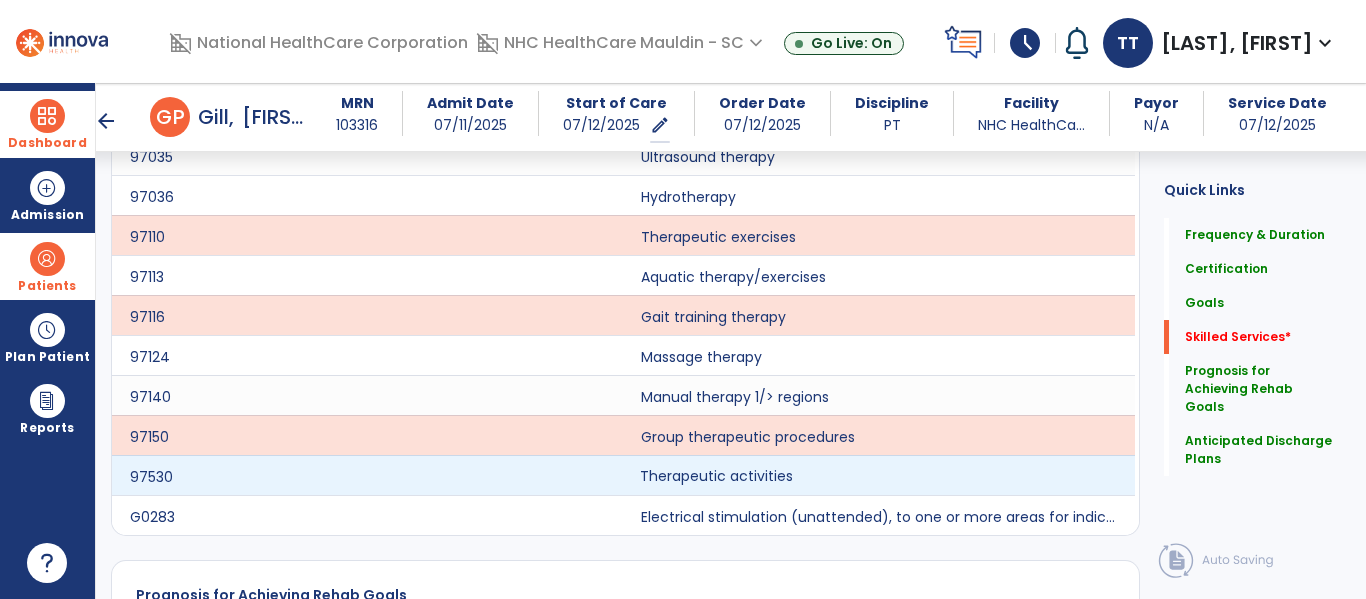 click on "Therapeutic activities" 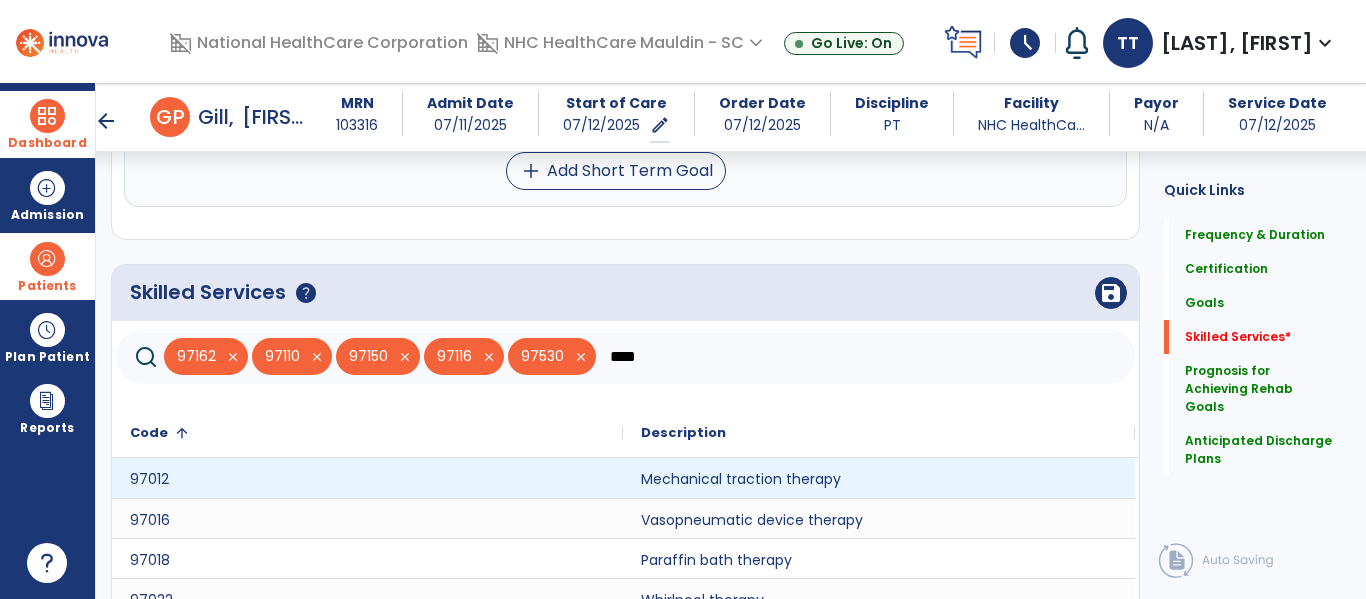 scroll, scrollTop: 984, scrollLeft: 0, axis: vertical 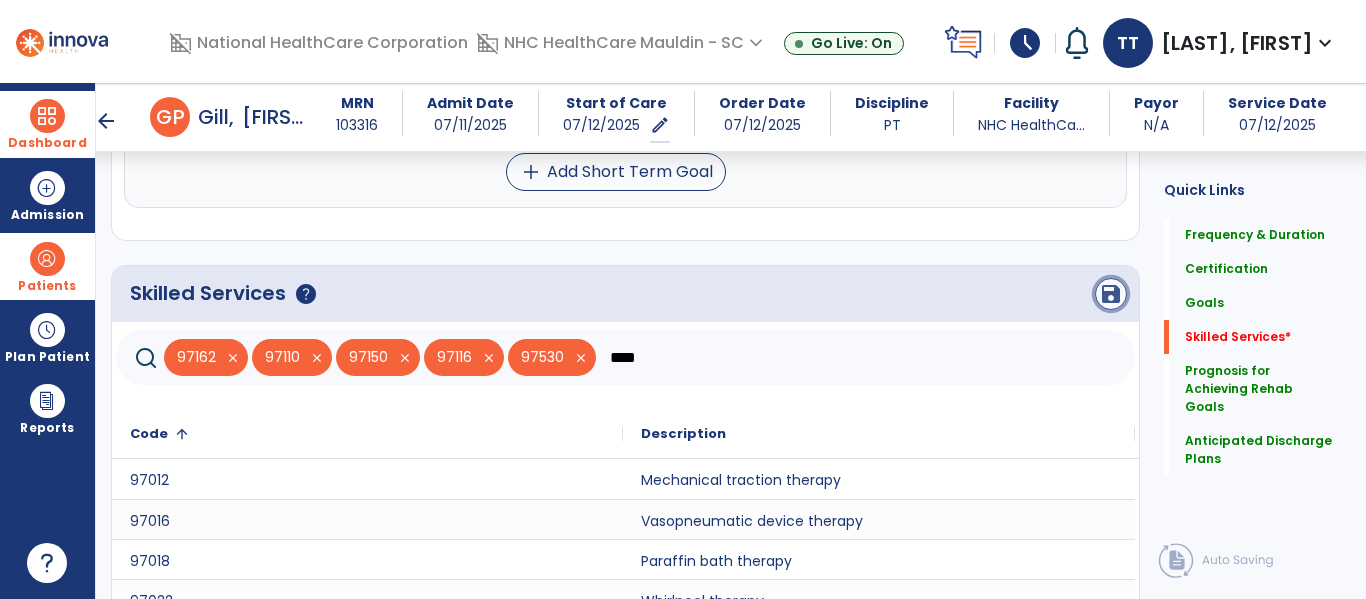 click on "save" 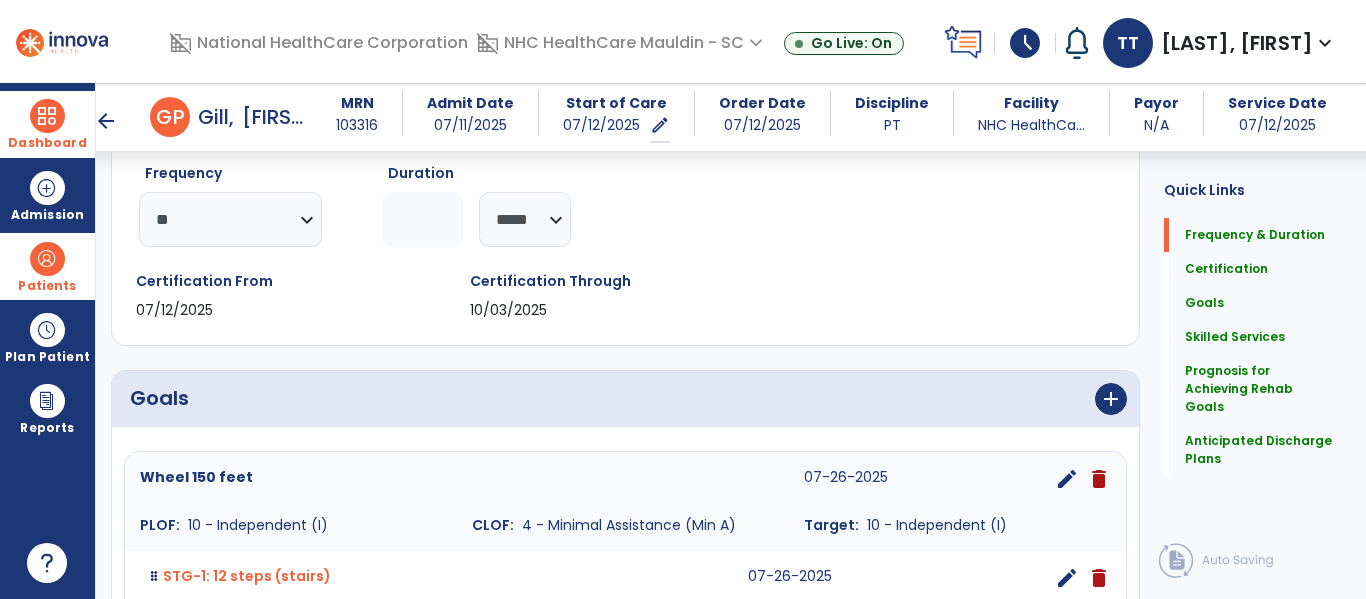 scroll, scrollTop: 0, scrollLeft: 0, axis: both 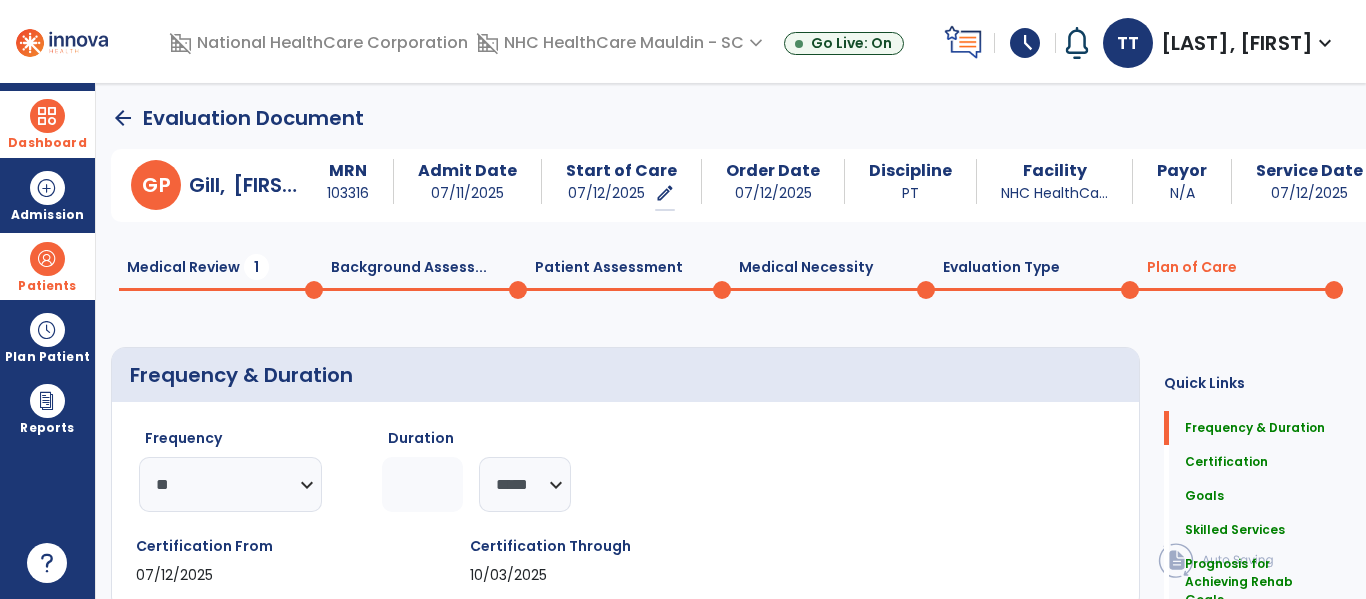click on "Evaluation Type  0" 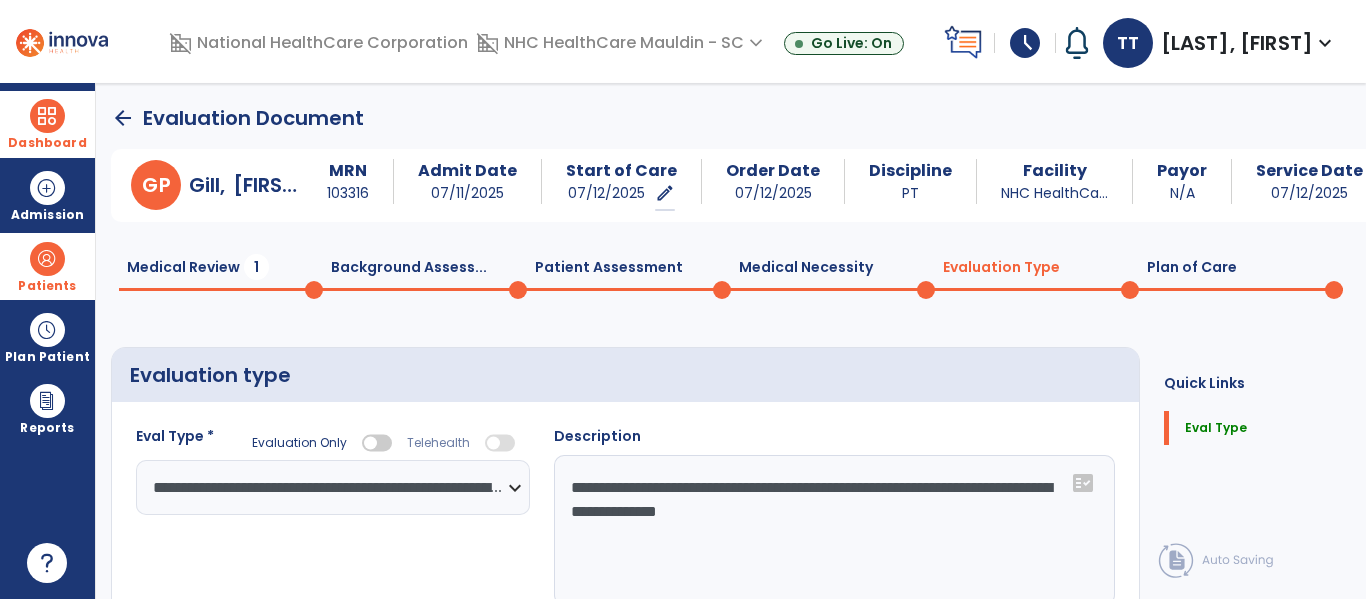 click on "Medical Necessity  0" 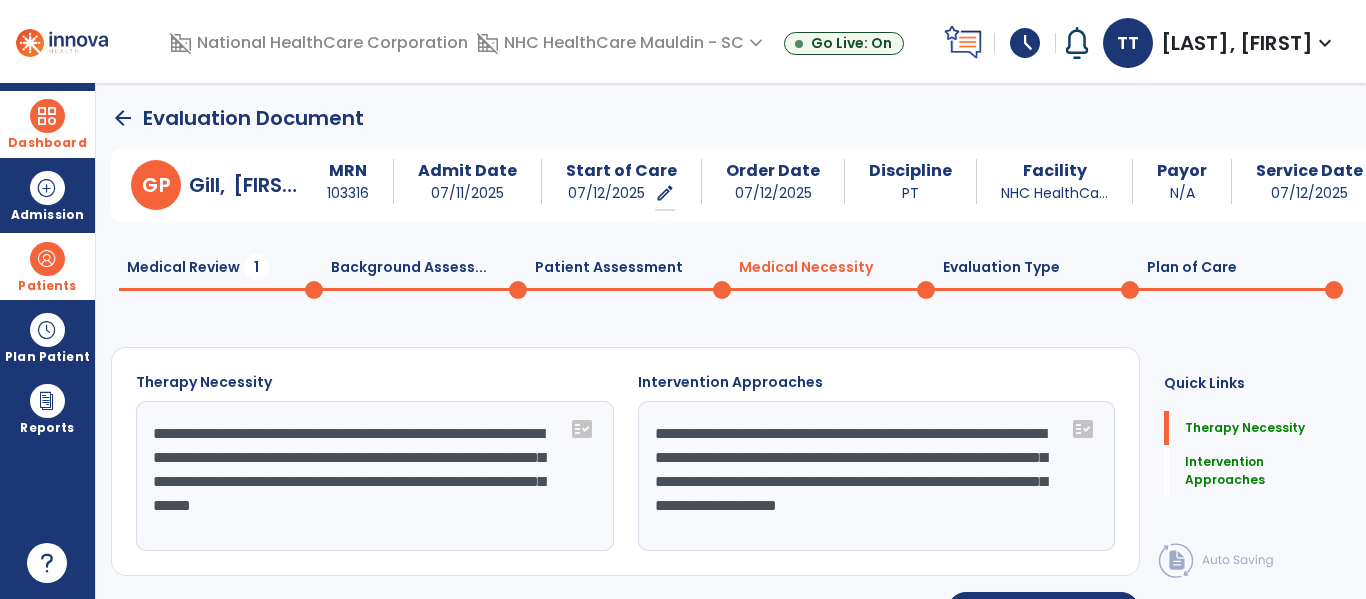 click on "Patient Assessment  0" 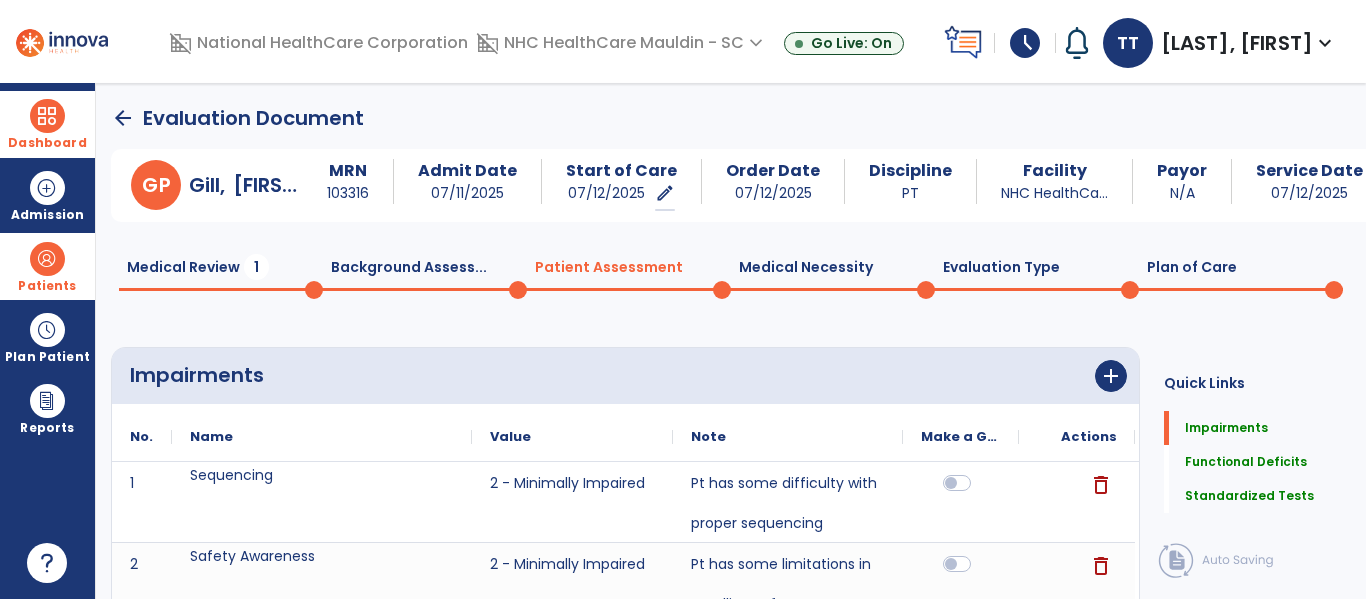 click on "Background Assess...  0" 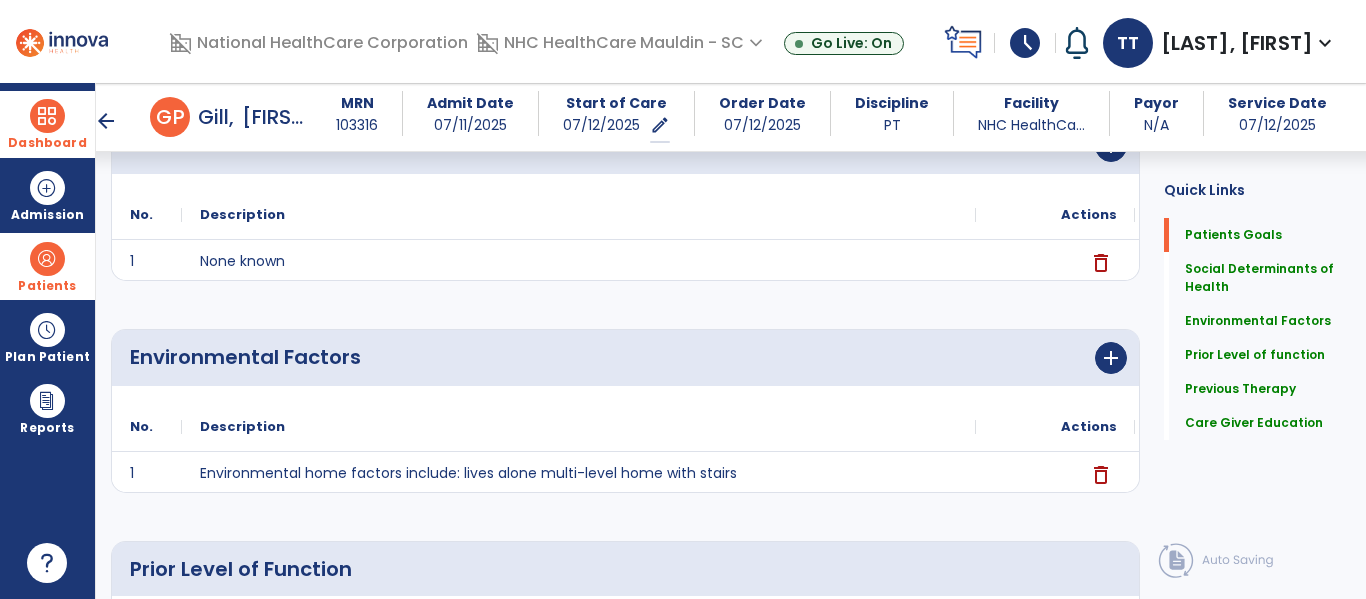 scroll, scrollTop: 0, scrollLeft: 0, axis: both 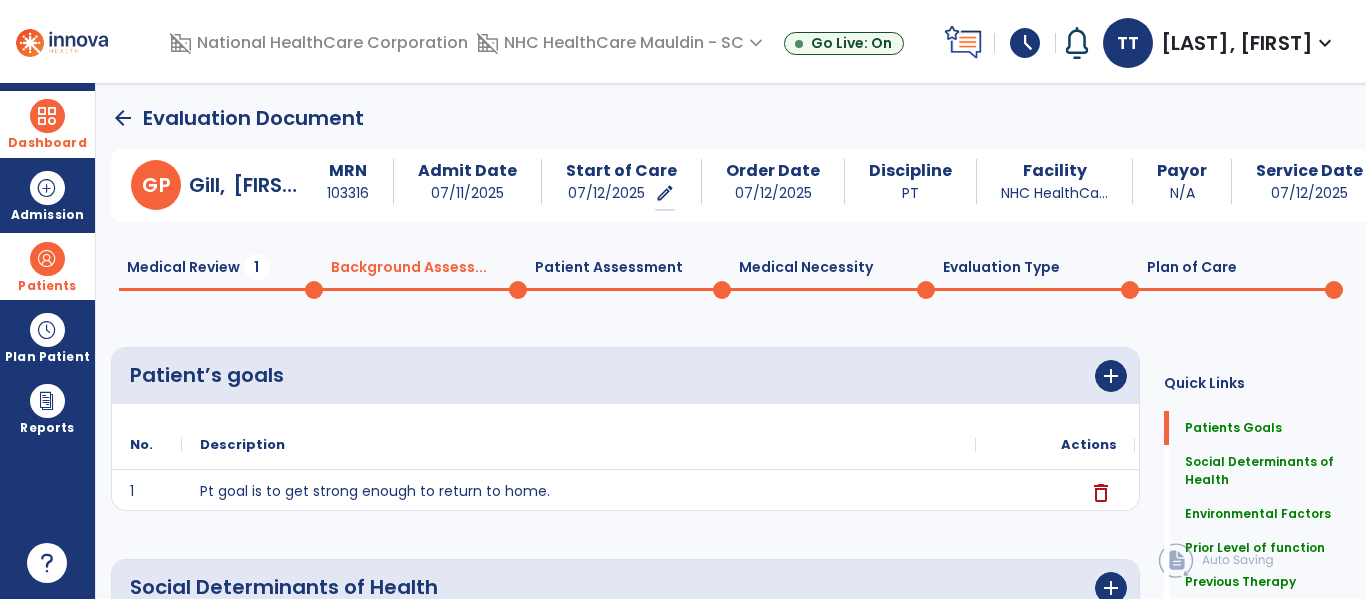 click on "Medical Review  1" 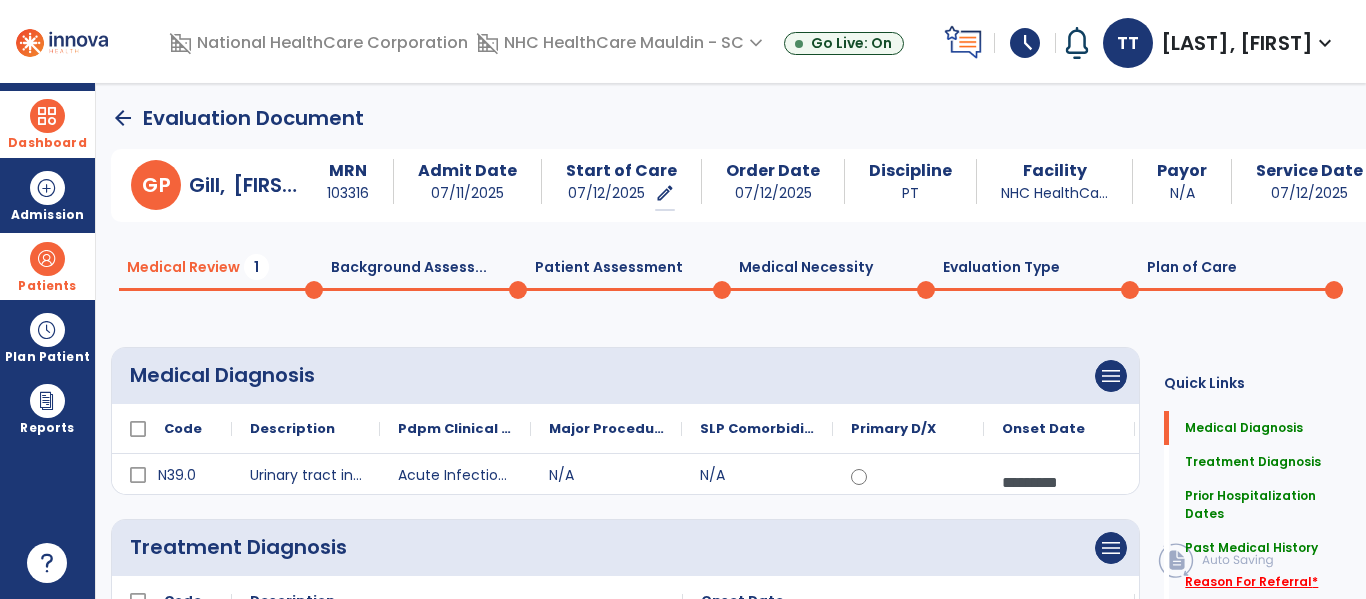 click on "Reason For Referral   *" 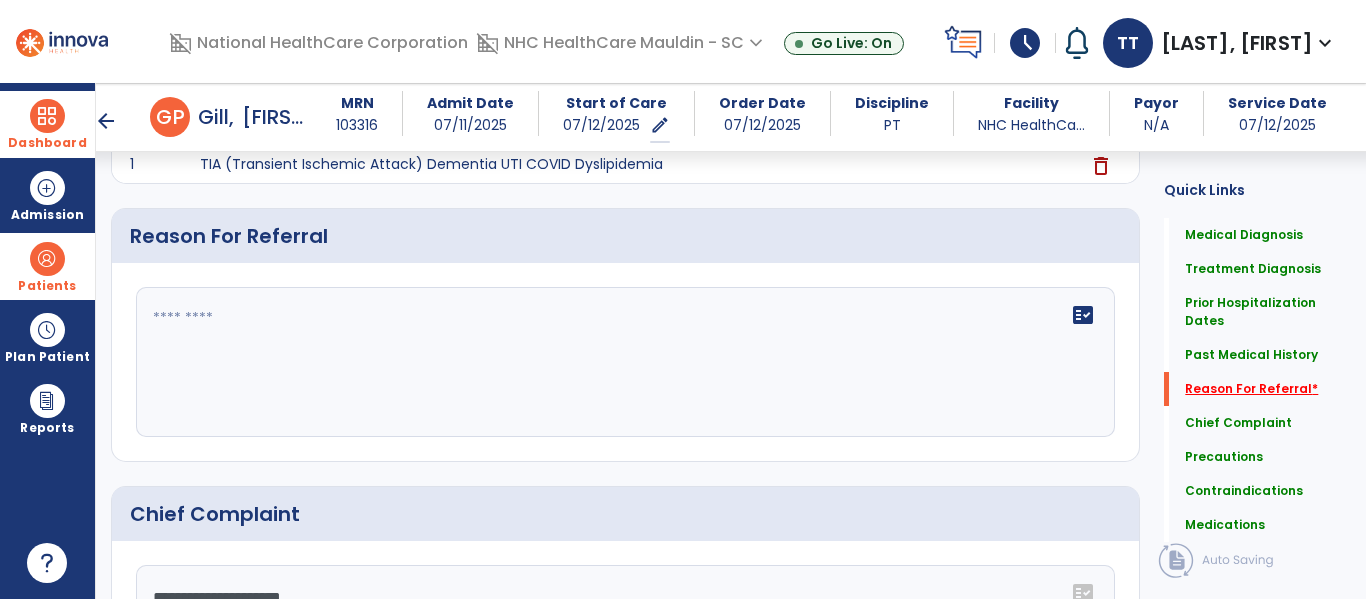 scroll, scrollTop: 878, scrollLeft: 0, axis: vertical 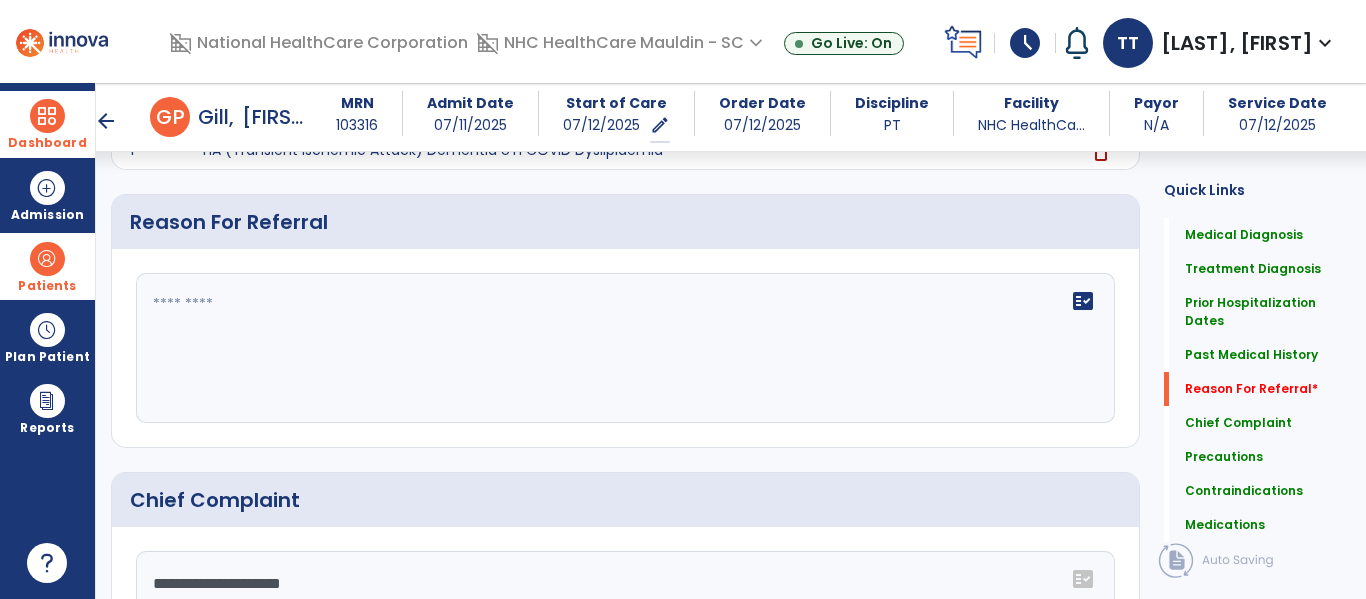 click on "fact_check" 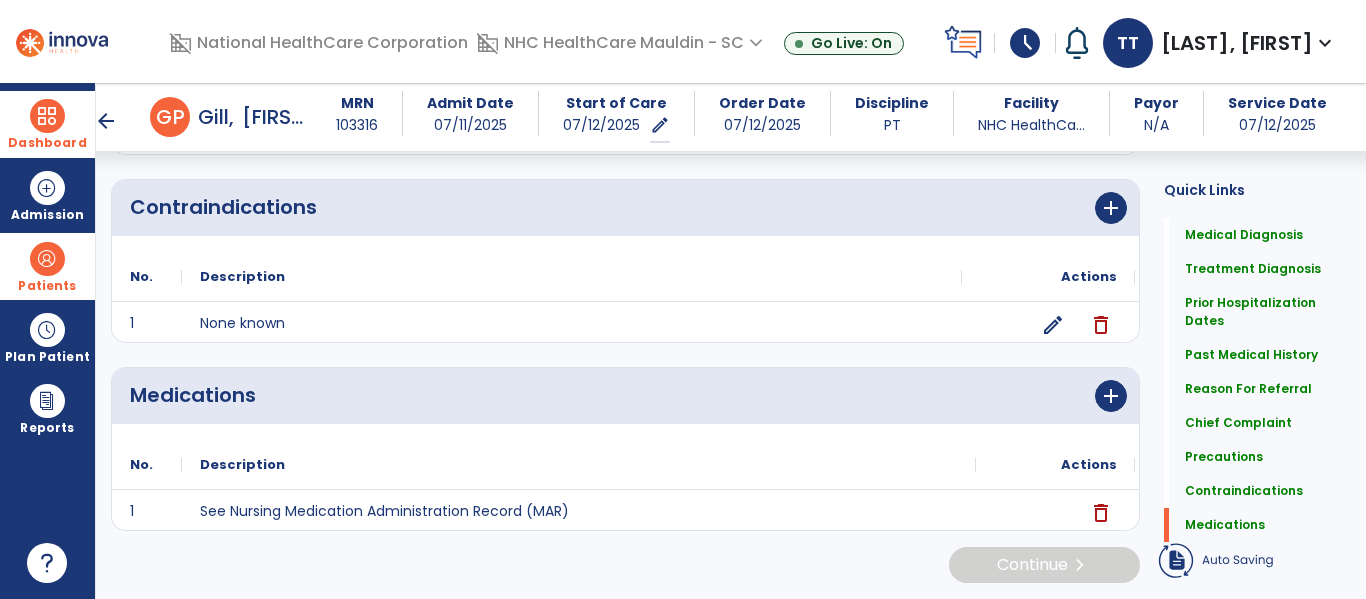 scroll, scrollTop: 1639, scrollLeft: 0, axis: vertical 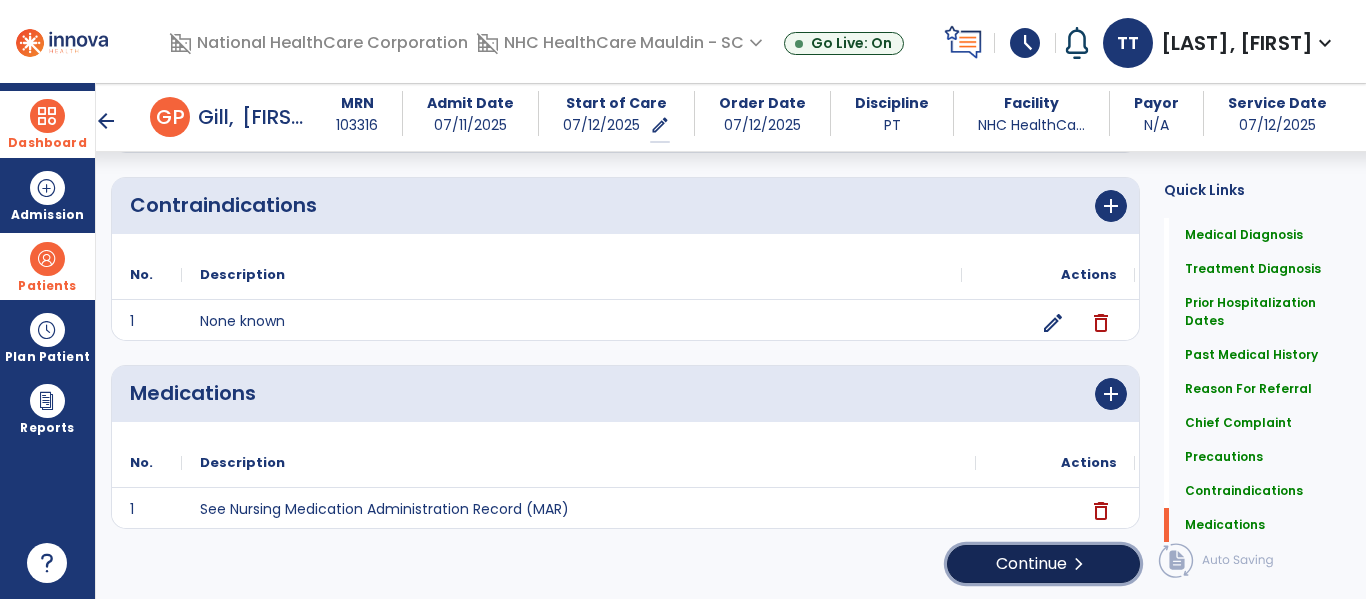 click on "Continue  chevron_right" 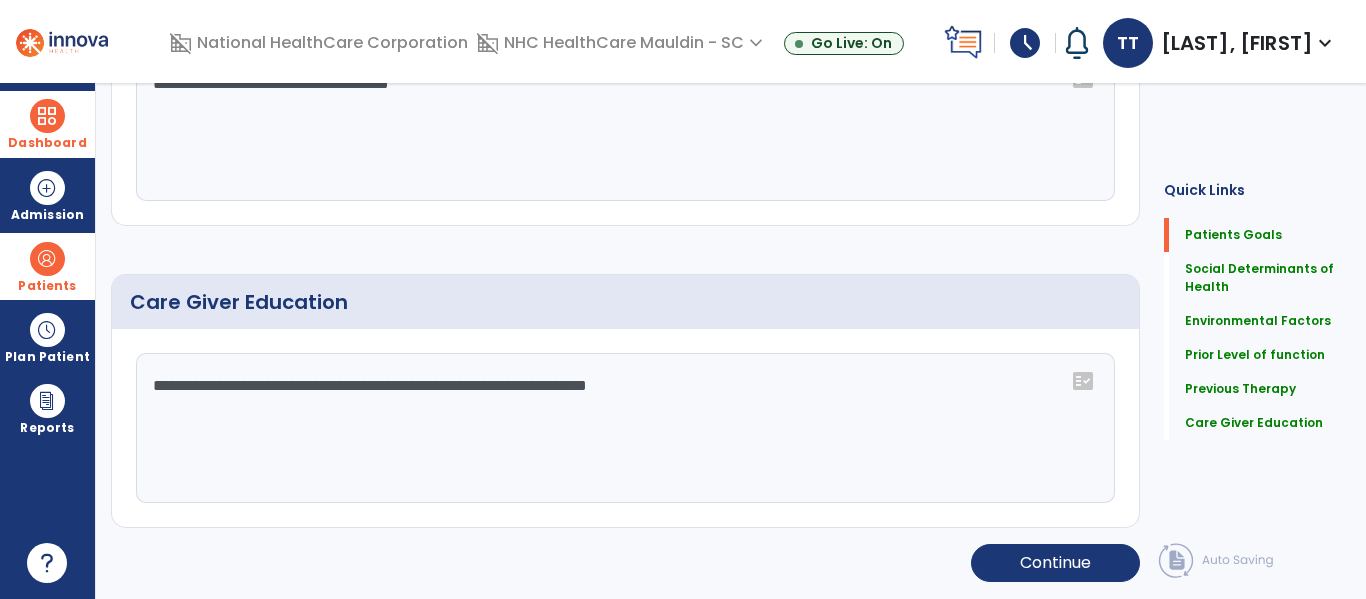 scroll, scrollTop: 0, scrollLeft: 0, axis: both 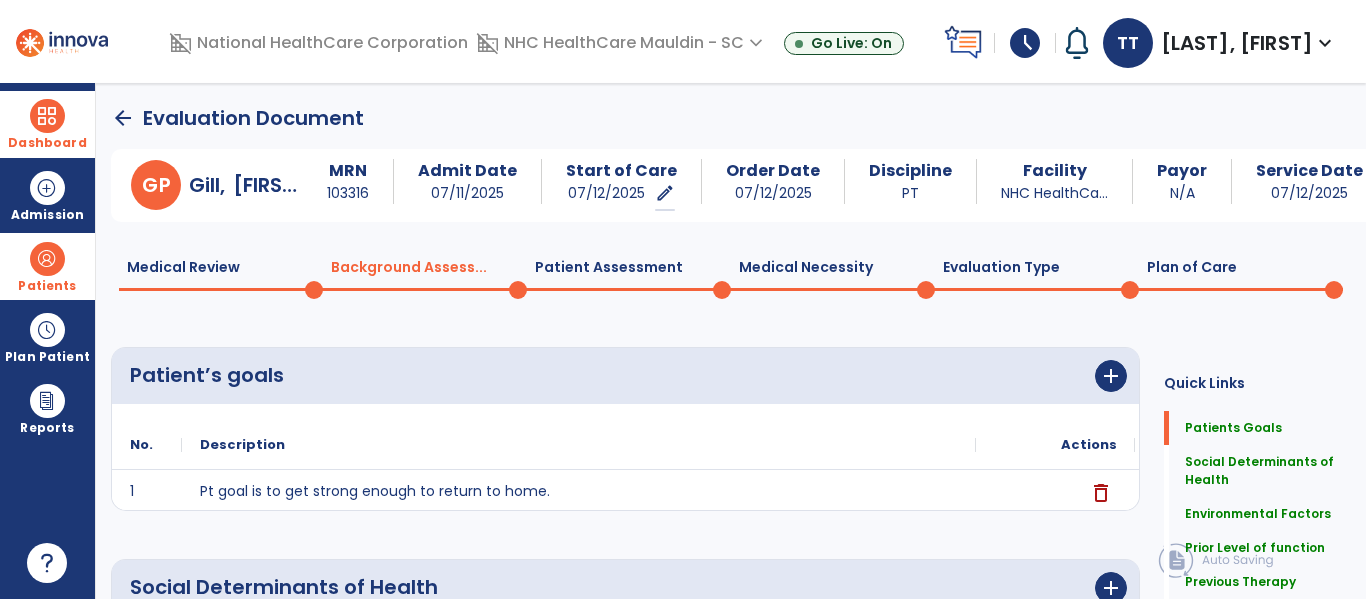 click on "Plan of Care  0" 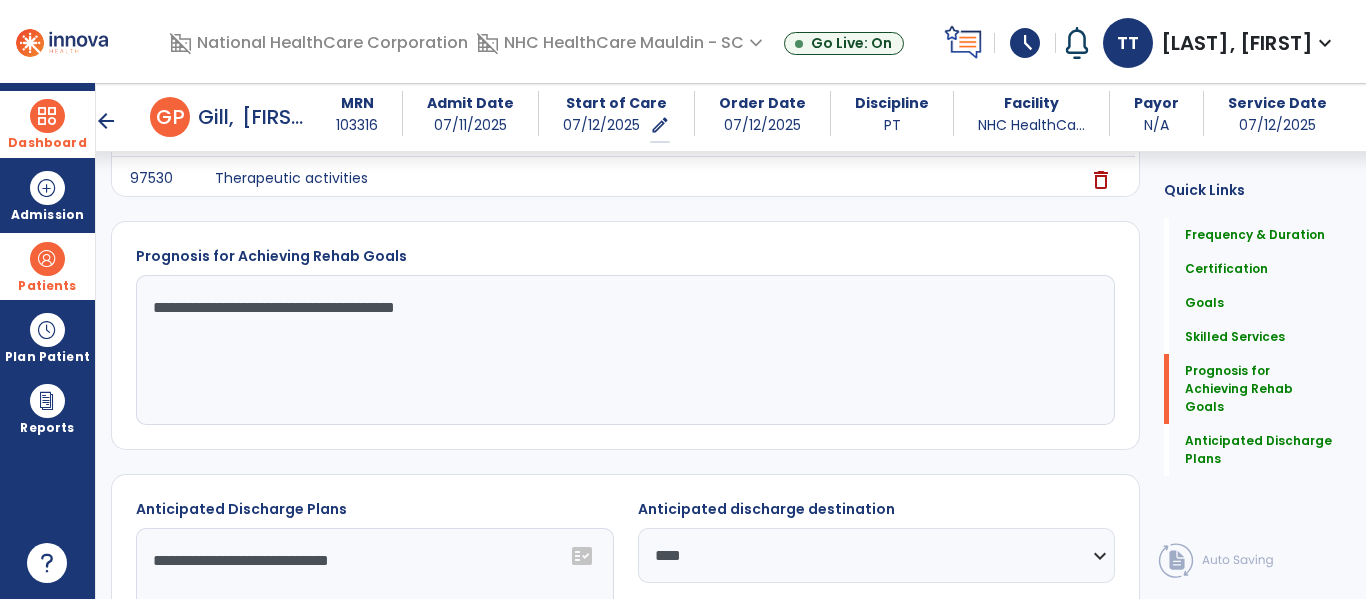 scroll, scrollTop: 1563, scrollLeft: 0, axis: vertical 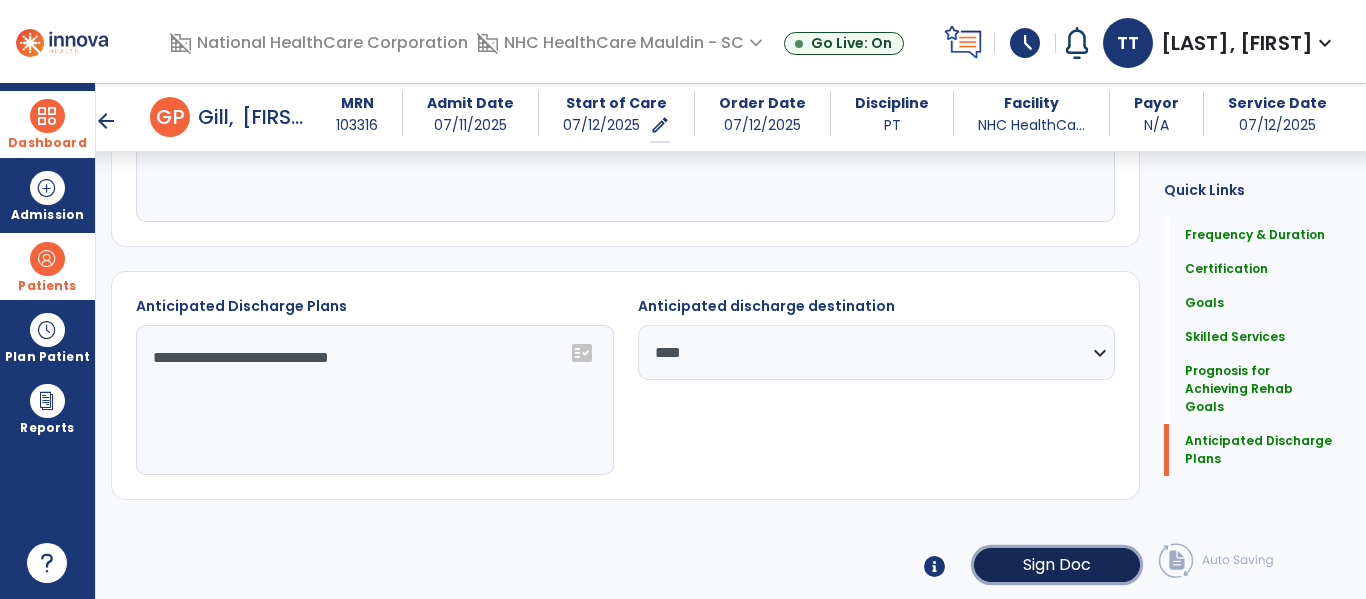 click on "Sign Doc" 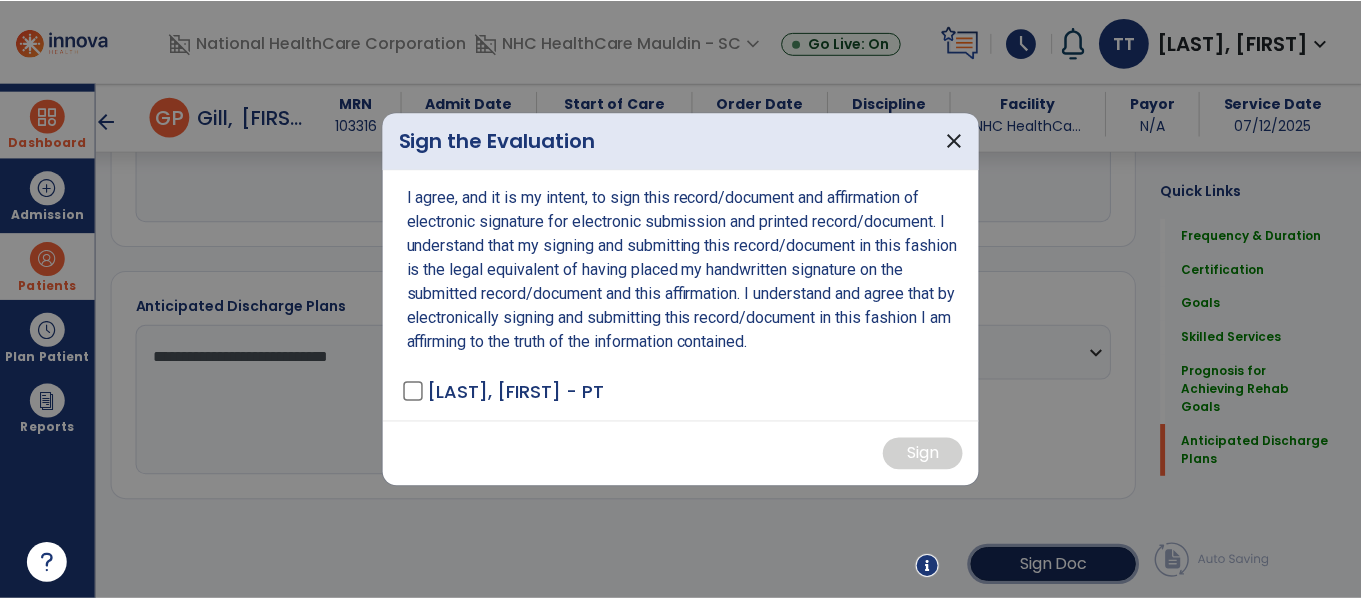 scroll, scrollTop: 1563, scrollLeft: 0, axis: vertical 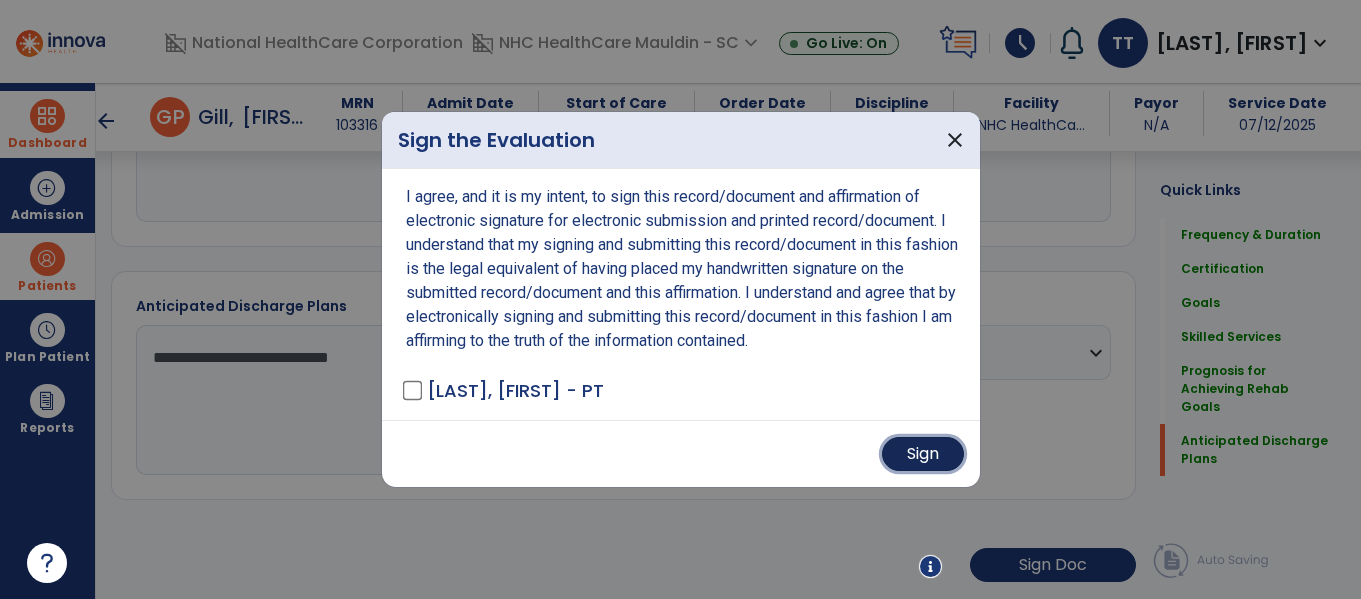 click on "Sign" at bounding box center (923, 454) 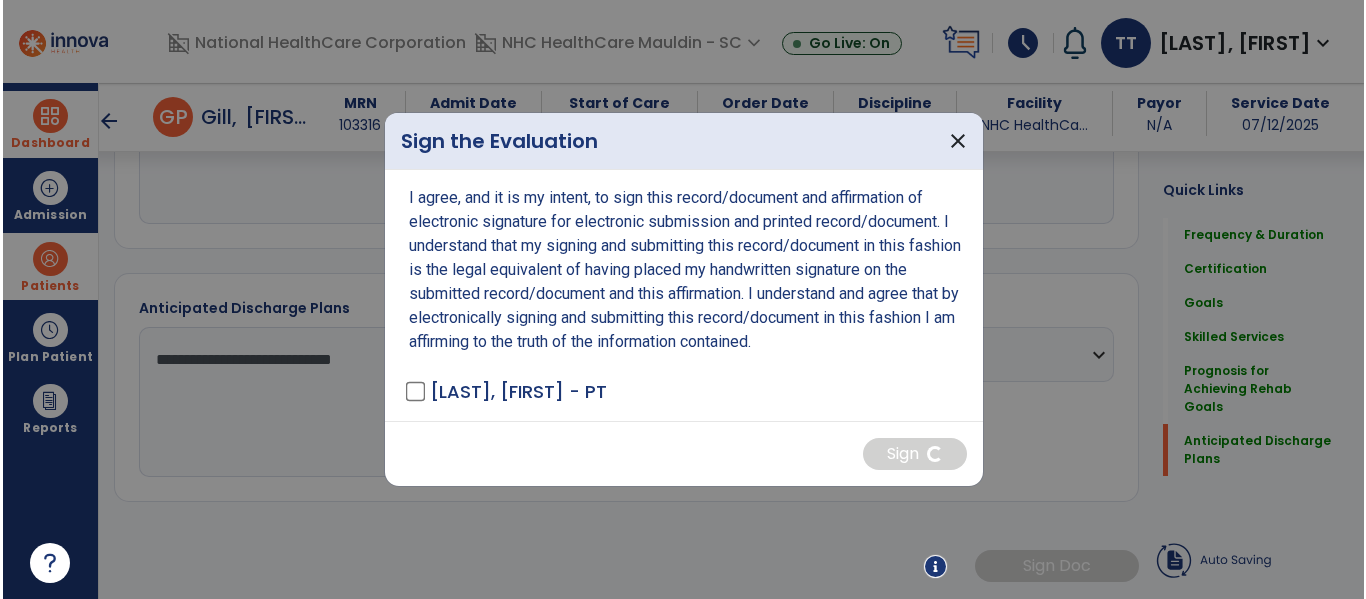 scroll, scrollTop: 1562, scrollLeft: 0, axis: vertical 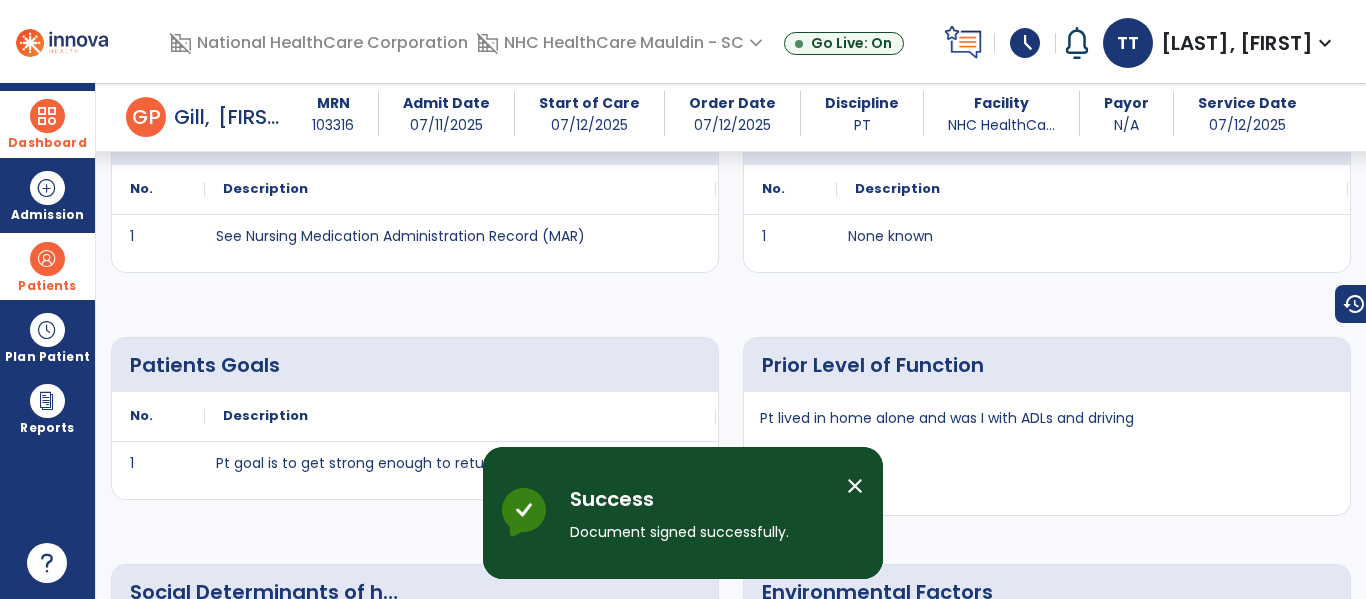 click on "Dashboard" at bounding box center (47, 124) 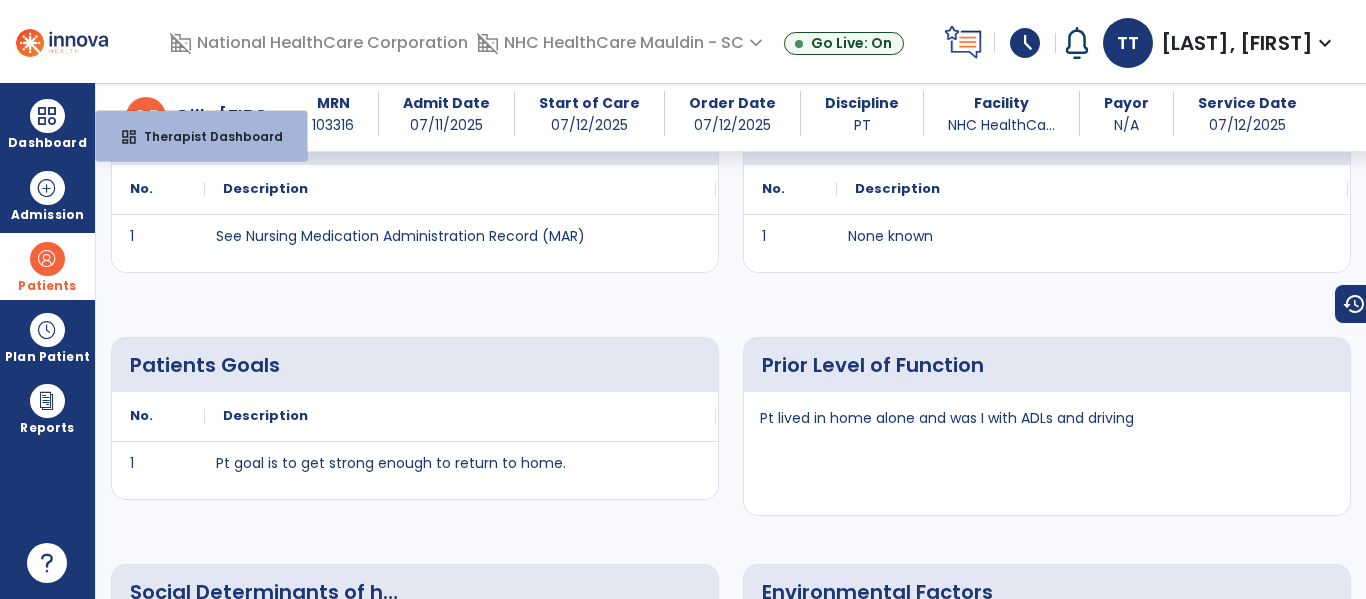 click at bounding box center (47, 259) 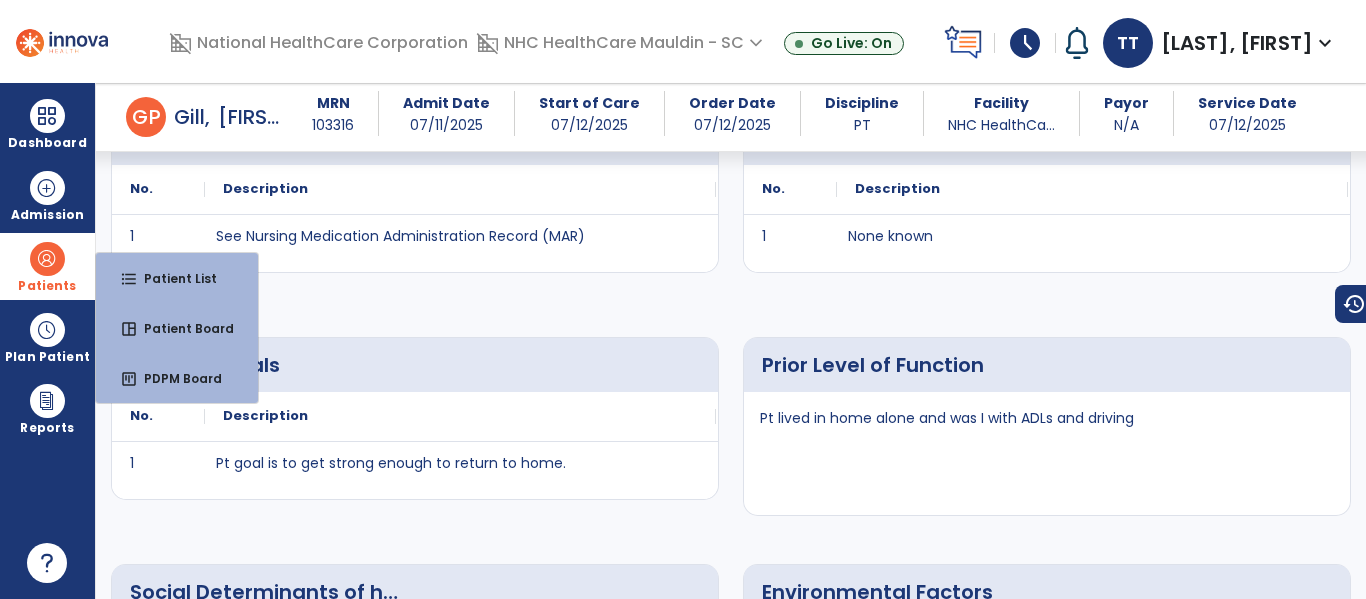 click at bounding box center (47, 259) 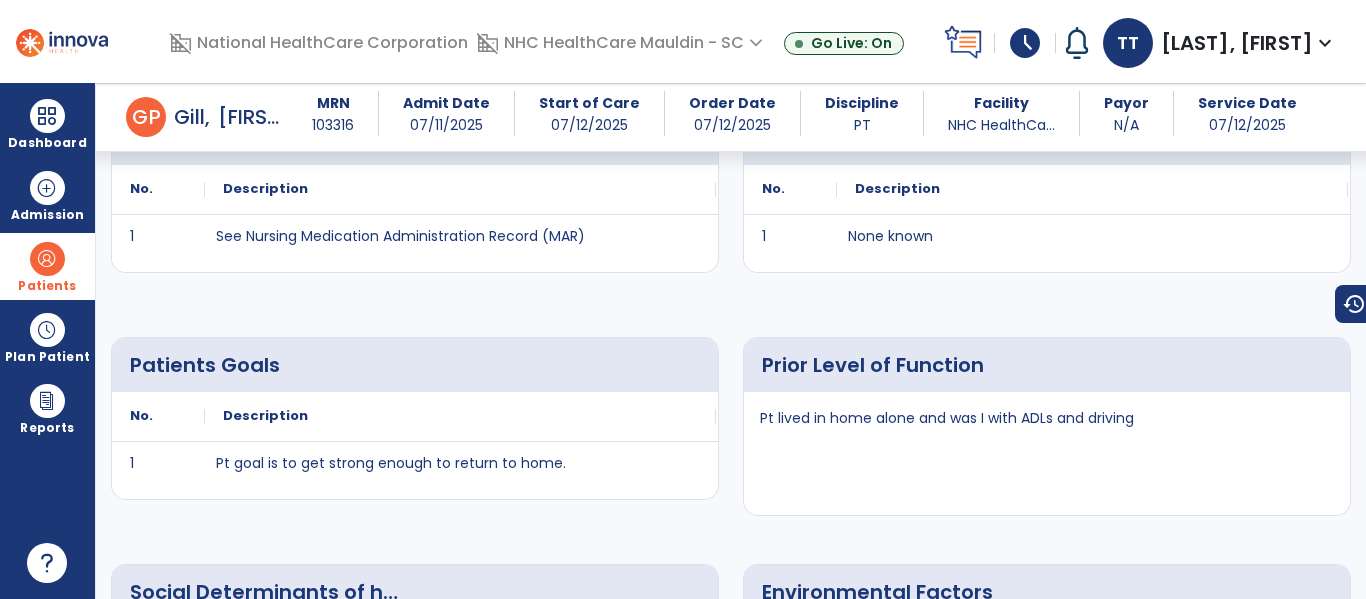 click on "Patients" at bounding box center (47, 266) 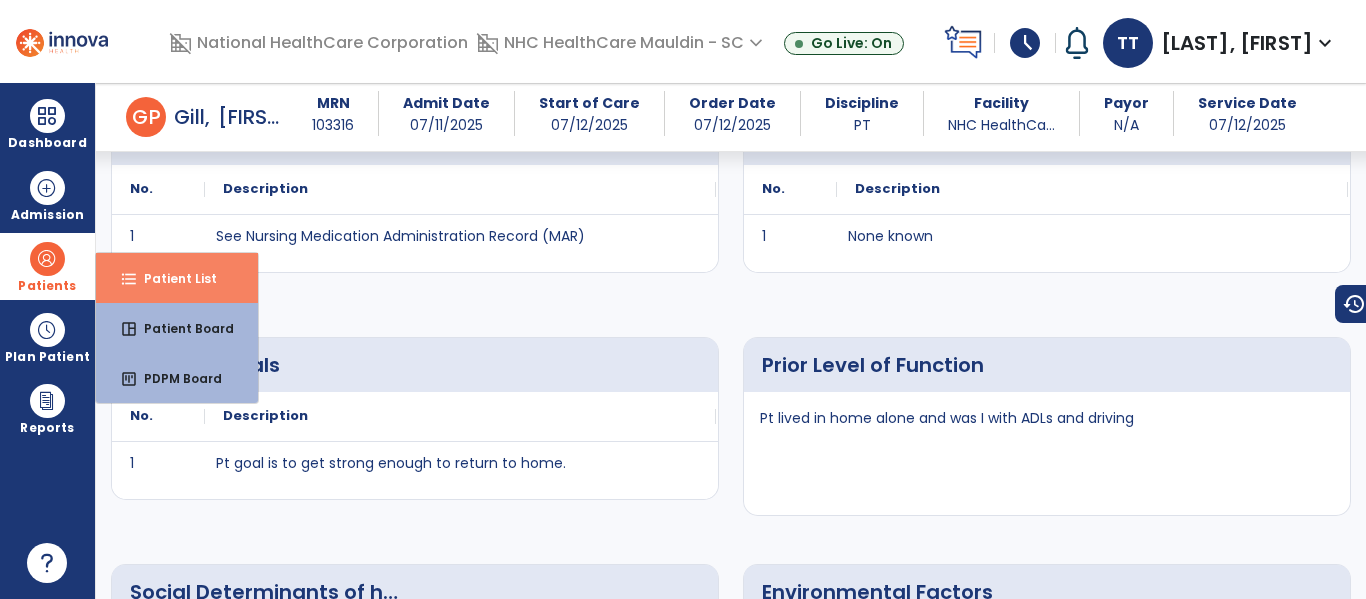 click on "format_list_bulleted  Patient List" at bounding box center [177, 278] 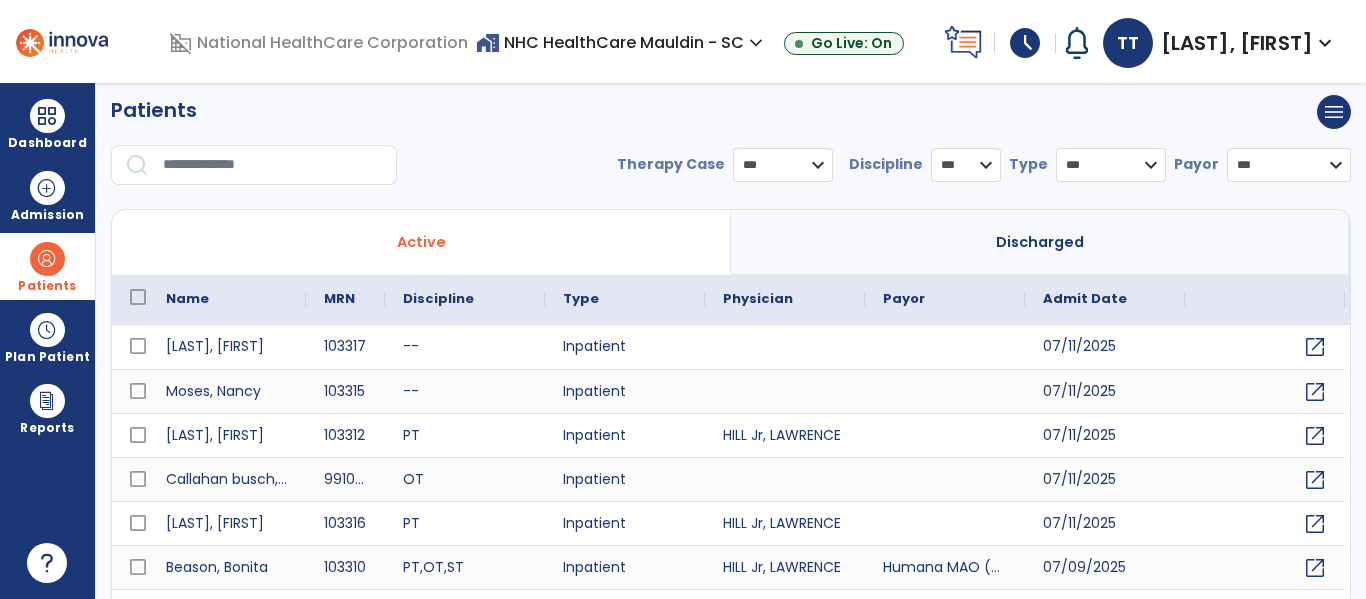 scroll, scrollTop: 7, scrollLeft: 0, axis: vertical 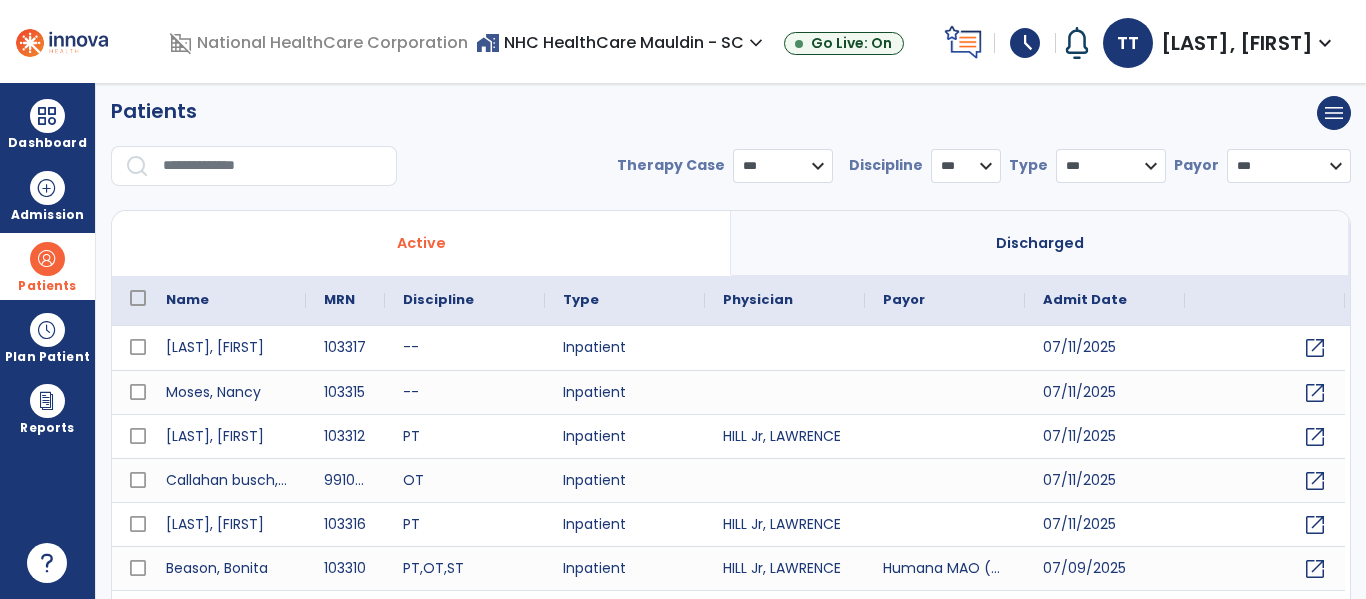 click at bounding box center [273, 166] 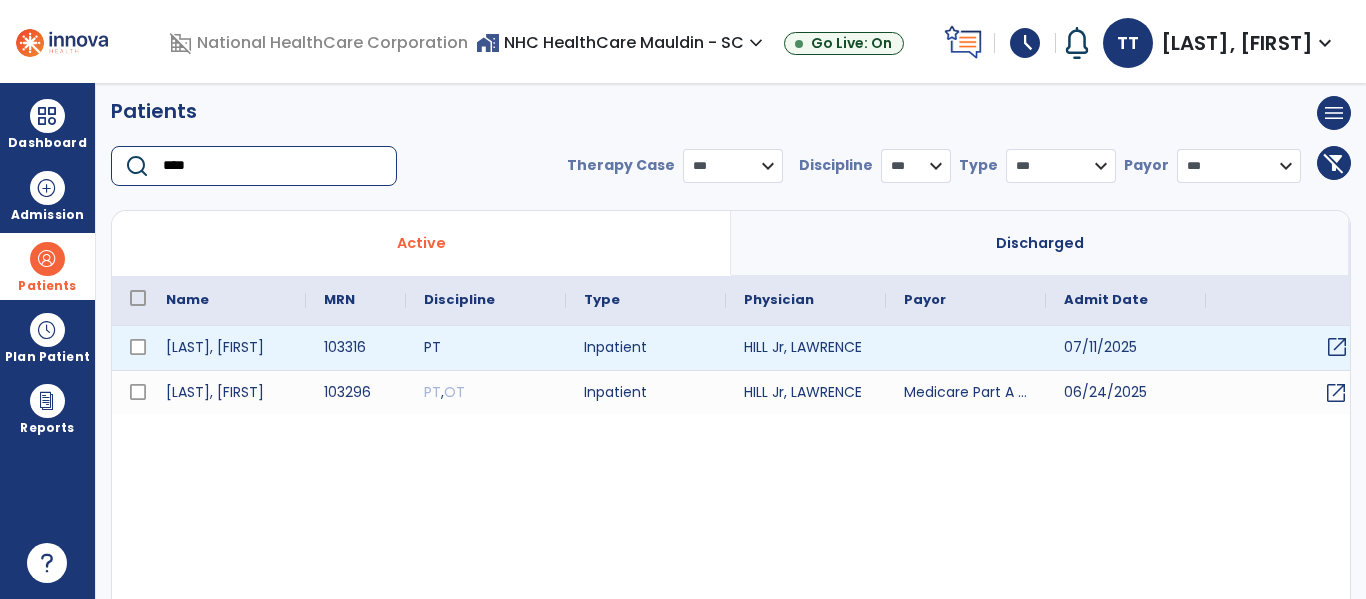 click on "open_in_new" at bounding box center [1337, 347] 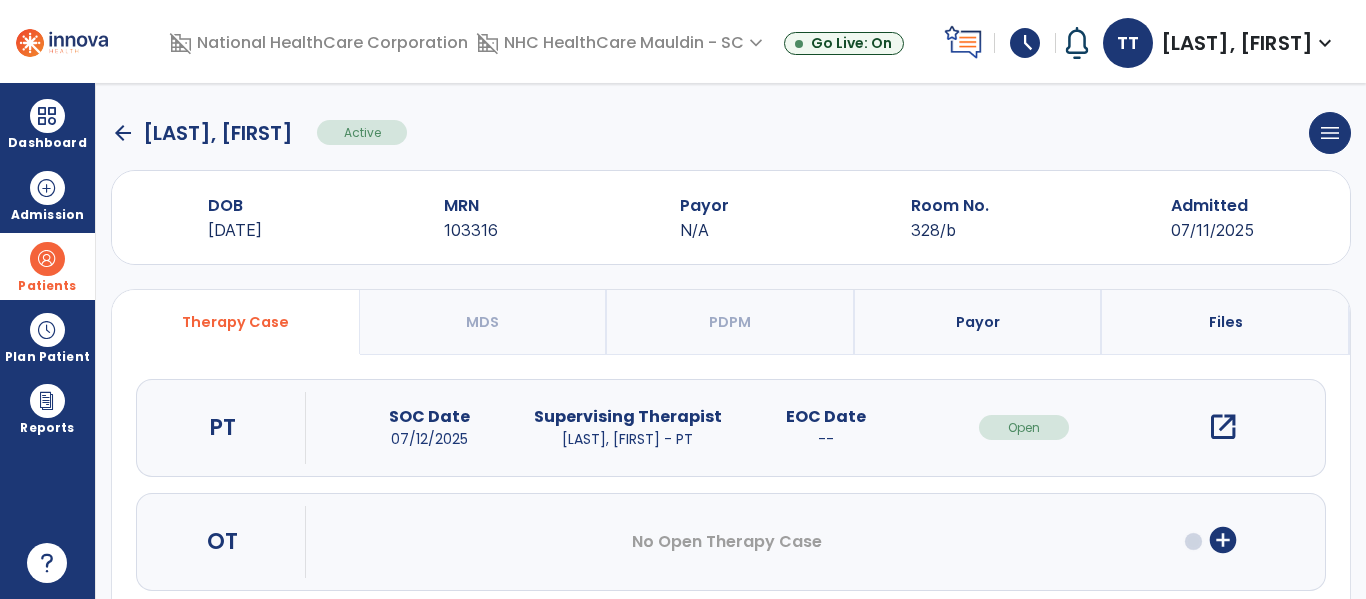 click on "open_in_new" at bounding box center (1223, 427) 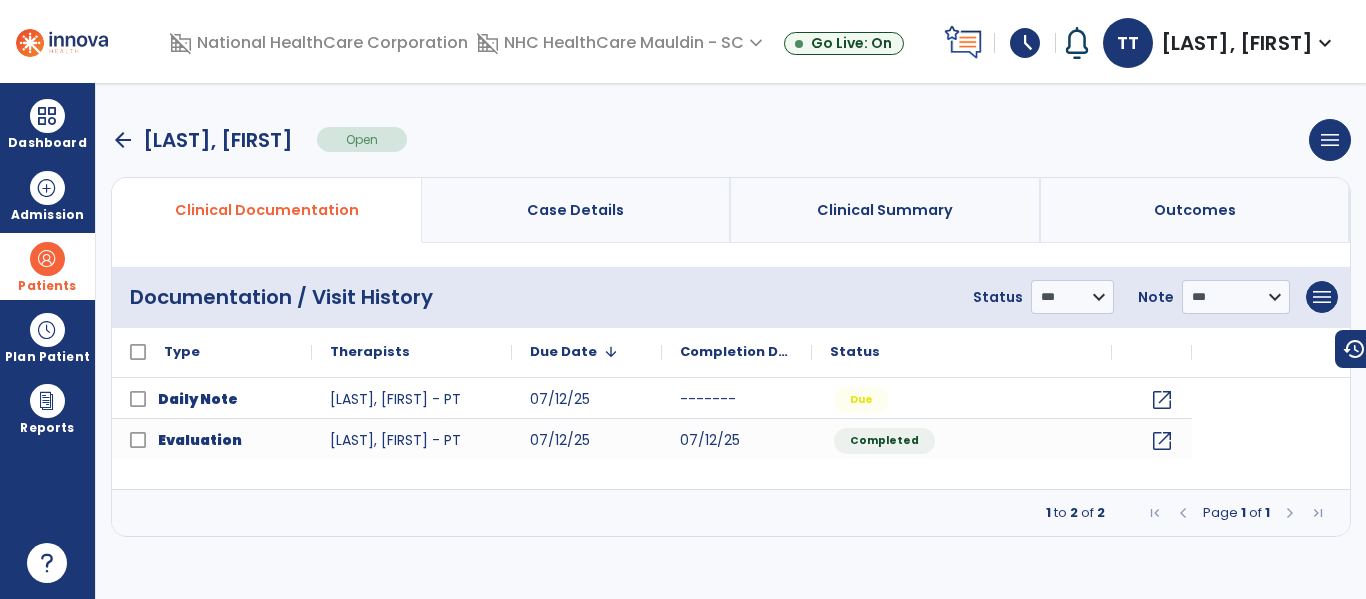 scroll, scrollTop: 0, scrollLeft: 0, axis: both 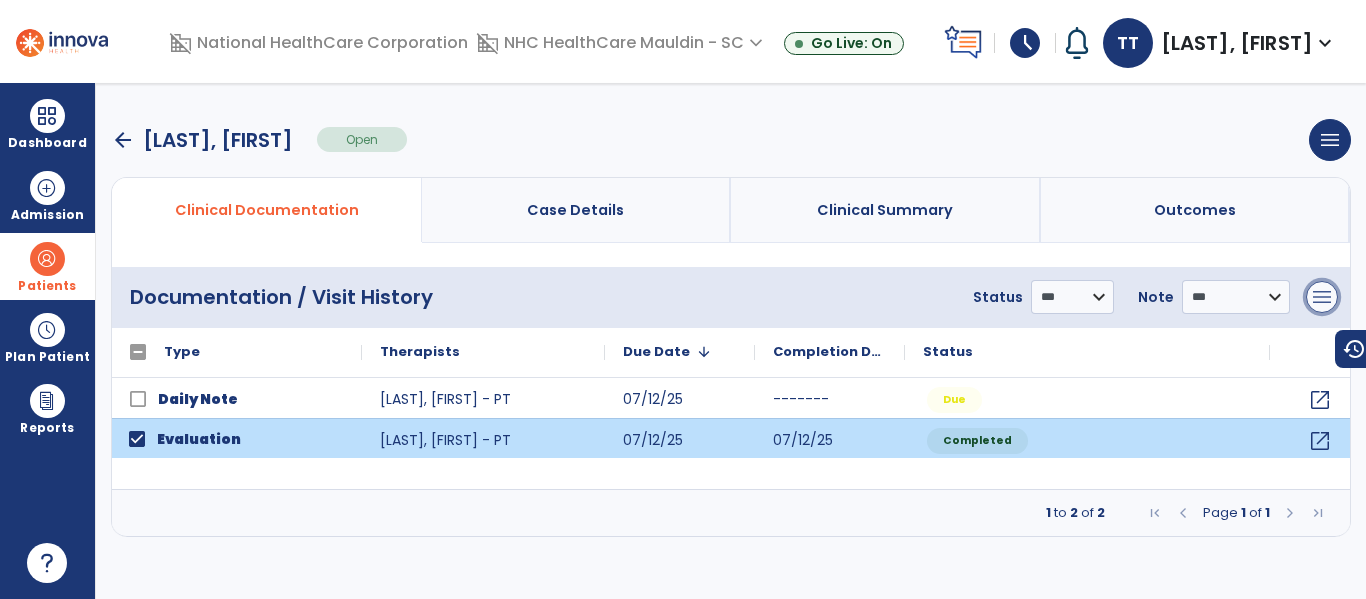 click on "menu" at bounding box center (1322, 297) 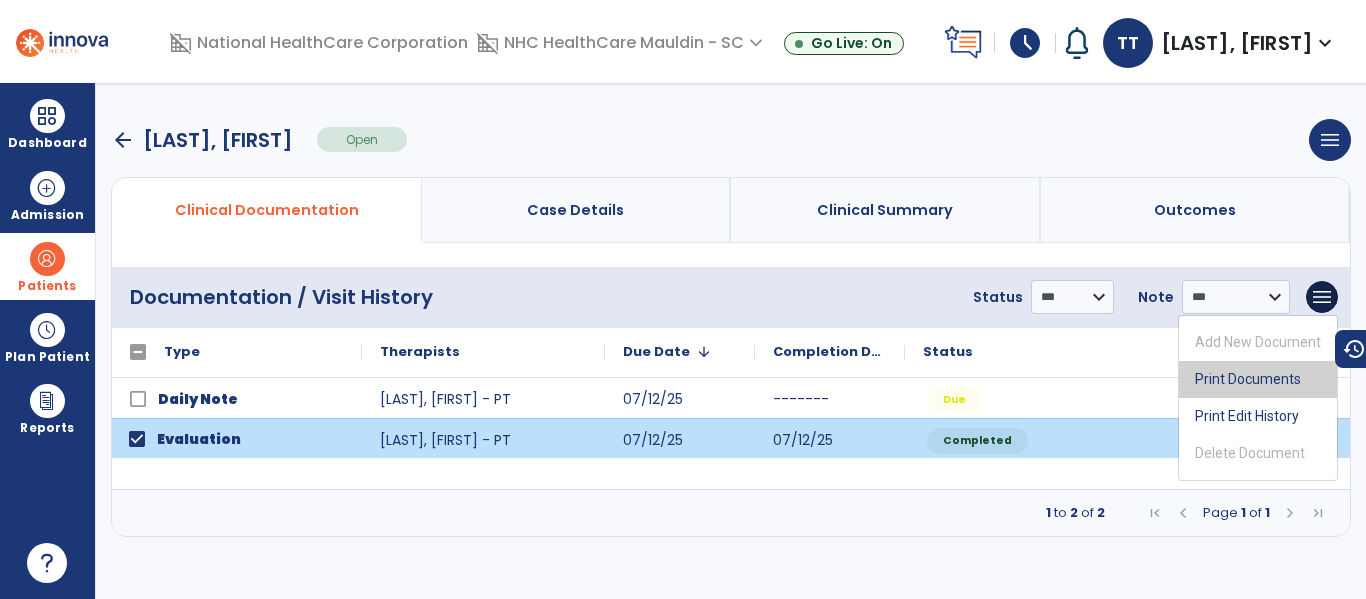 click on "Print Documents" at bounding box center [1258, 379] 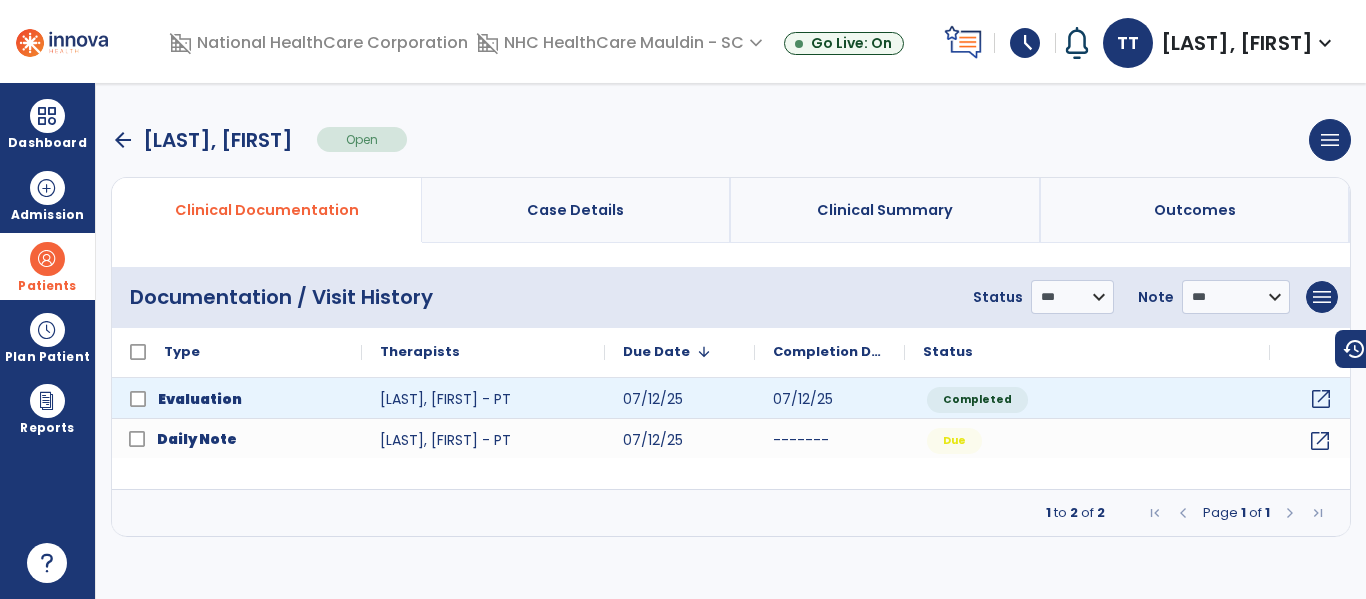 click on "open_in_new" 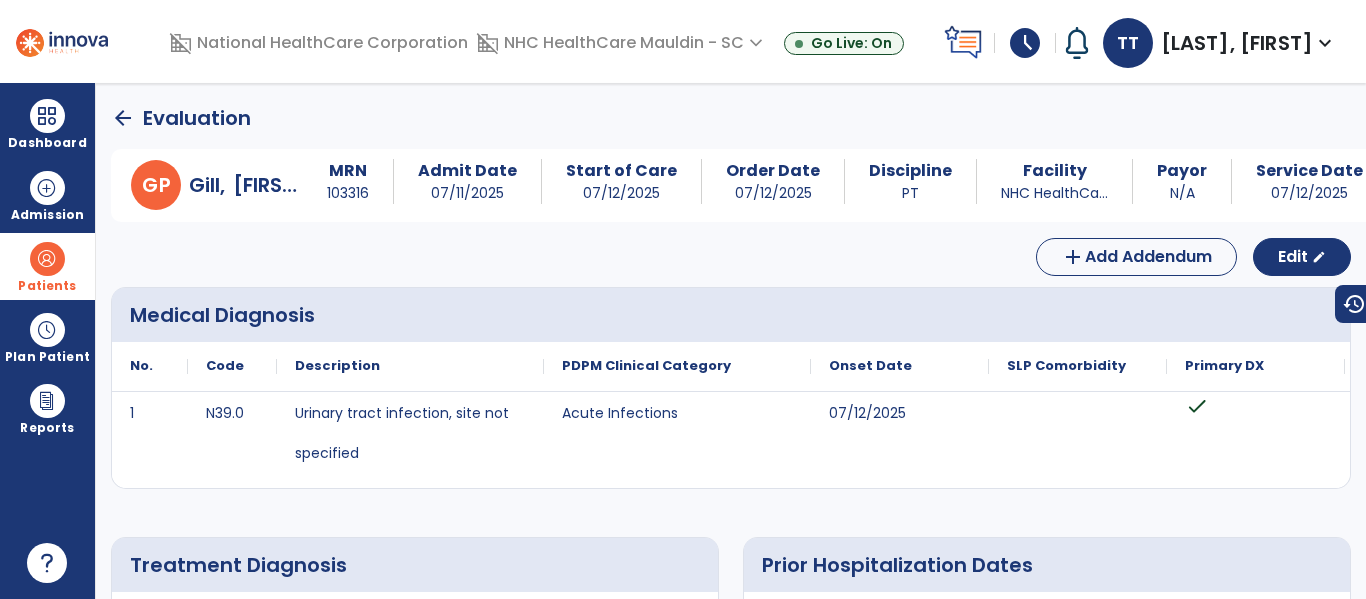 click on "arrow_back" 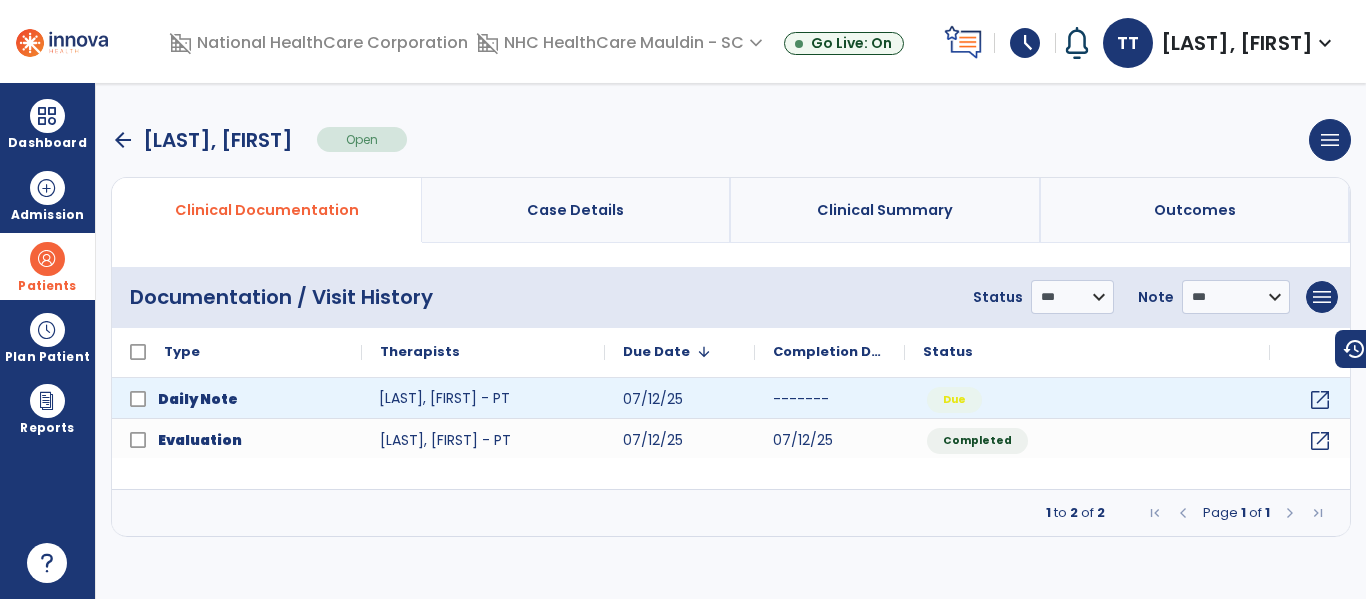 click on "[LAST], [FIRST] - PT" 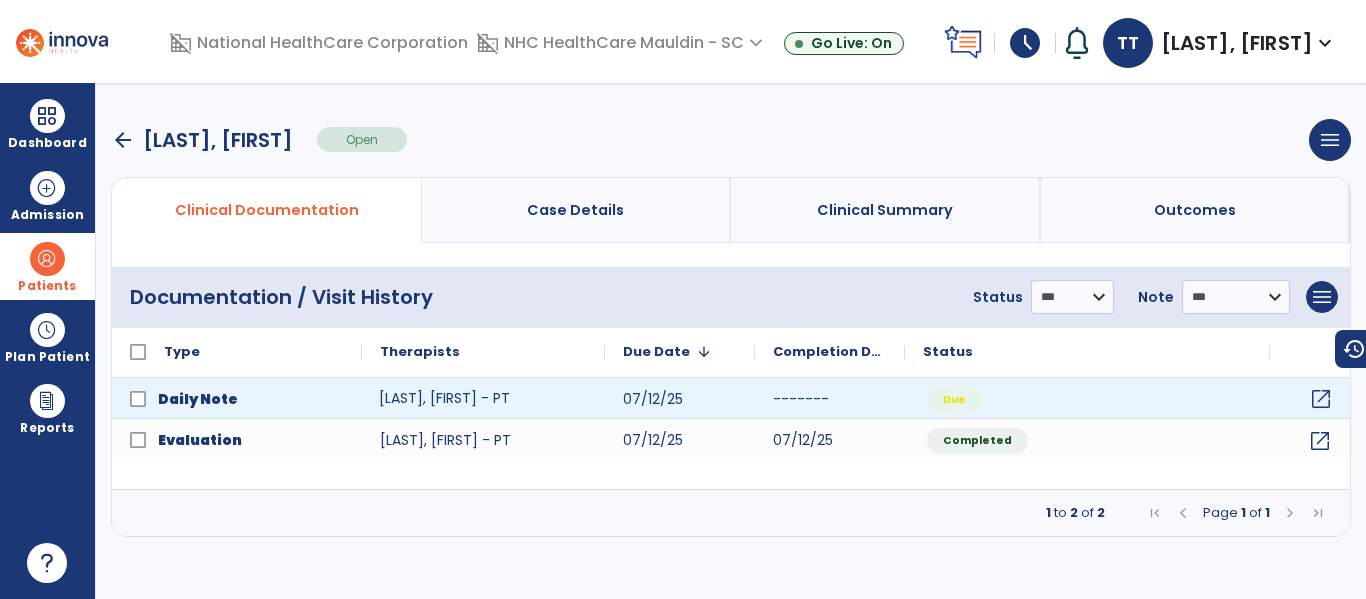 click on "open_in_new" 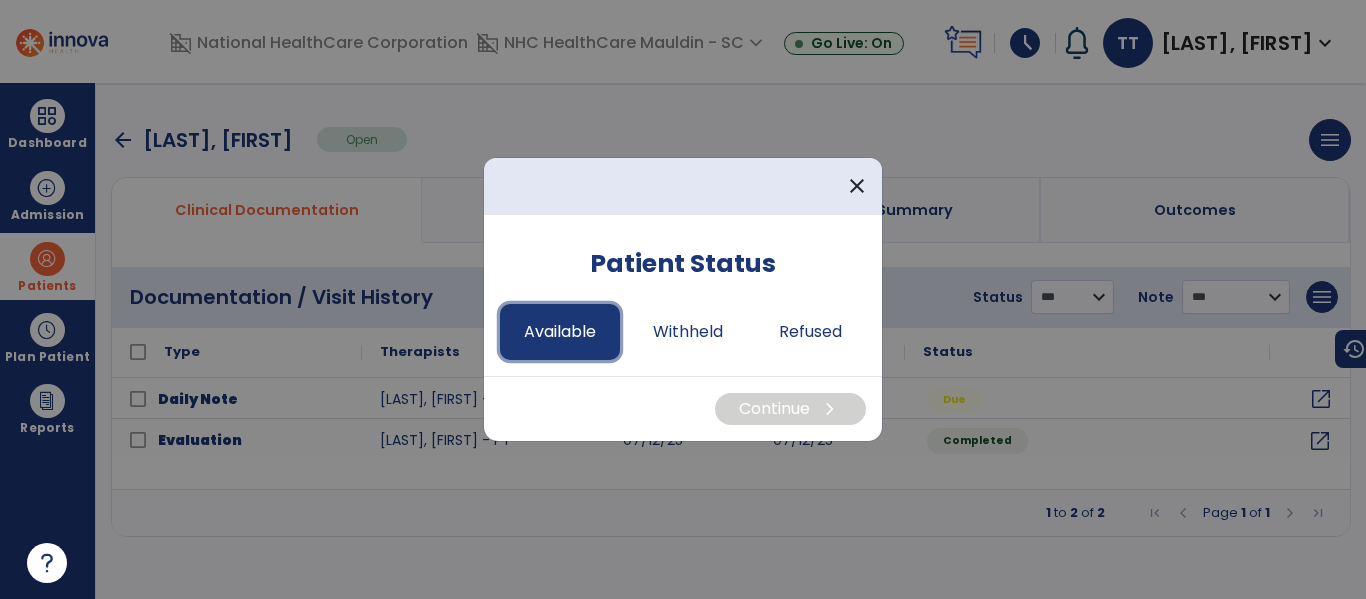 click on "Available" at bounding box center [560, 332] 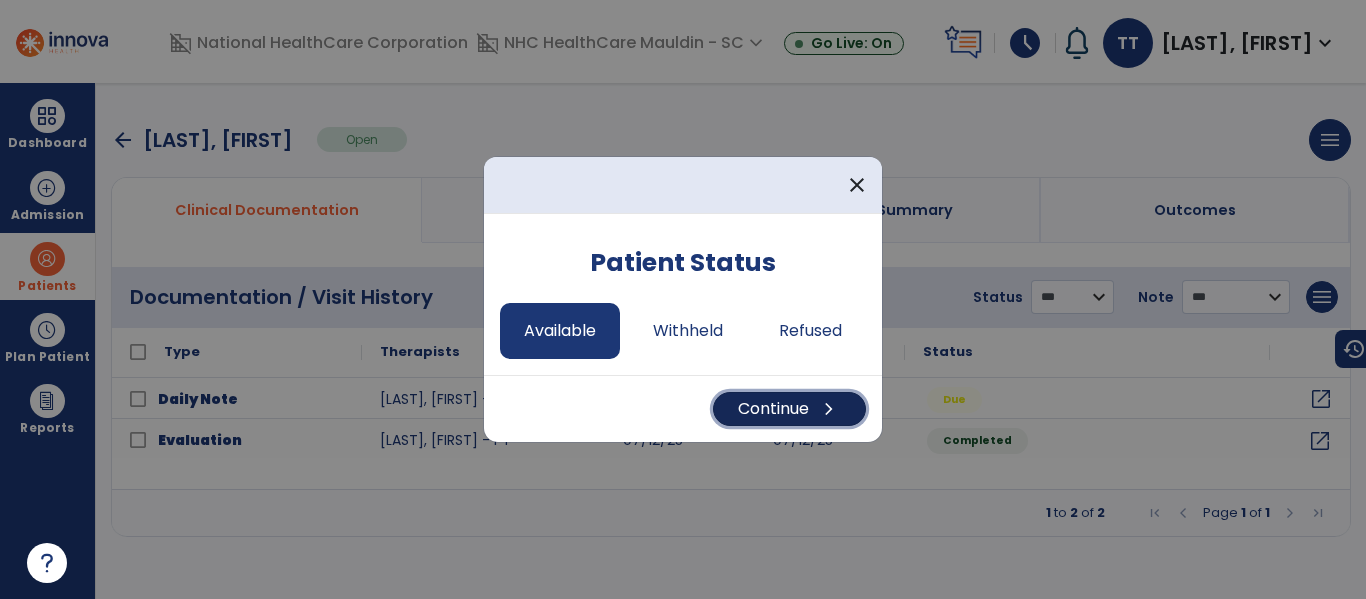 click on "Continue   chevron_right" at bounding box center [789, 409] 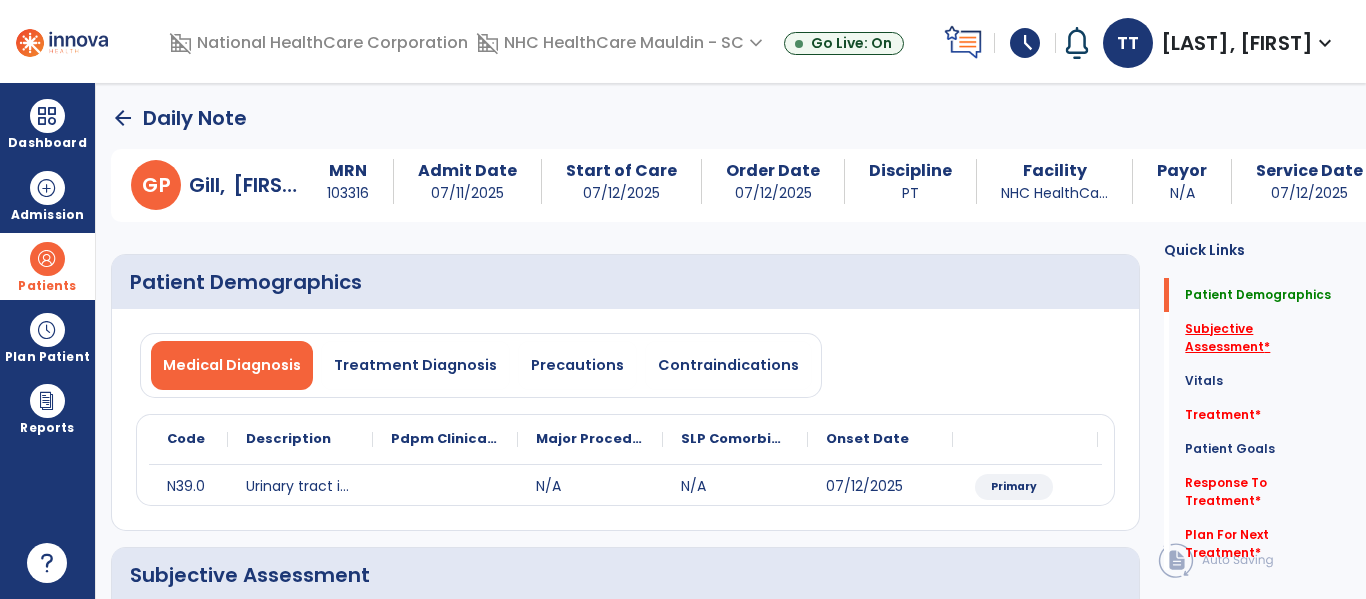 click on "Subjective Assessment   *" 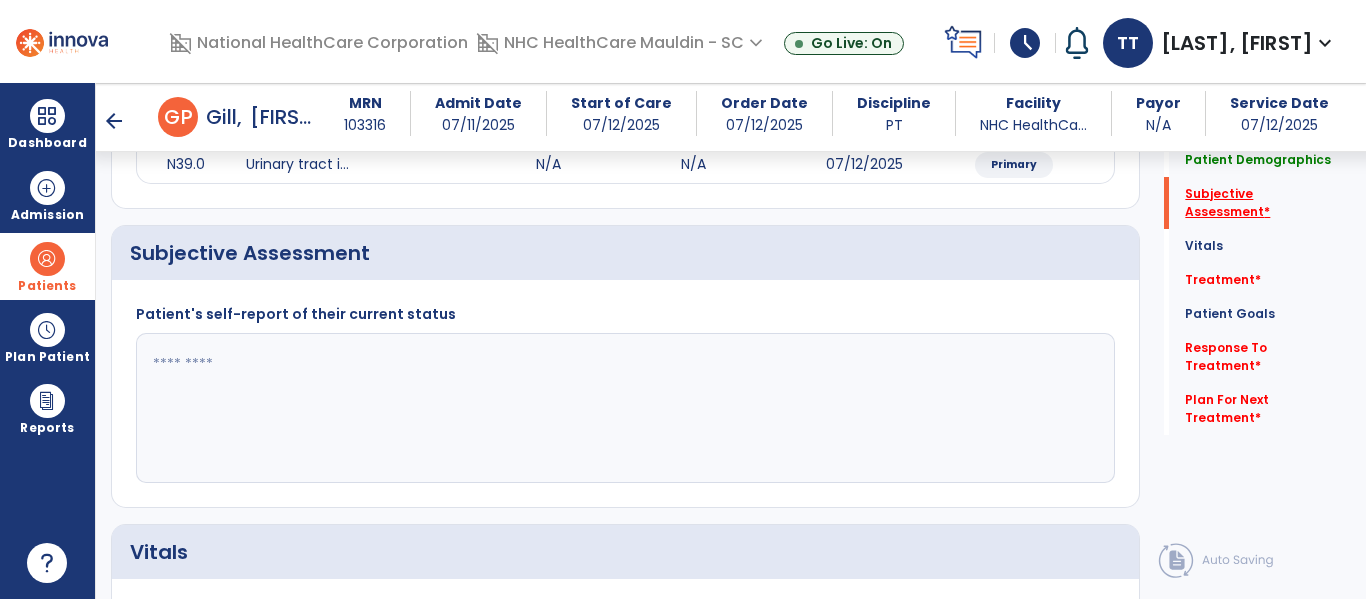 scroll, scrollTop: 347, scrollLeft: 0, axis: vertical 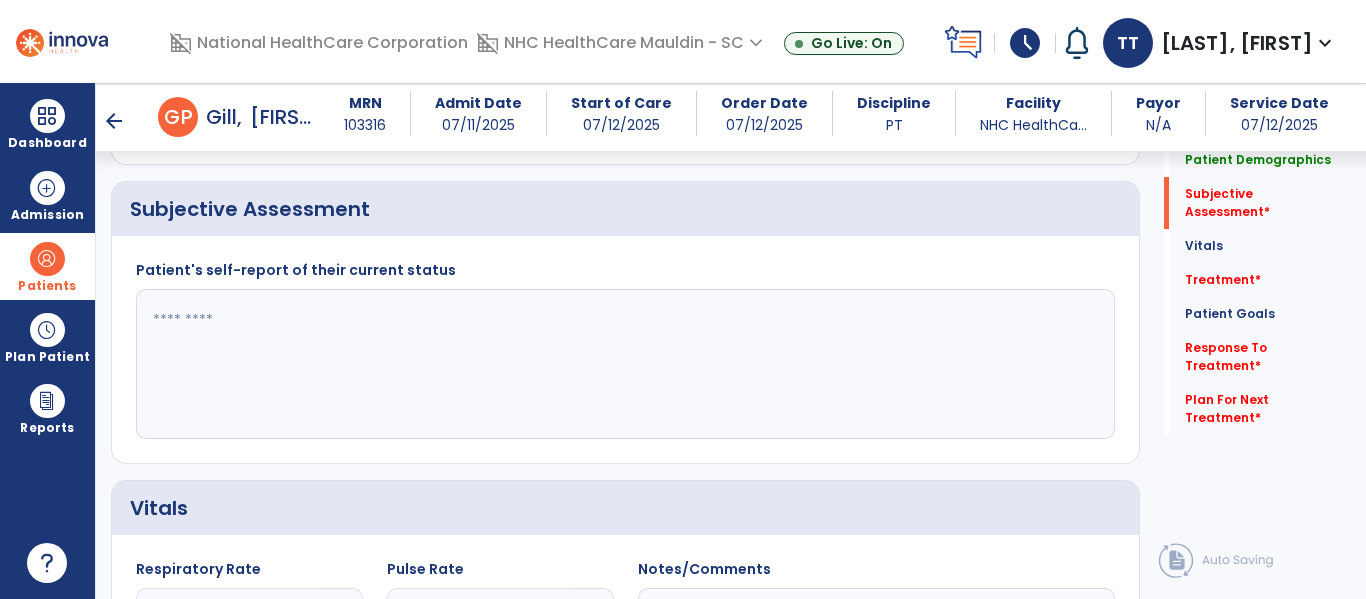 click 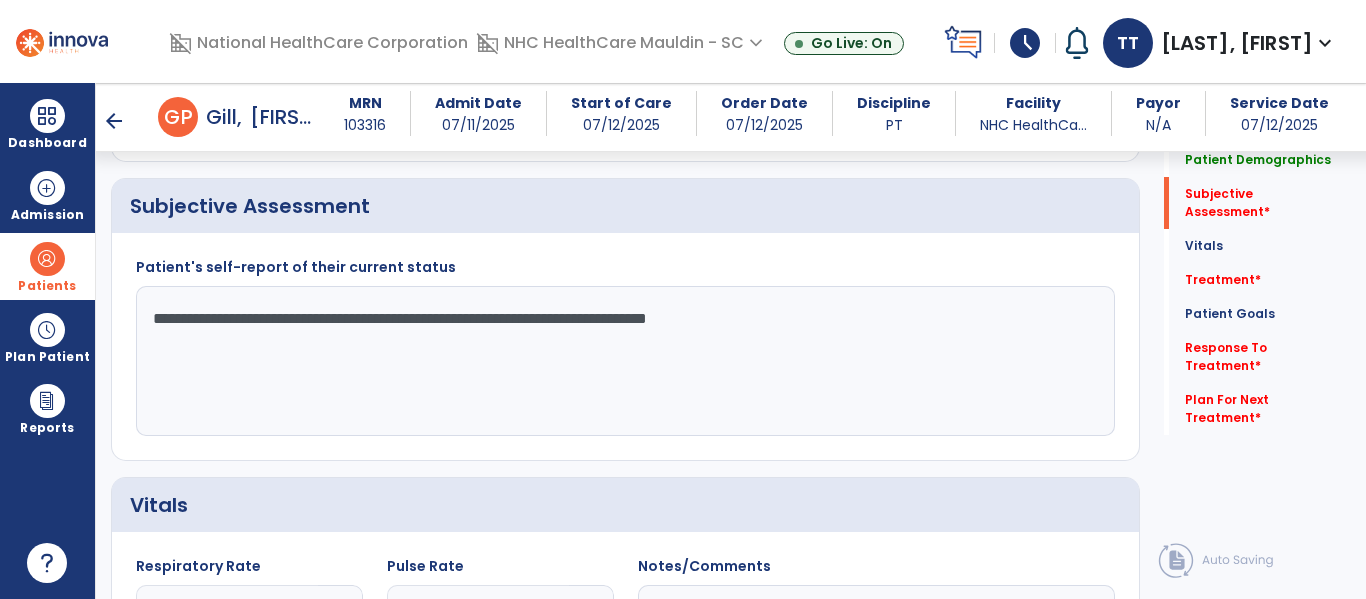 scroll, scrollTop: 351, scrollLeft: 0, axis: vertical 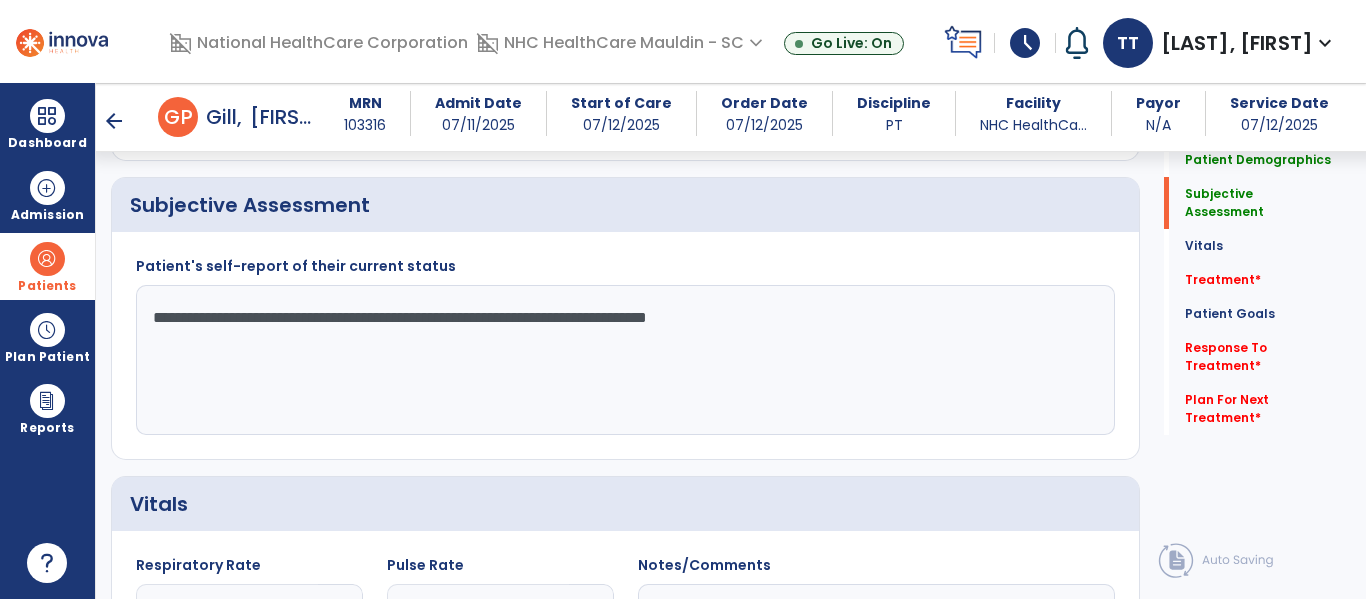 click on "Patient Goals   Patient Goals" 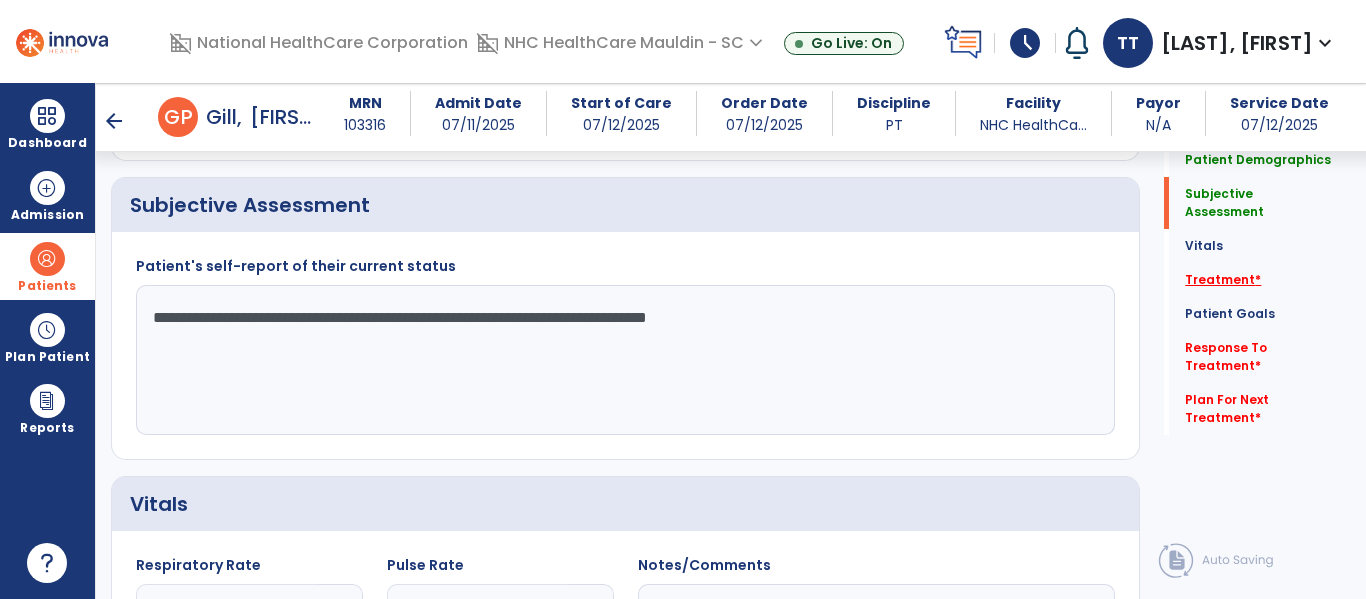 click on "Treatment   *" 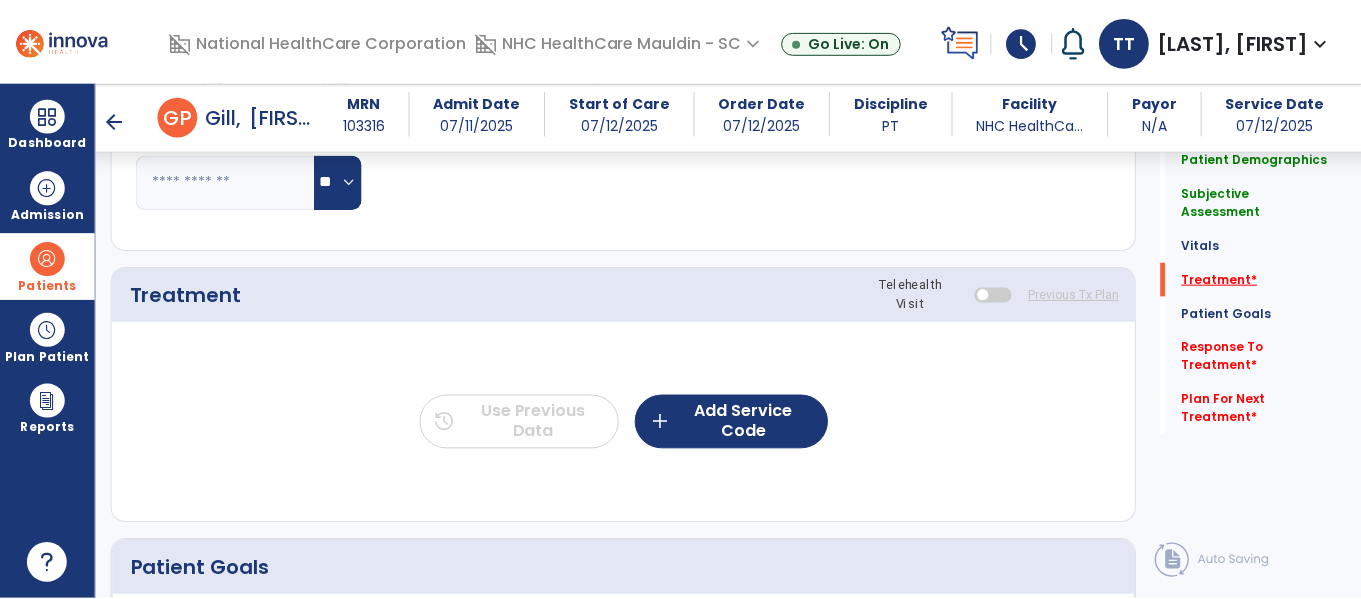 scroll, scrollTop: 1037, scrollLeft: 0, axis: vertical 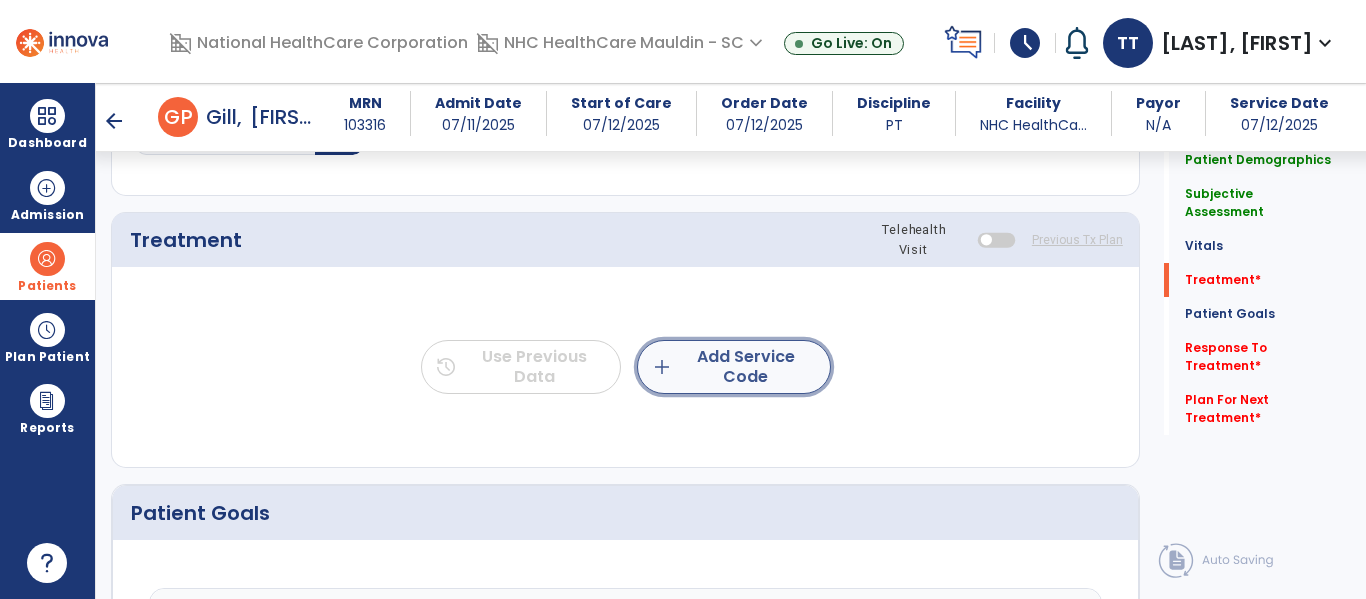 click on "add  Add Service Code" 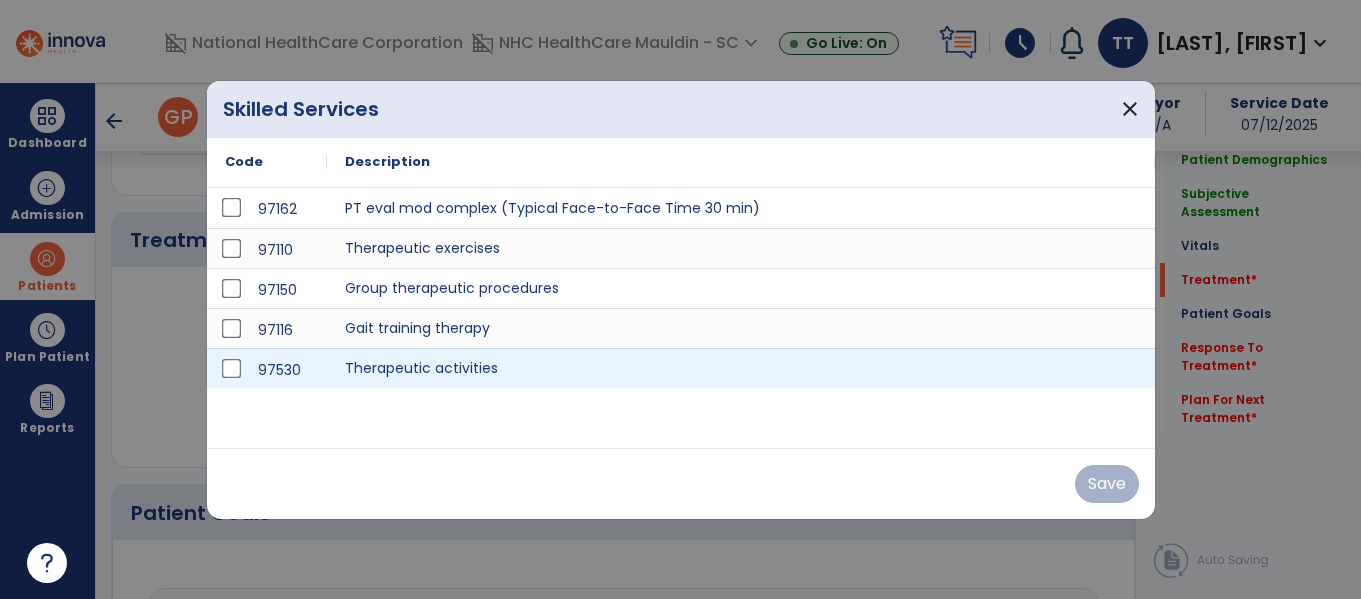 scroll, scrollTop: 1037, scrollLeft: 0, axis: vertical 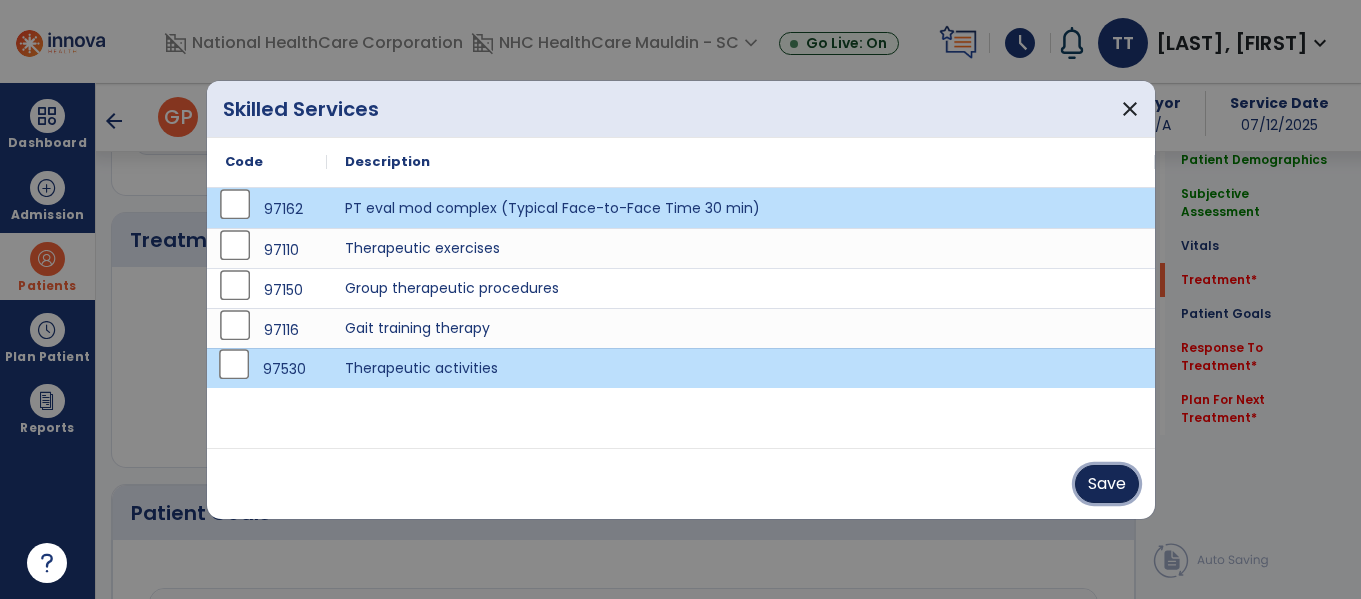 click on "Save" at bounding box center (1107, 484) 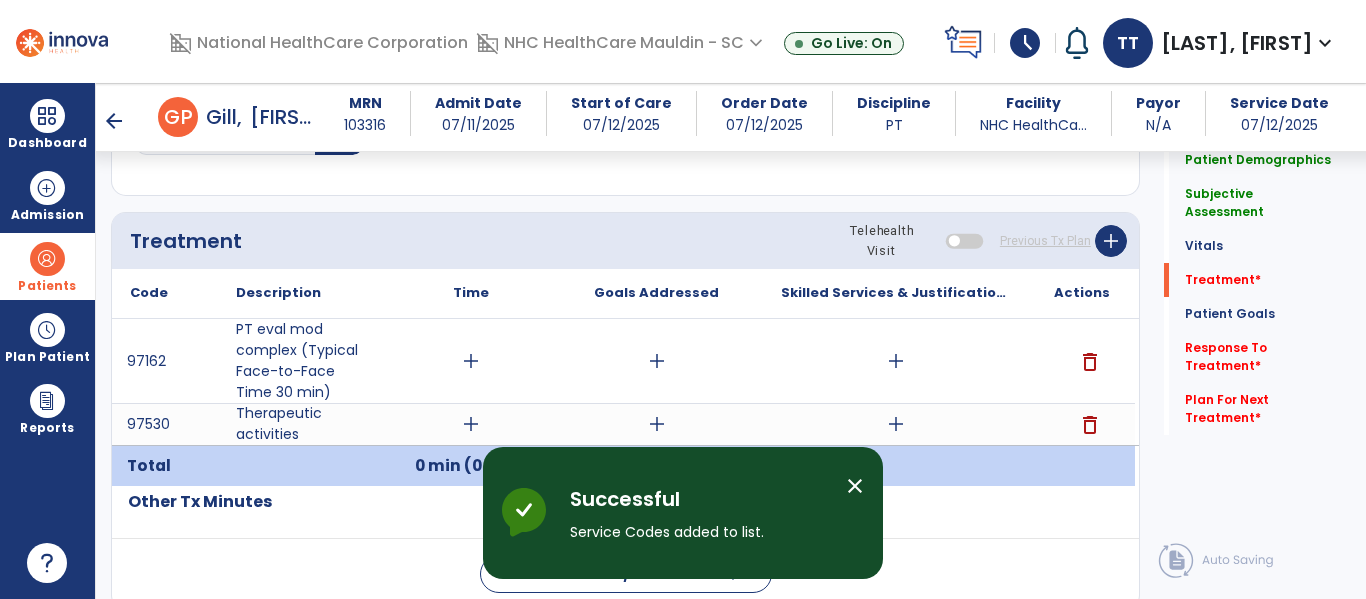 drag, startPoint x: 1093, startPoint y: 490, endPoint x: 1156, endPoint y: 335, distance: 167.31407 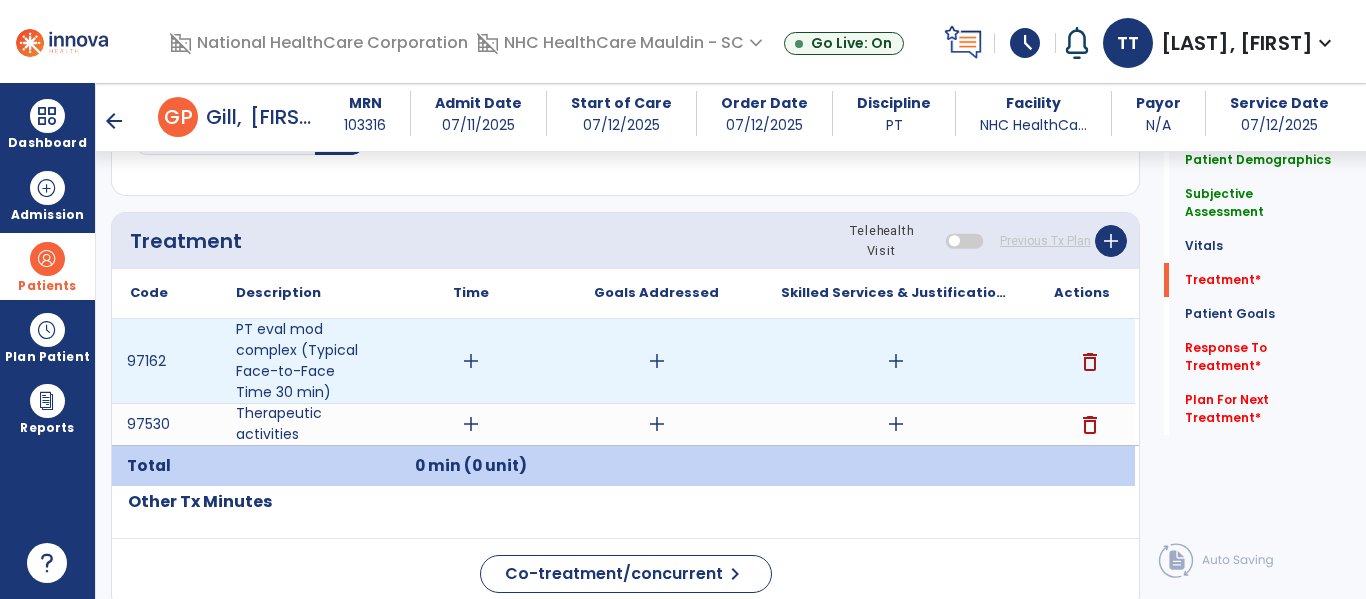 click on "add" at bounding box center (471, 361) 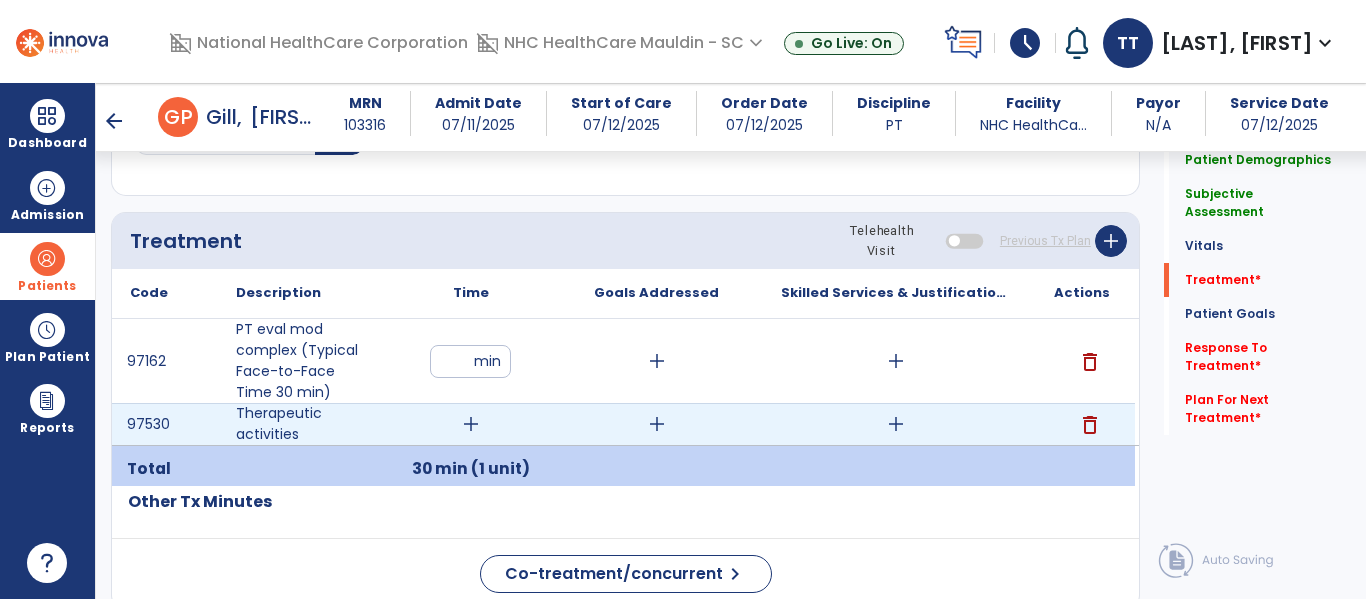 click on "add" at bounding box center [471, 424] 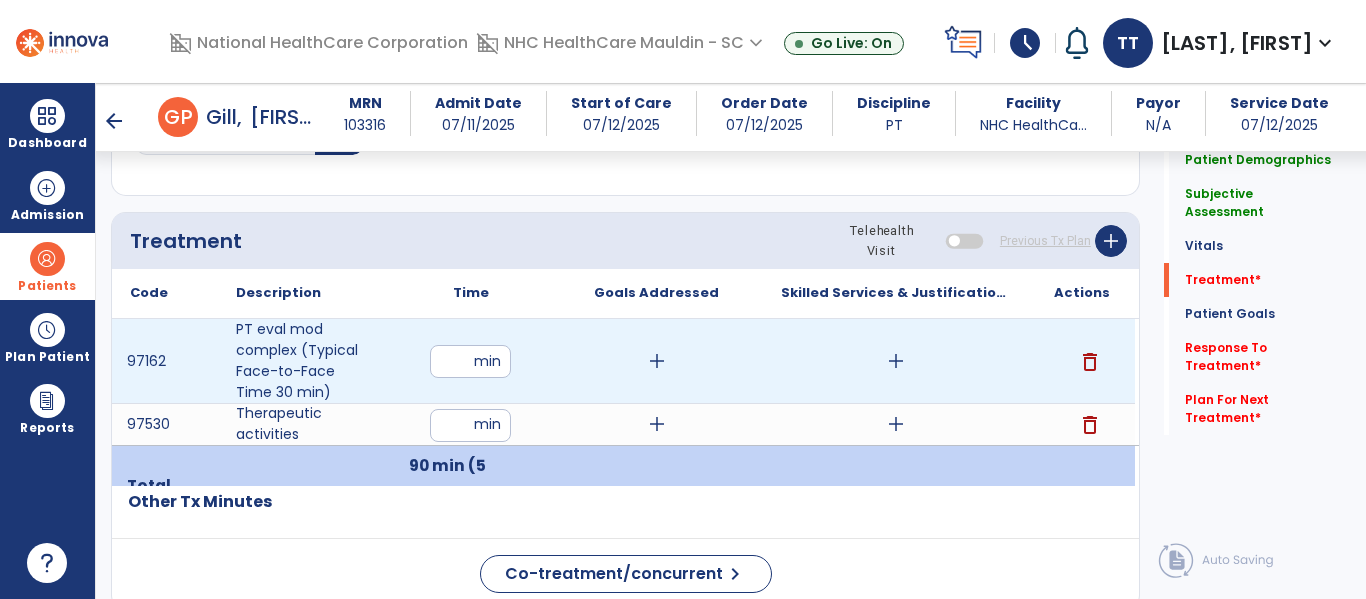 click on "add" at bounding box center (657, 361) 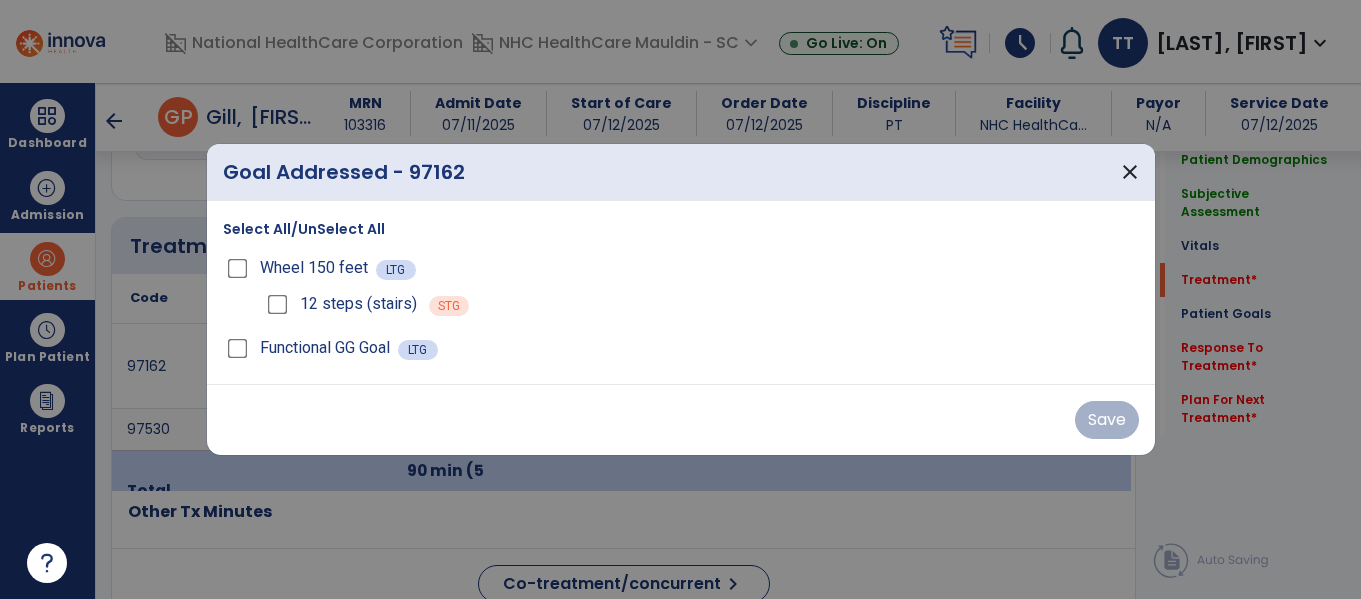 scroll, scrollTop: 1037, scrollLeft: 0, axis: vertical 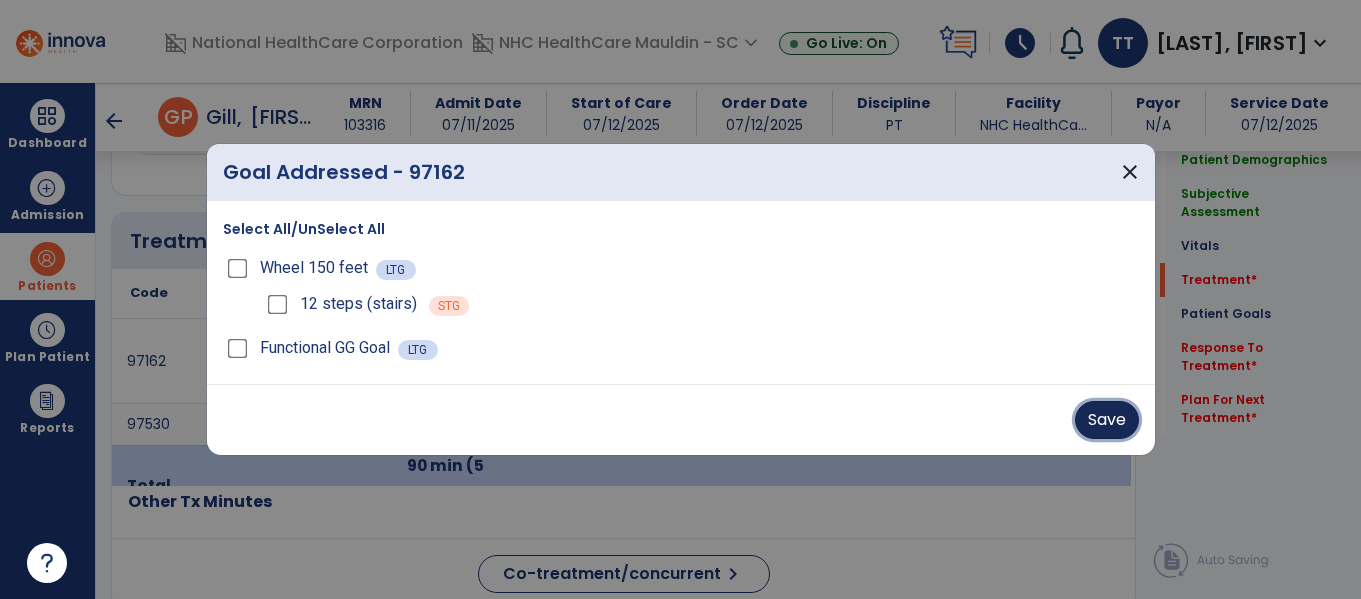 click on "Save" at bounding box center [1107, 420] 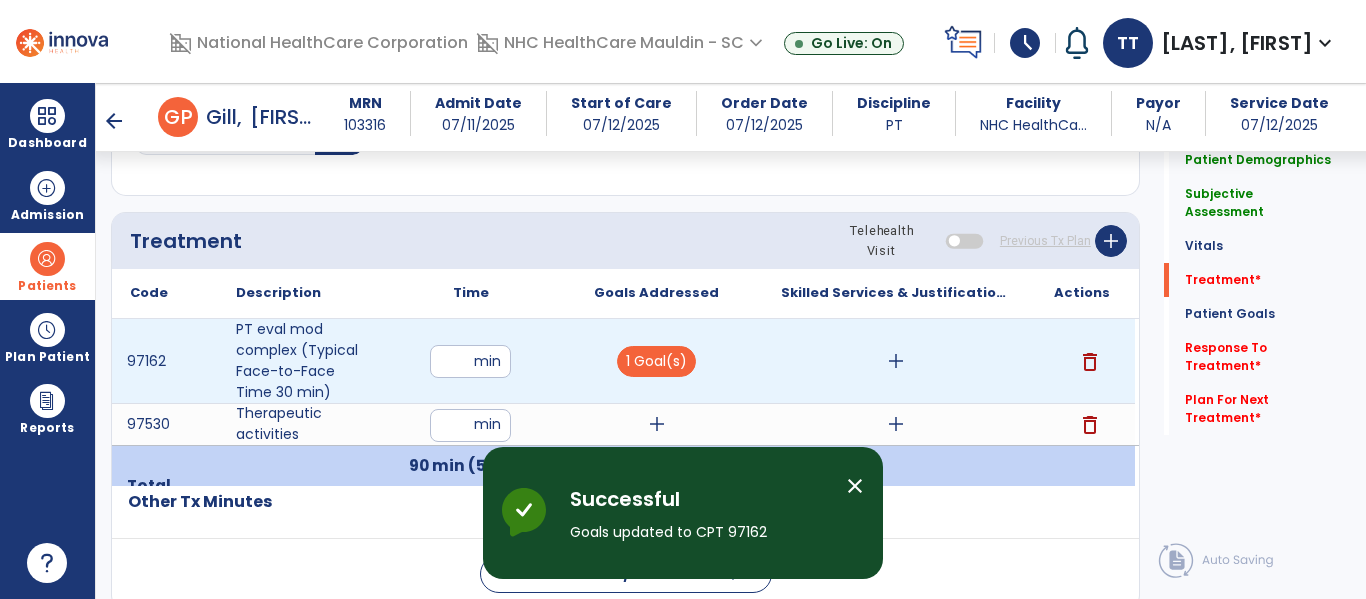 click on "add" at bounding box center [896, 361] 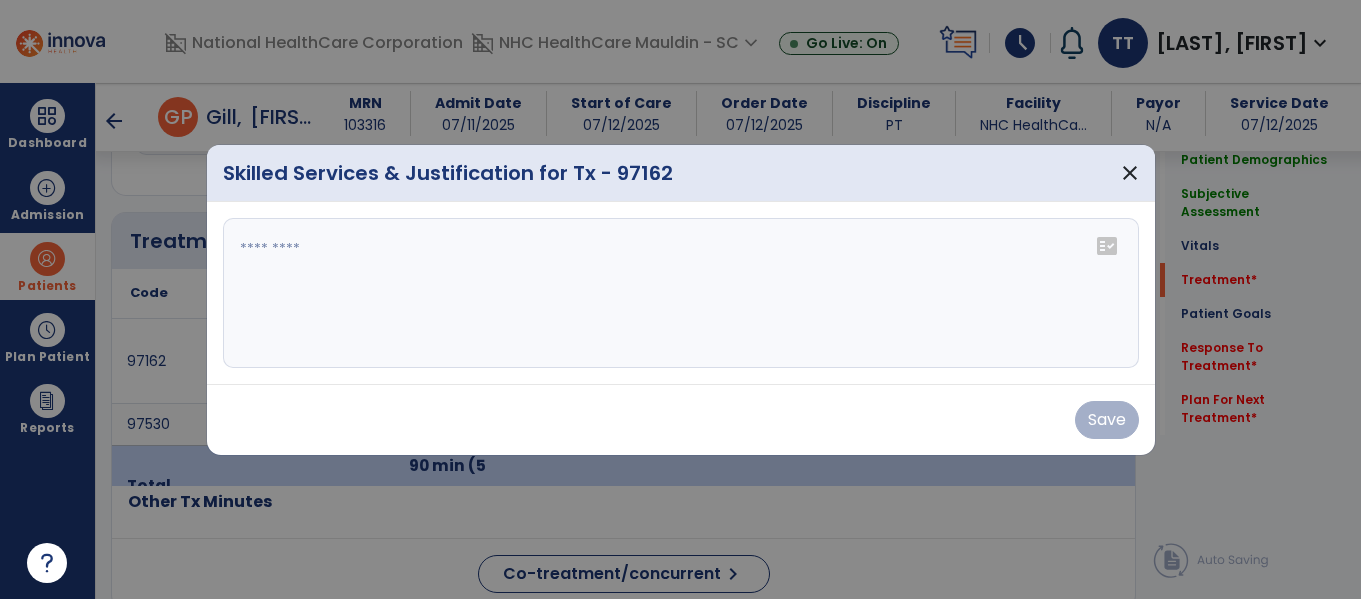 scroll, scrollTop: 1037, scrollLeft: 0, axis: vertical 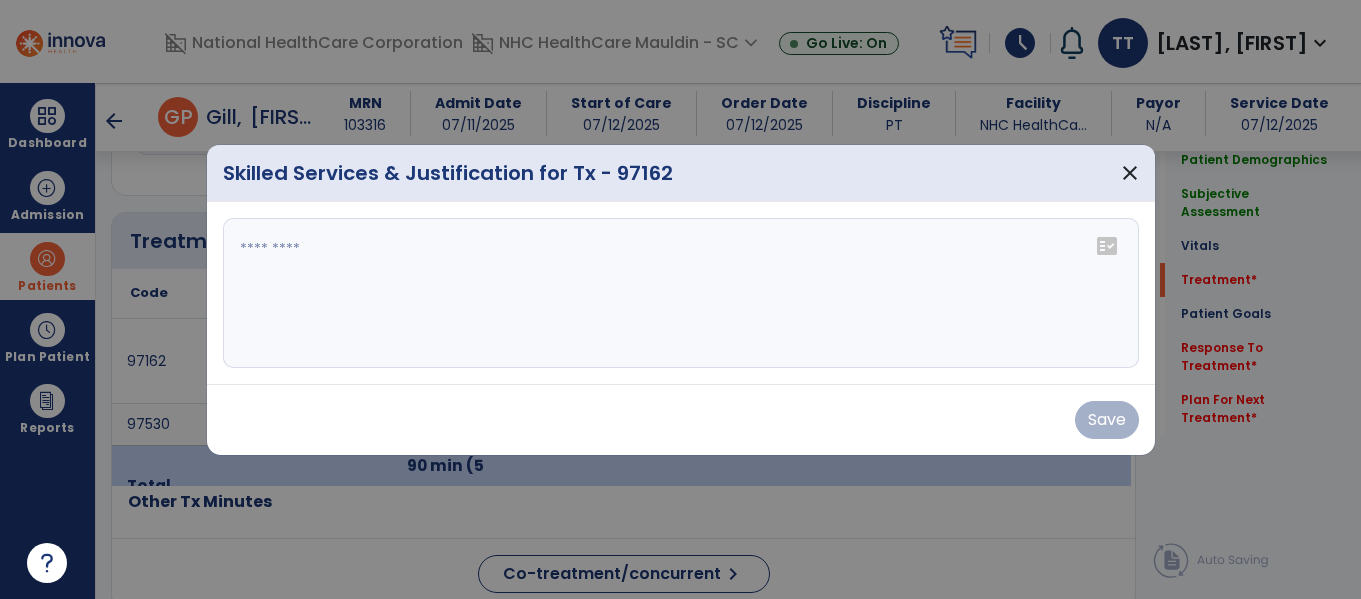 click at bounding box center [681, 293] 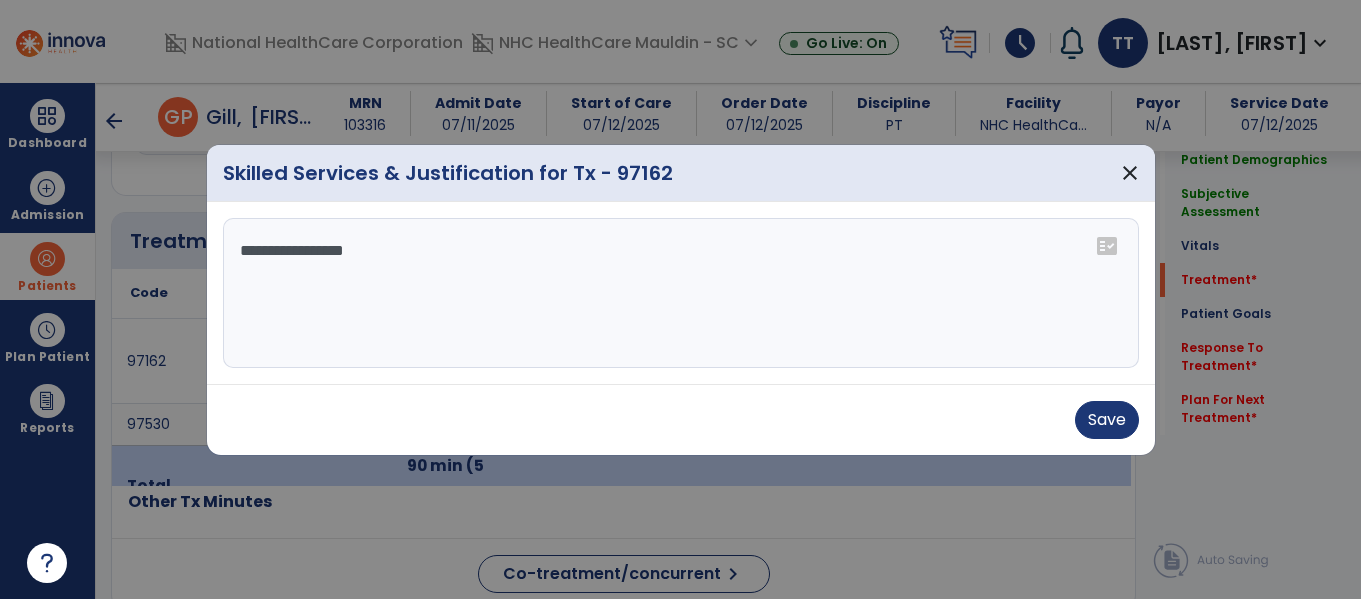 click on "Save" at bounding box center [681, 420] 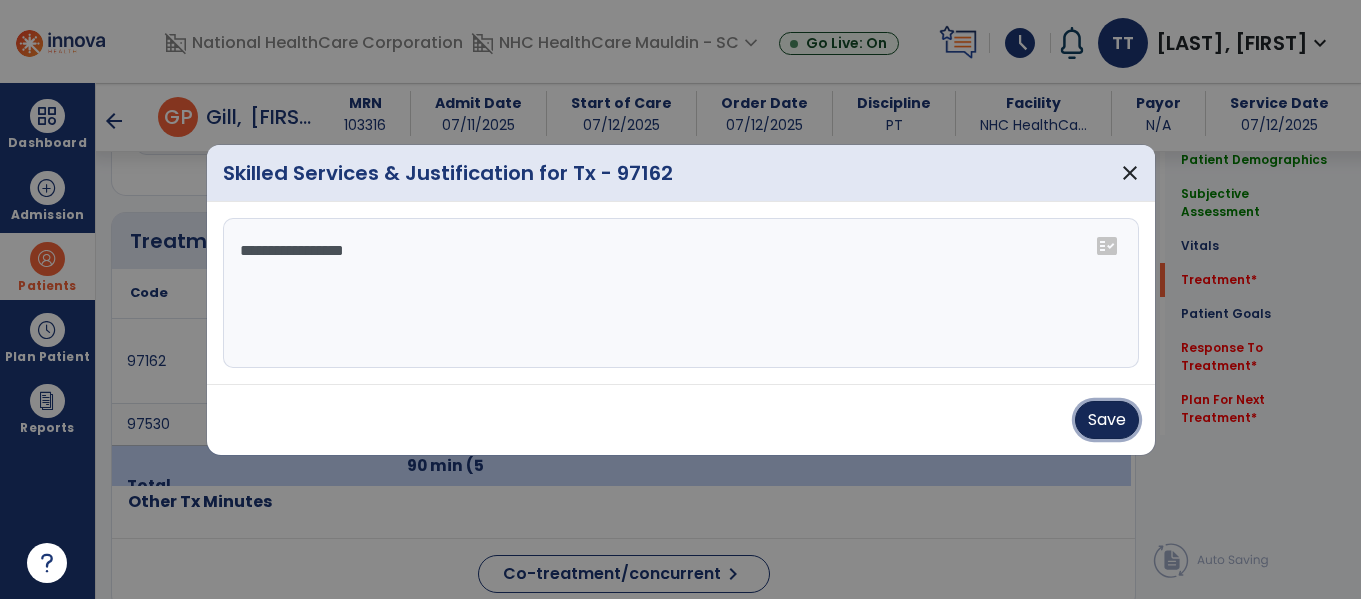 click on "Save" at bounding box center [1107, 420] 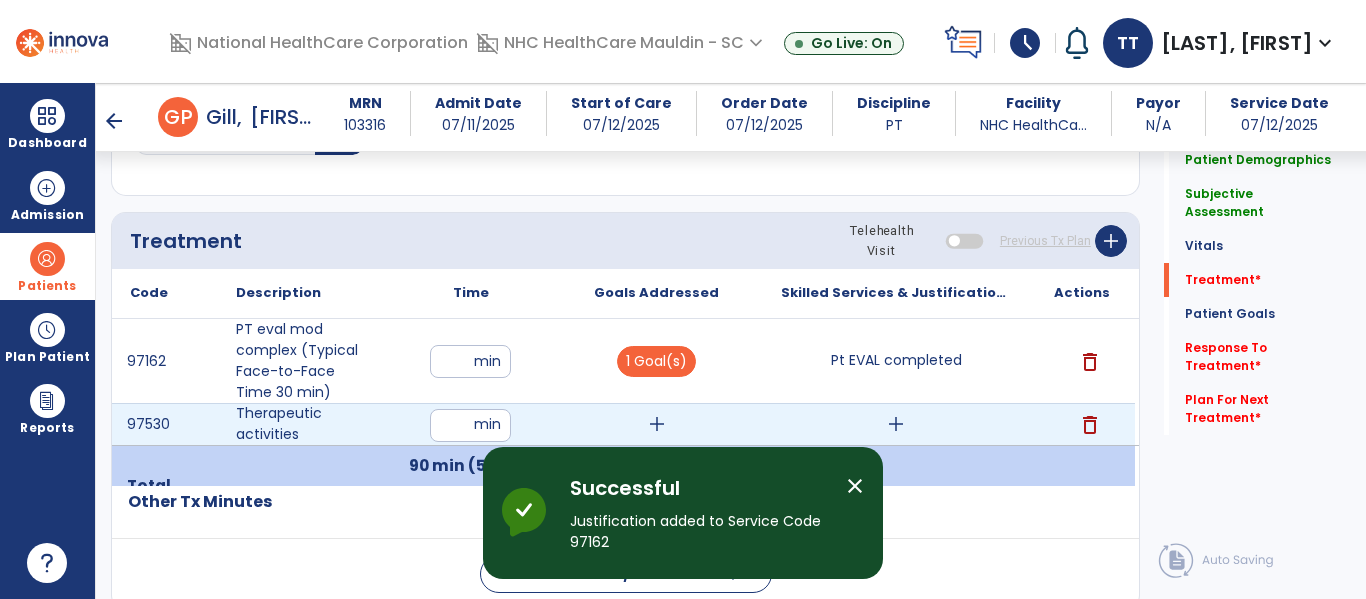 click on "add" at bounding box center [657, 424] 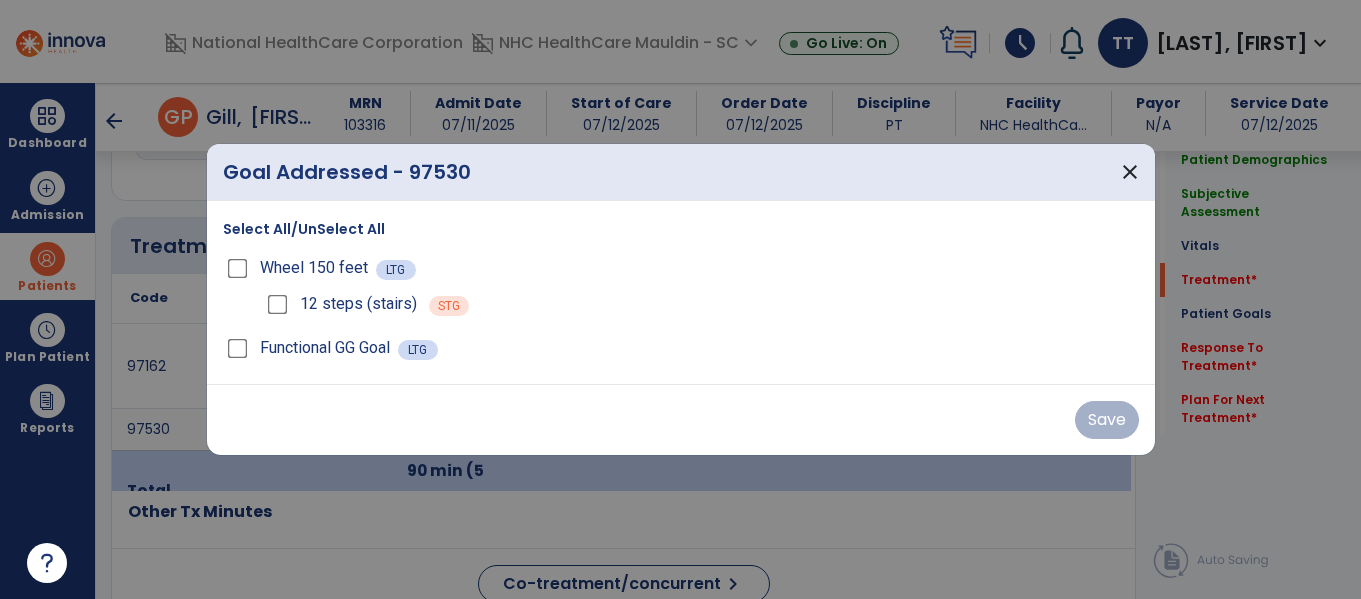 scroll, scrollTop: 1037, scrollLeft: 0, axis: vertical 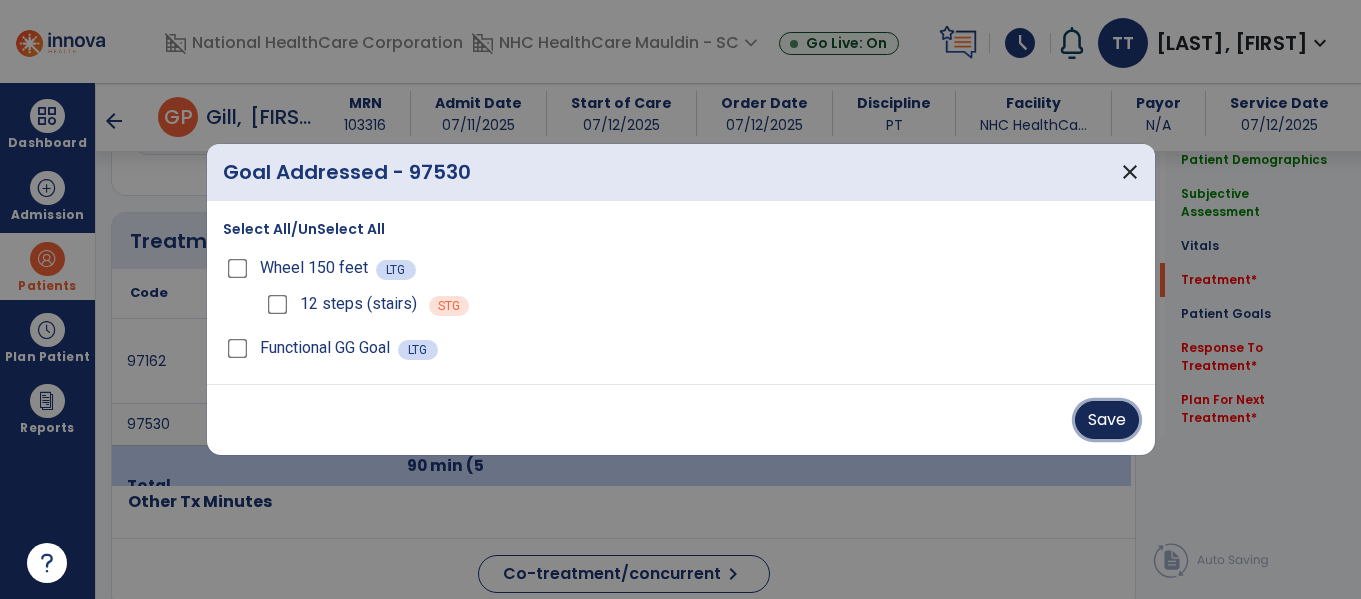 click on "Save" at bounding box center [1107, 420] 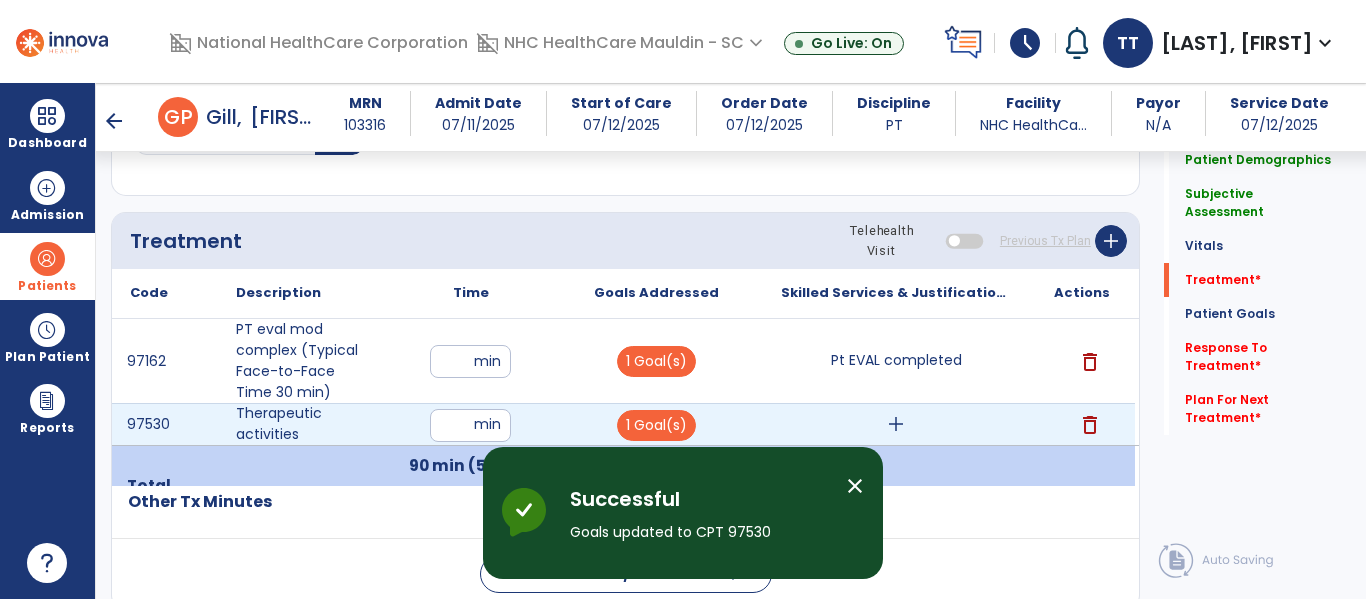 click on "add" at bounding box center (896, 424) 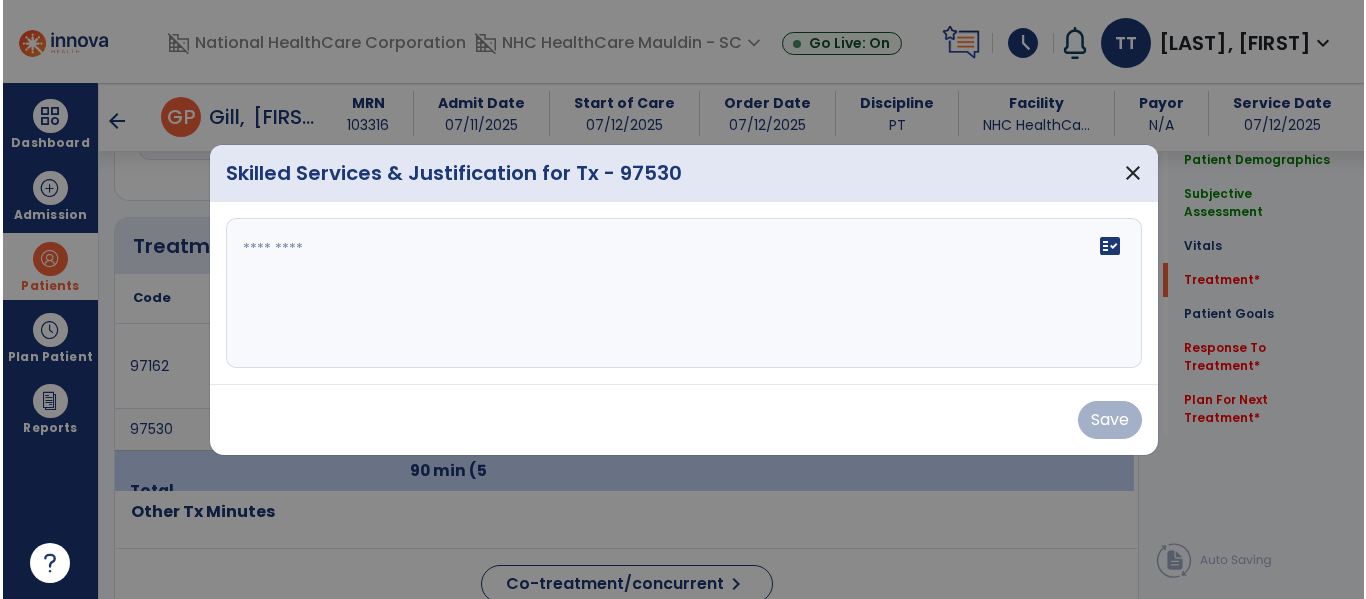 scroll, scrollTop: 1037, scrollLeft: 0, axis: vertical 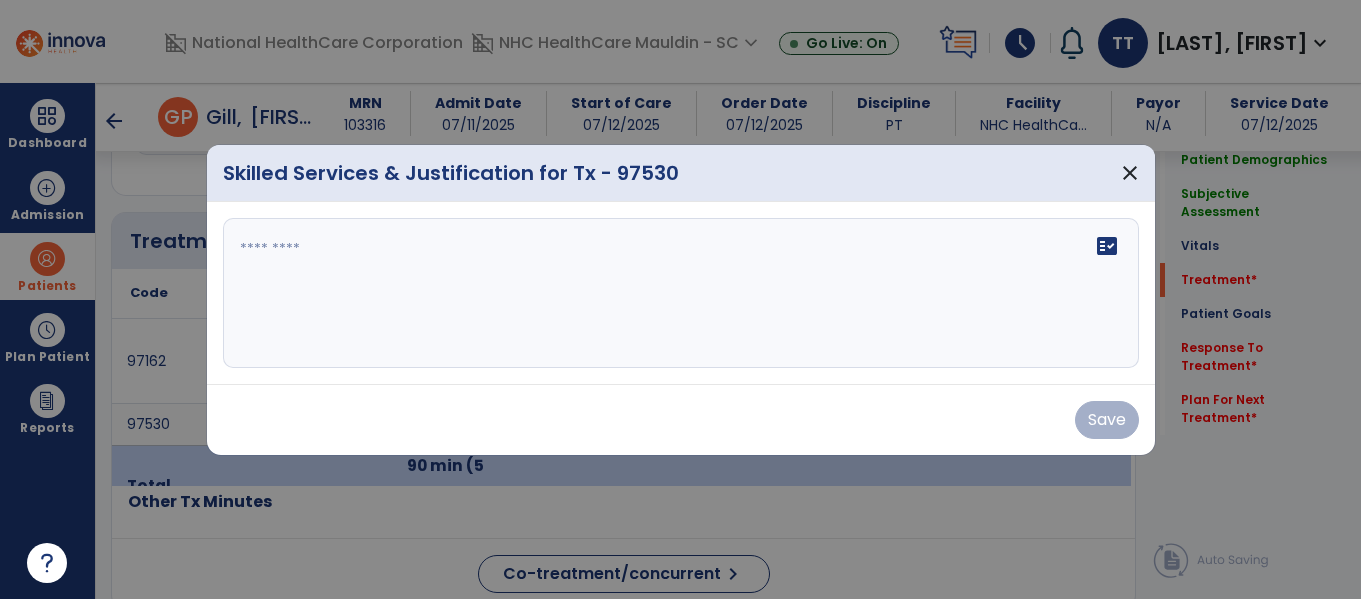 click on "fact_check" at bounding box center (681, 293) 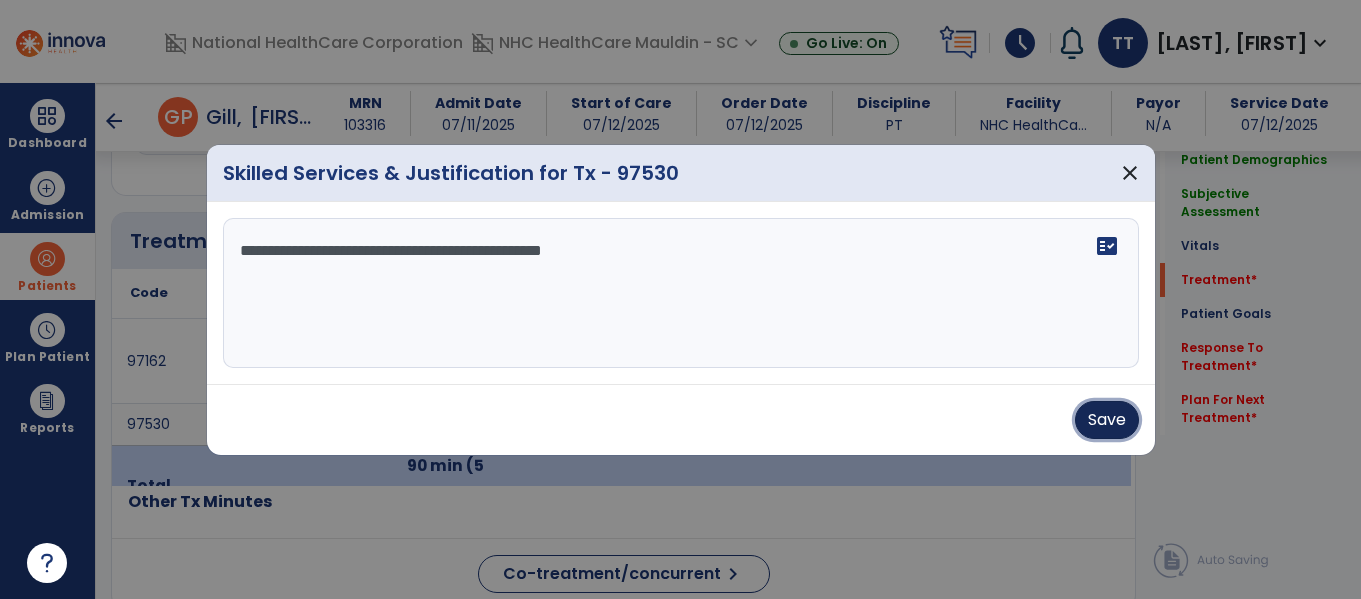 click on "Save" at bounding box center [1107, 420] 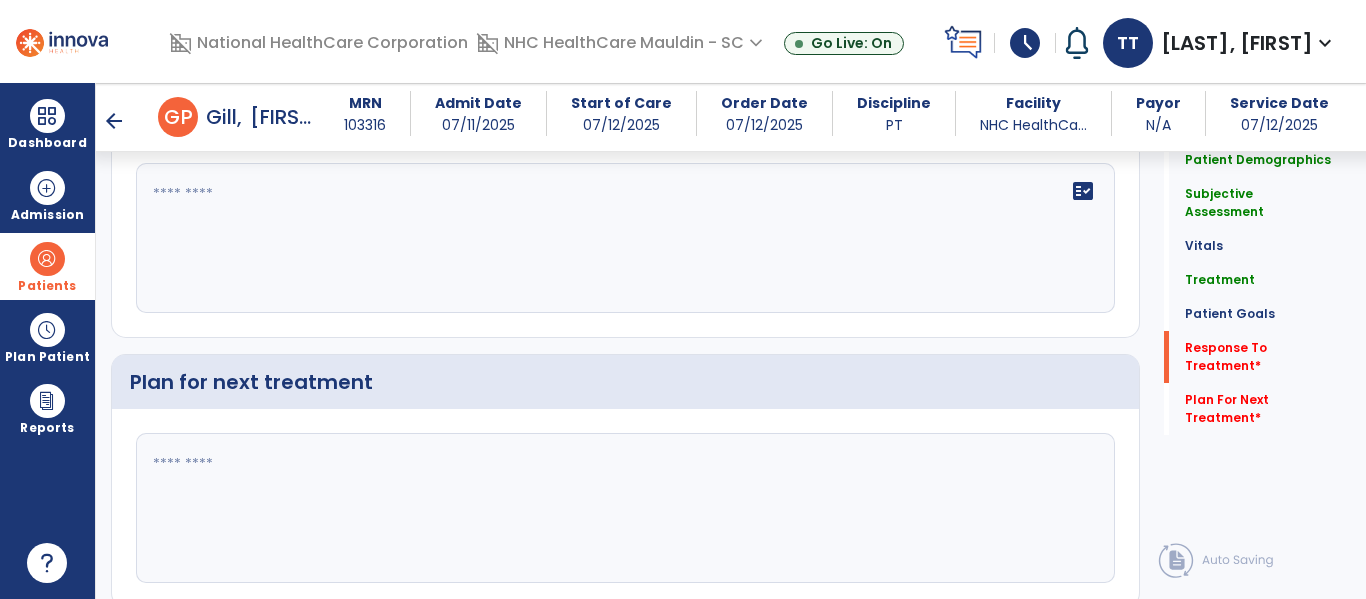 scroll, scrollTop: 2247, scrollLeft: 0, axis: vertical 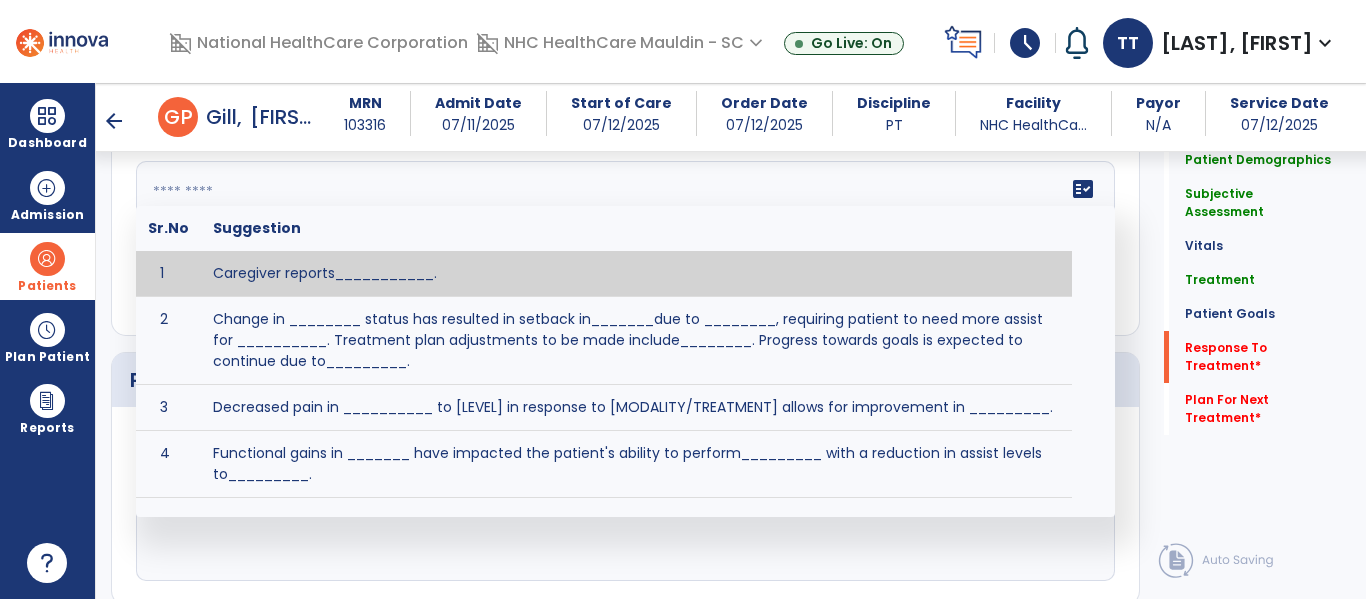 click on "fact_check  Sr.No Suggestion 1 Caregiver reports___________. 2 Change in ________ status has resulted in setback in_______due to ________, requiring patient to need more assist for __________.   Treatment plan adjustments to be made include________.  Progress towards goals is expected to continue due to_________. 3 Decreased pain in __________ to [LEVEL] in response to [MODALITY/TREATMENT] allows for improvement in _________. 4 Functional gains in _______ have impacted the patient's ability to perform_________ with a reduction in assist levels to_________. 5 Functional progress this week has been significant due to__________. 6 Gains in ________ have improved the patient's ability to perform ______with decreased levels of assist to___________. 7 Improvement in ________allows patient to tolerate higher levels of challenges in_________. 8 Pain in [AREA] has decreased to [LEVEL] in response to [TREATMENT/MODALITY], allowing fore ease in completing__________. 9 10 11 12 13 14 15 16 17 18 19 20 21" 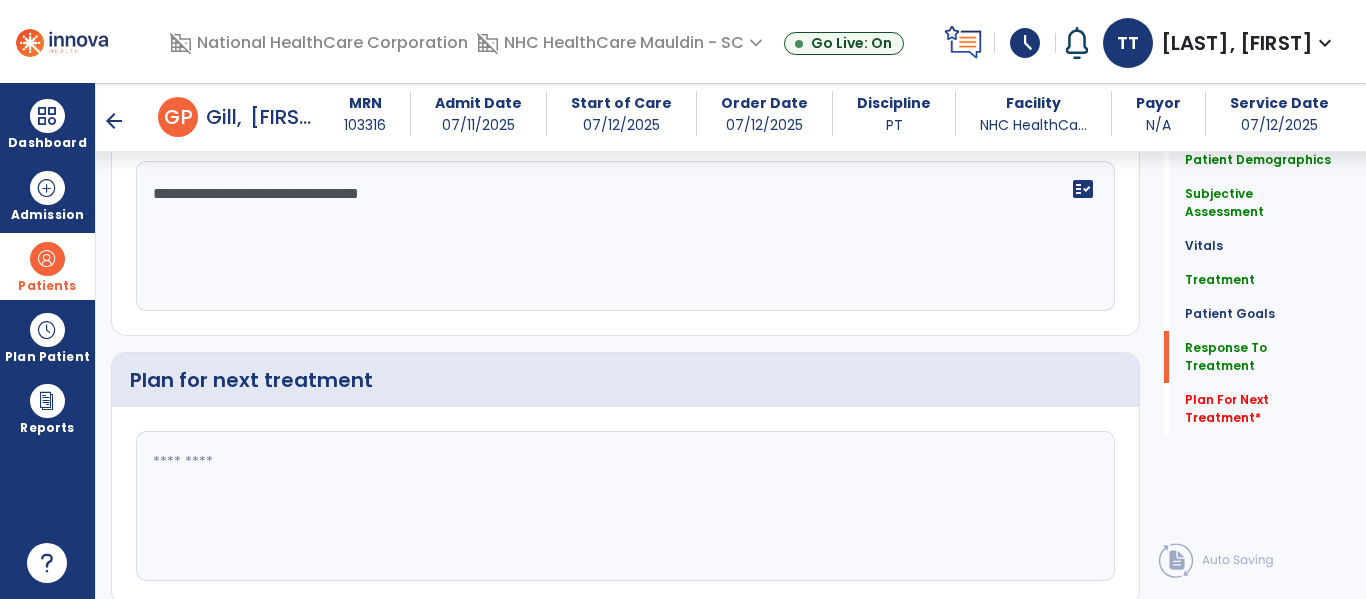 scroll, scrollTop: 2247, scrollLeft: 0, axis: vertical 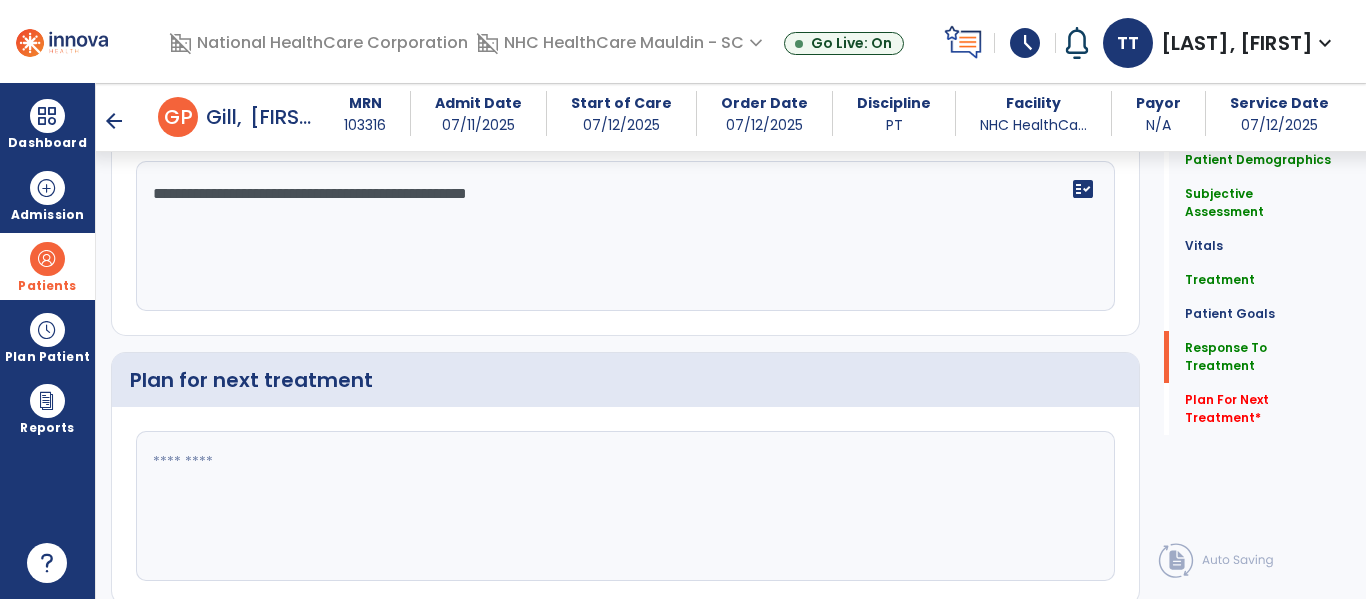 click 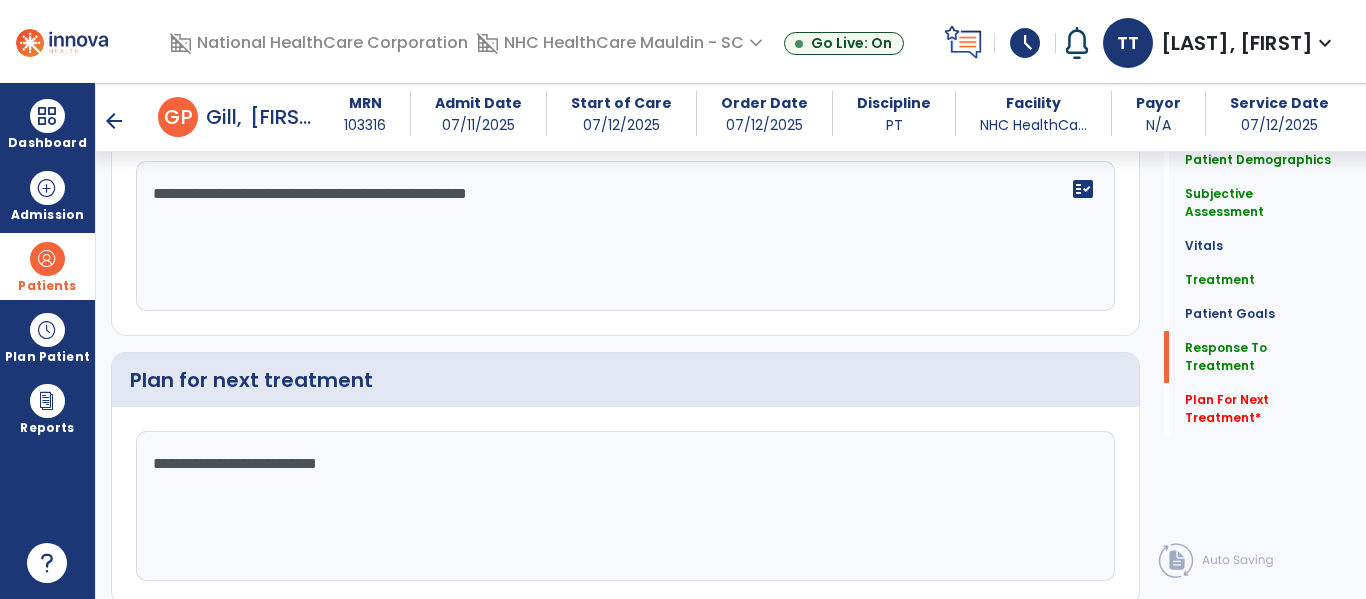 scroll, scrollTop: 2321, scrollLeft: 0, axis: vertical 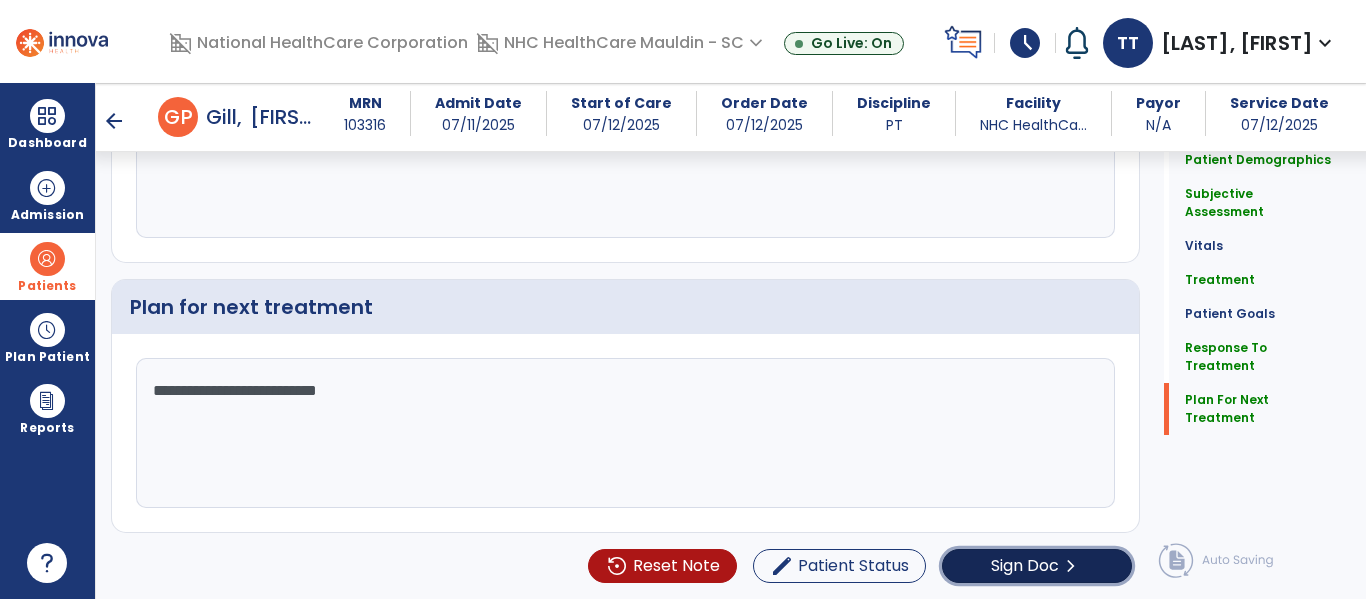 click on "Sign Doc  chevron_right" 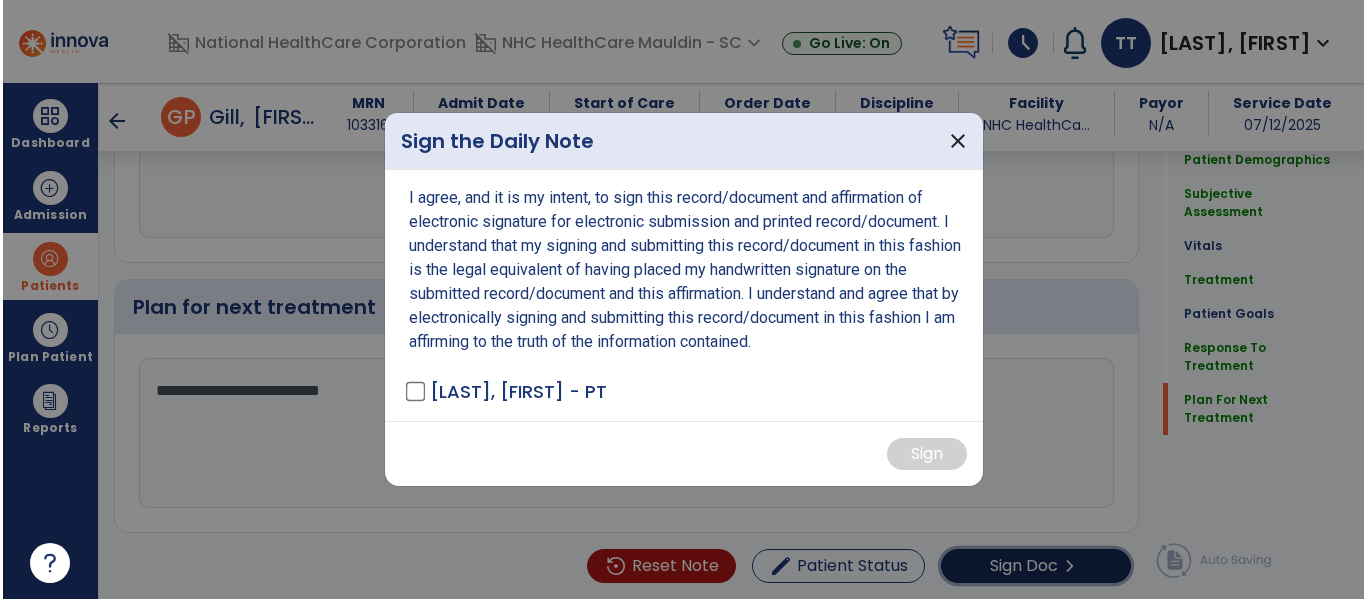 scroll, scrollTop: 2321, scrollLeft: 0, axis: vertical 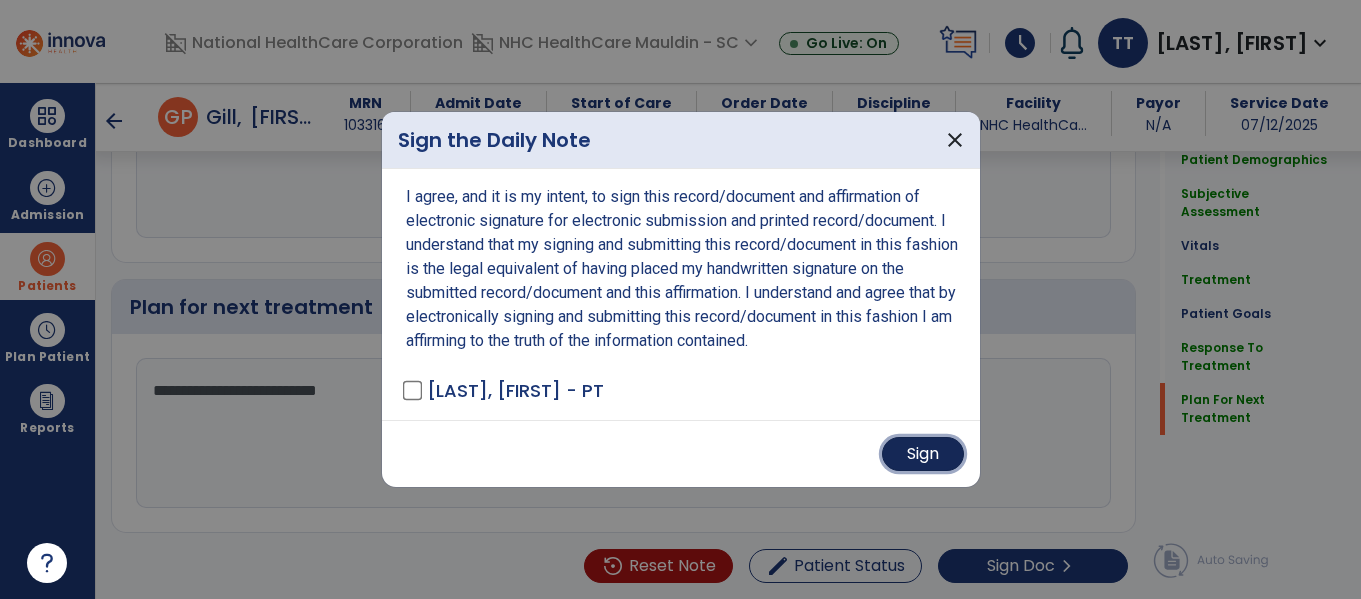 click on "Sign" at bounding box center (923, 454) 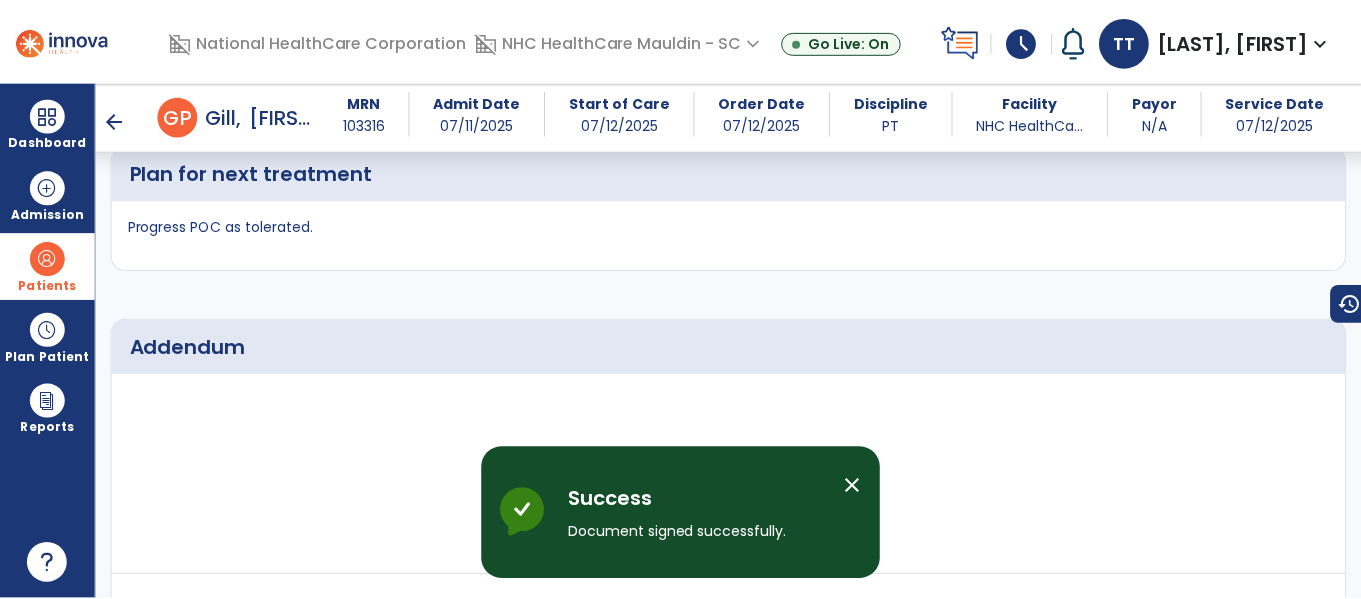 scroll, scrollTop: 2759, scrollLeft: 0, axis: vertical 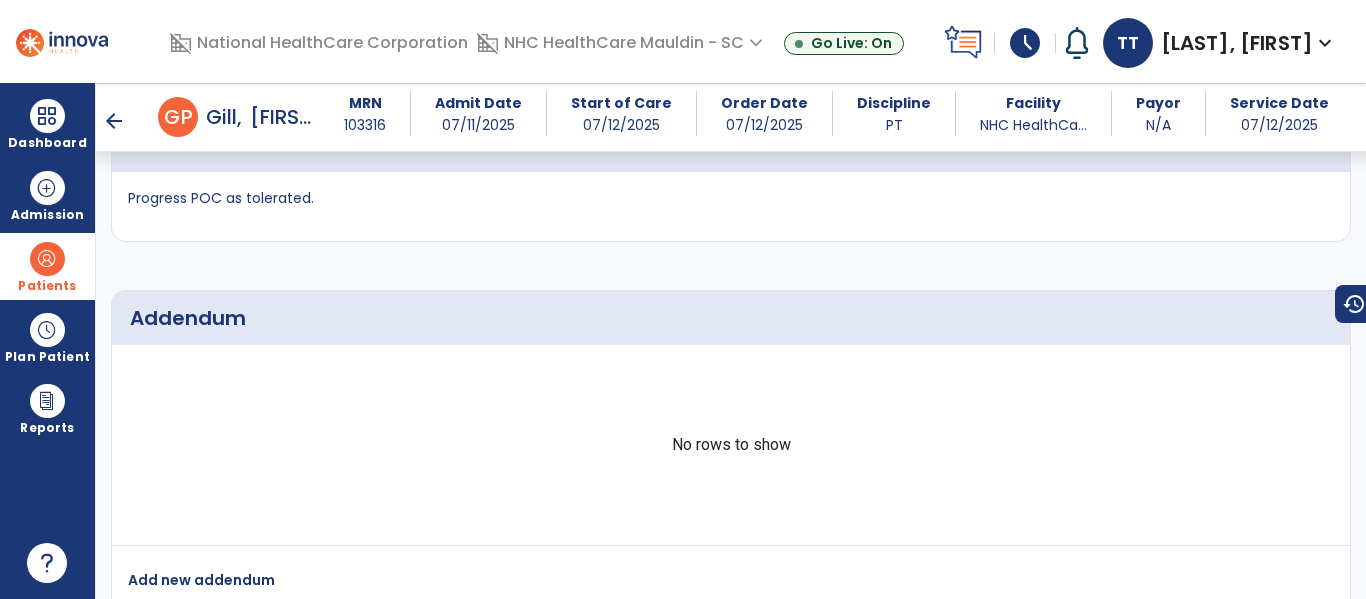 click on "schedule" at bounding box center [1025, 43] 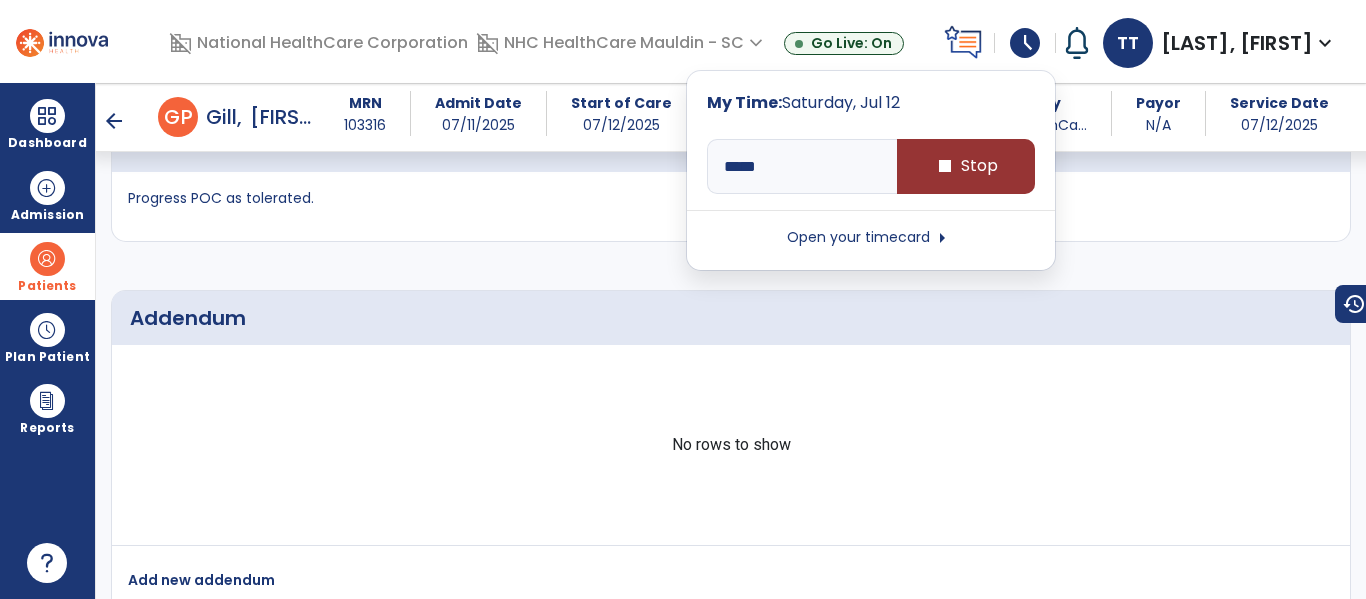 click on "stop  Stop" at bounding box center [966, 166] 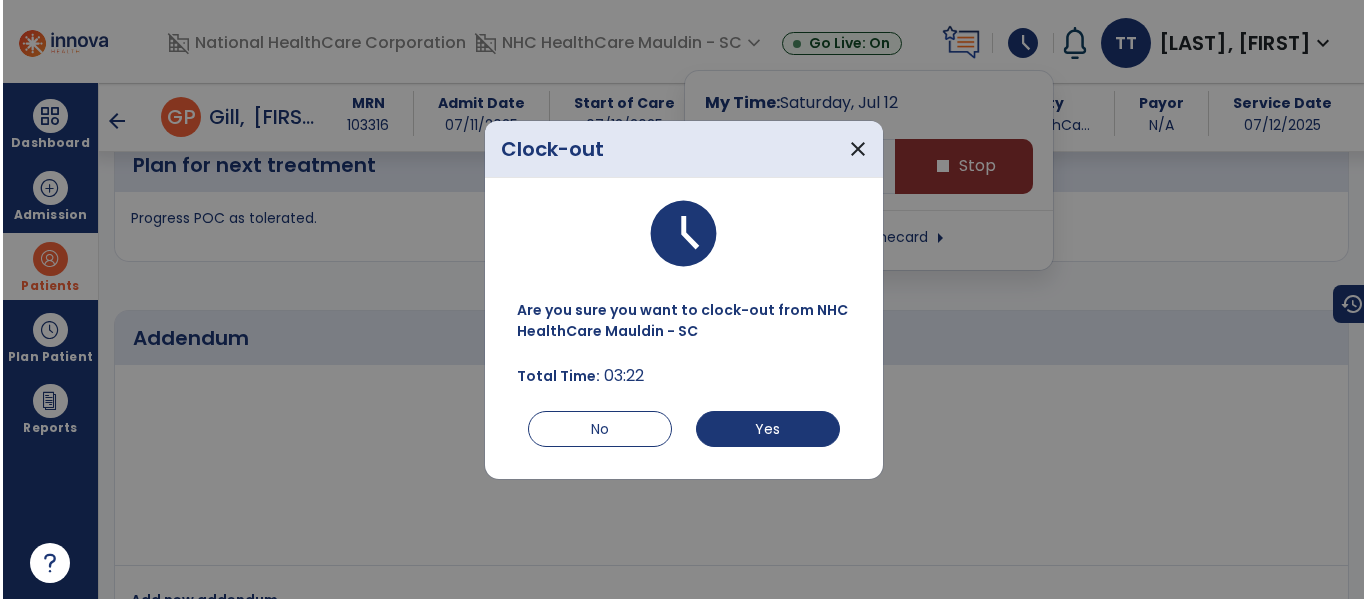 scroll, scrollTop: 2759, scrollLeft: 0, axis: vertical 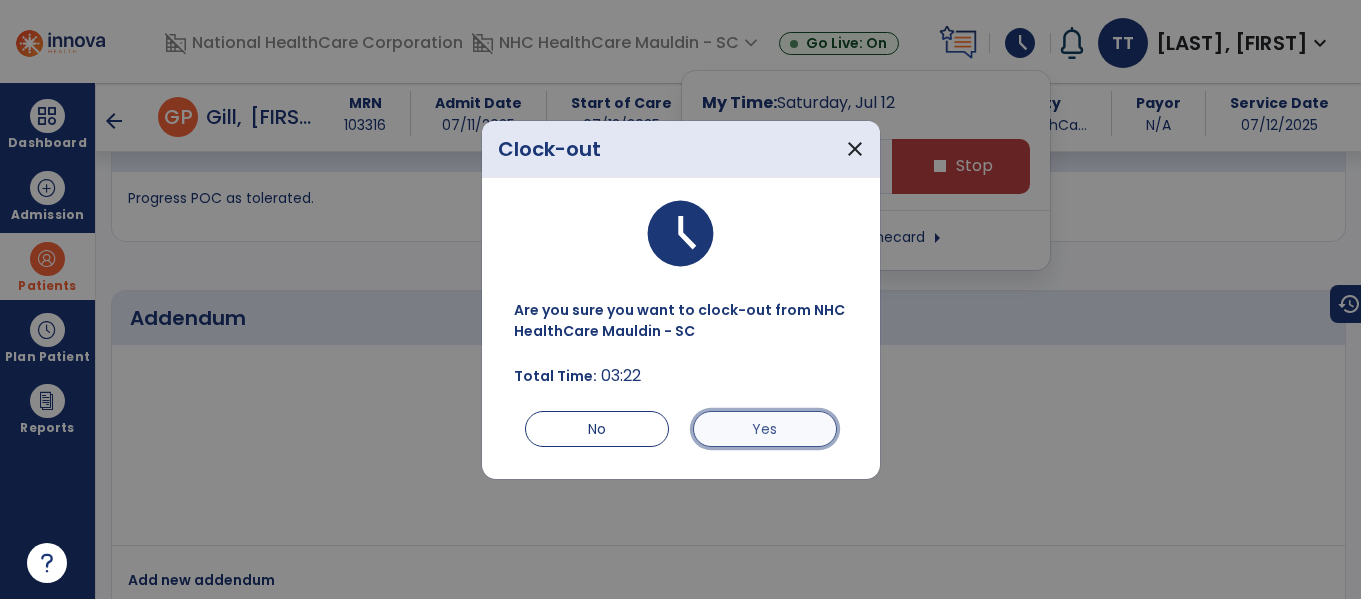 click on "Yes" at bounding box center (765, 429) 